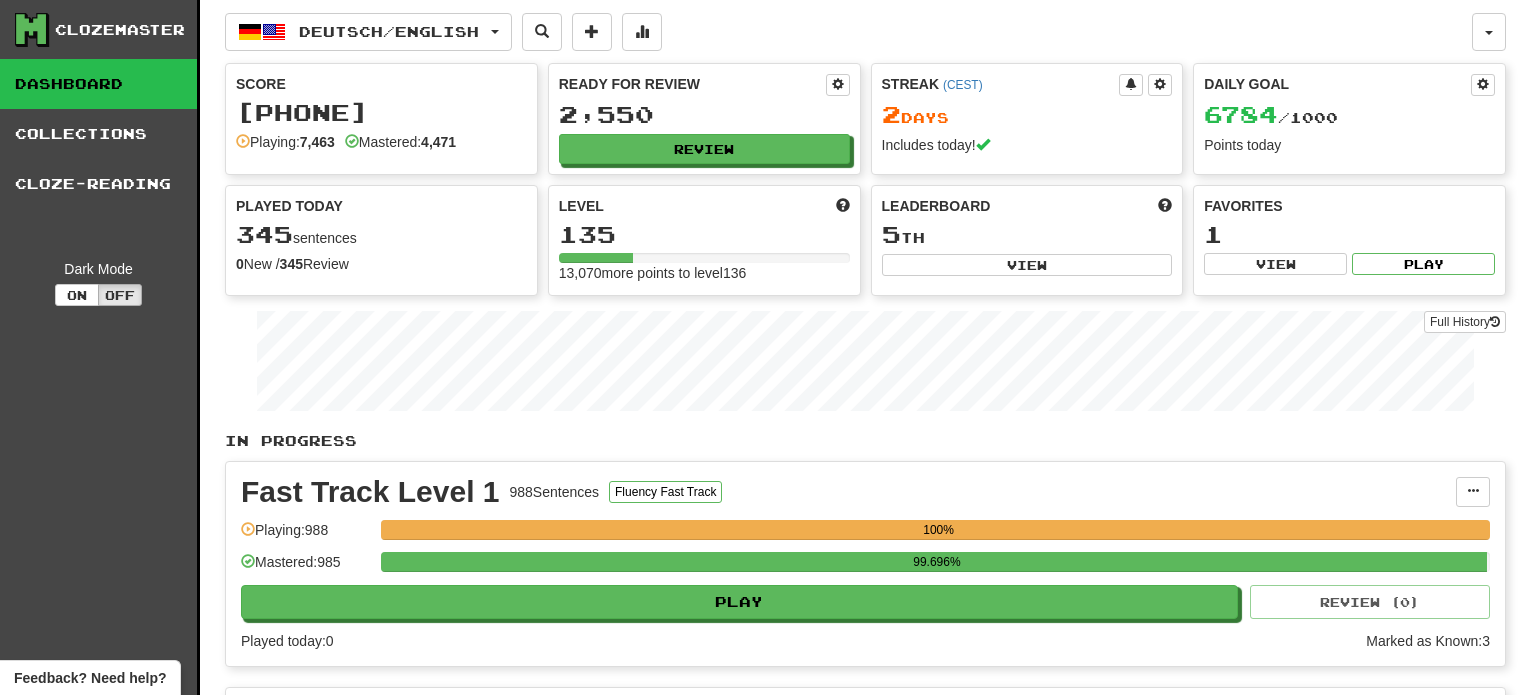 scroll, scrollTop: 800, scrollLeft: 0, axis: vertical 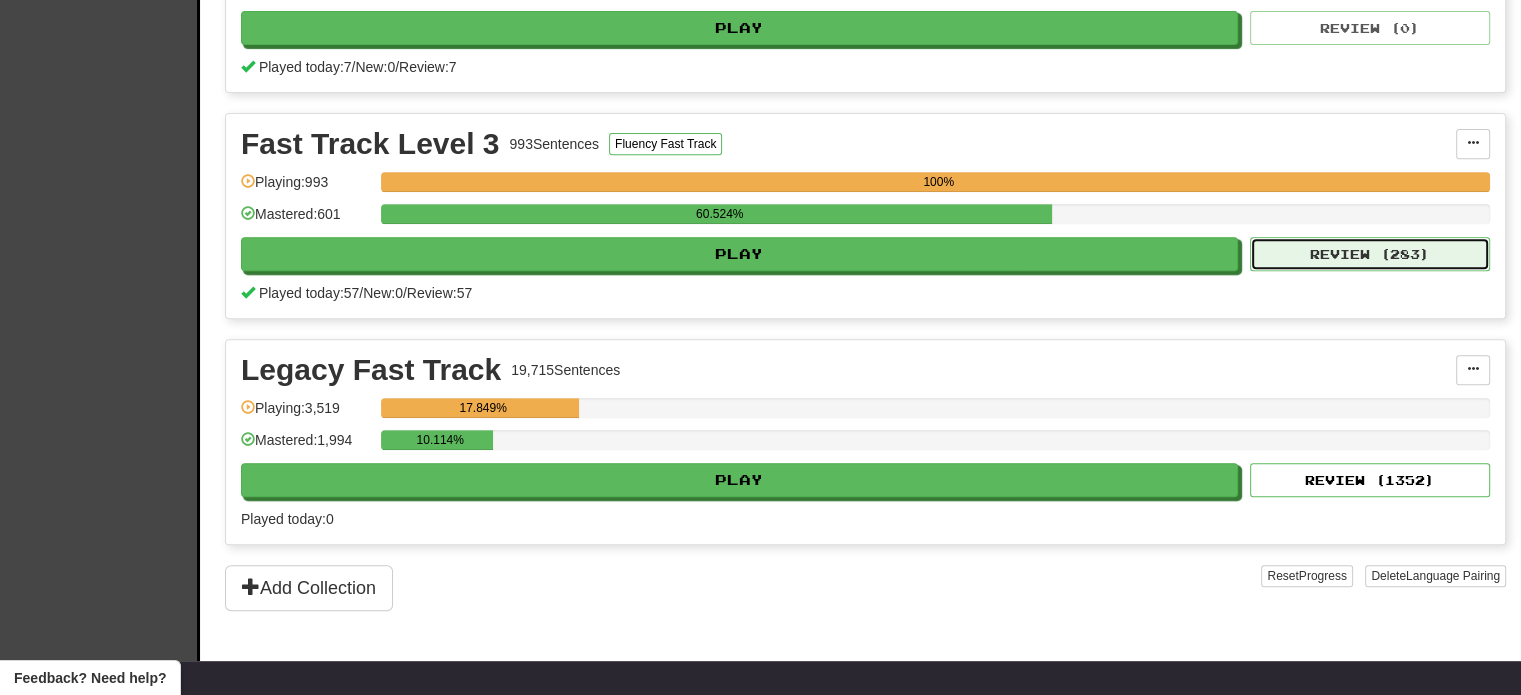 click on "Review ( 283 )" at bounding box center [1370, 254] 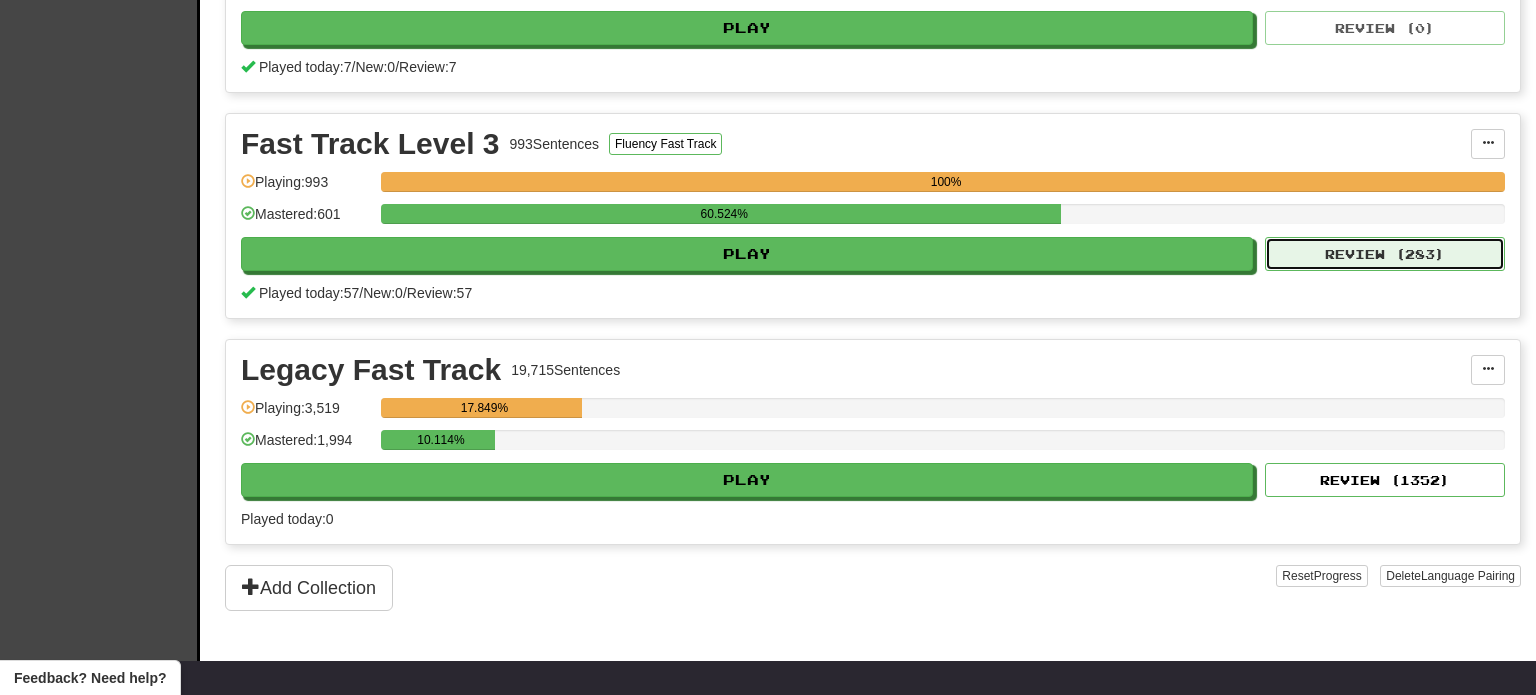 select on "**" 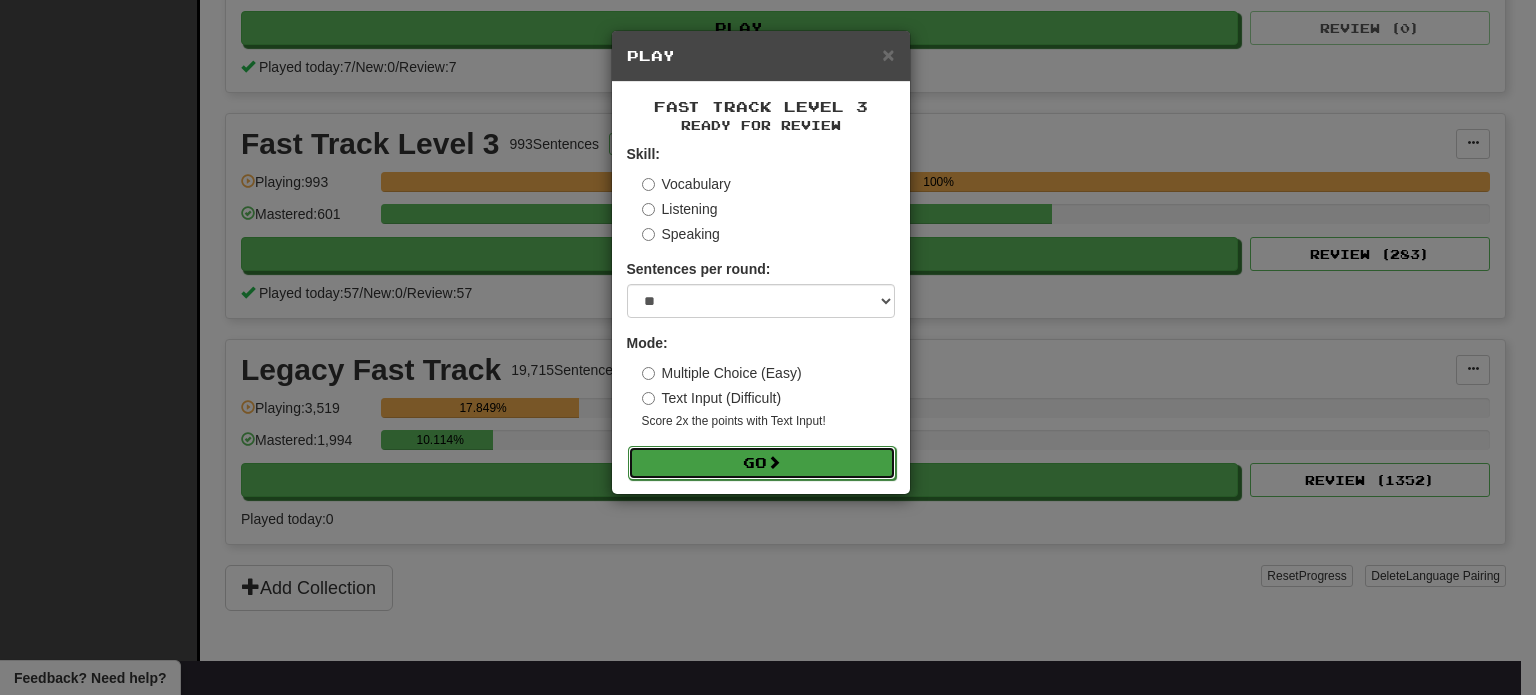 click on "Go" at bounding box center (762, 463) 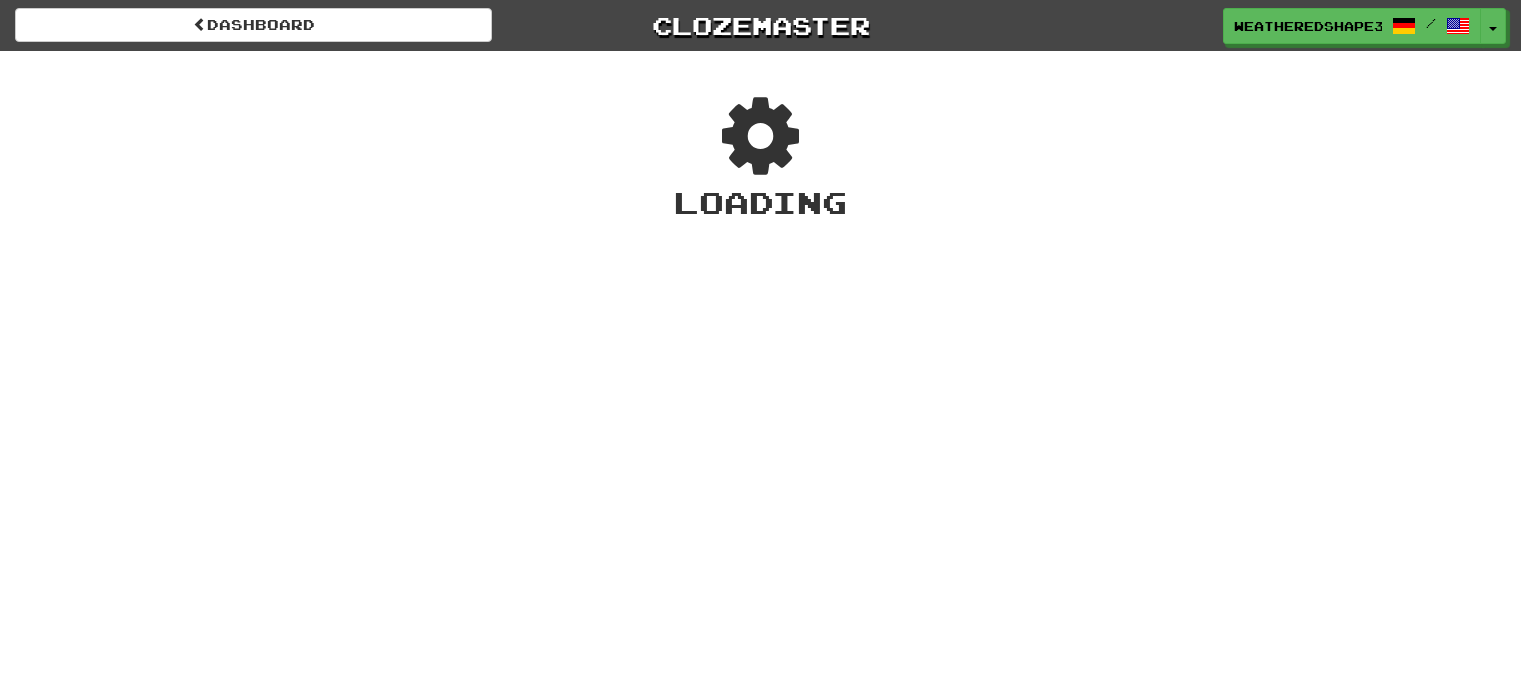 scroll, scrollTop: 0, scrollLeft: 0, axis: both 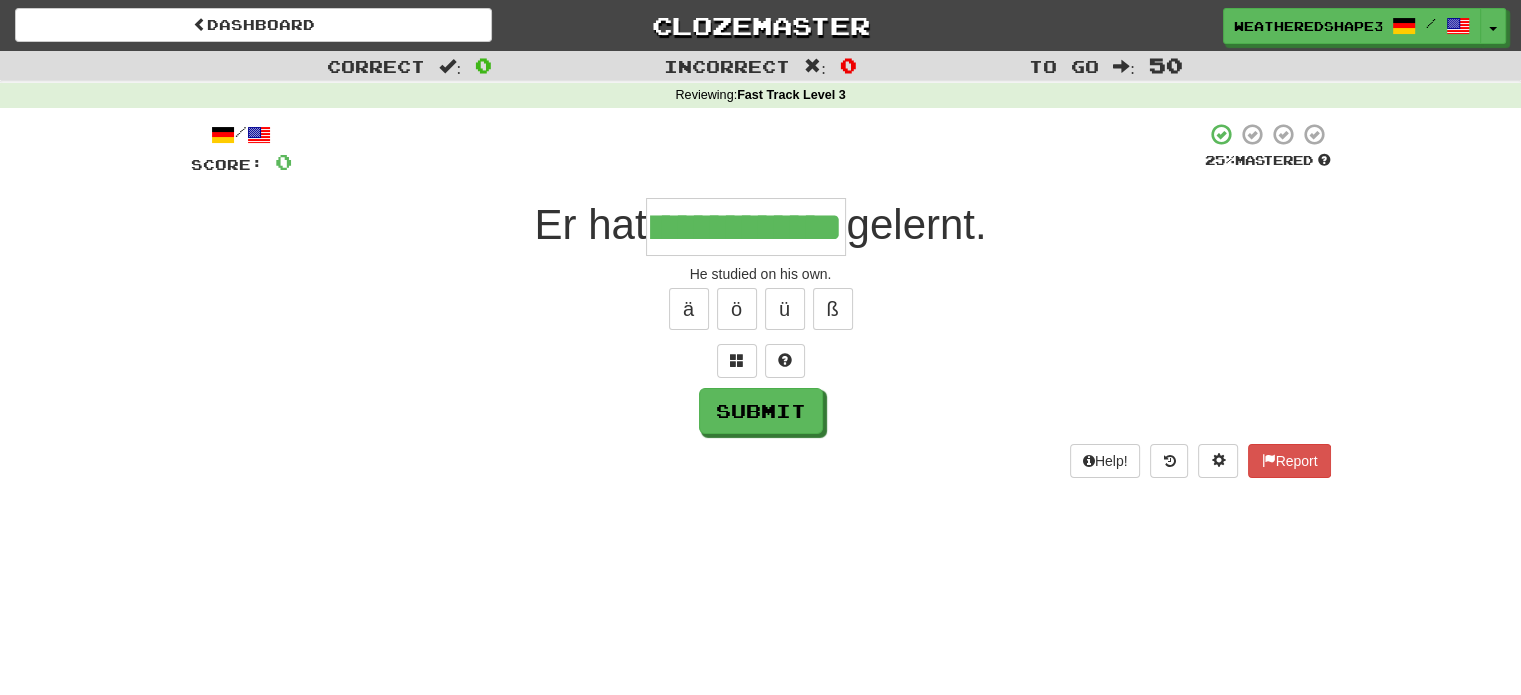 type on "**********" 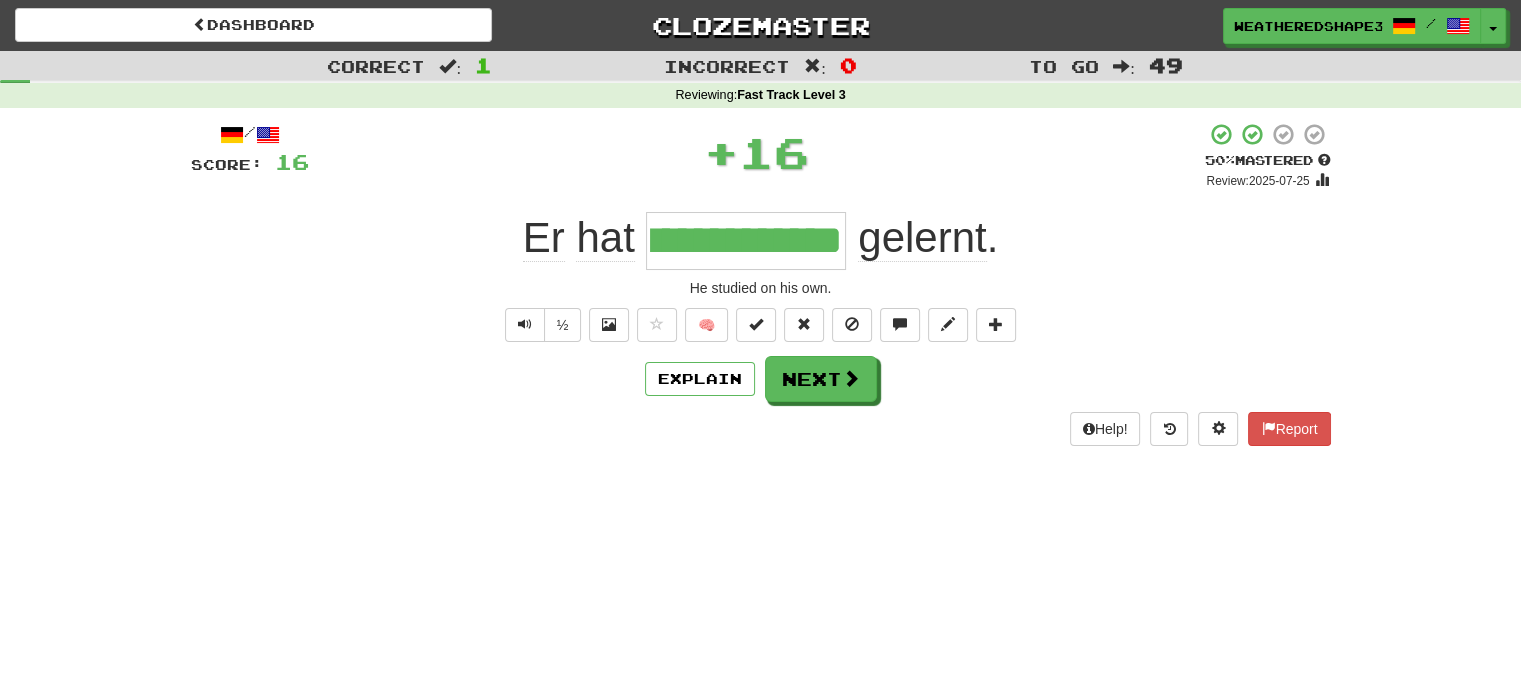 scroll, scrollTop: 0, scrollLeft: 0, axis: both 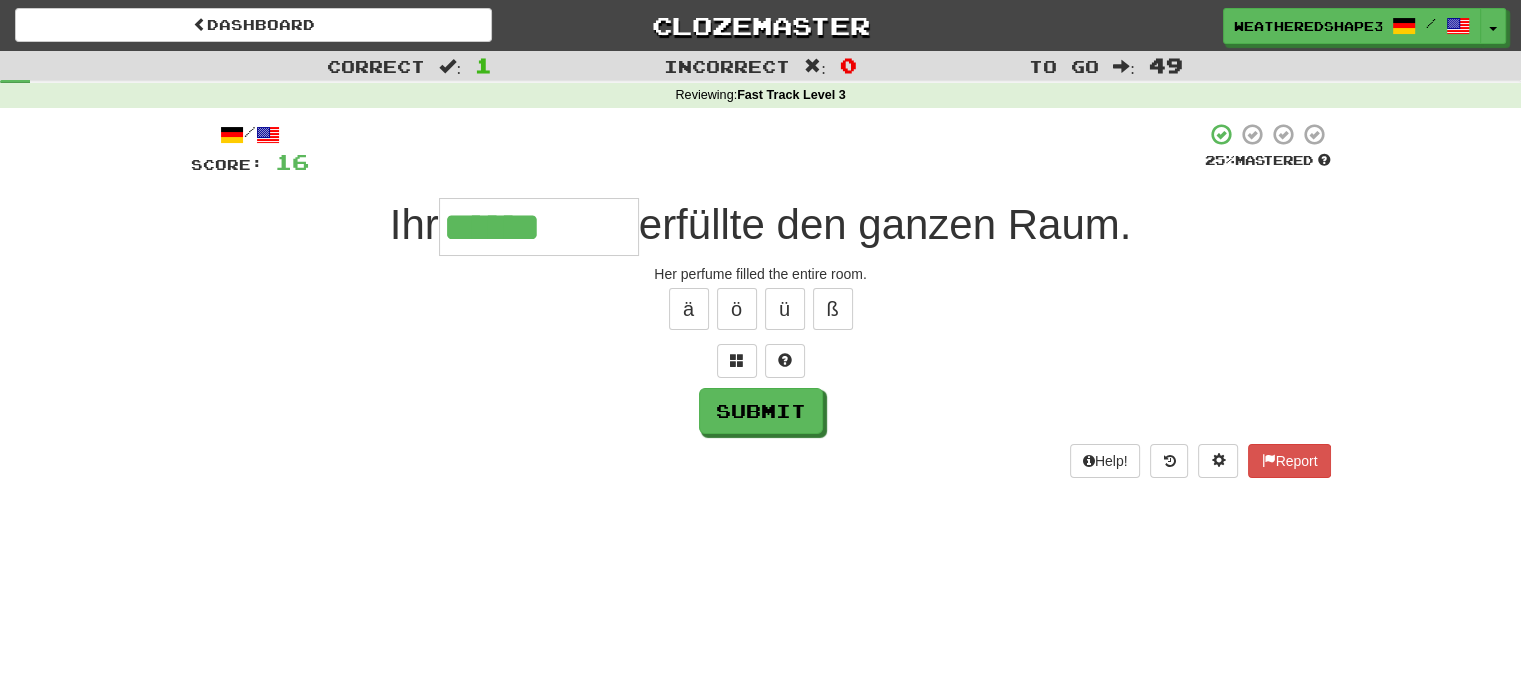 type on "******" 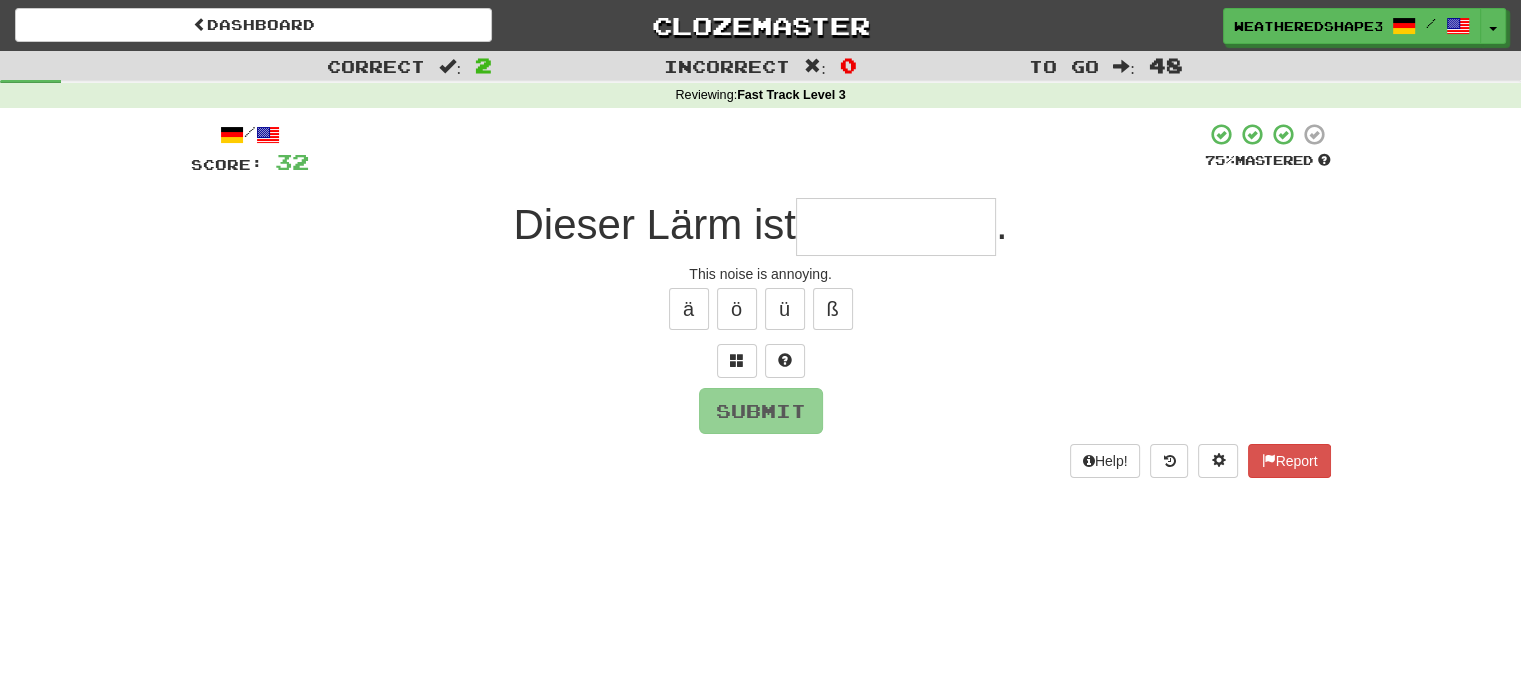 type on "*" 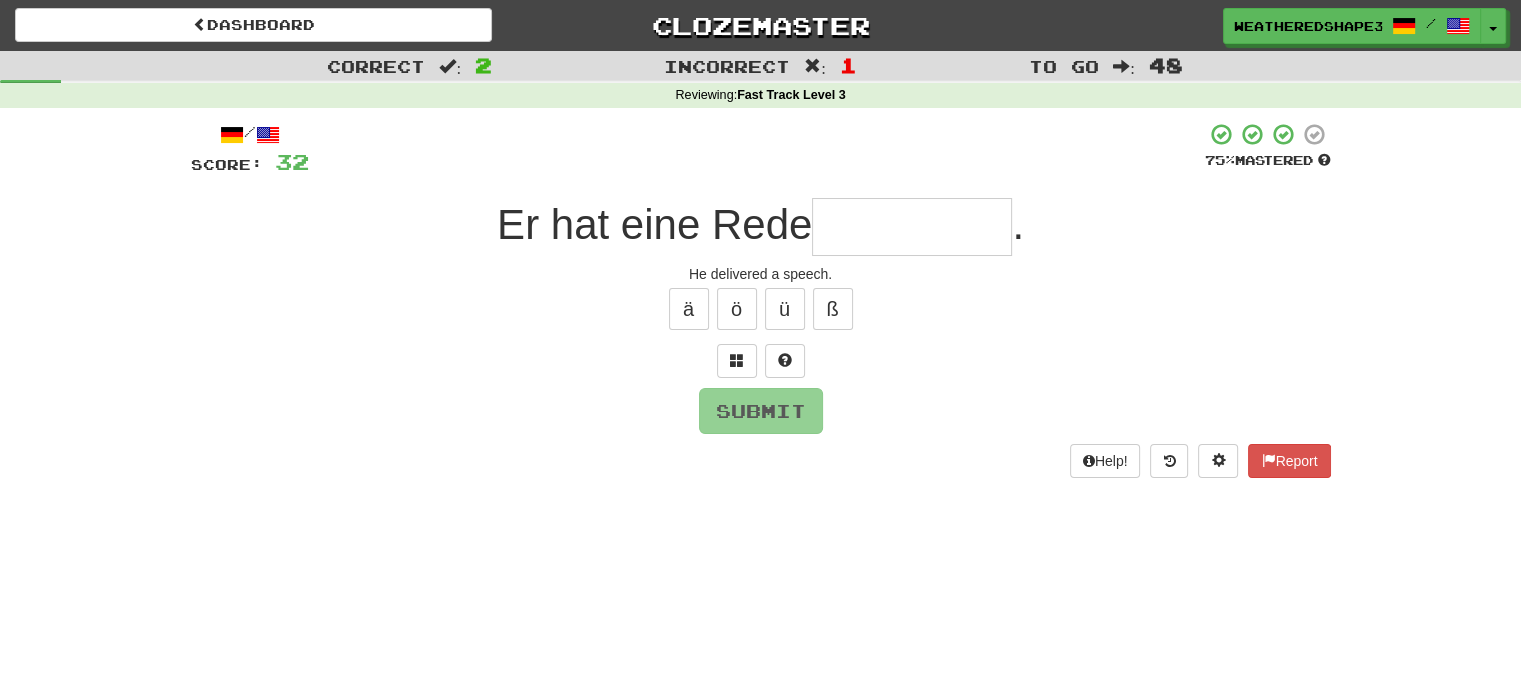 type on "*" 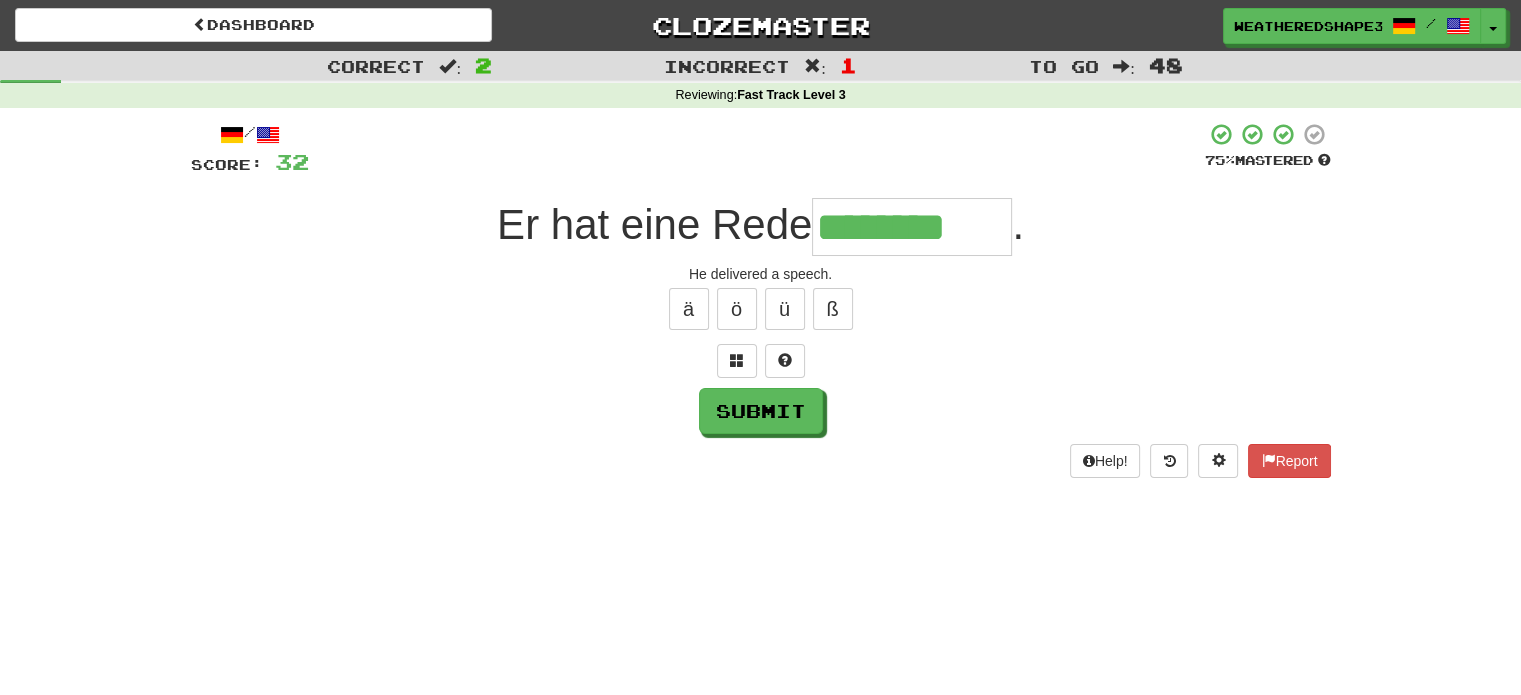 type on "********" 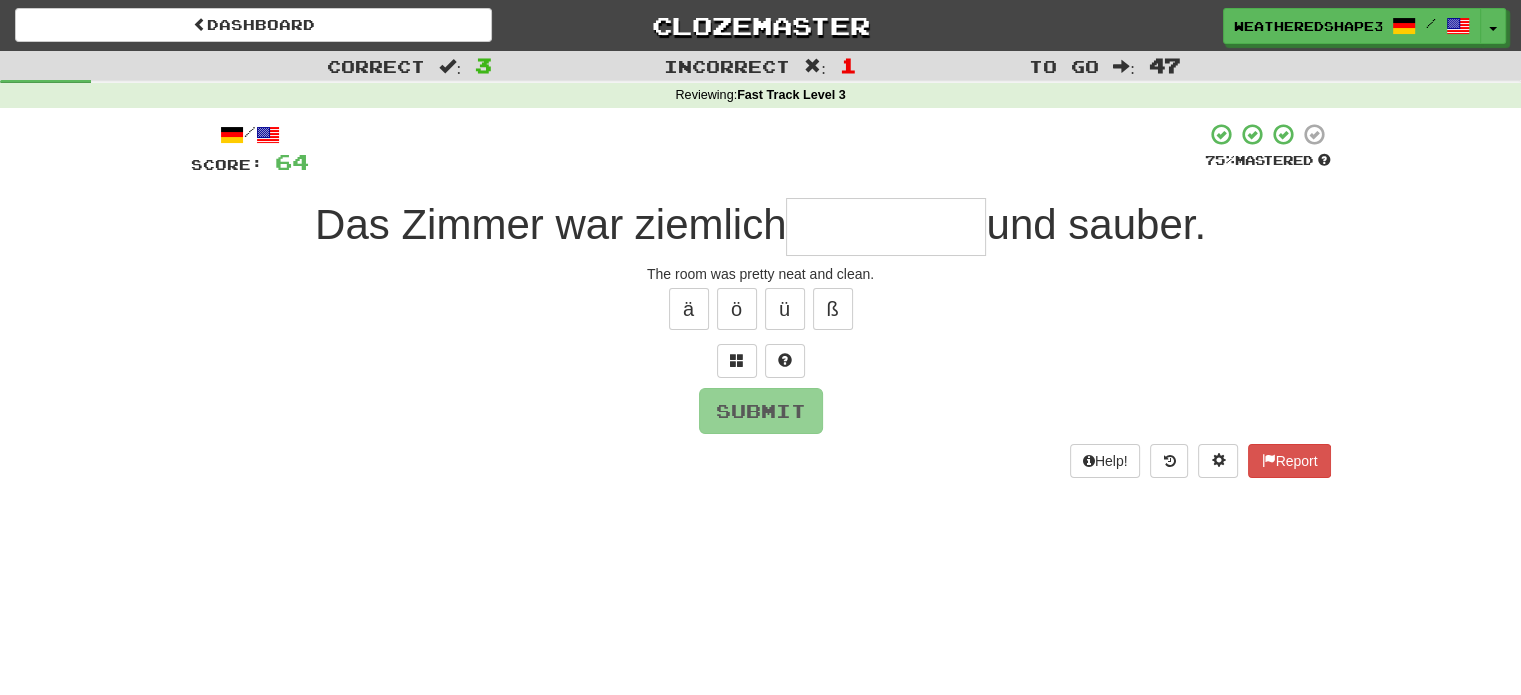 type on "*" 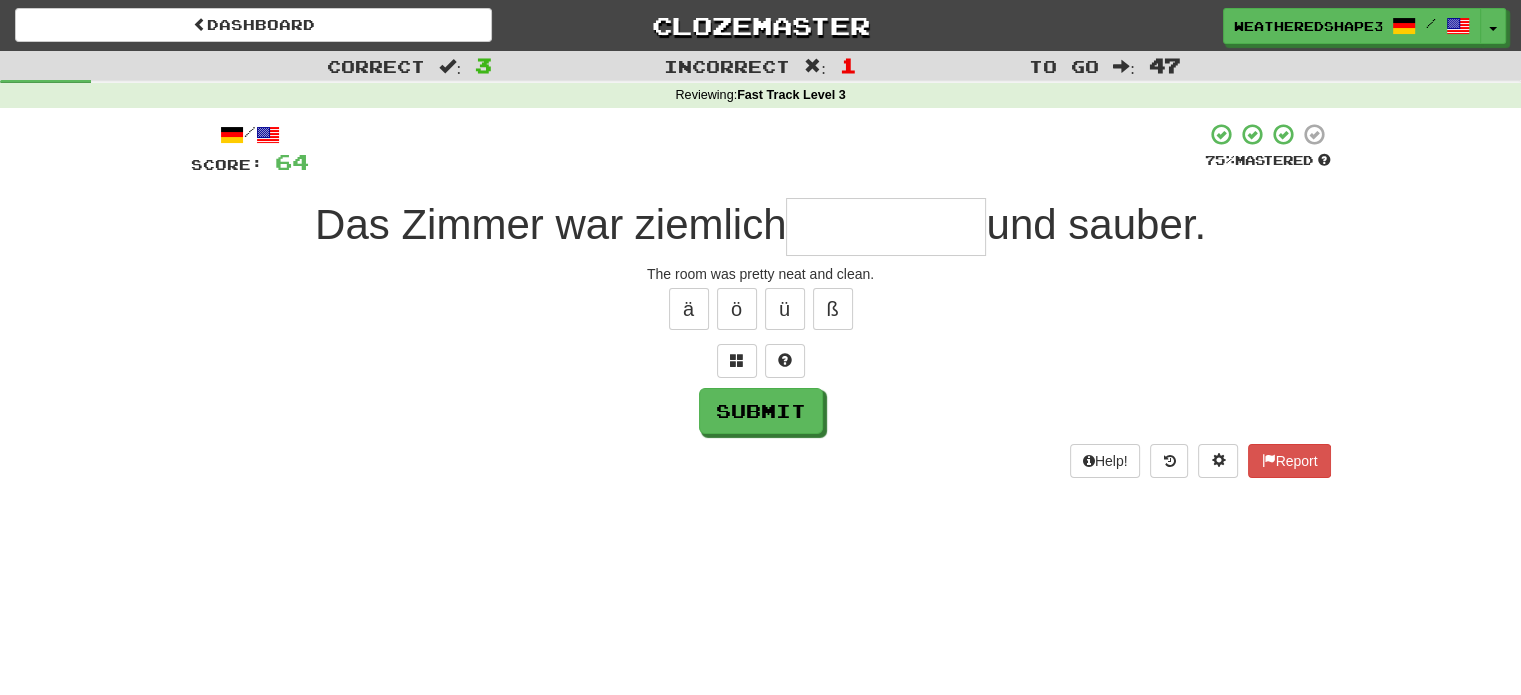 type on "*" 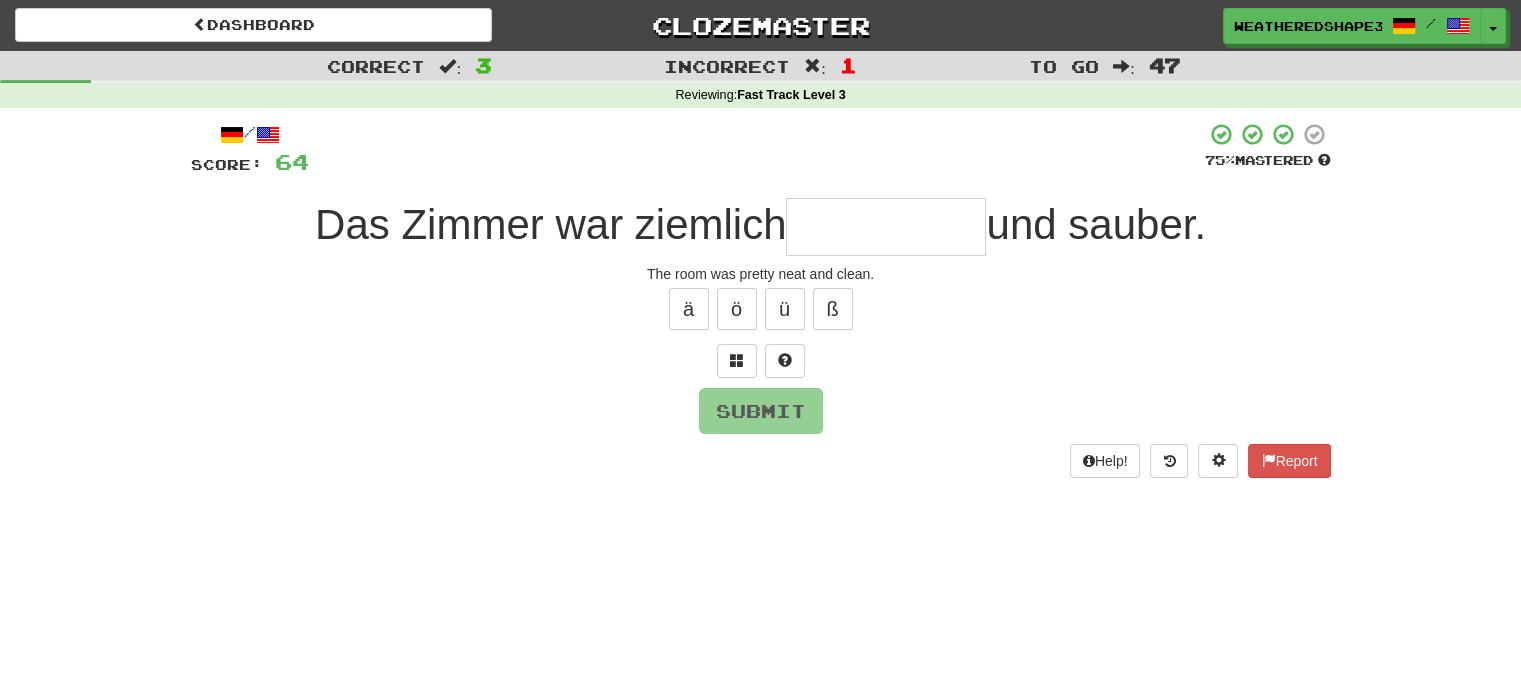 type on "*" 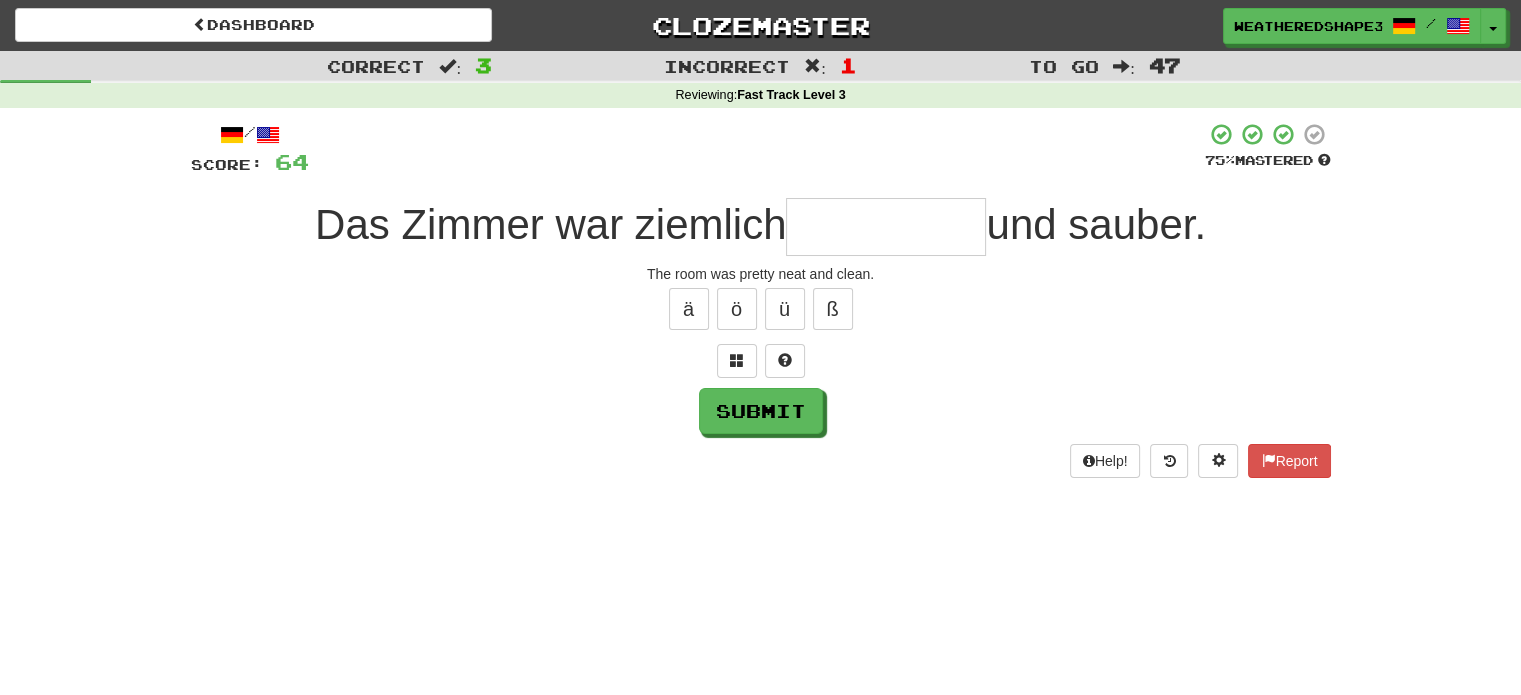 type on "*" 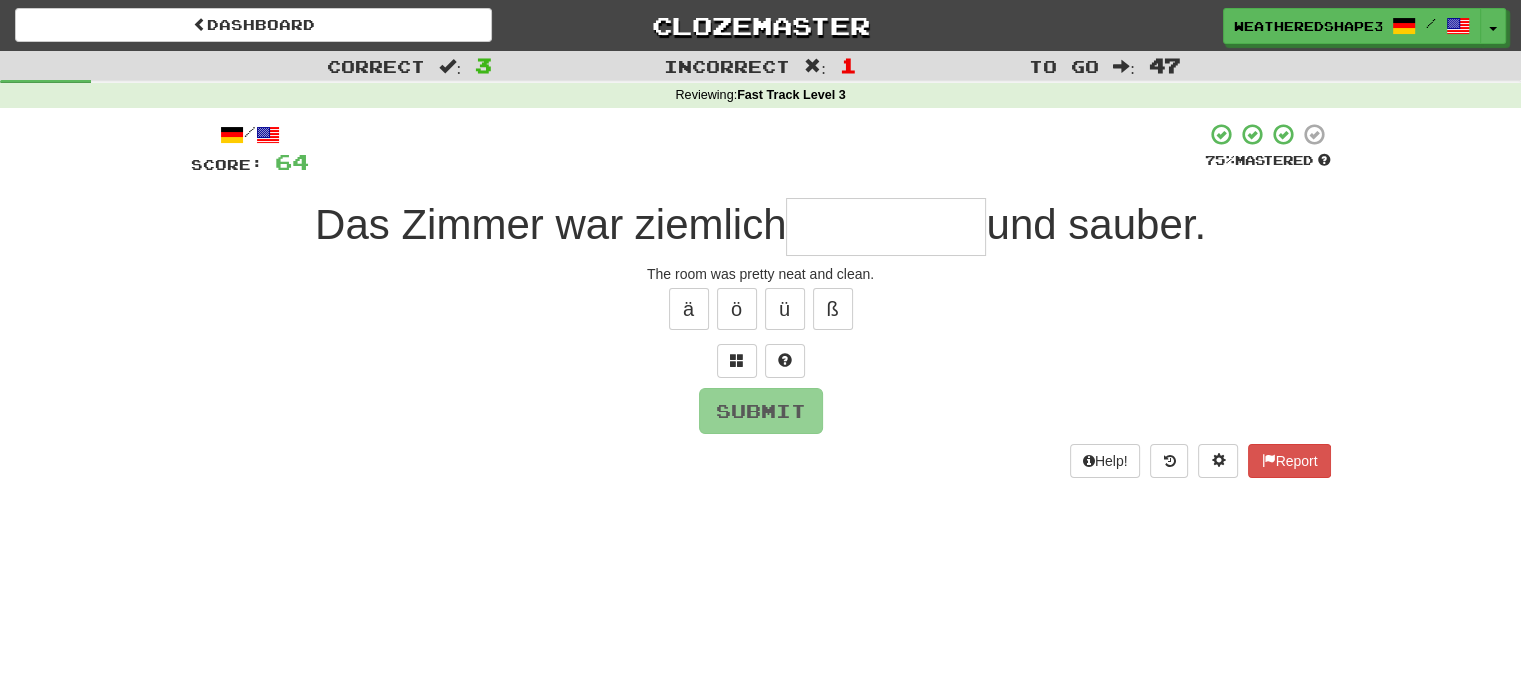 type on "*" 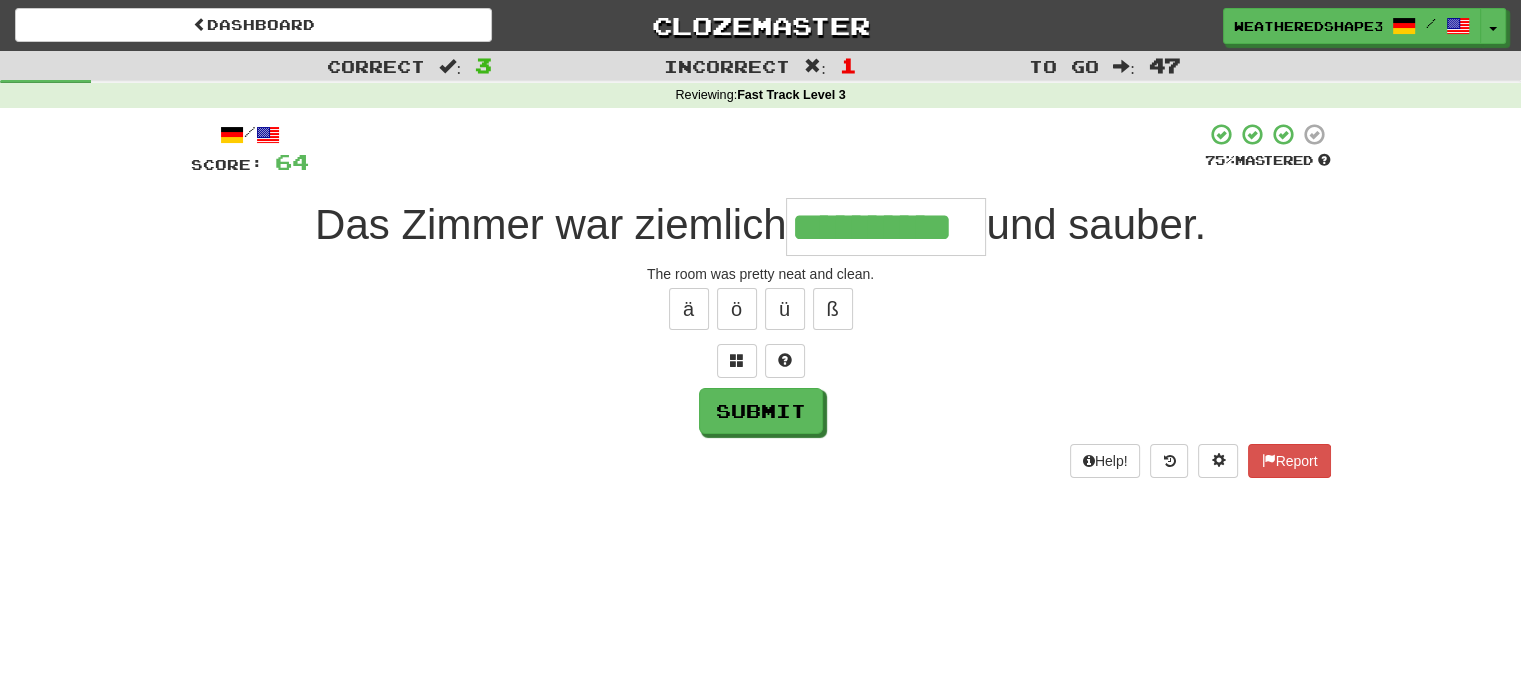 type on "**********" 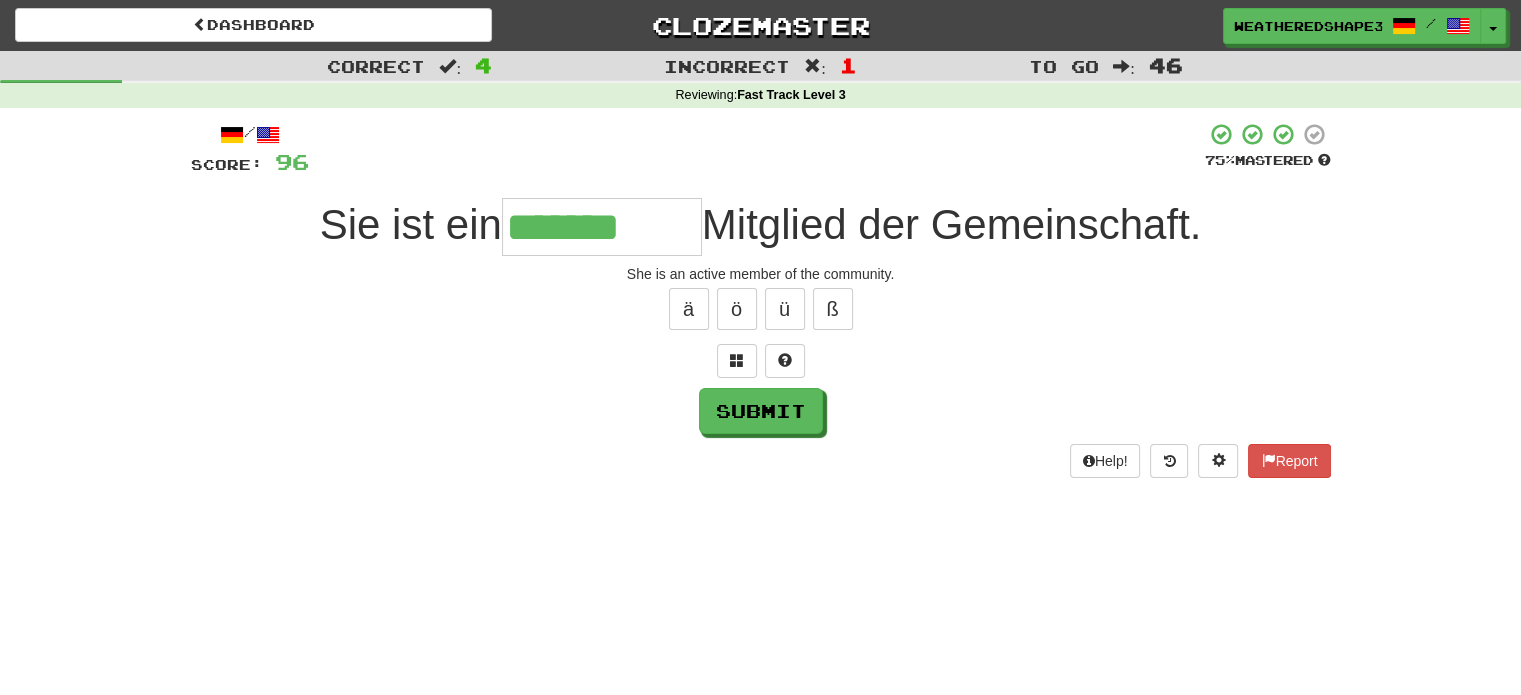 type on "*******" 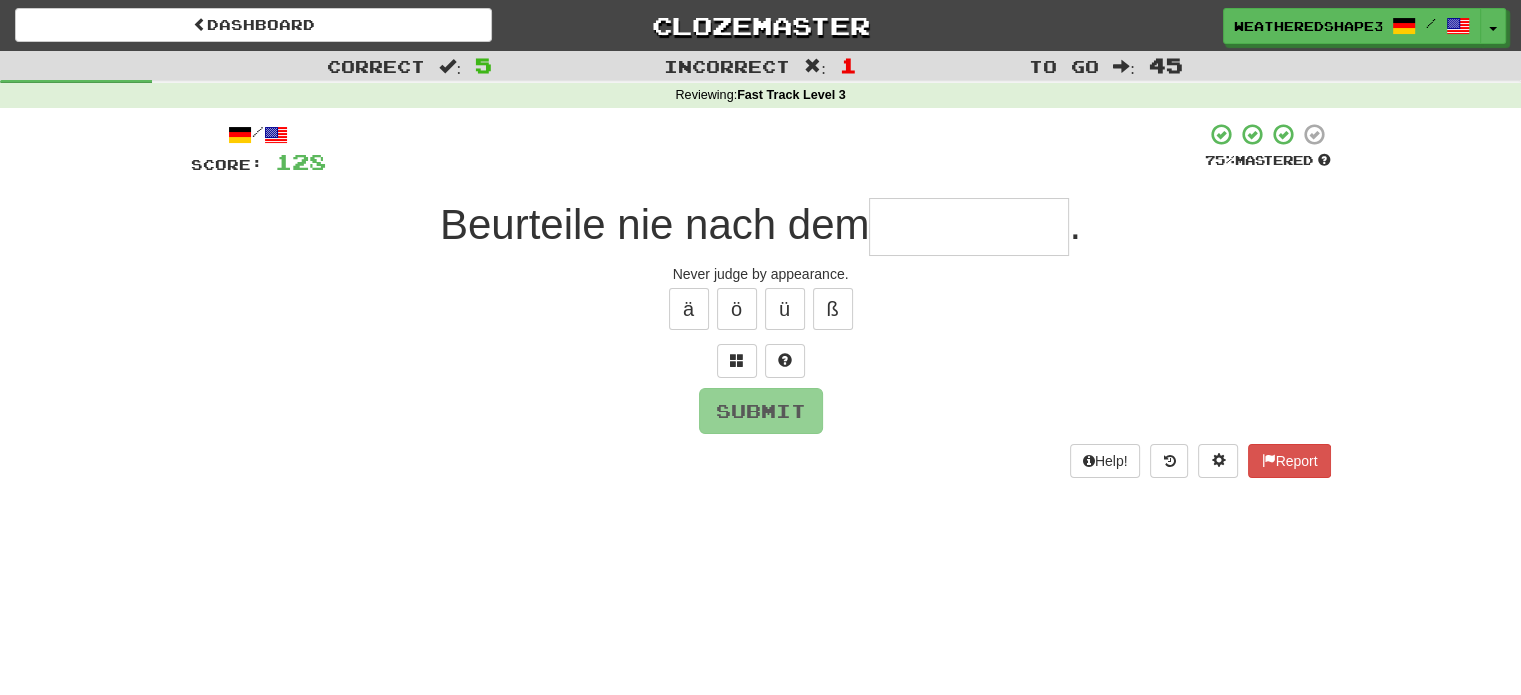 type on "*" 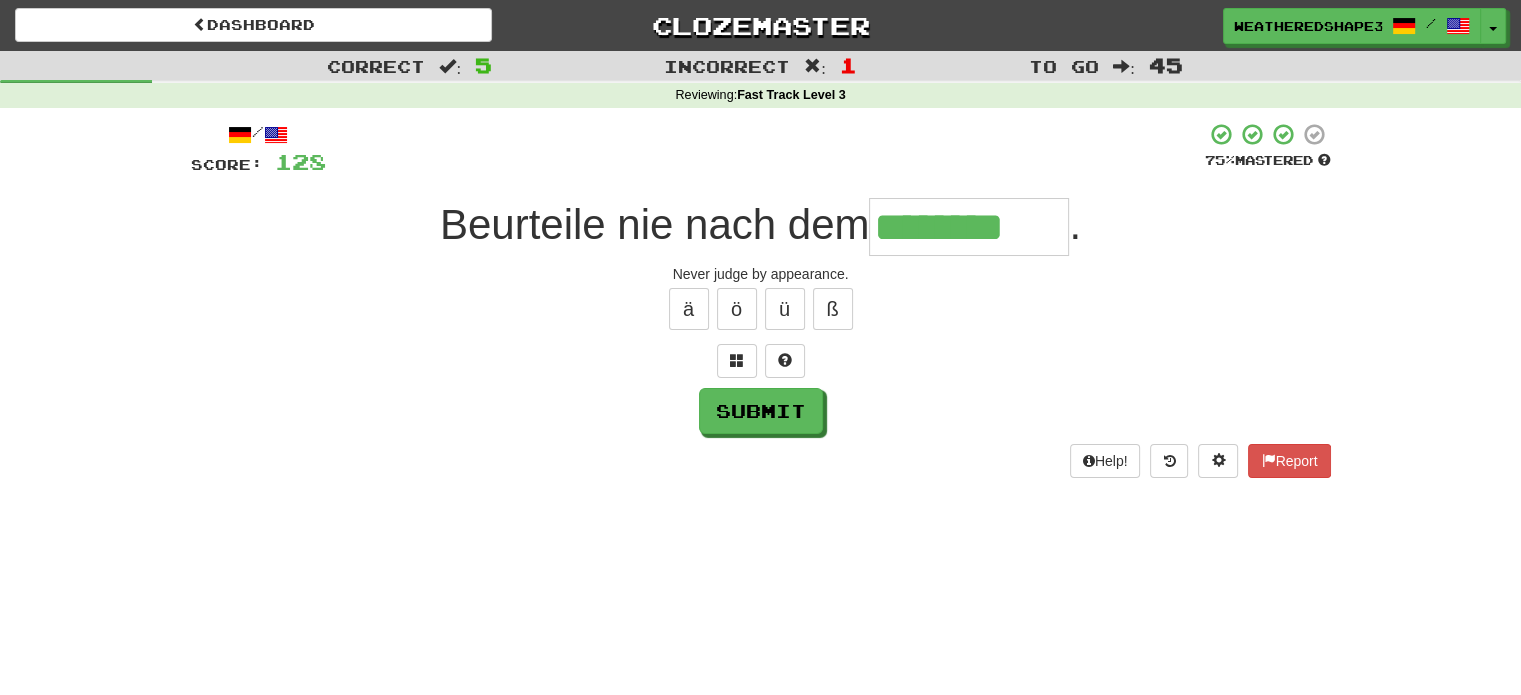 type on "********" 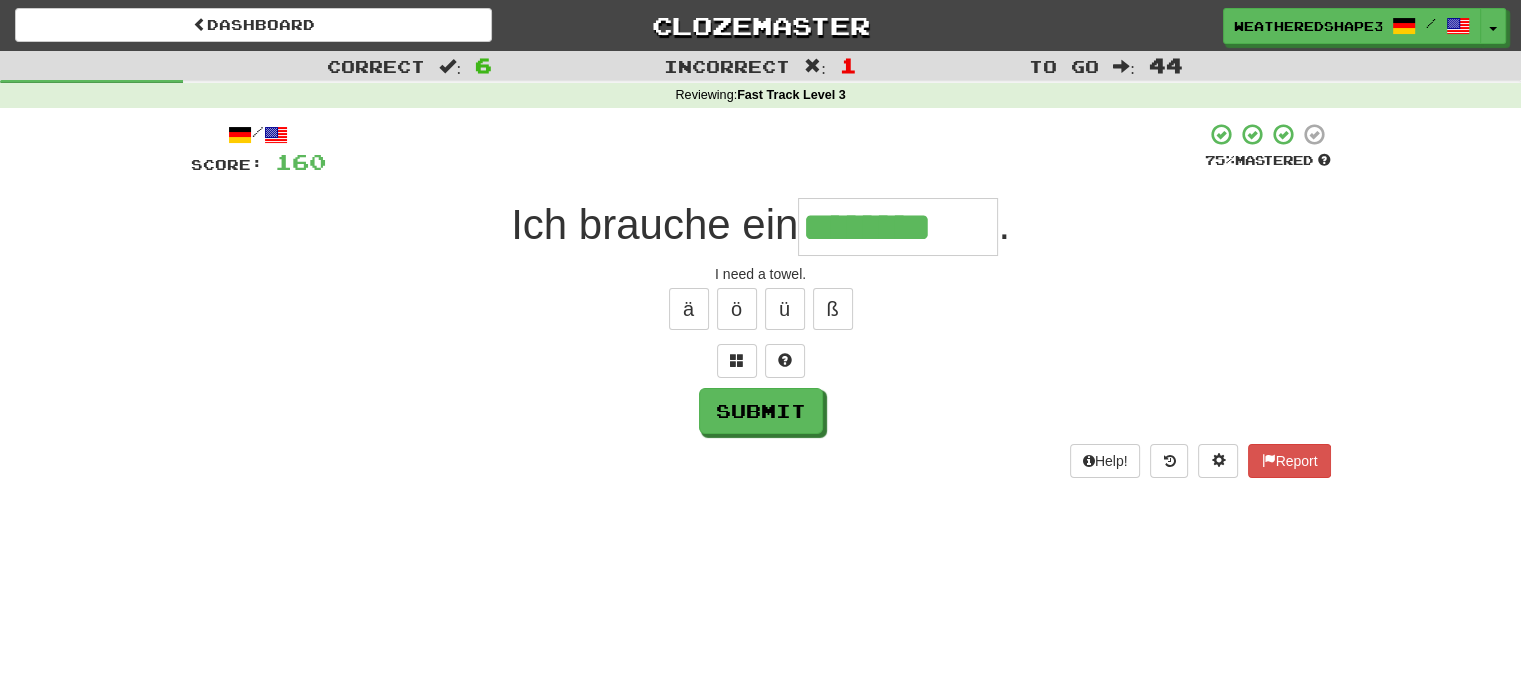 type on "********" 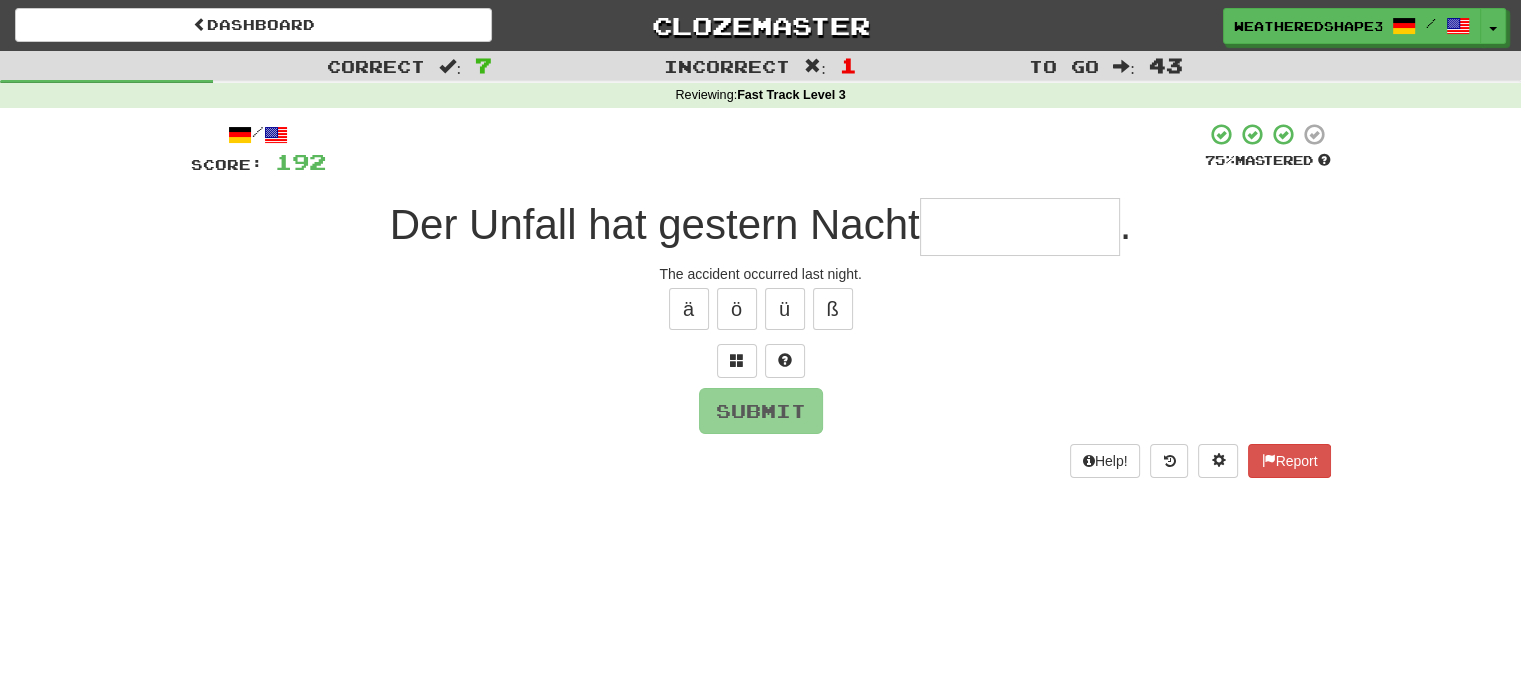 type on "*" 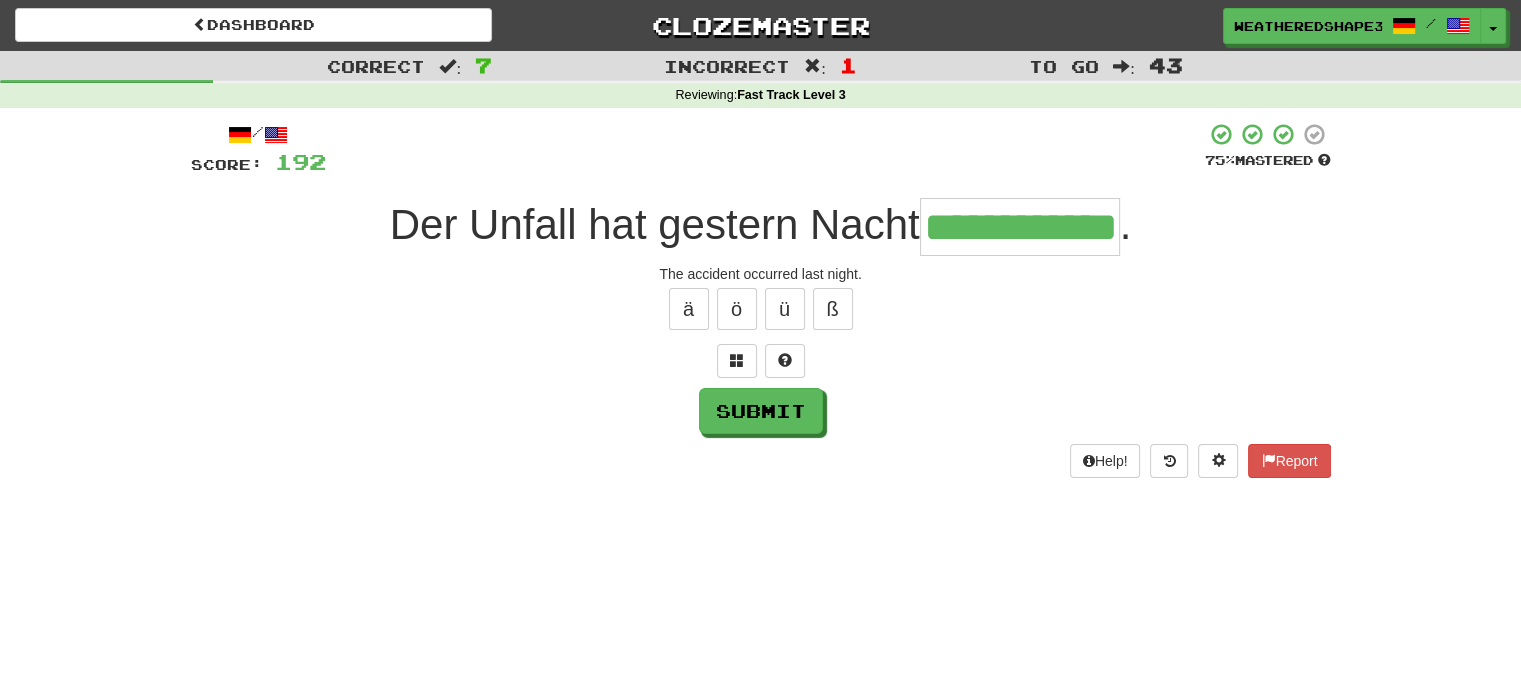 scroll, scrollTop: 0, scrollLeft: 38, axis: horizontal 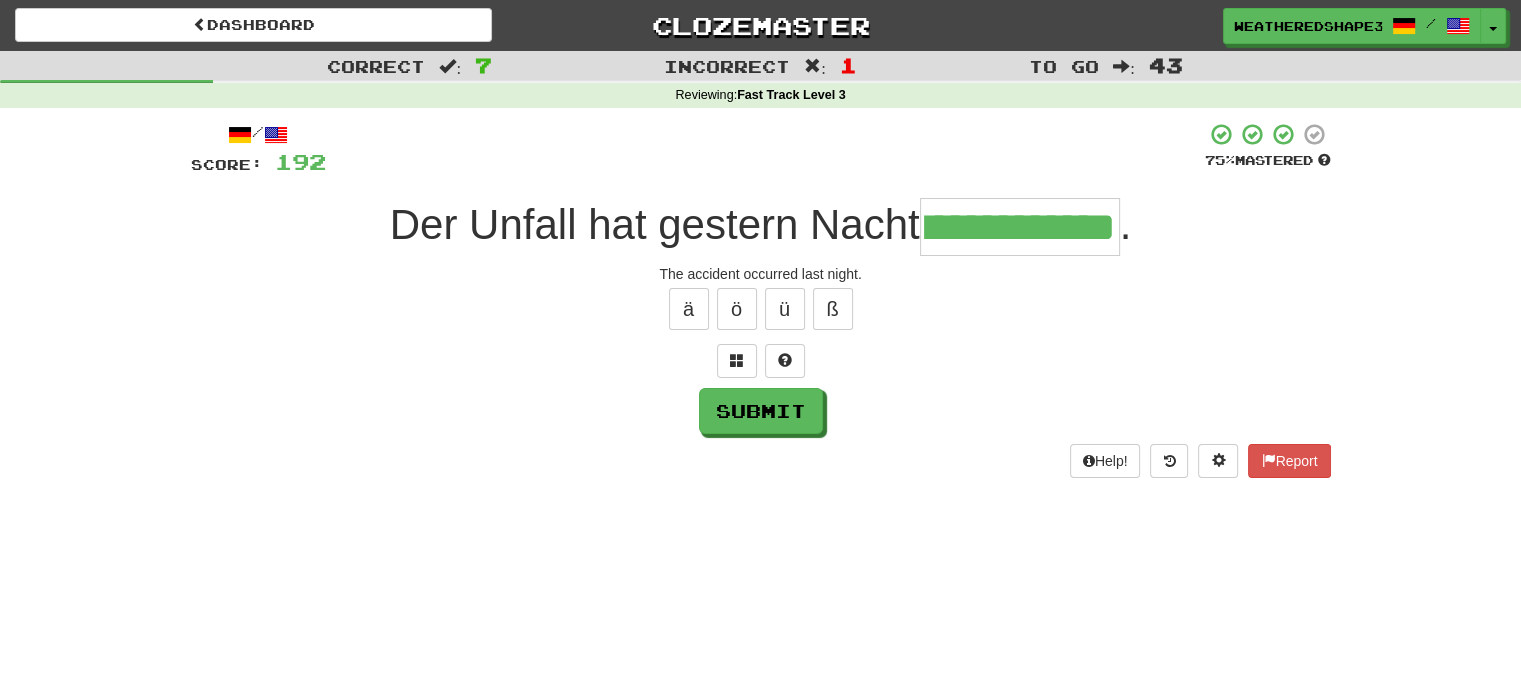 type on "**********" 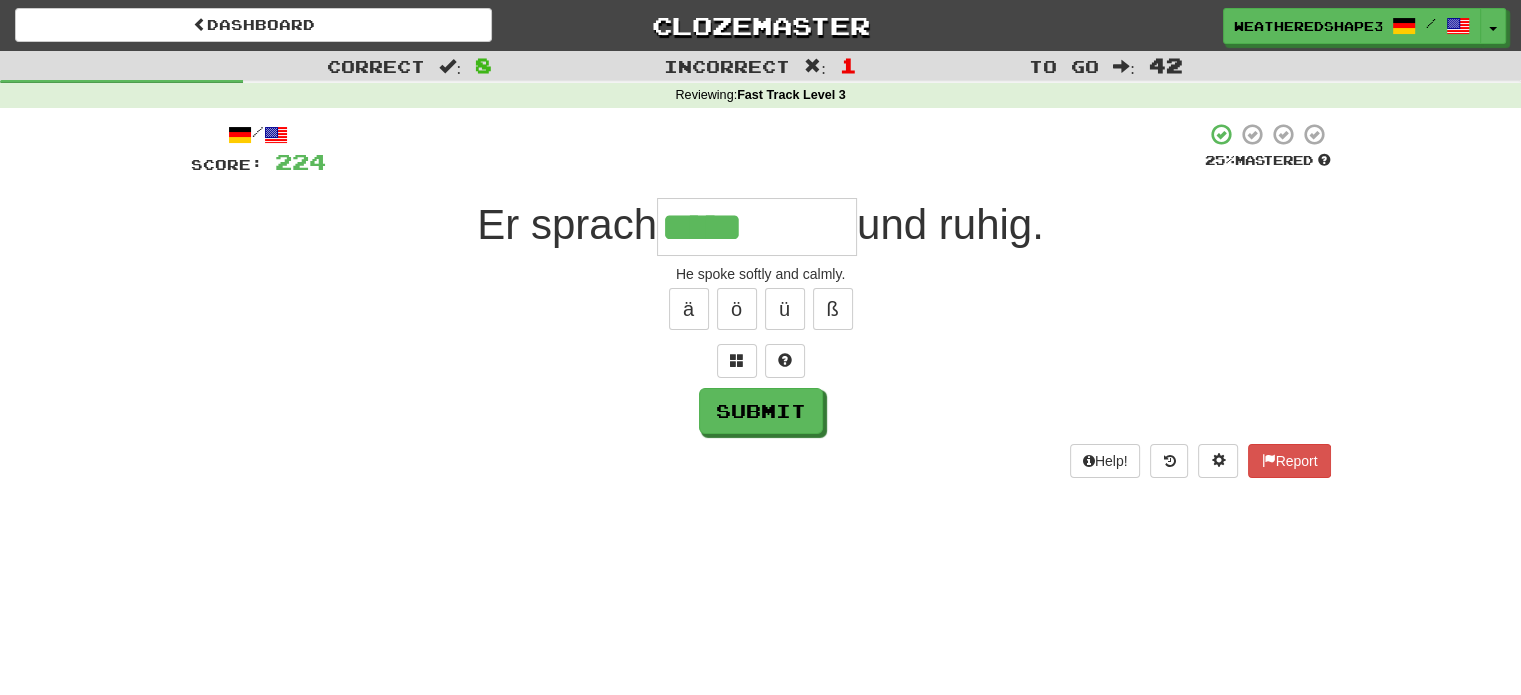 type on "*****" 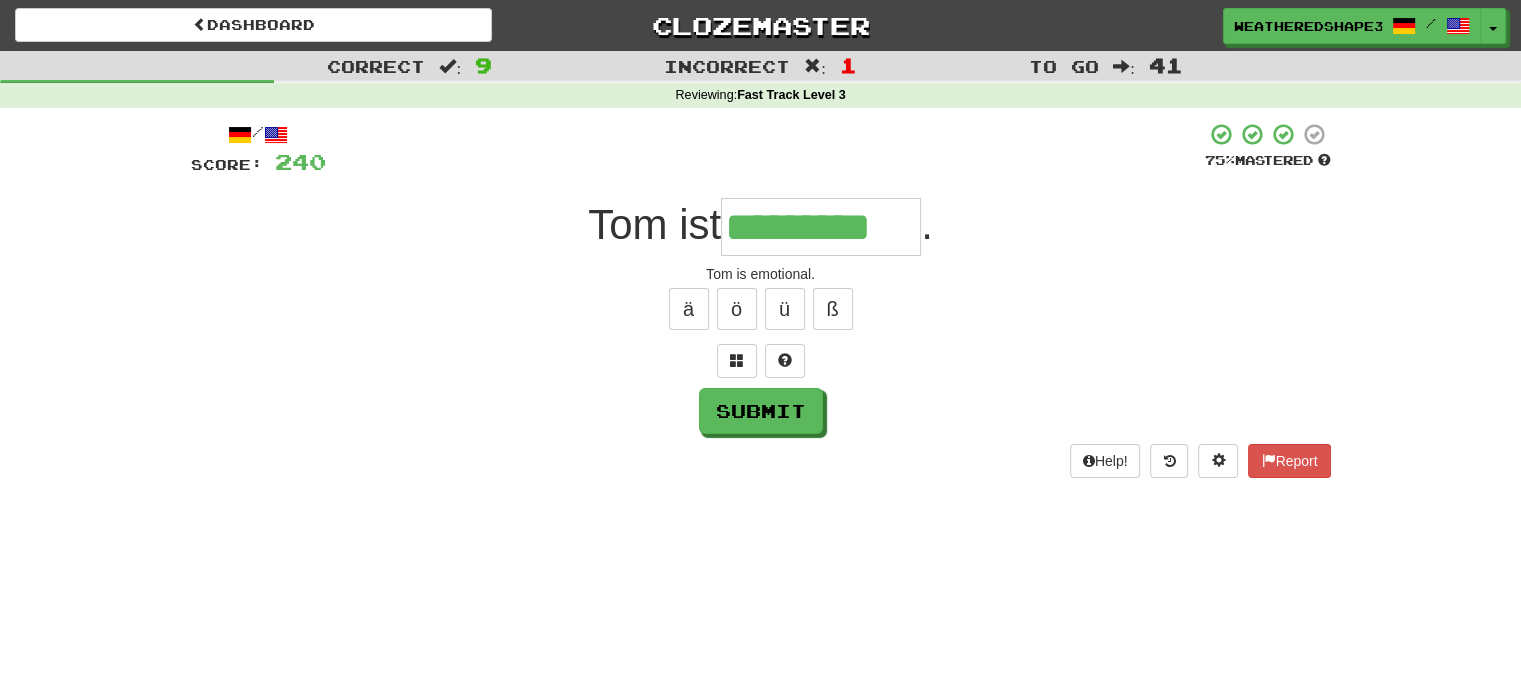 type on "*********" 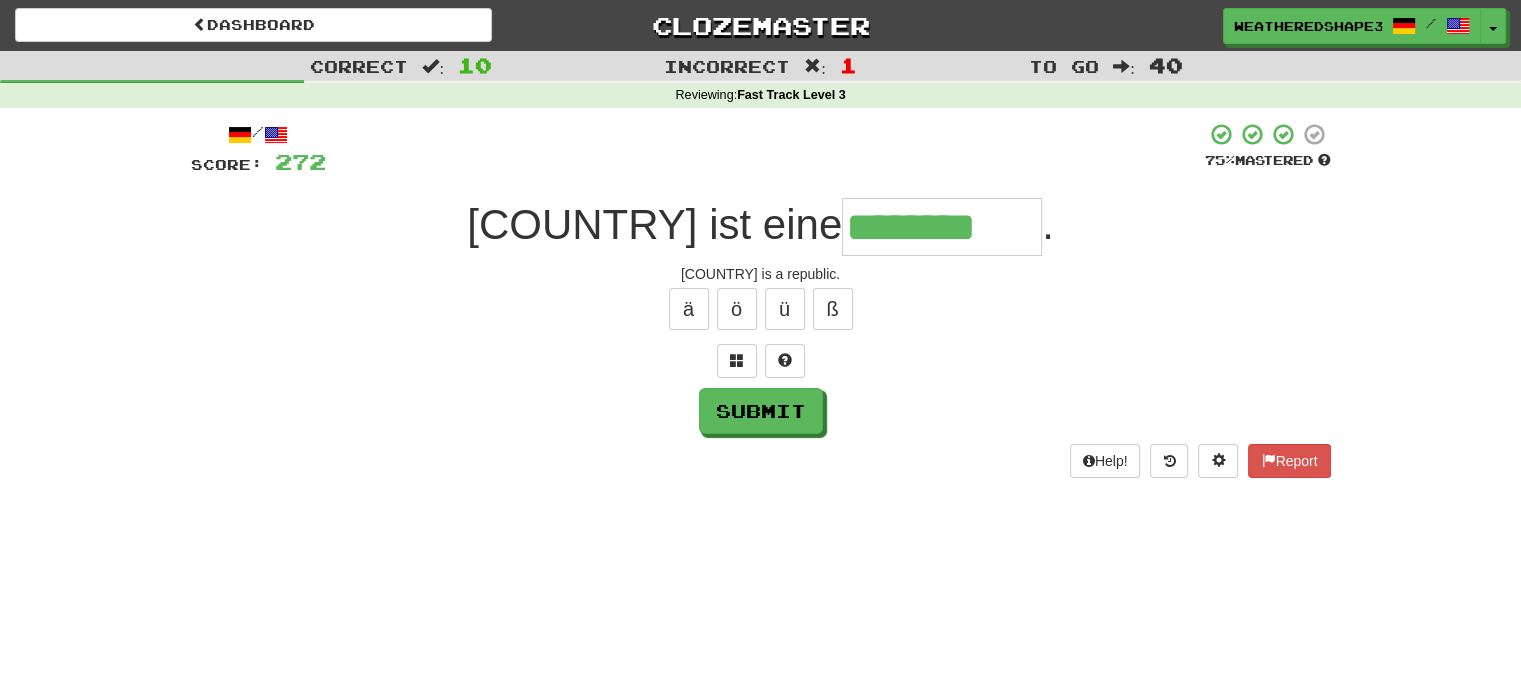 type on "********" 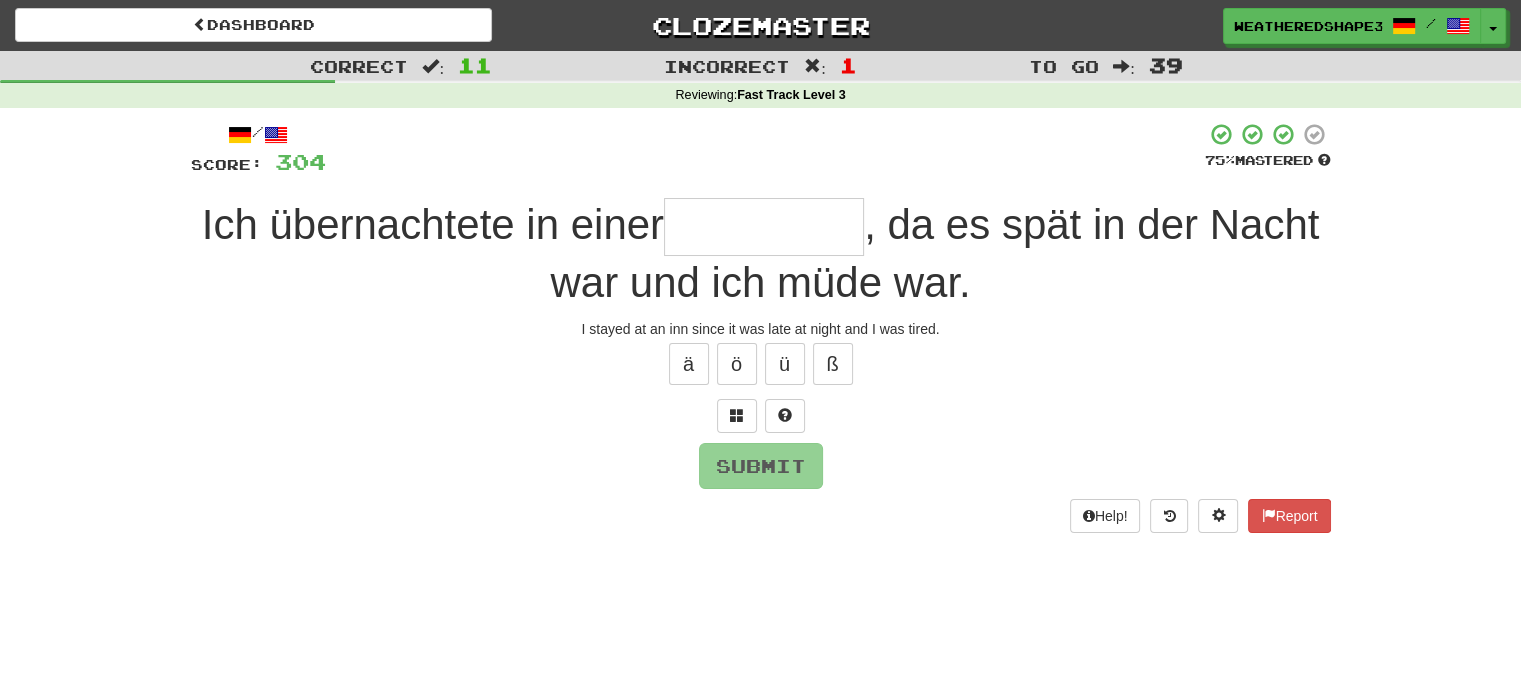 type on "*" 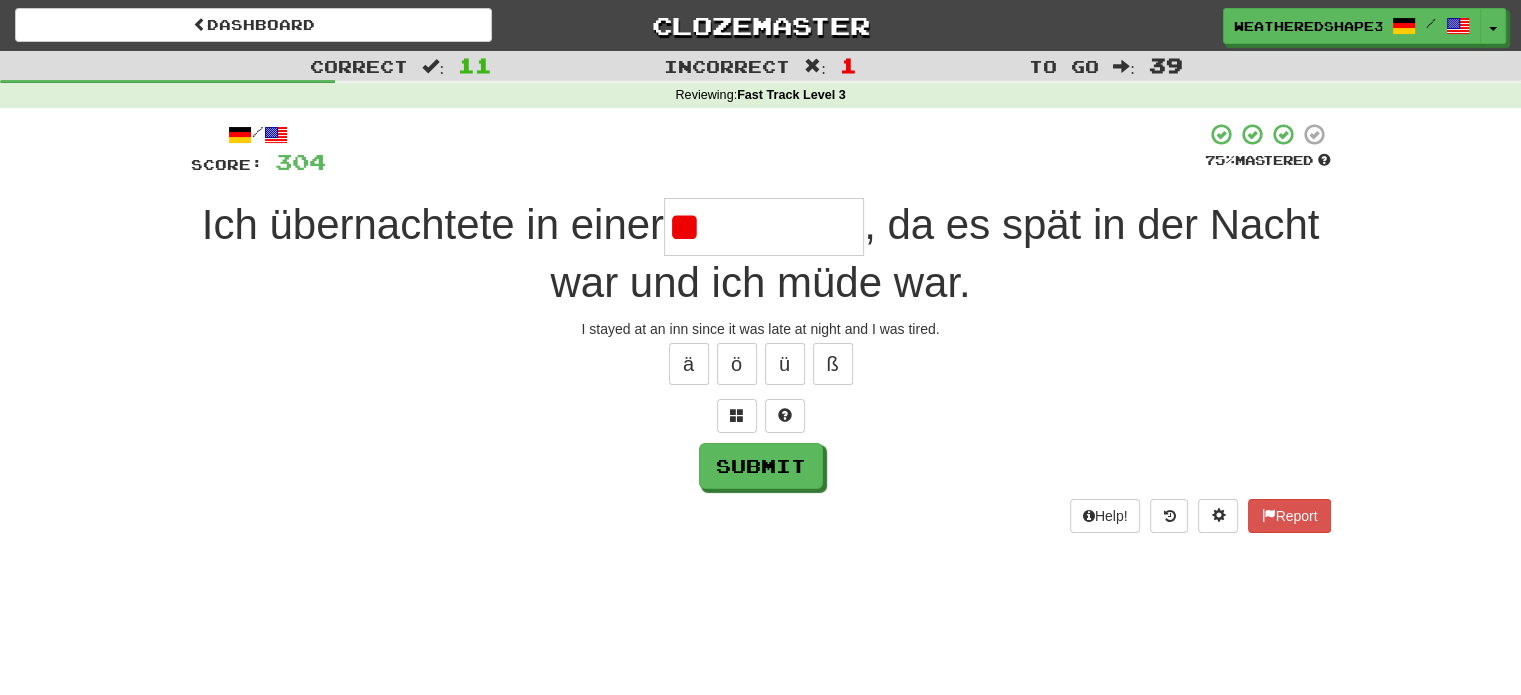 type on "*" 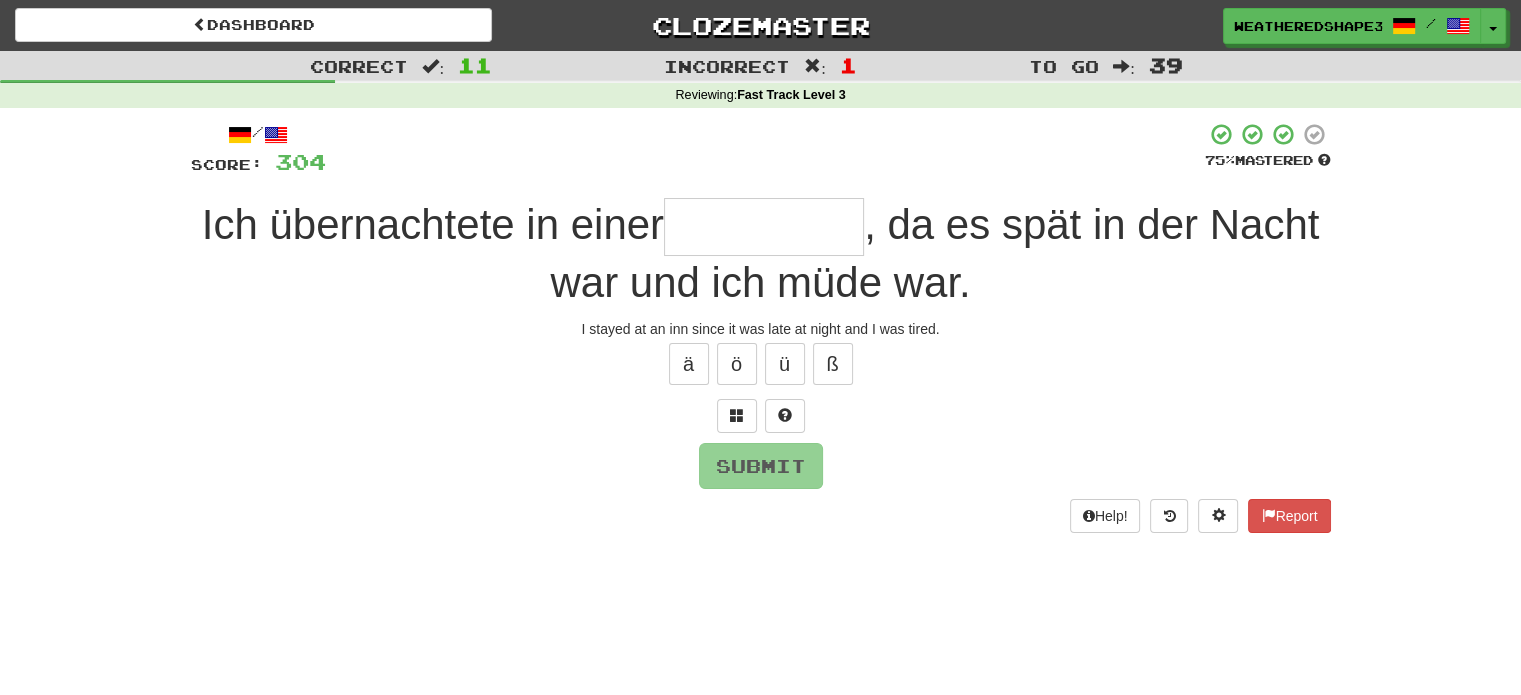 type on "*" 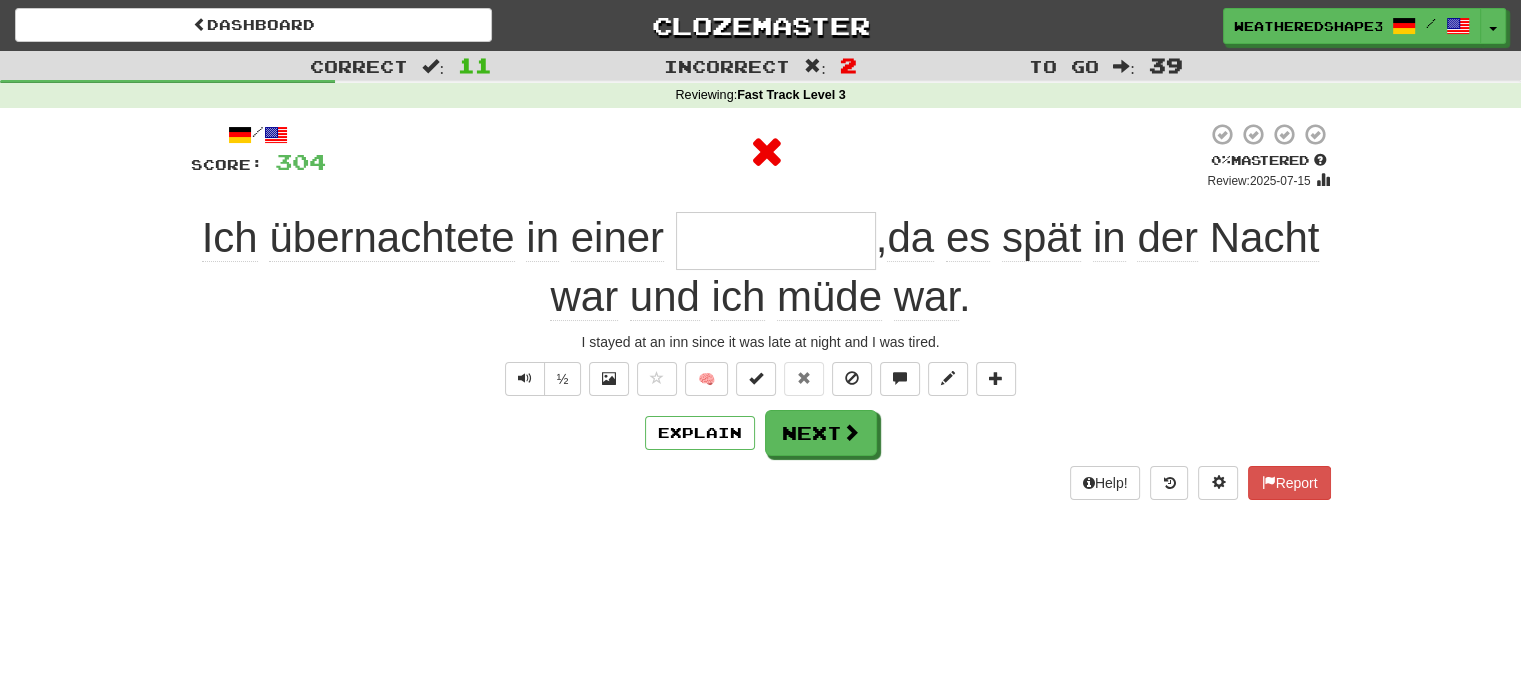 type on "********" 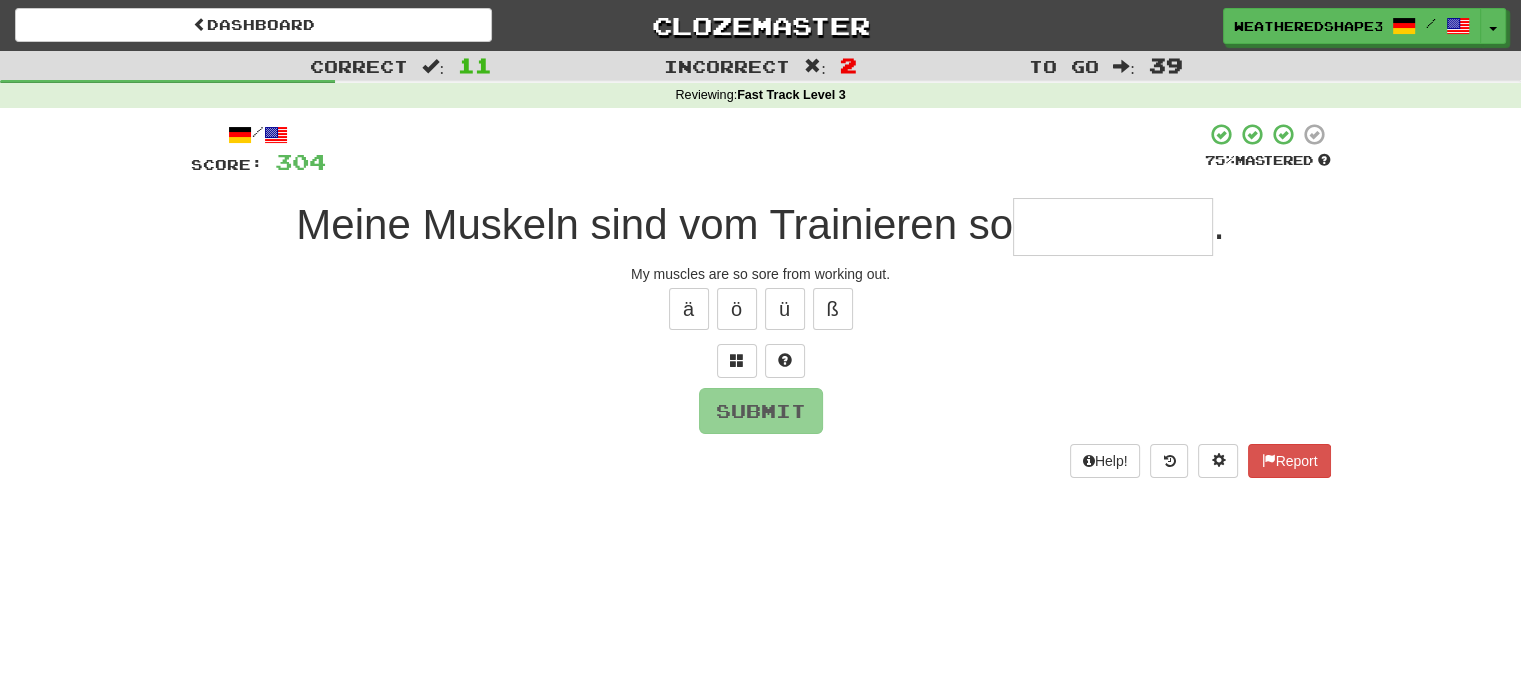 type on "*" 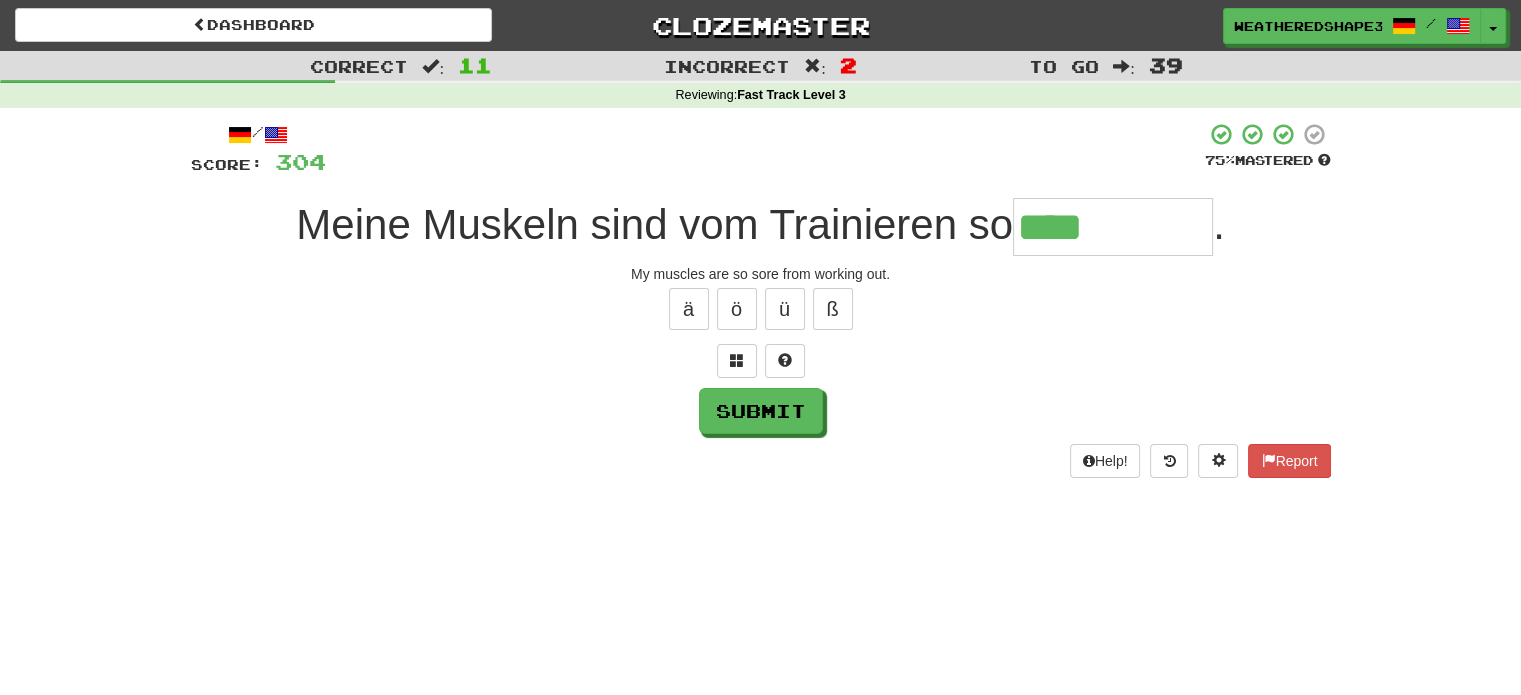 type on "****" 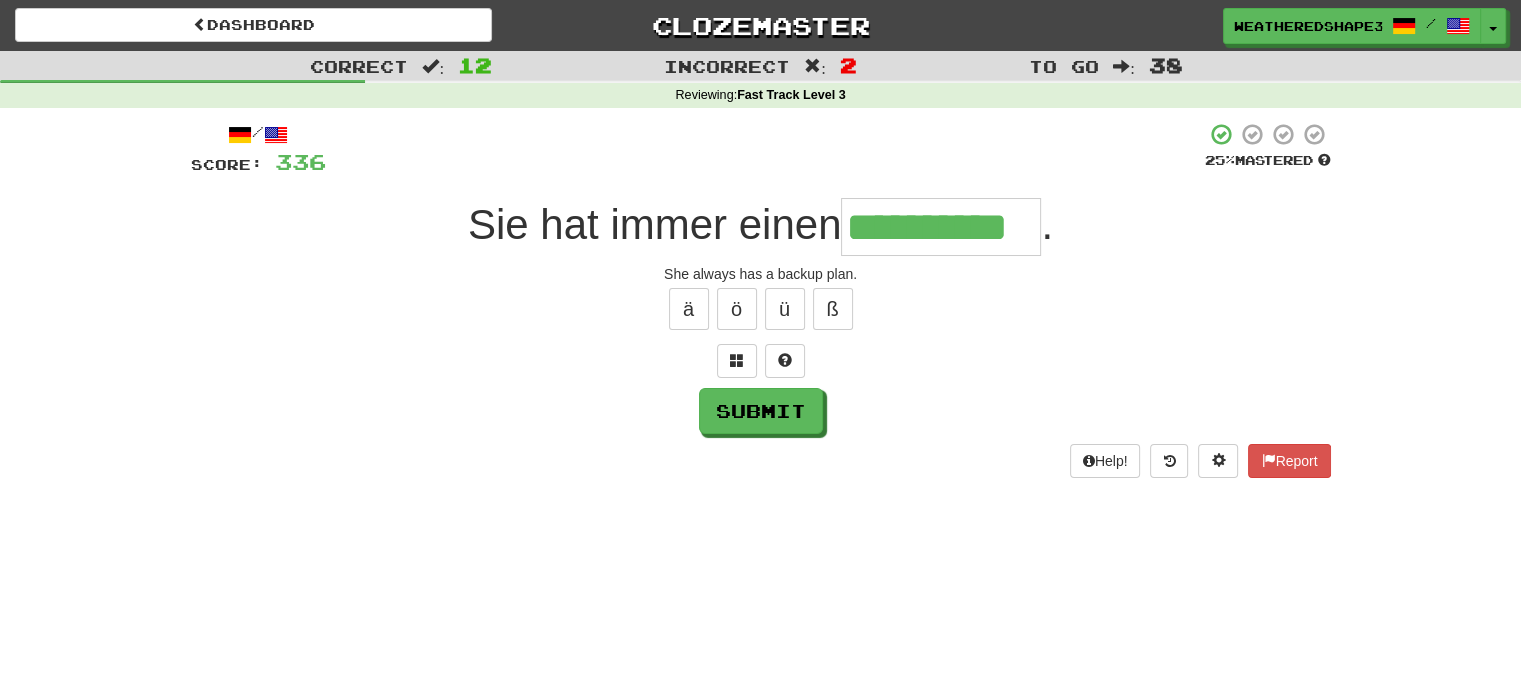 type on "**********" 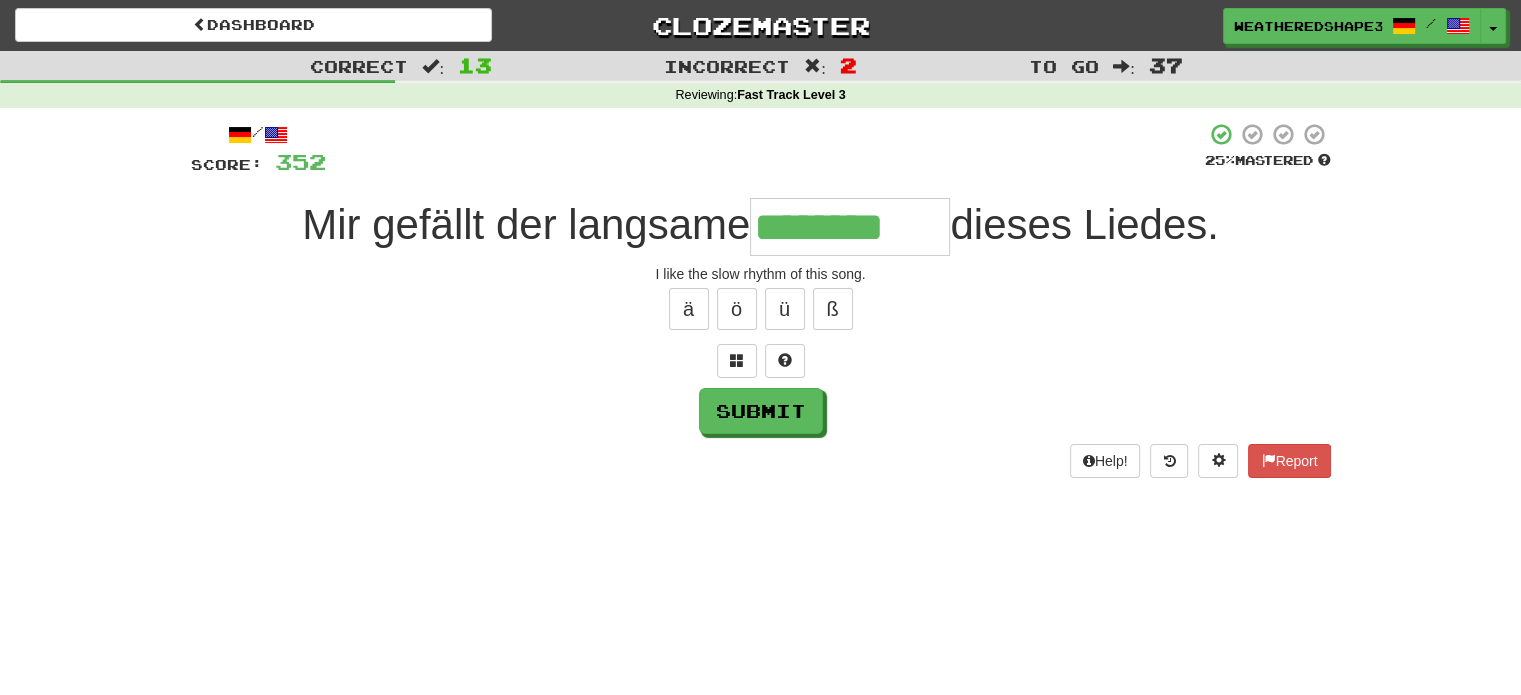 type on "********" 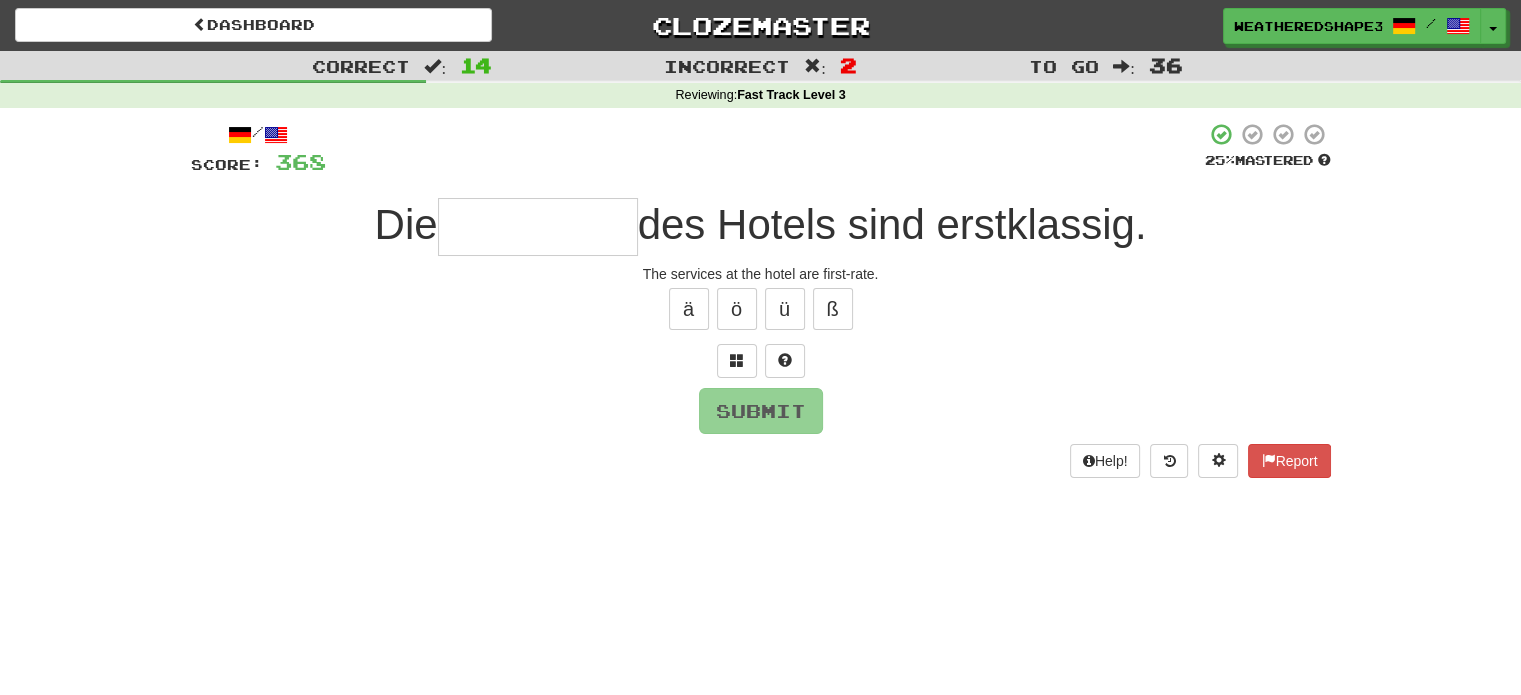 type on "*" 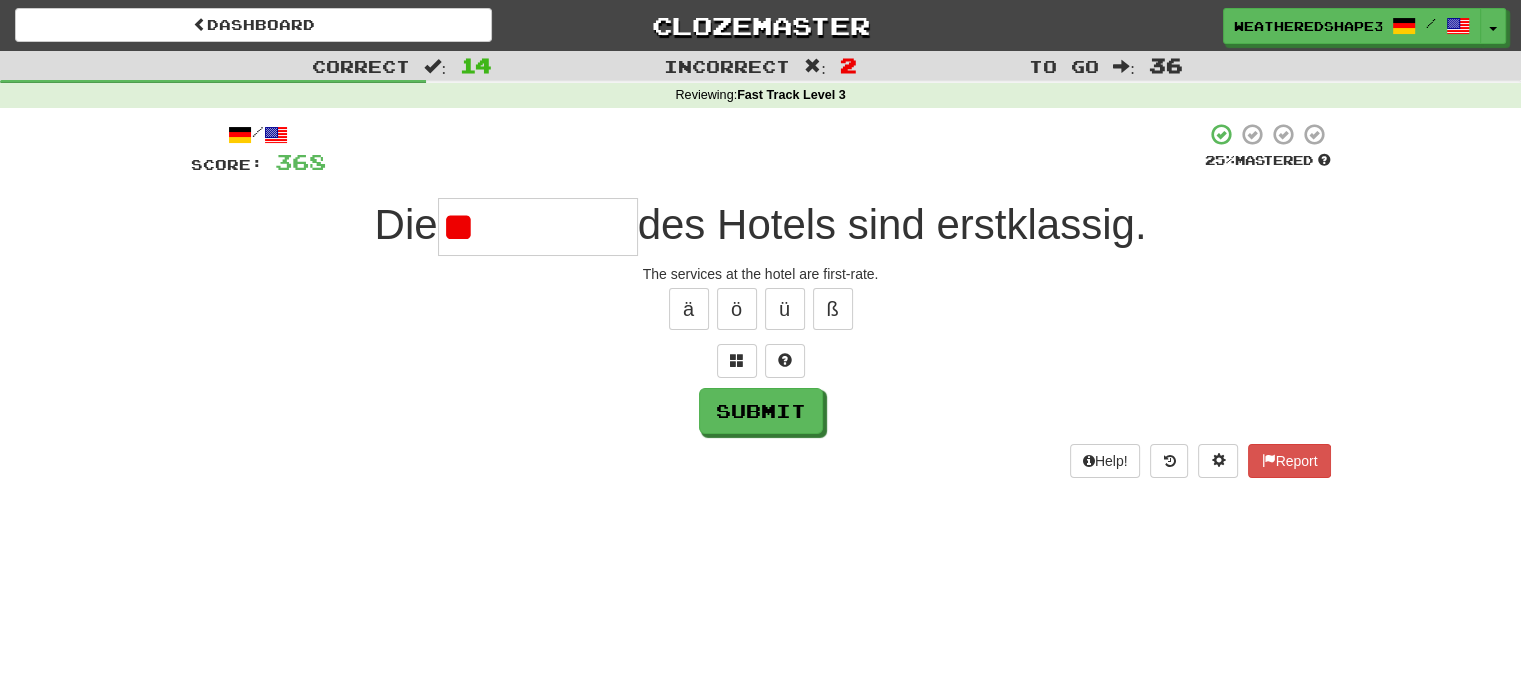 type on "*" 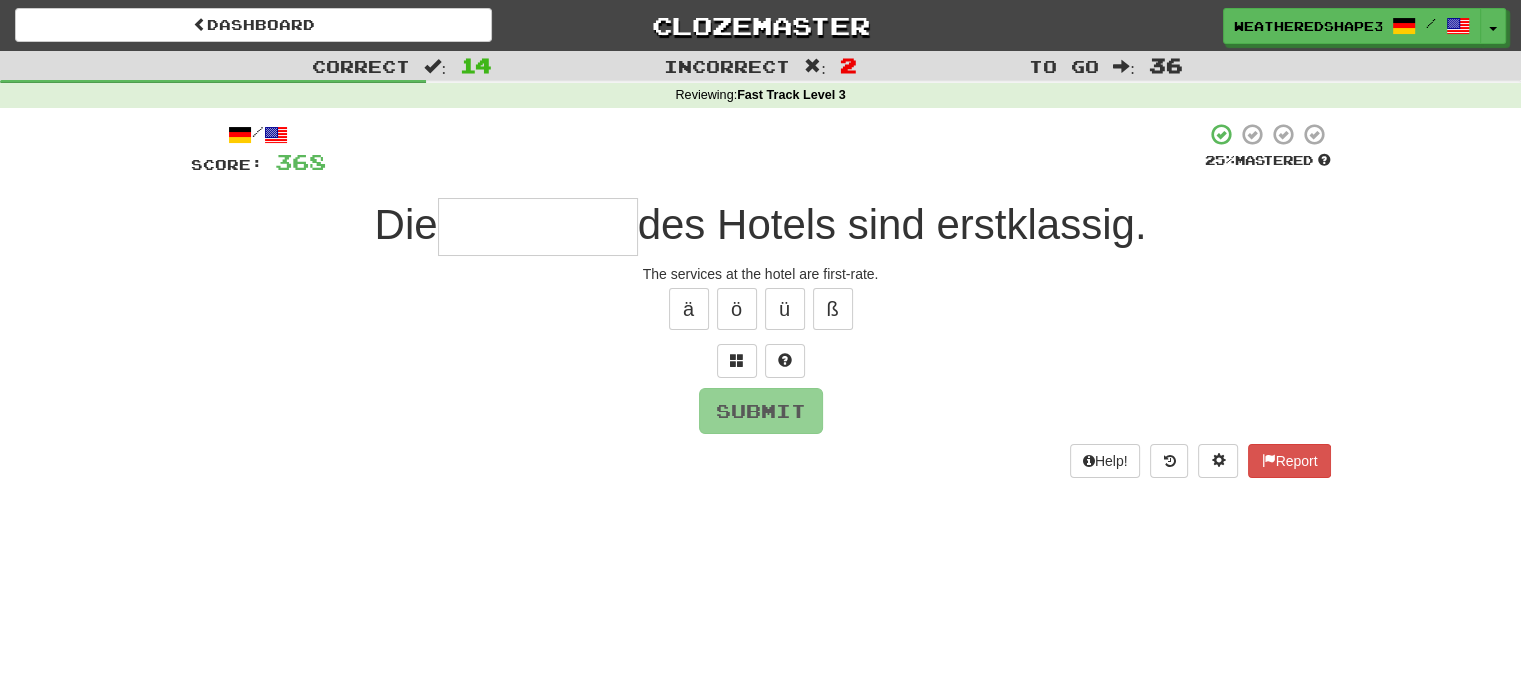 type on "*" 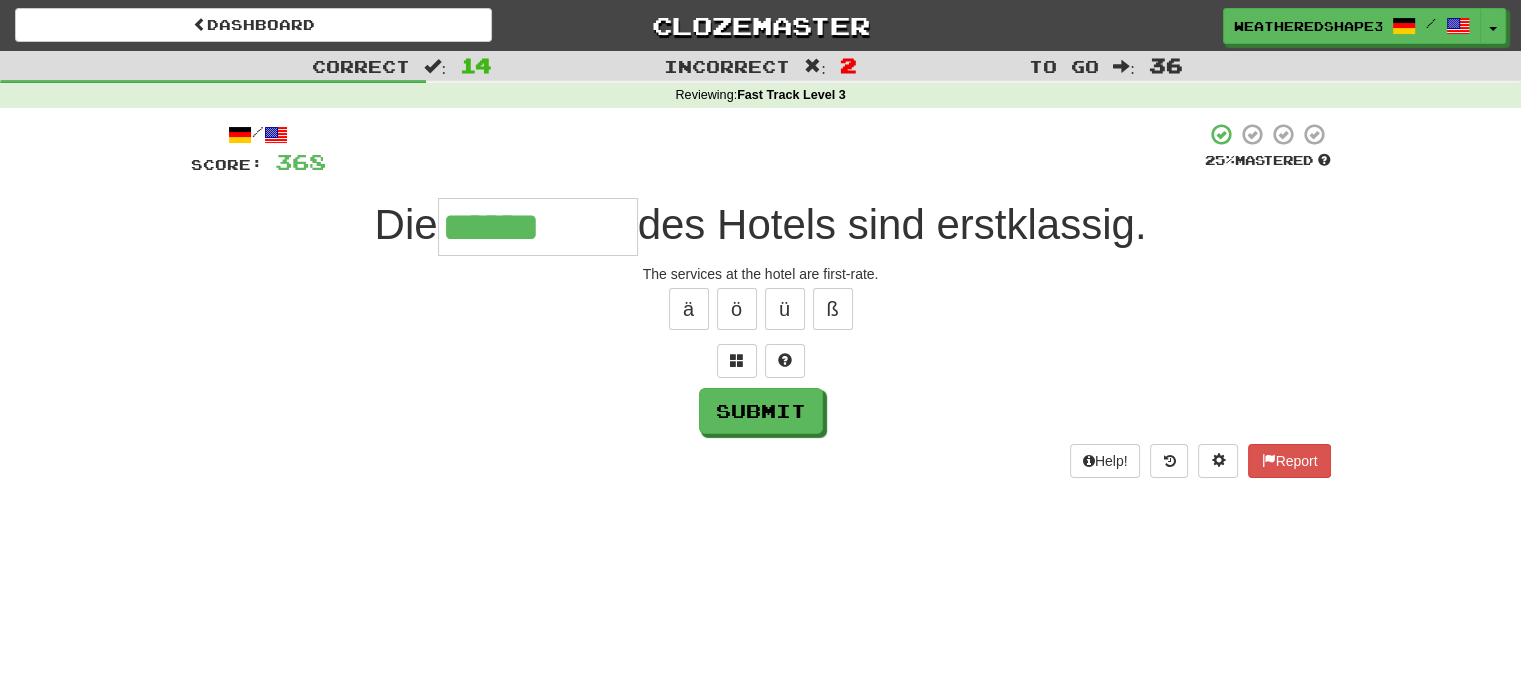 type on "**********" 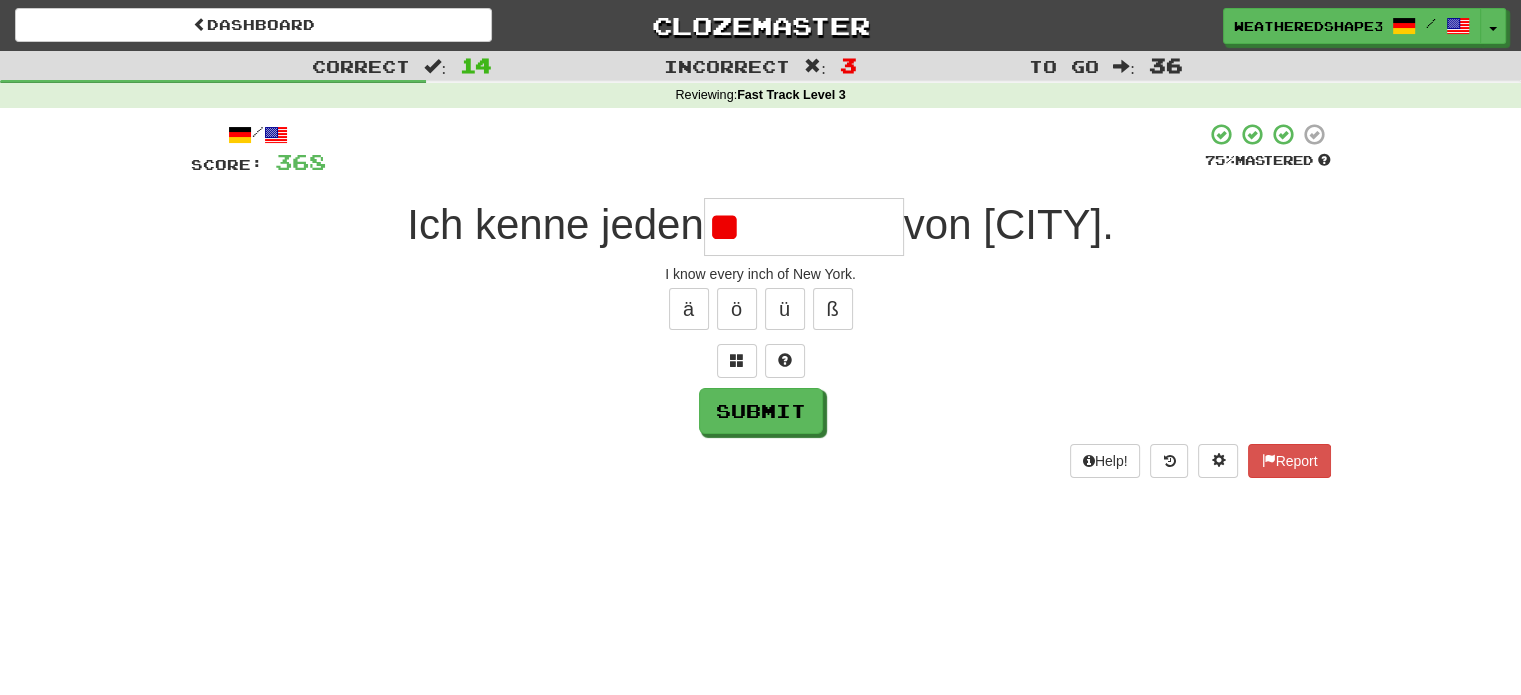 type on "*" 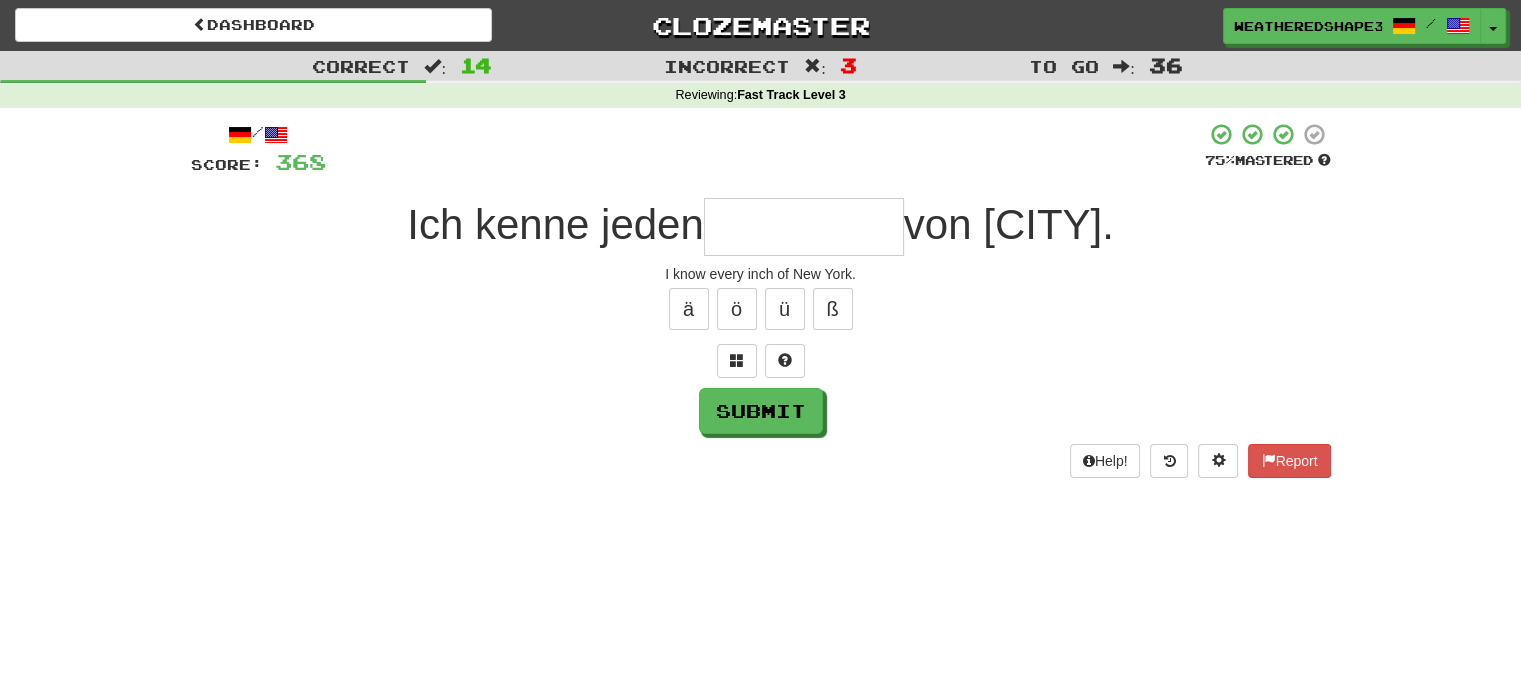 type on "*" 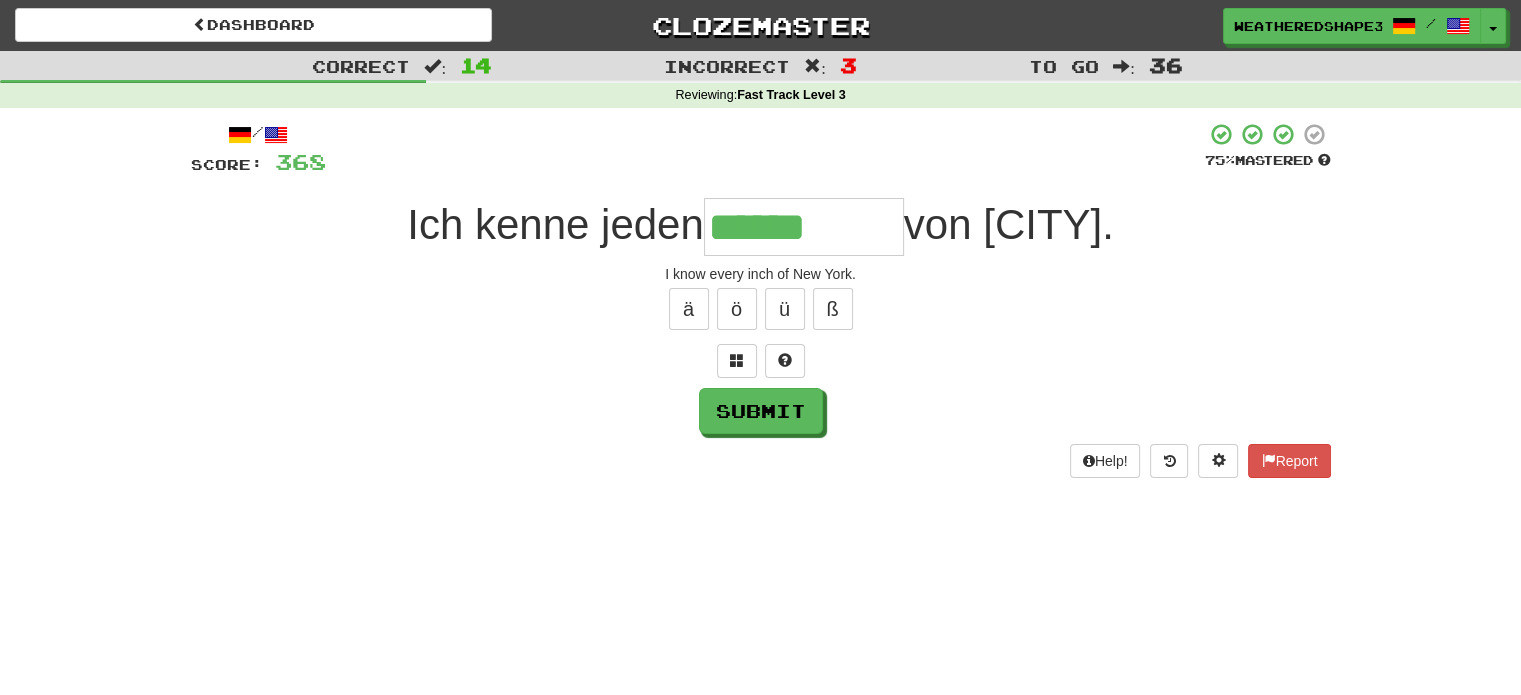 type on "******" 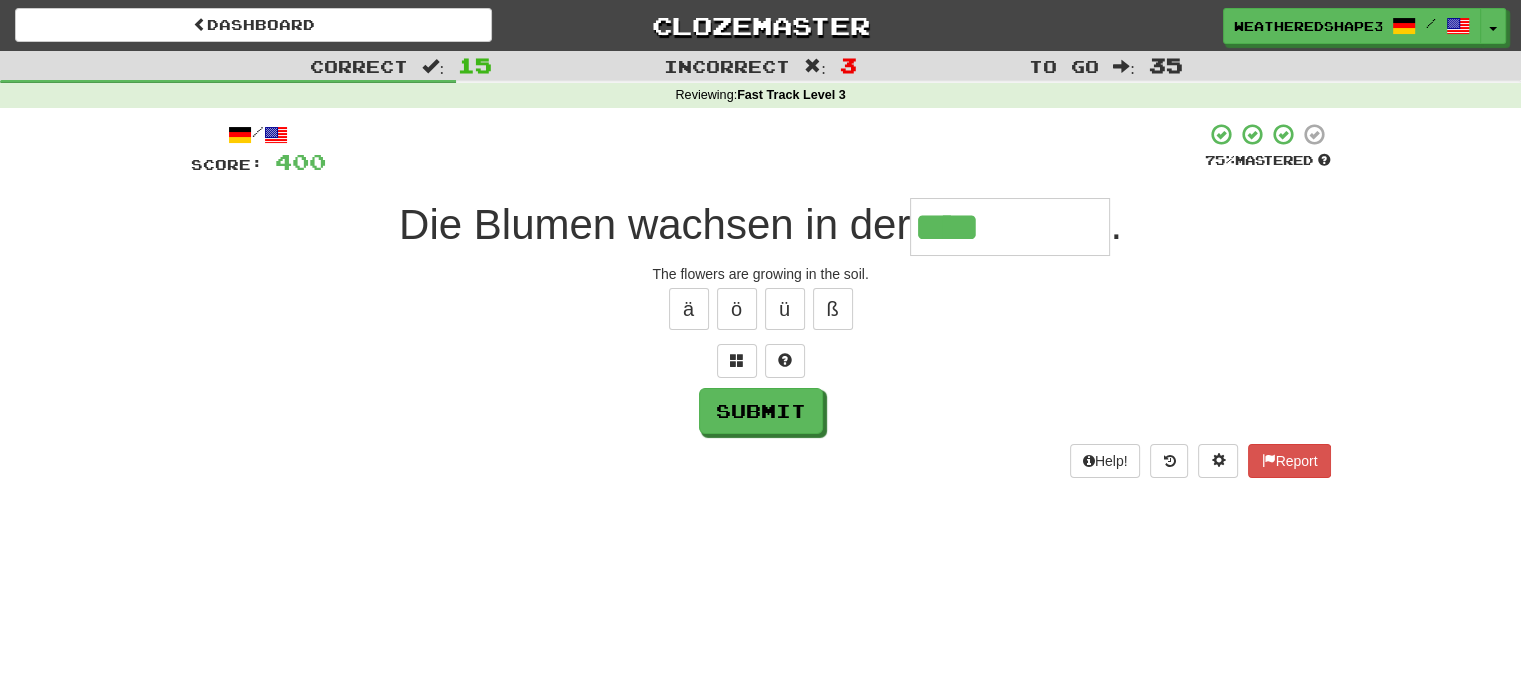 type on "****" 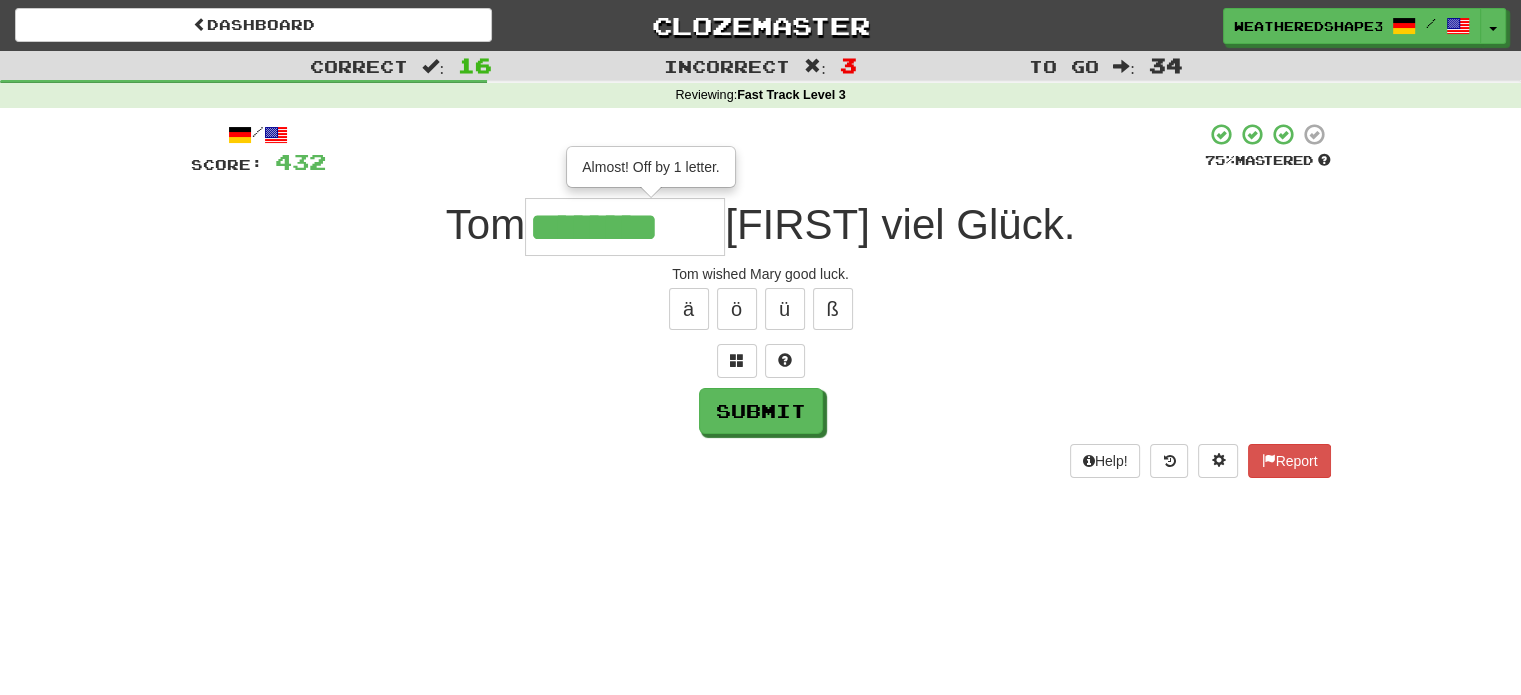 type on "********" 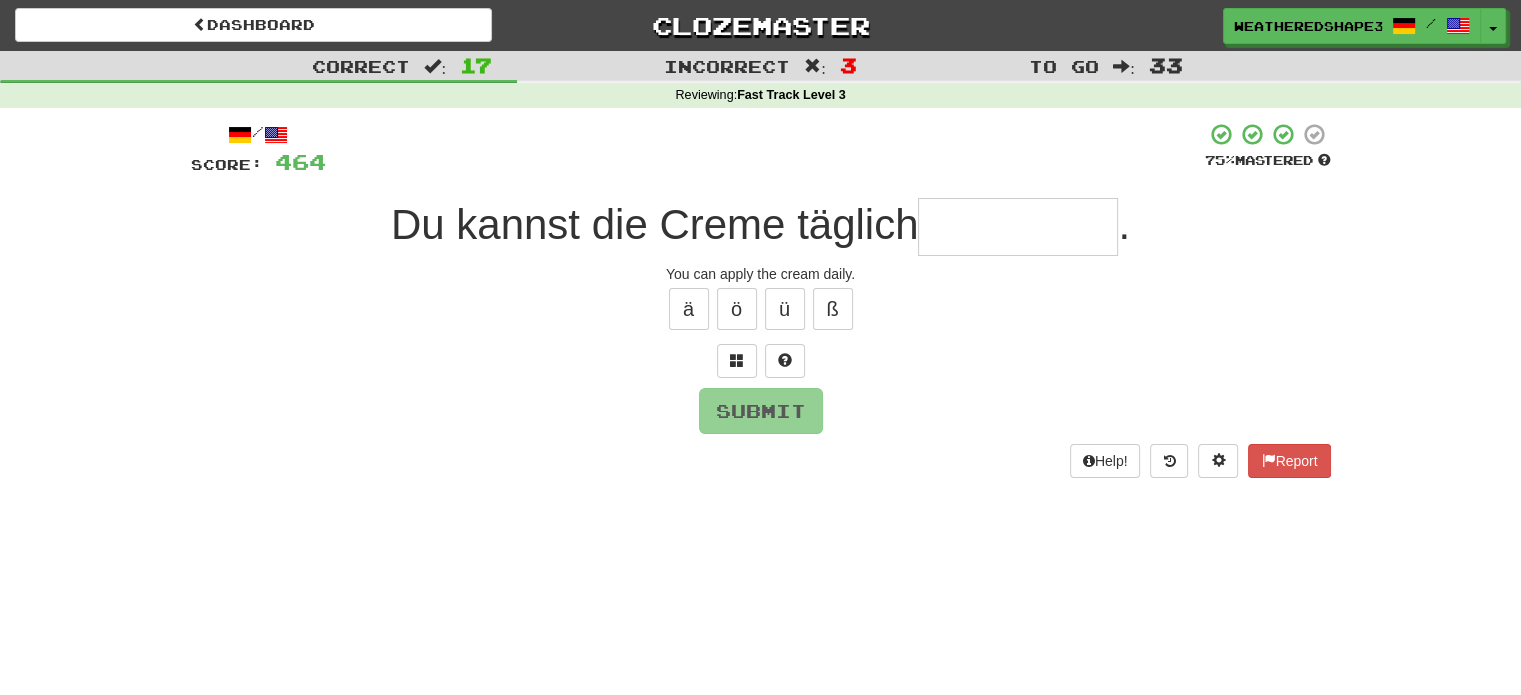 type on "*" 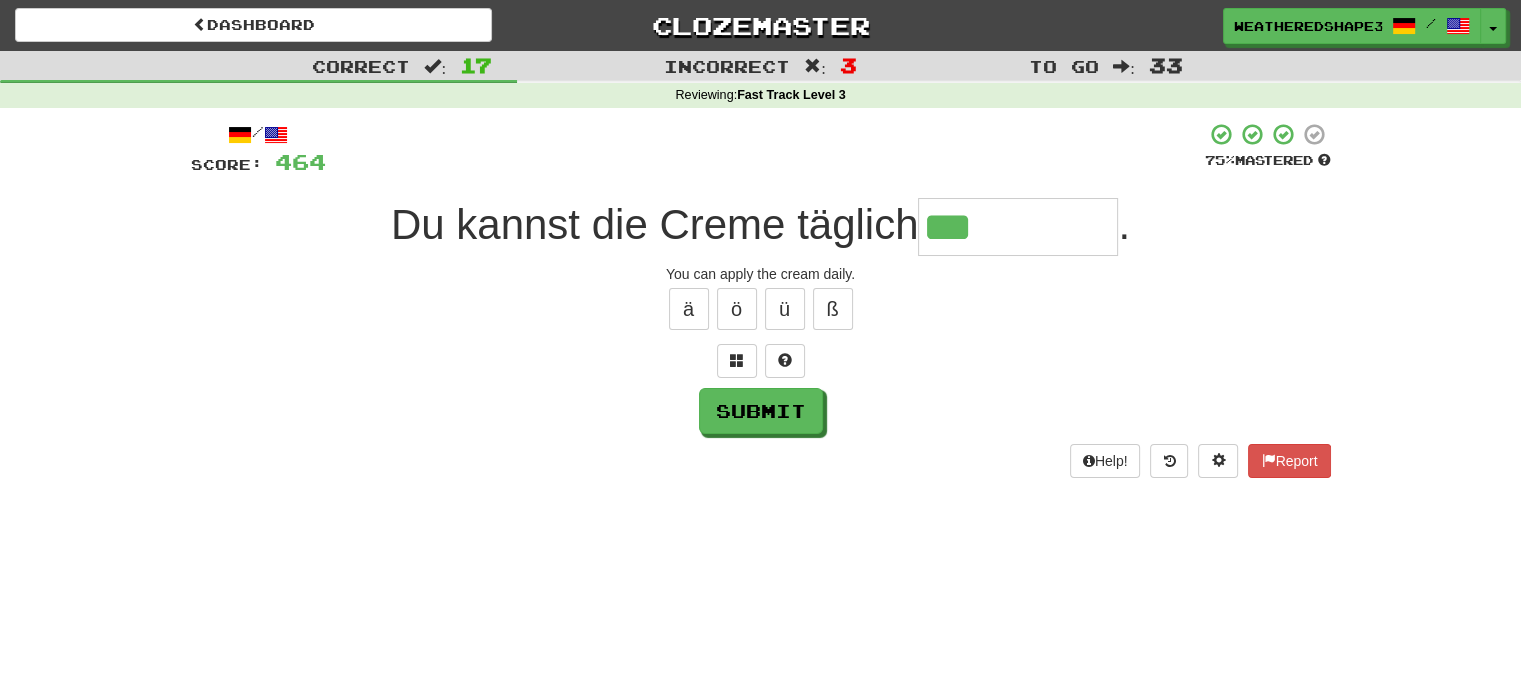 type on "*********" 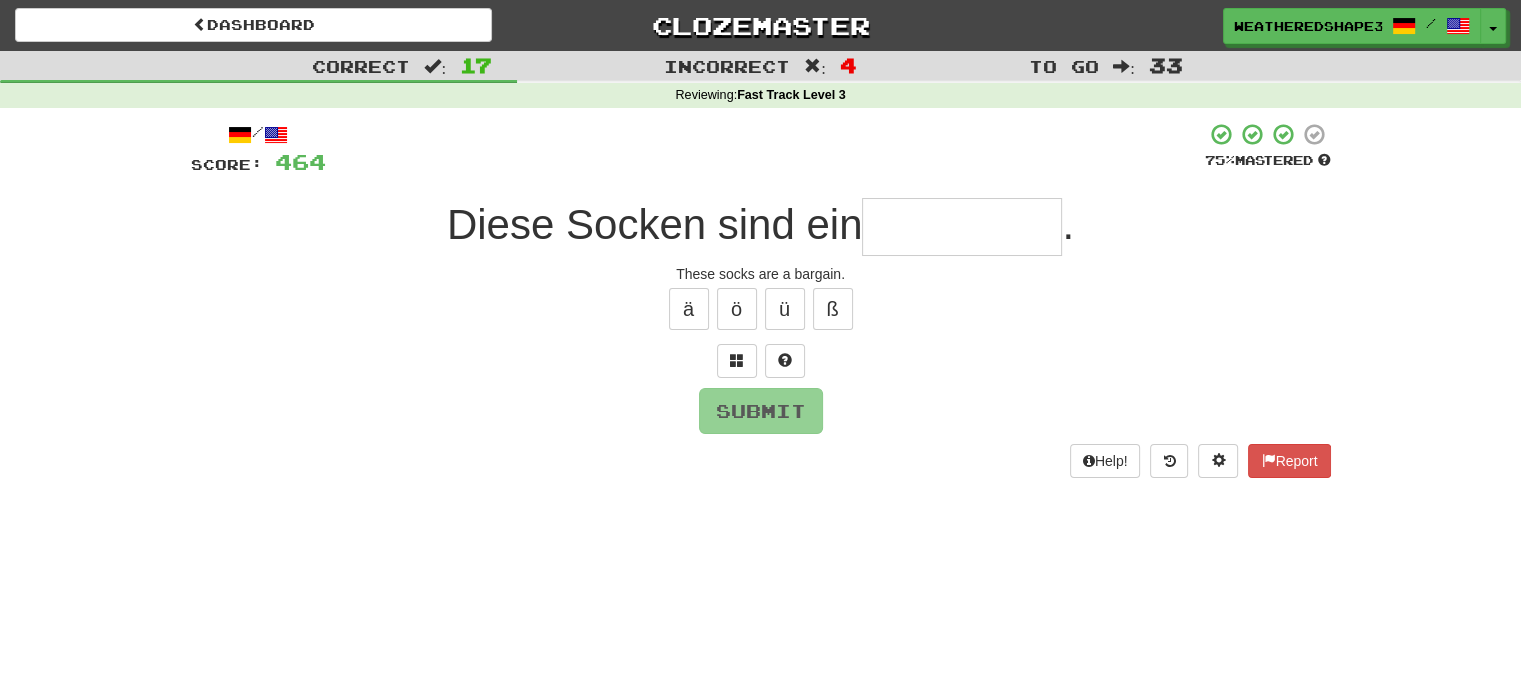 type on "*" 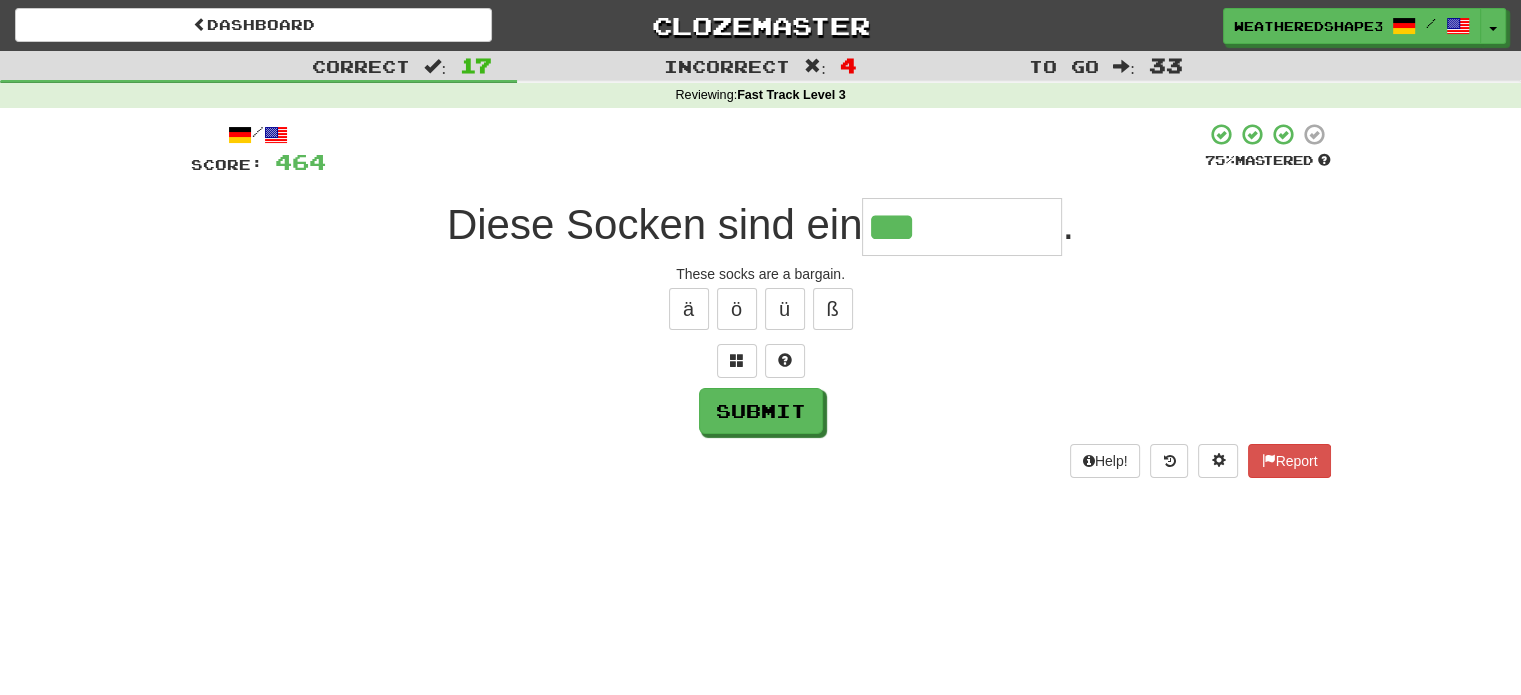 type on "**********" 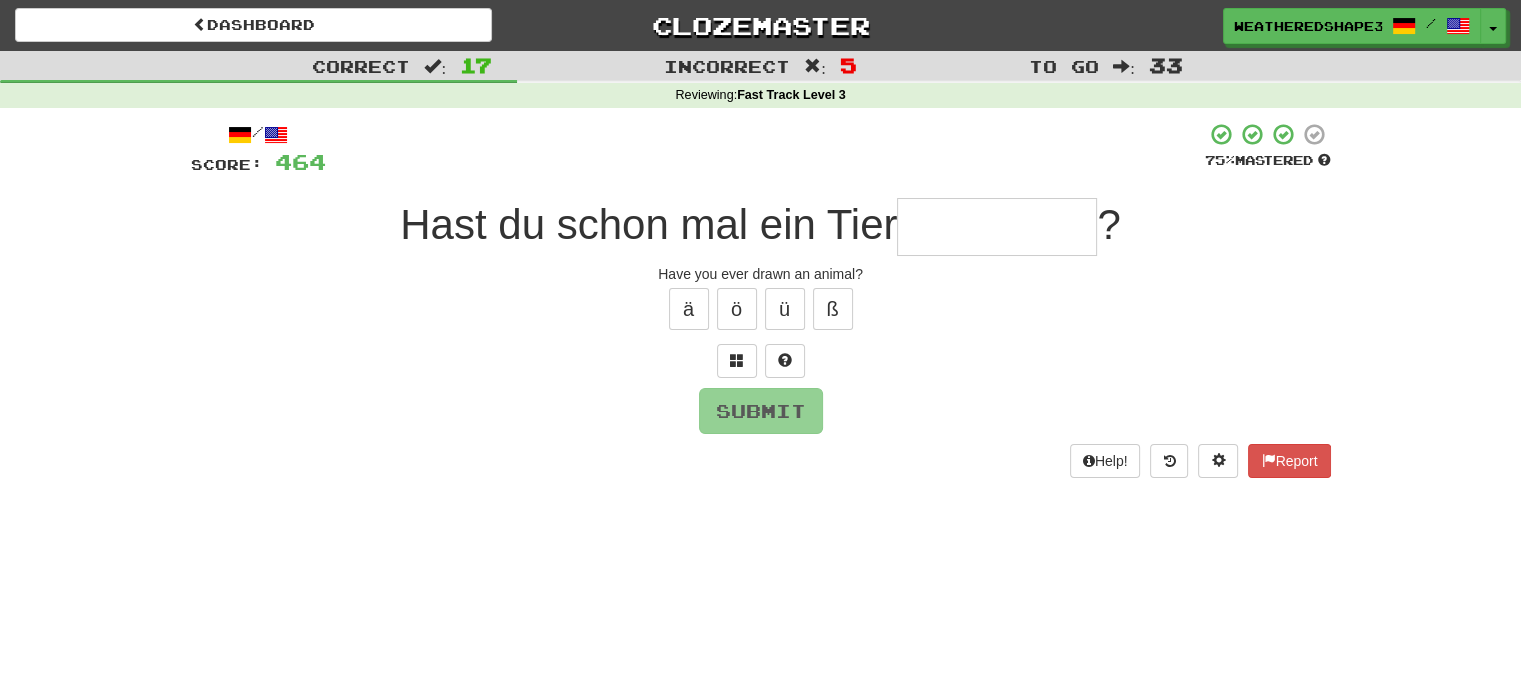 type on "*" 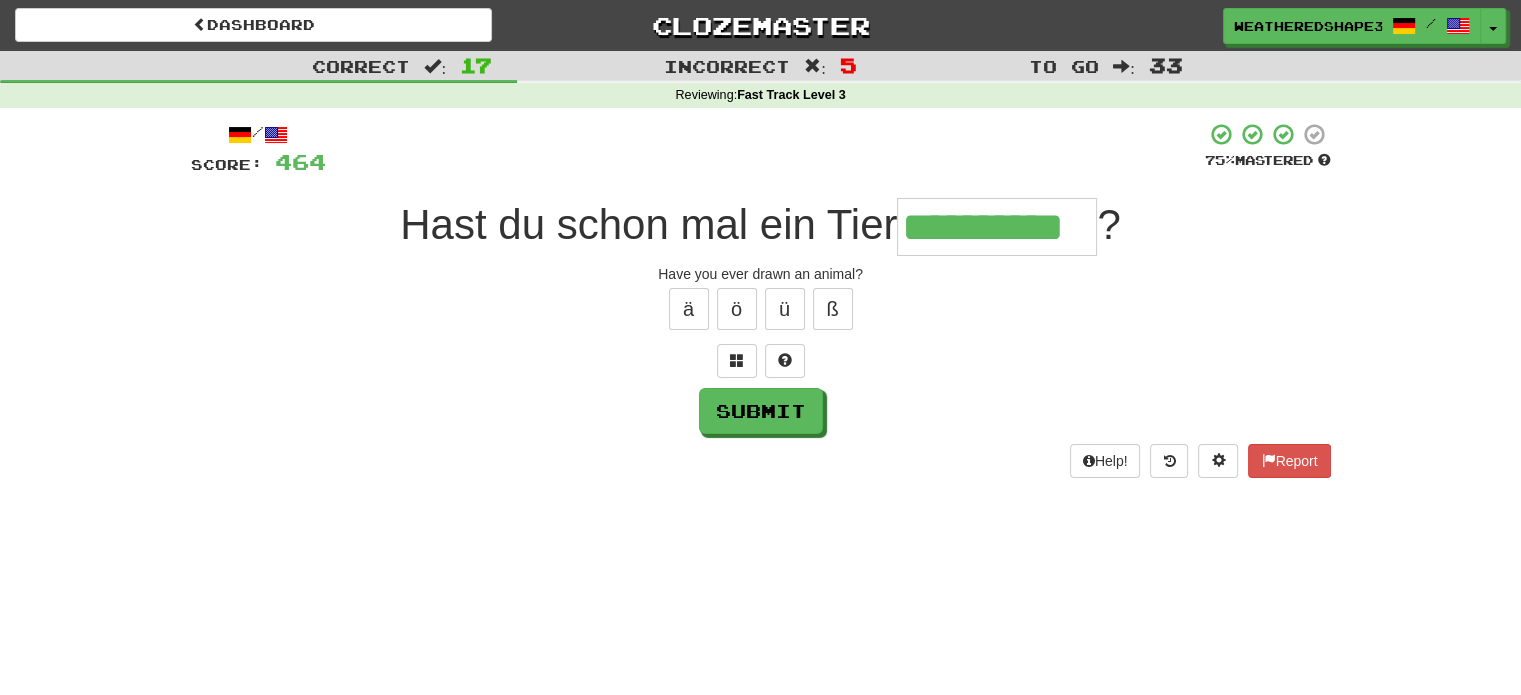 scroll, scrollTop: 0, scrollLeft: 10, axis: horizontal 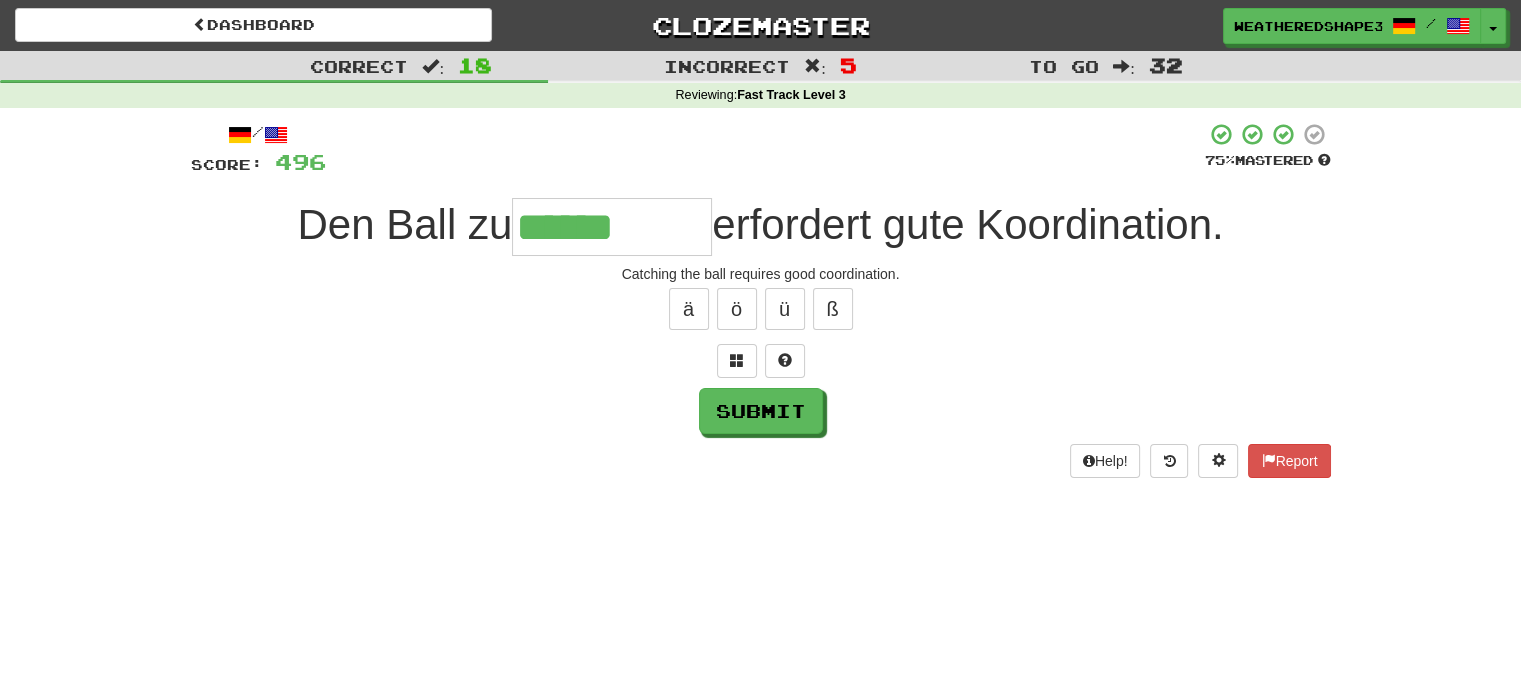type on "******" 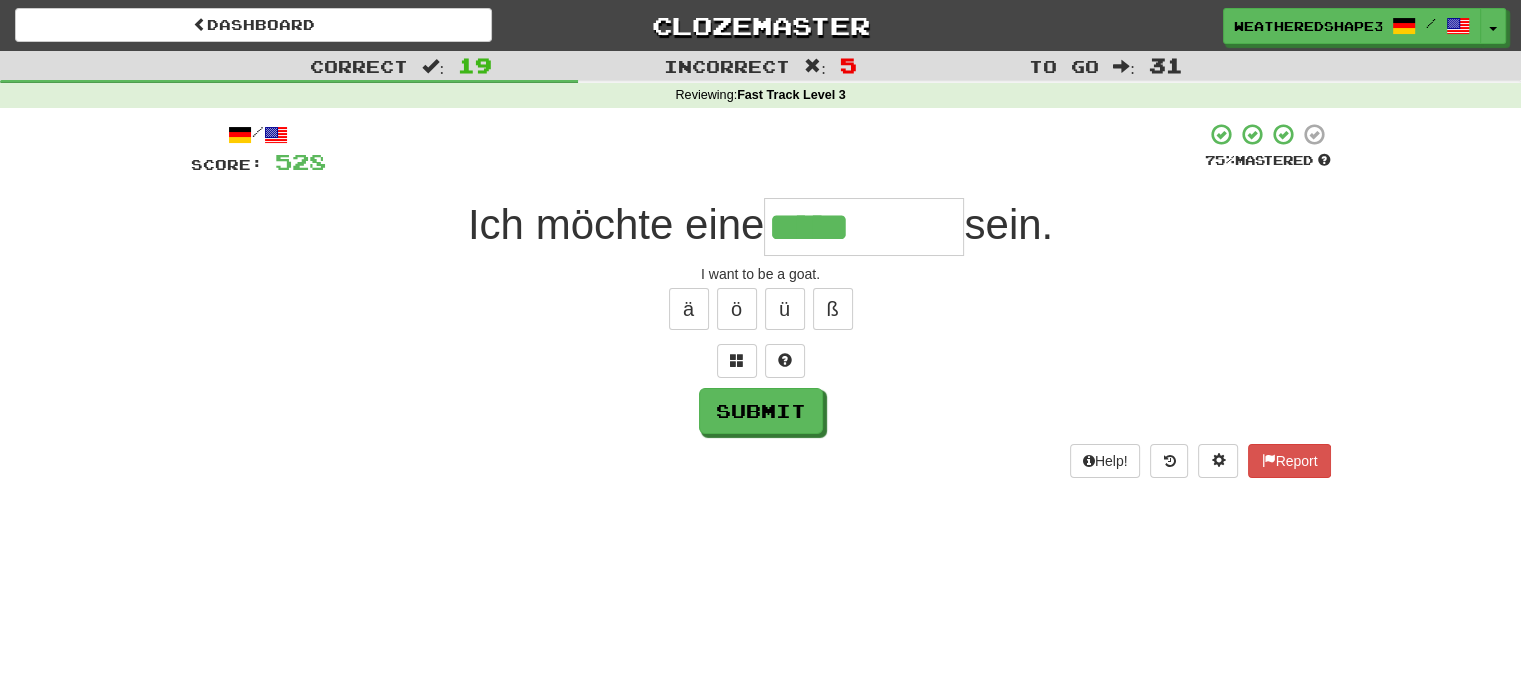 type on "*****" 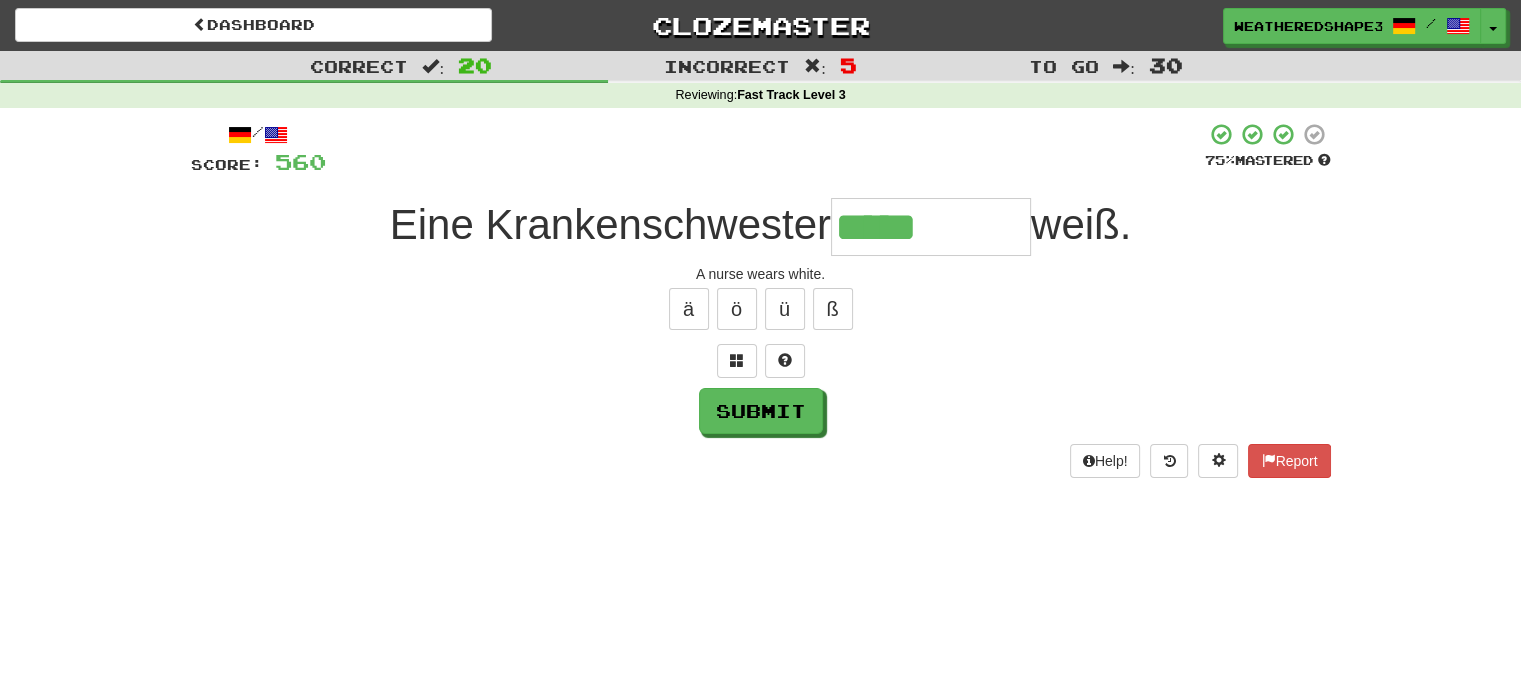 type on "*****" 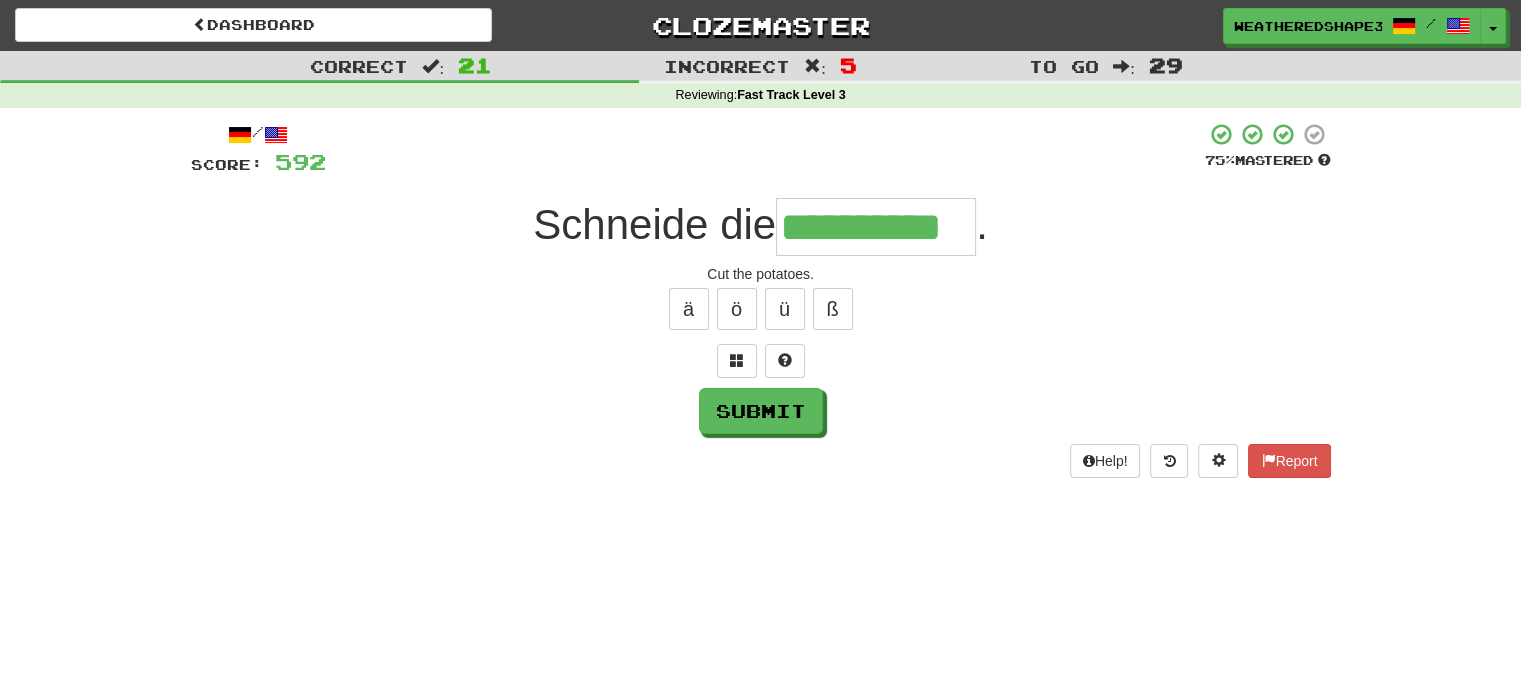 type on "**********" 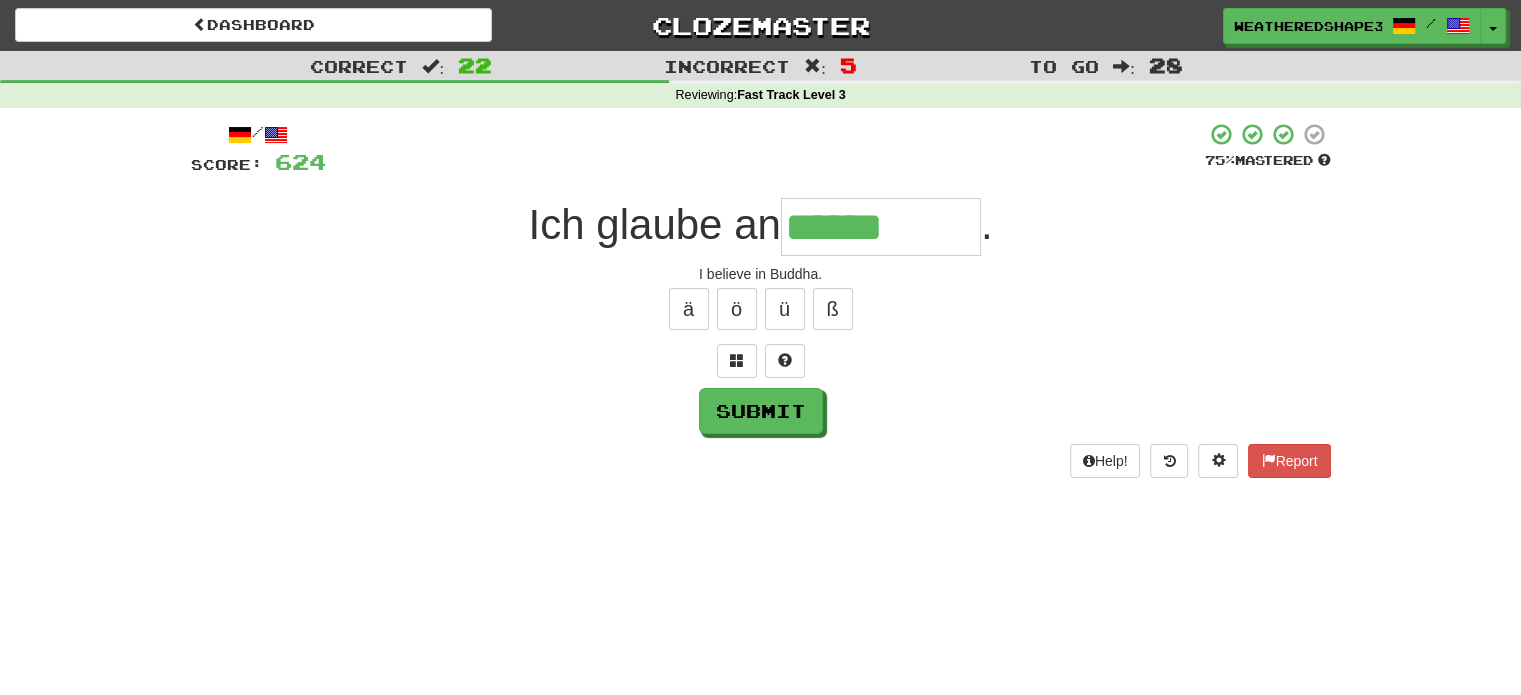 type on "******" 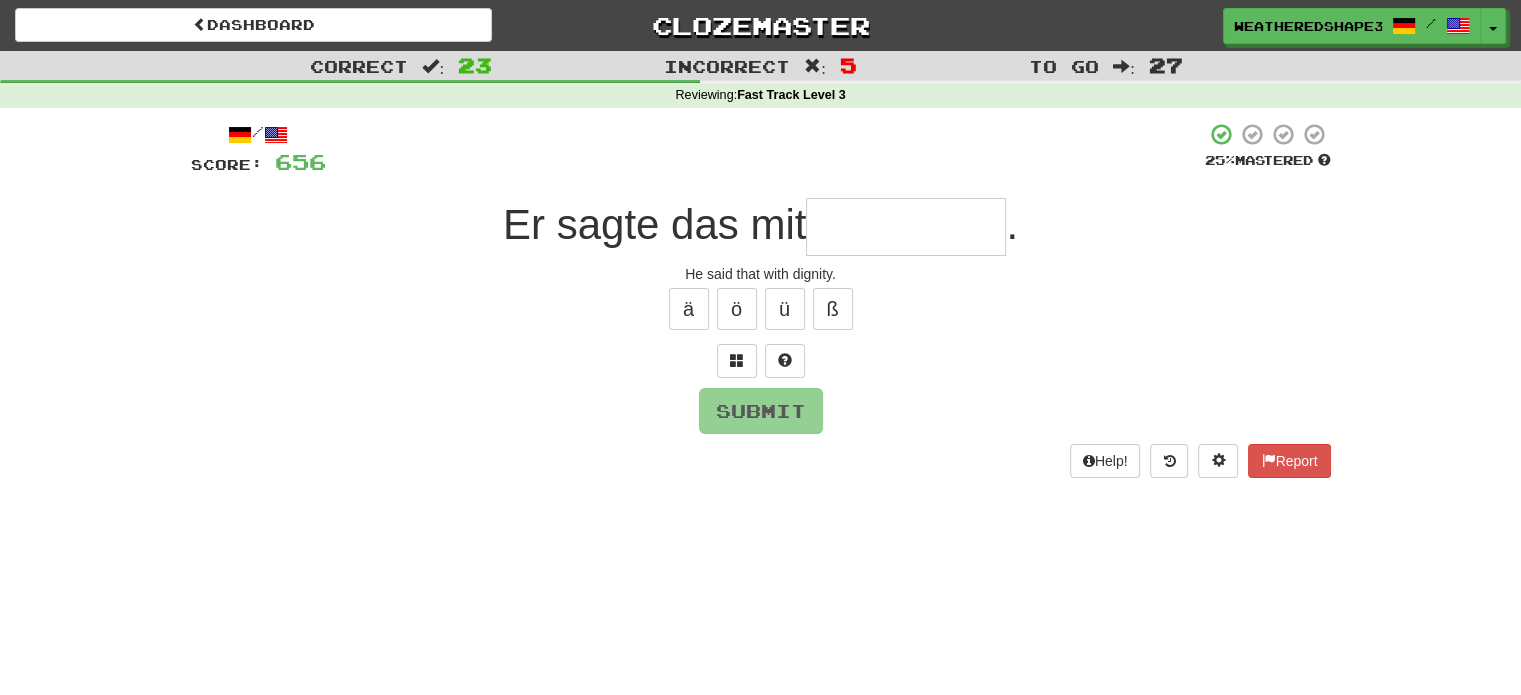 type on "*" 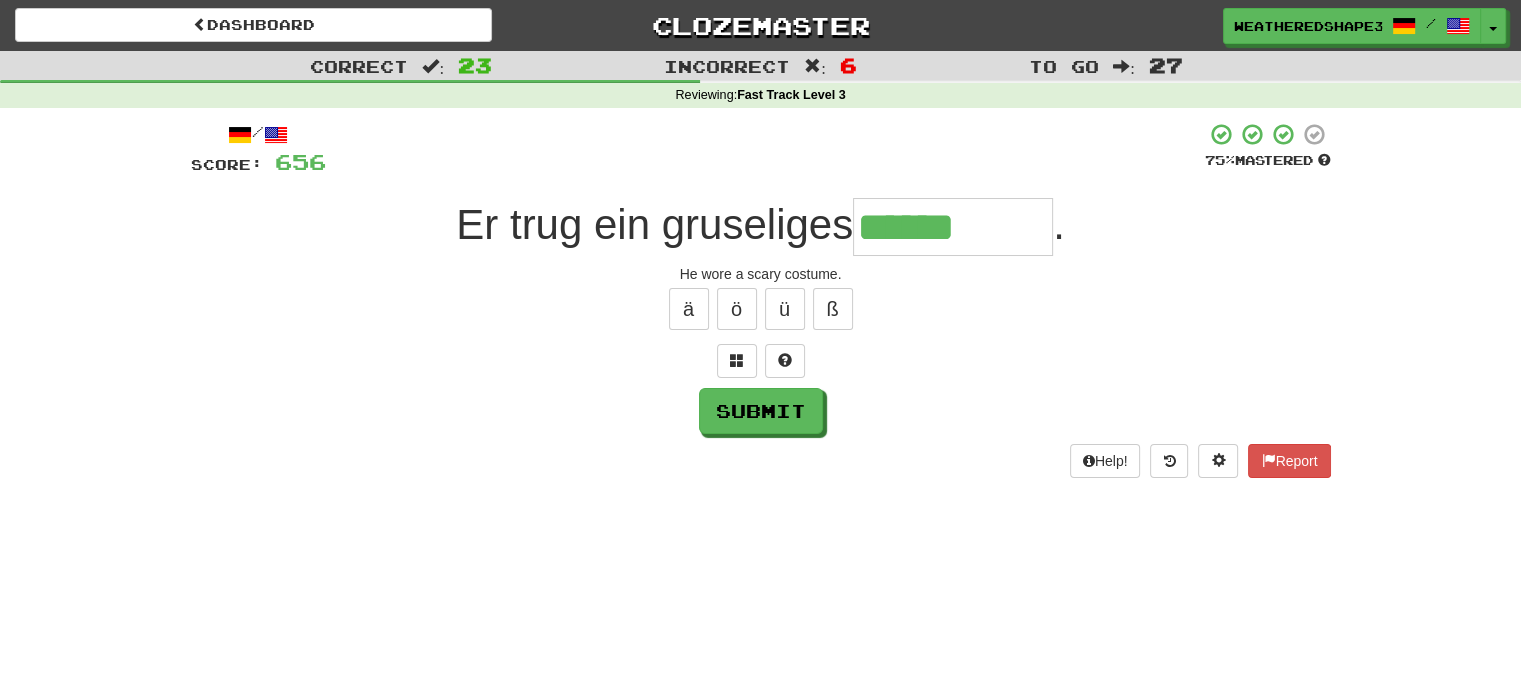 type on "******" 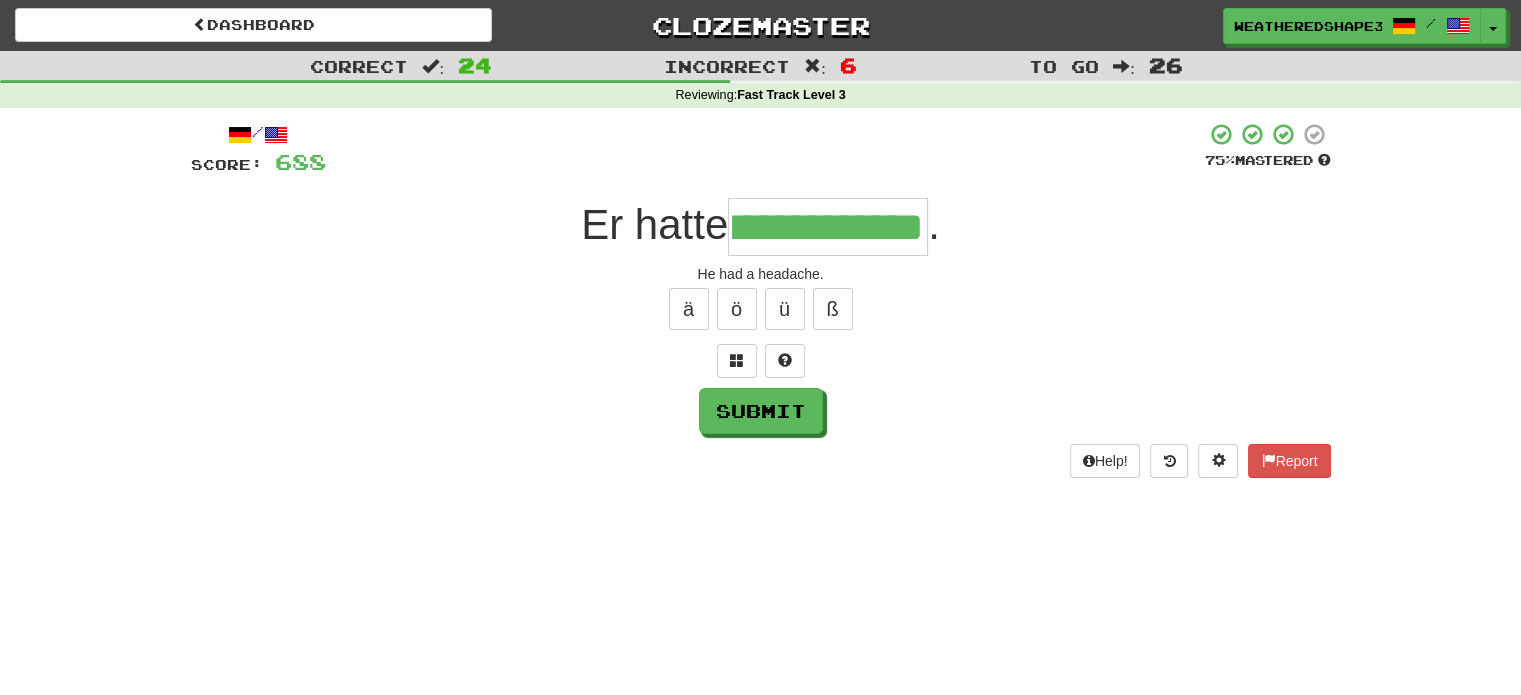 scroll, scrollTop: 0, scrollLeft: 92, axis: horizontal 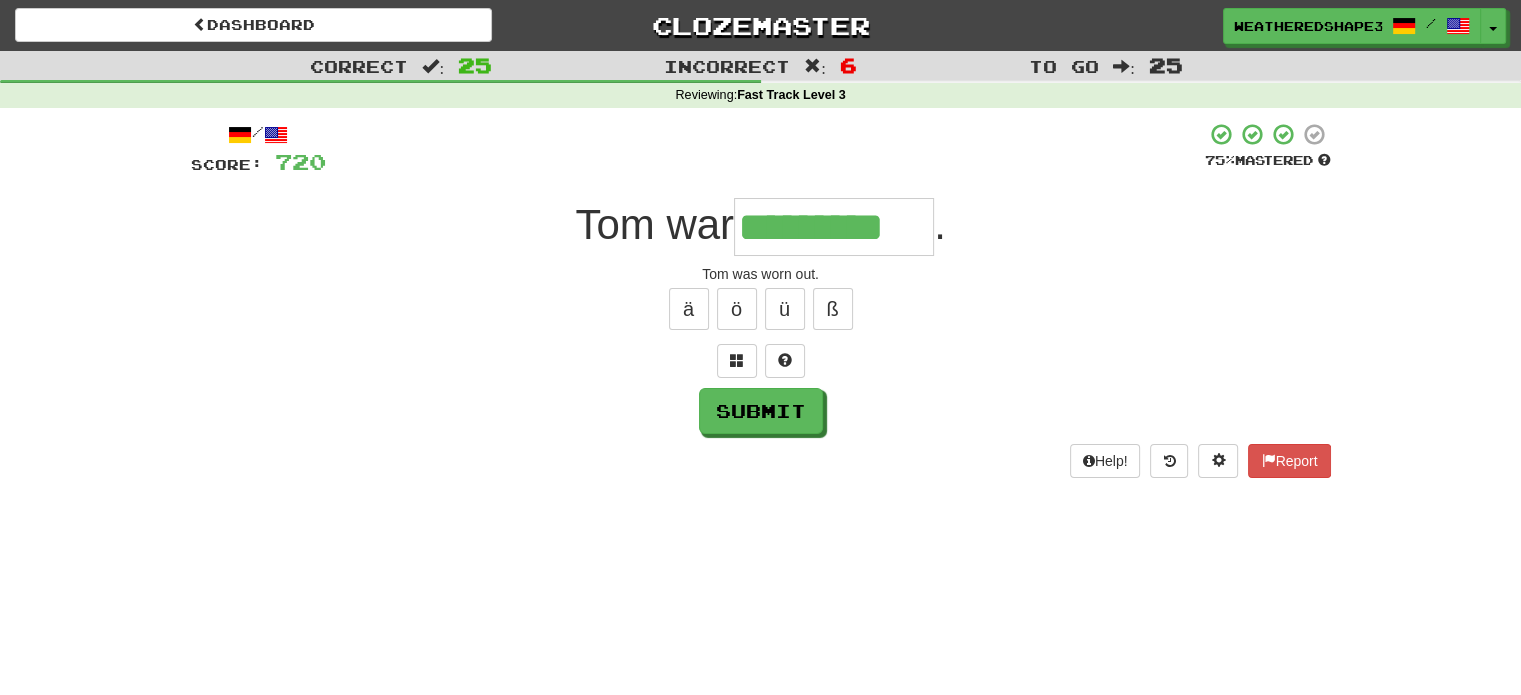 type on "*********" 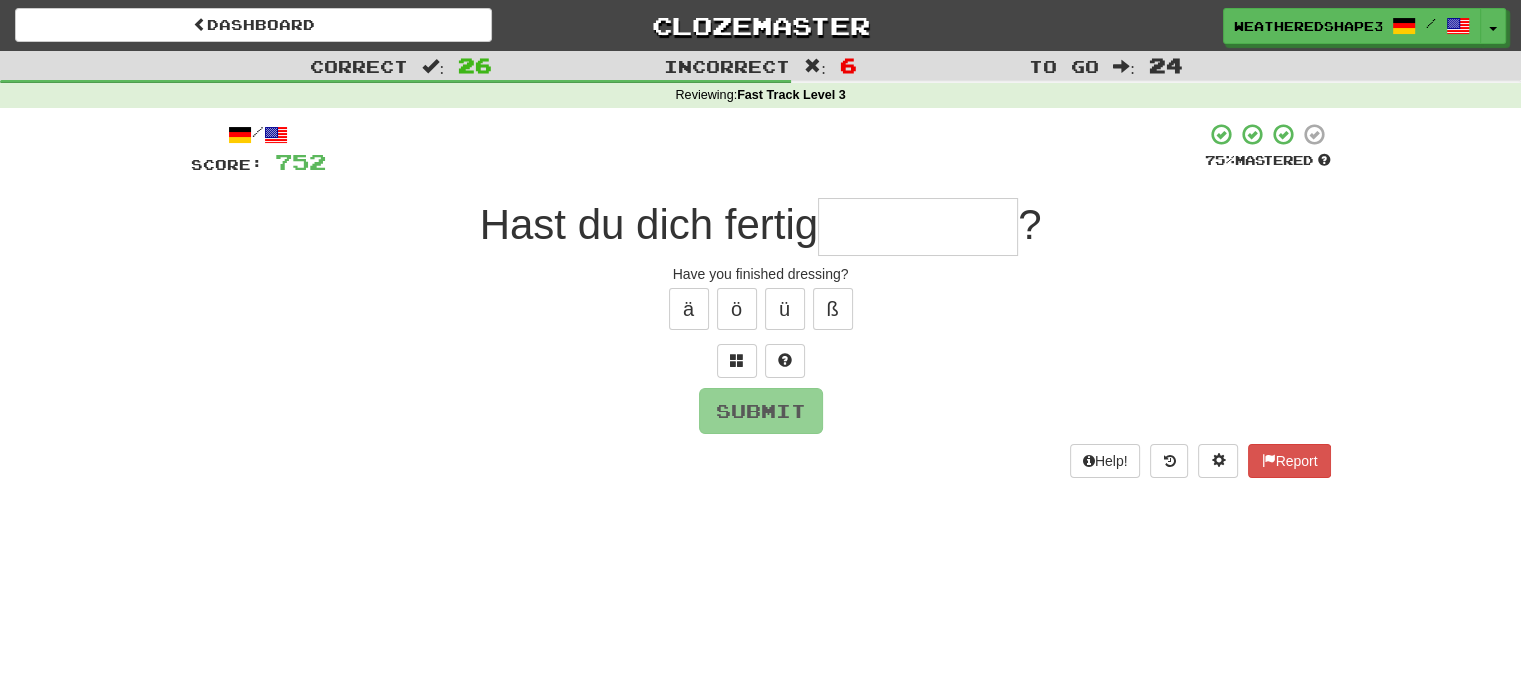 type on "*" 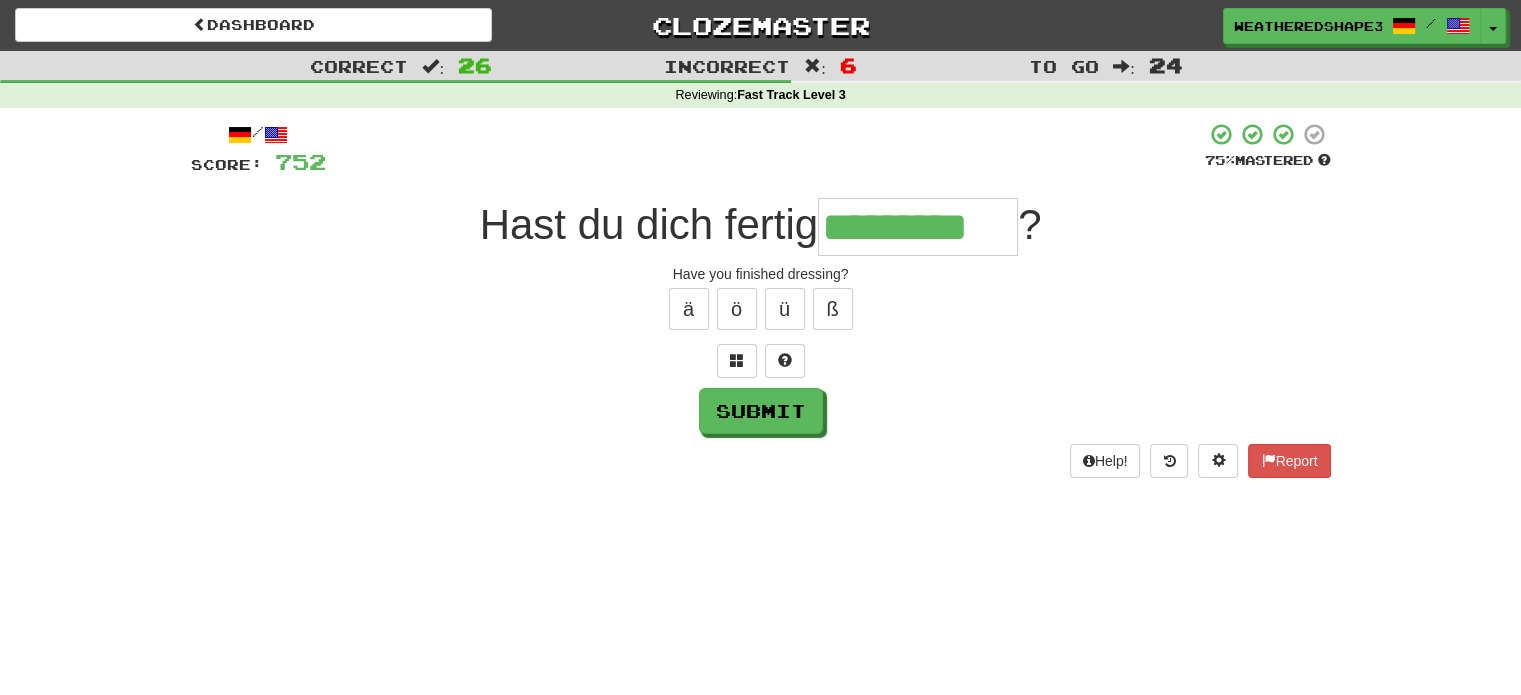 type on "*********" 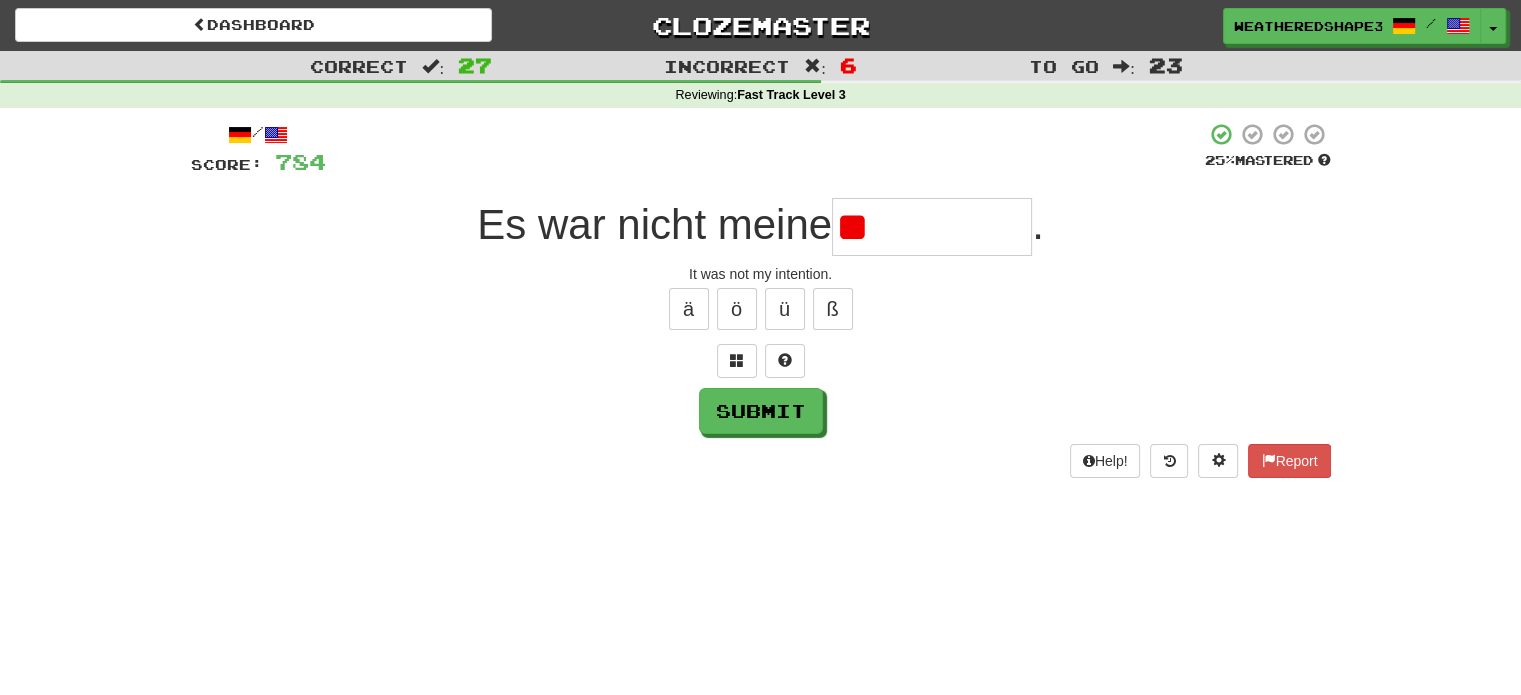 type on "*" 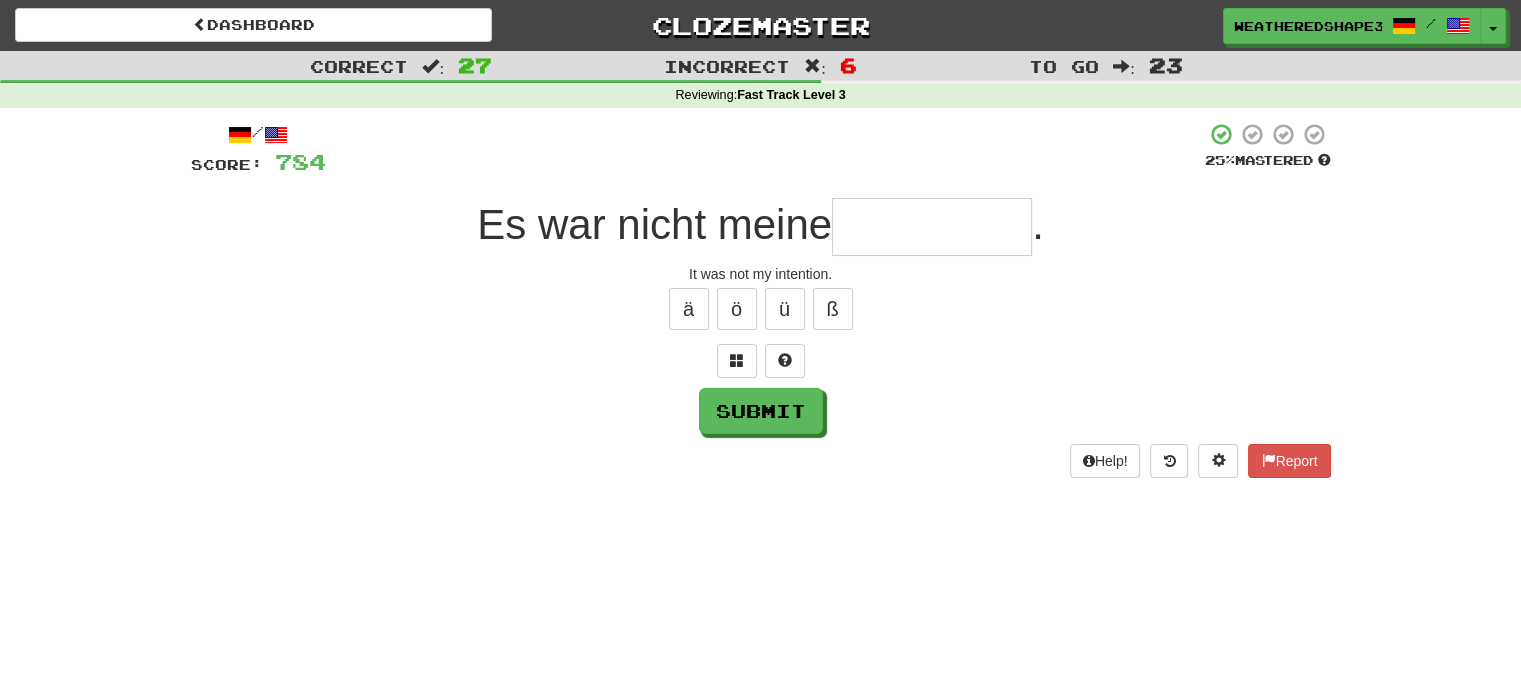 type on "*" 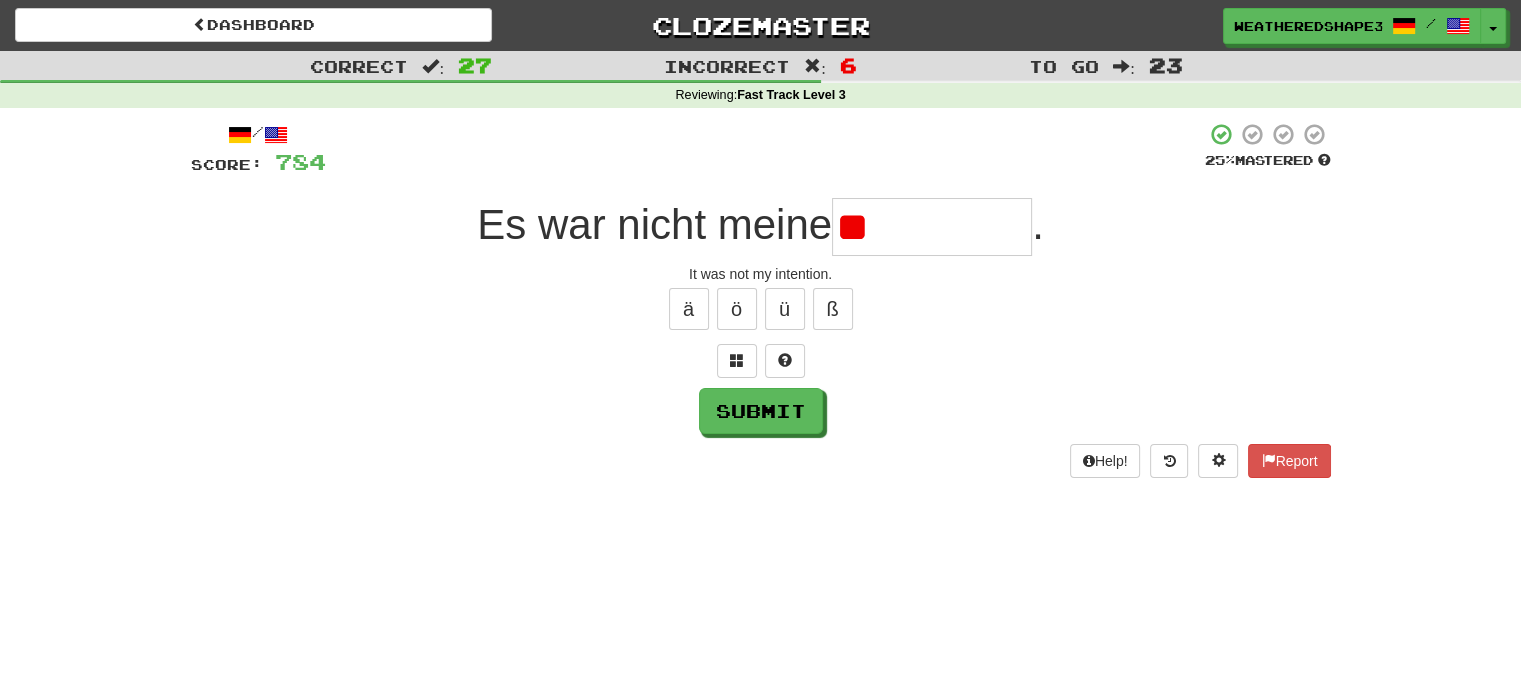 type on "*" 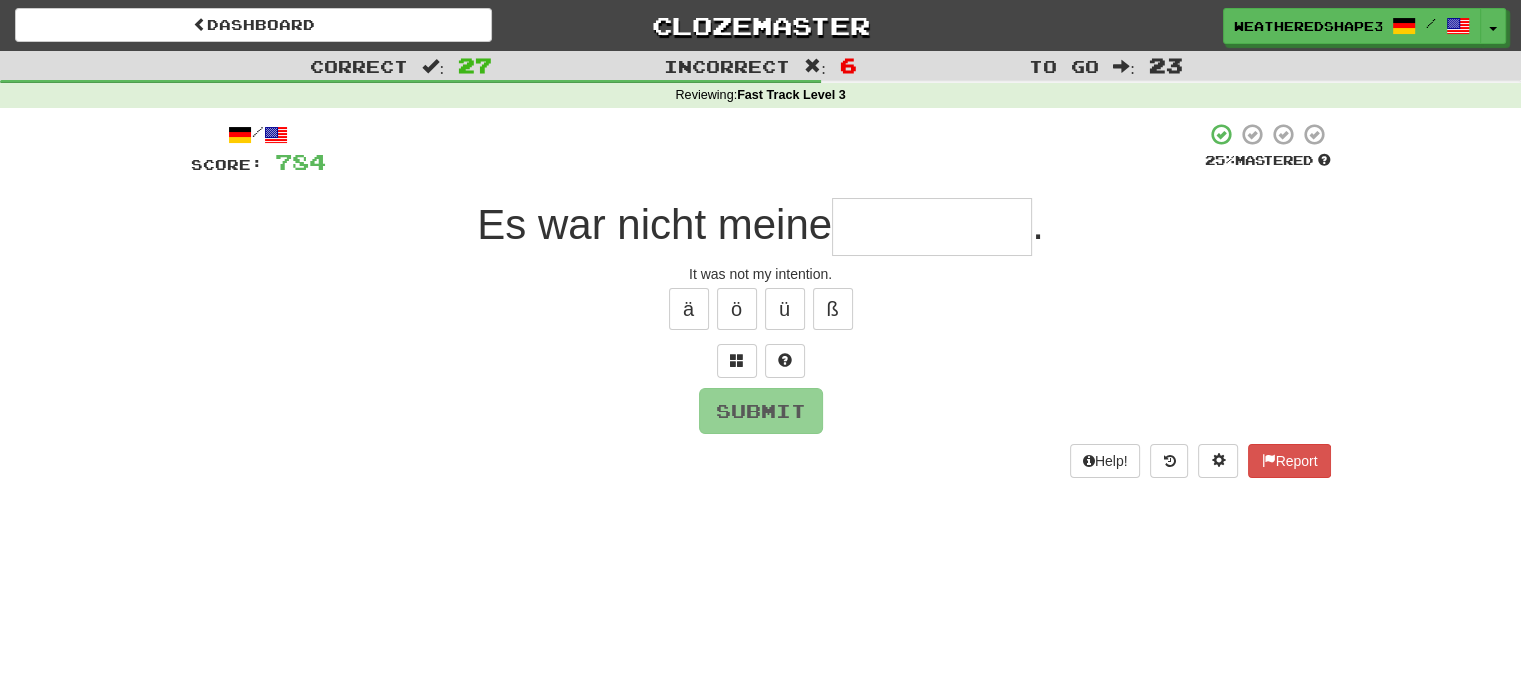 type on "*******" 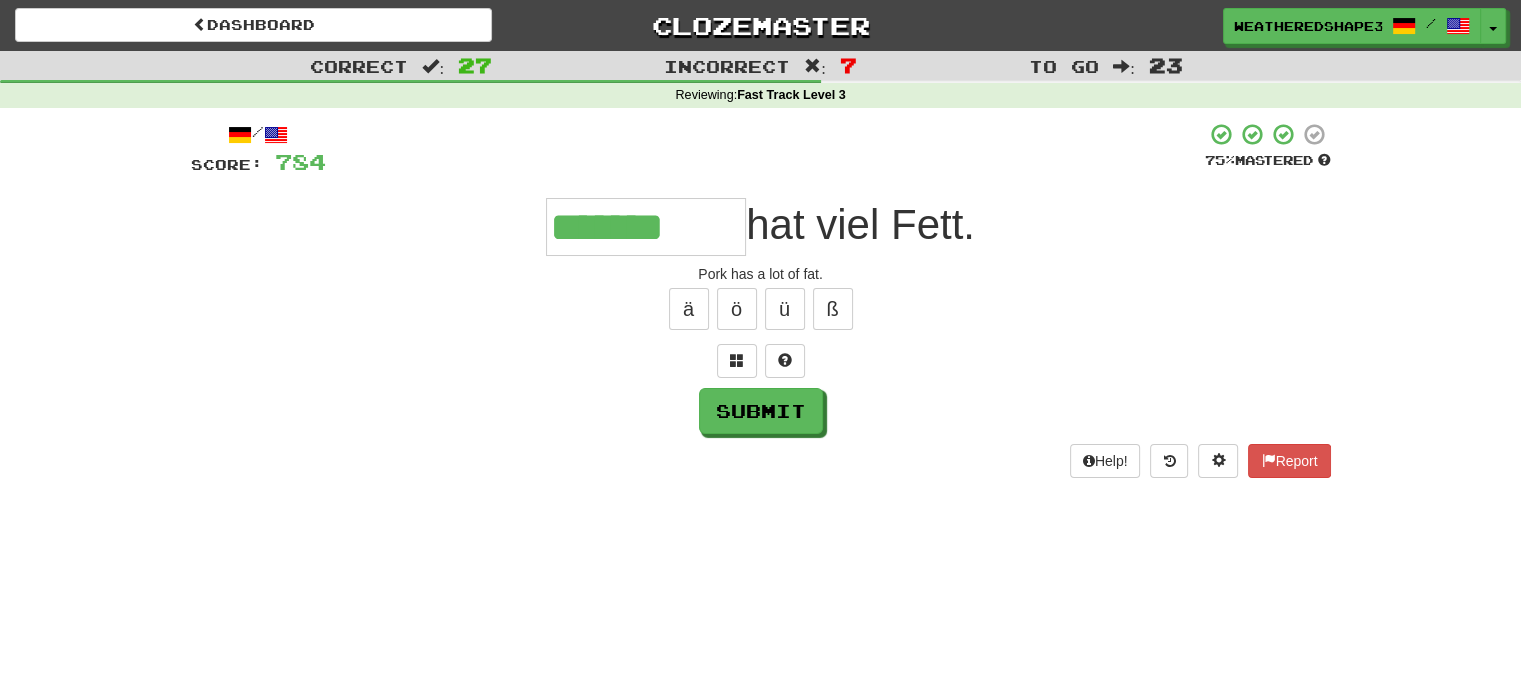 type on "**********" 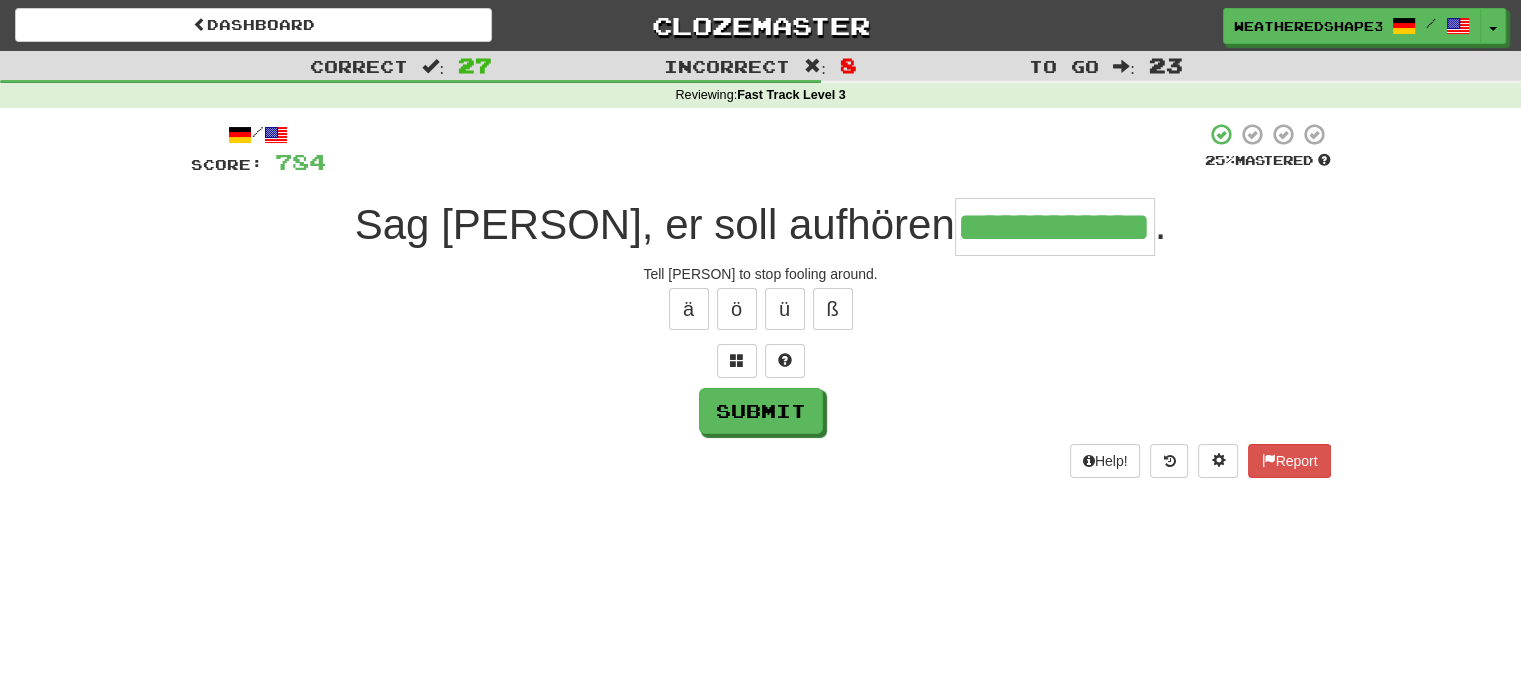 scroll, scrollTop: 0, scrollLeft: 64, axis: horizontal 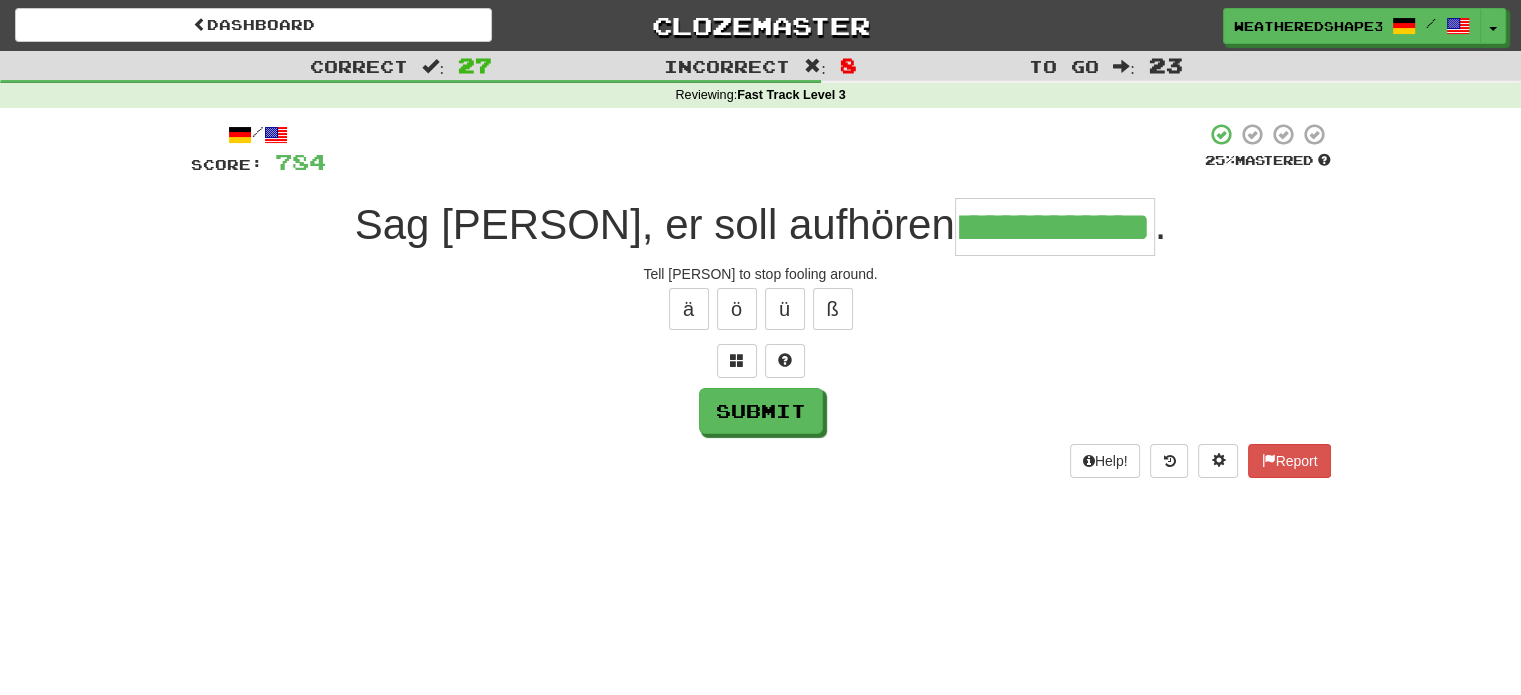 type on "**********" 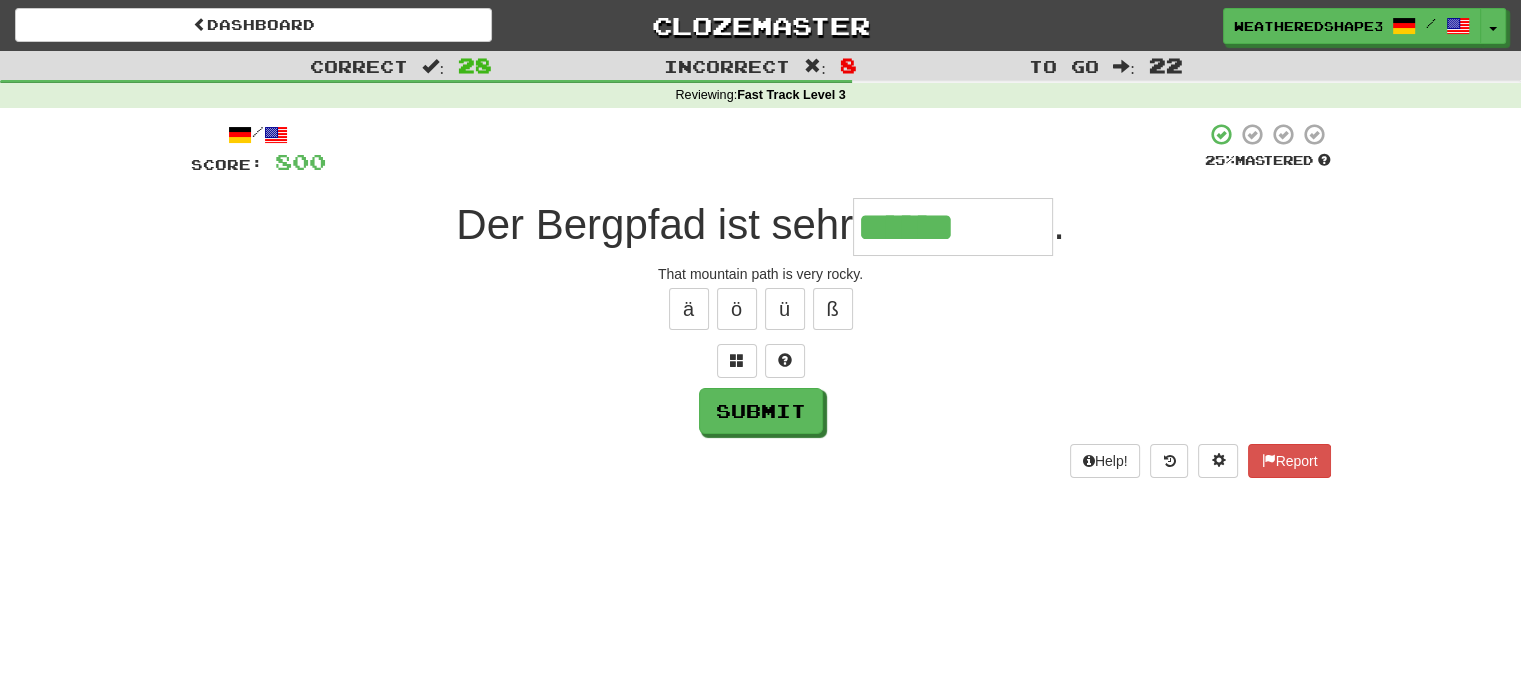 type on "******" 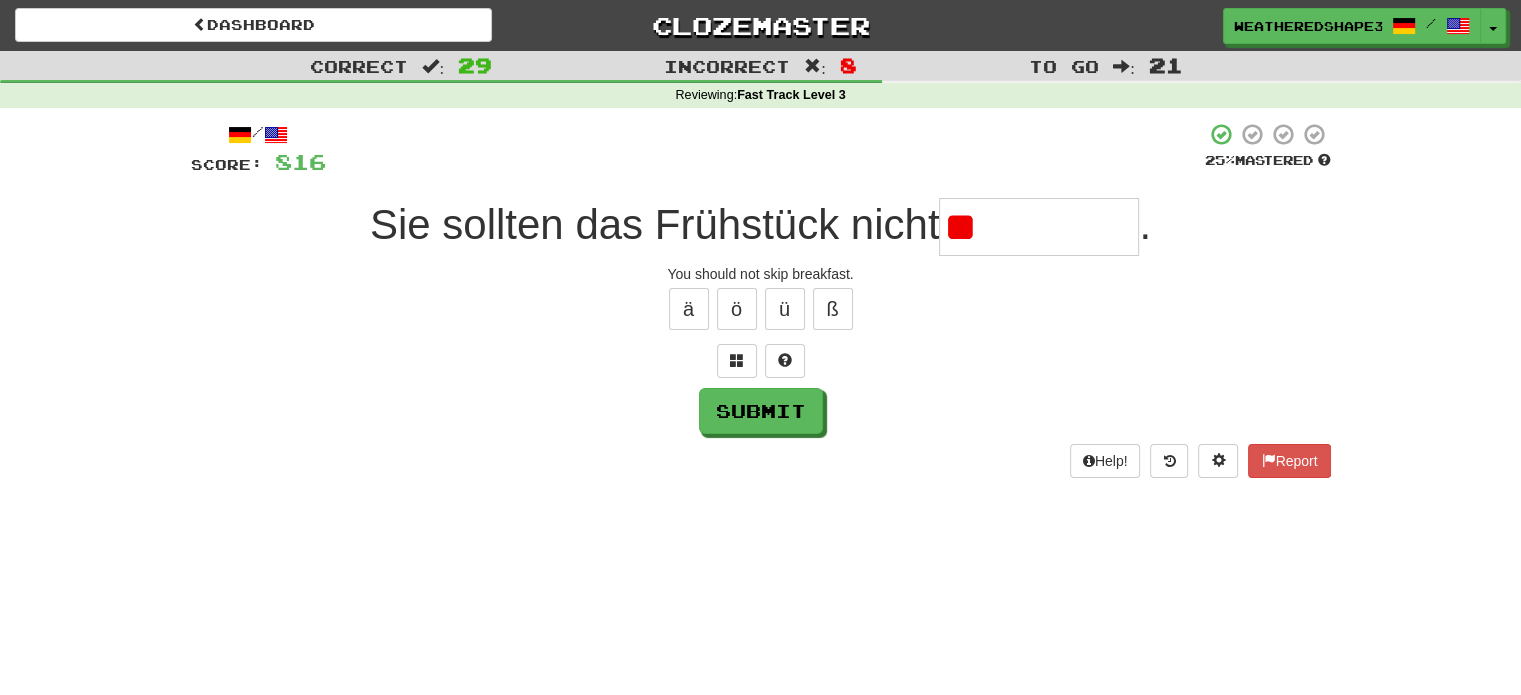 type on "*" 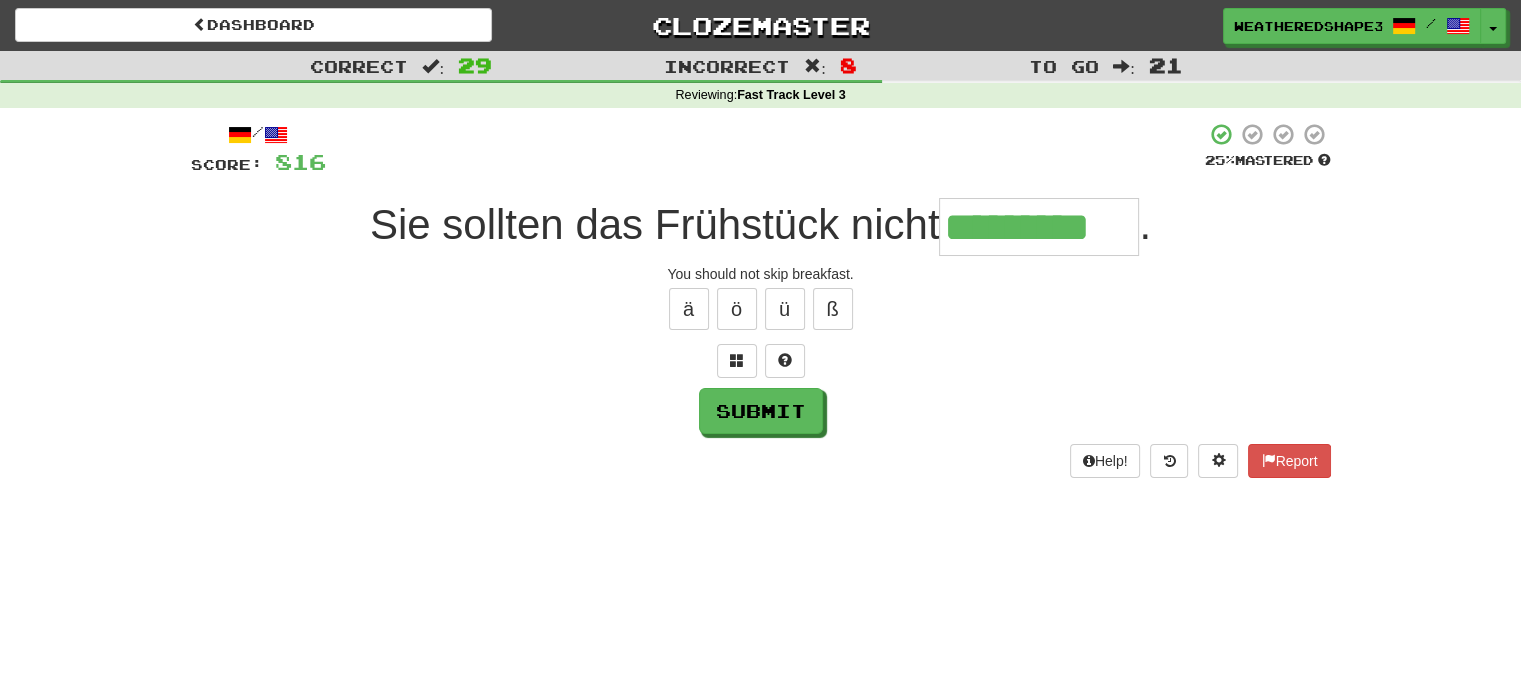 type on "*********" 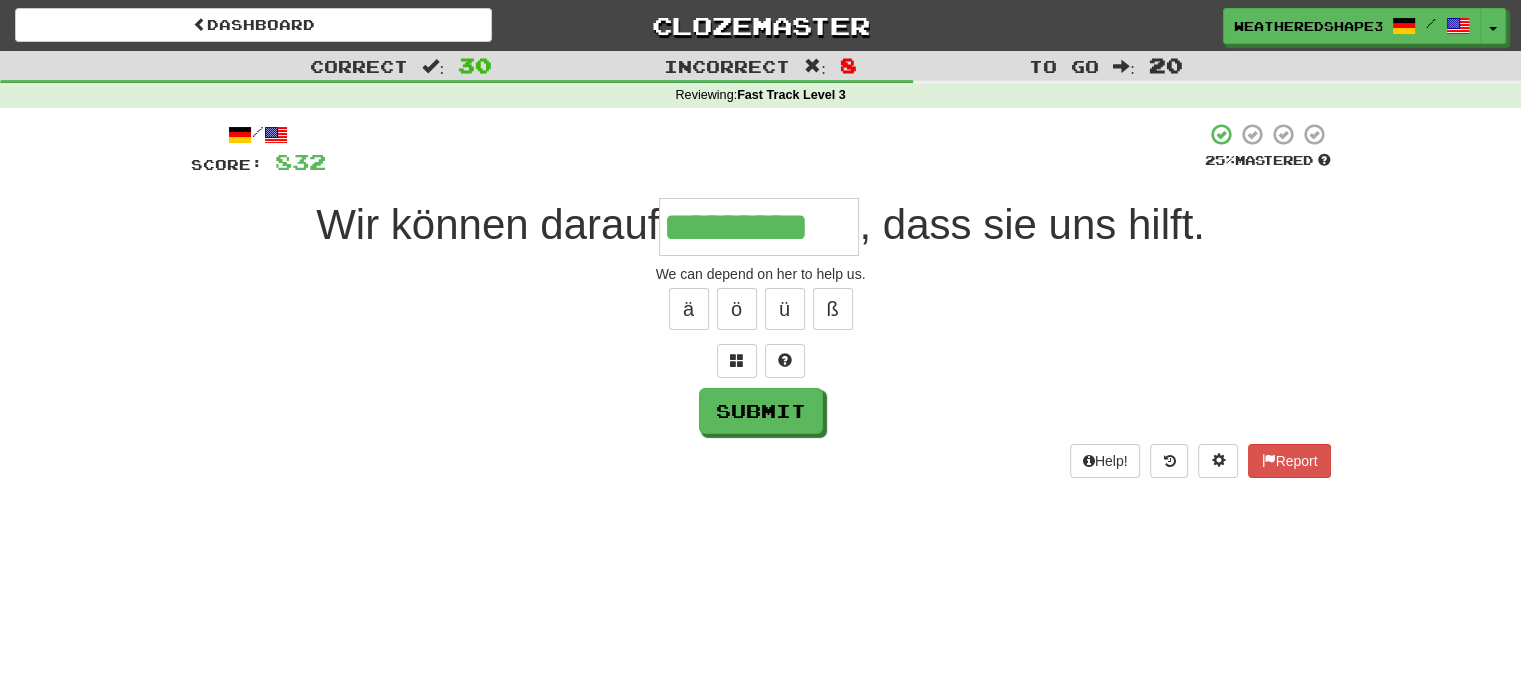 type on "*********" 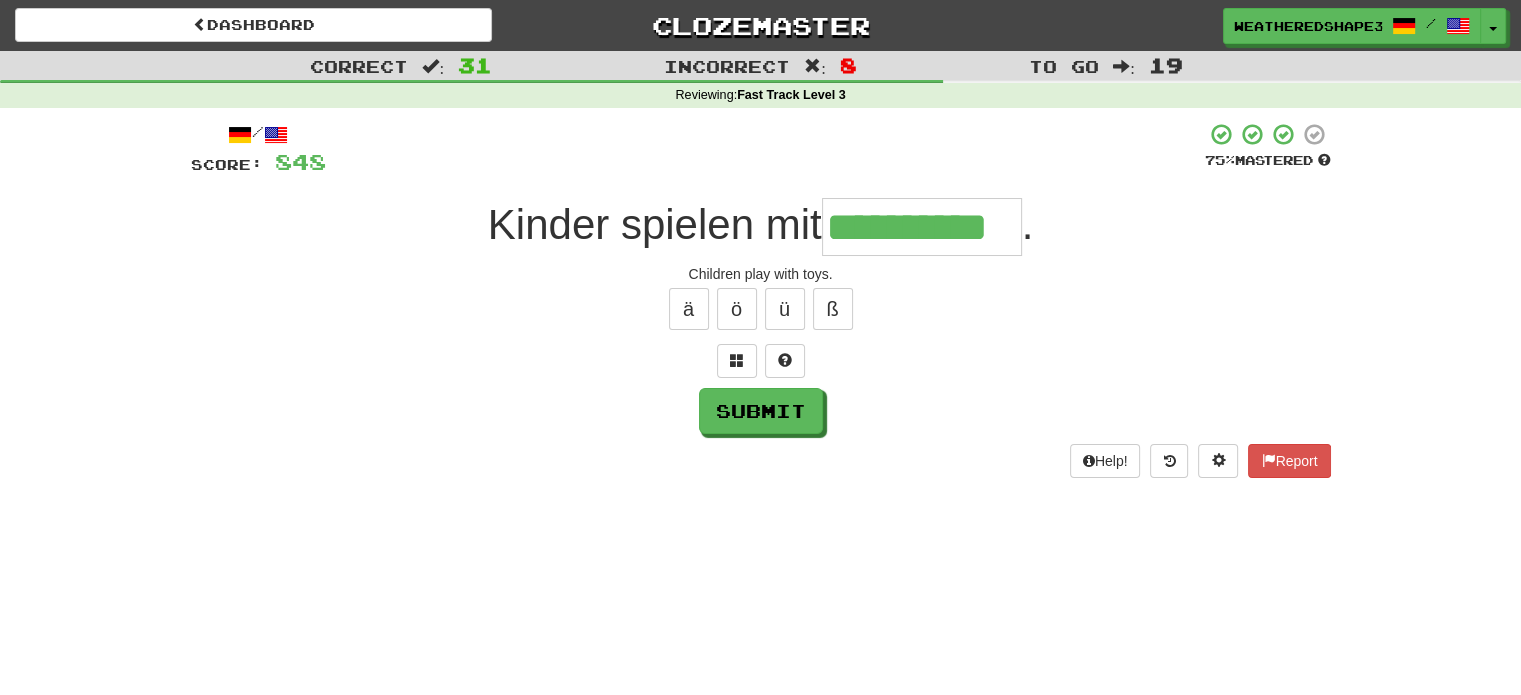 scroll, scrollTop: 0, scrollLeft: 5, axis: horizontal 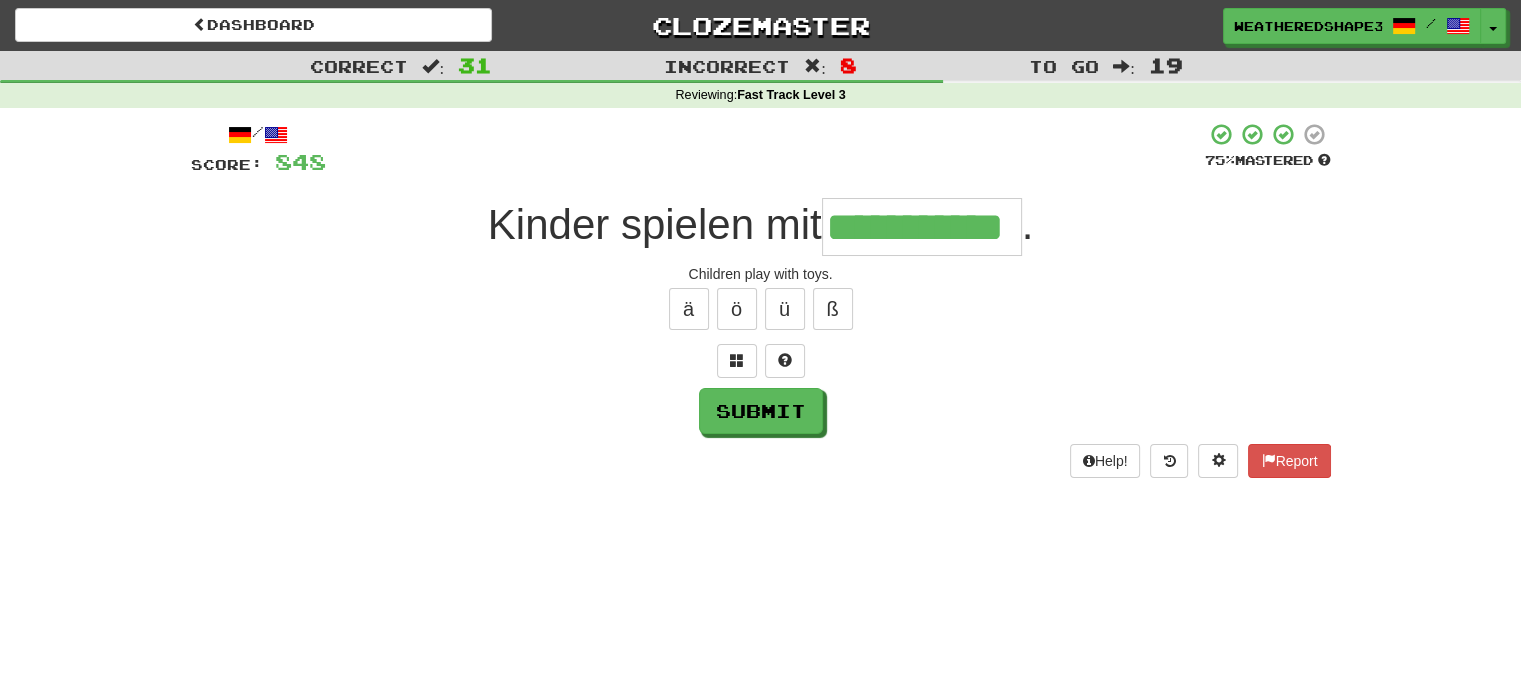 type on "**********" 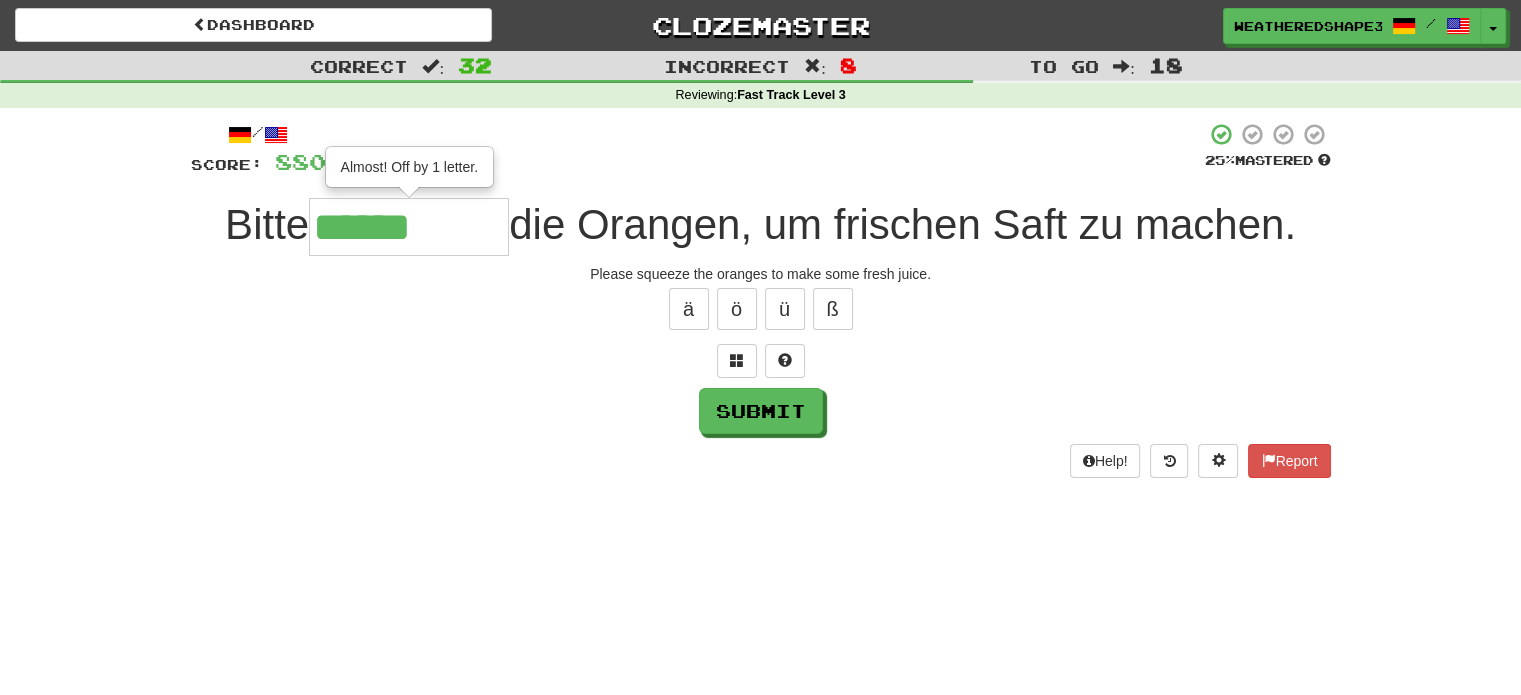 type on "******" 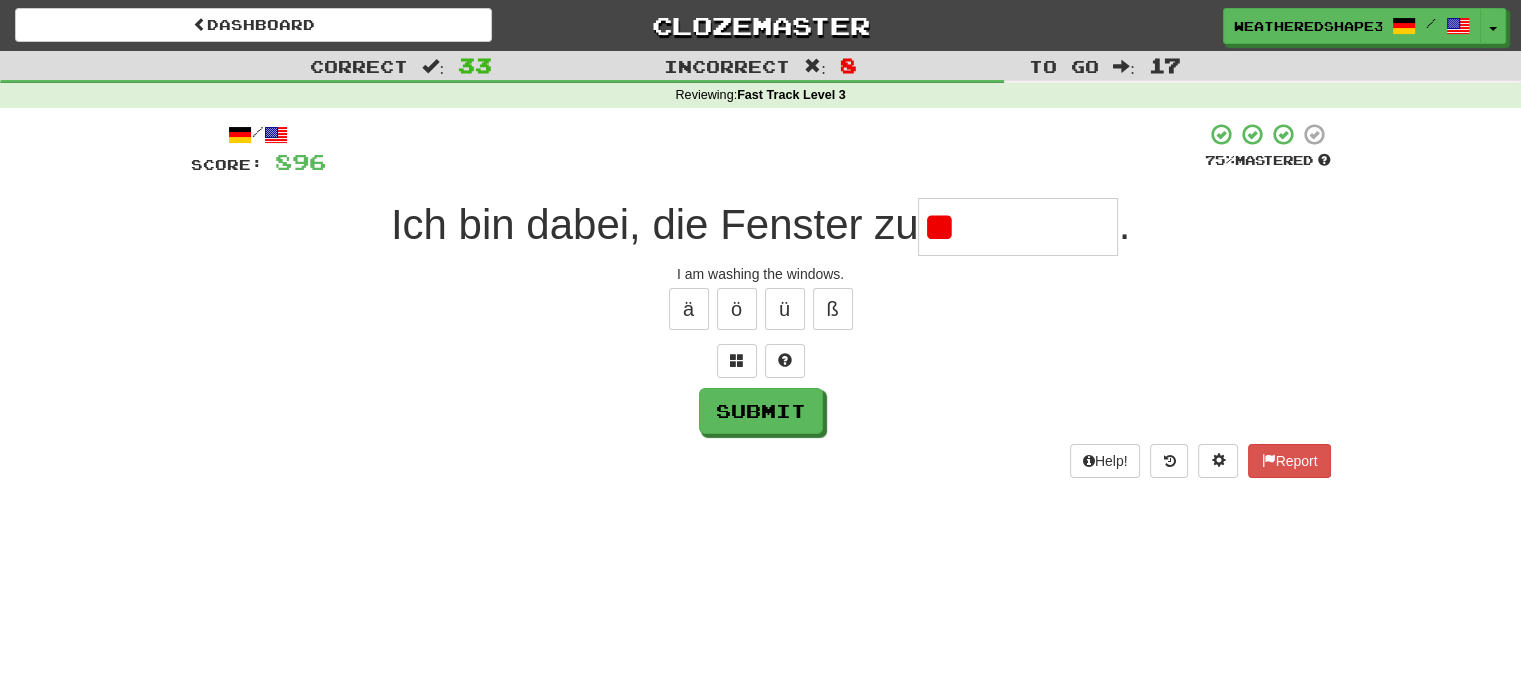 type on "*" 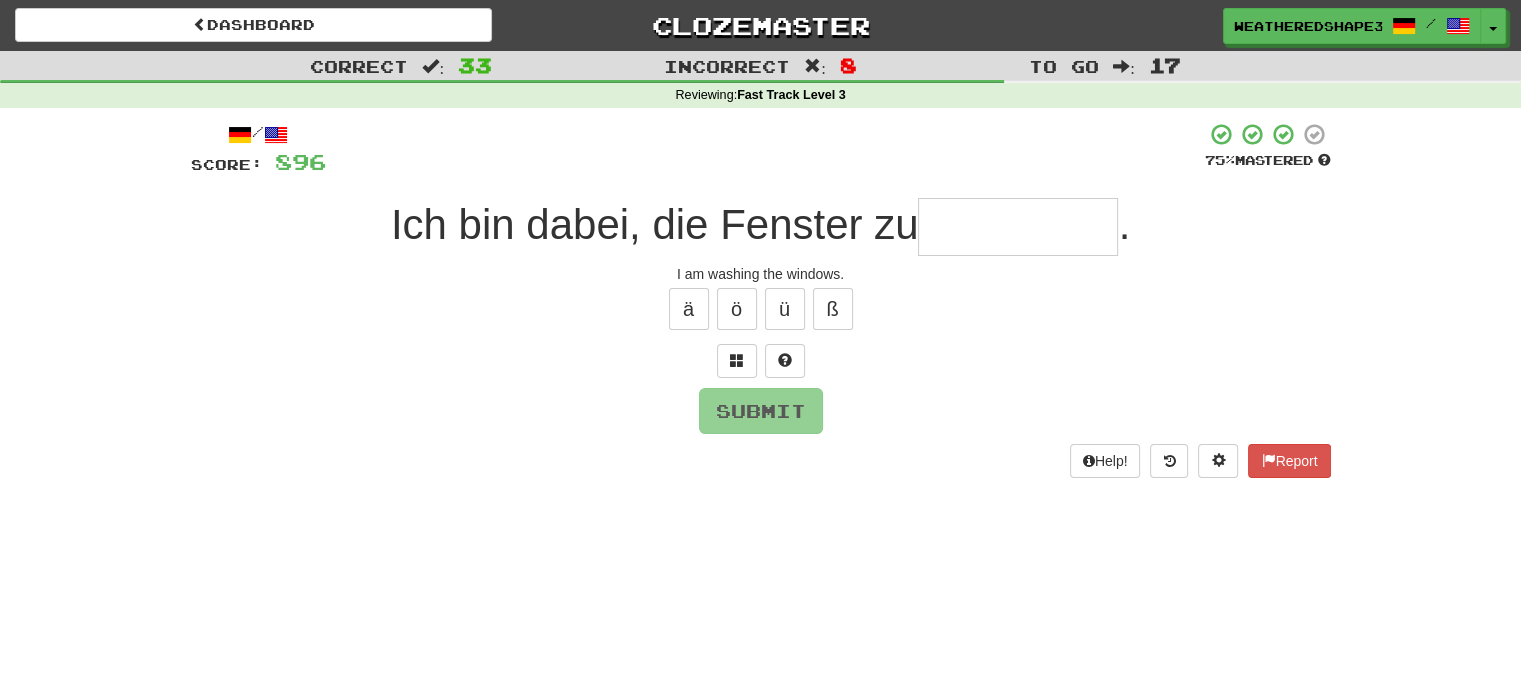 type on "*" 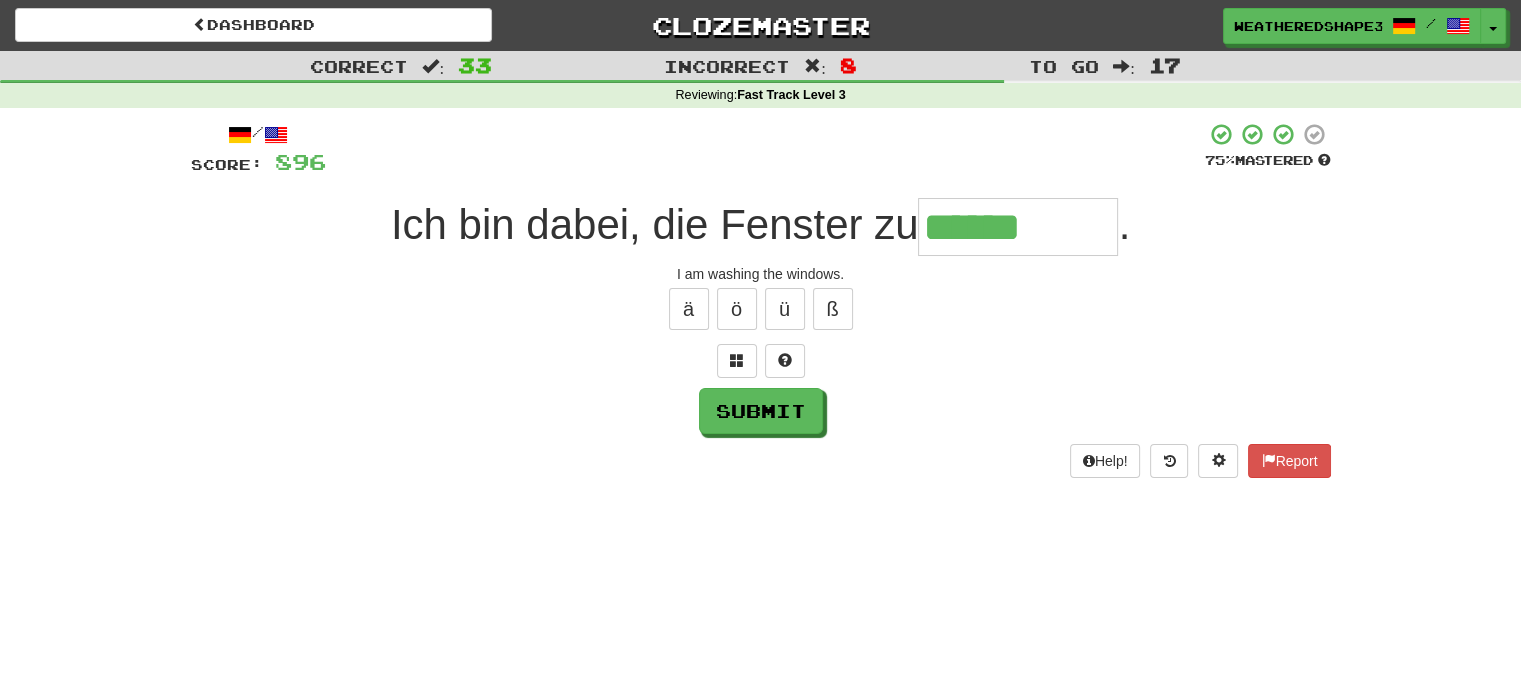 type on "******" 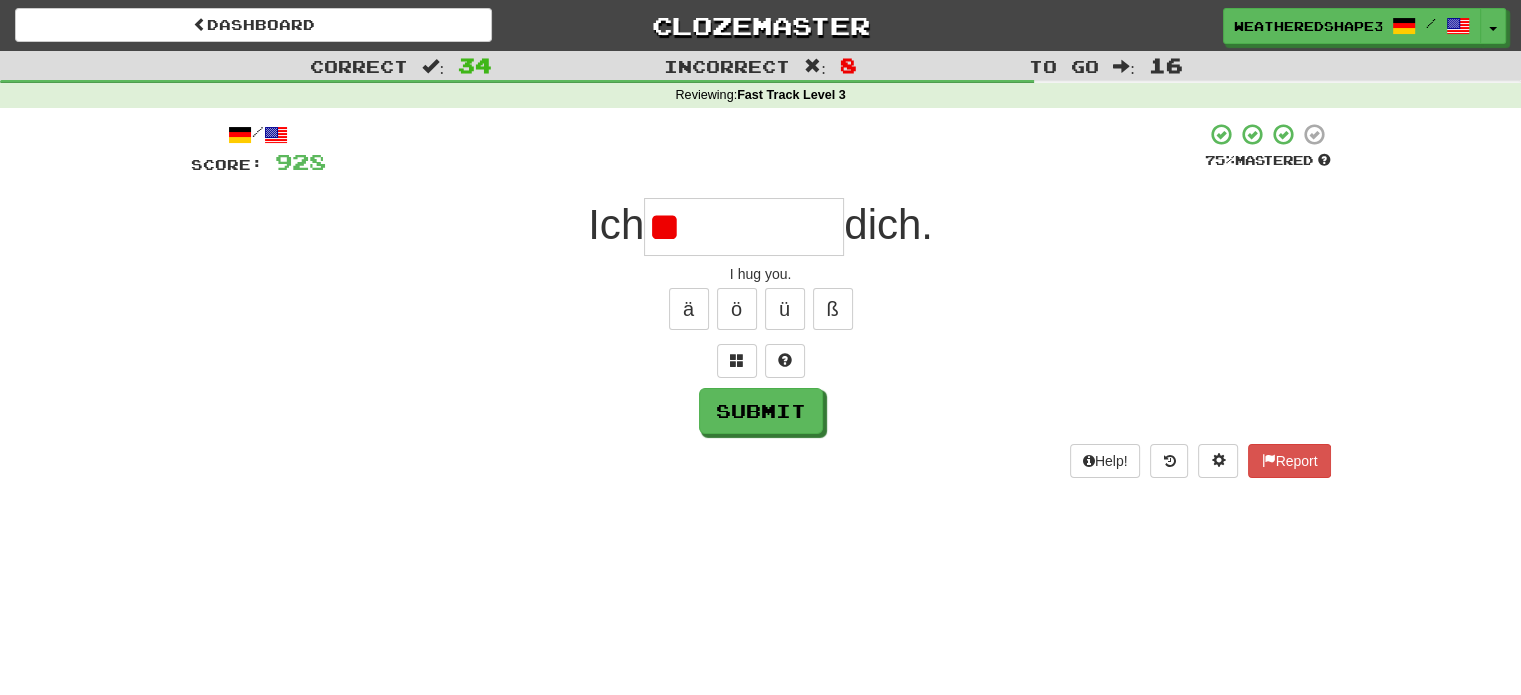 type on "*" 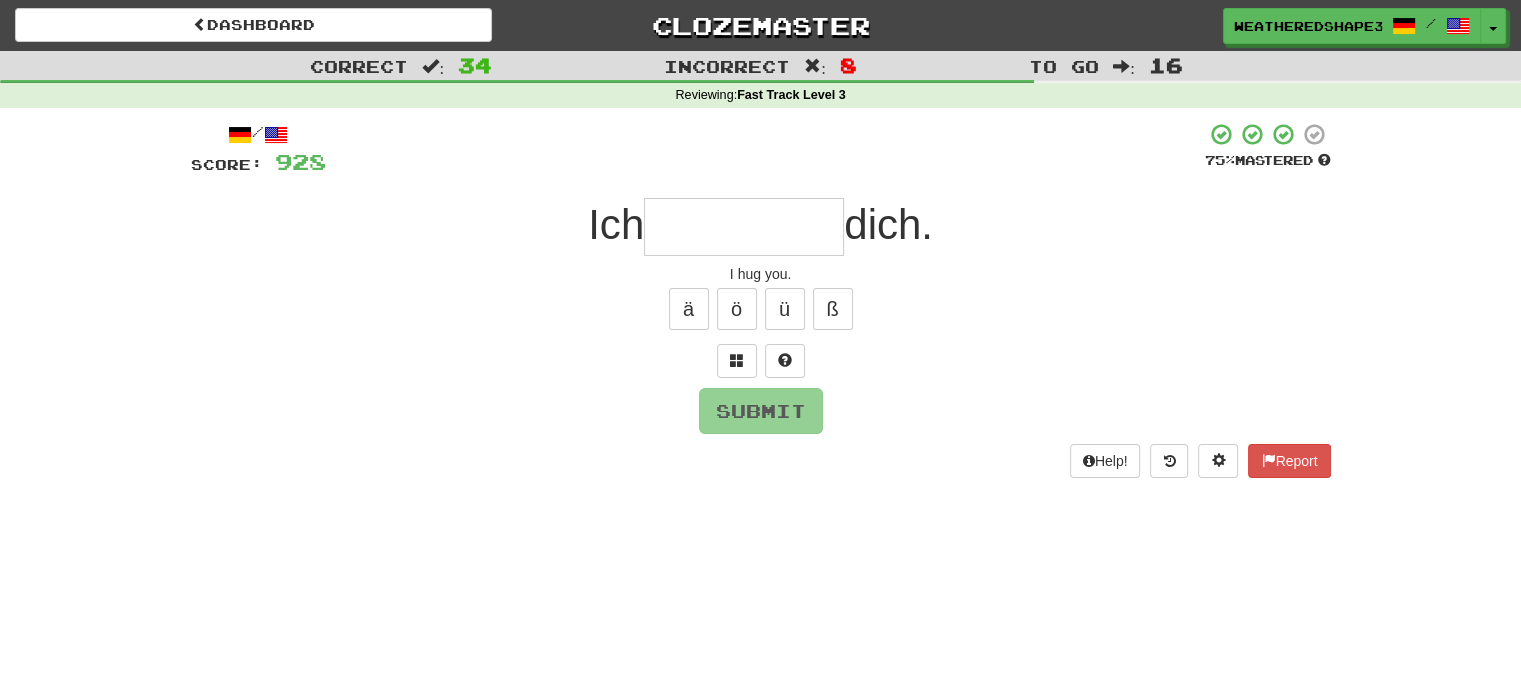 type on "*" 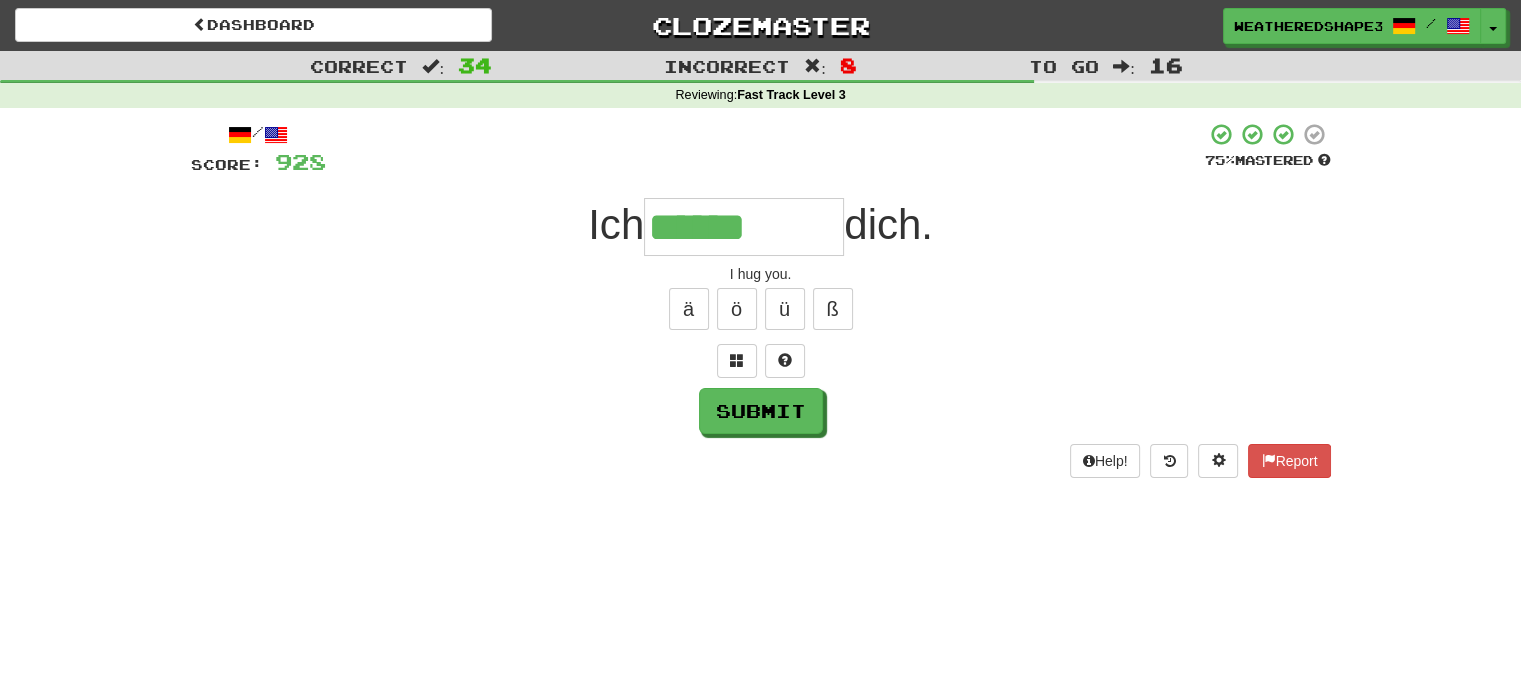 type on "******" 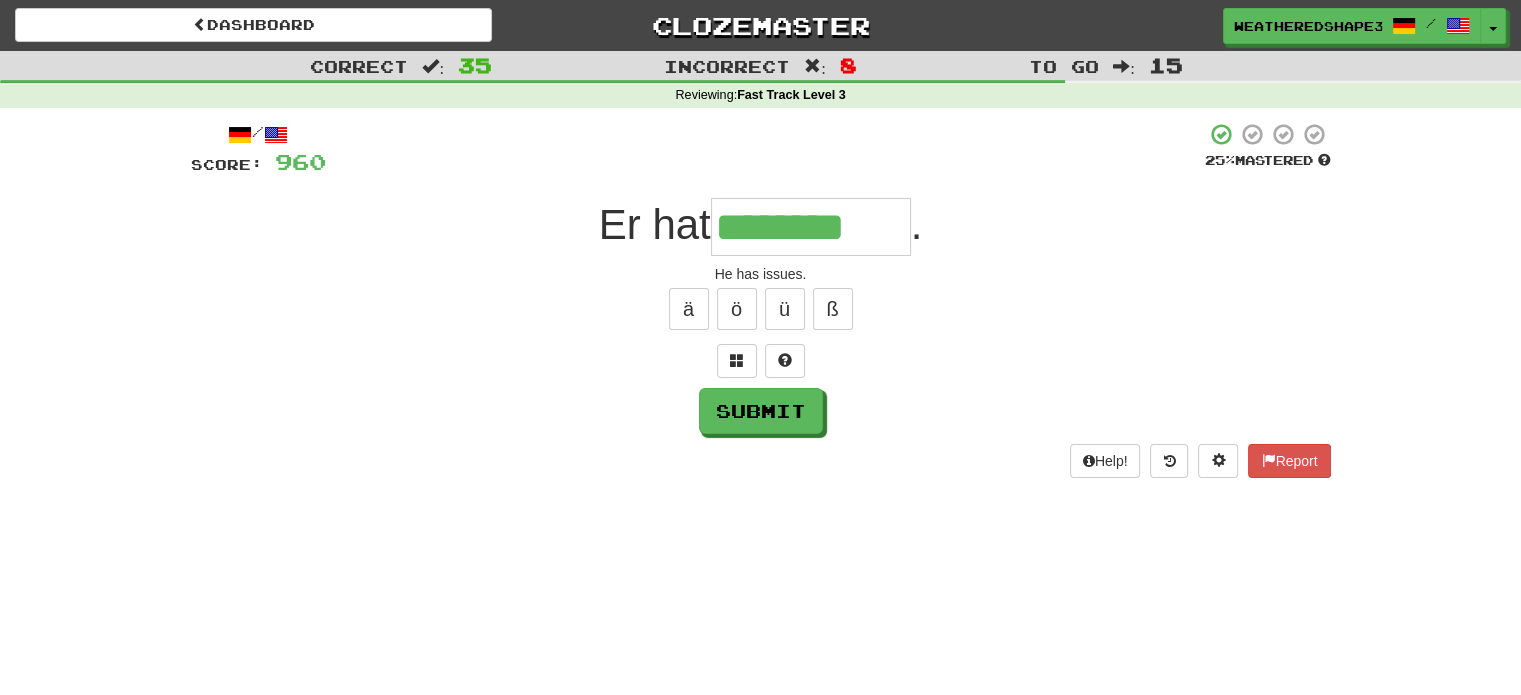 type on "********" 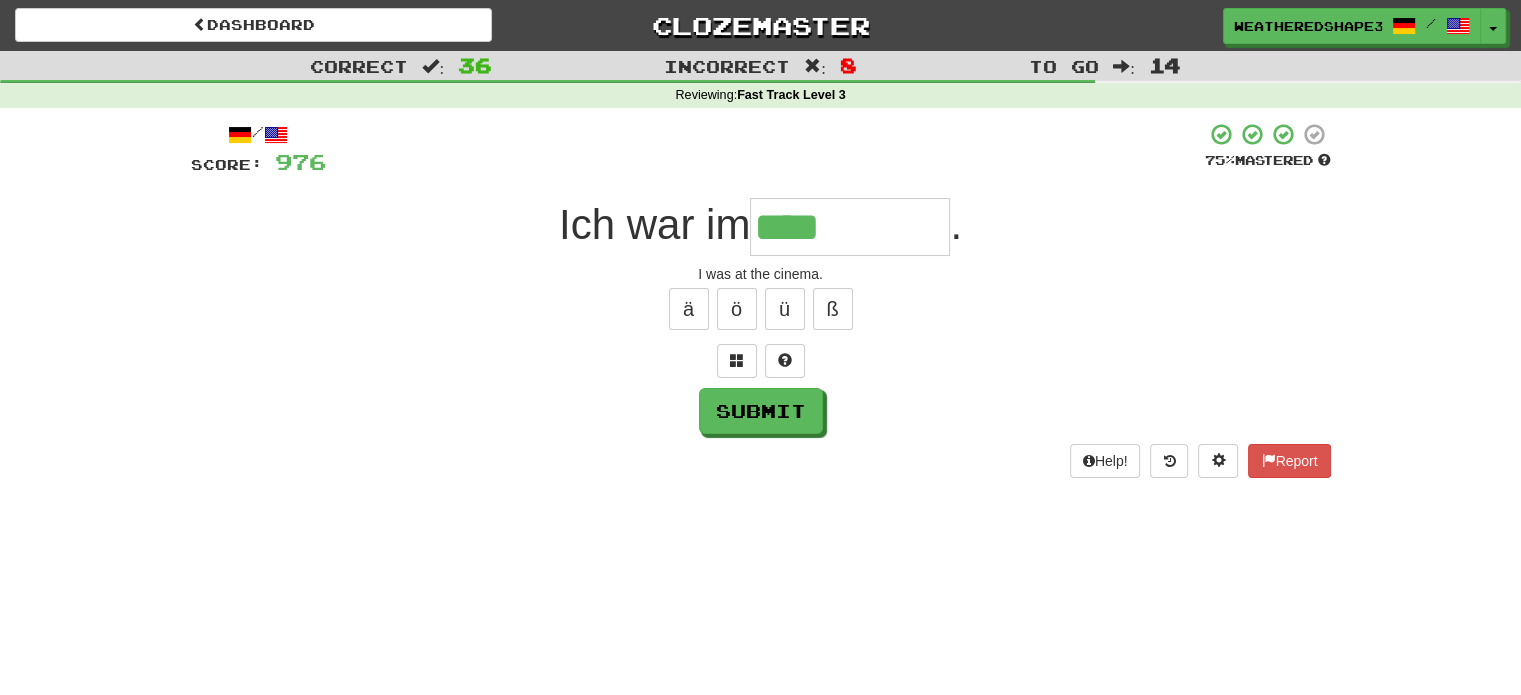 type on "****" 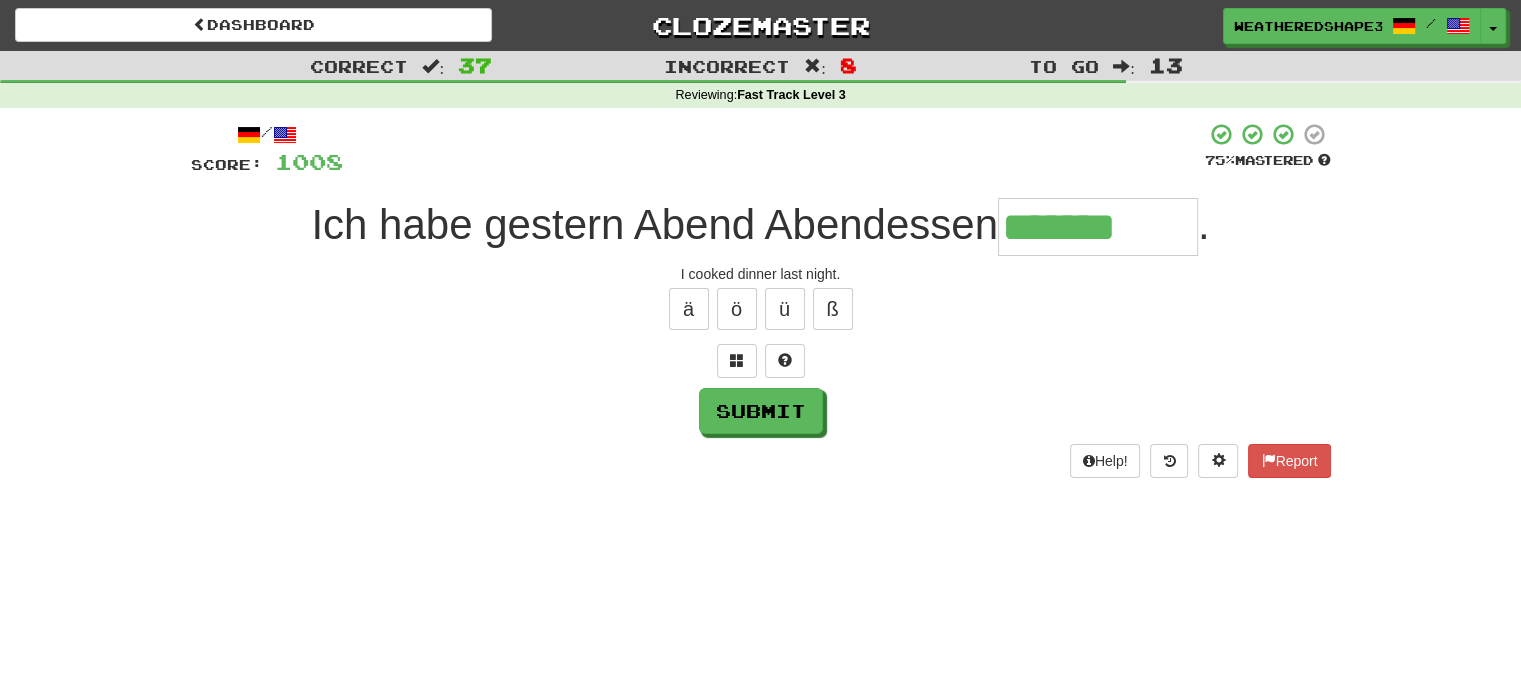 type on "*******" 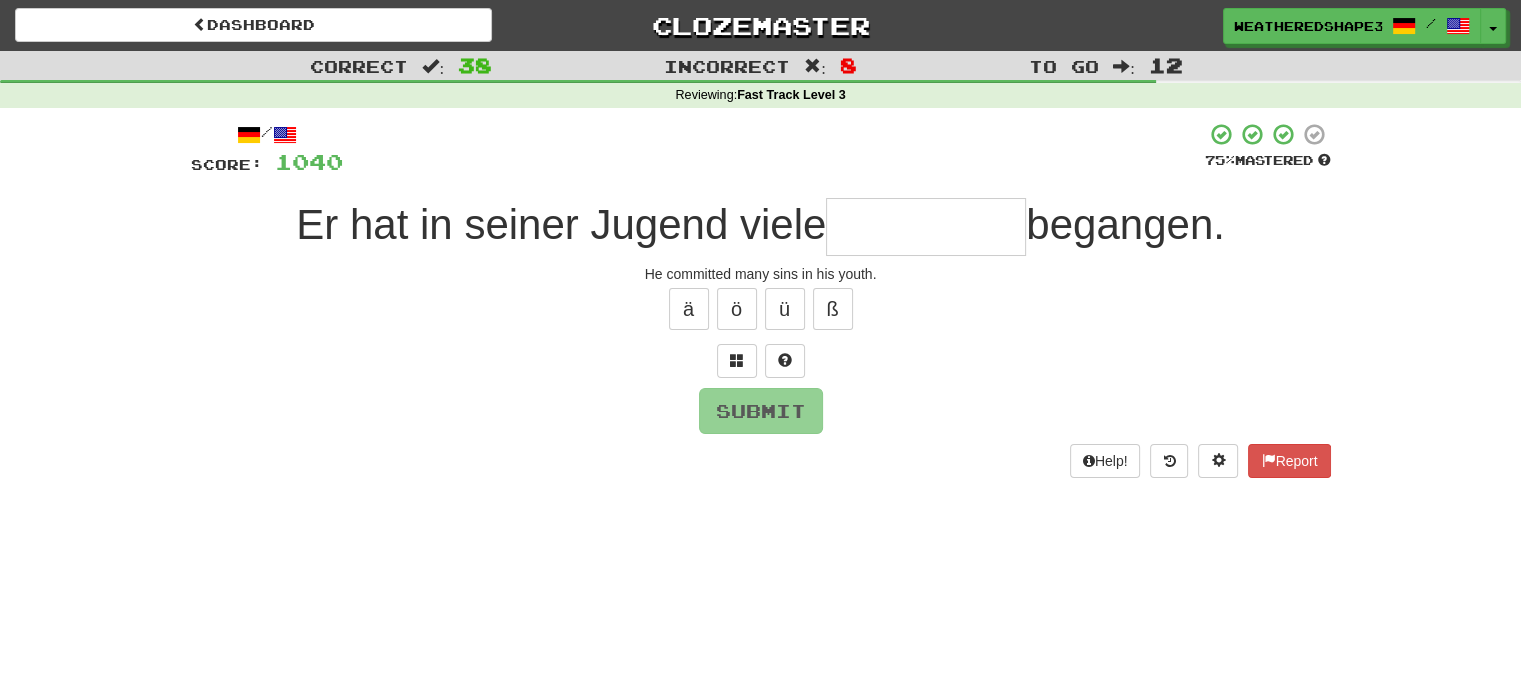 click at bounding box center (926, 227) 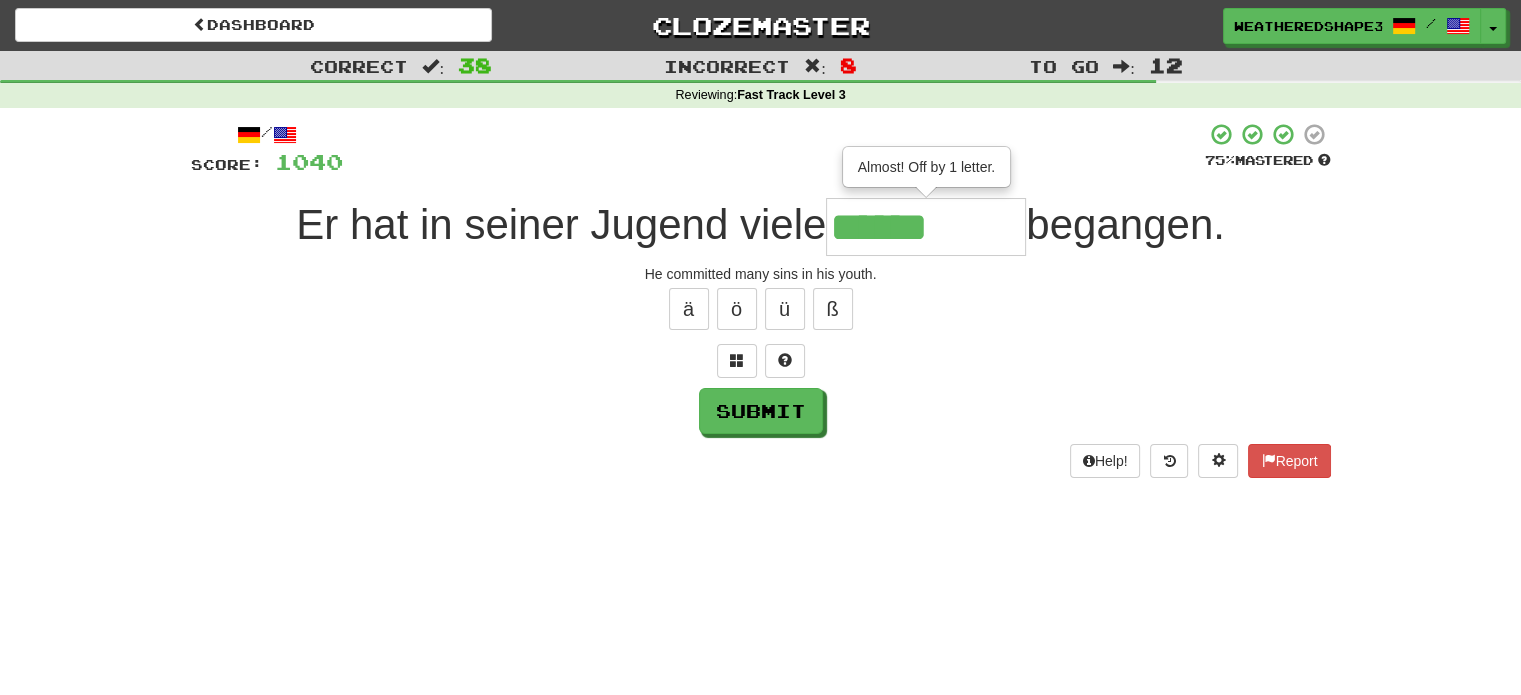 type on "******" 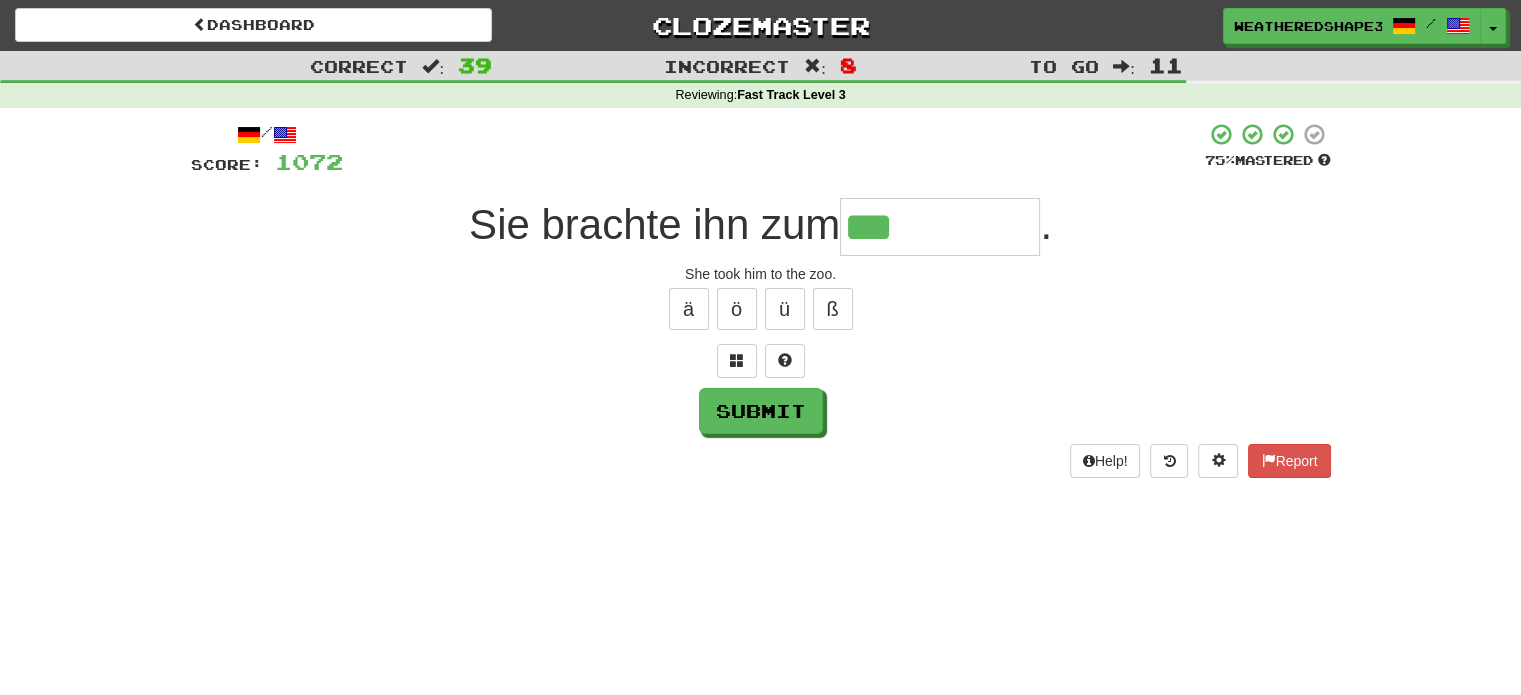 type on "***" 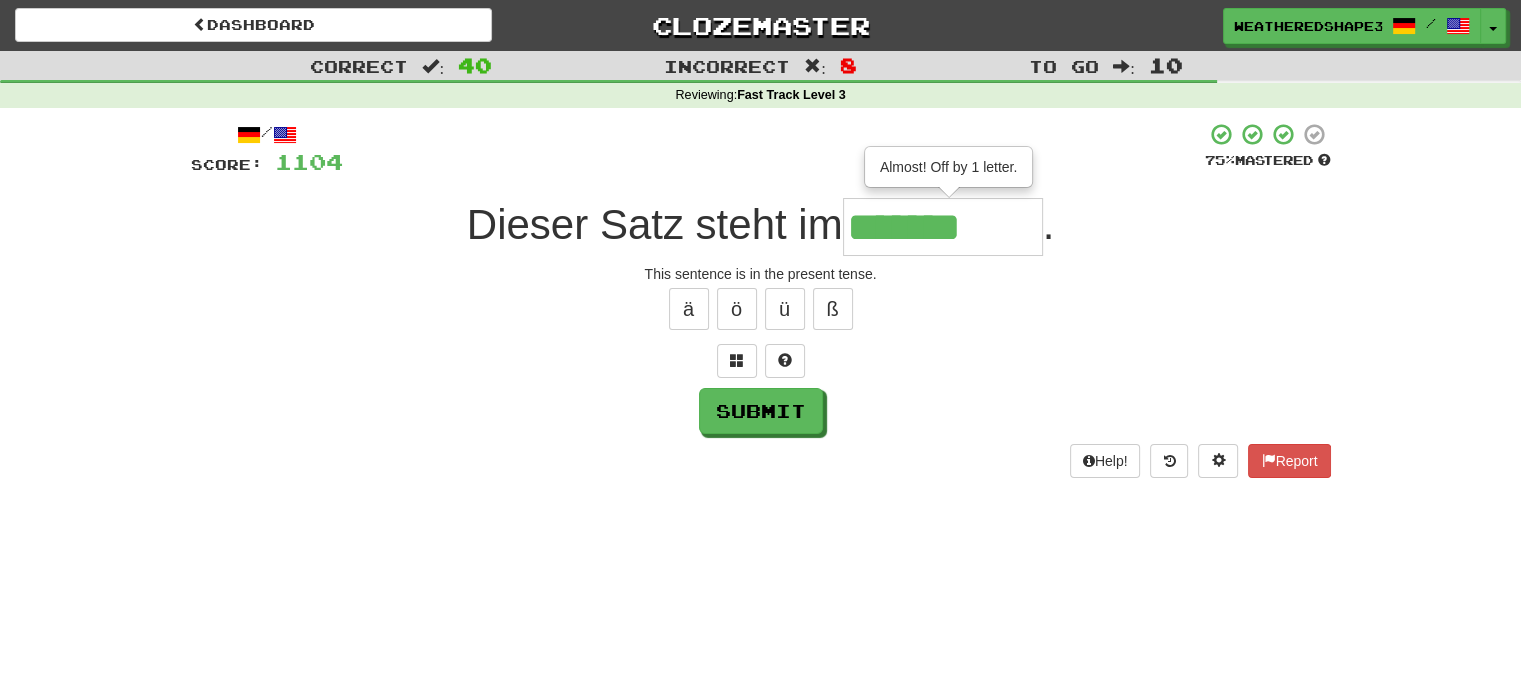 type on "*******" 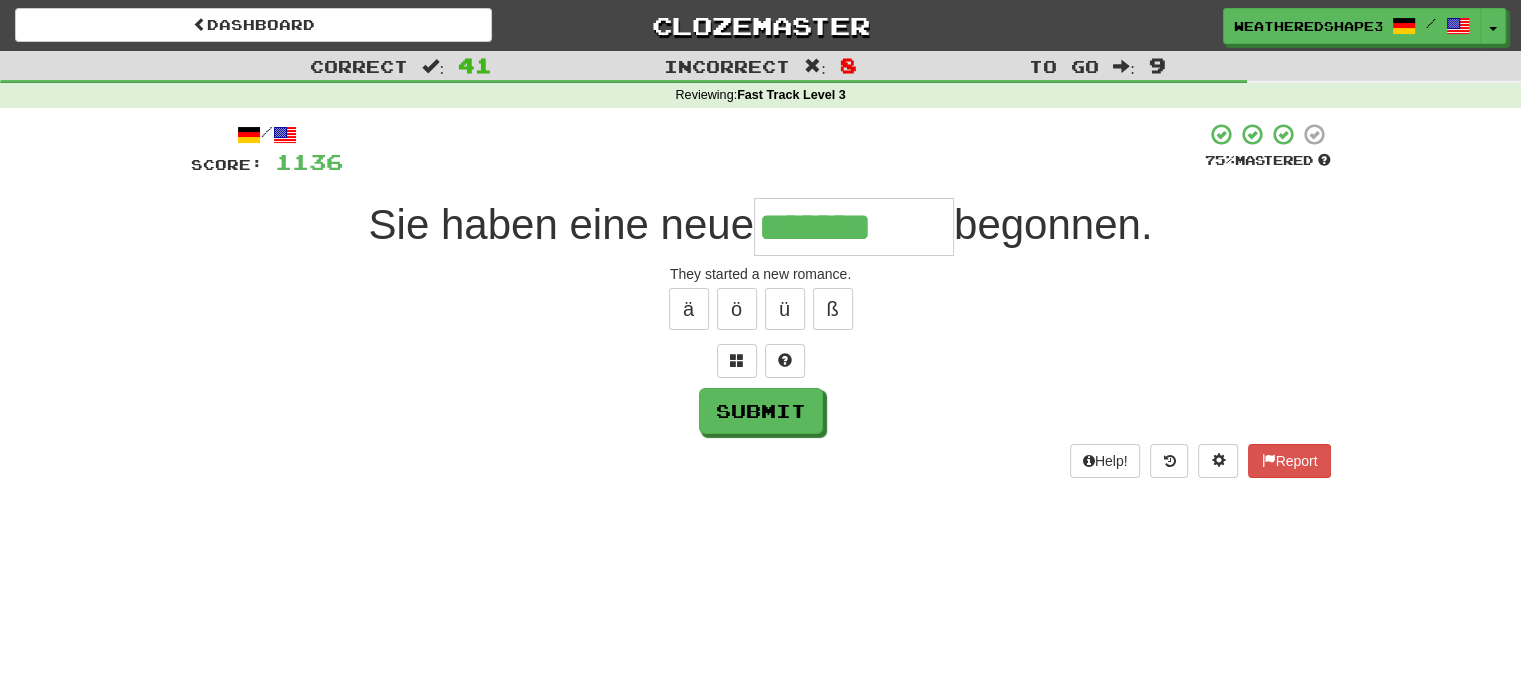 type on "*******" 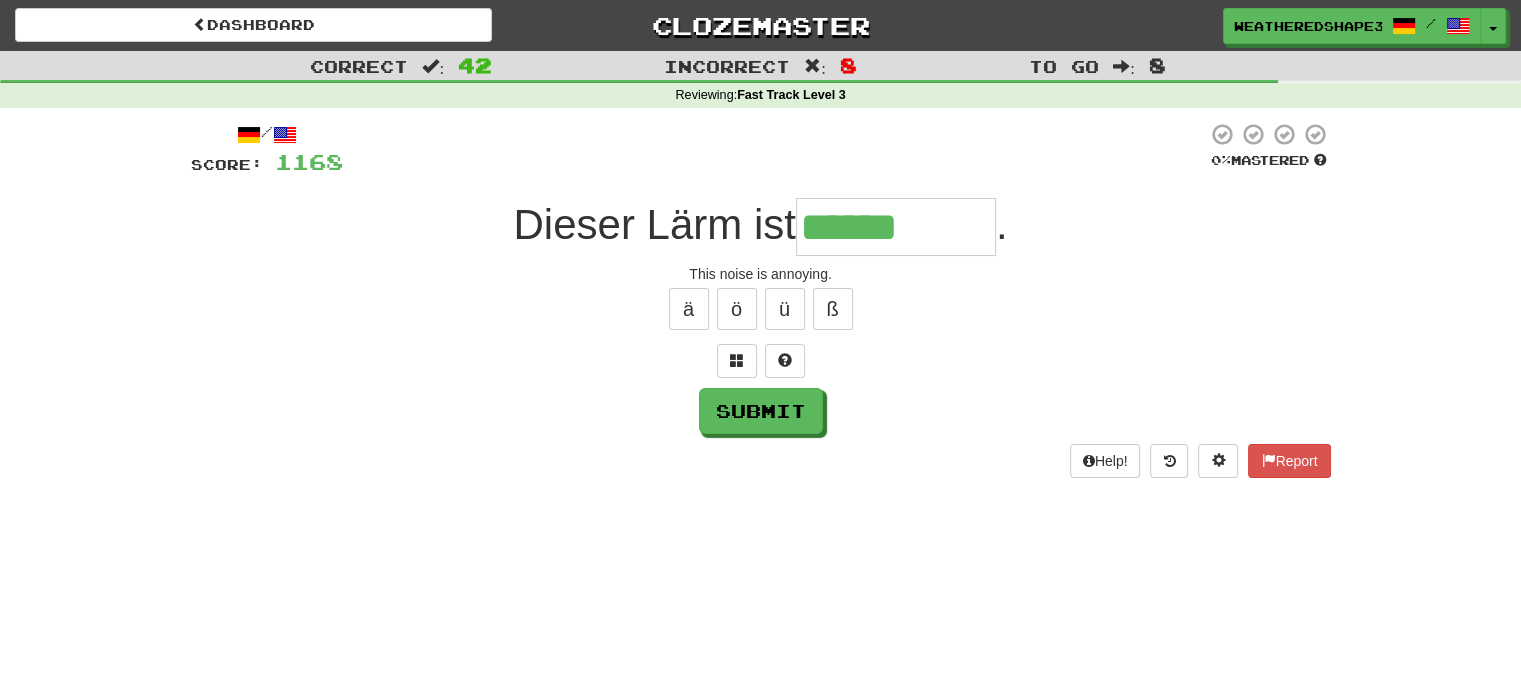 type on "******" 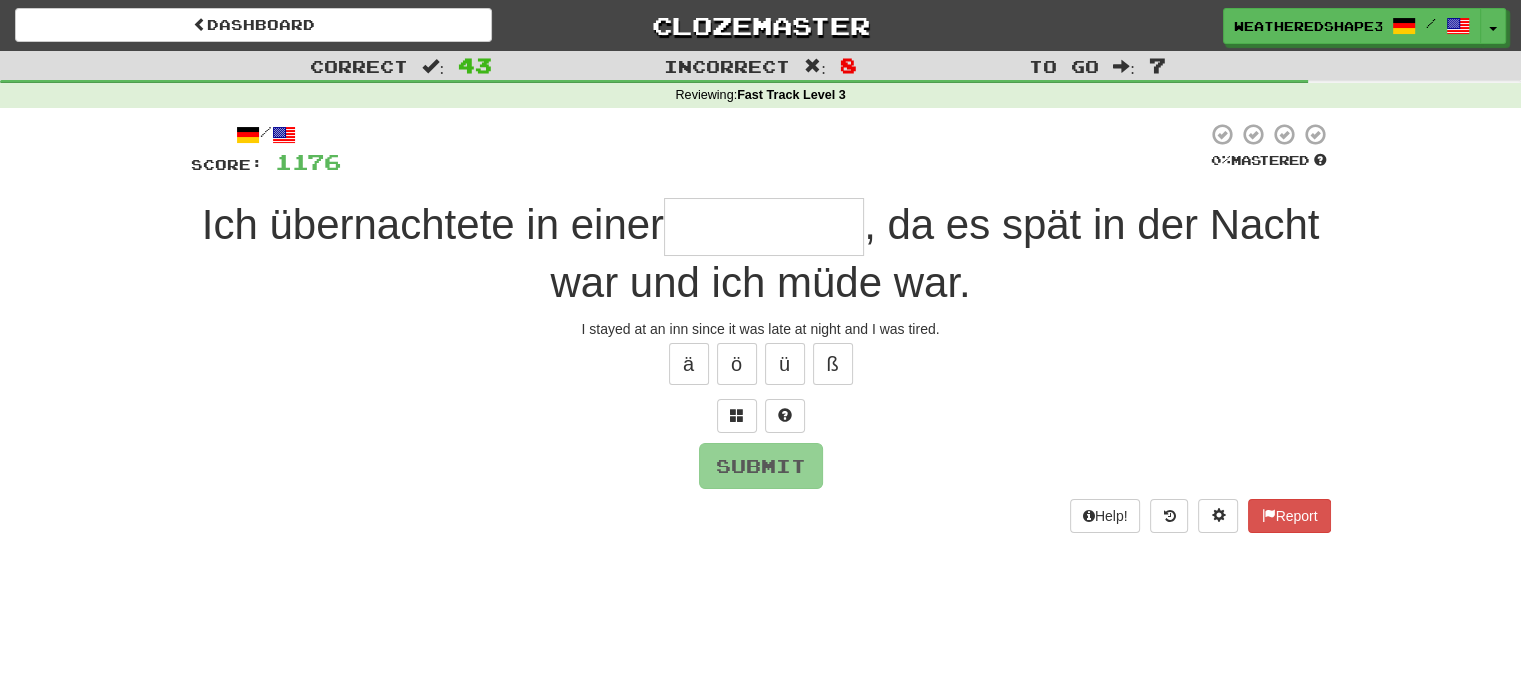 type on "*" 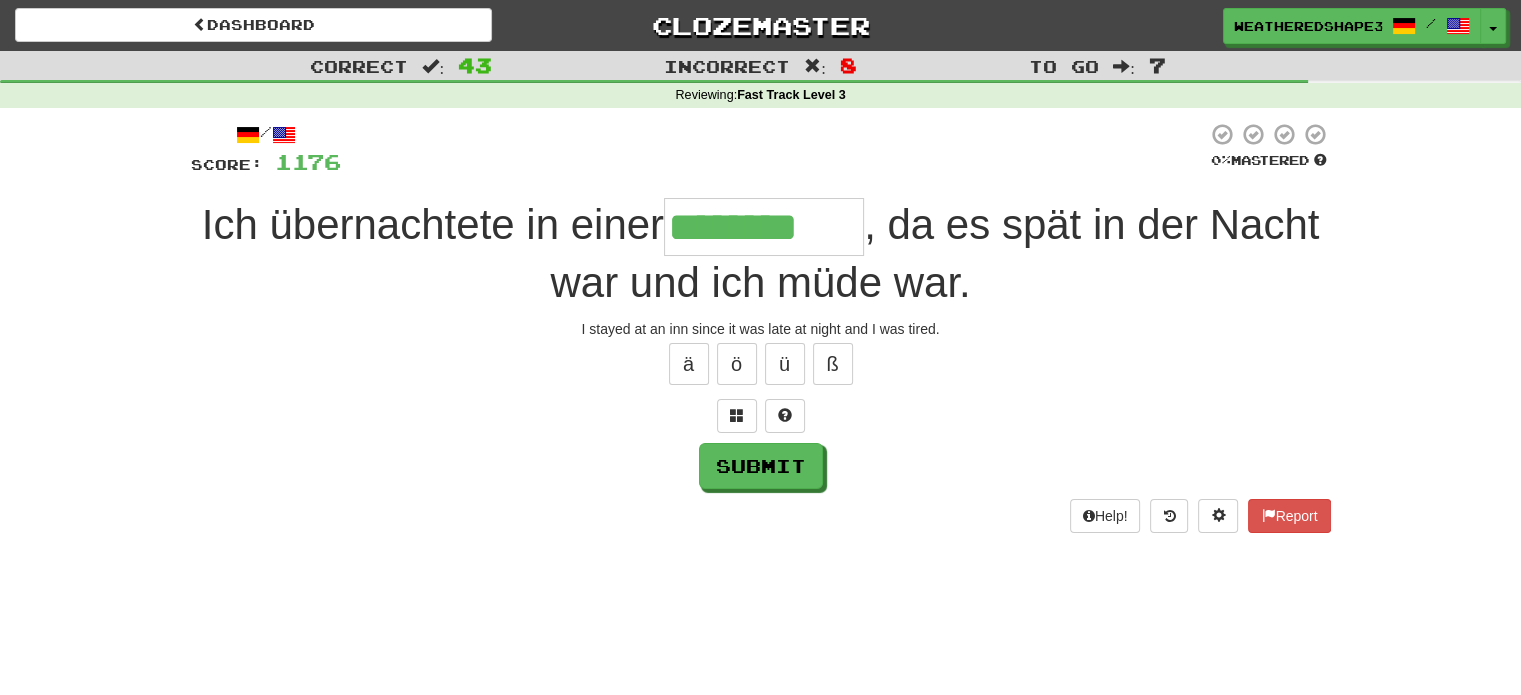 type on "********" 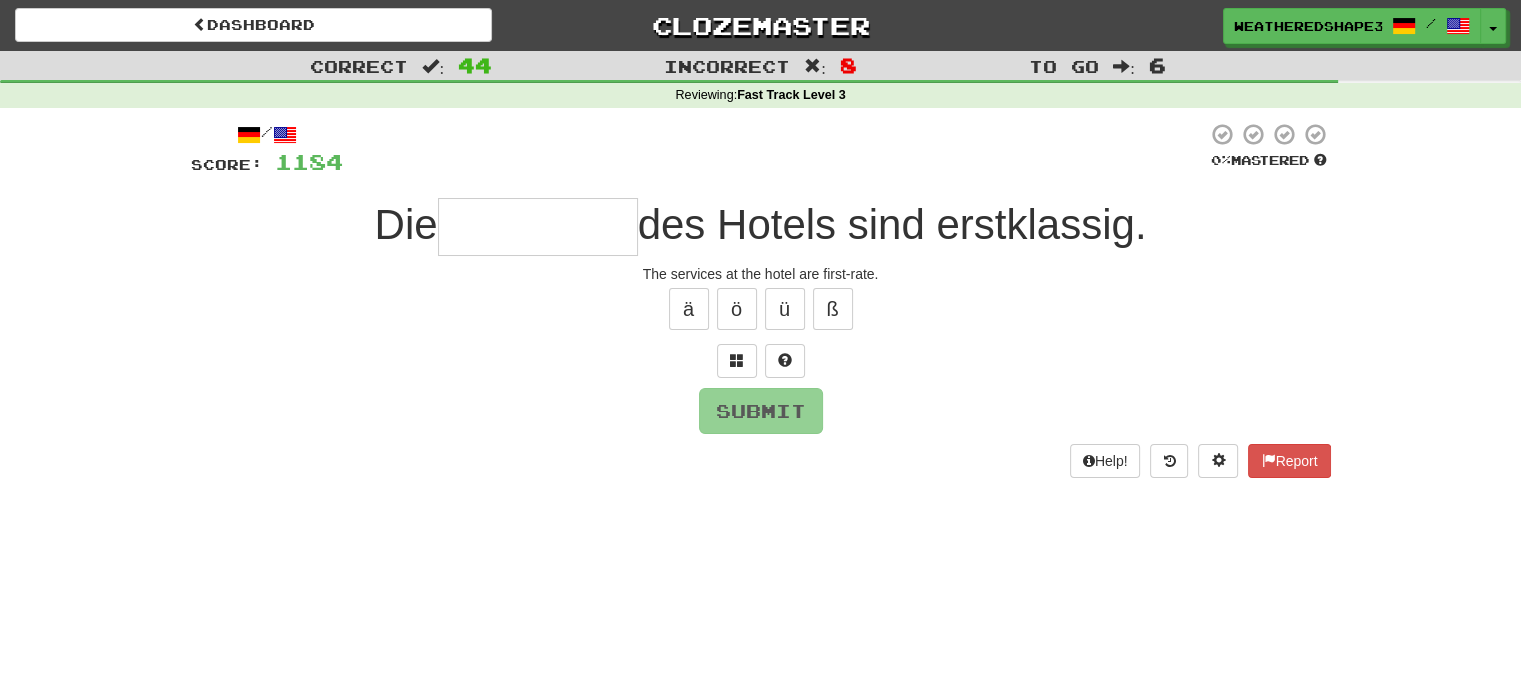 type on "*" 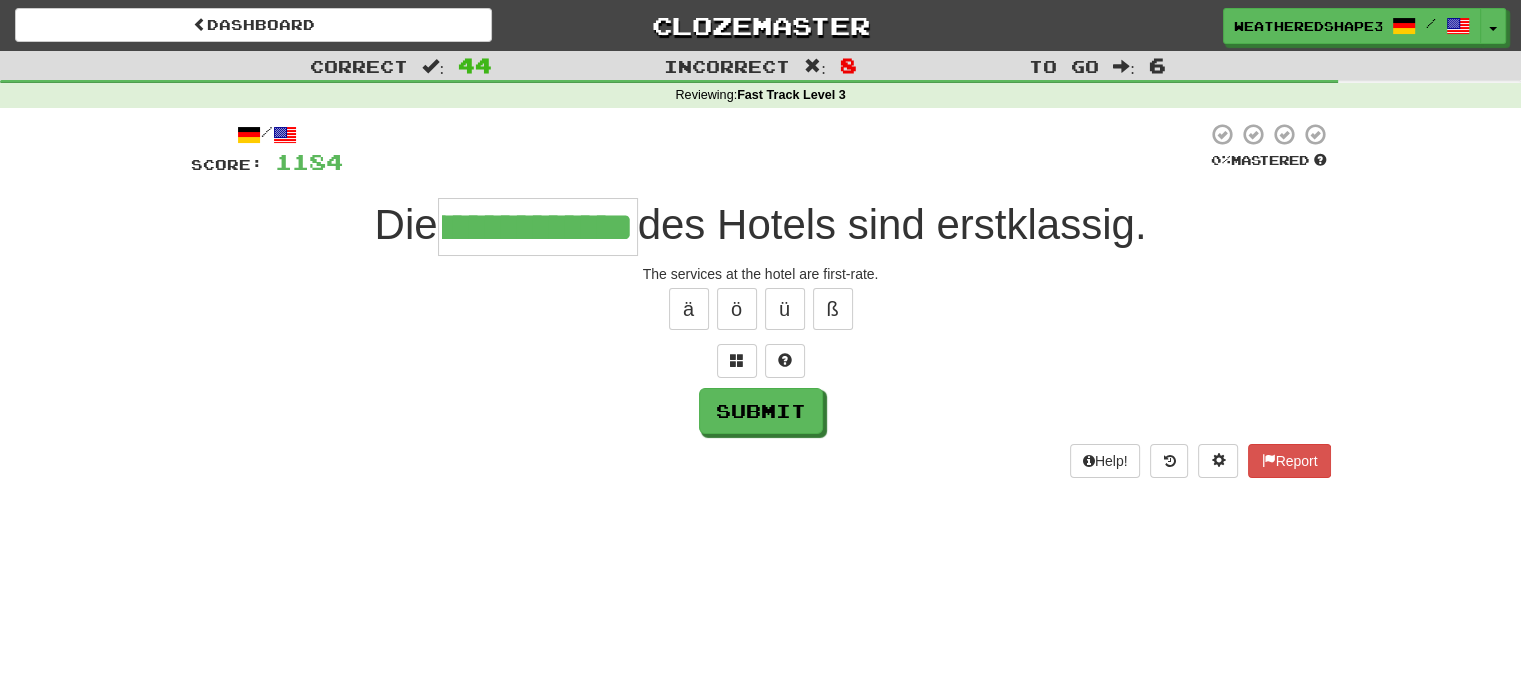 scroll, scrollTop: 0, scrollLeft: 0, axis: both 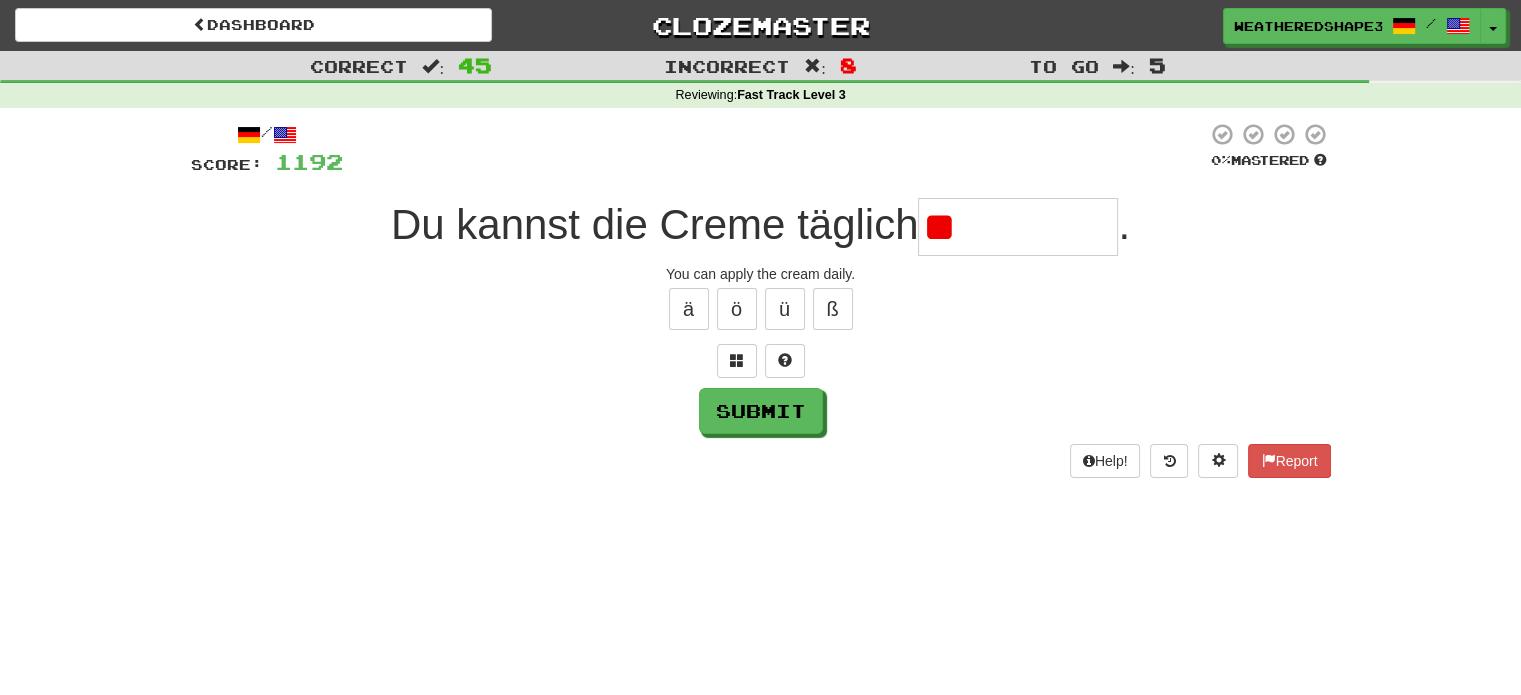 type on "*" 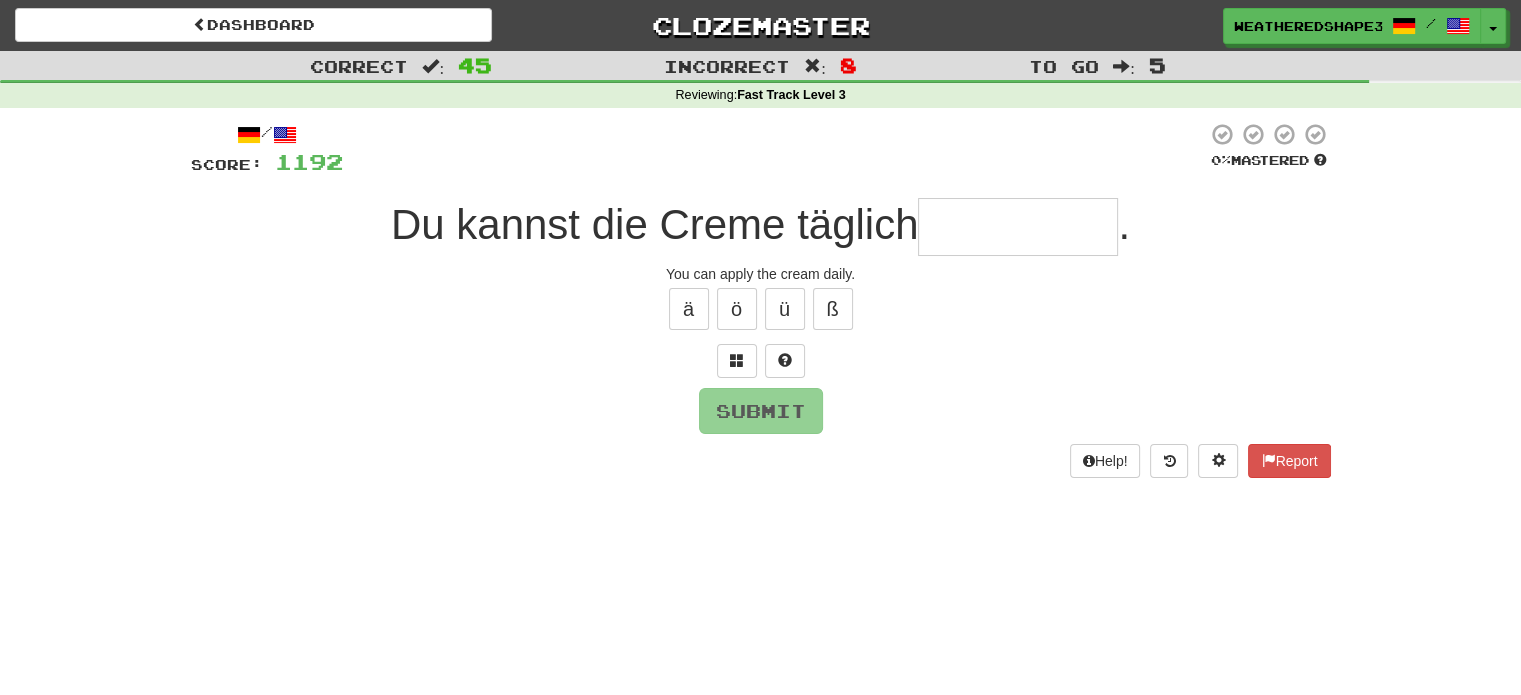 type on "*" 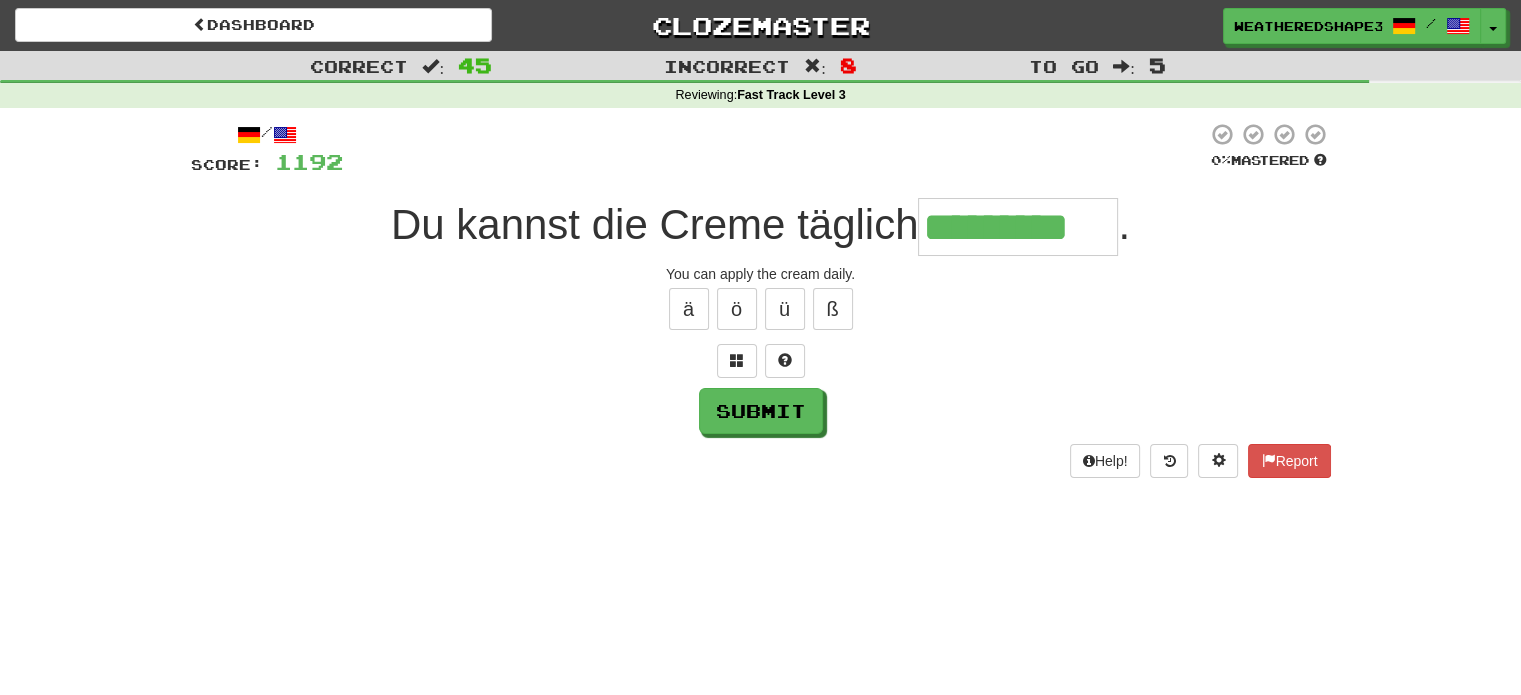 type on "*********" 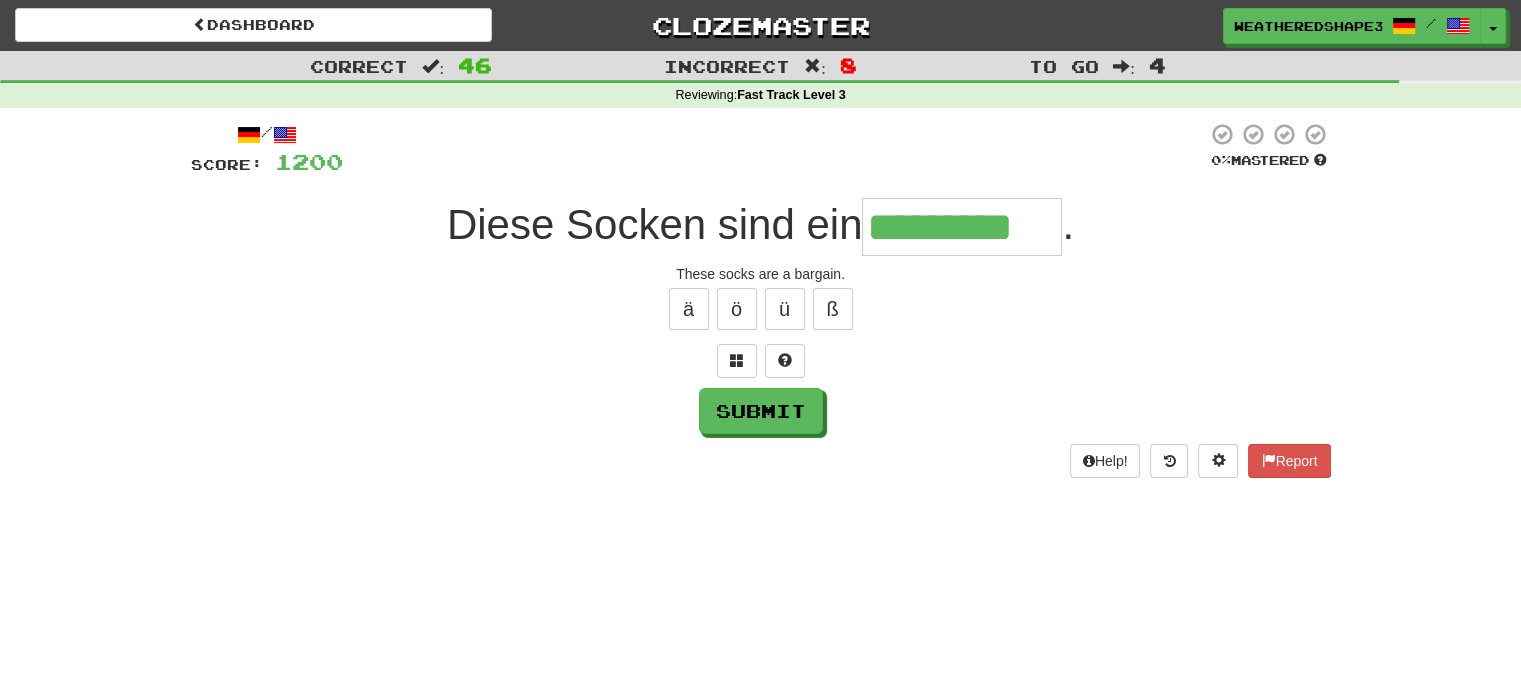 scroll, scrollTop: 0, scrollLeft: 33, axis: horizontal 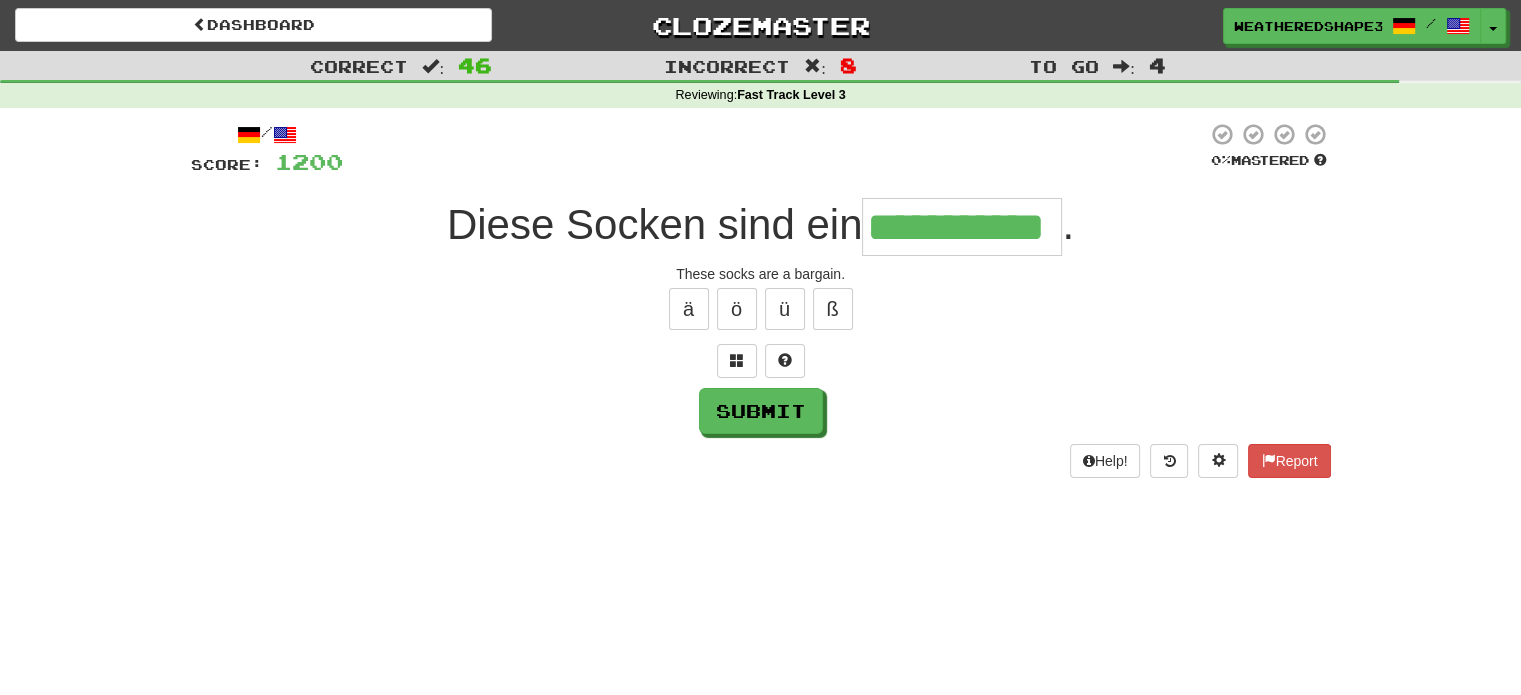 type on "**********" 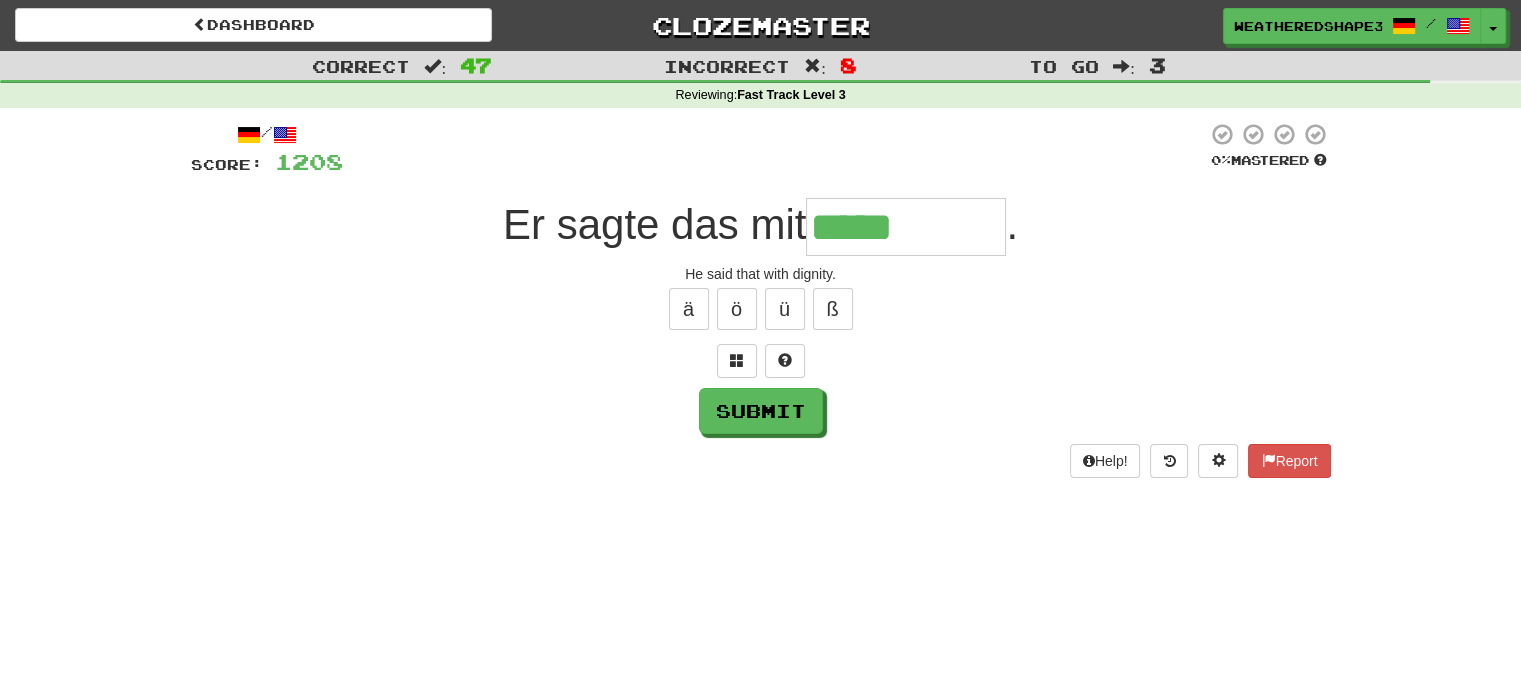 type on "*****" 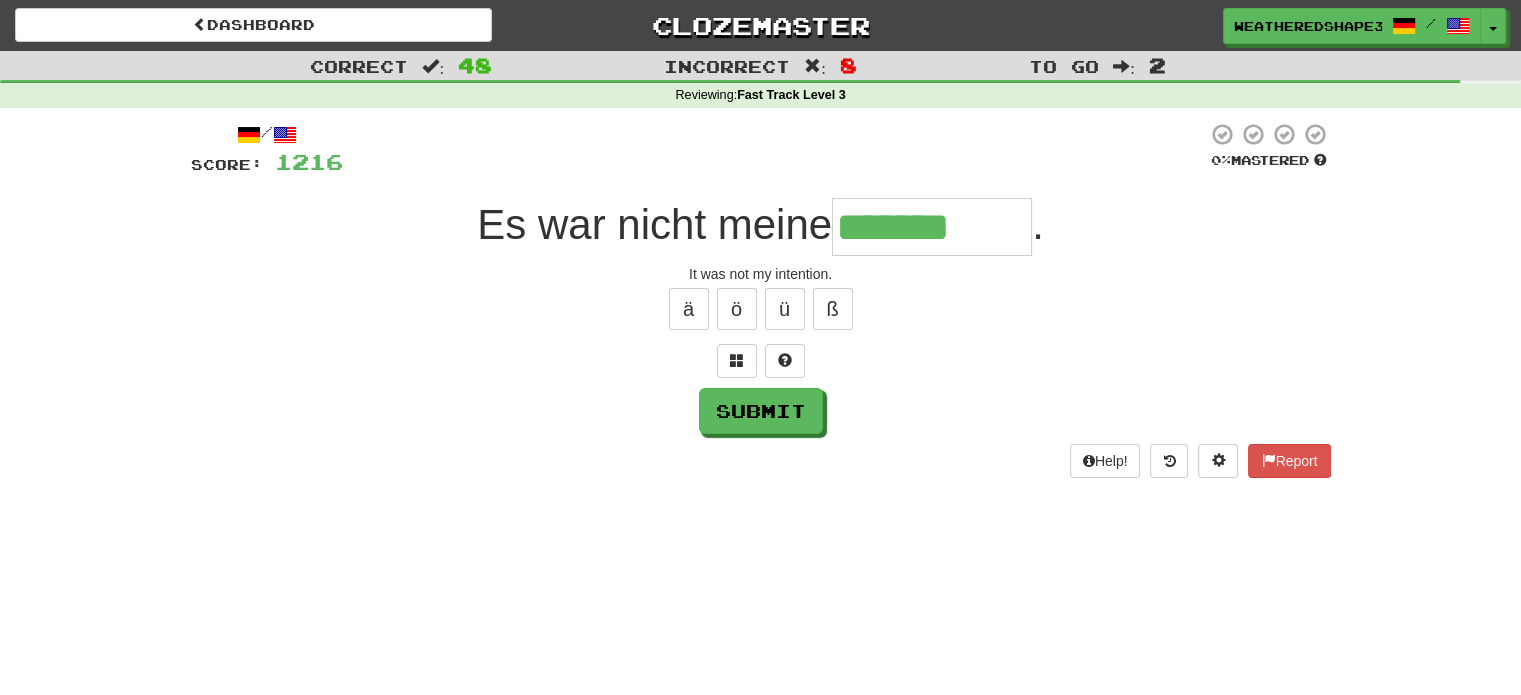 type on "*******" 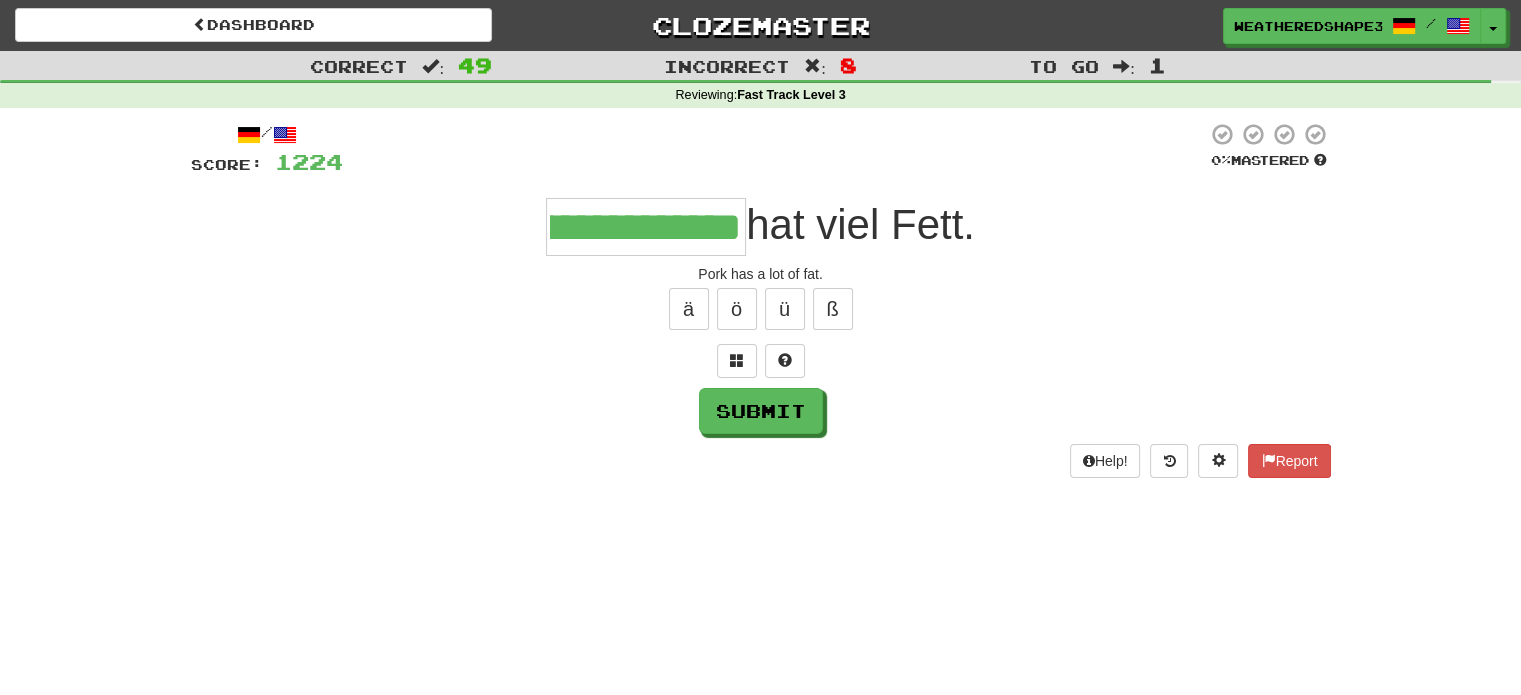 scroll, scrollTop: 0, scrollLeft: 101, axis: horizontal 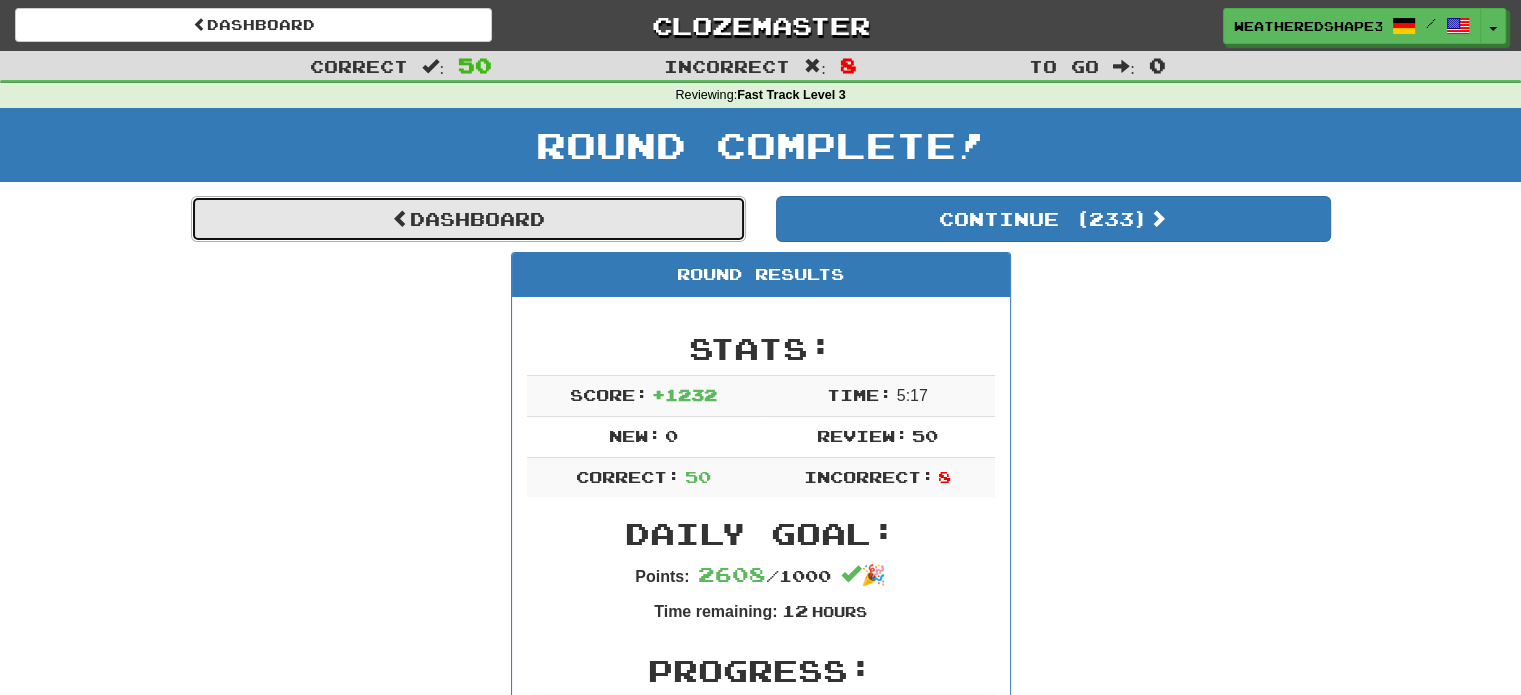 click on "Dashboard" at bounding box center (468, 219) 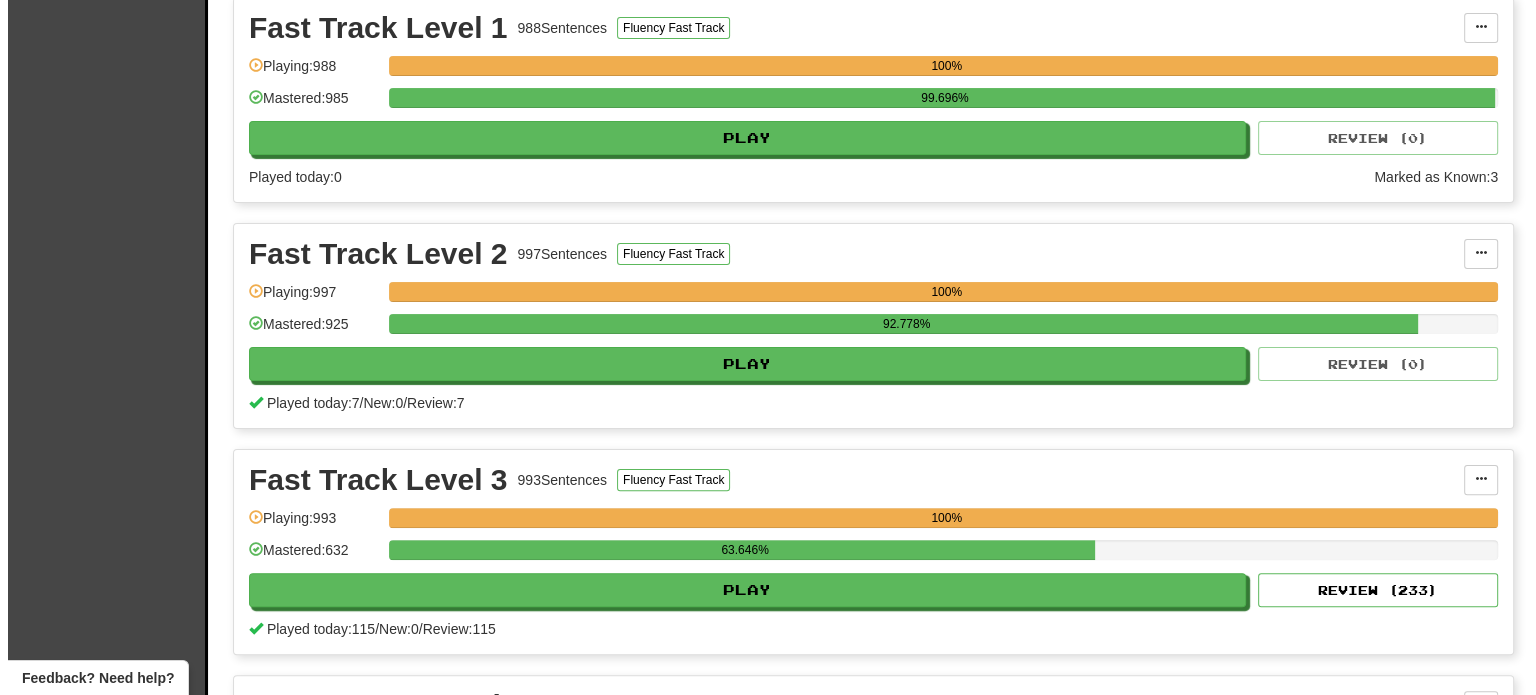 scroll, scrollTop: 500, scrollLeft: 0, axis: vertical 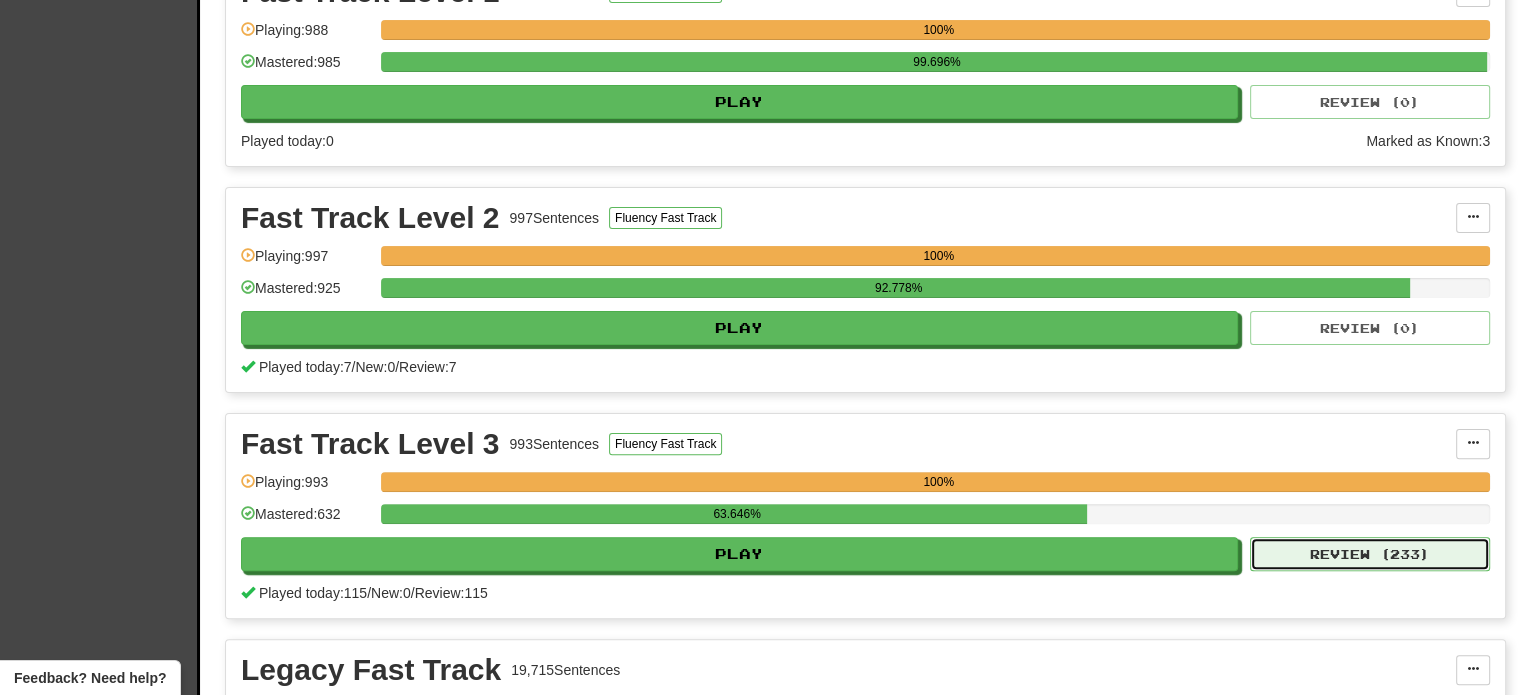 click on "Review ( 233 )" at bounding box center [1370, 554] 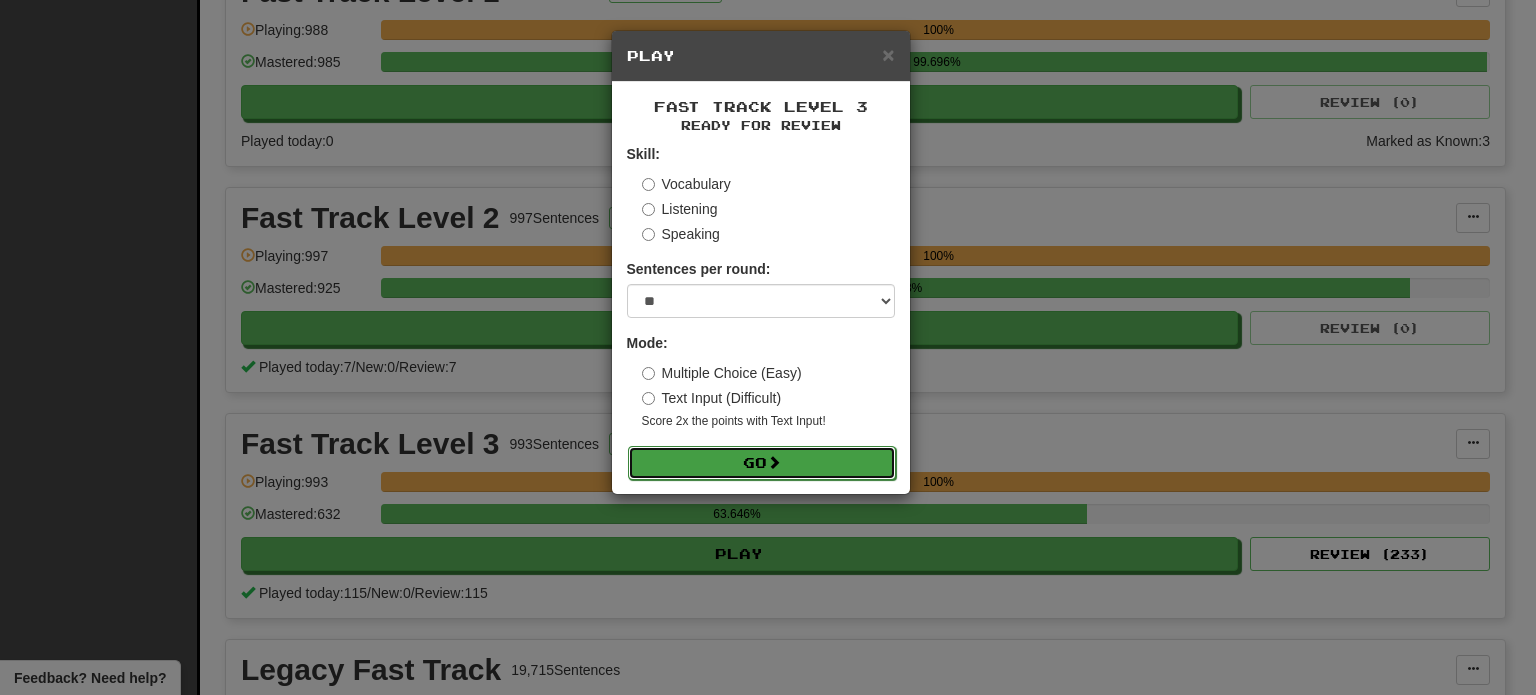 click on "Go" at bounding box center (762, 463) 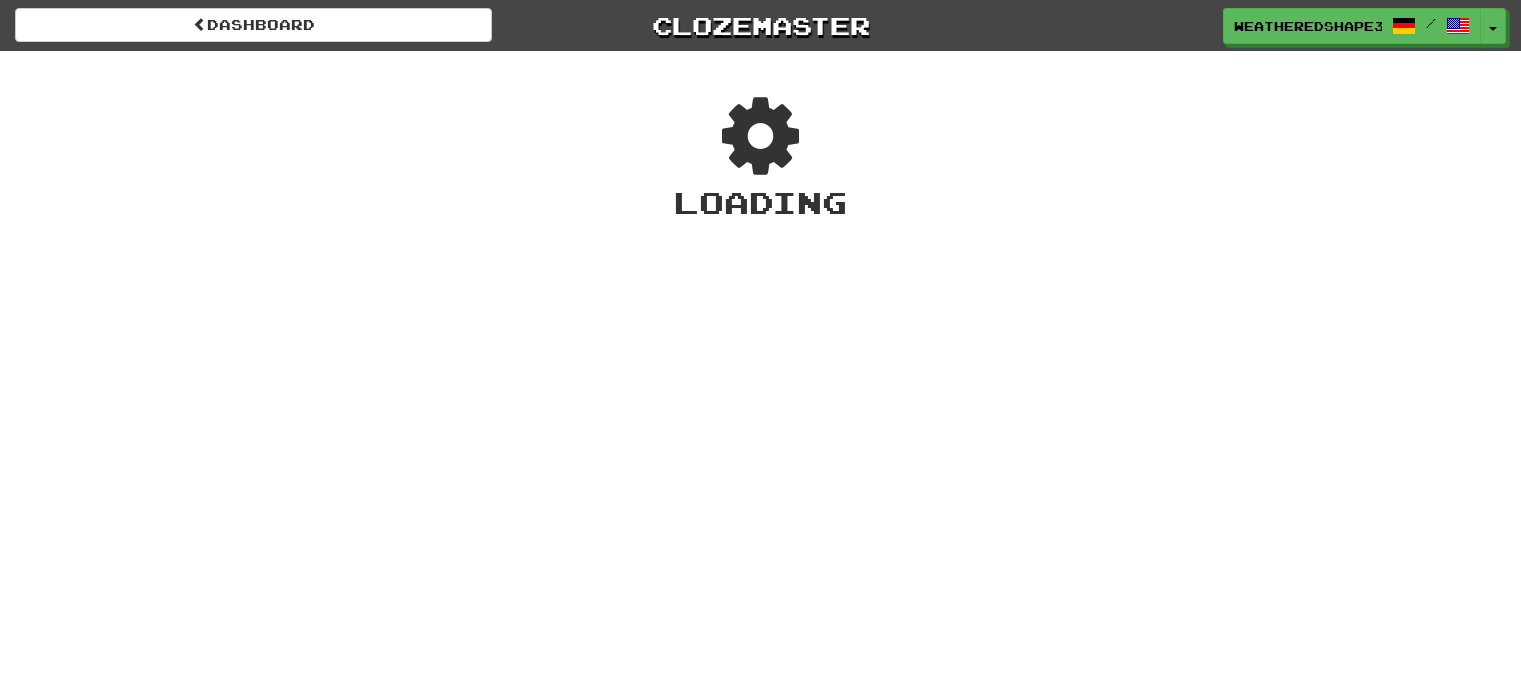 scroll, scrollTop: 0, scrollLeft: 0, axis: both 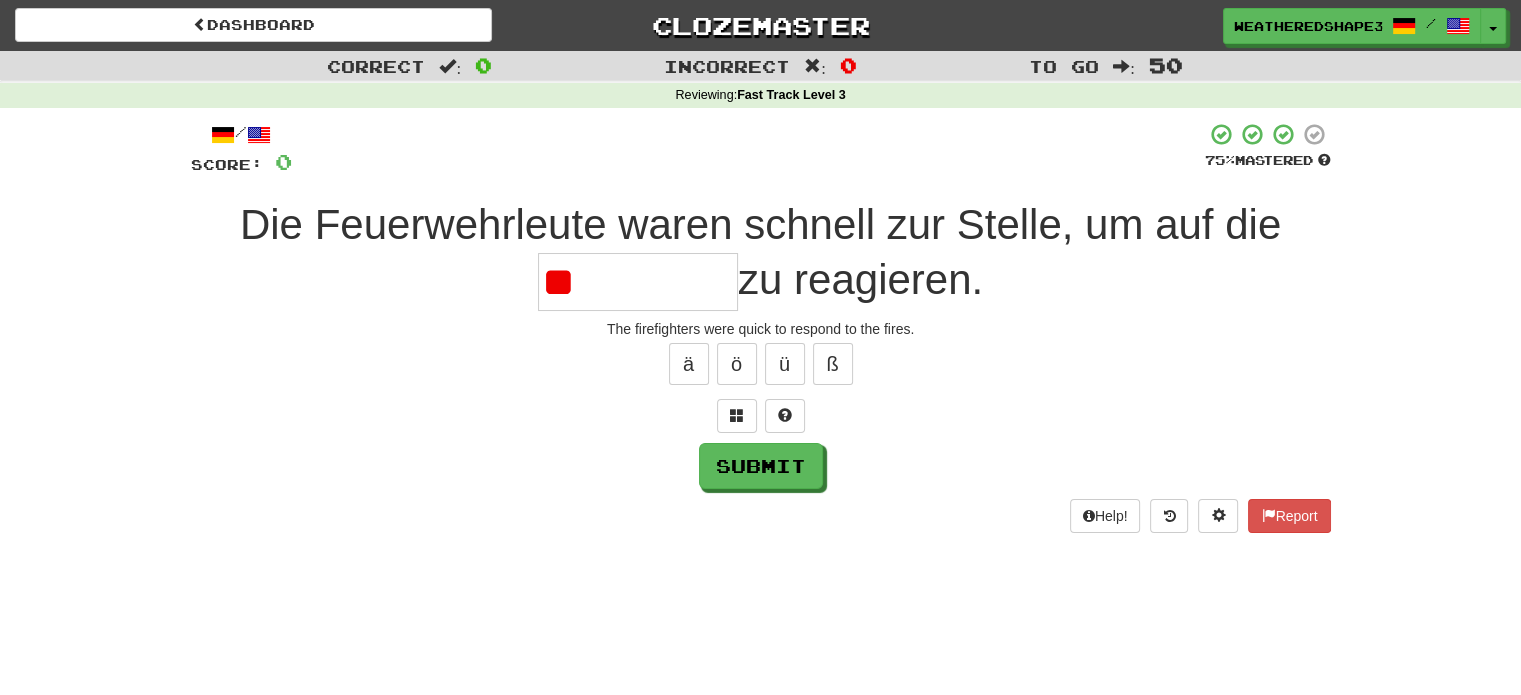 type on "*" 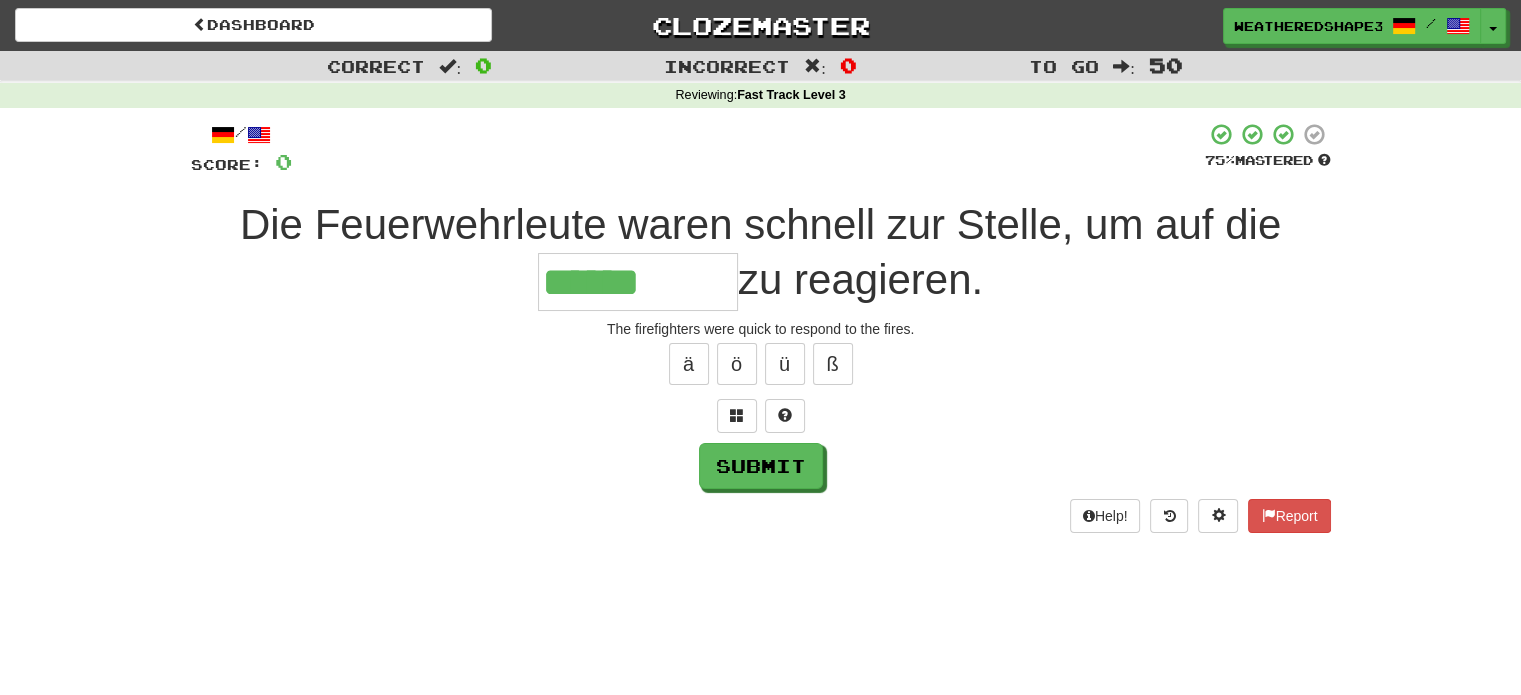 type on "******" 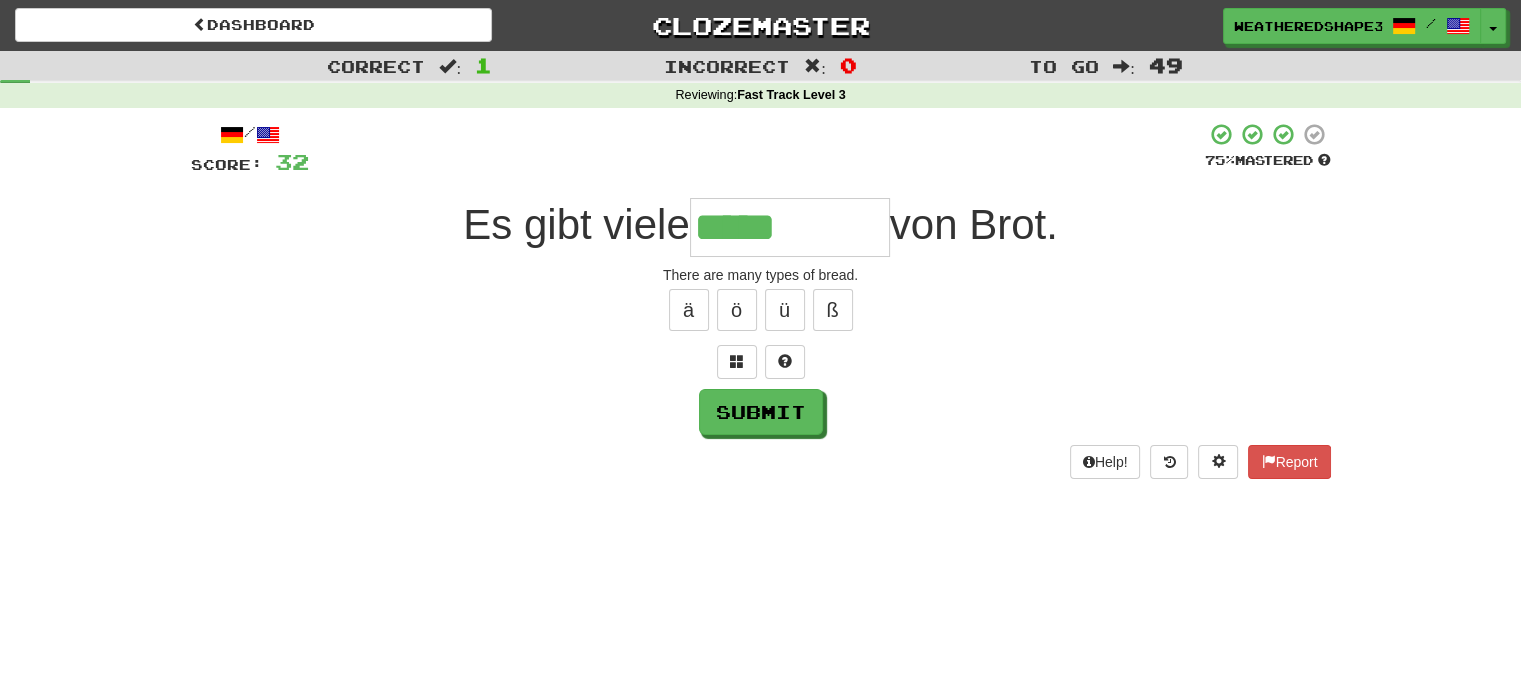 type on "*****" 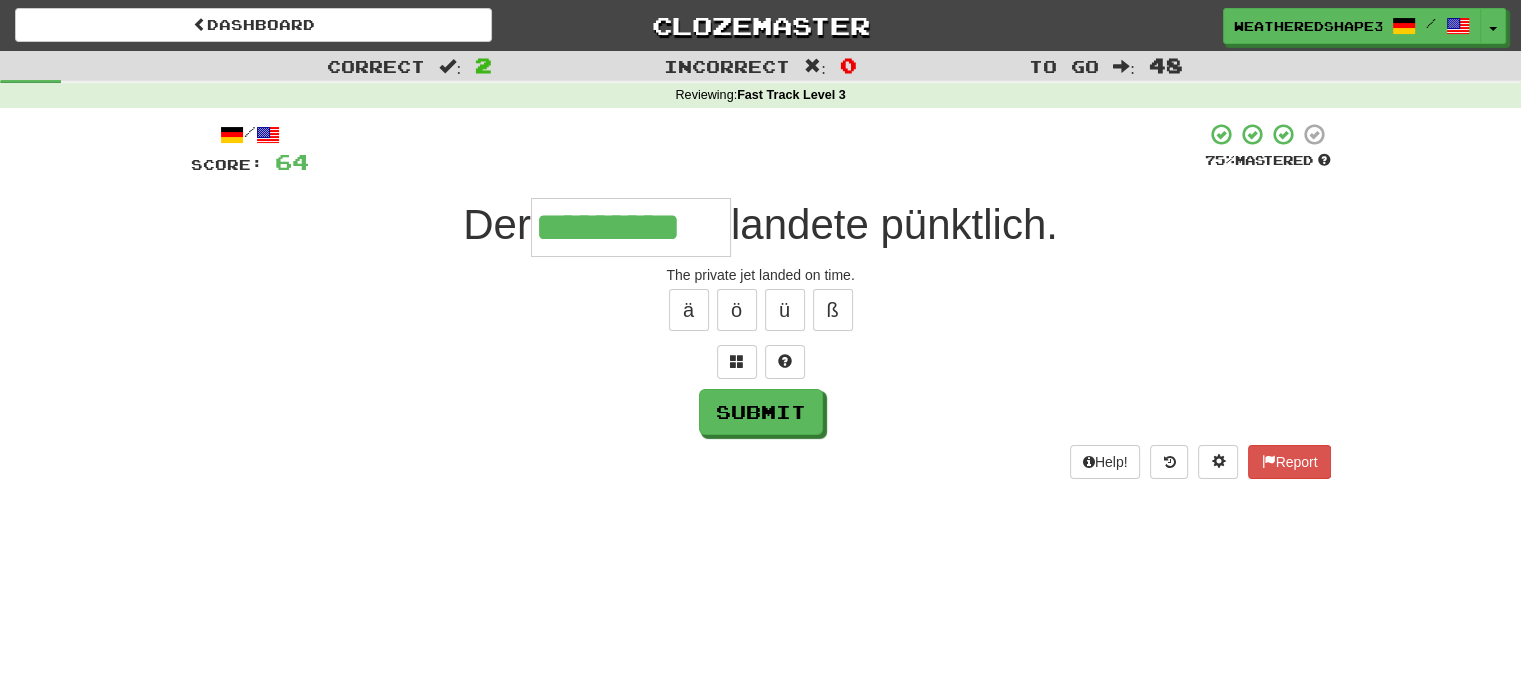 type on "*********" 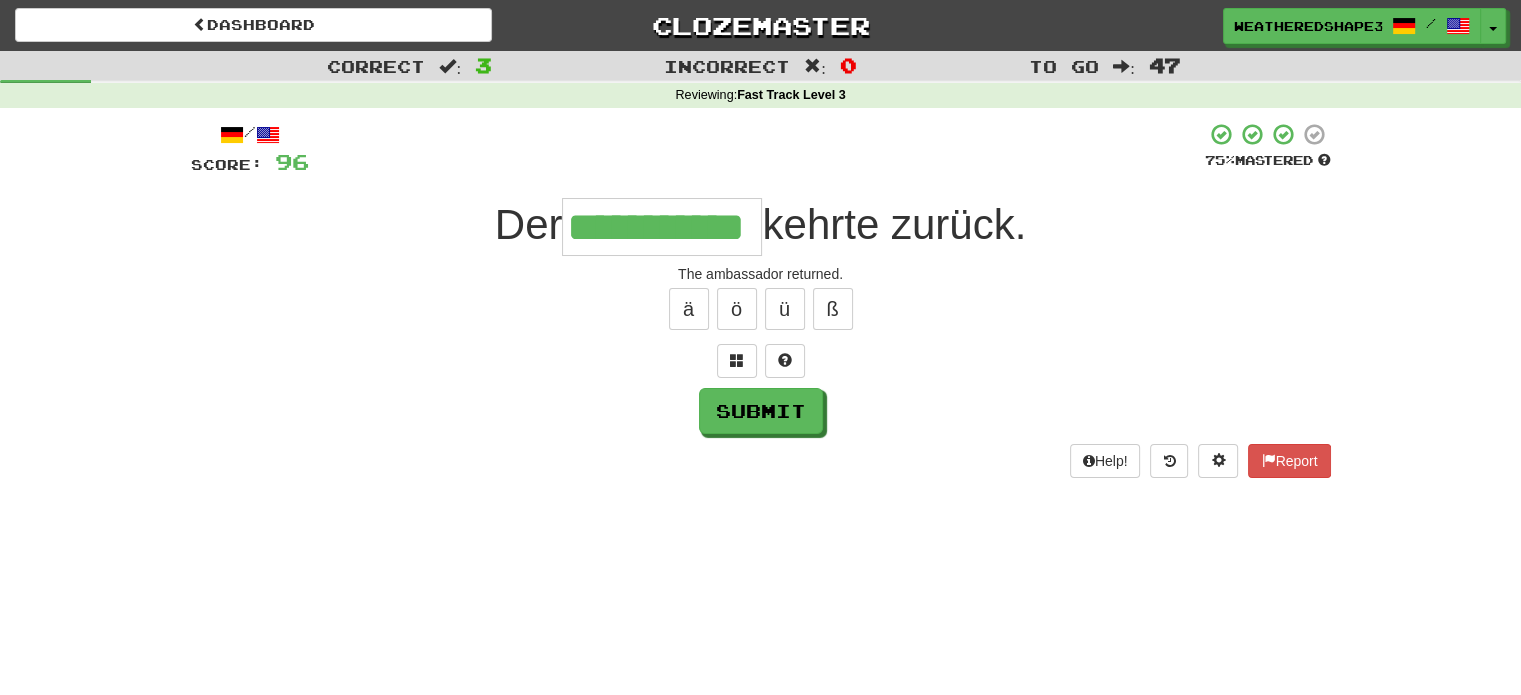 scroll, scrollTop: 0, scrollLeft: 0, axis: both 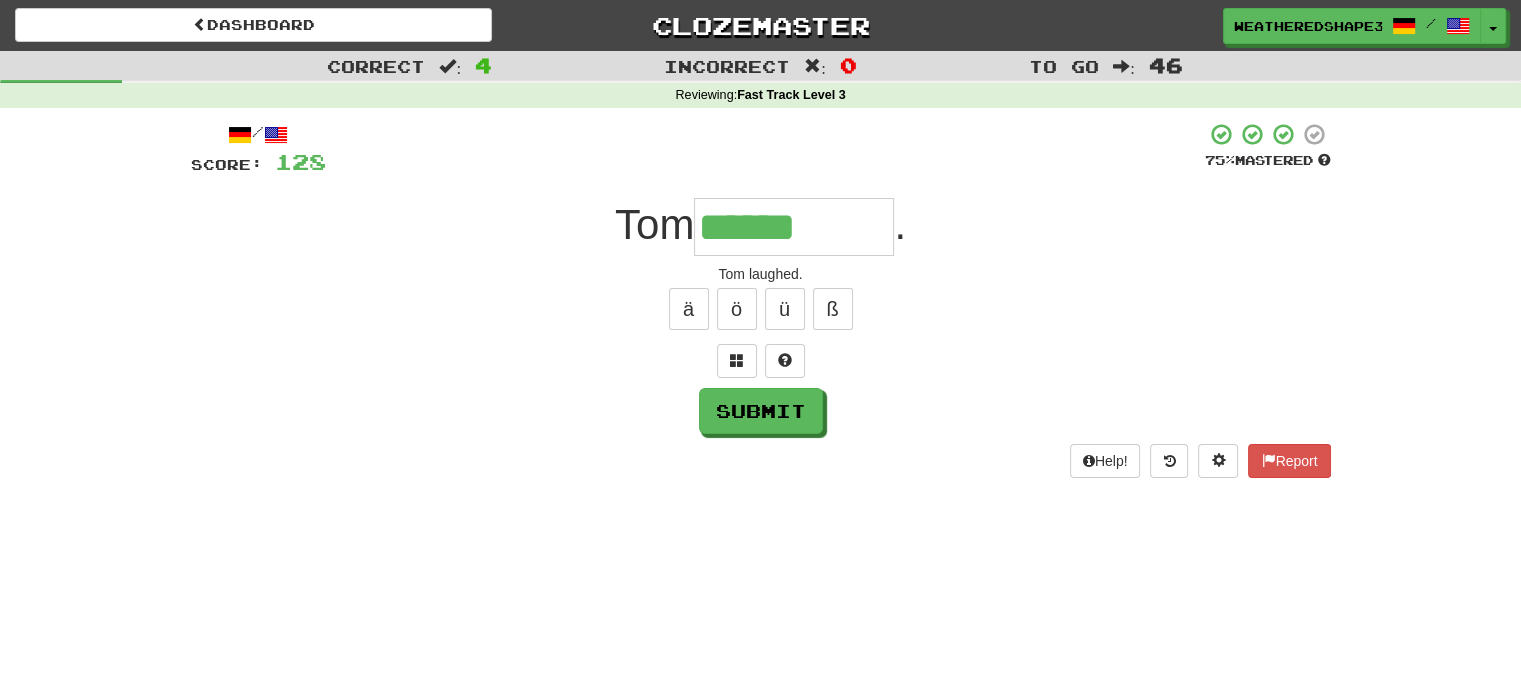 type on "******" 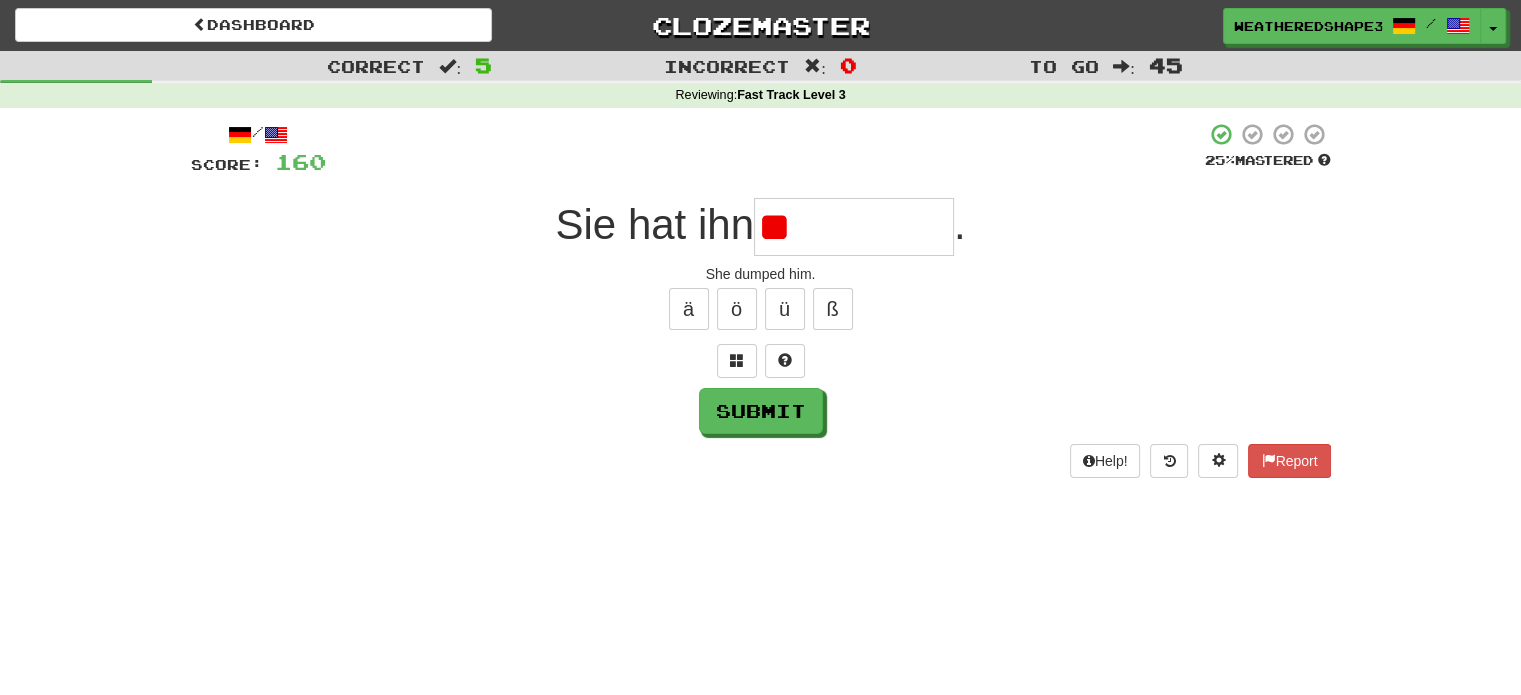 type on "*" 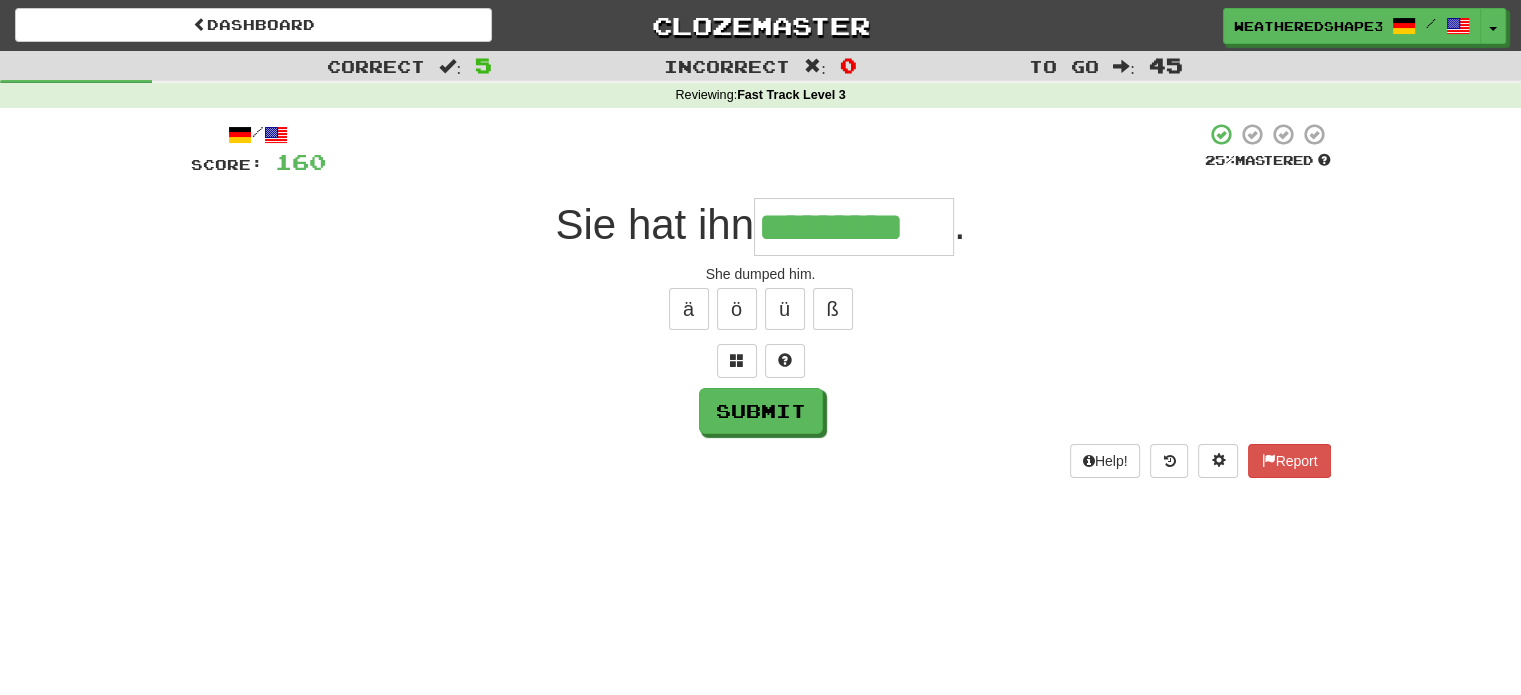type on "*********" 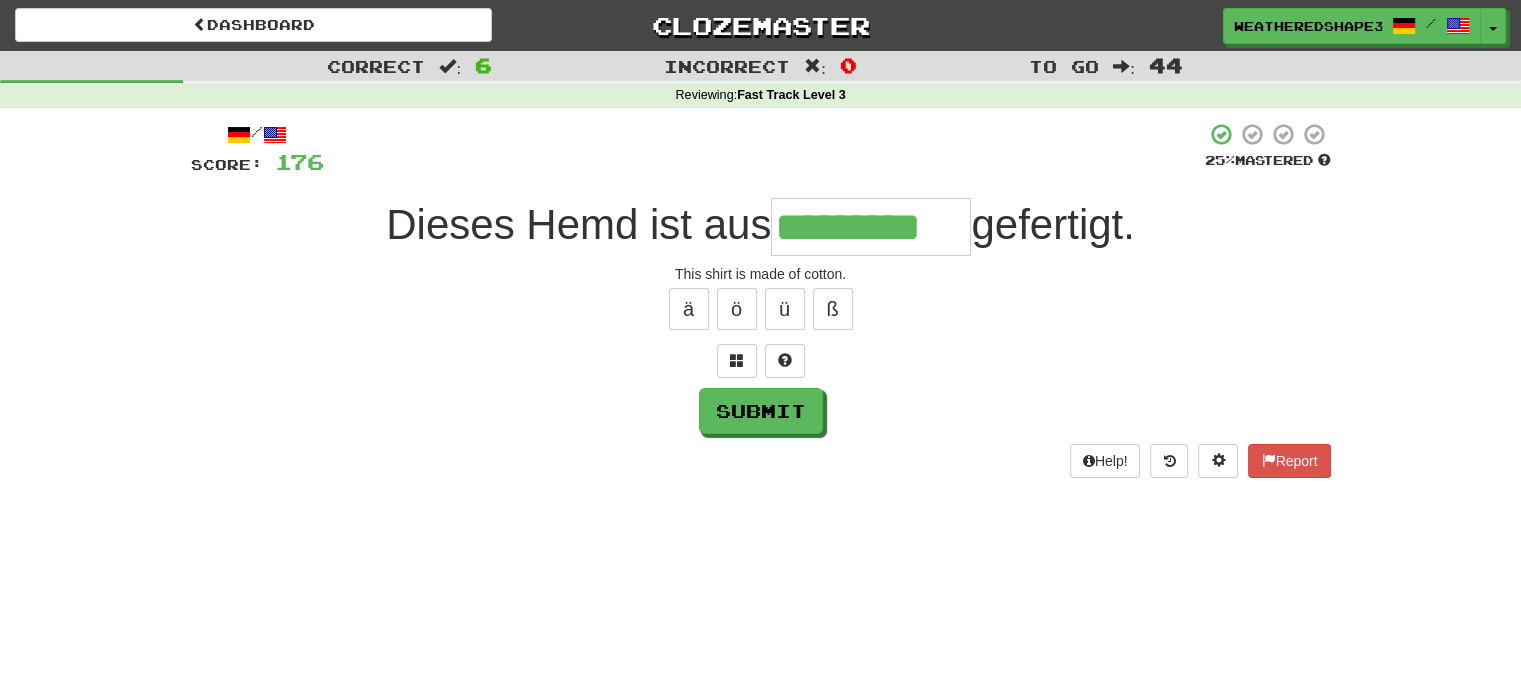 scroll, scrollTop: 0, scrollLeft: 8, axis: horizontal 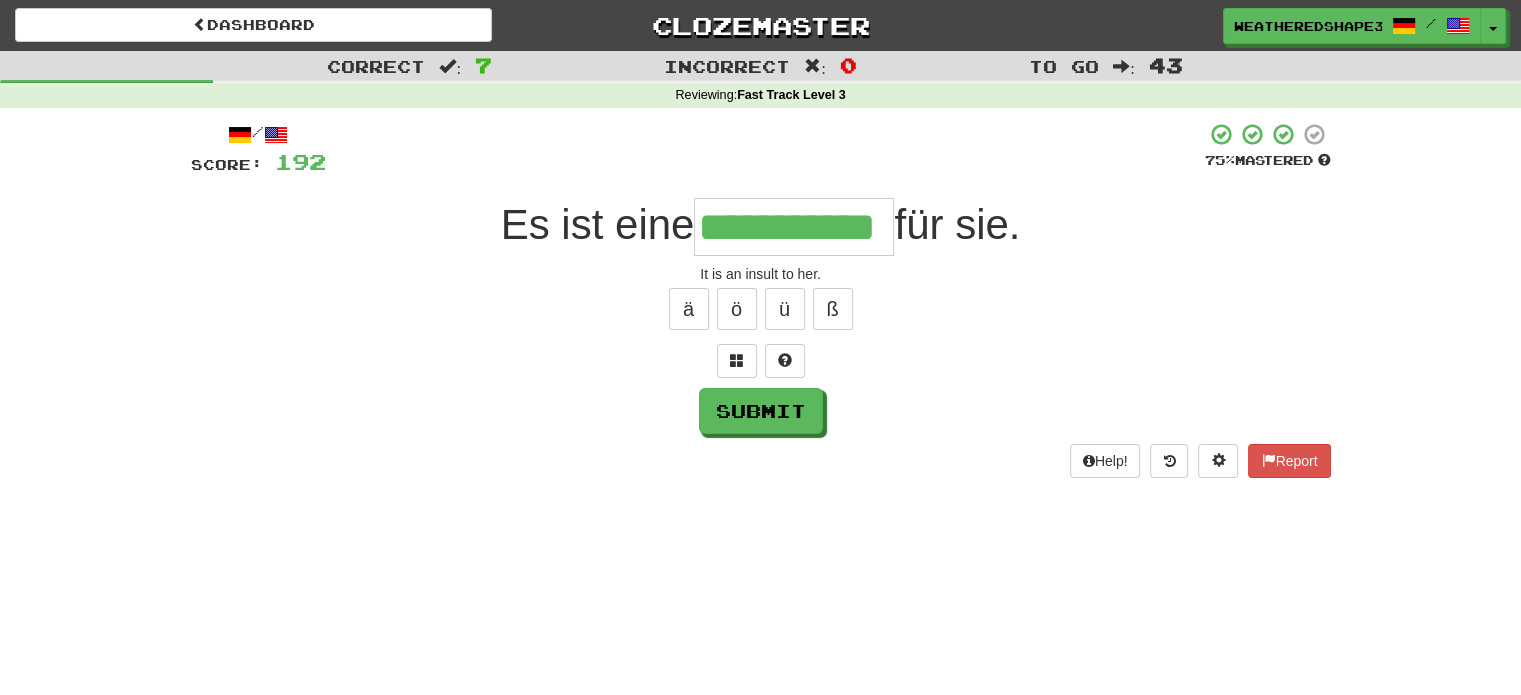 type on "**********" 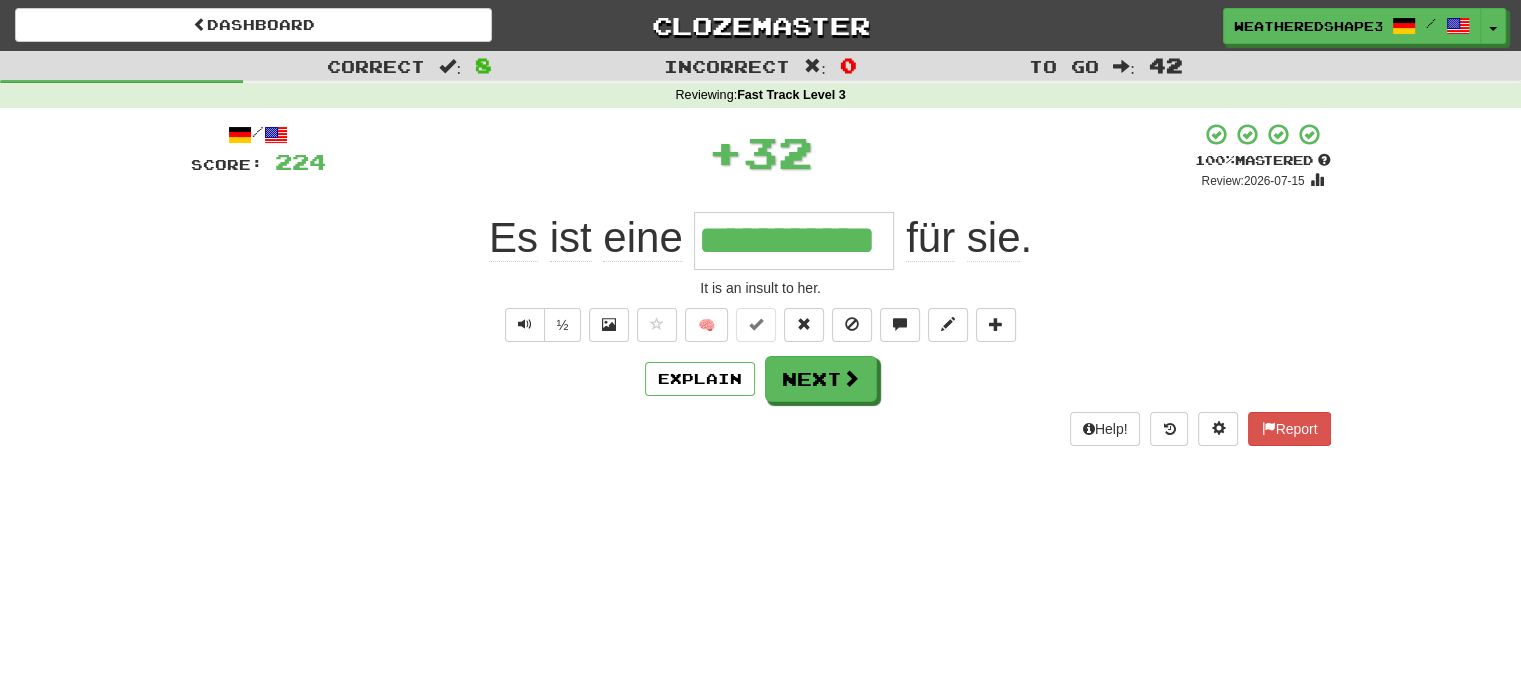 scroll, scrollTop: 0, scrollLeft: 0, axis: both 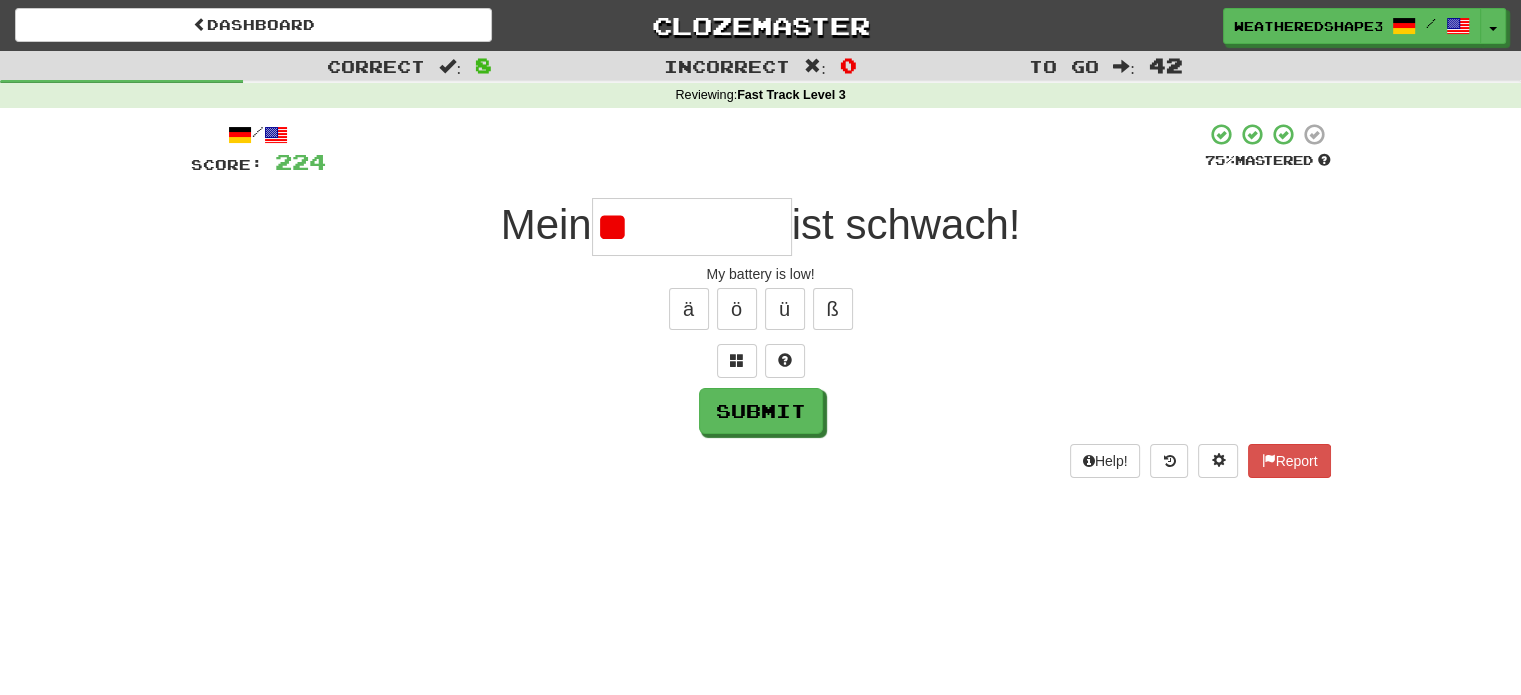 type on "*" 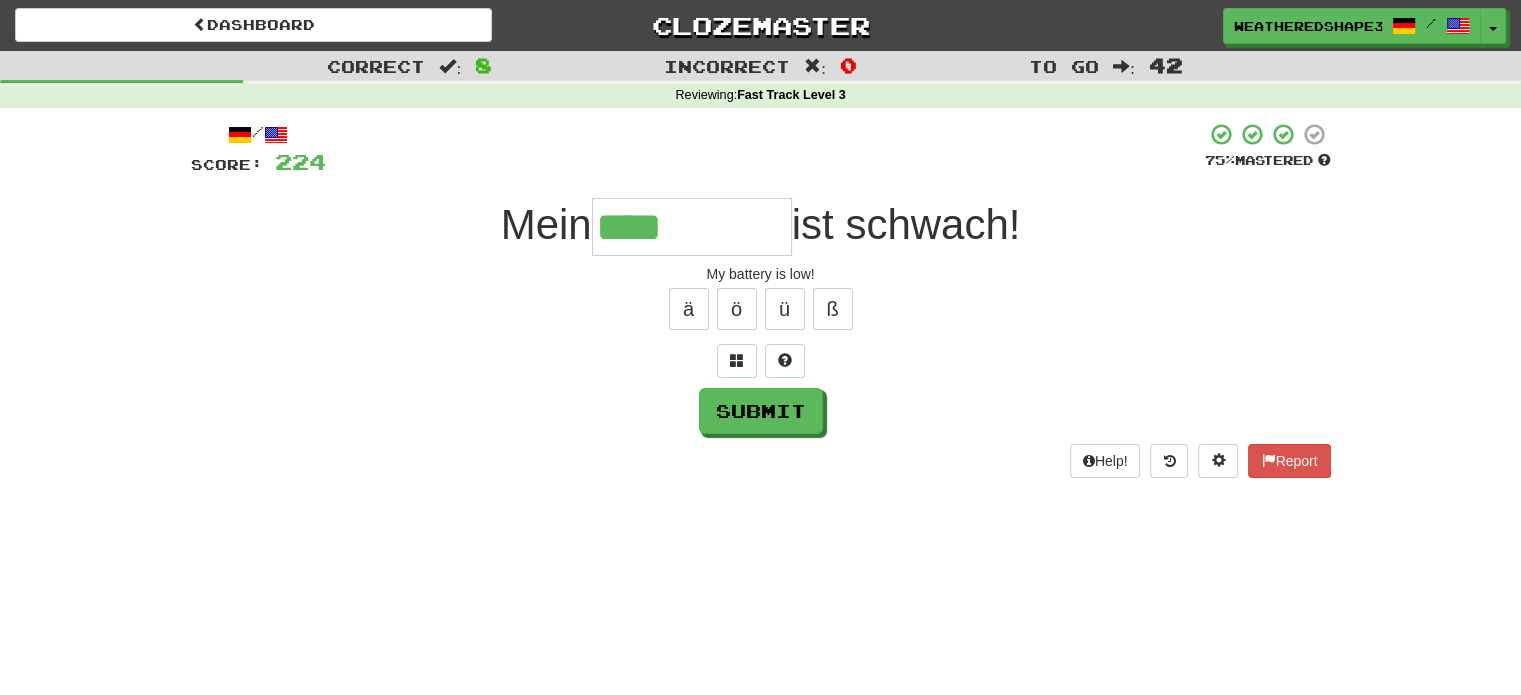 type on "****" 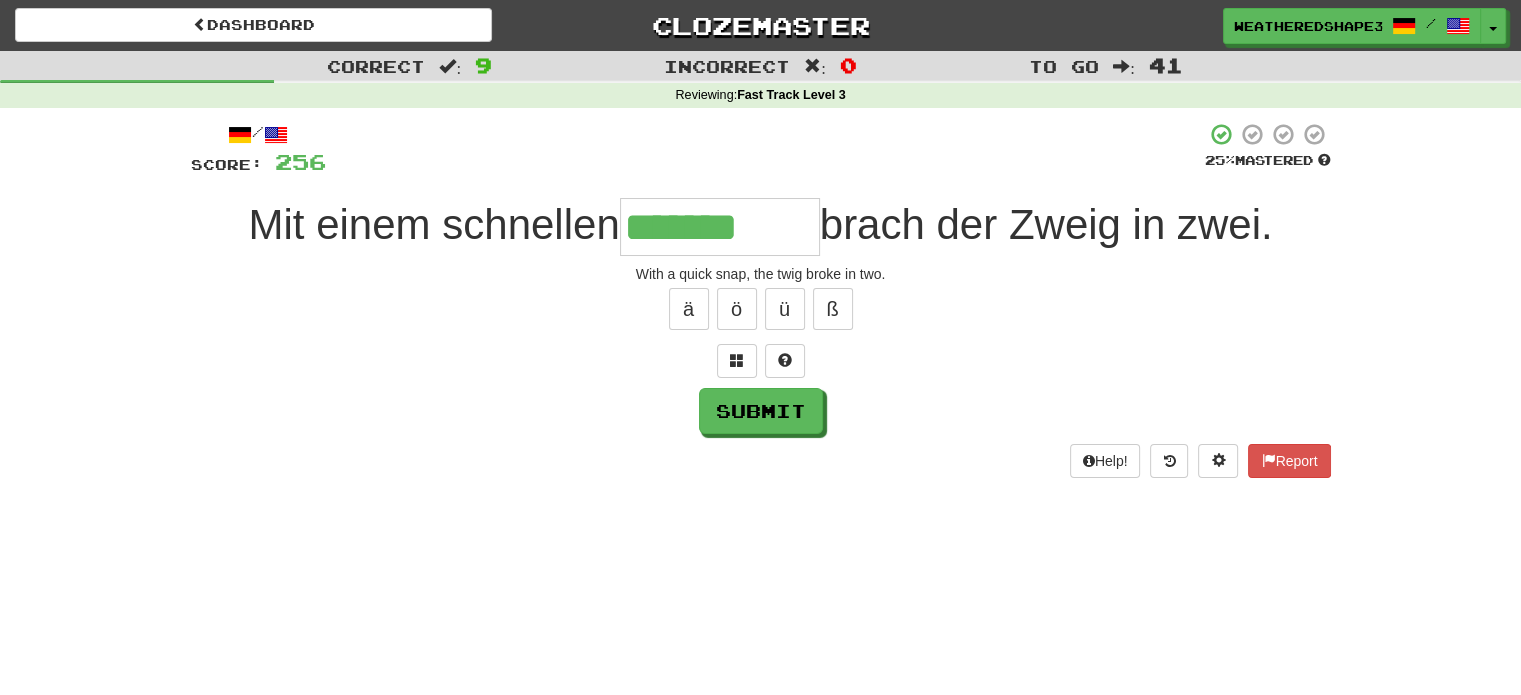 type on "*******" 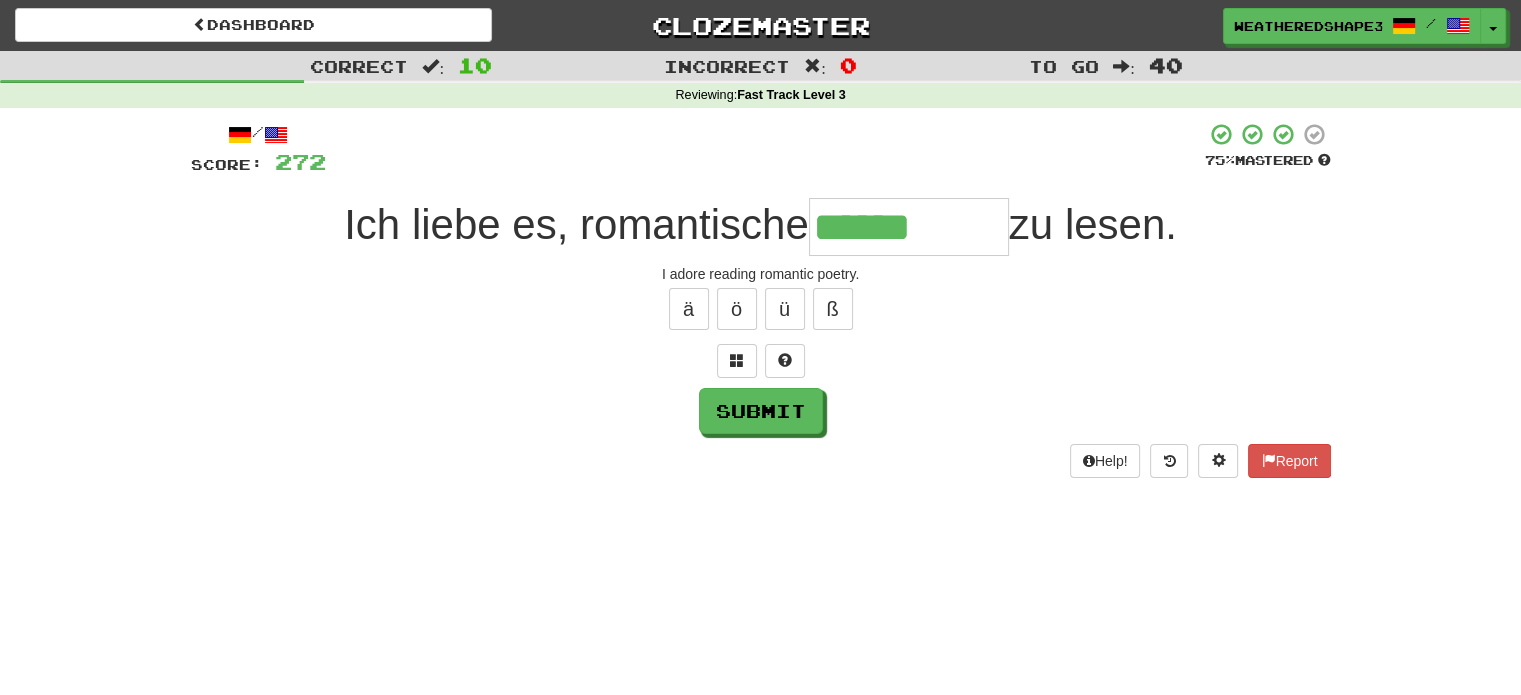 type on "******" 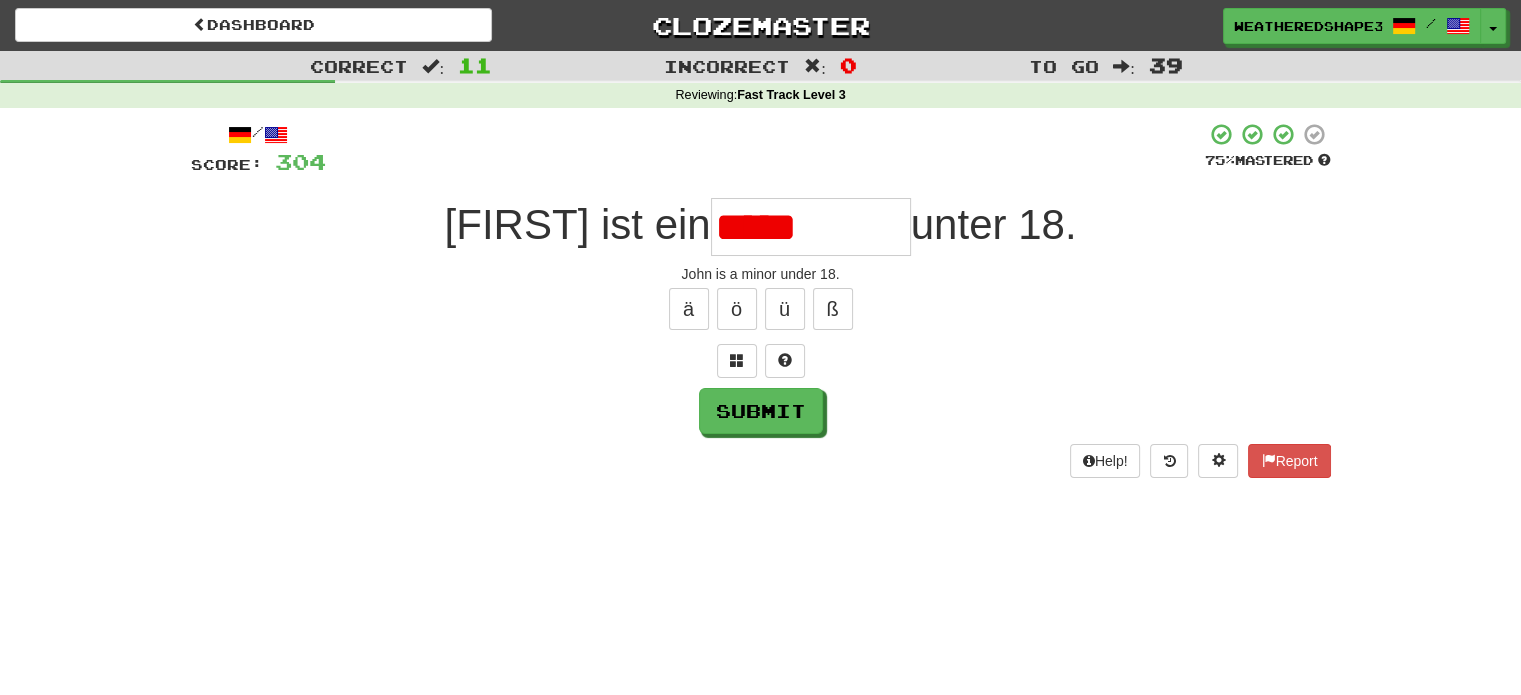 type on "**********" 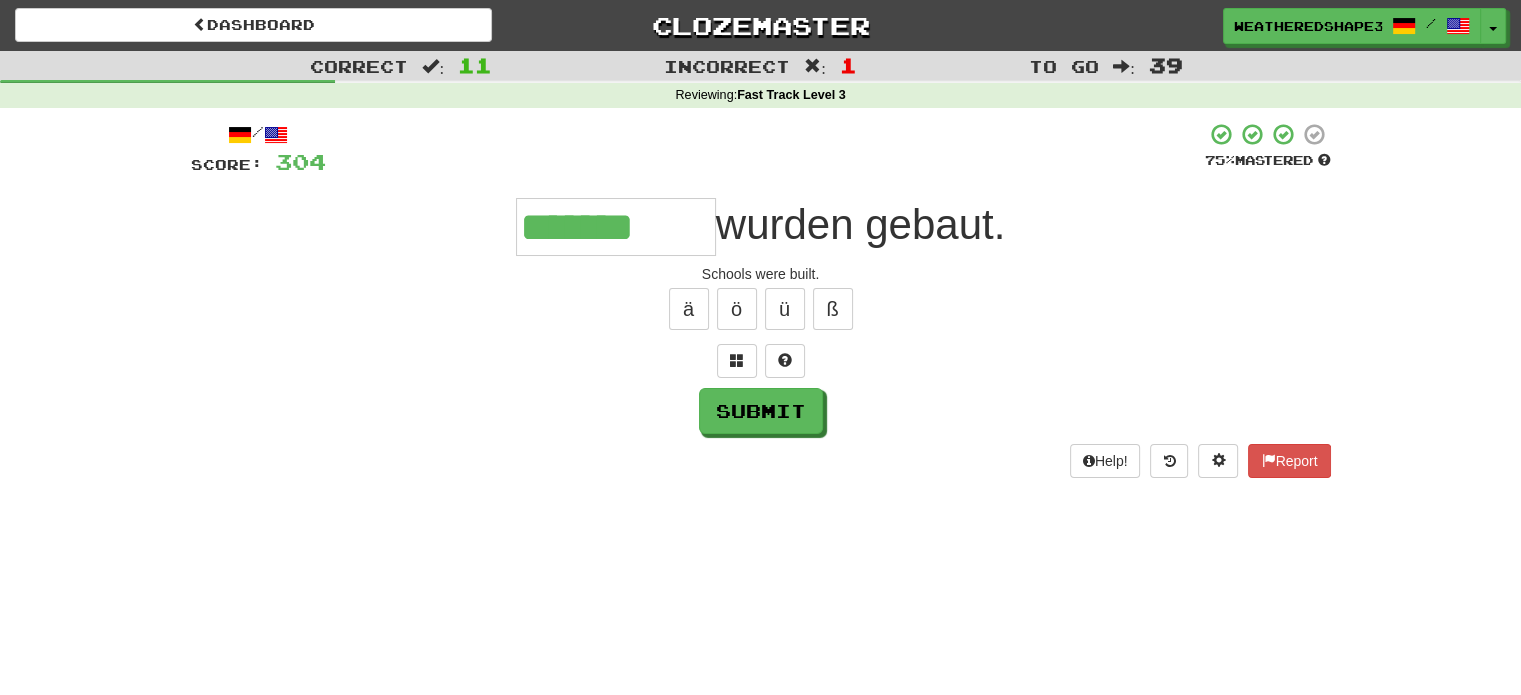 type on "*******" 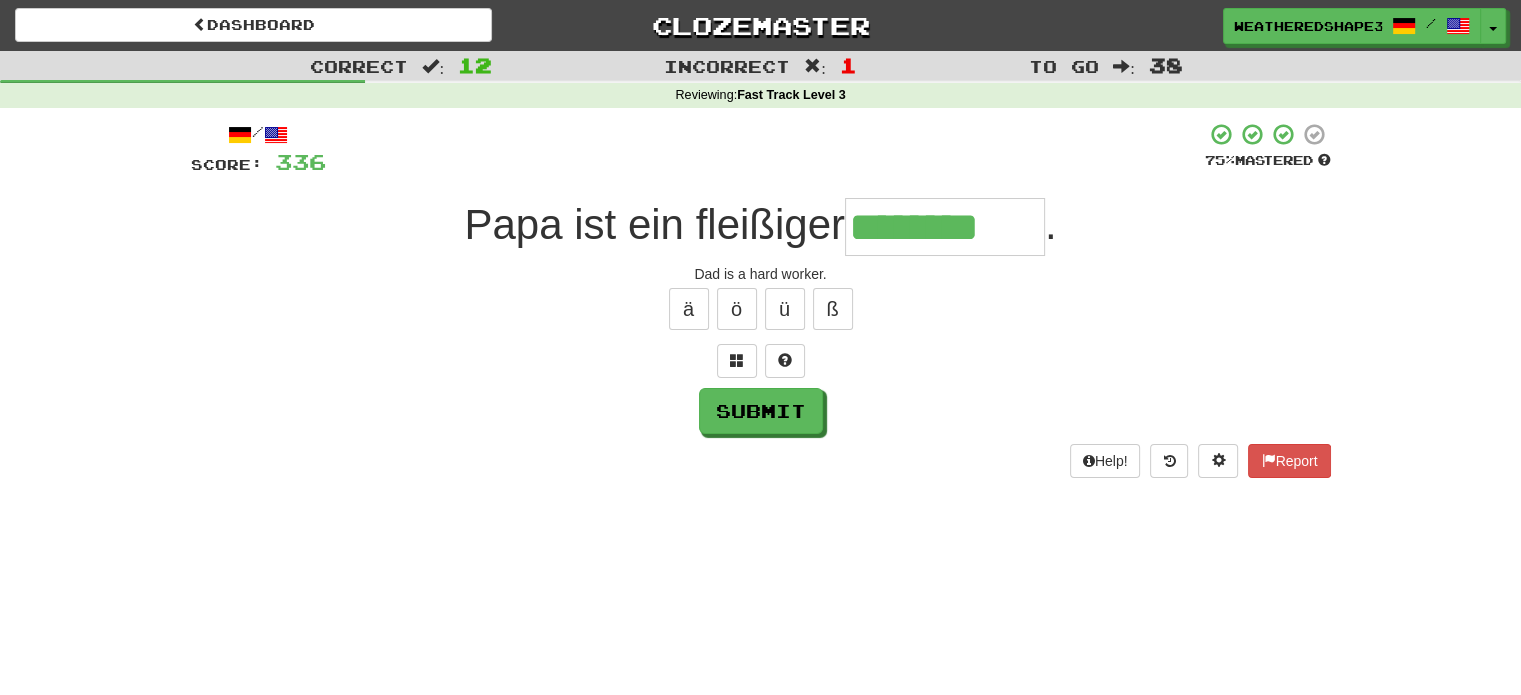 type on "********" 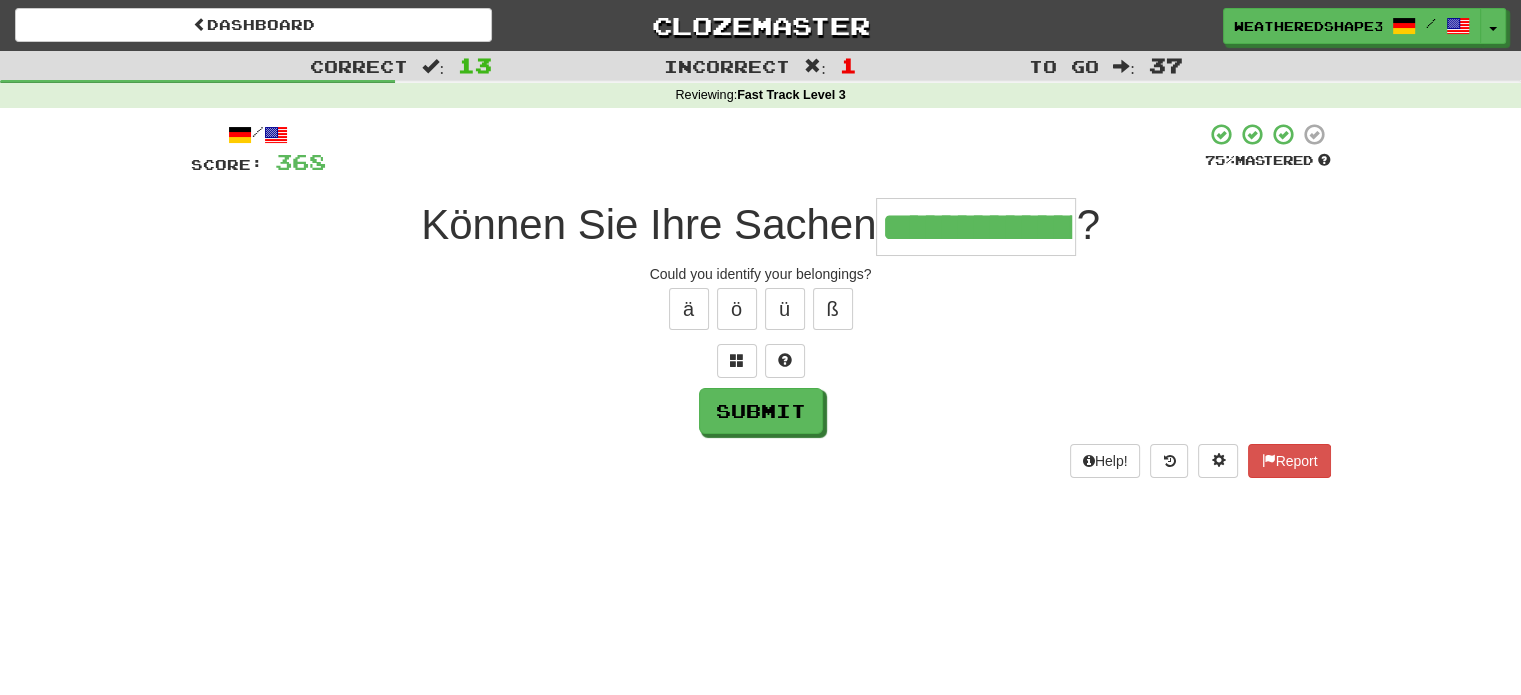 scroll, scrollTop: 0, scrollLeft: 43, axis: horizontal 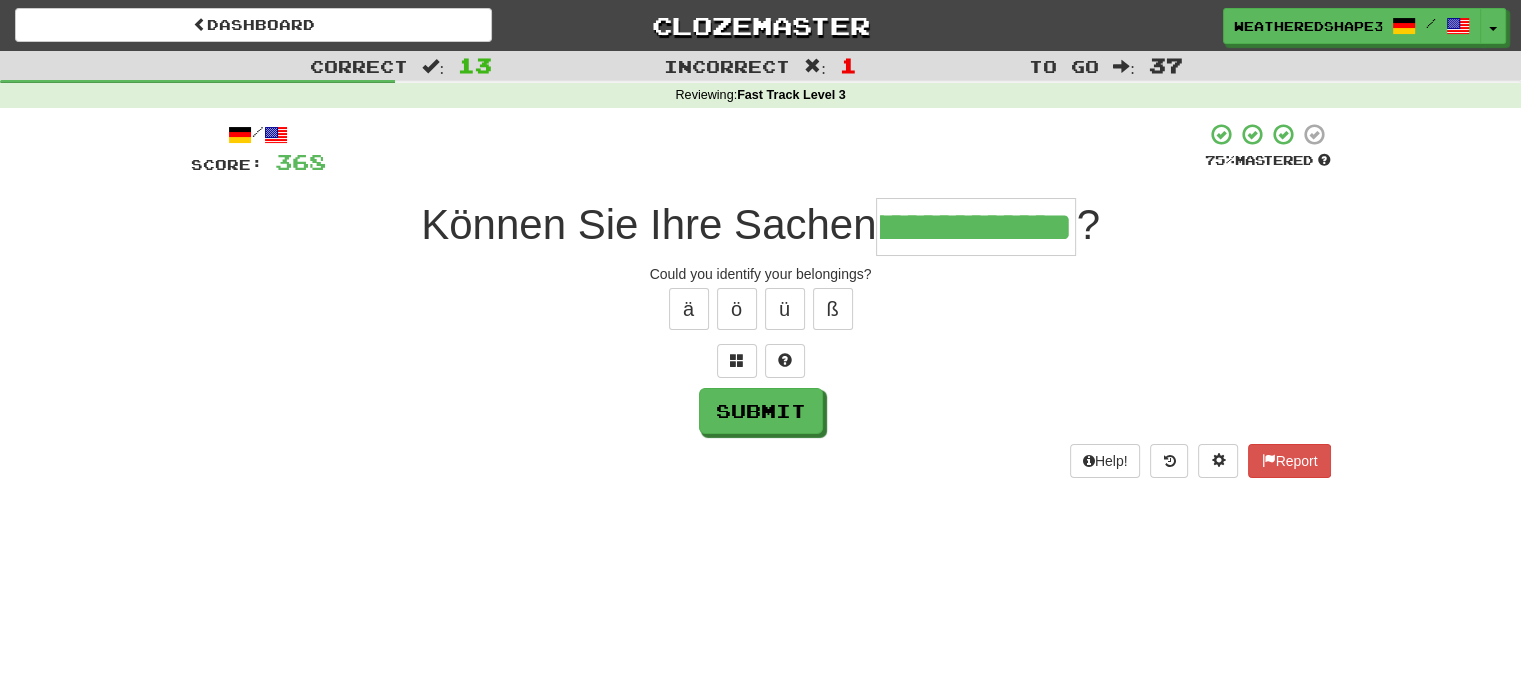 type on "**********" 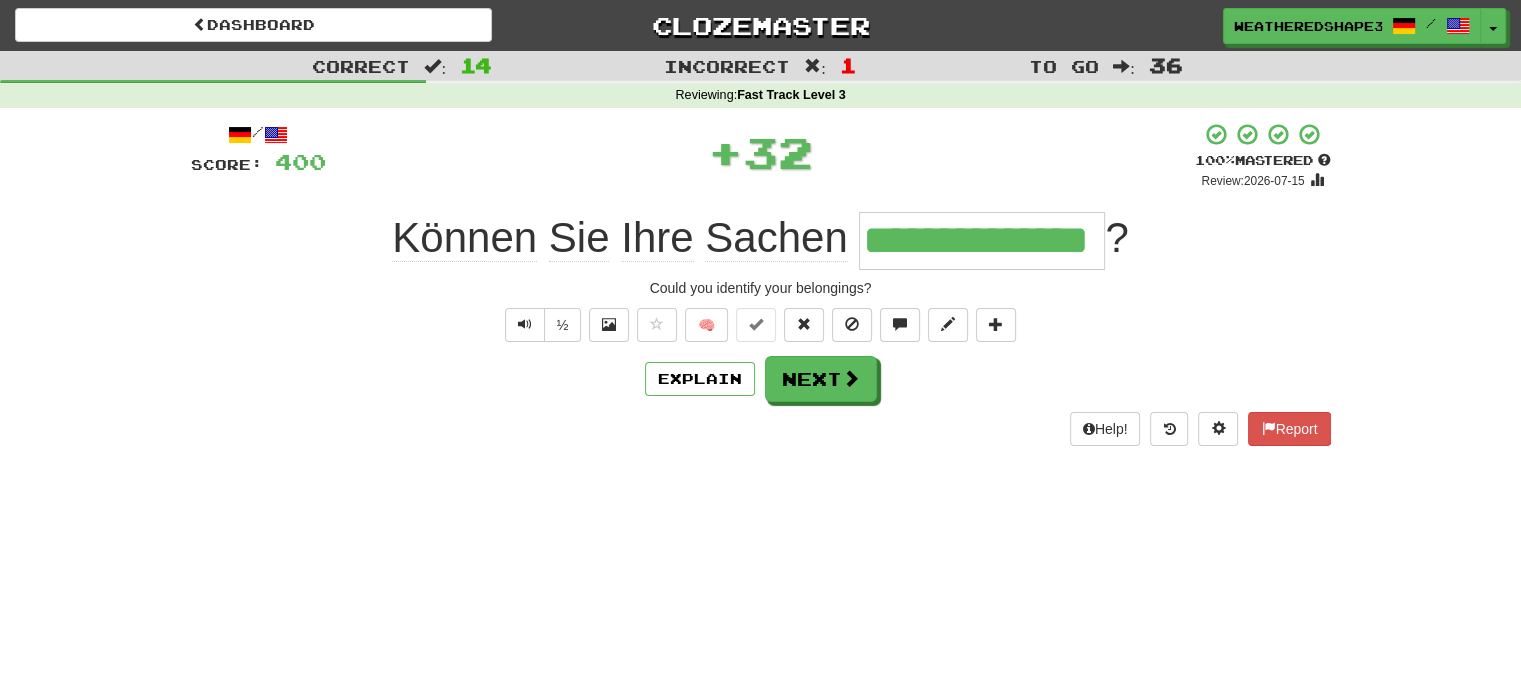scroll, scrollTop: 0, scrollLeft: 0, axis: both 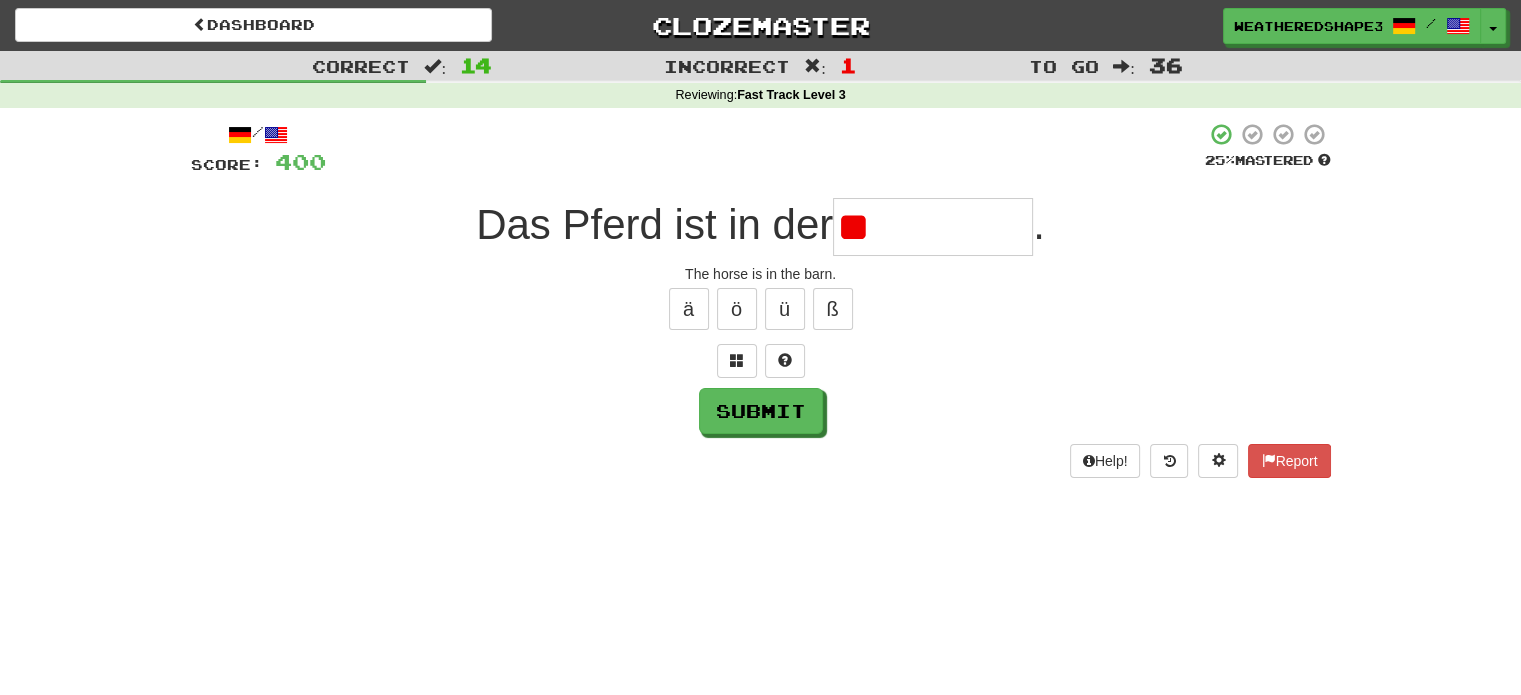 type on "*" 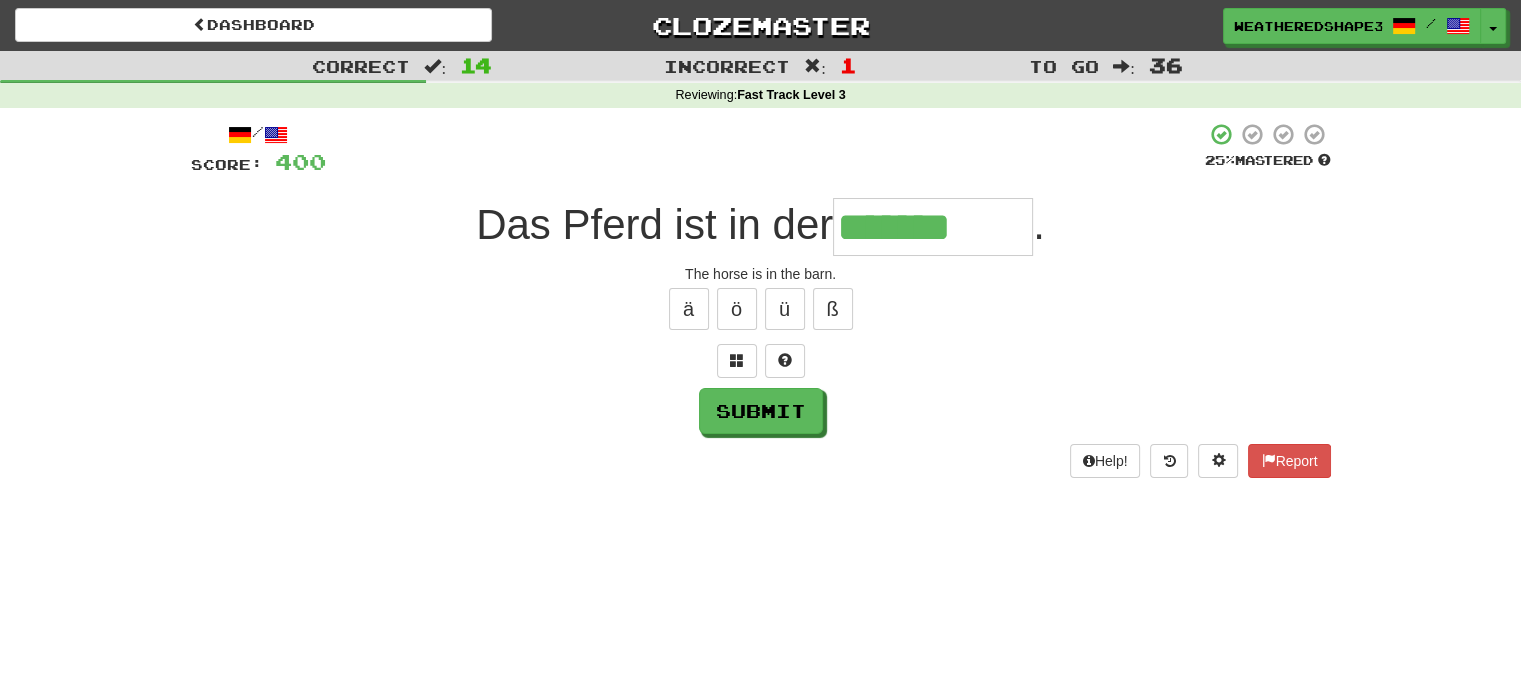 type on "*******" 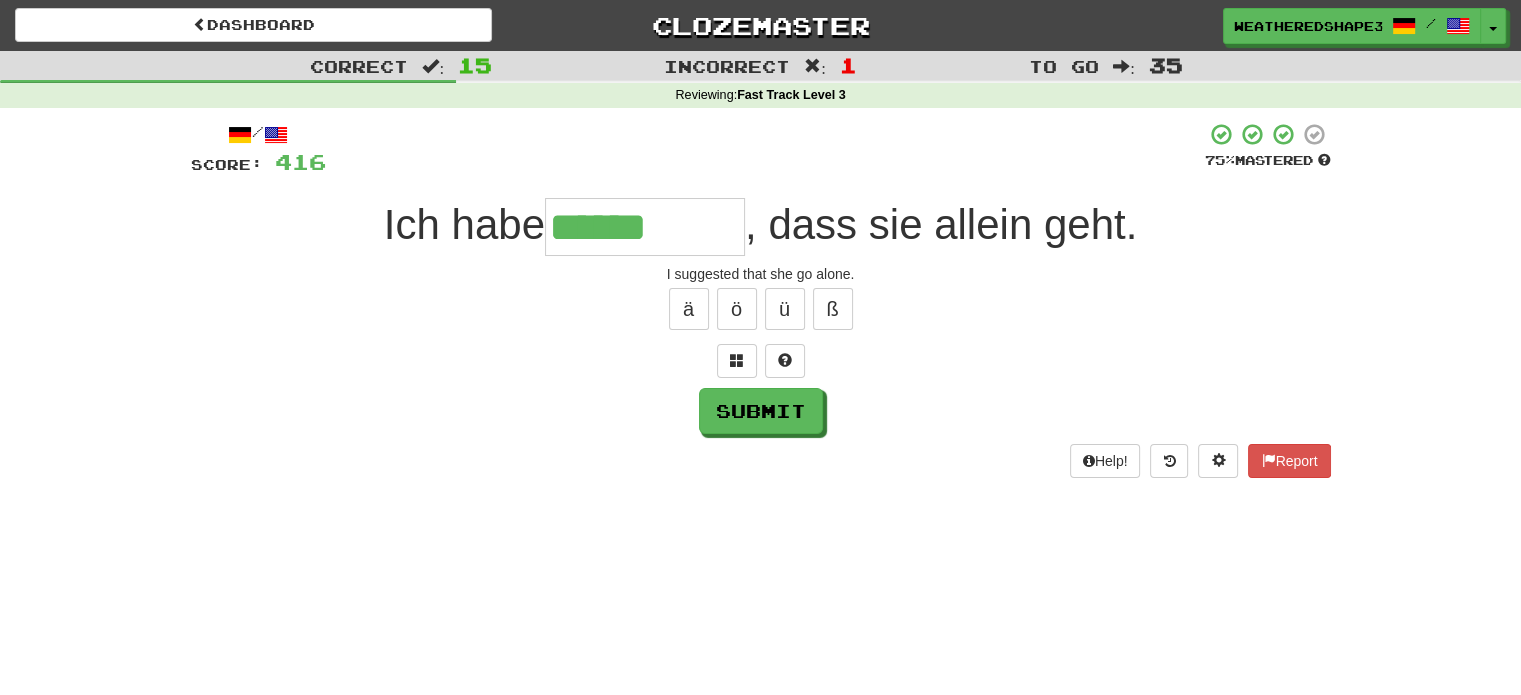 type on "**********" 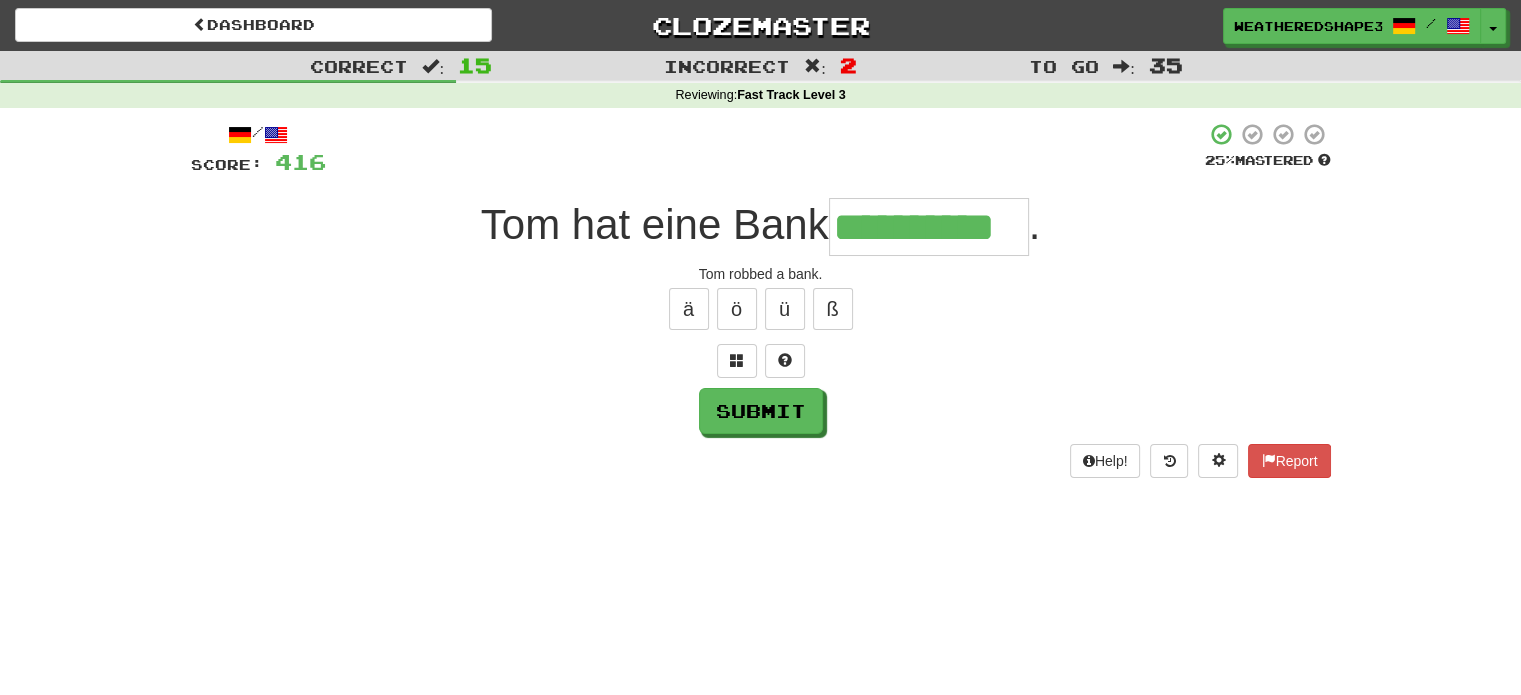 scroll, scrollTop: 0, scrollLeft: 17, axis: horizontal 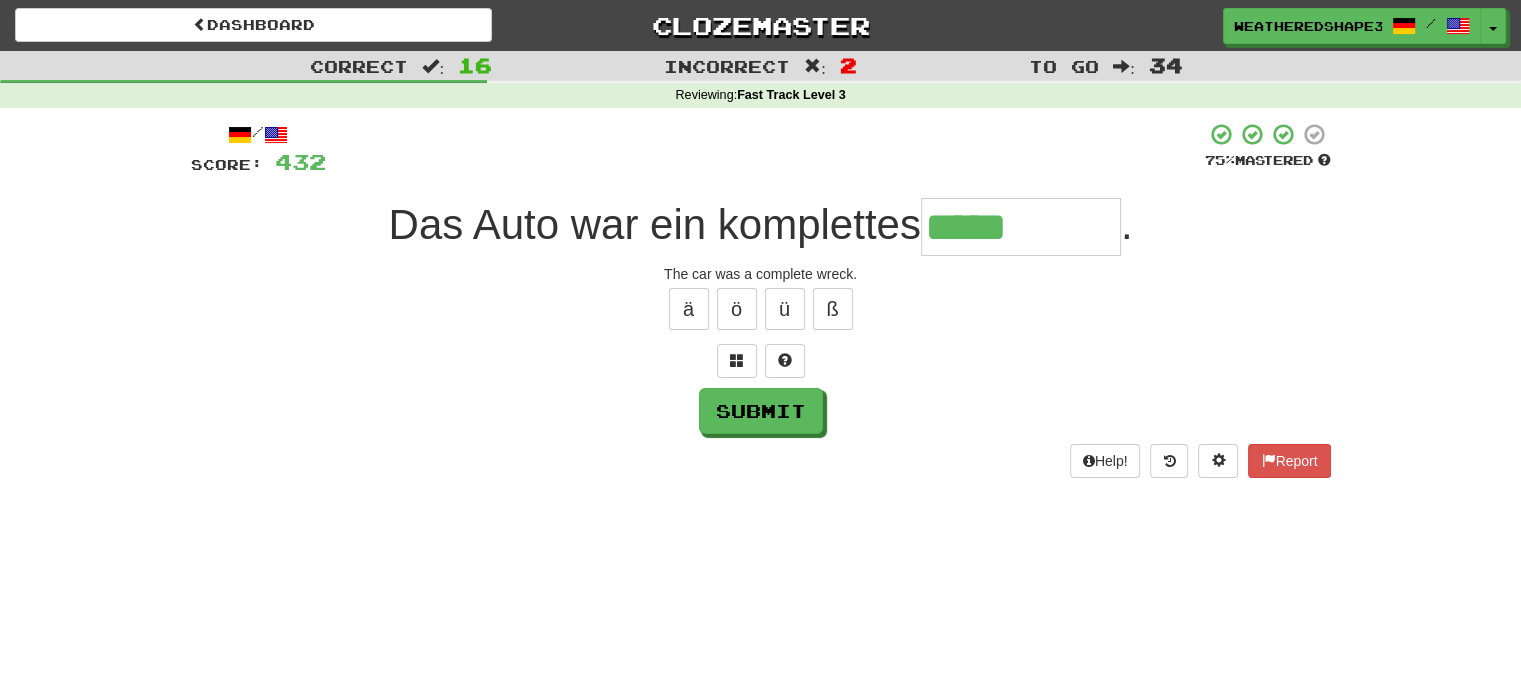 type on "*****" 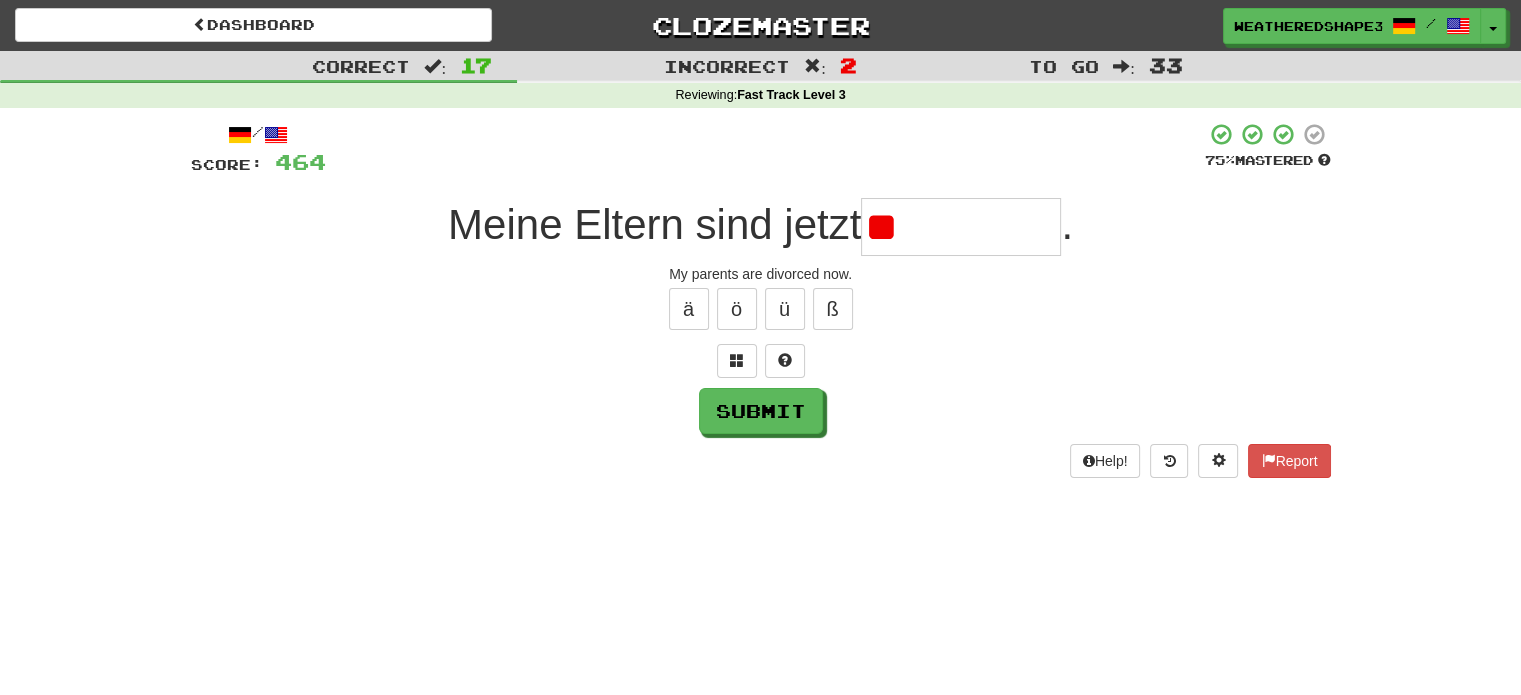 type on "*" 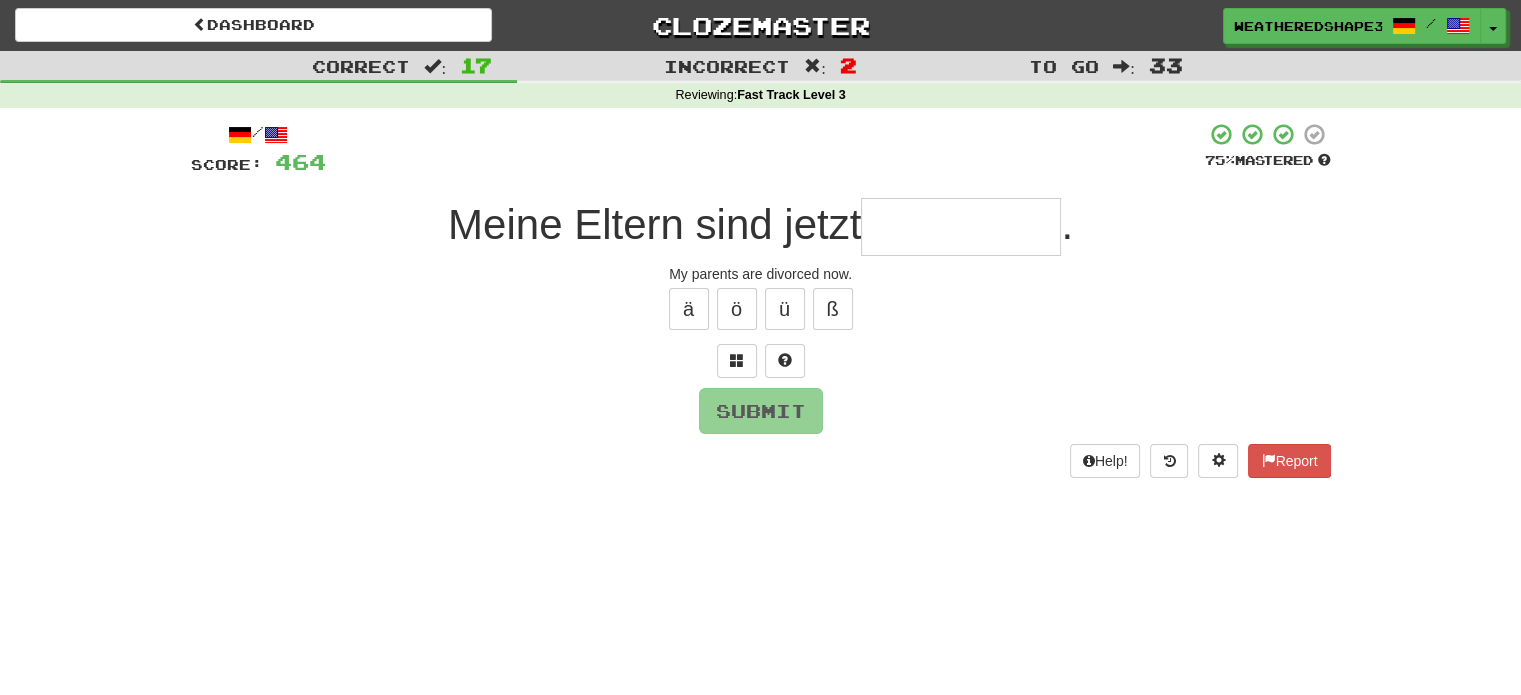 type on "*" 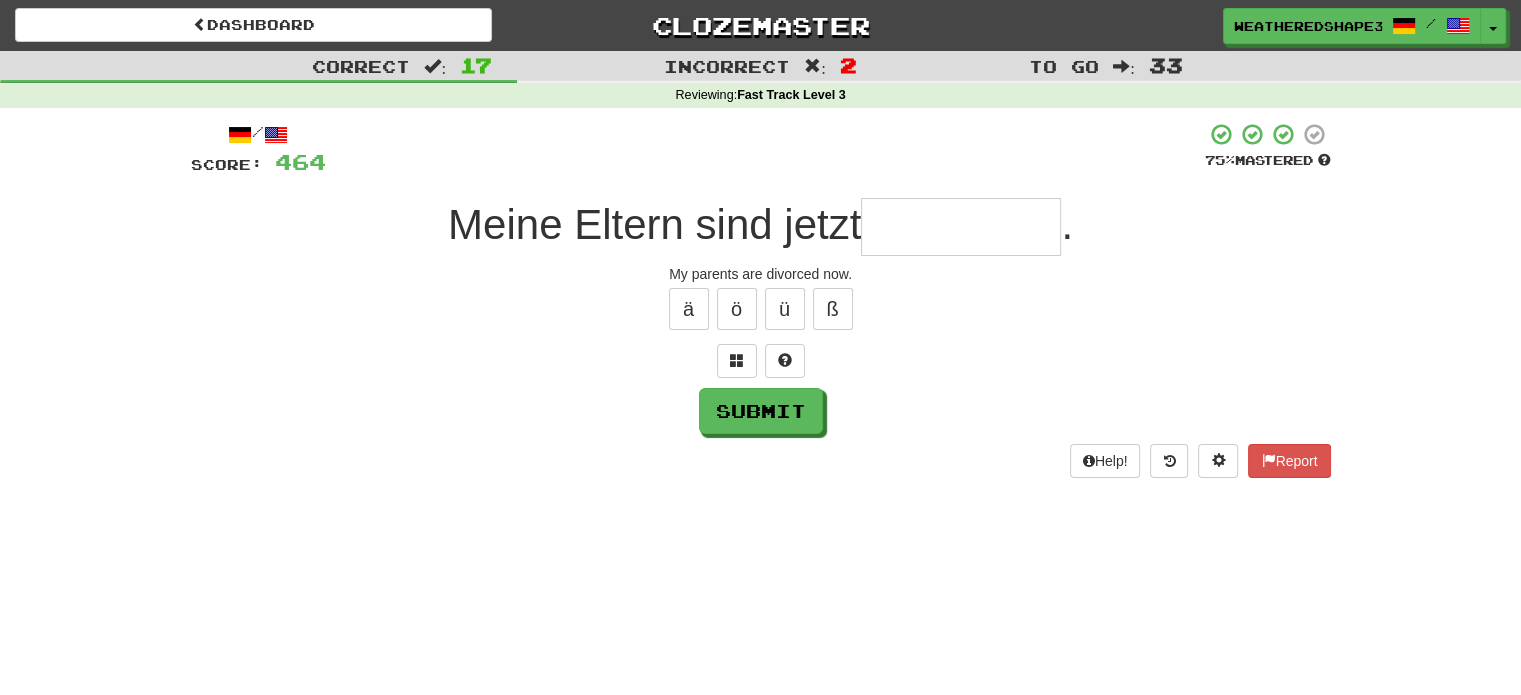 type on "*" 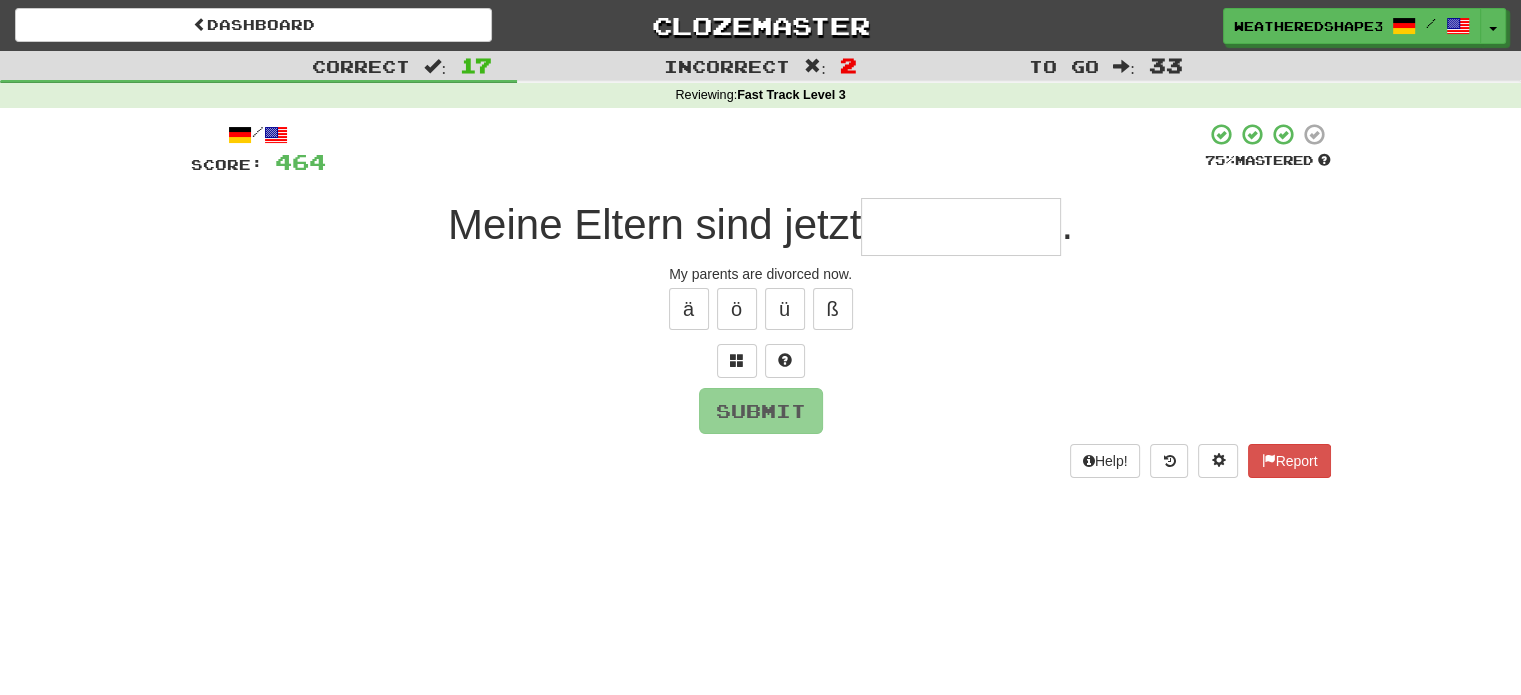 type on "*" 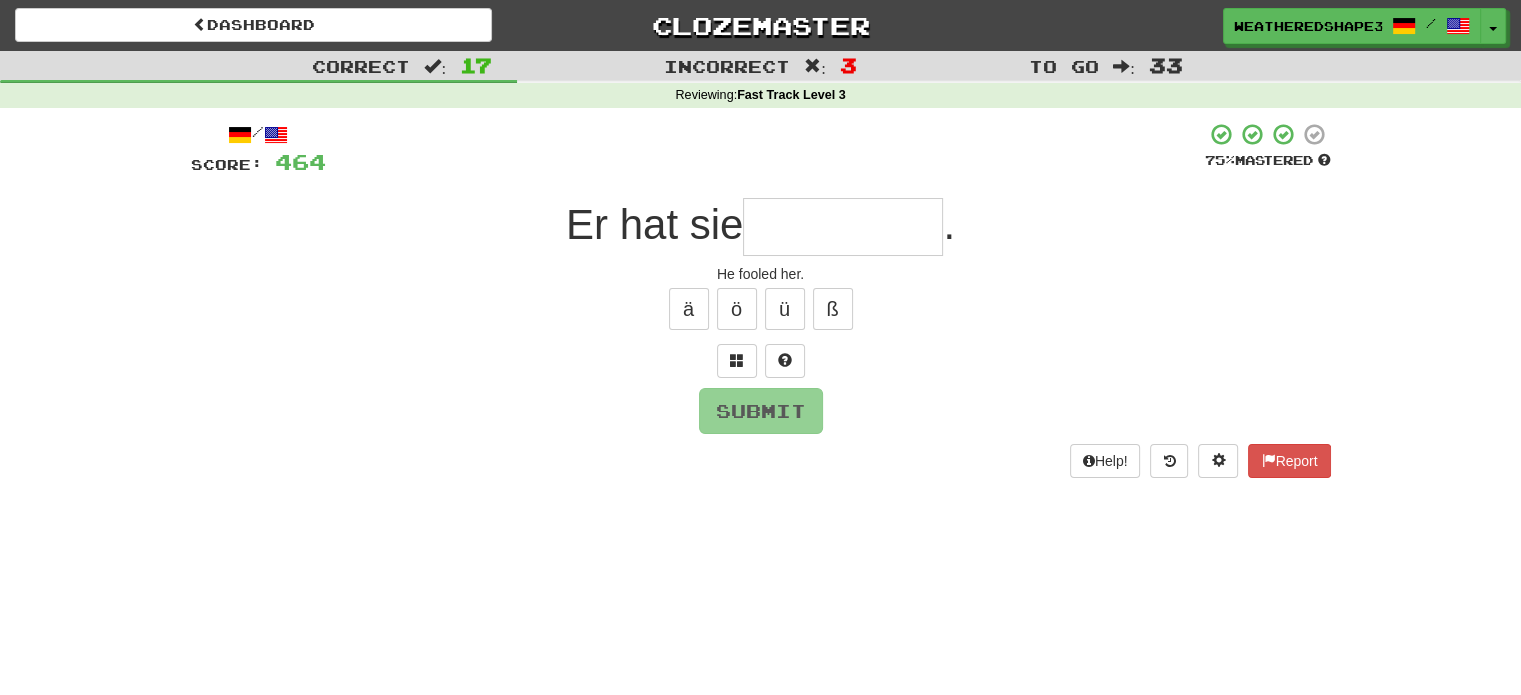 type on "*" 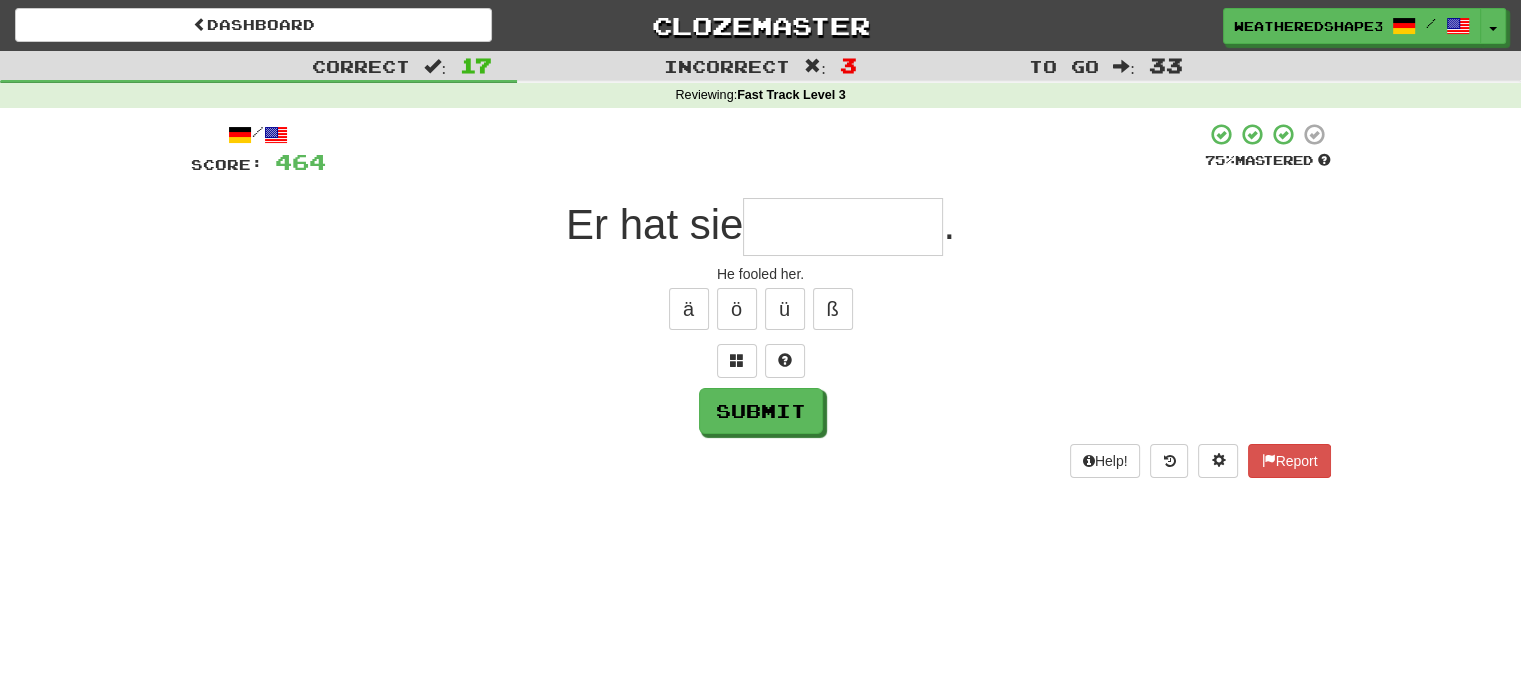 type on "**********" 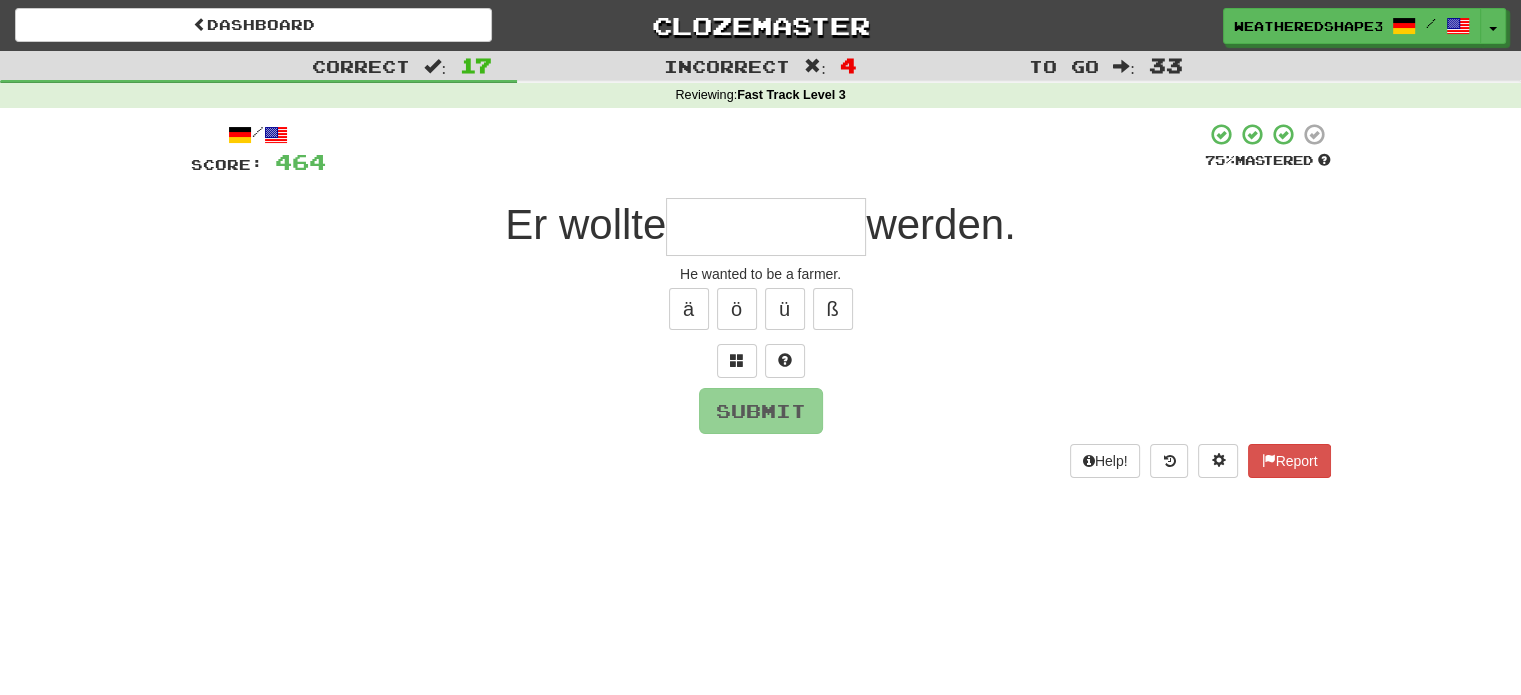 type on "*" 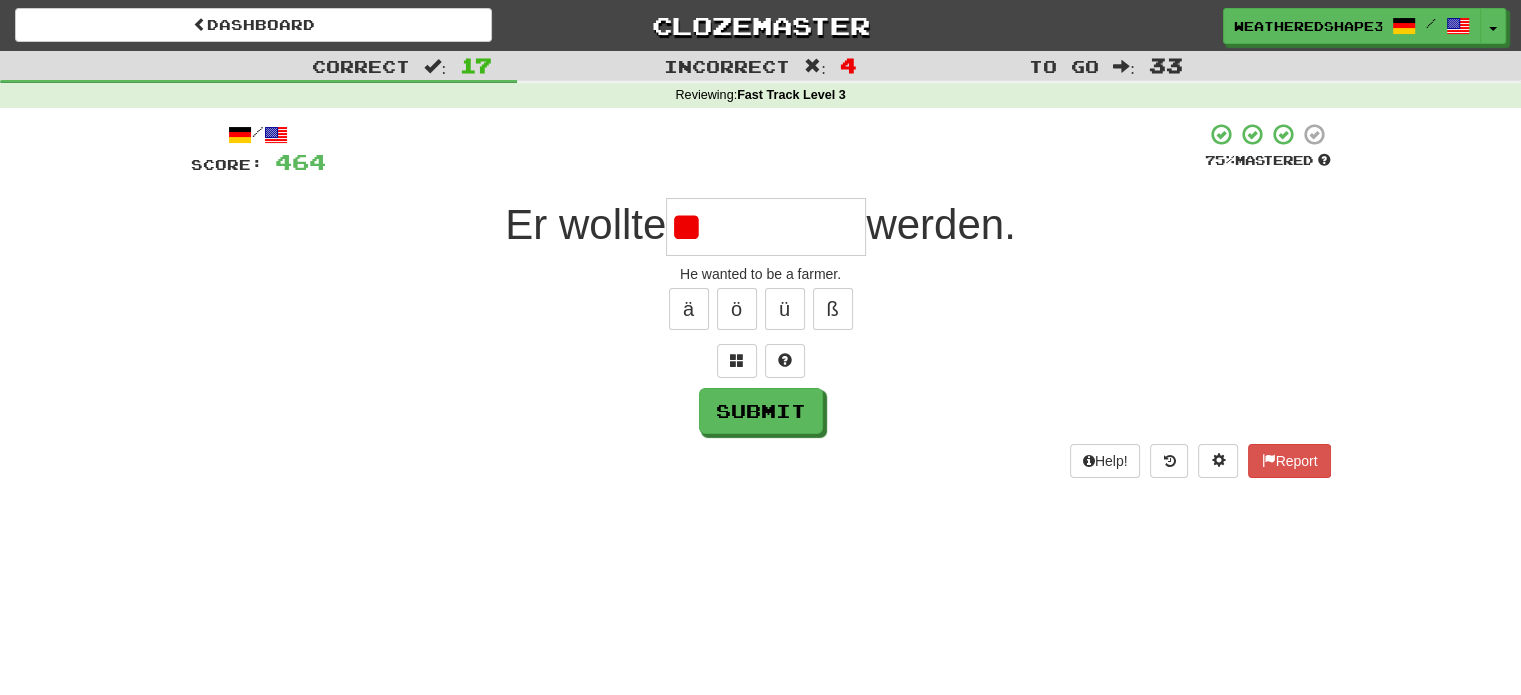 type on "*" 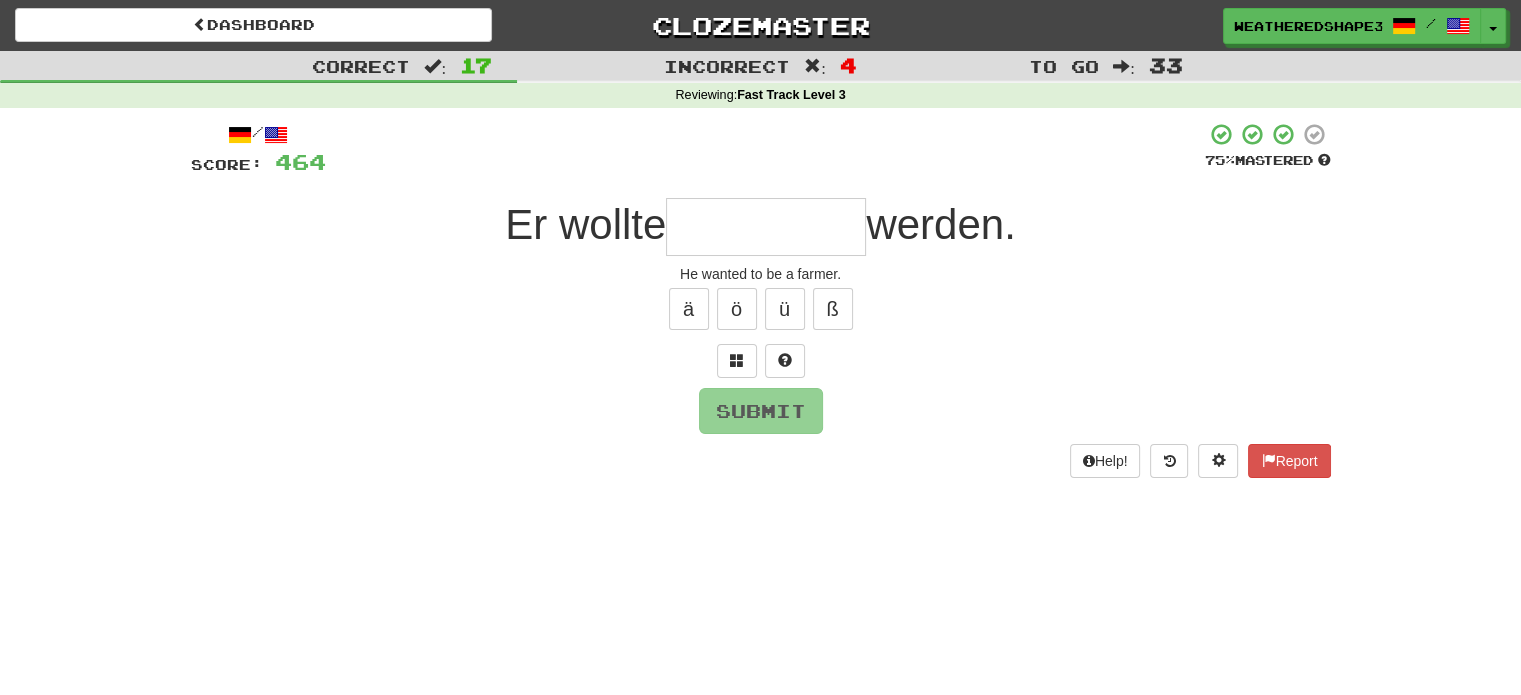 type on "*" 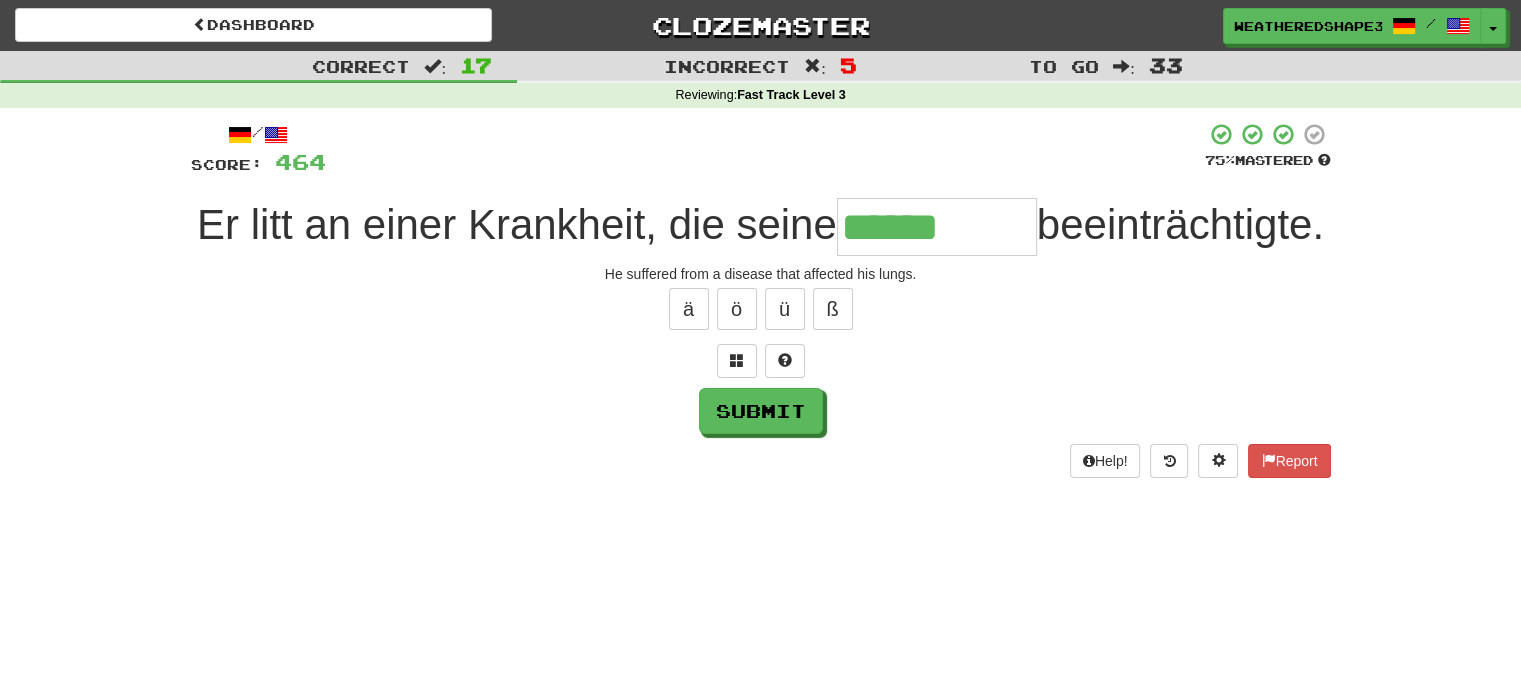 type on "******" 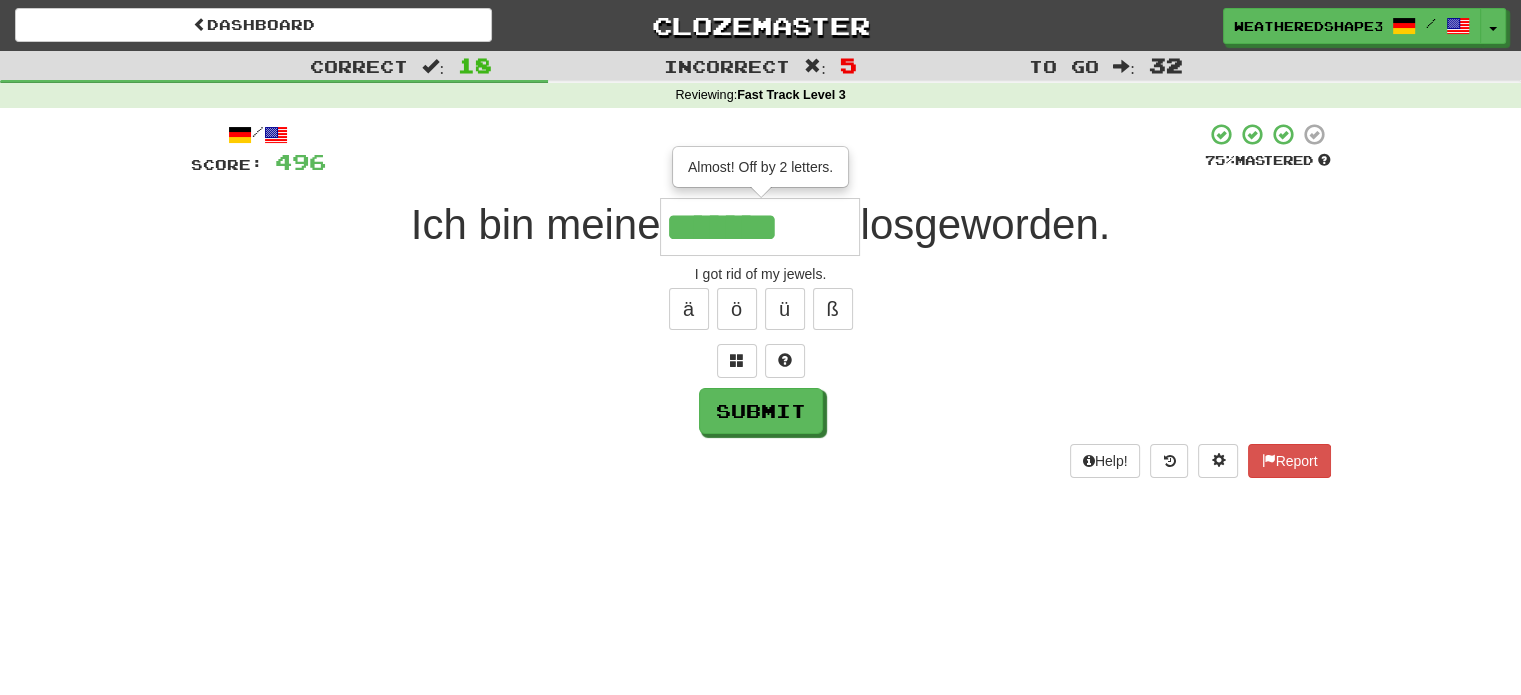 type on "*******" 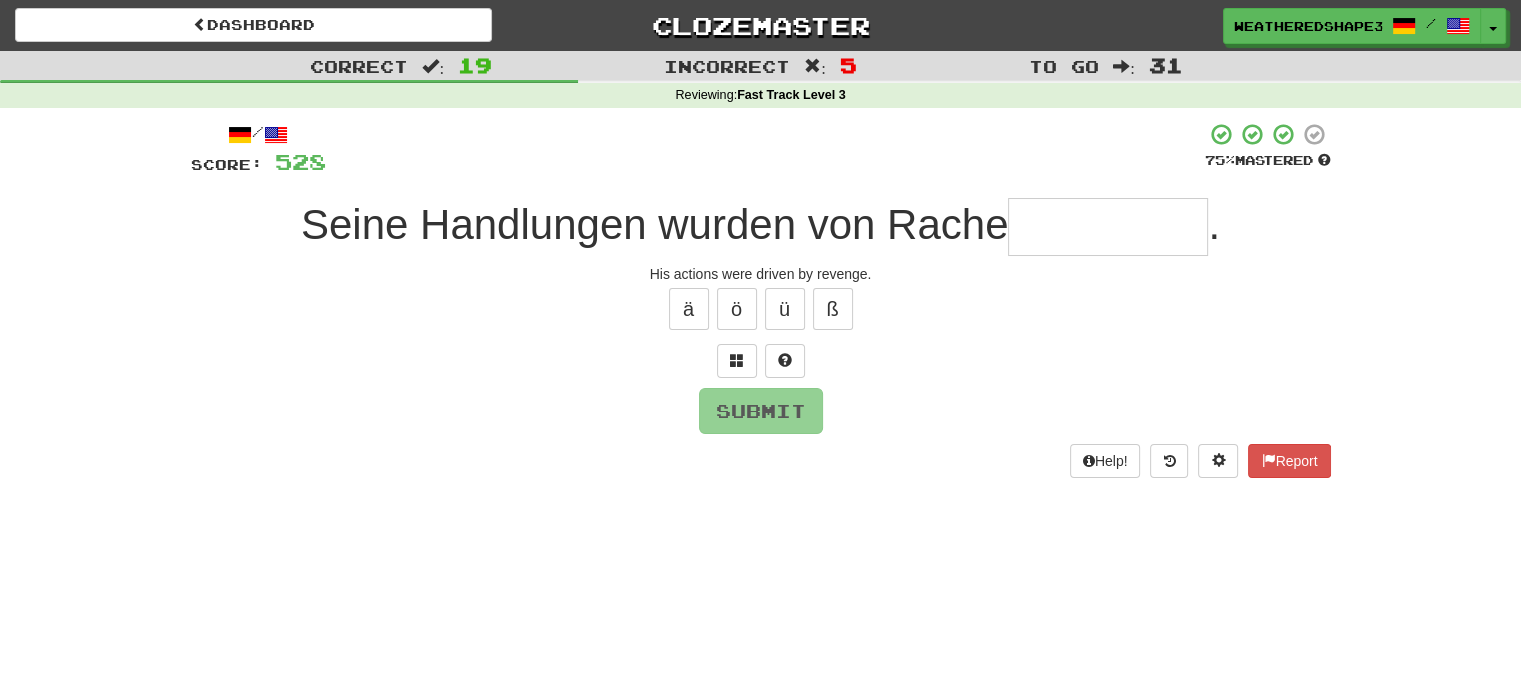 type on "*" 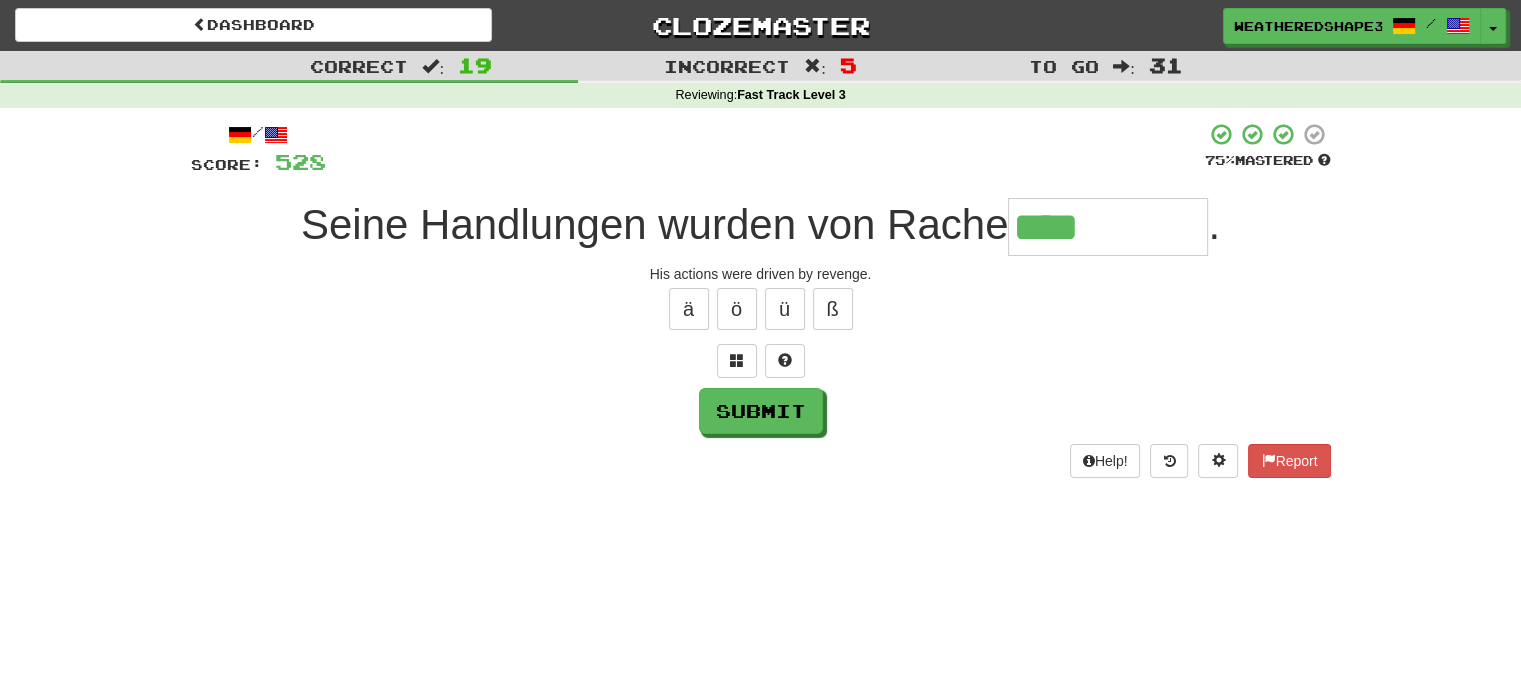 type on "**********" 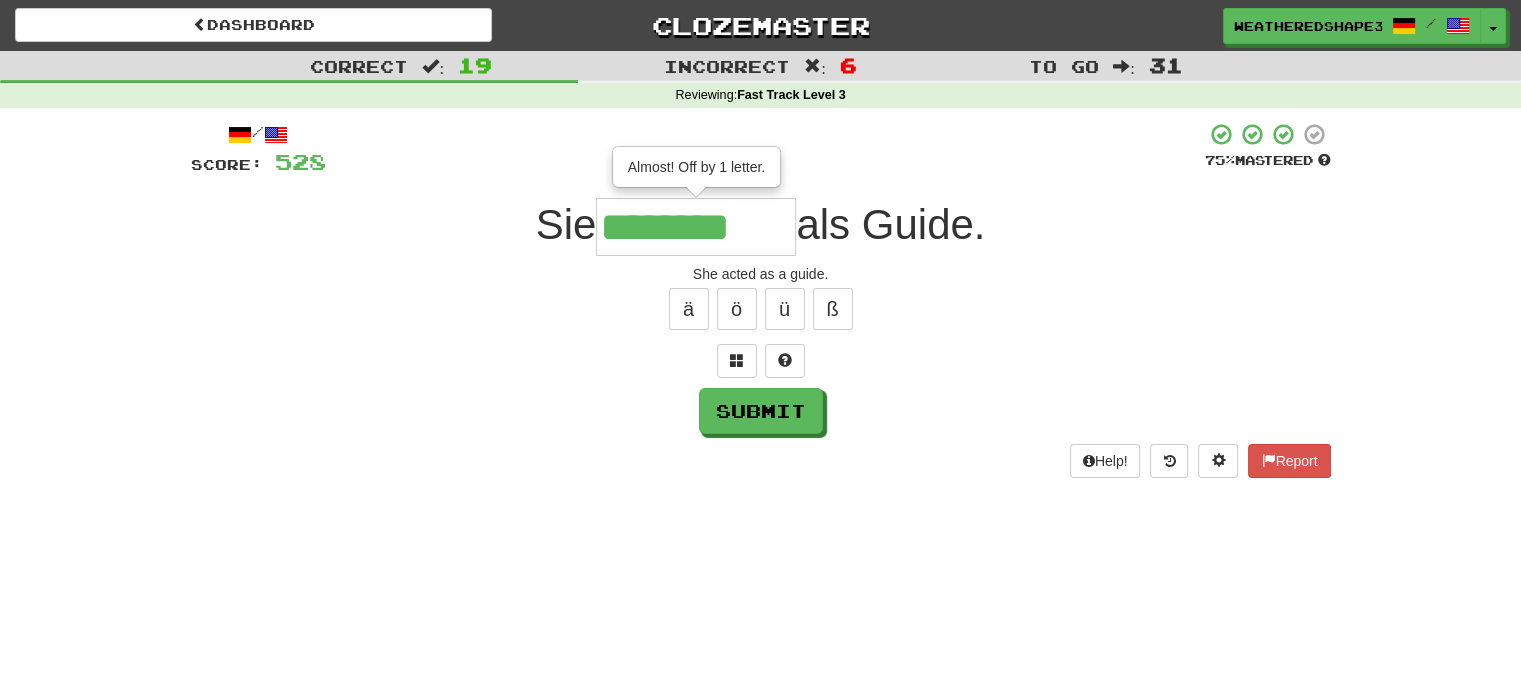 type on "********" 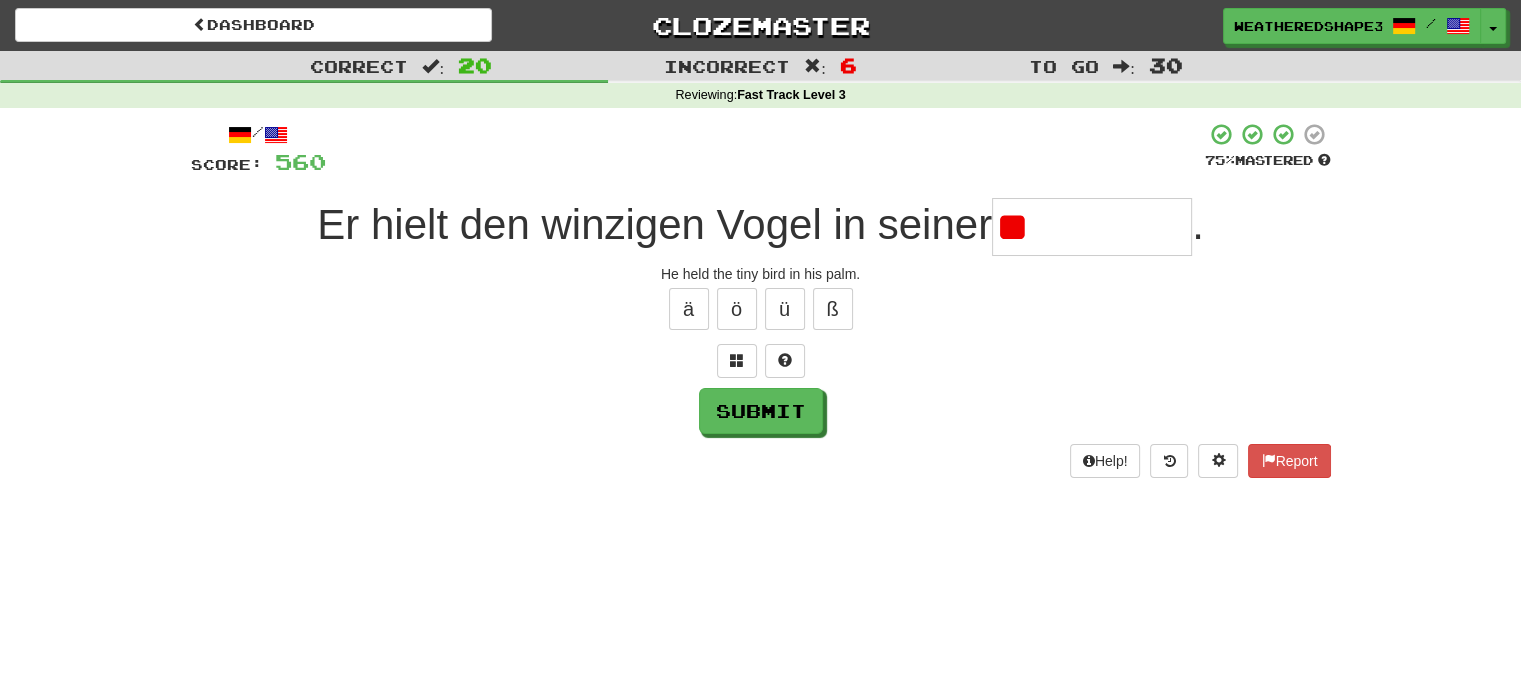 type on "*" 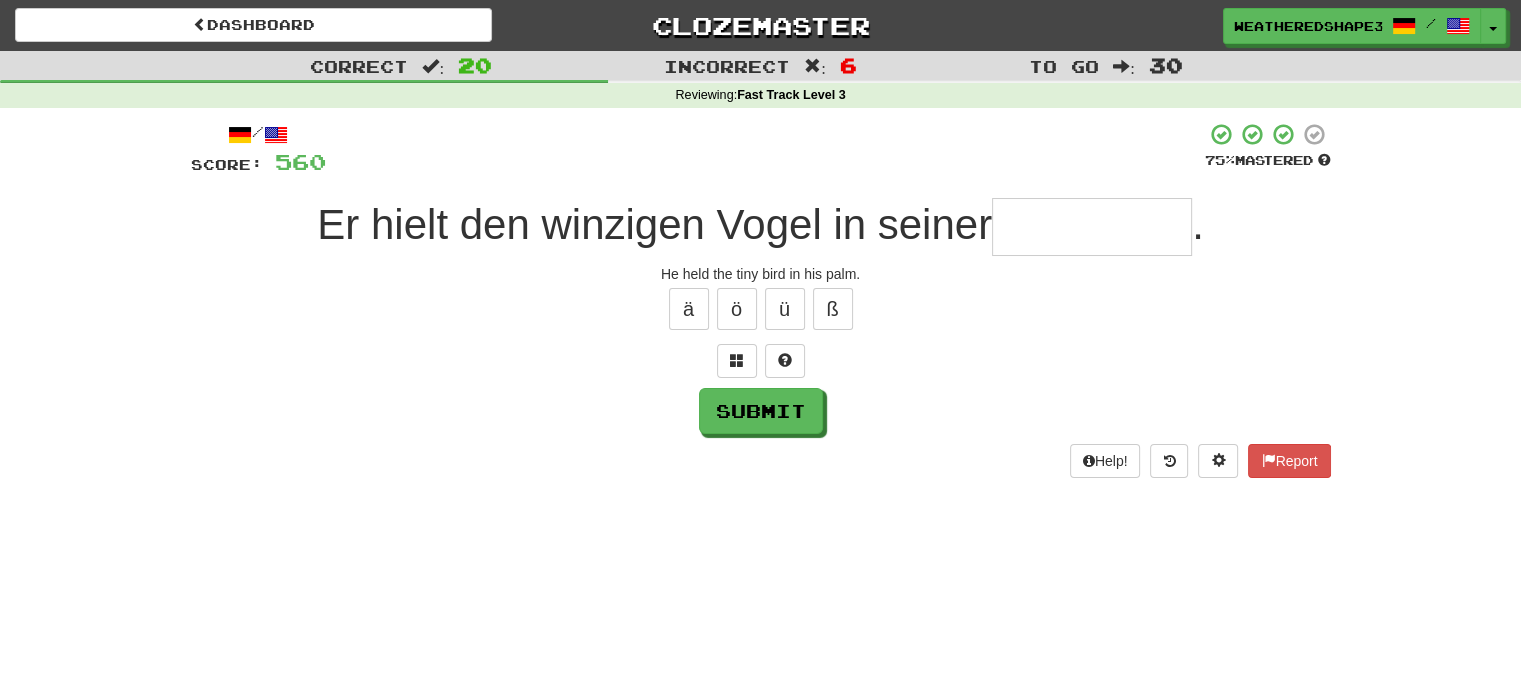 type on "*" 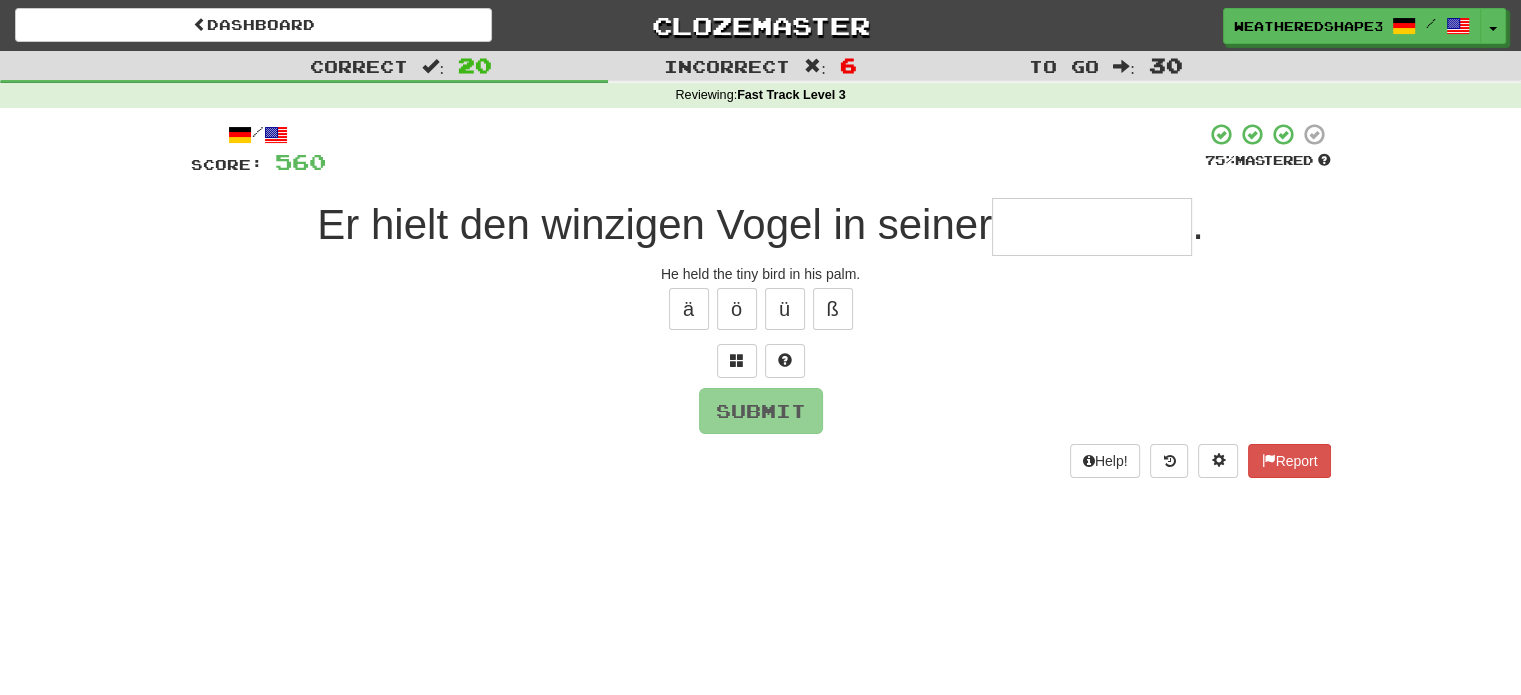 type on "*" 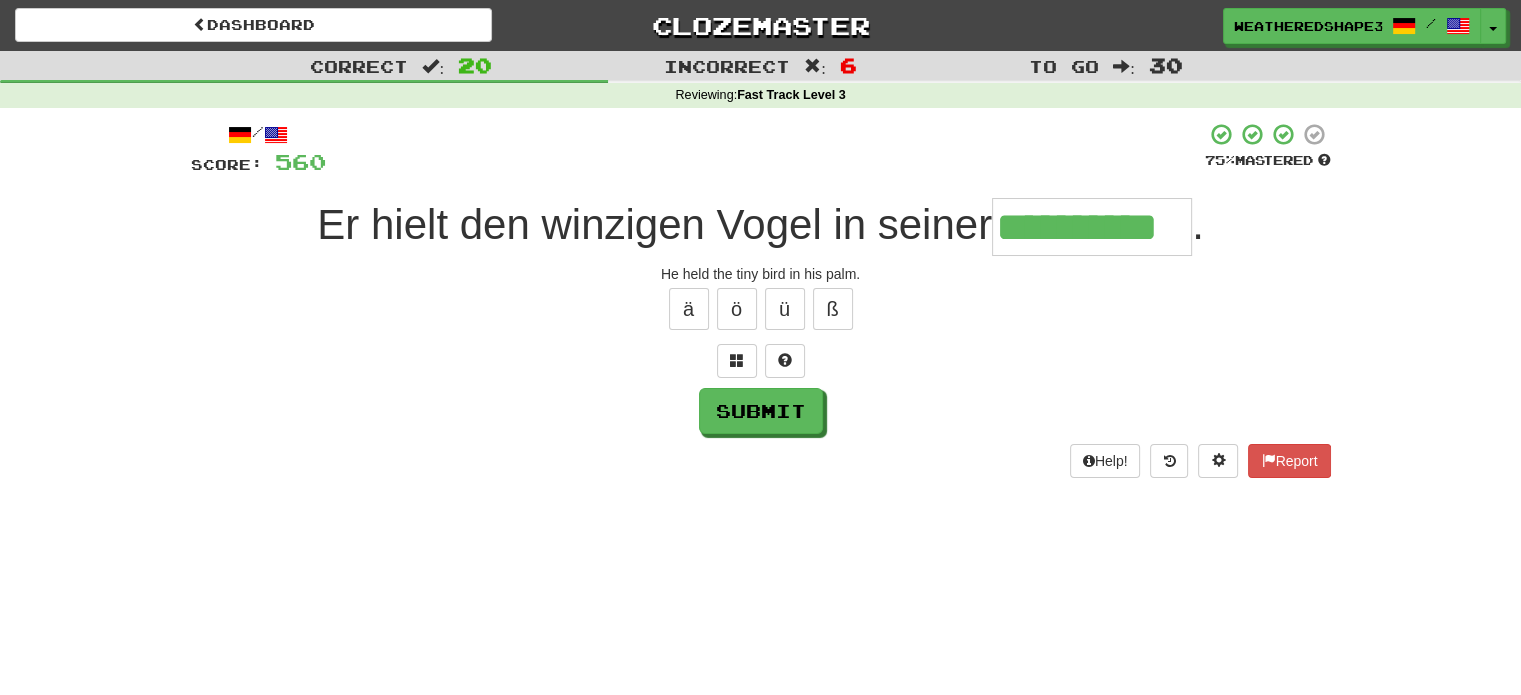 scroll, scrollTop: 0, scrollLeft: 0, axis: both 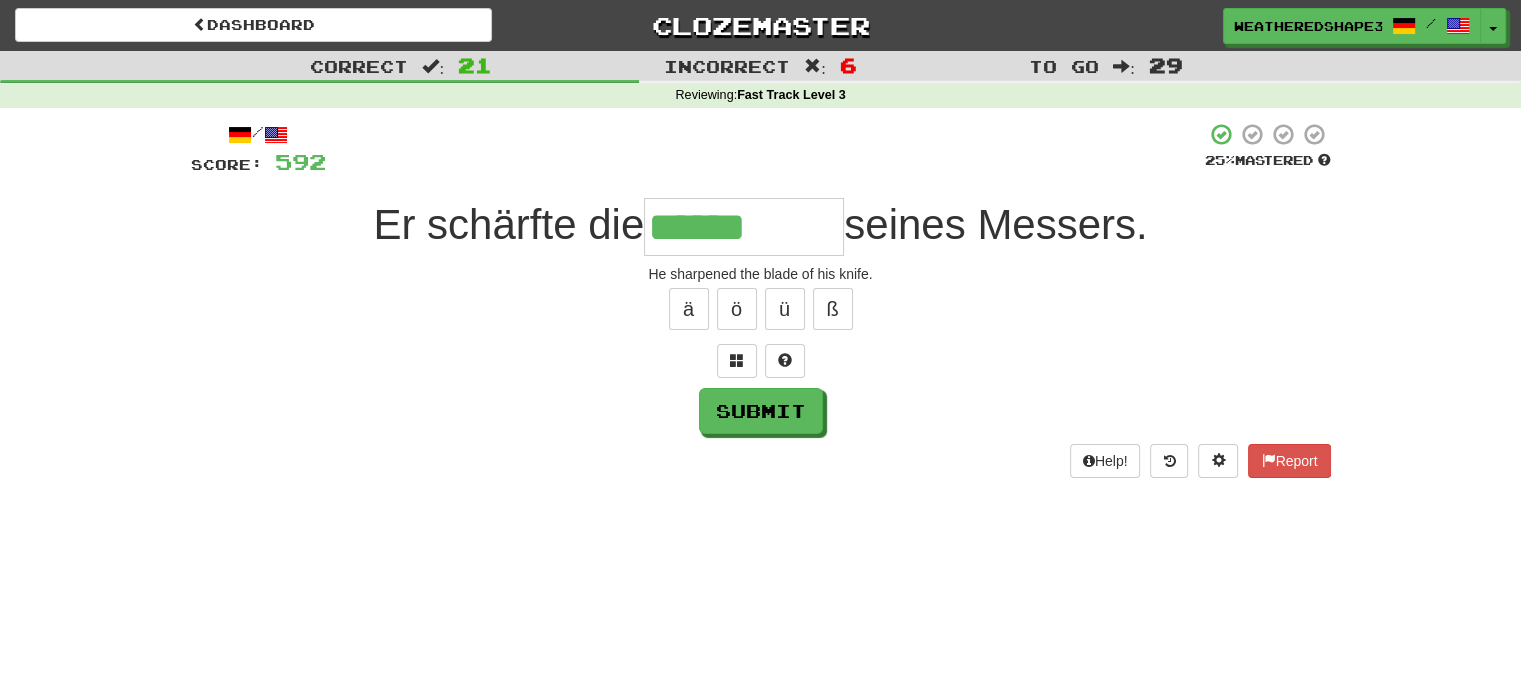 type on "******" 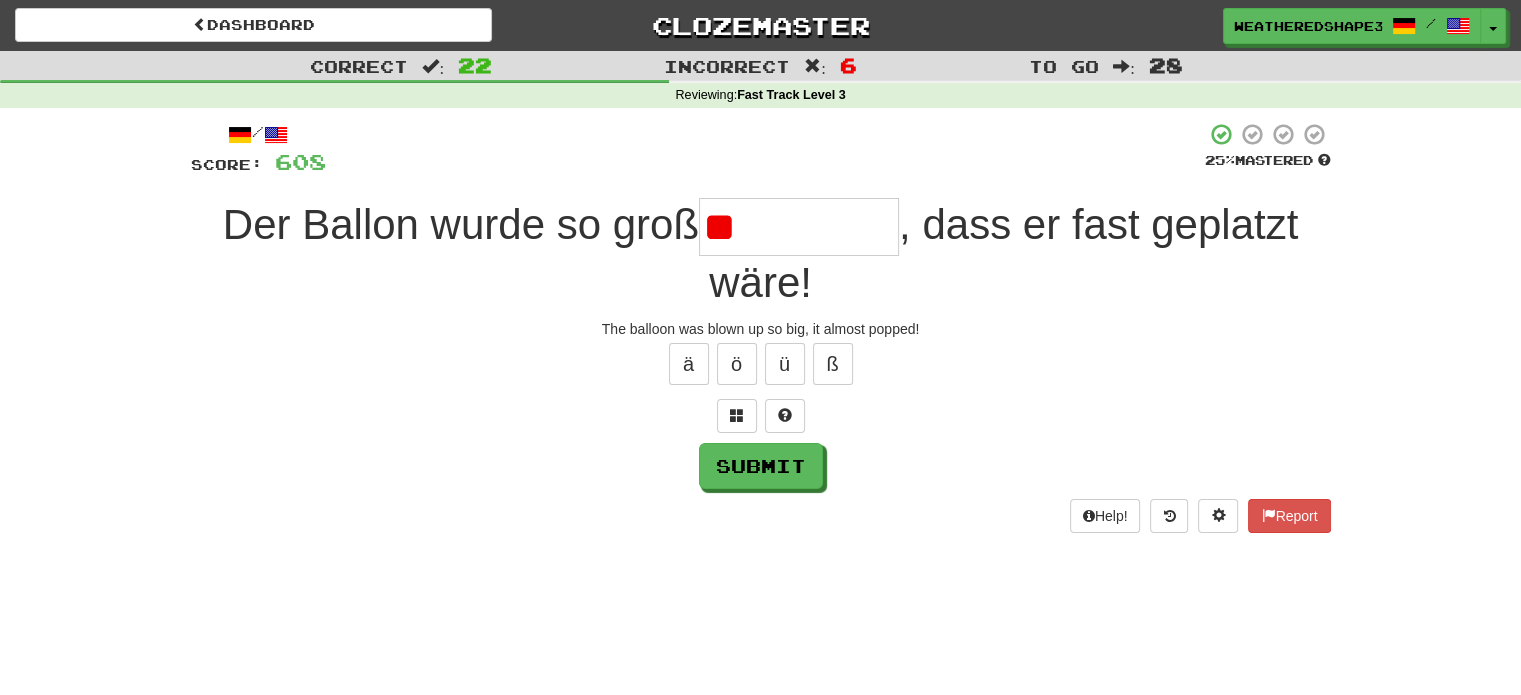 type on "*" 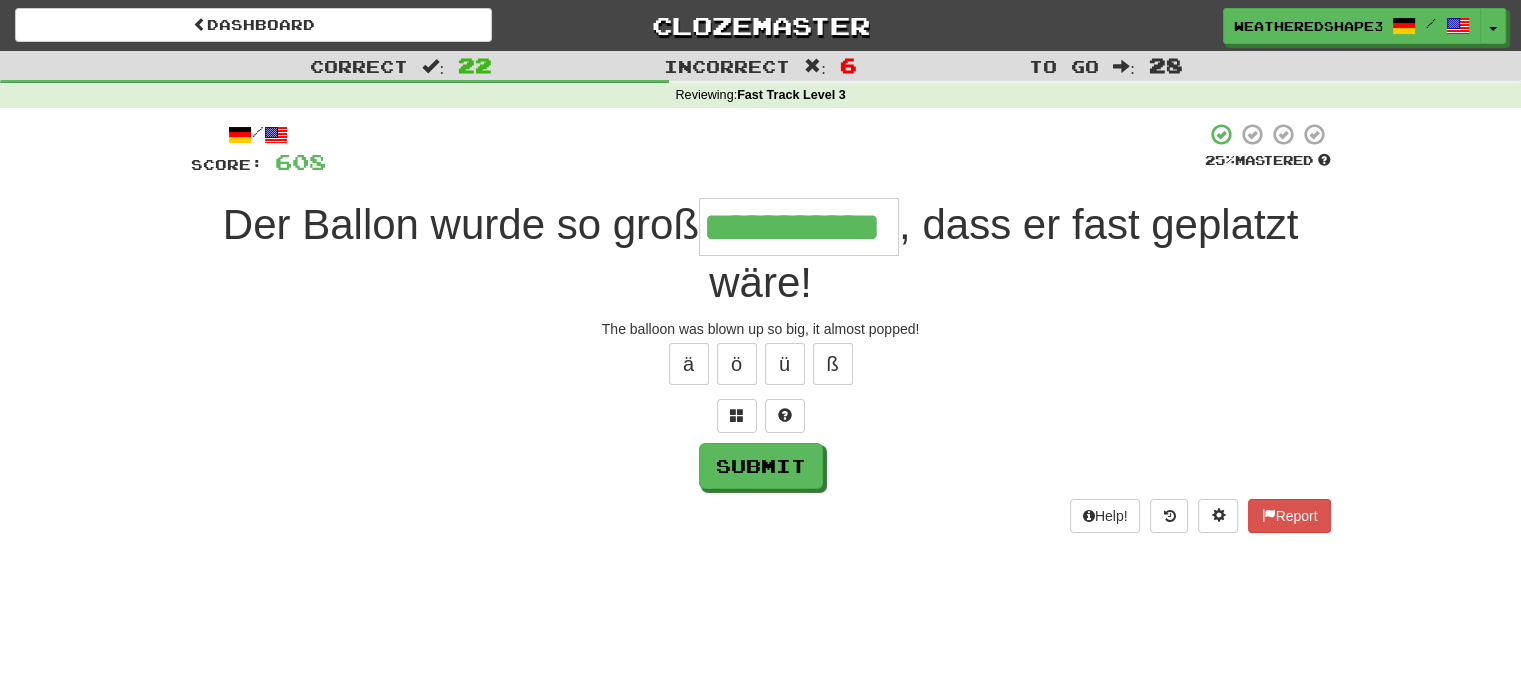 scroll, scrollTop: 0, scrollLeft: 36, axis: horizontal 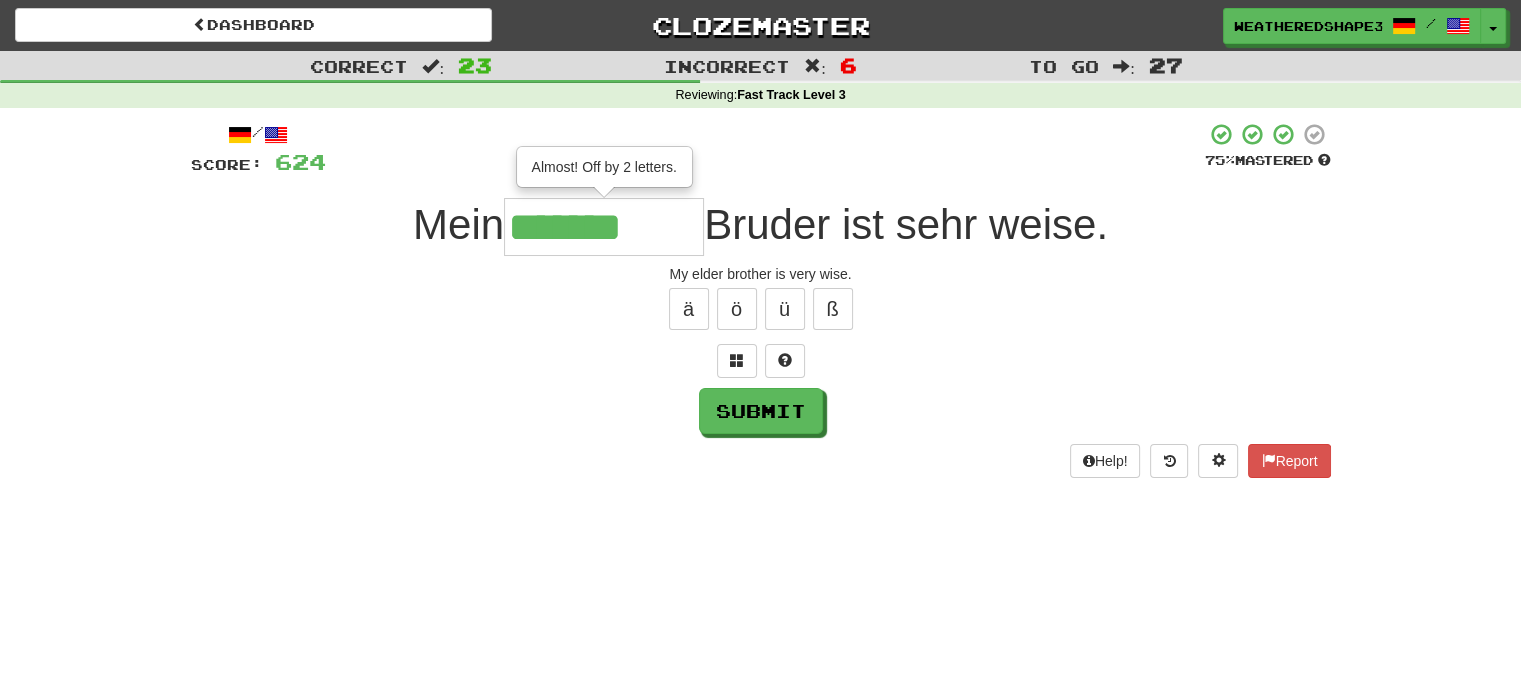 type on "*******" 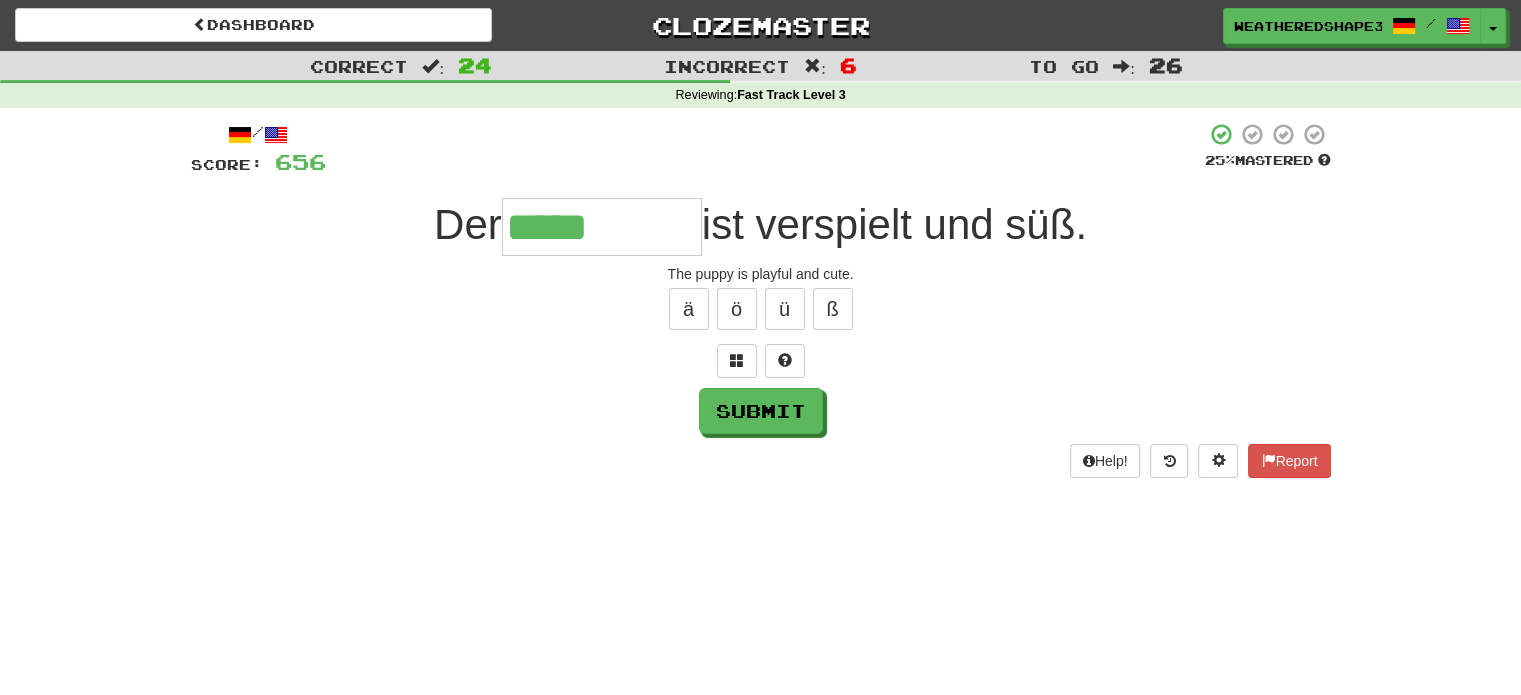 type on "*****" 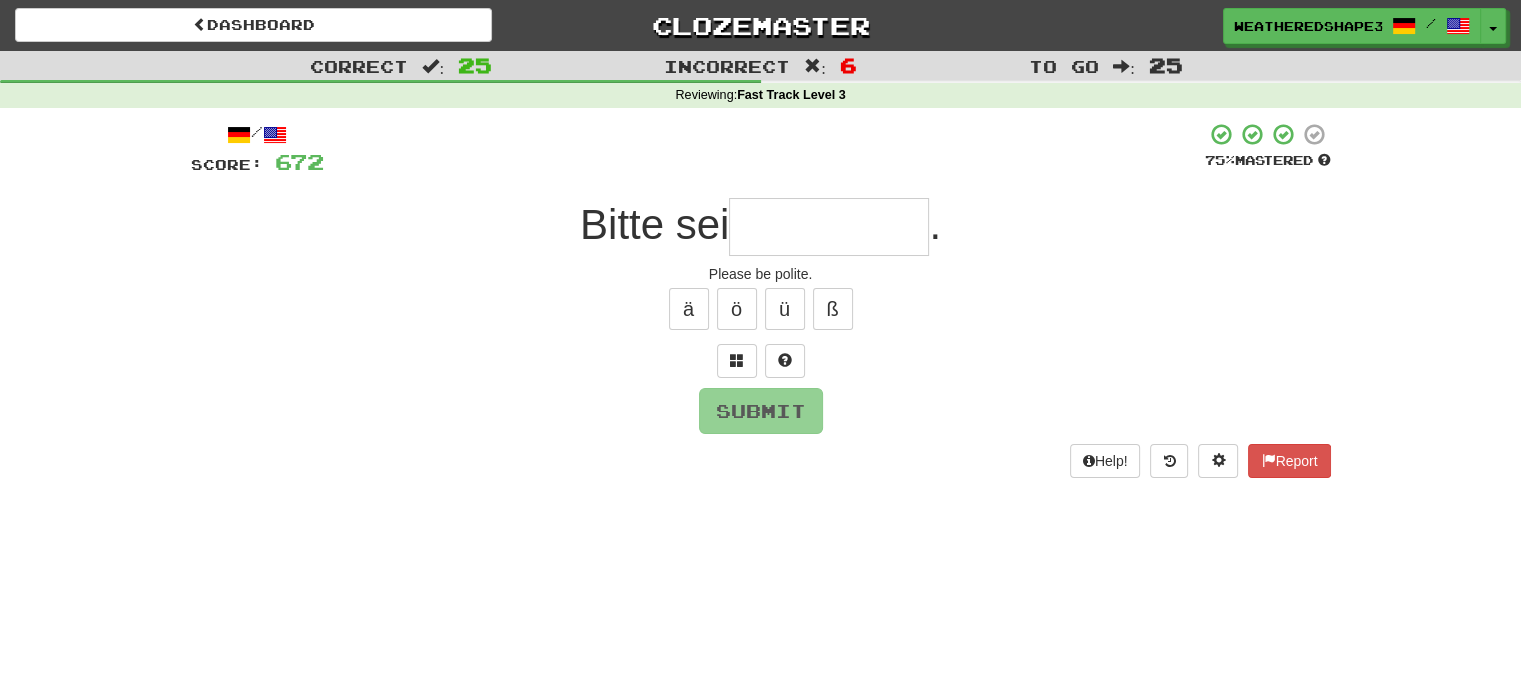 type on "*" 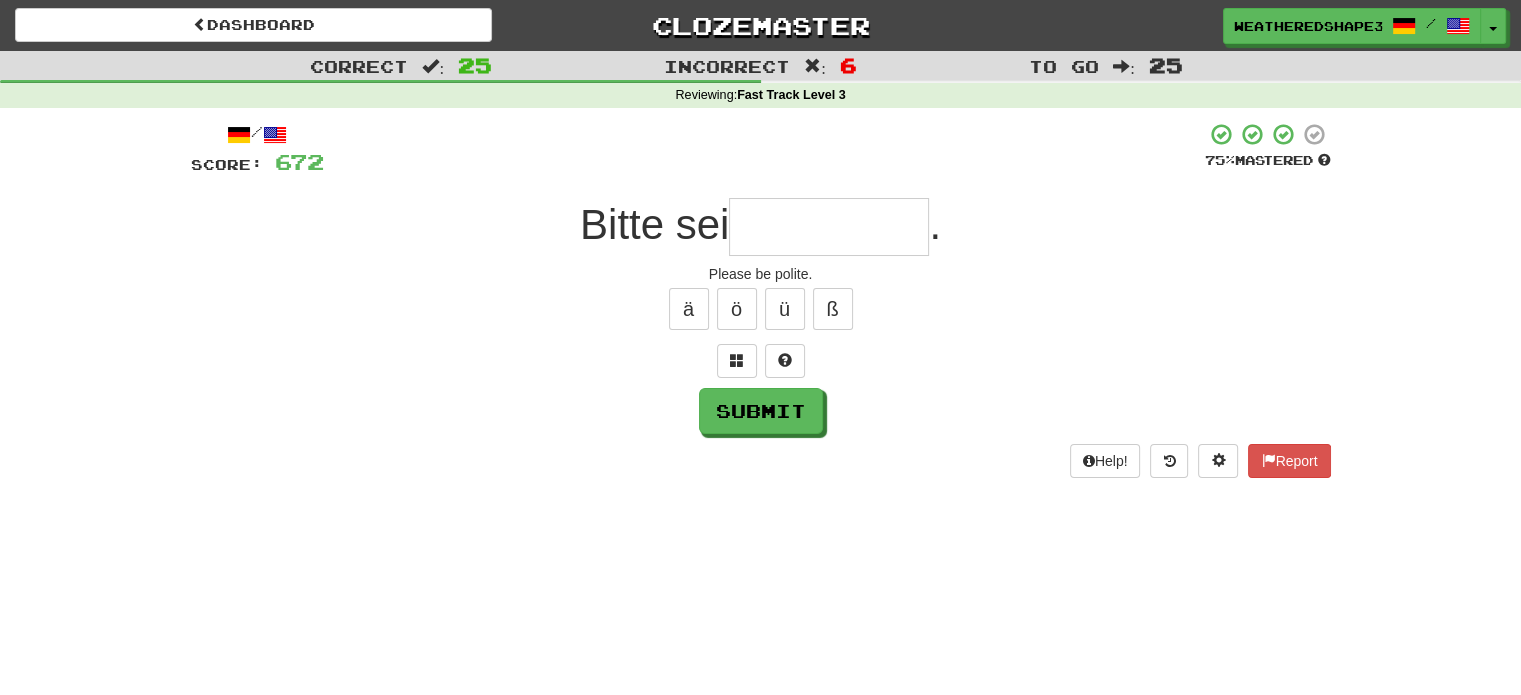 type on "*" 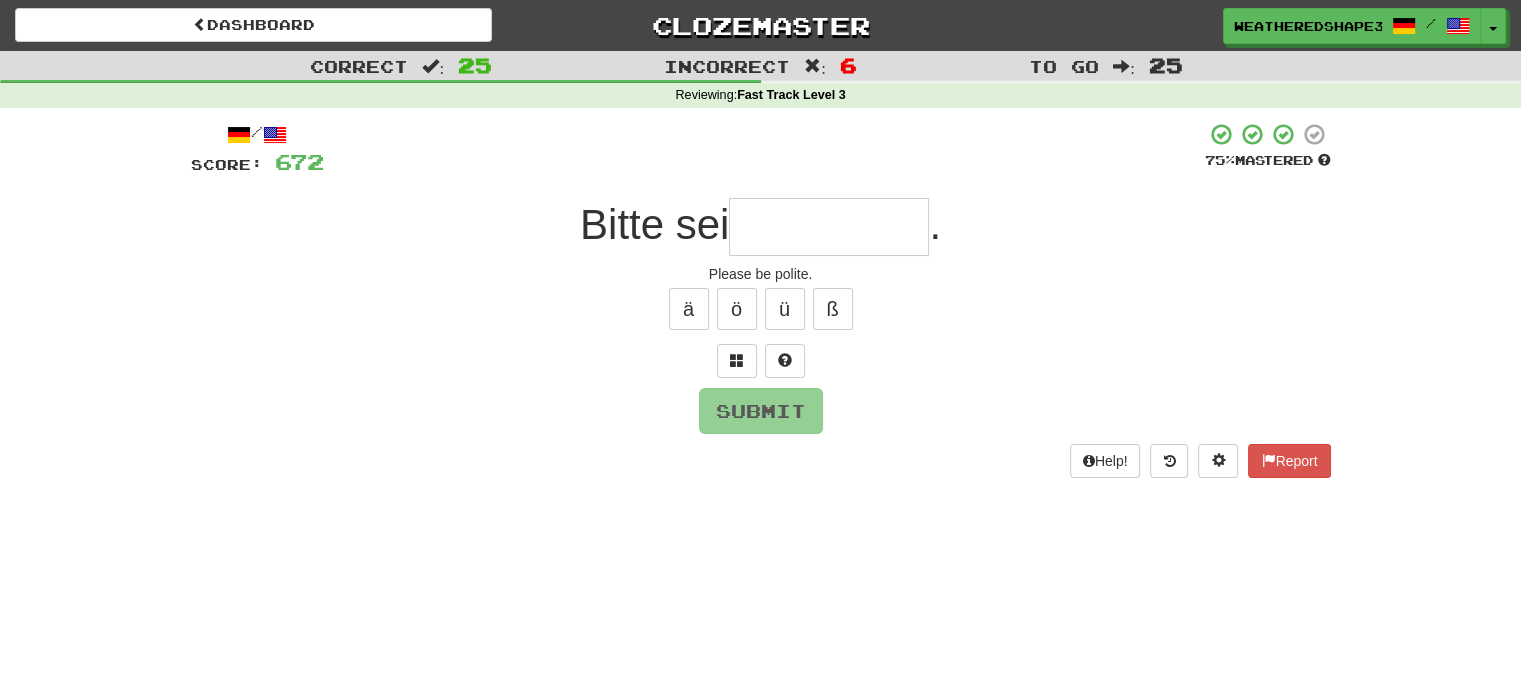 type on "*" 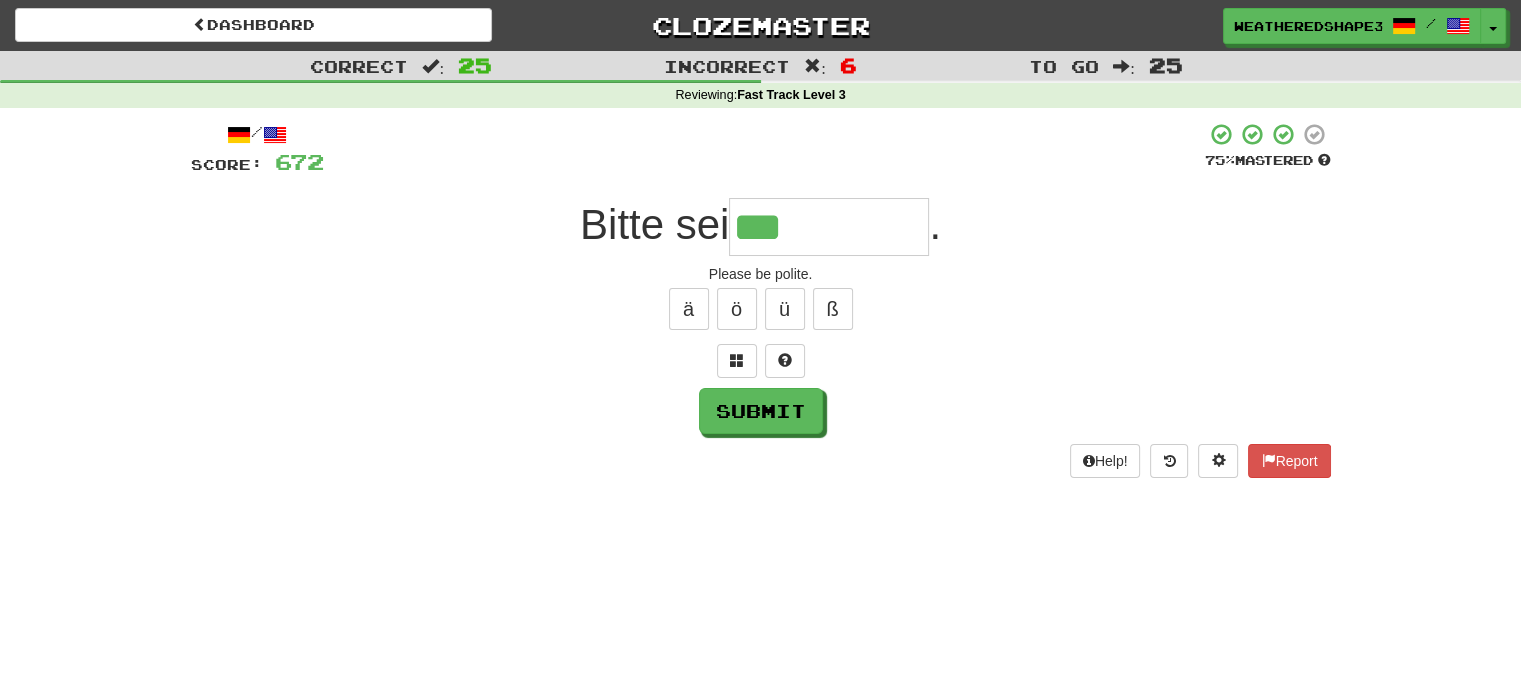 type on "*******" 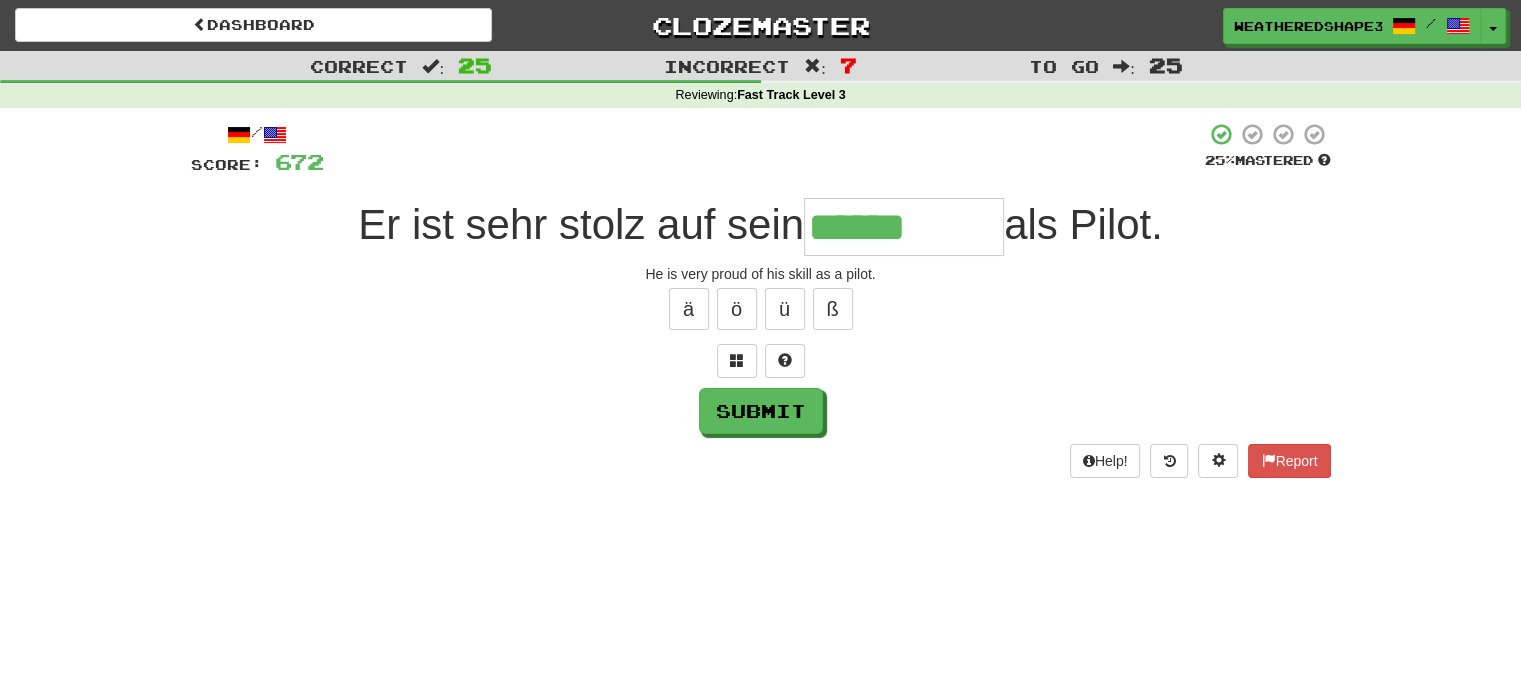 type on "******" 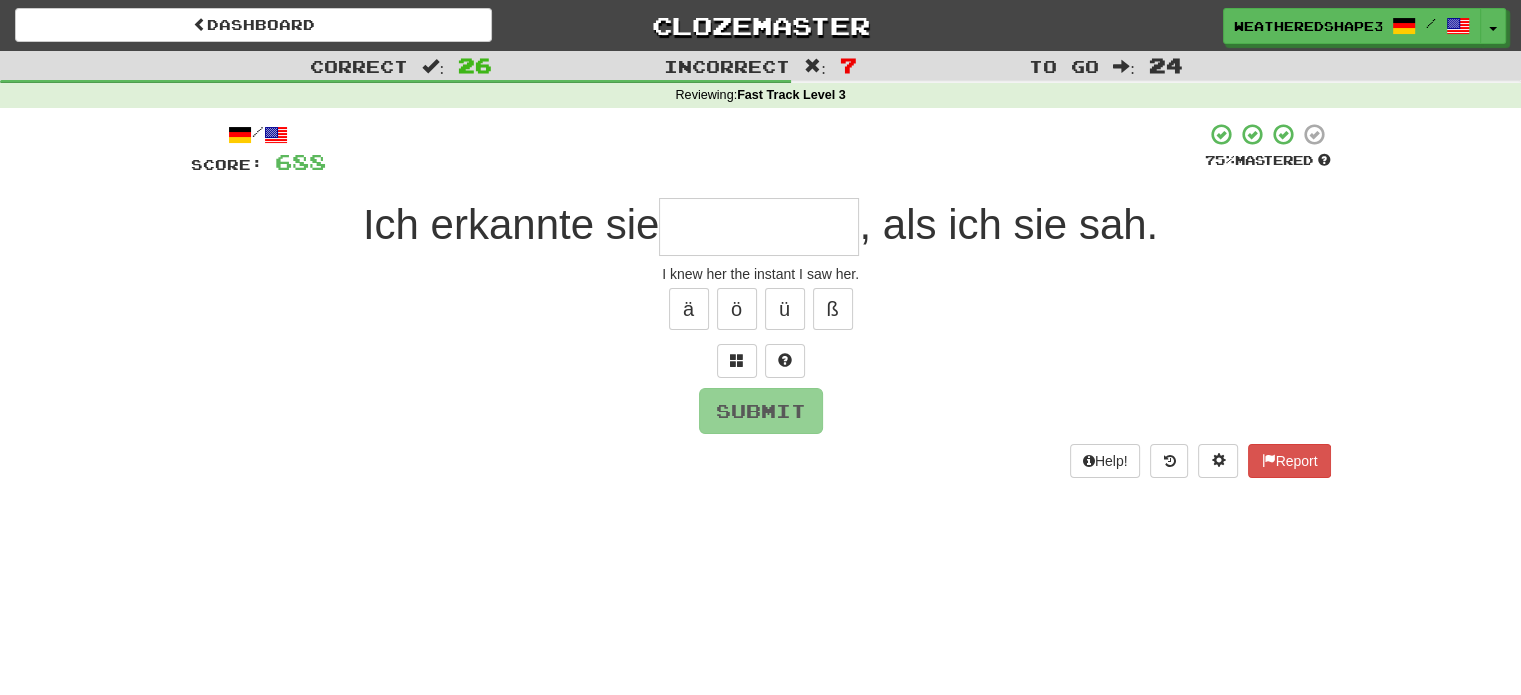 type on "*" 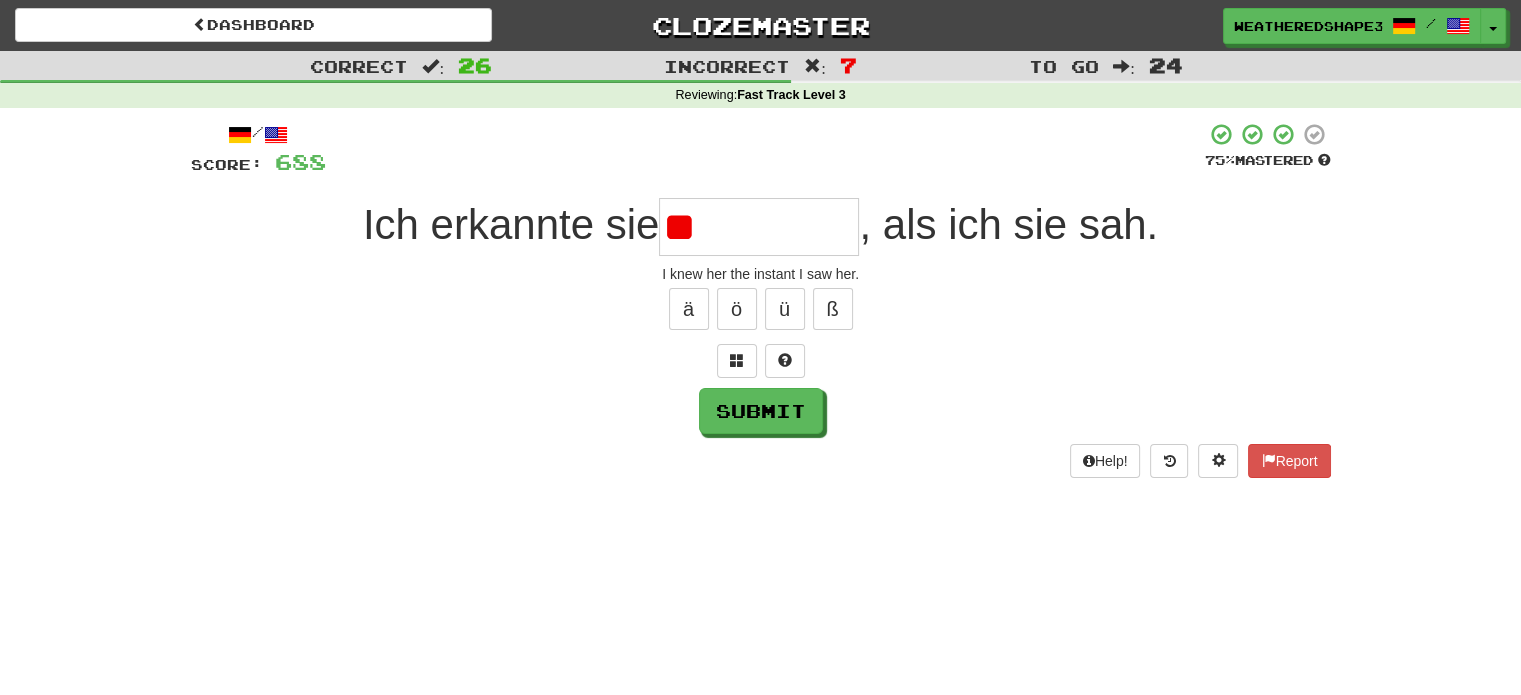 type on "*" 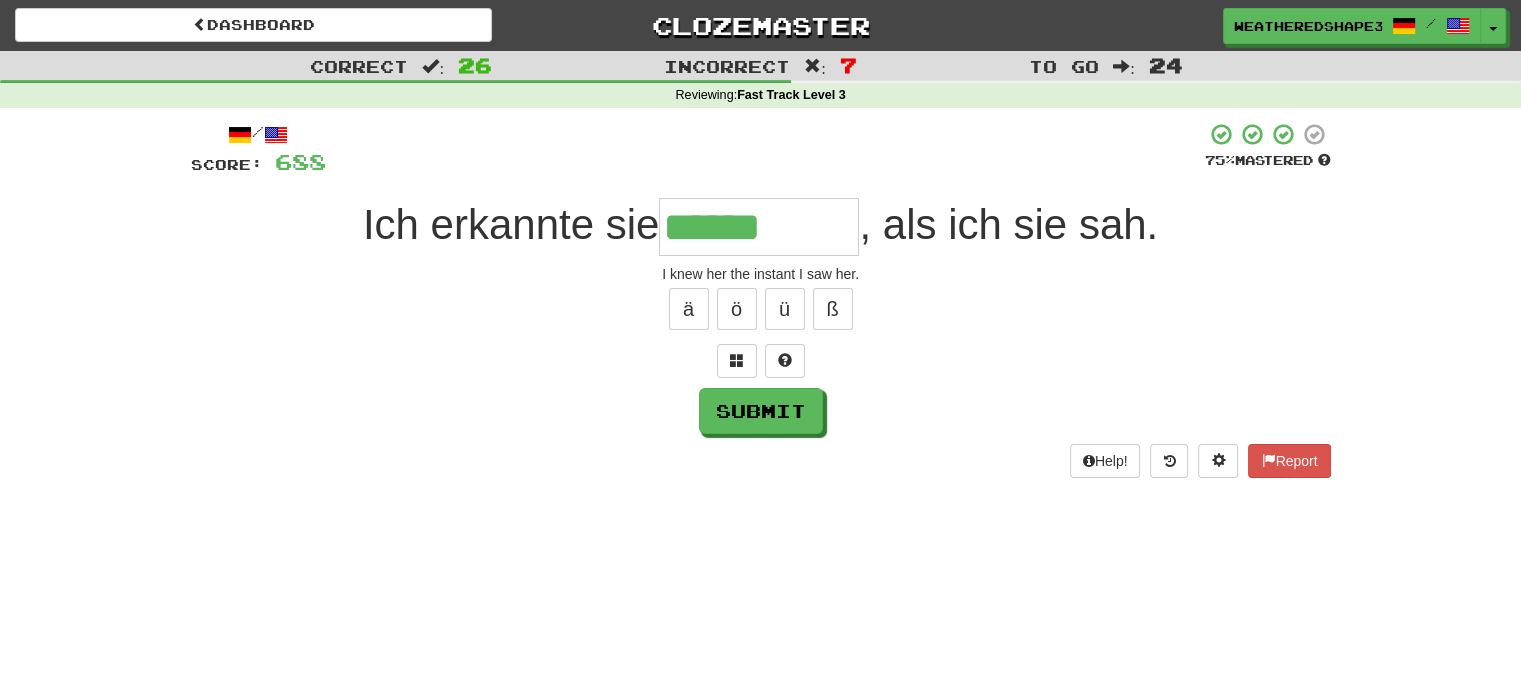 type on "******" 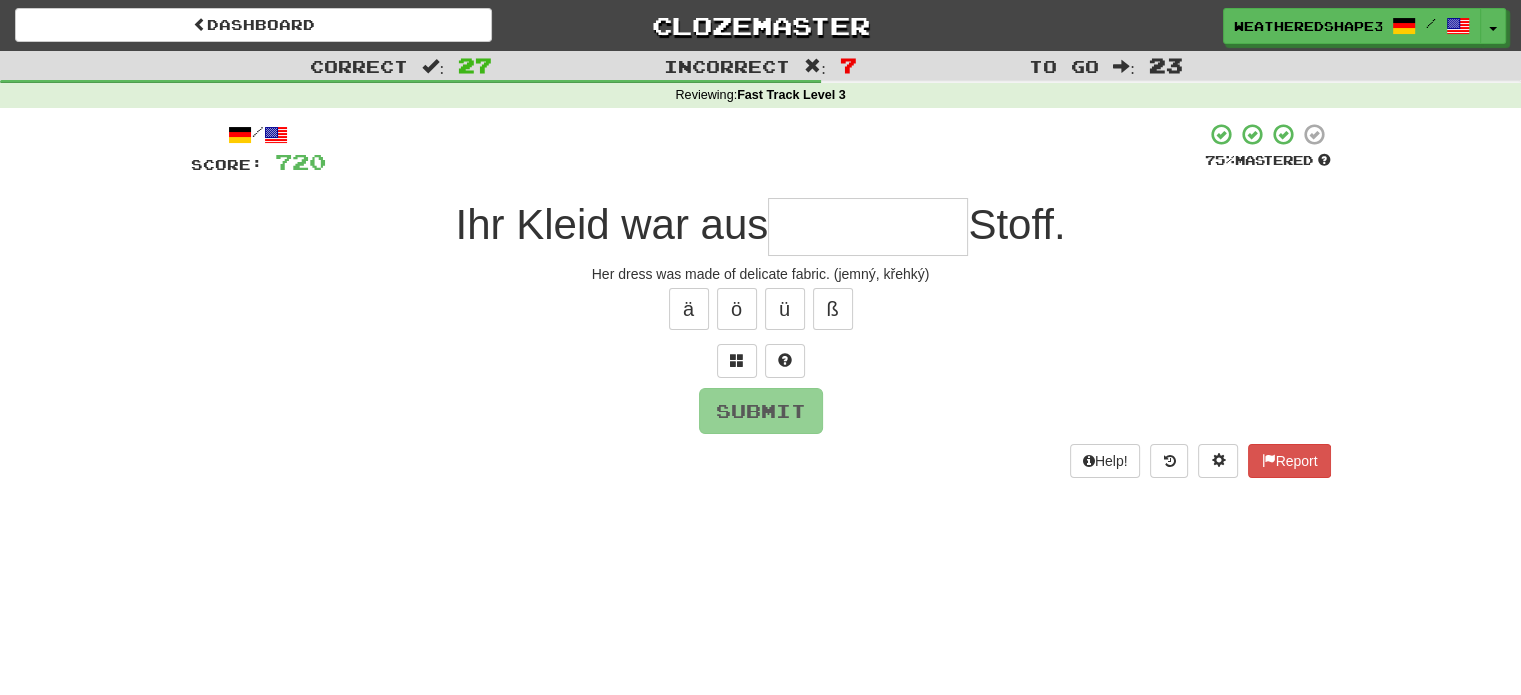 type on "*" 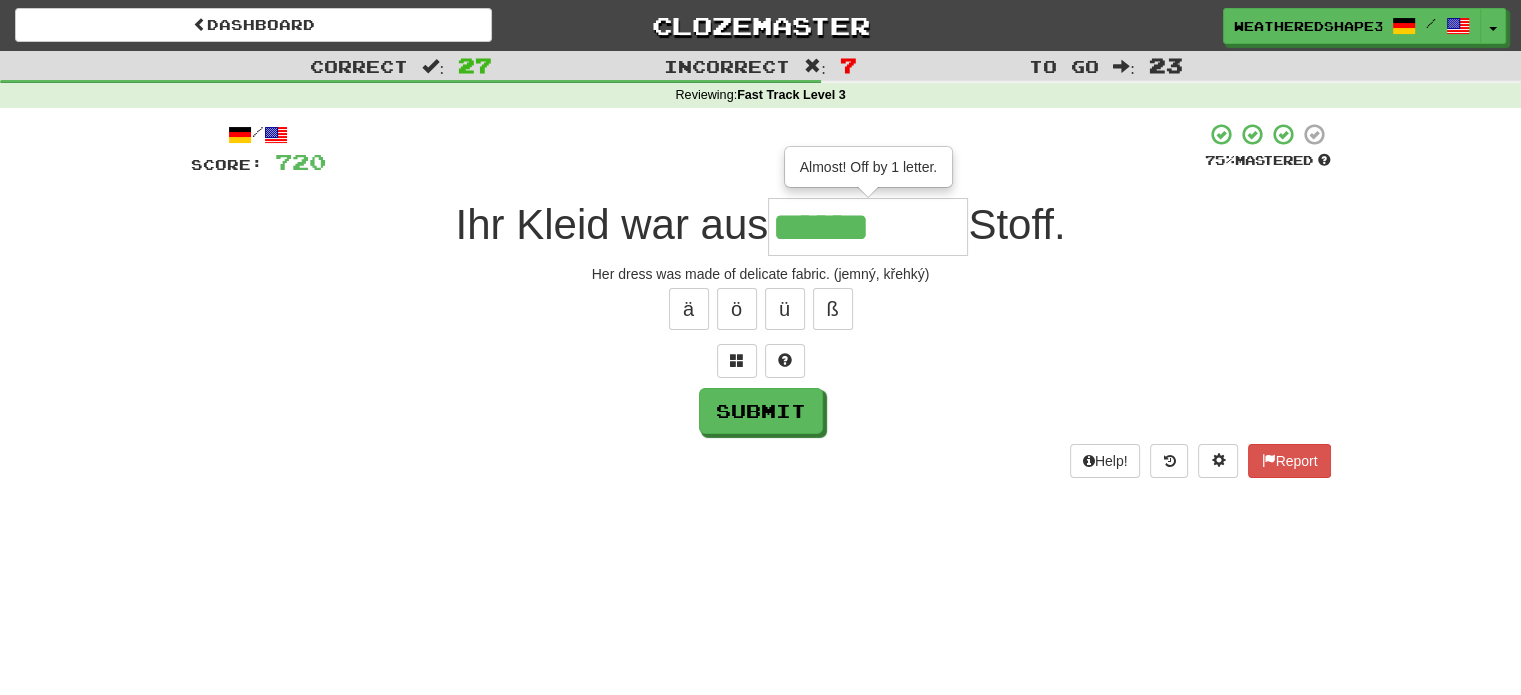 type on "******" 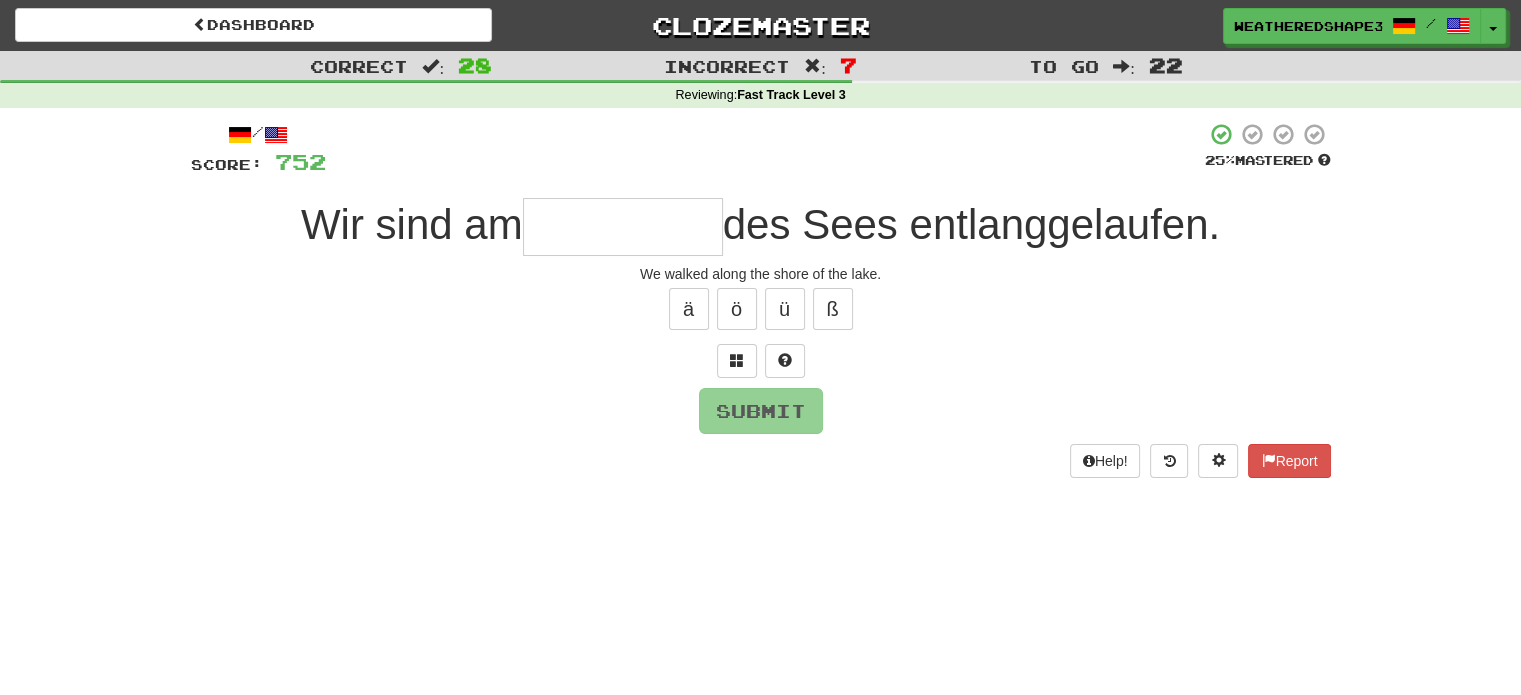 type on "*" 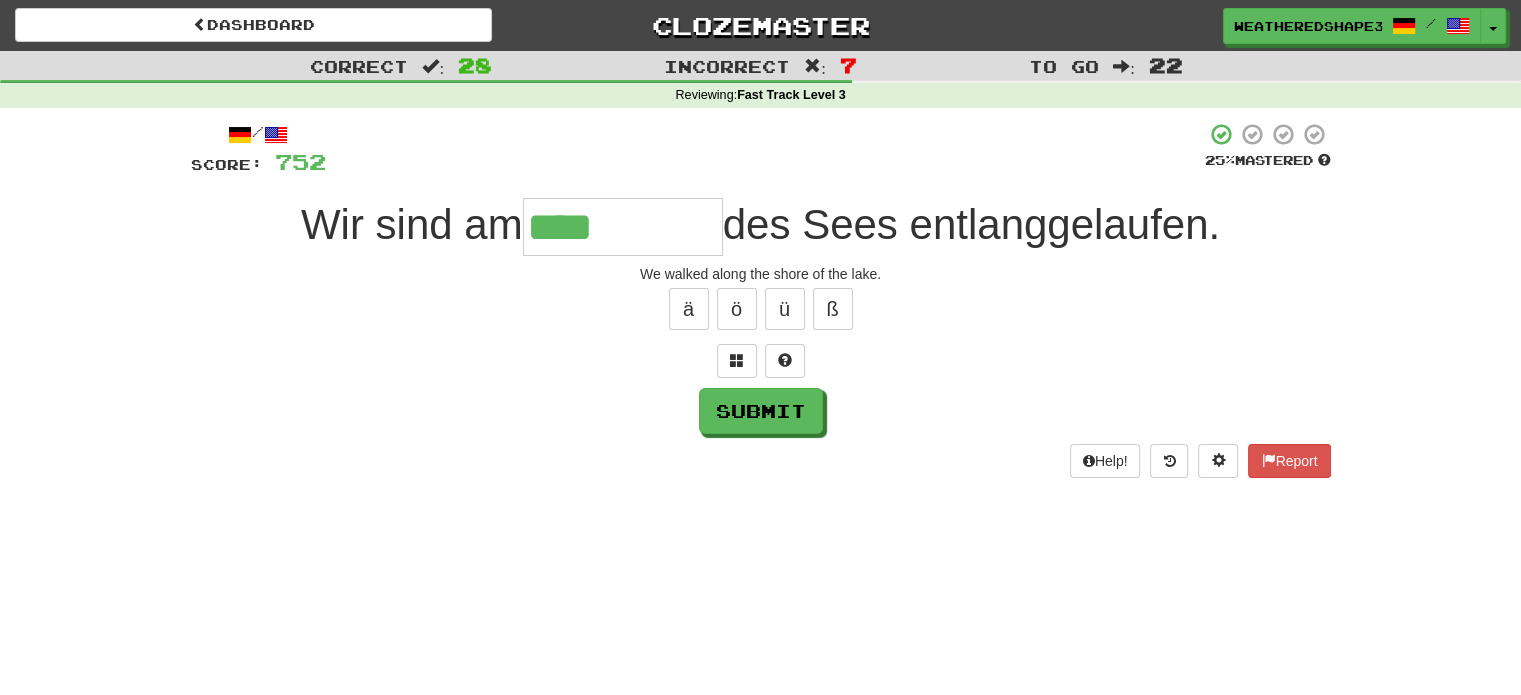 type on "****" 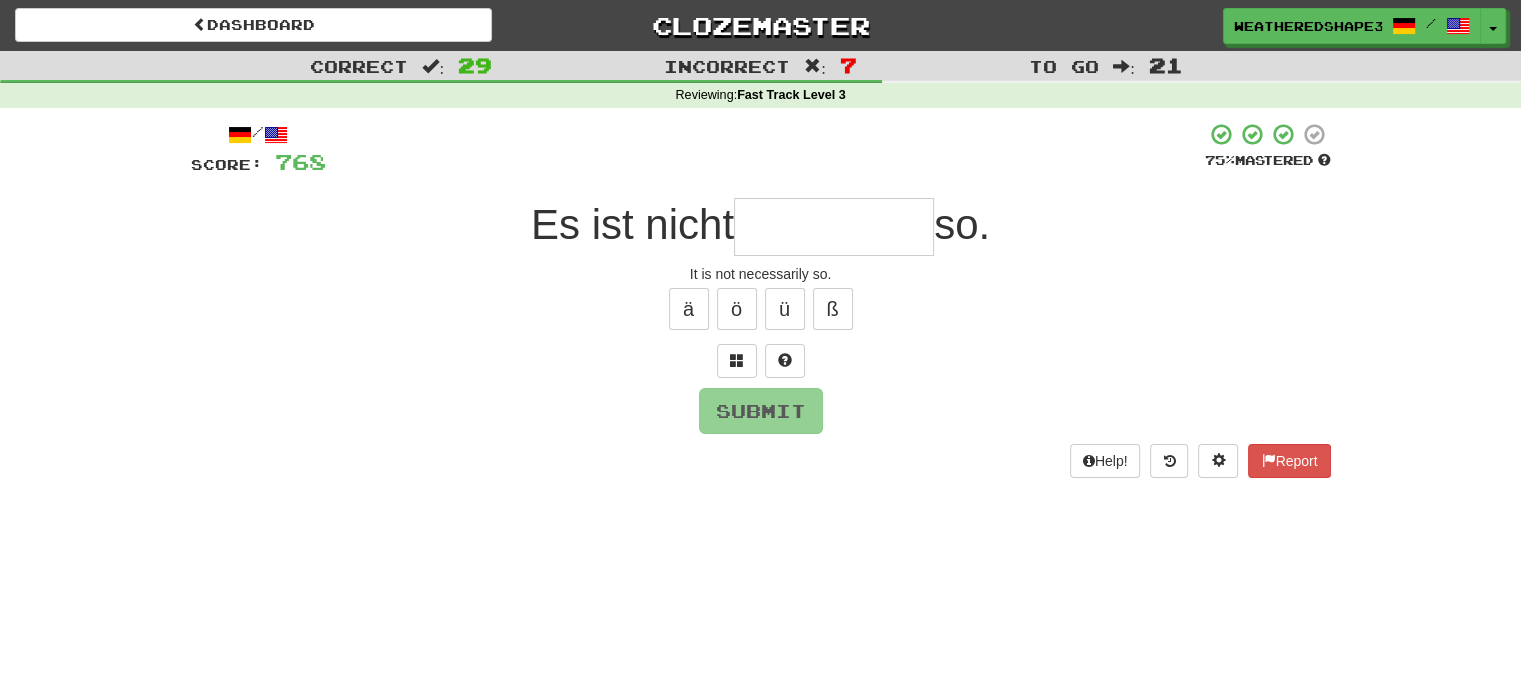 type on "*" 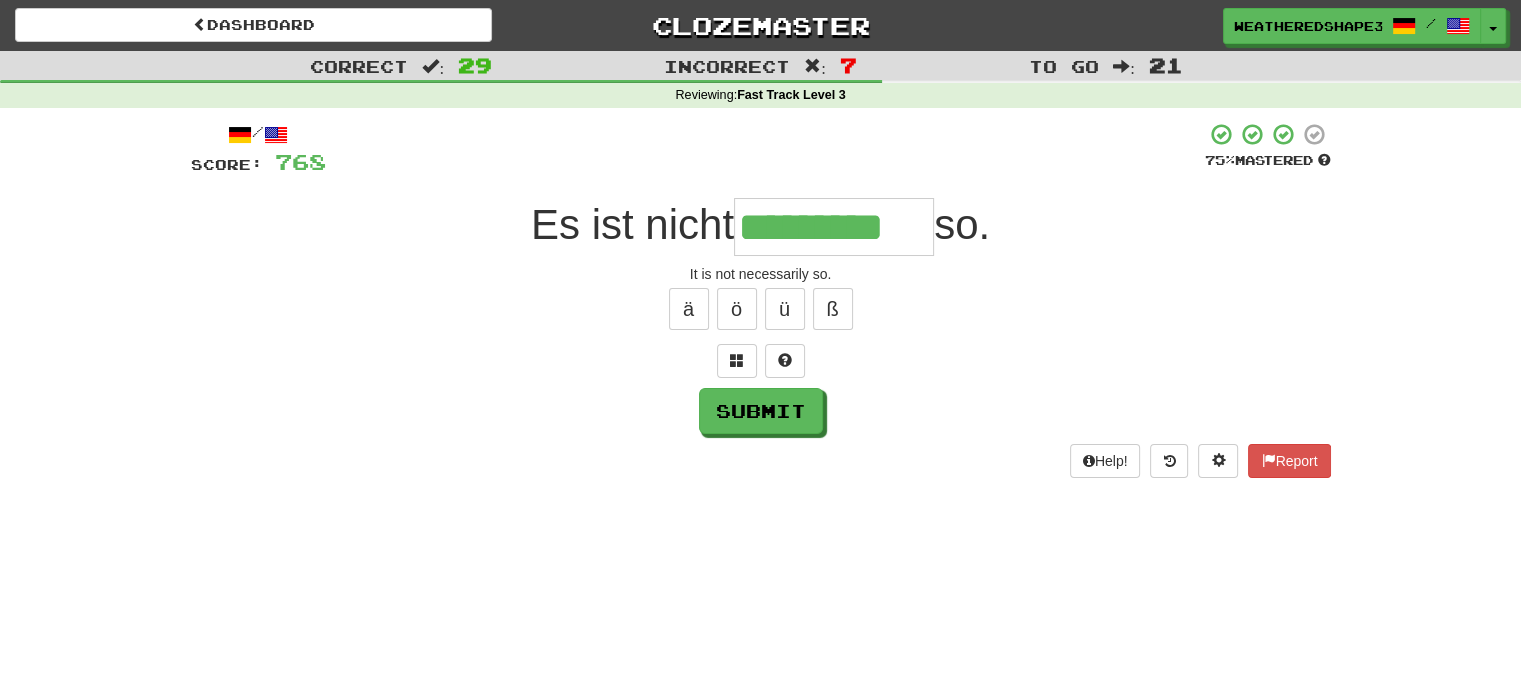 type on "*********" 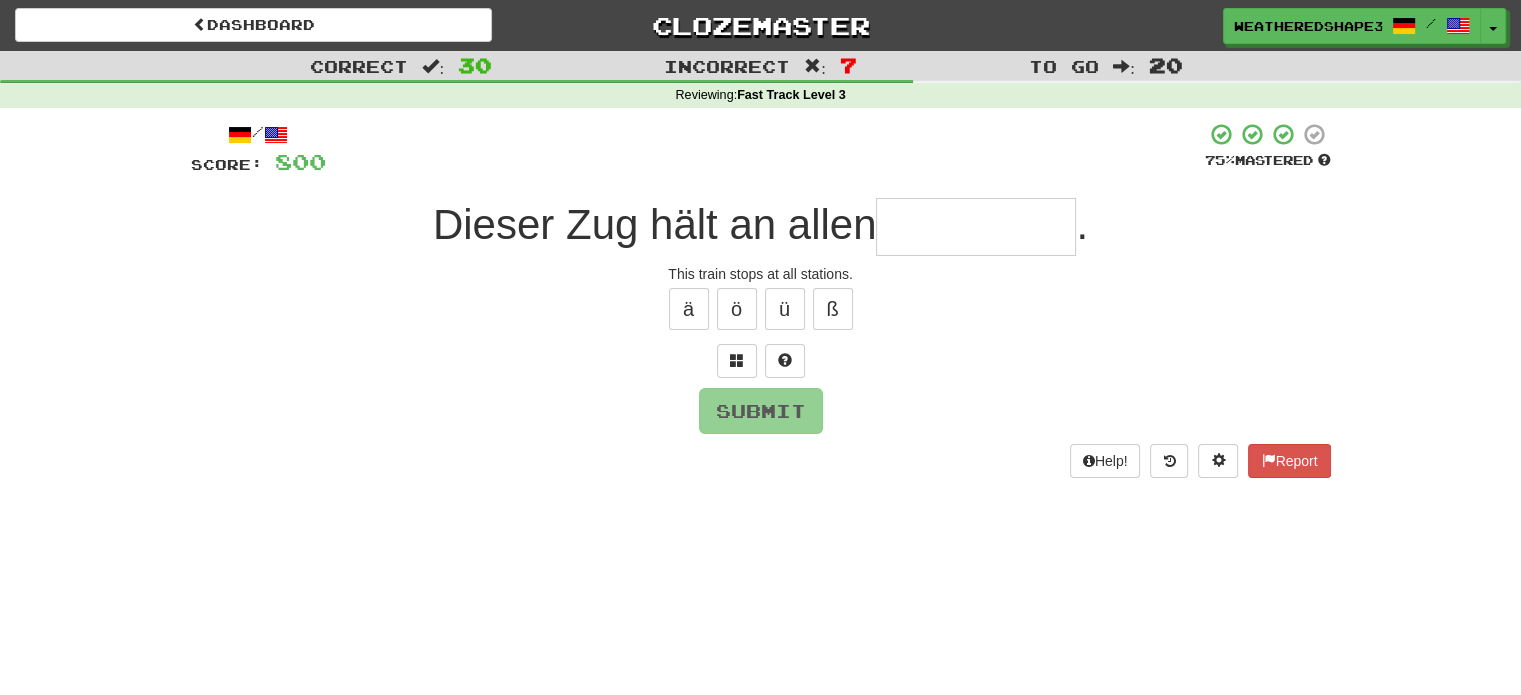 type on "*" 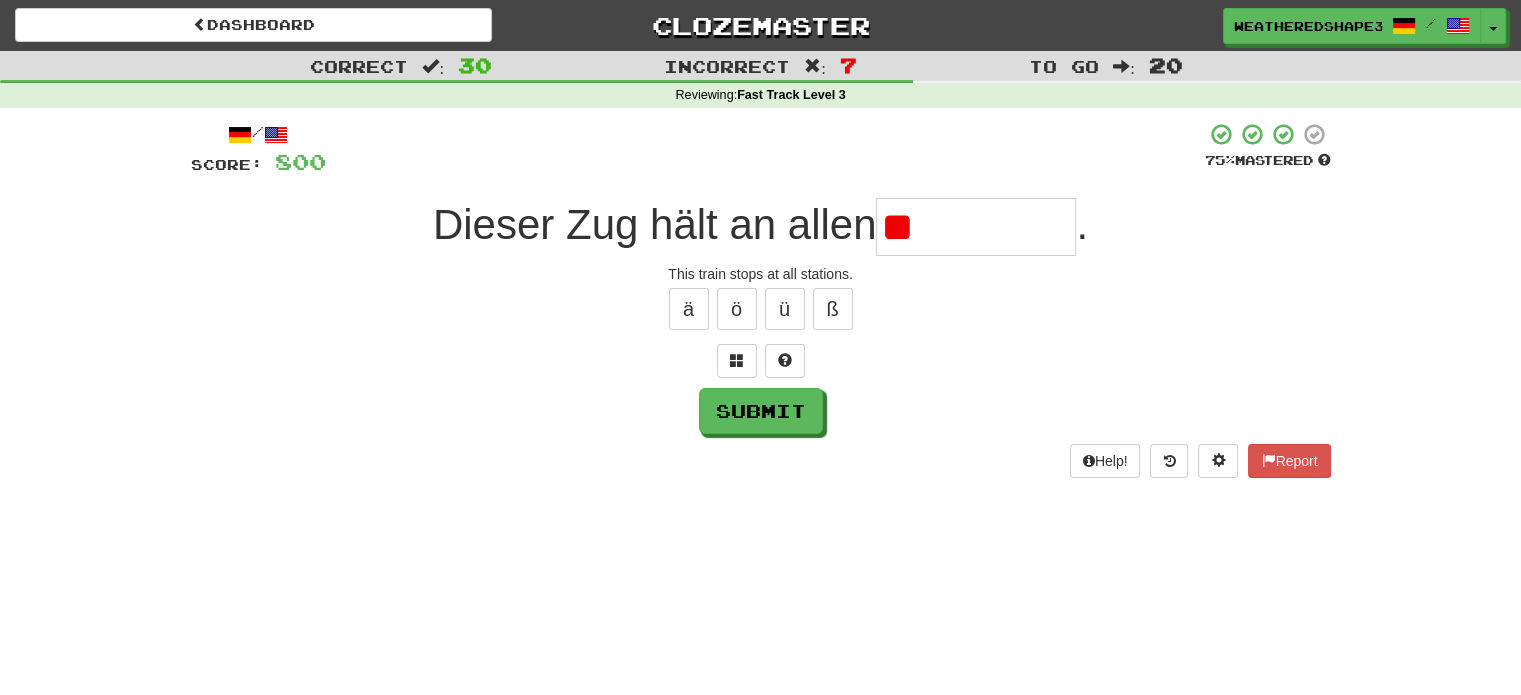 type on "*" 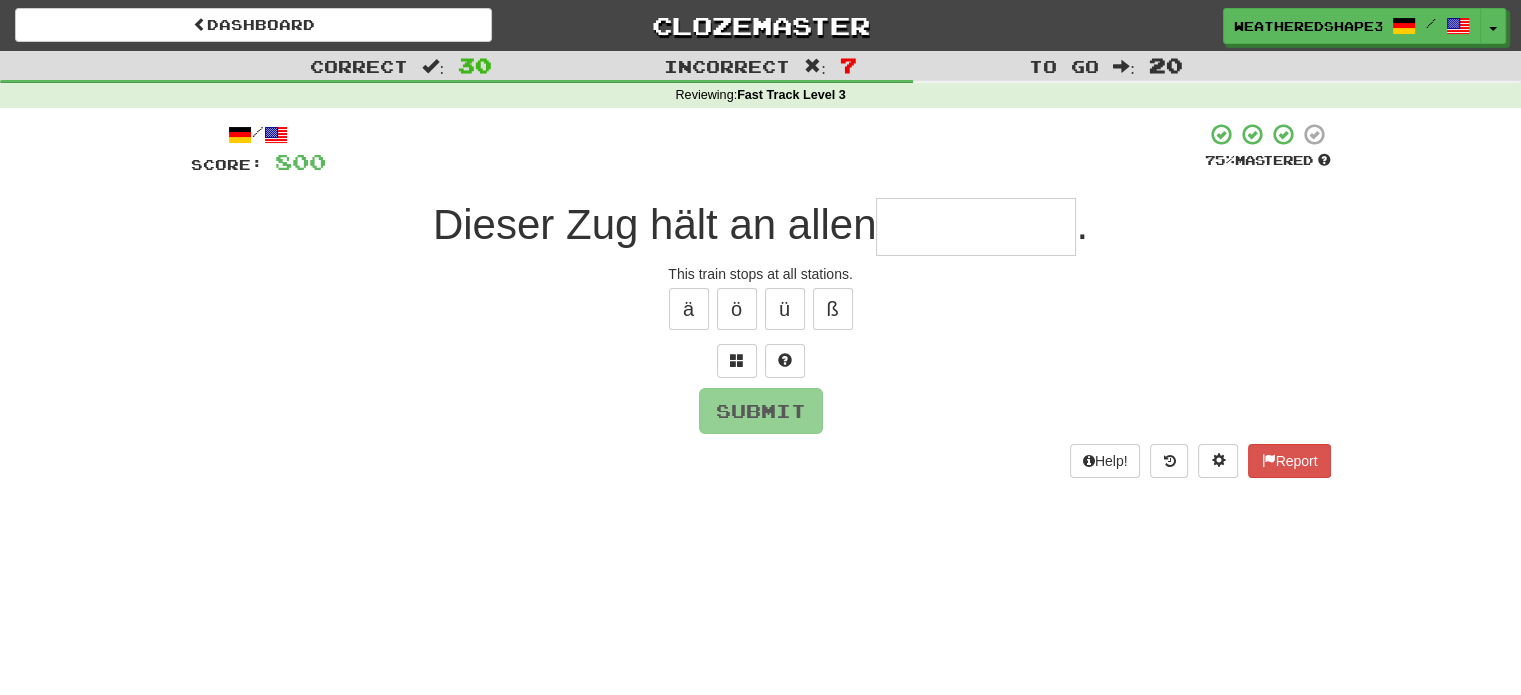 type on "*" 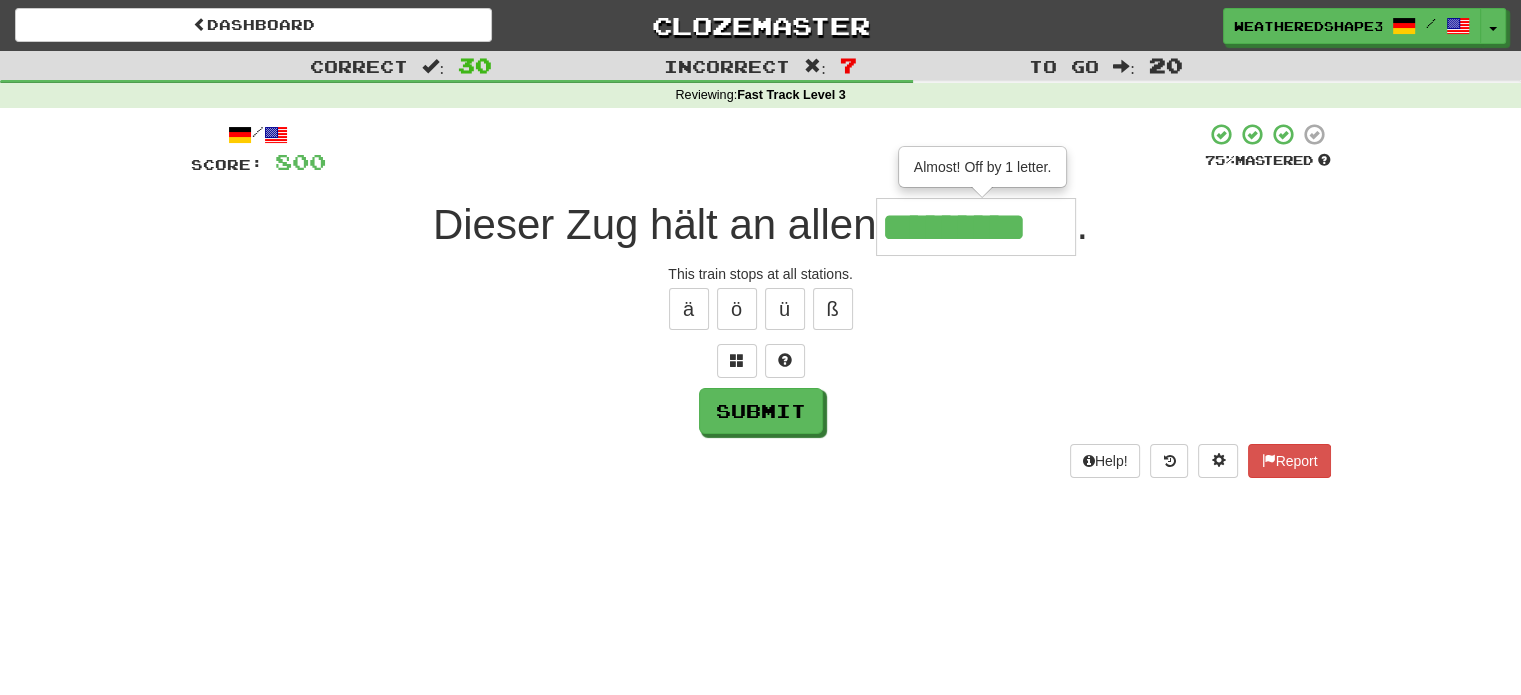 scroll, scrollTop: 0, scrollLeft: 5, axis: horizontal 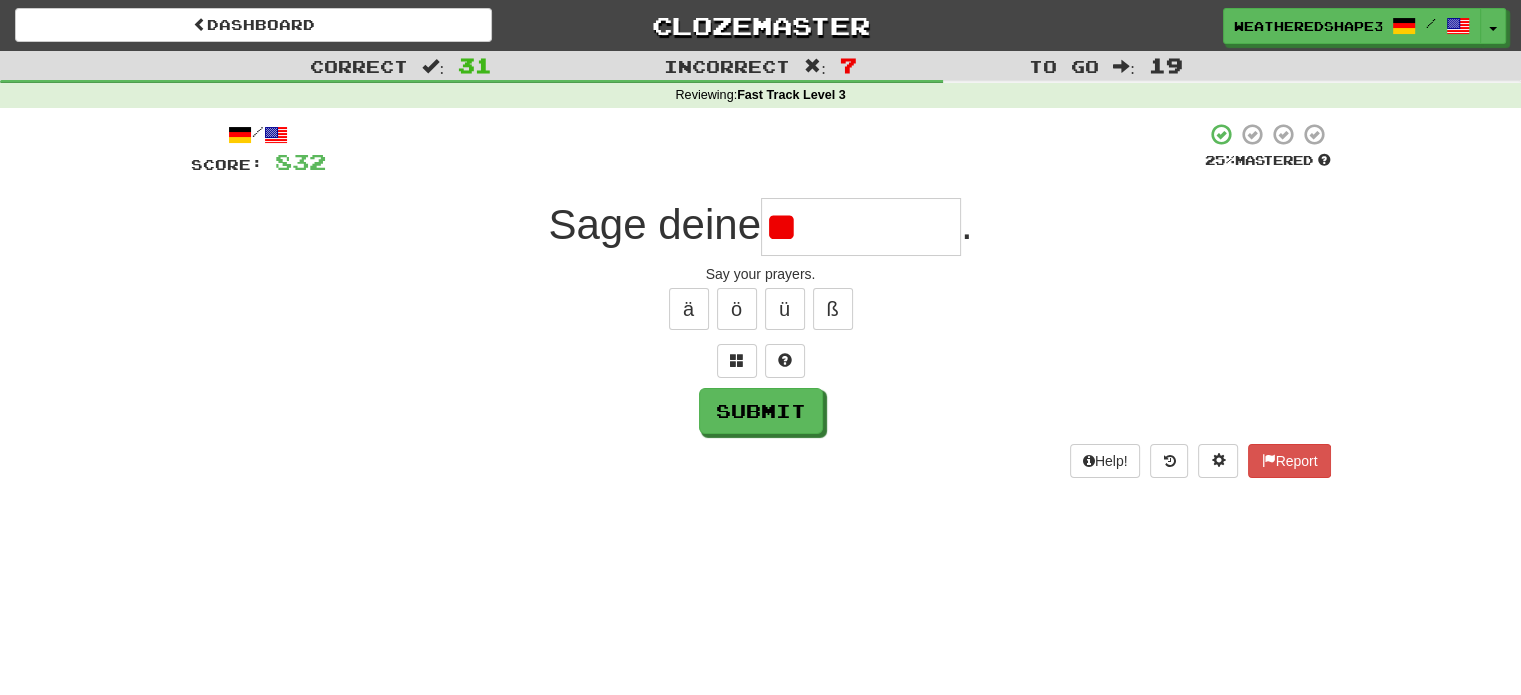 type on "*" 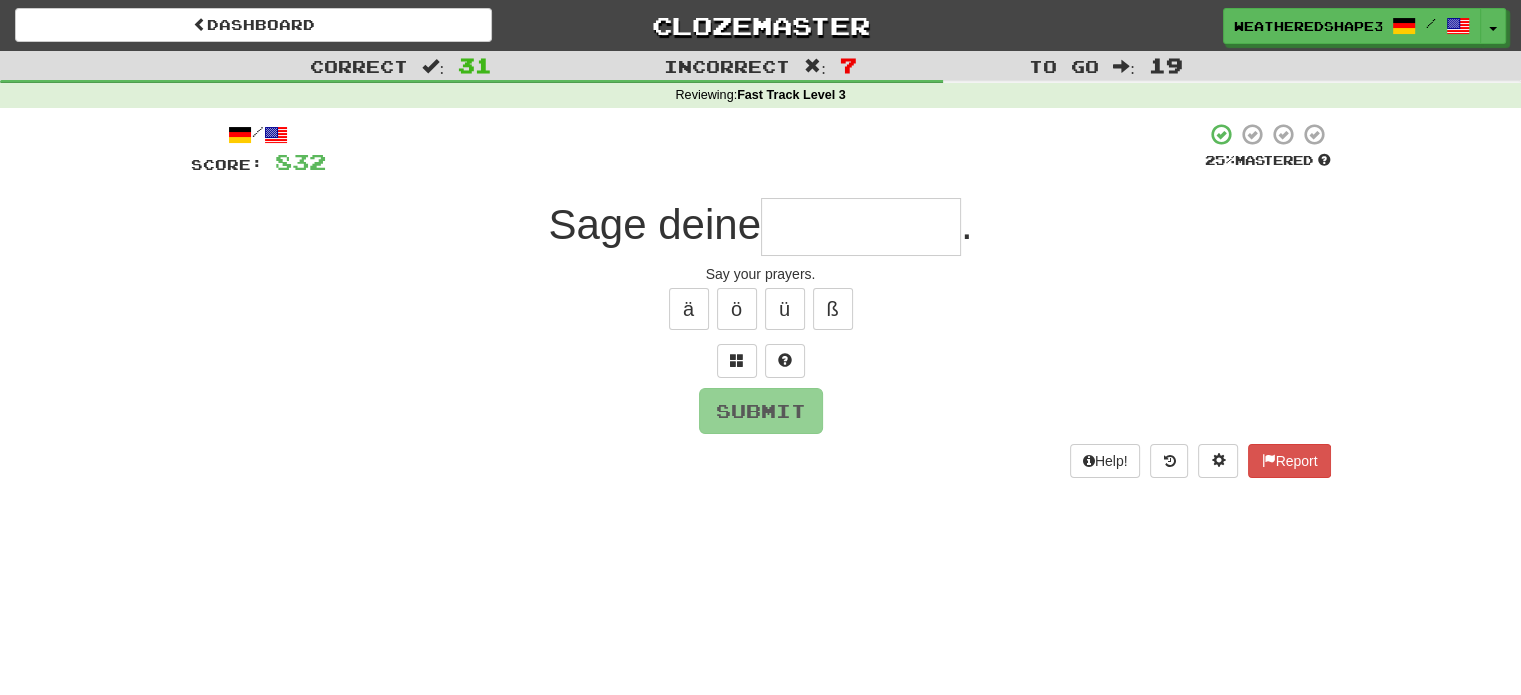 type on "*" 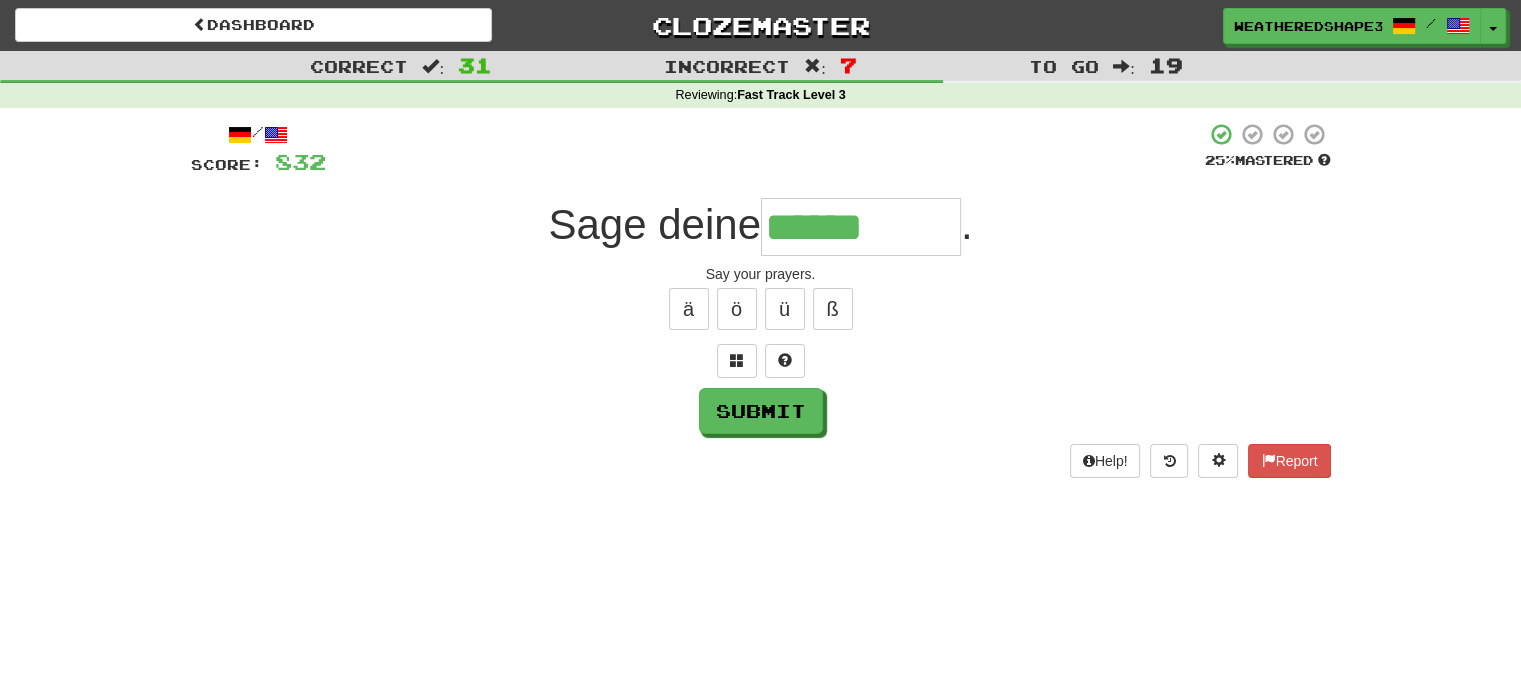 type on "******" 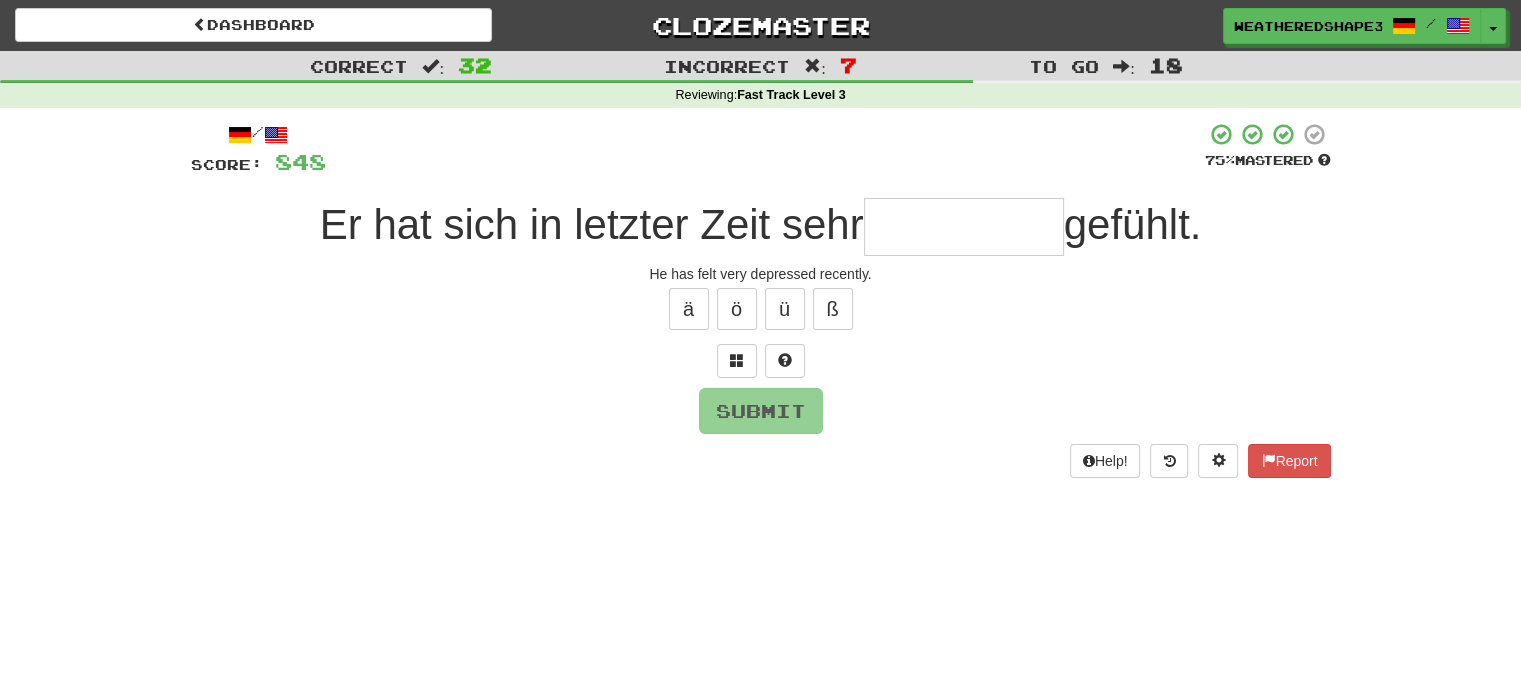 type on "*" 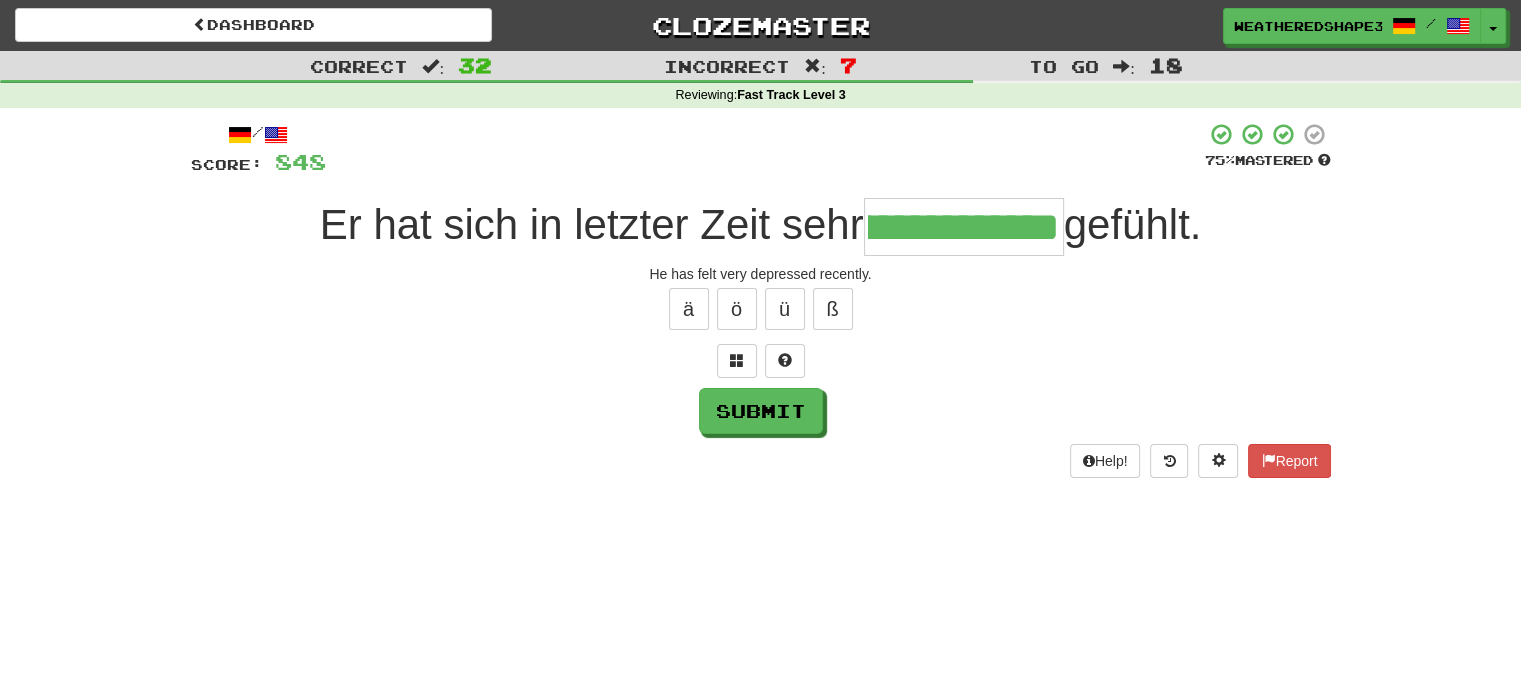 scroll, scrollTop: 0, scrollLeft: 115, axis: horizontal 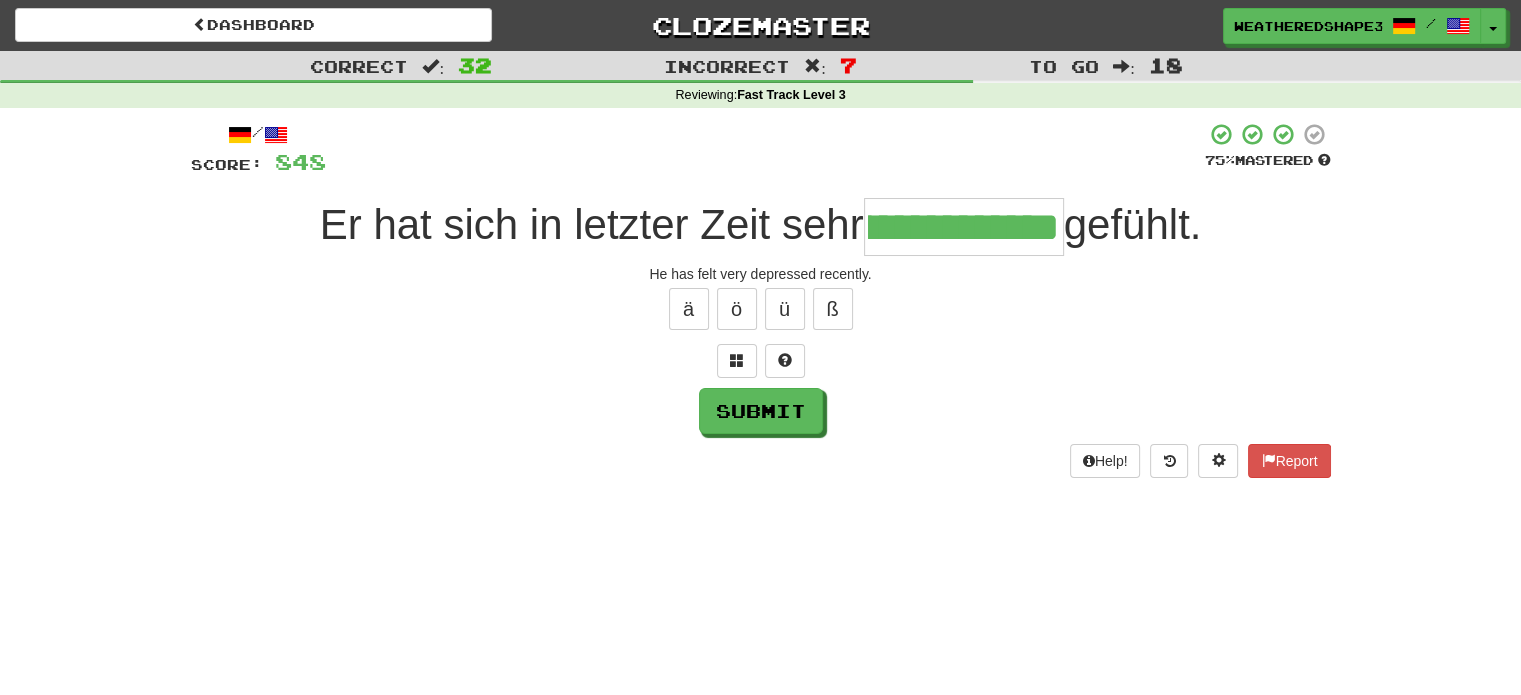 type on "**********" 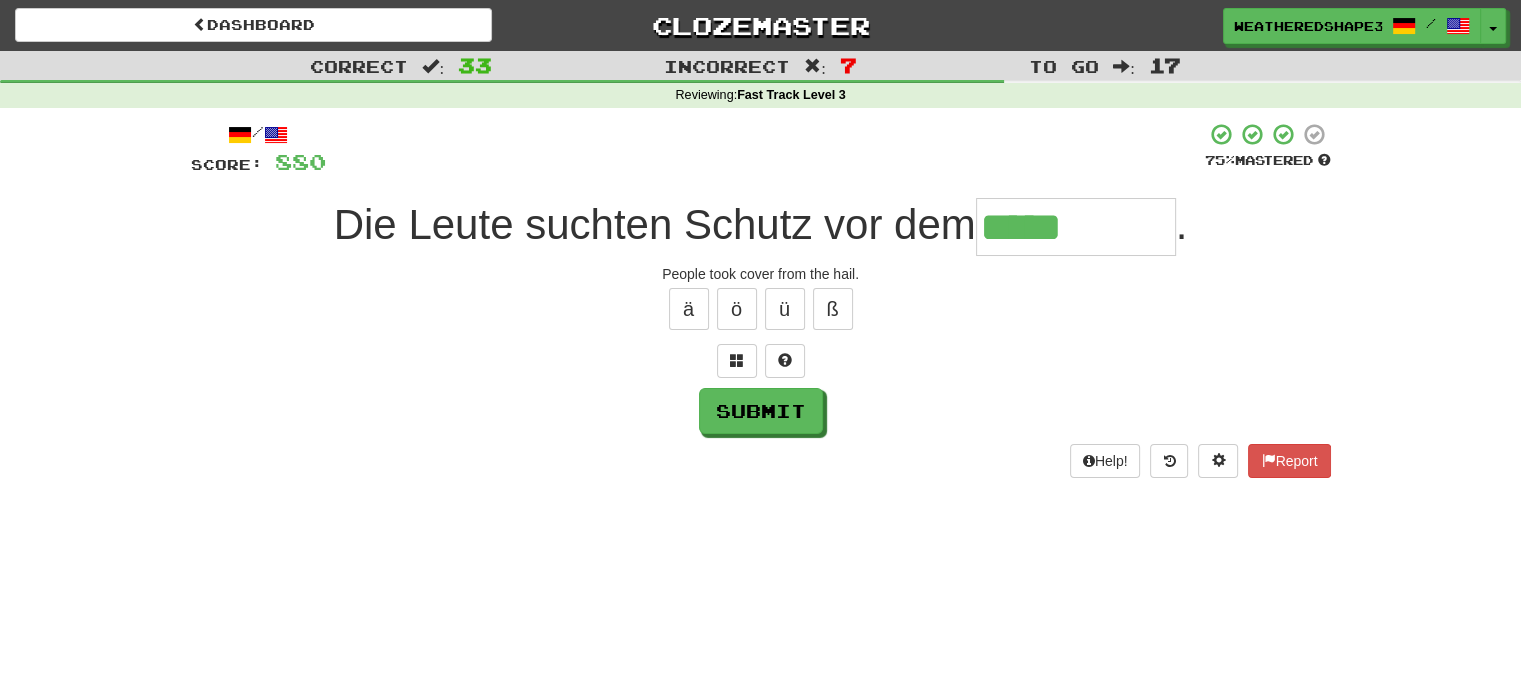 type on "*****" 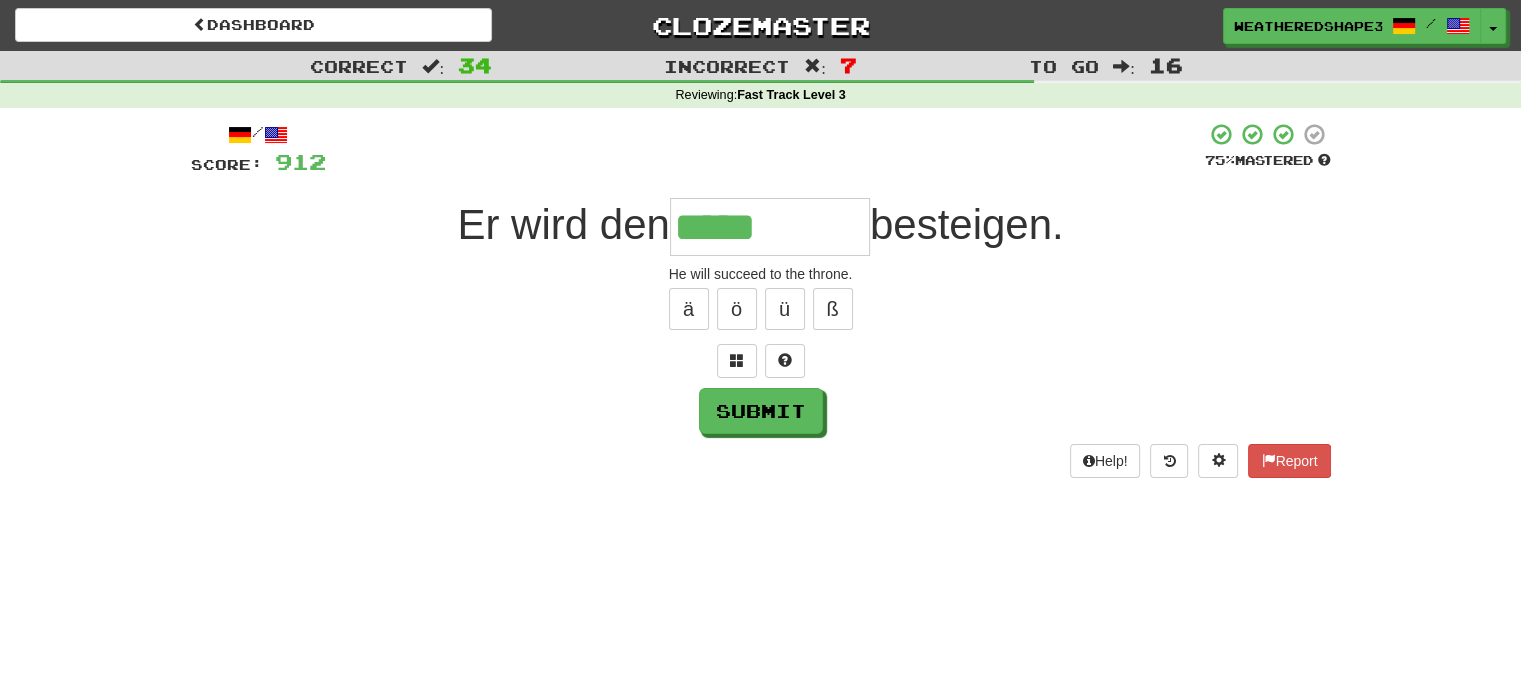 type on "*****" 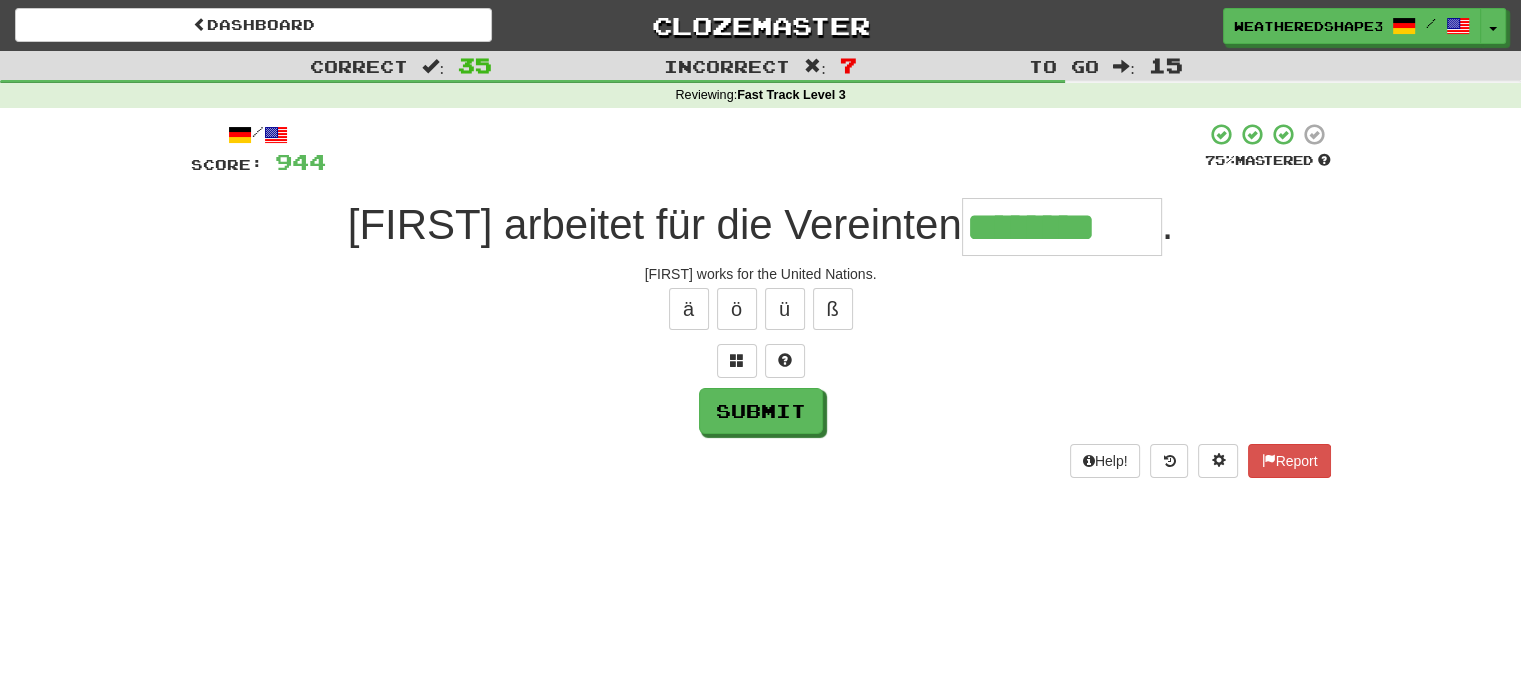 type on "********" 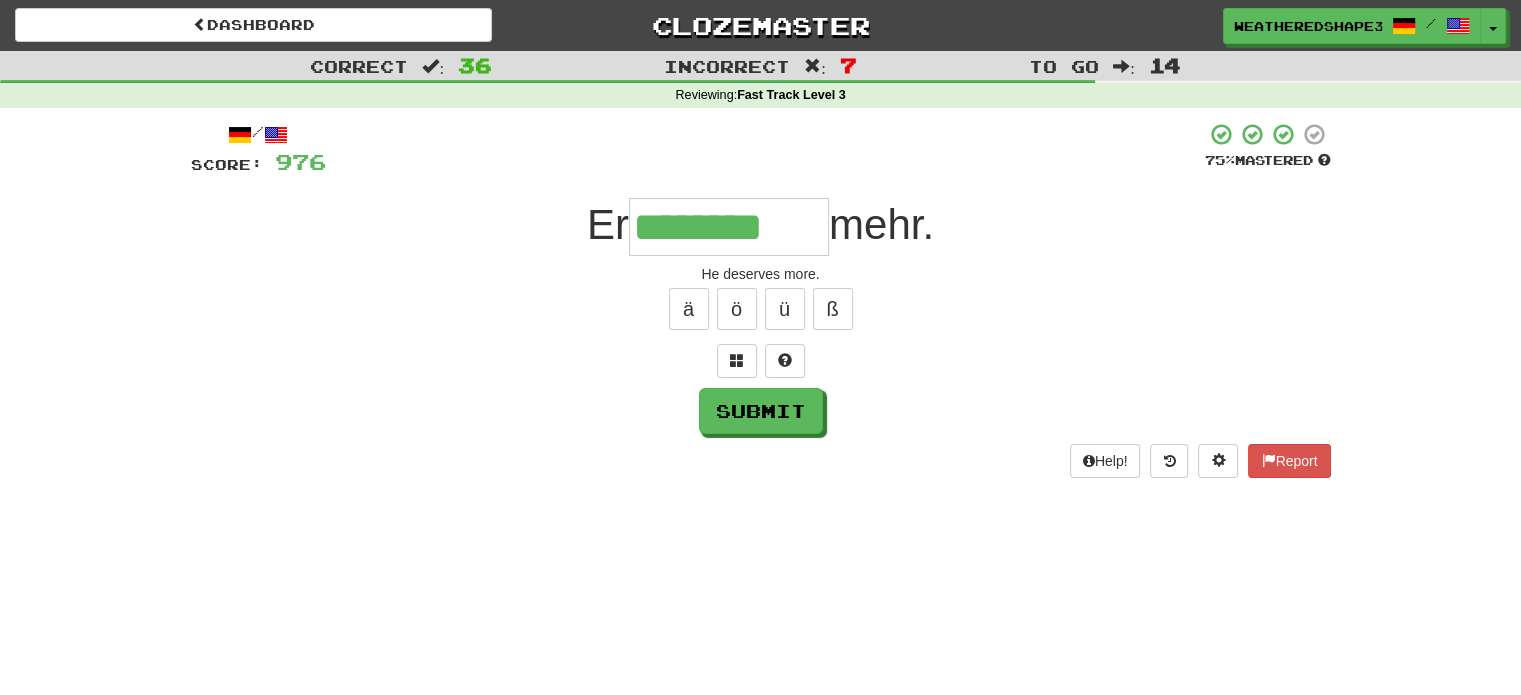 type on "********" 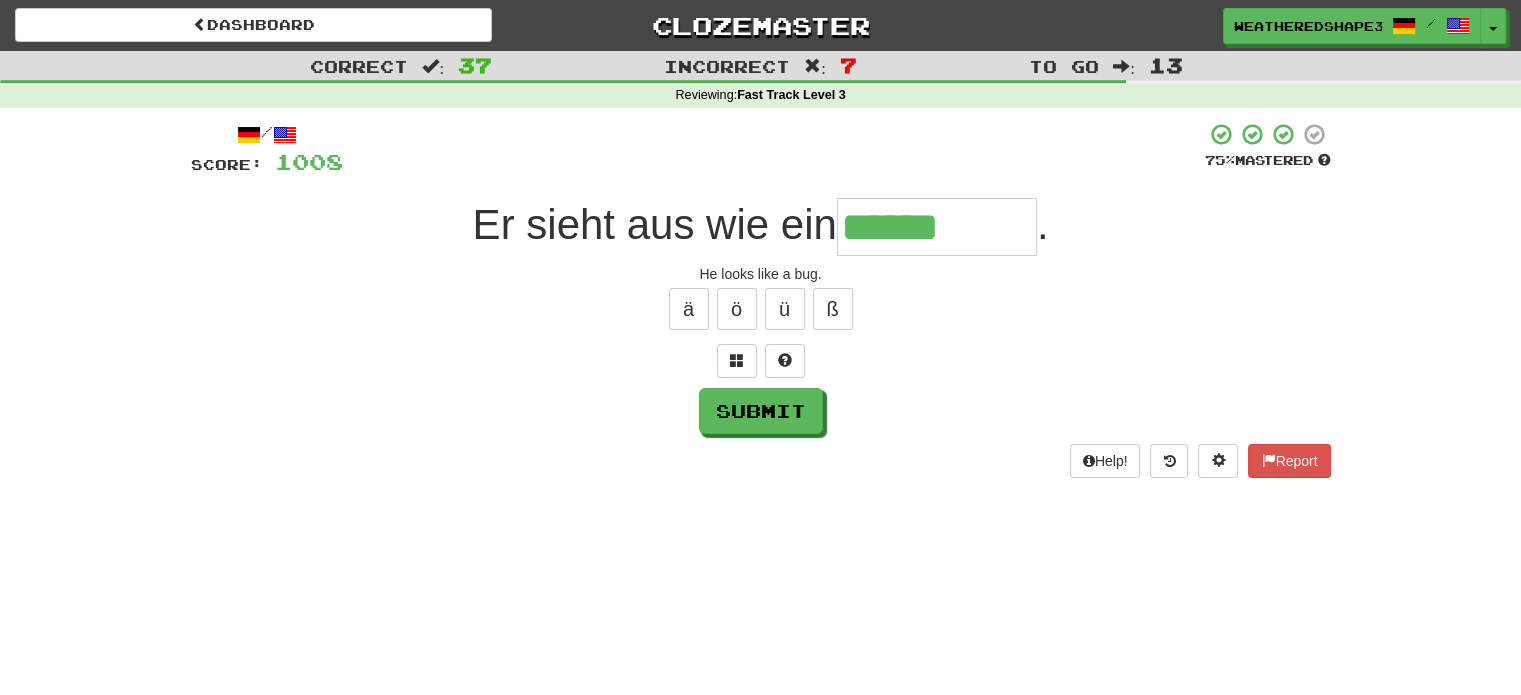 type on "******" 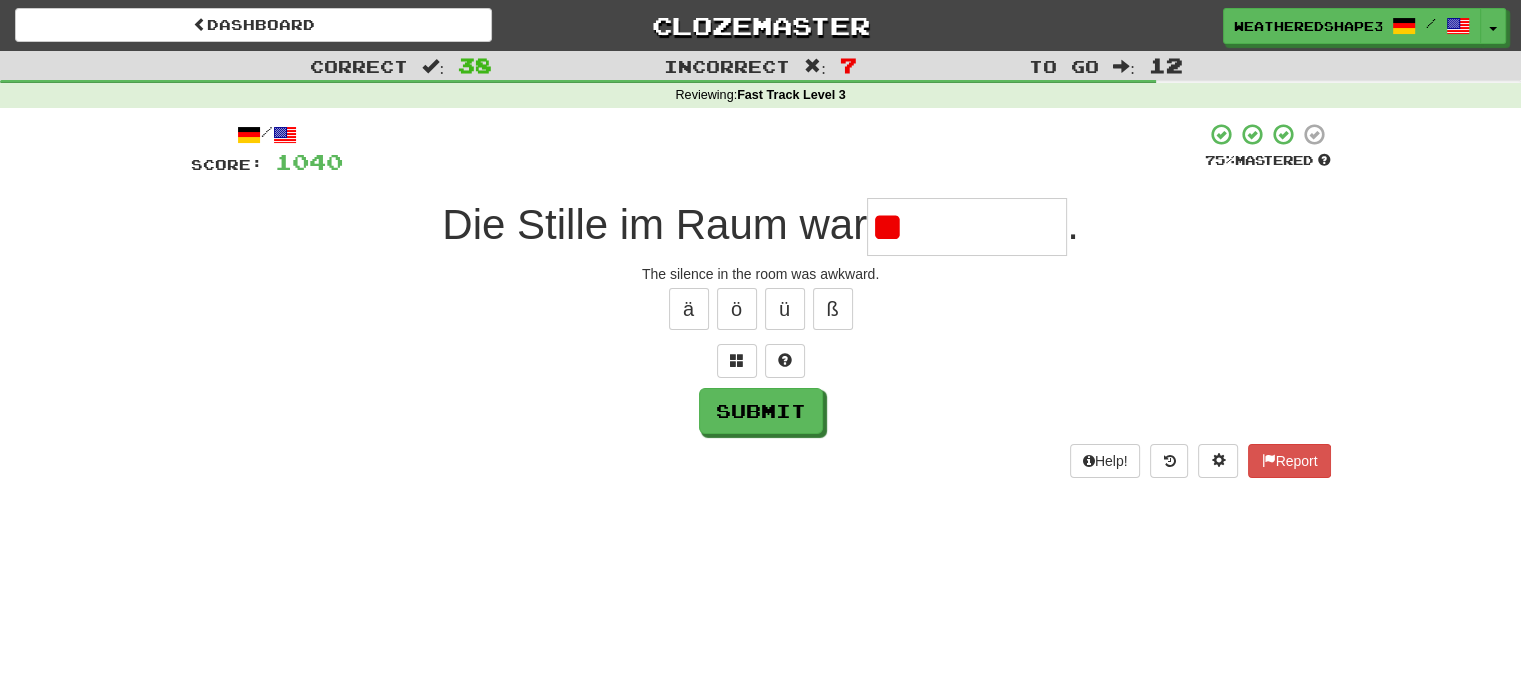 type on "*" 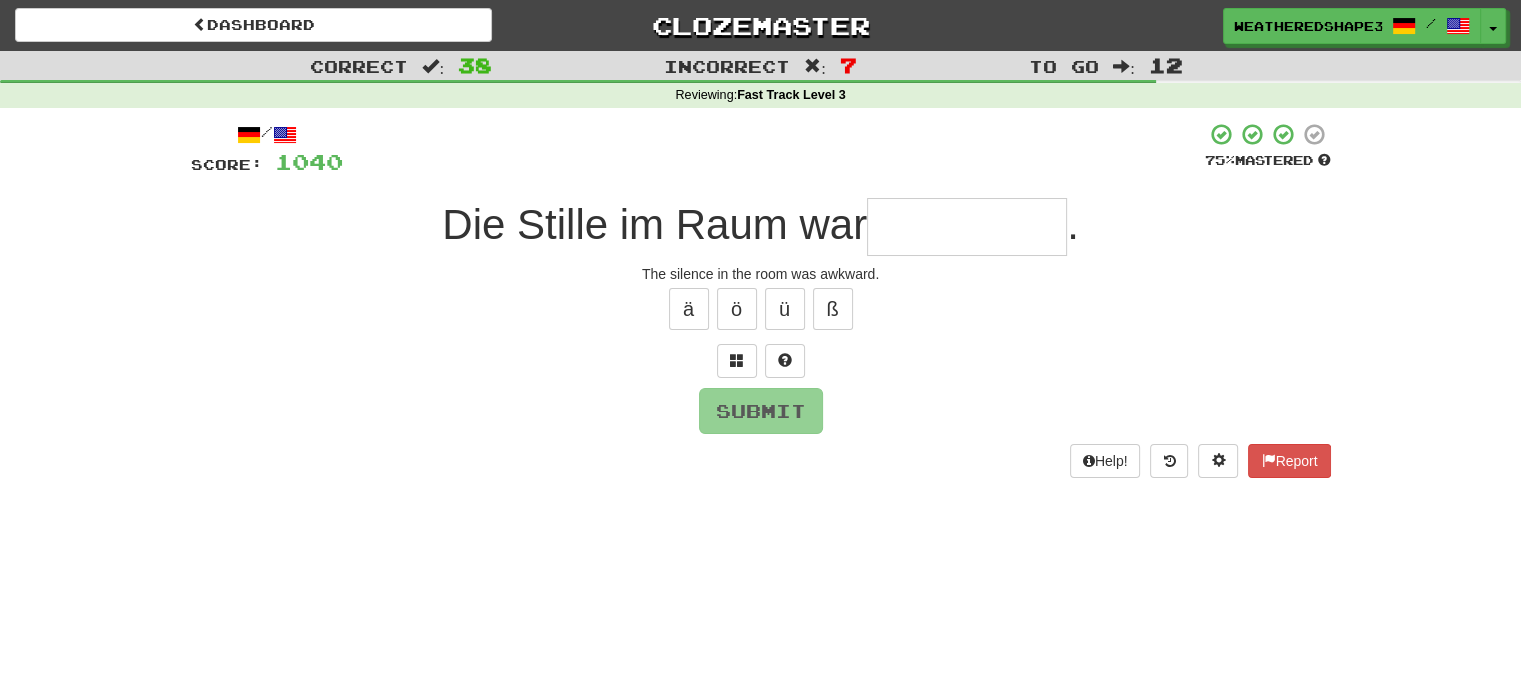 type on "*" 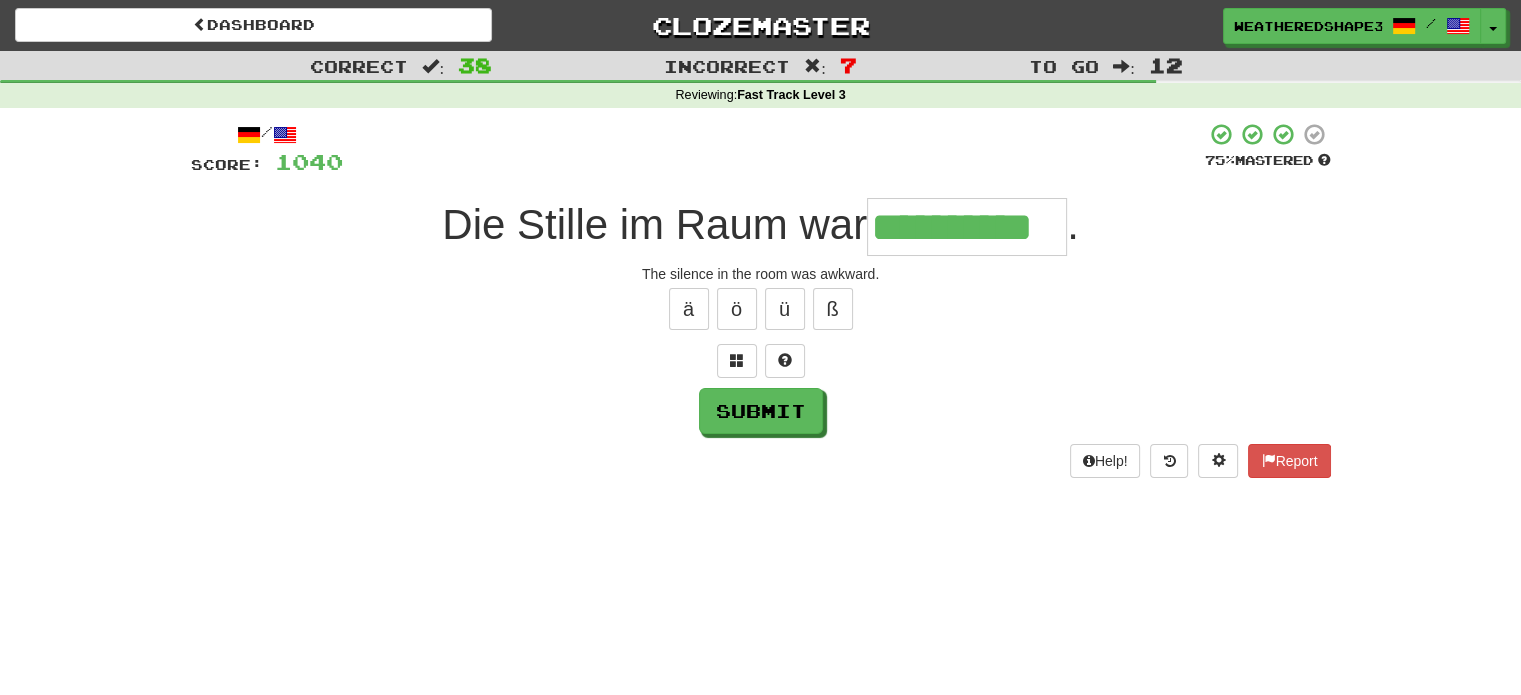 scroll, scrollTop: 0, scrollLeft: 52, axis: horizontal 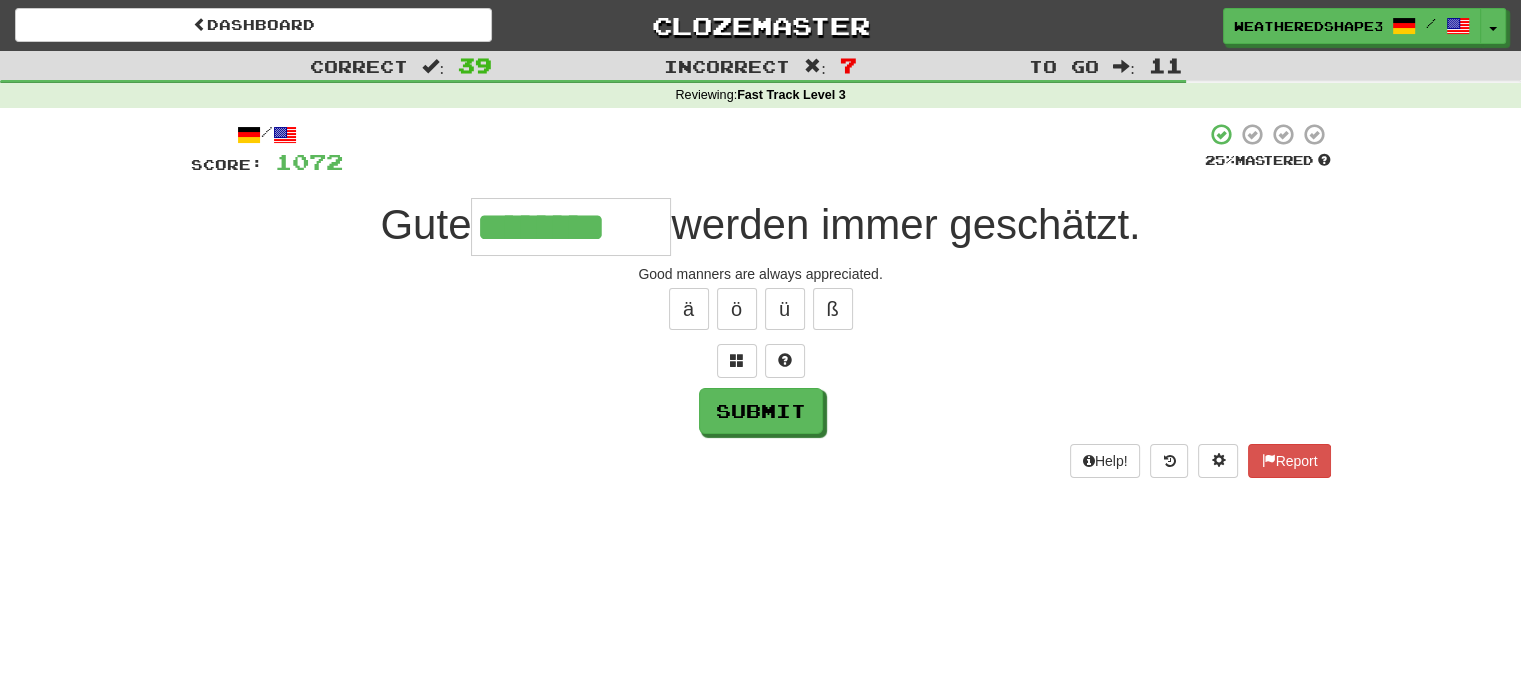 type on "********" 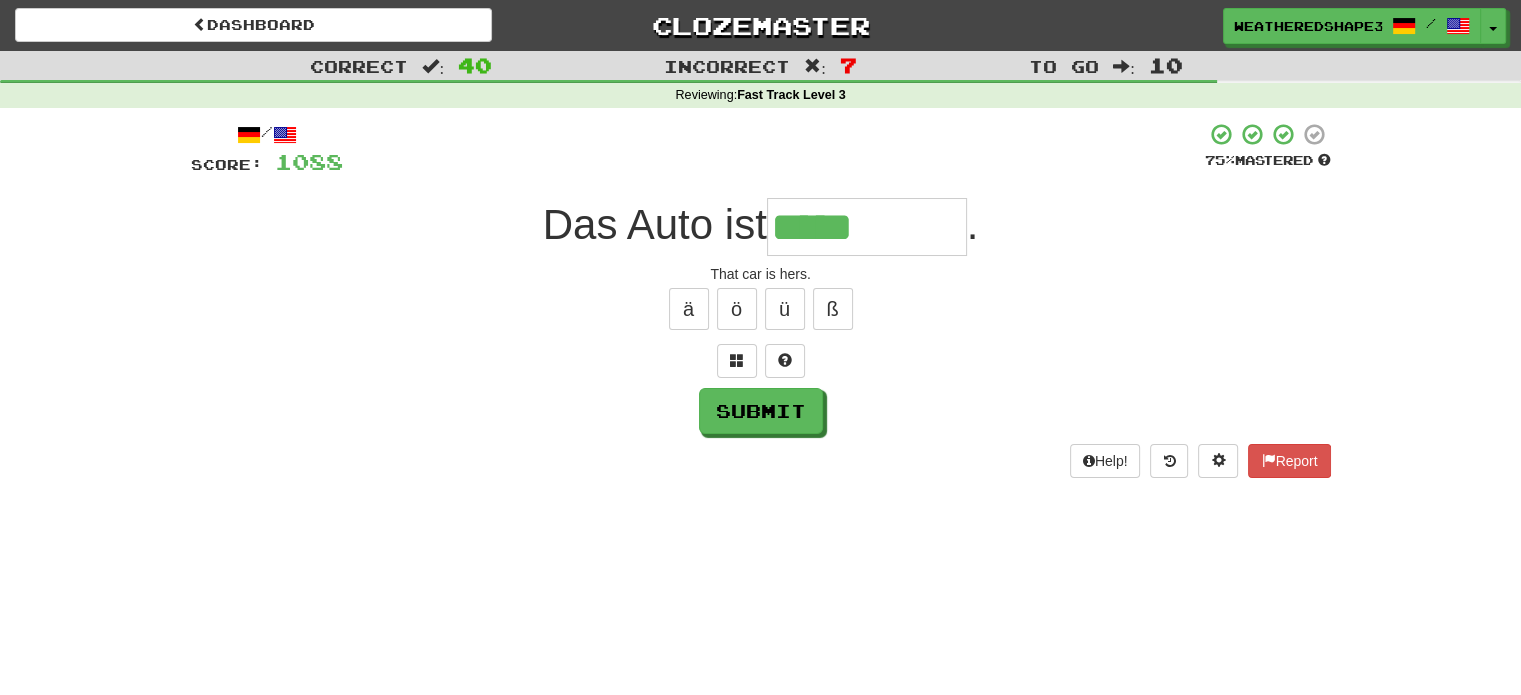 type on "*****" 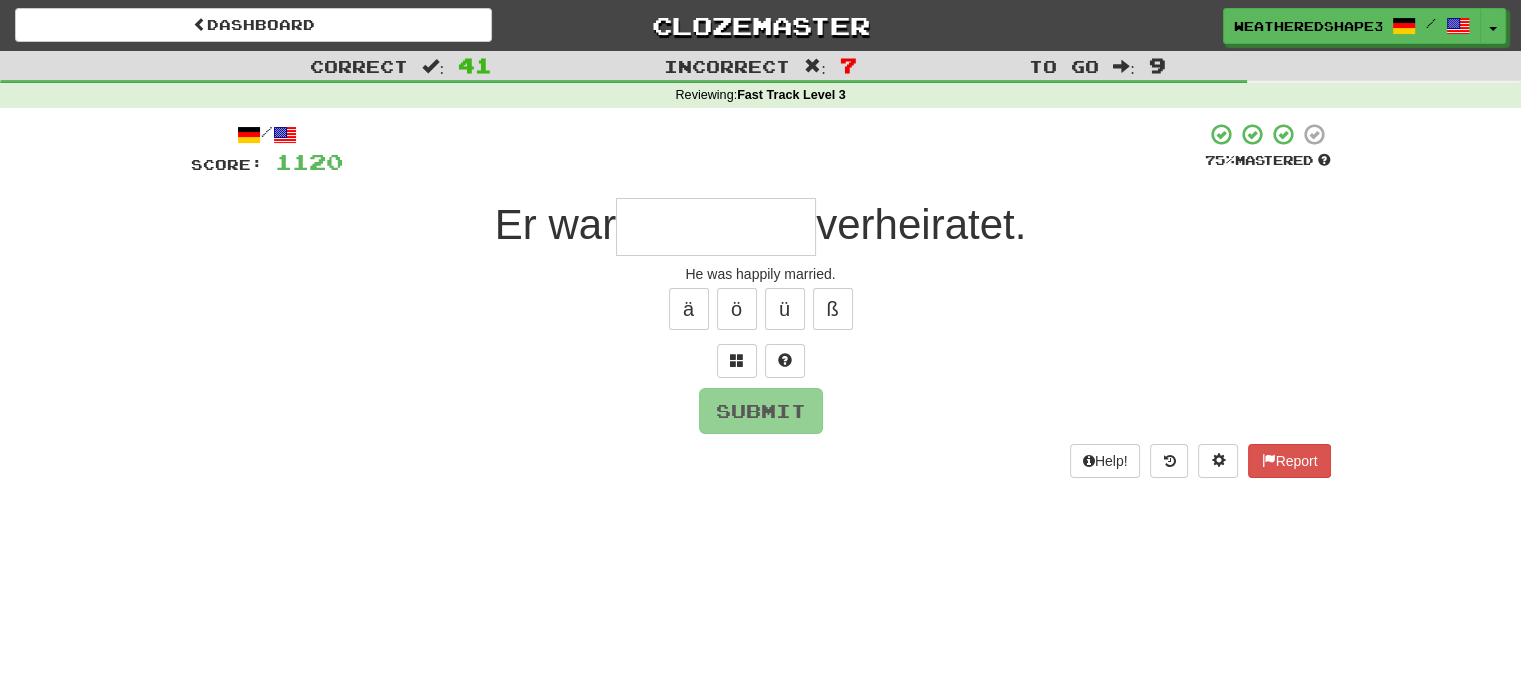 type on "*" 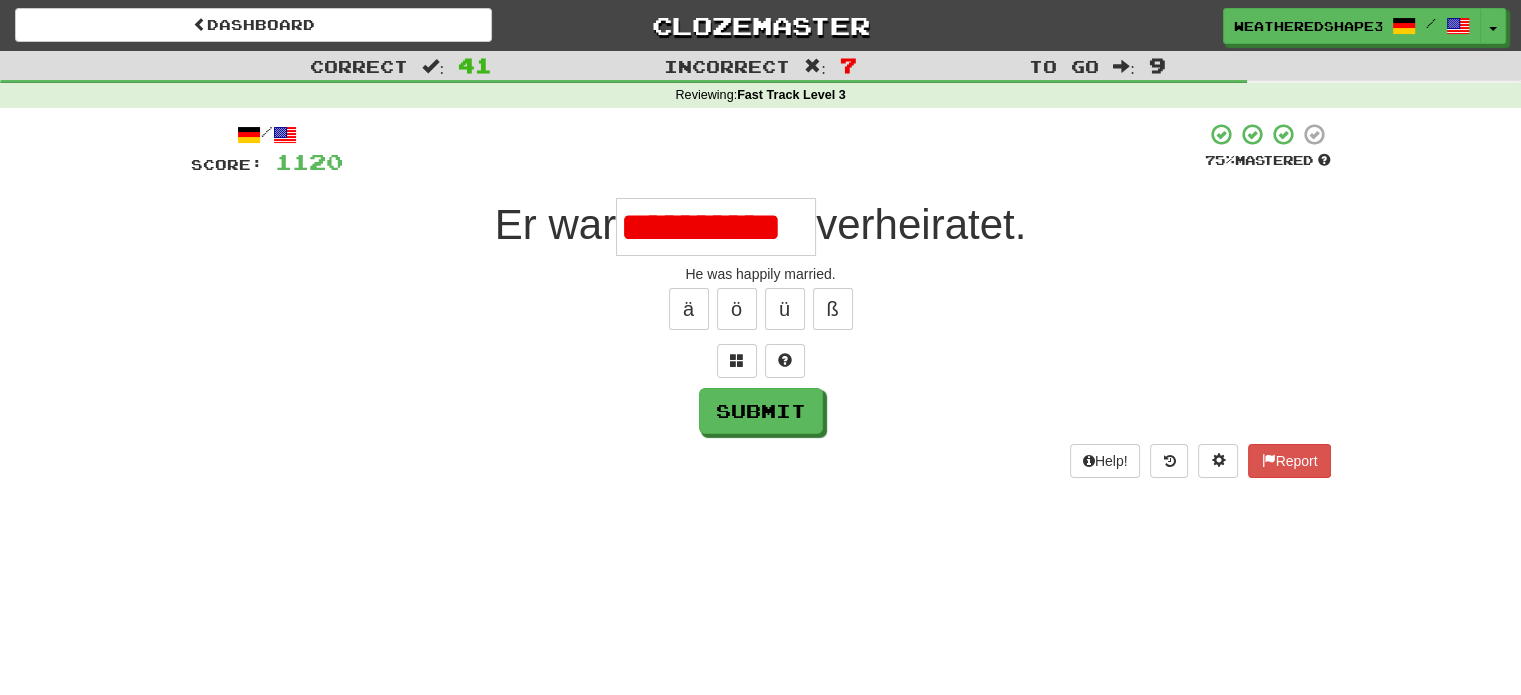 scroll, scrollTop: 0, scrollLeft: 0, axis: both 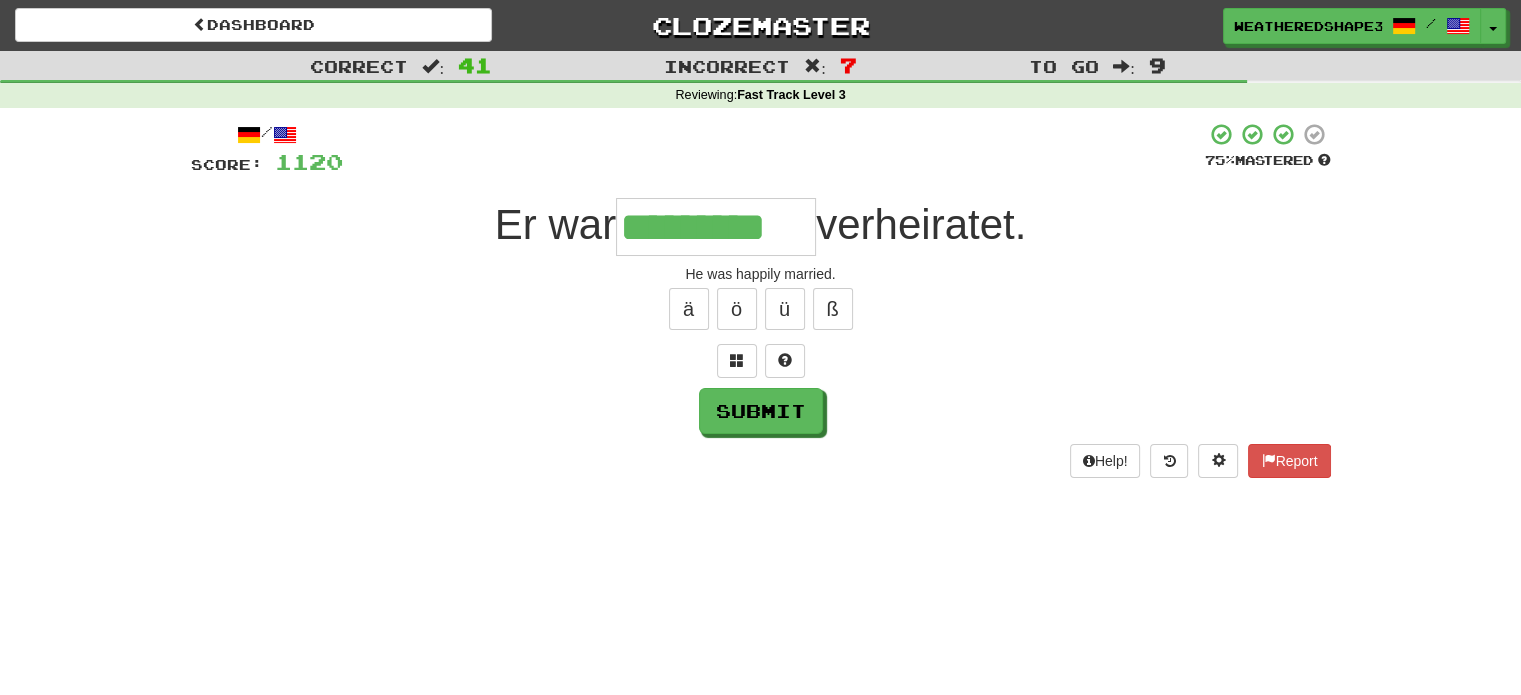 type on "*********" 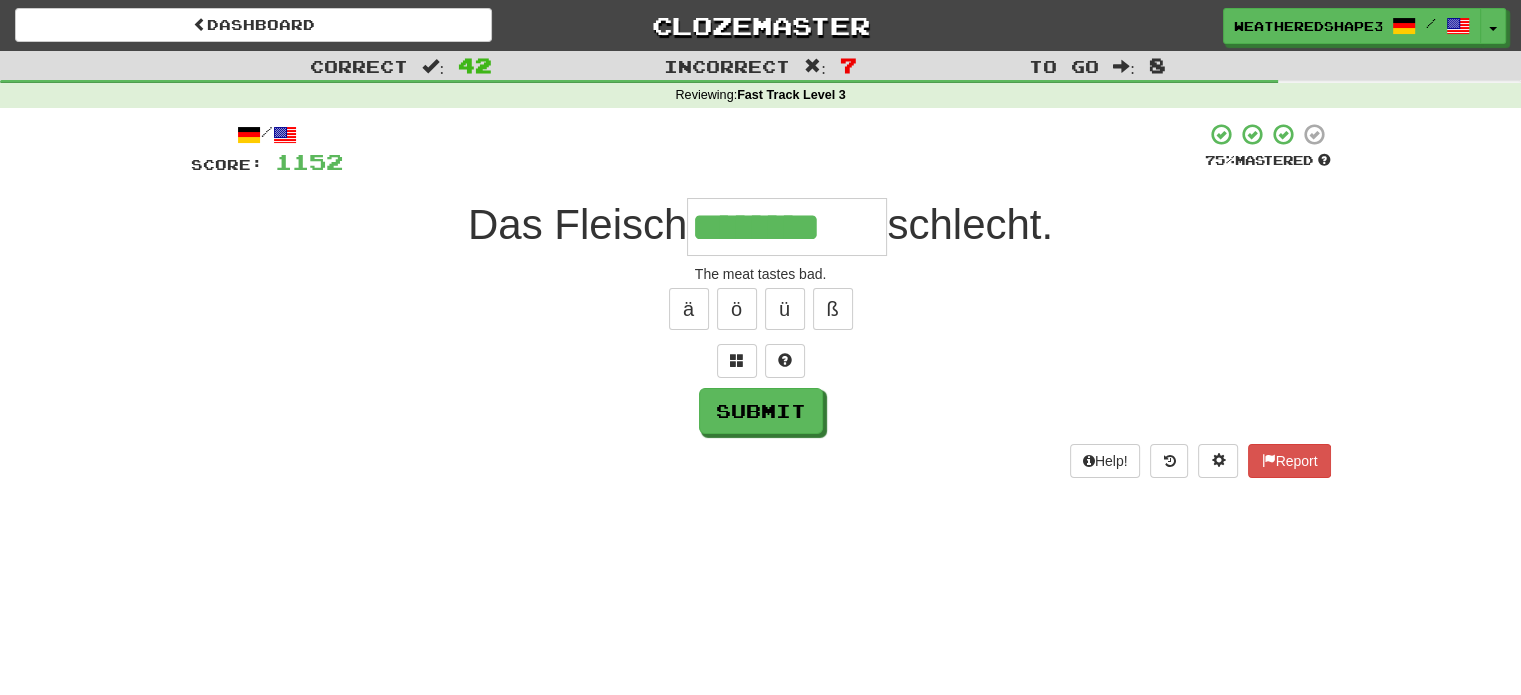 type on "********" 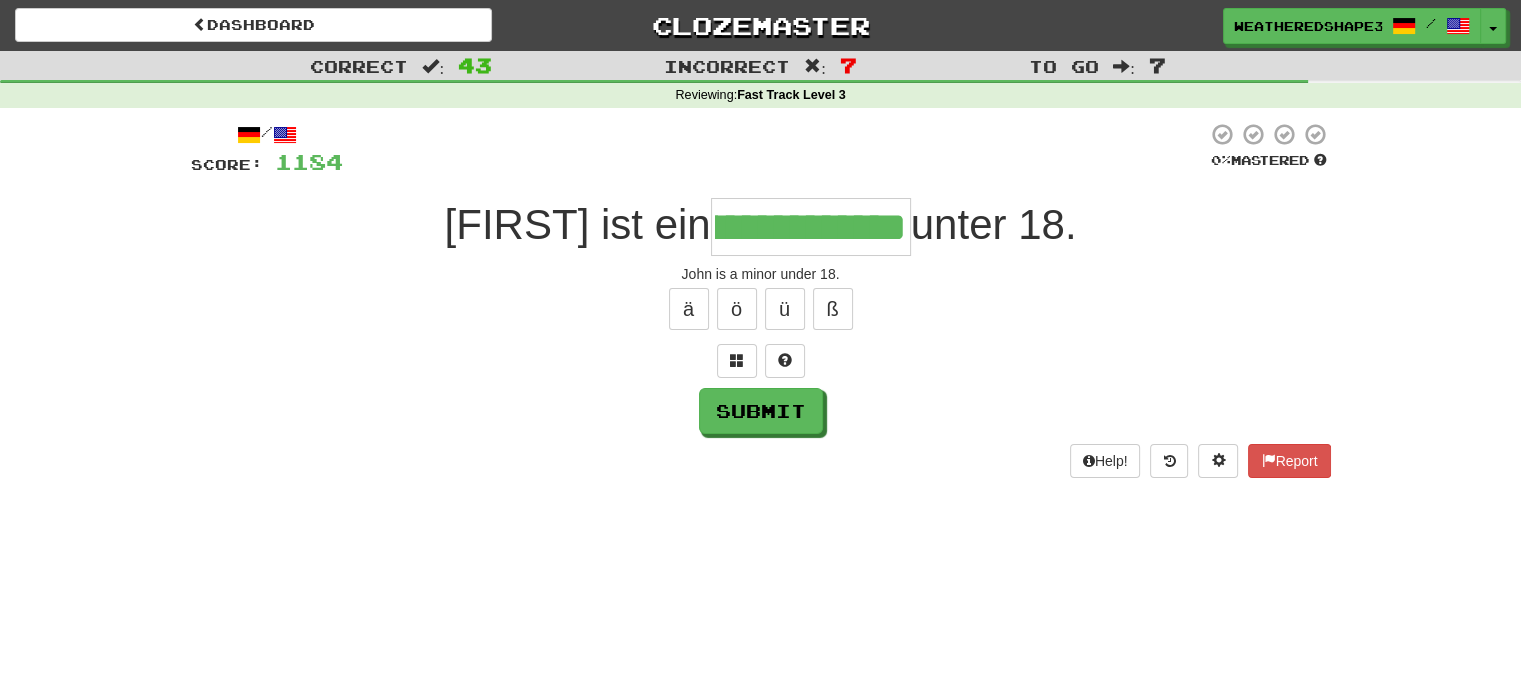 scroll, scrollTop: 0, scrollLeft: 76, axis: horizontal 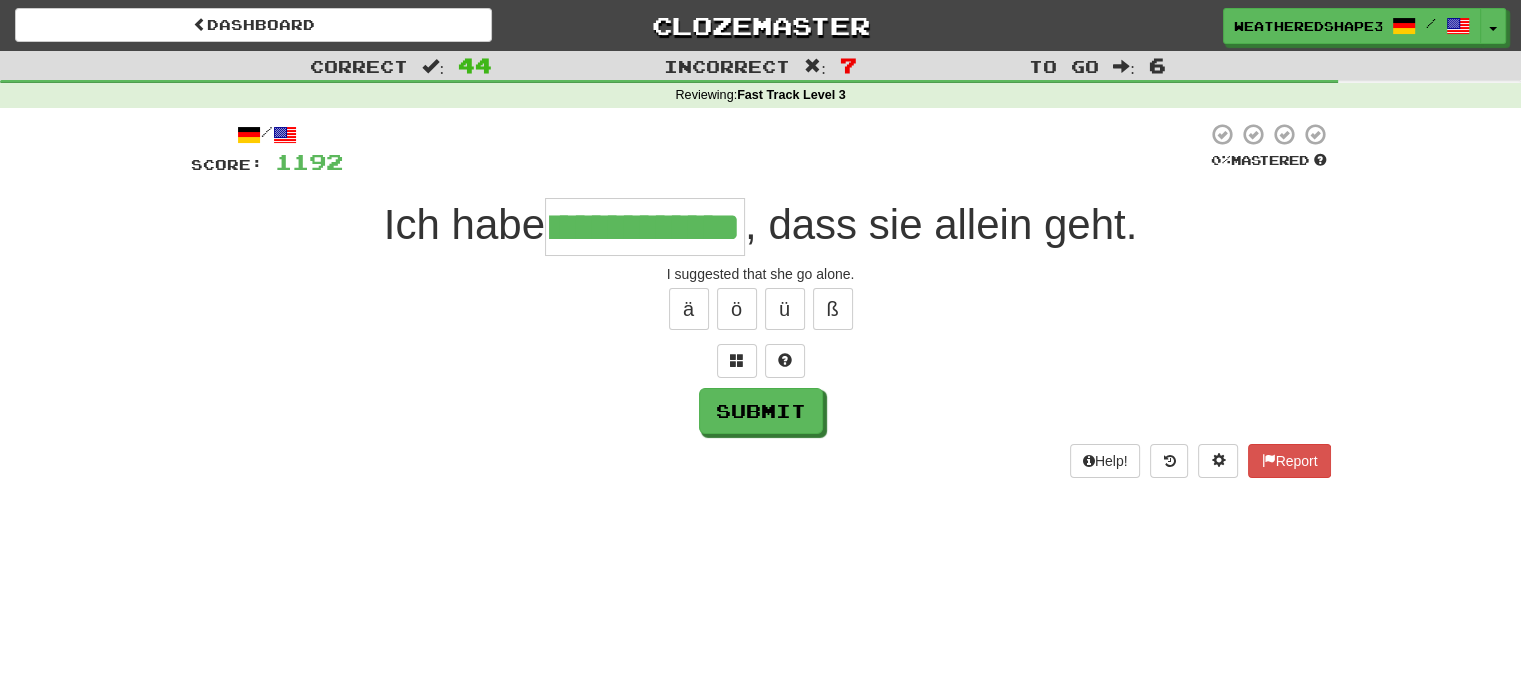 type on "**********" 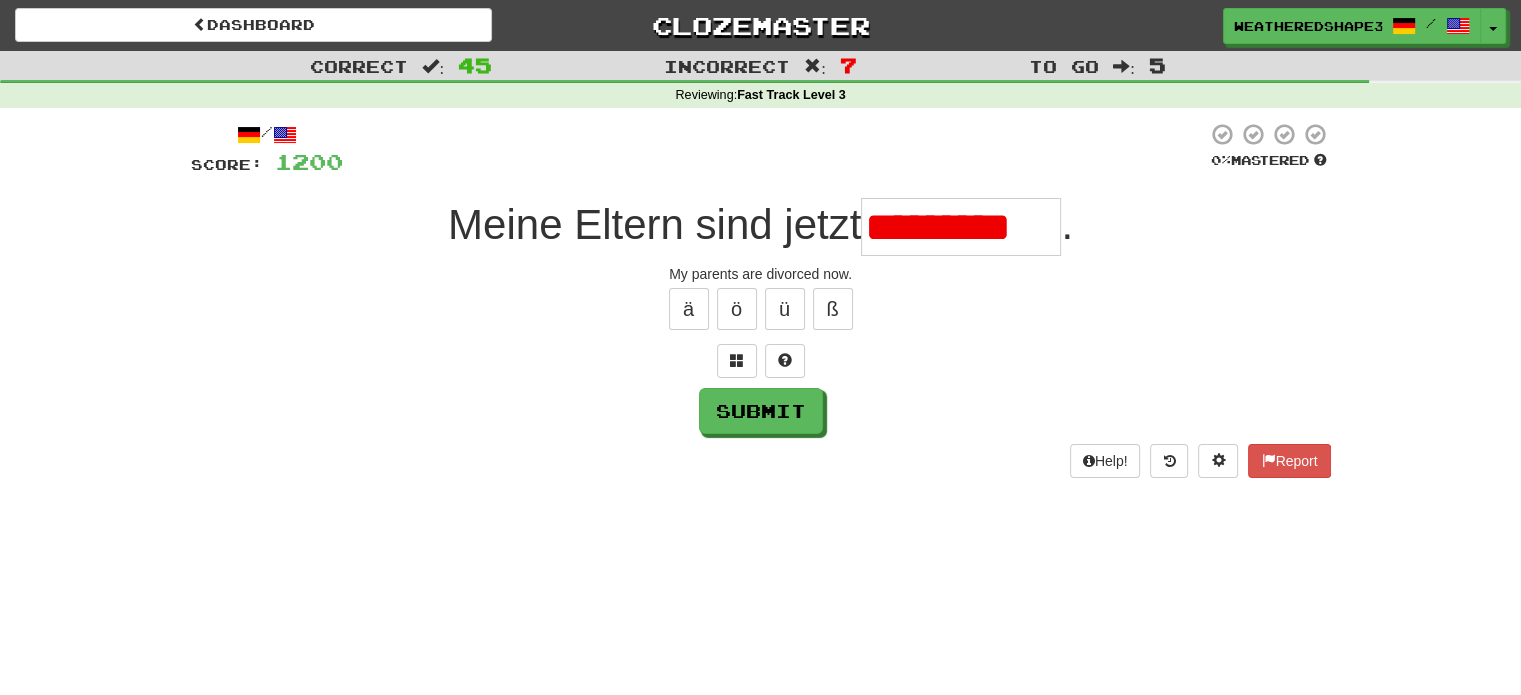 scroll, scrollTop: 0, scrollLeft: 0, axis: both 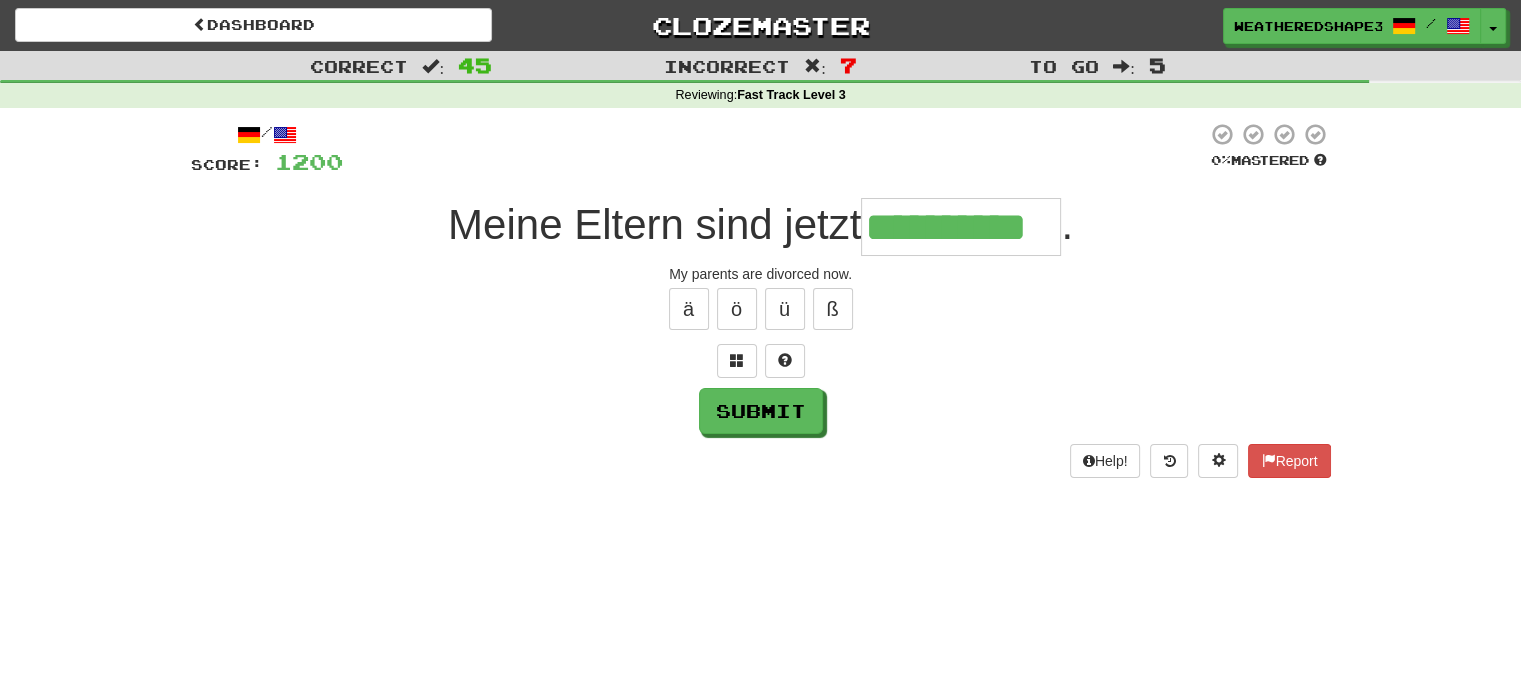 type on "**********" 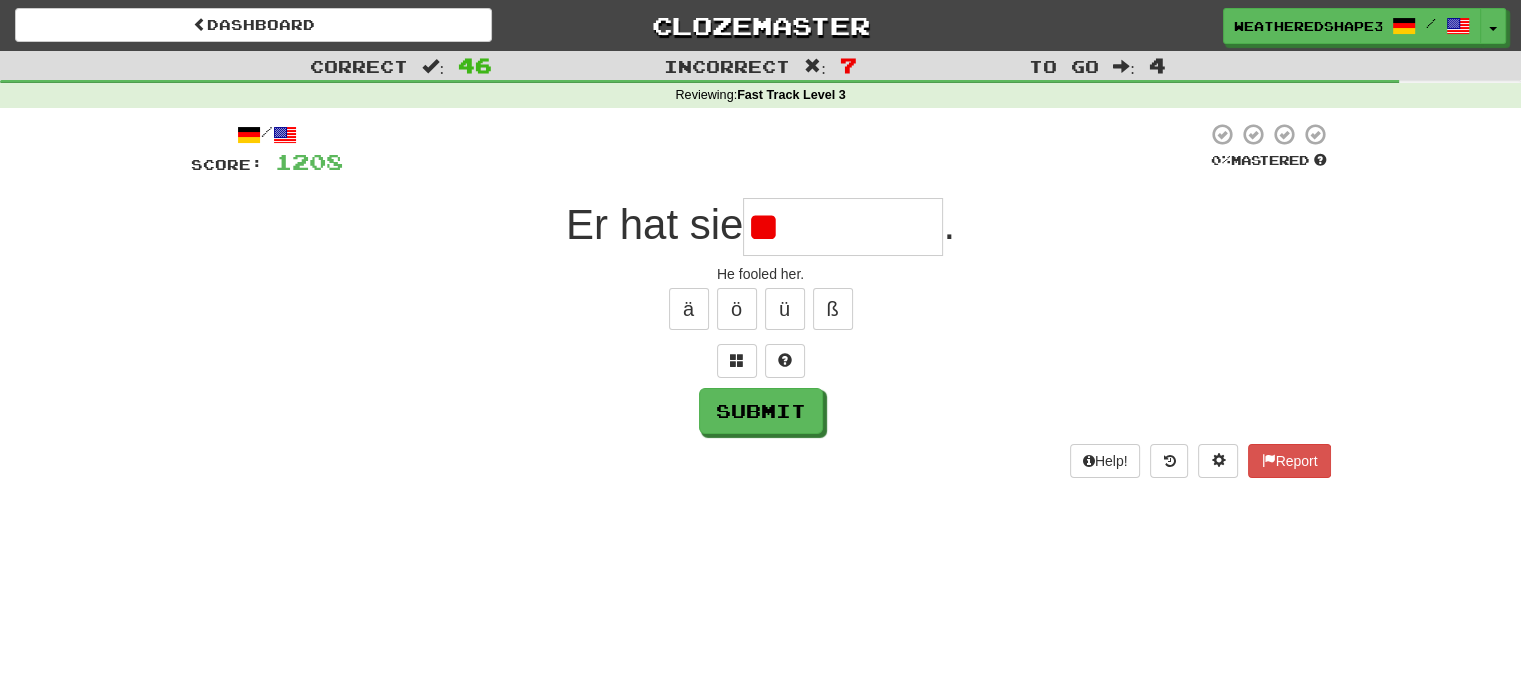 type on "*" 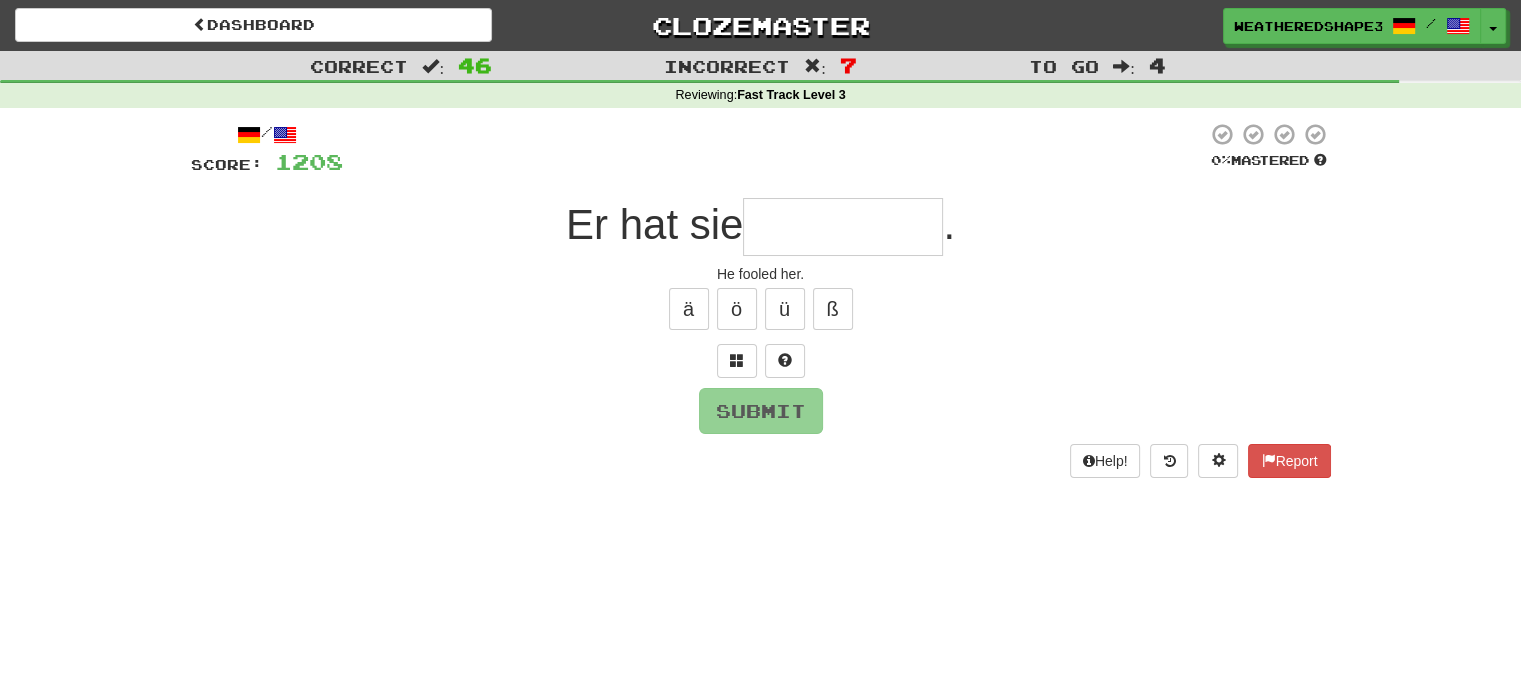 type on "*" 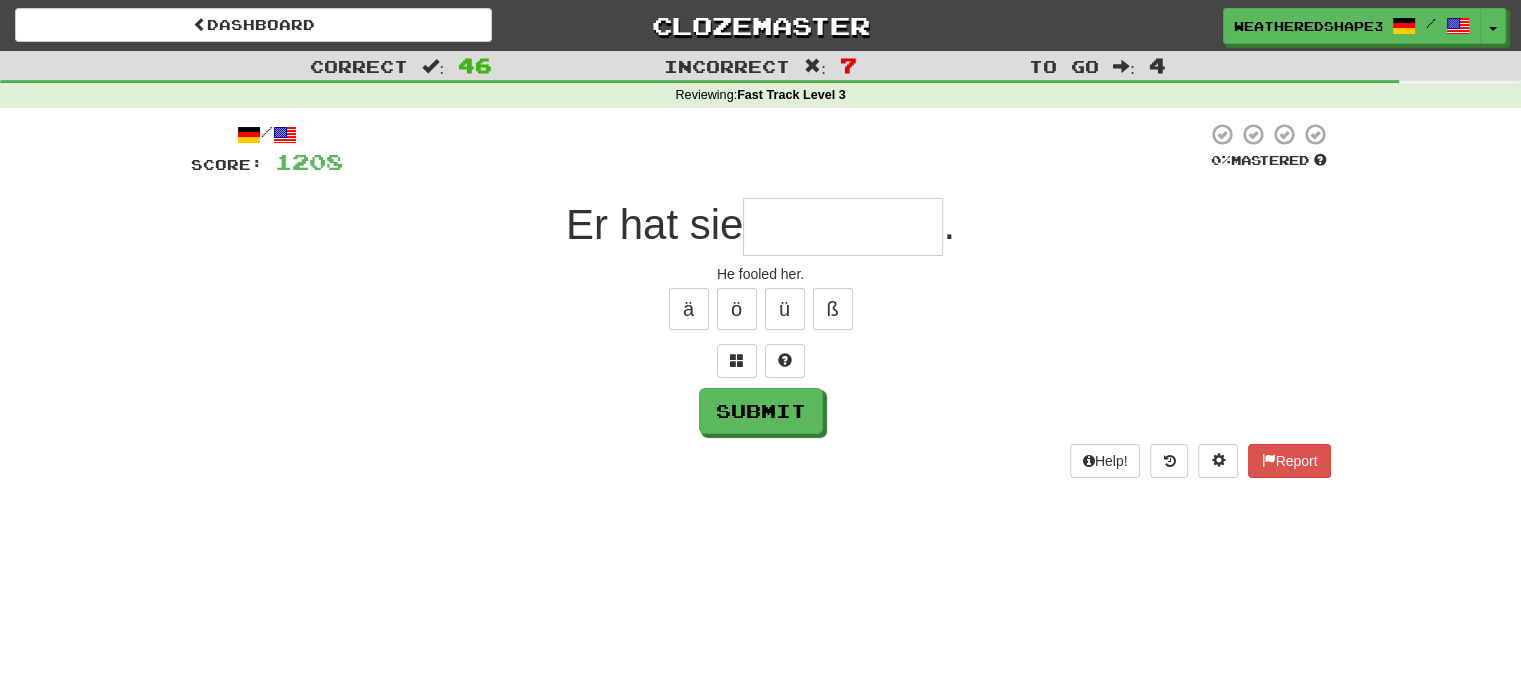 type on "**********" 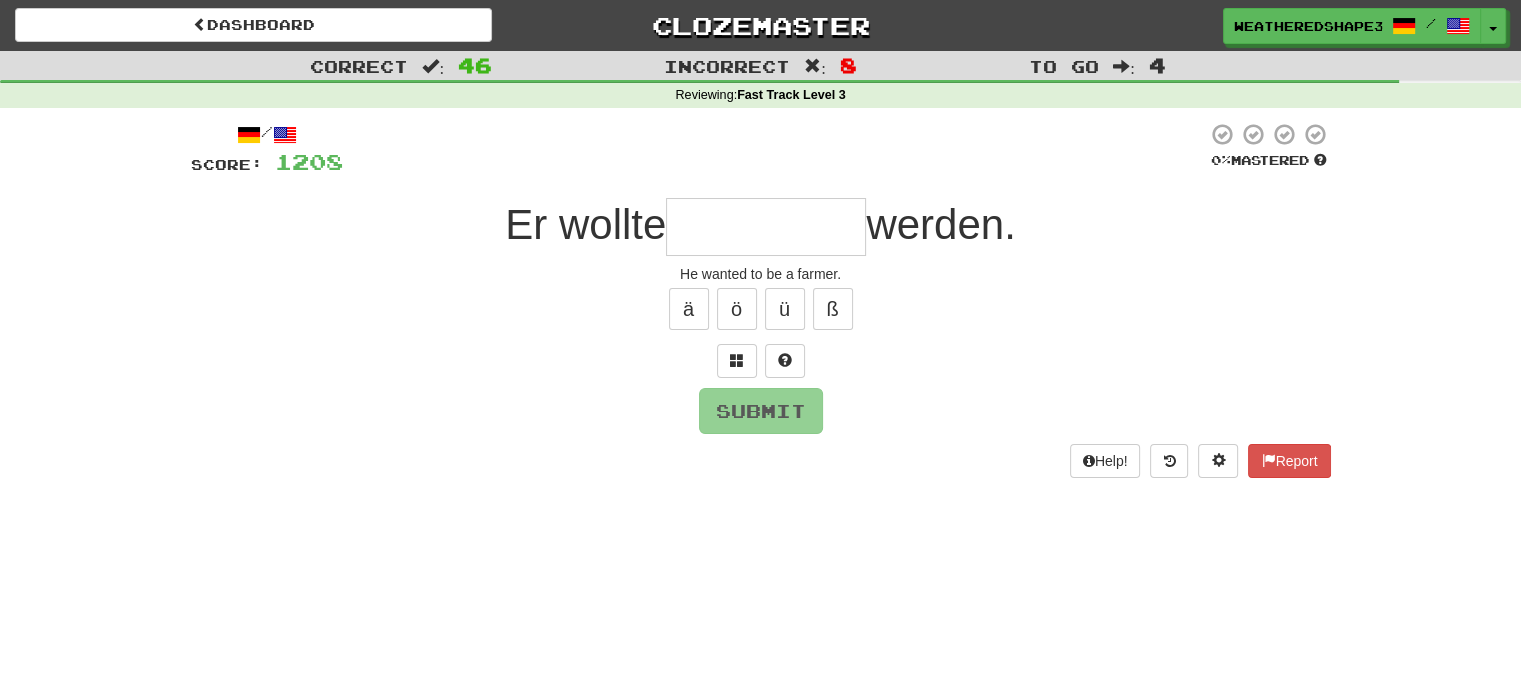type on "*" 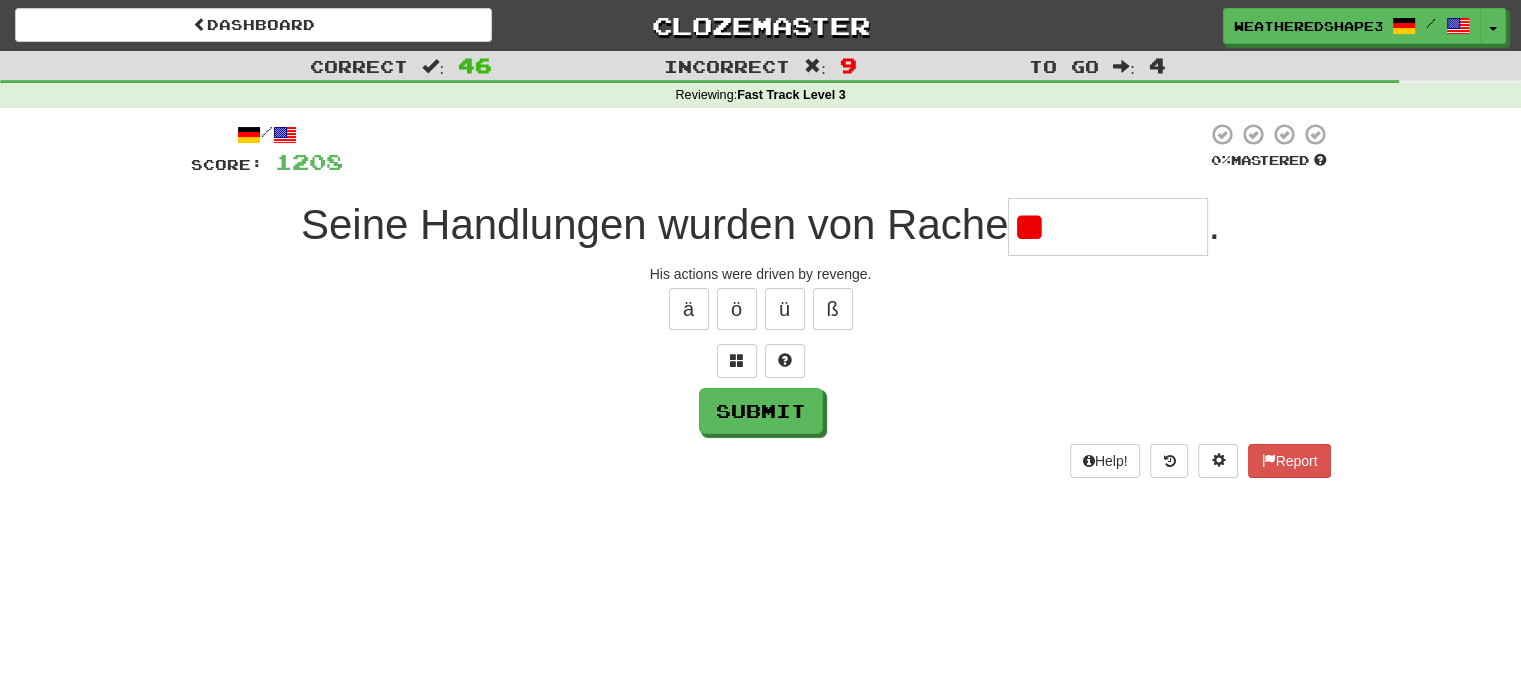 type on "*" 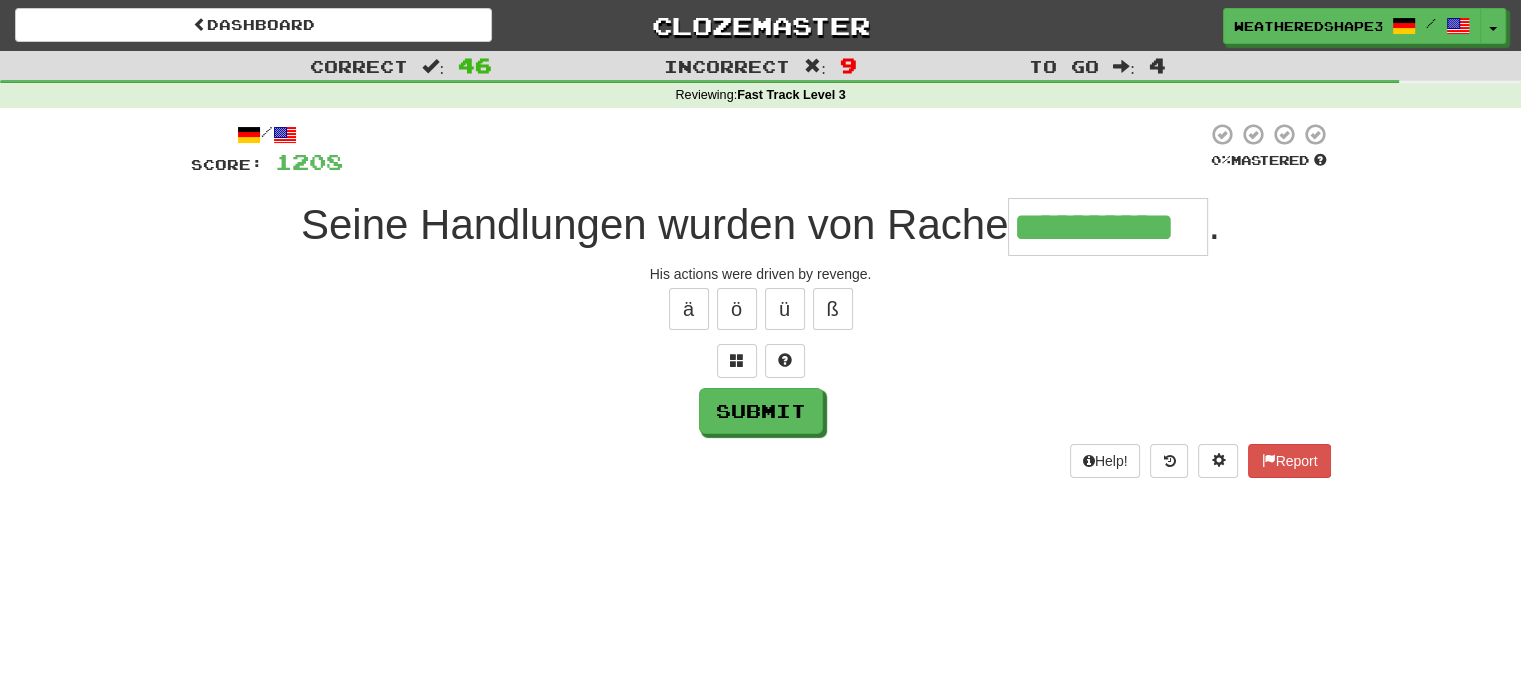 scroll, scrollTop: 0, scrollLeft: 0, axis: both 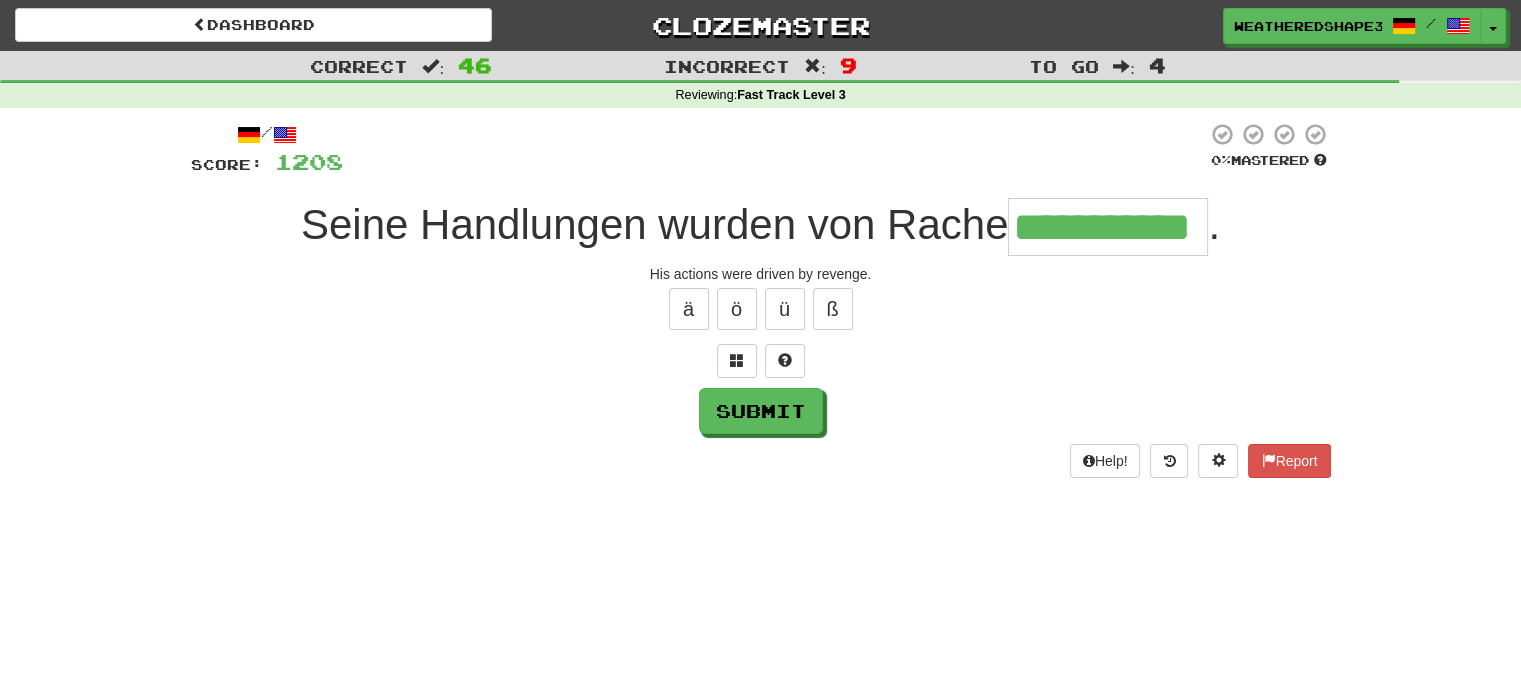type on "**********" 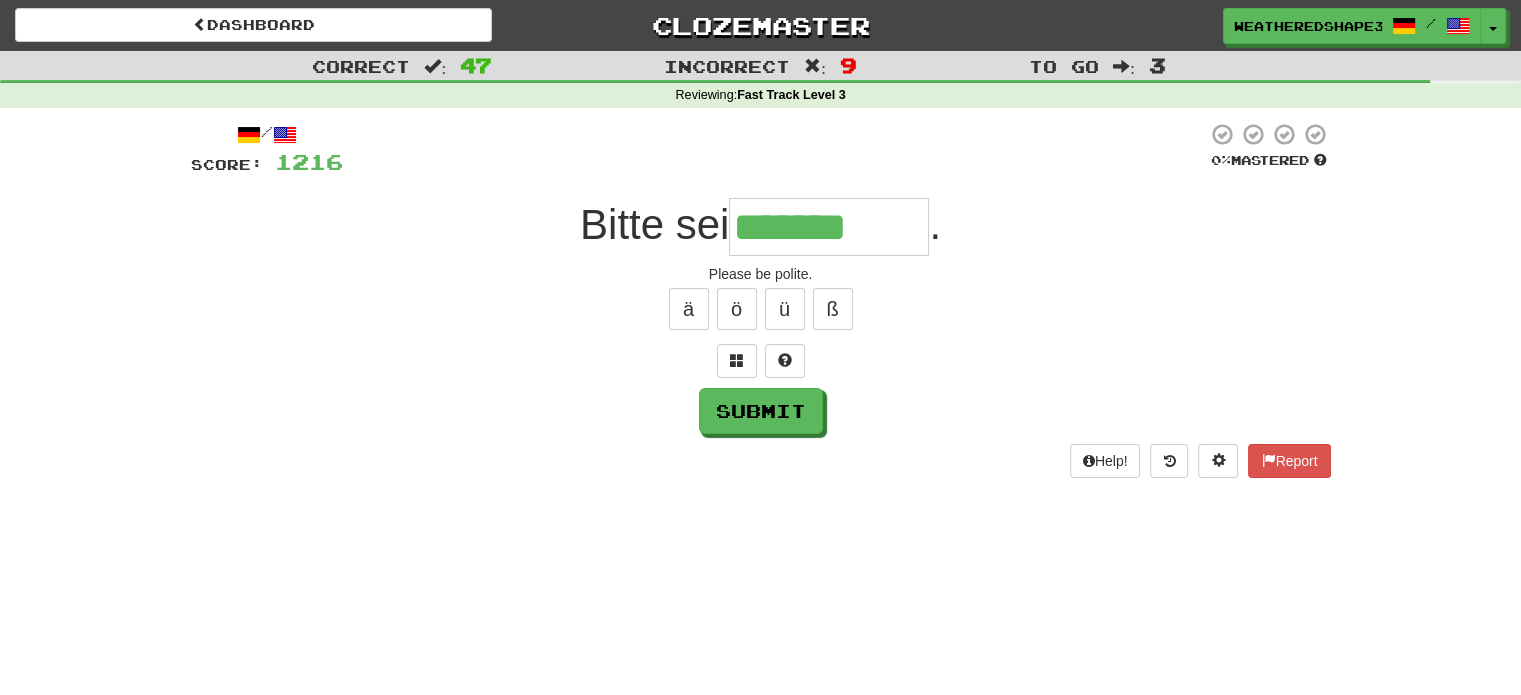 type on "*******" 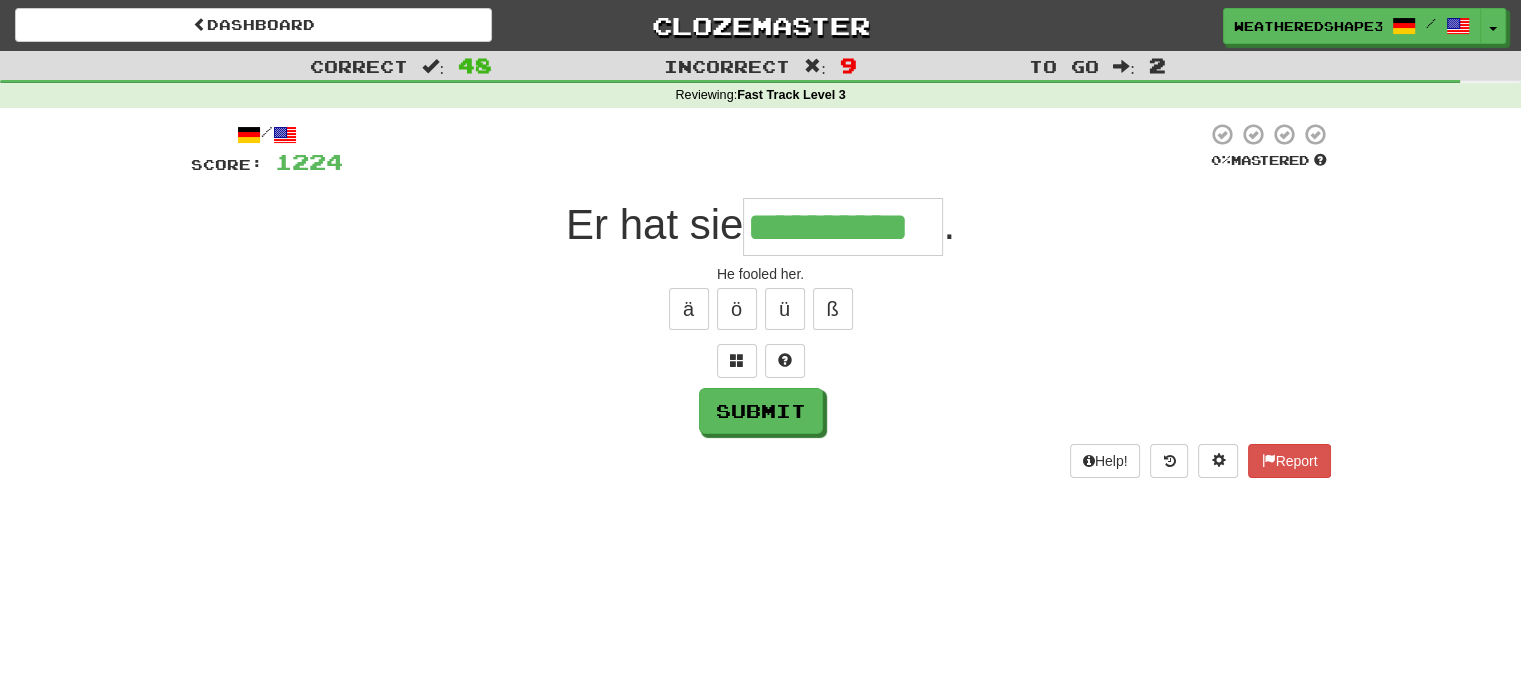 type on "**********" 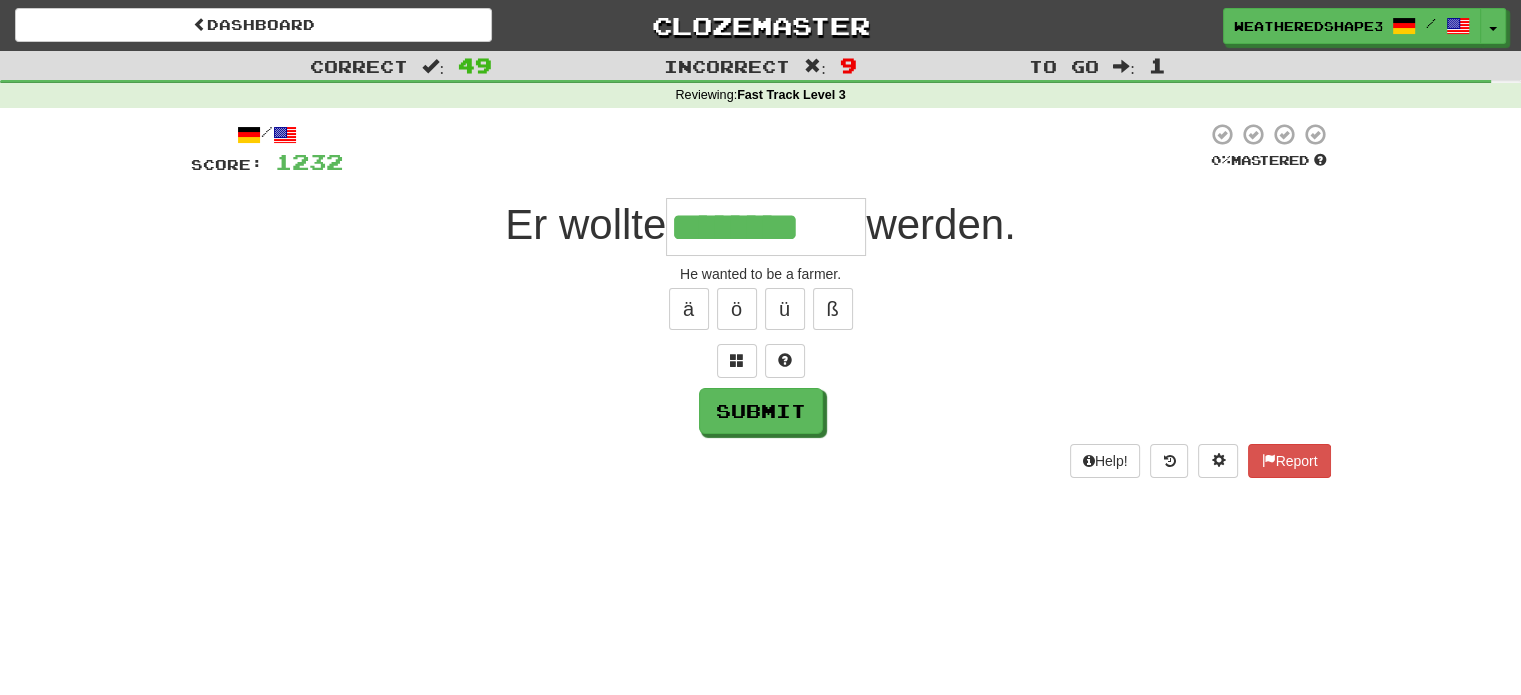type on "********" 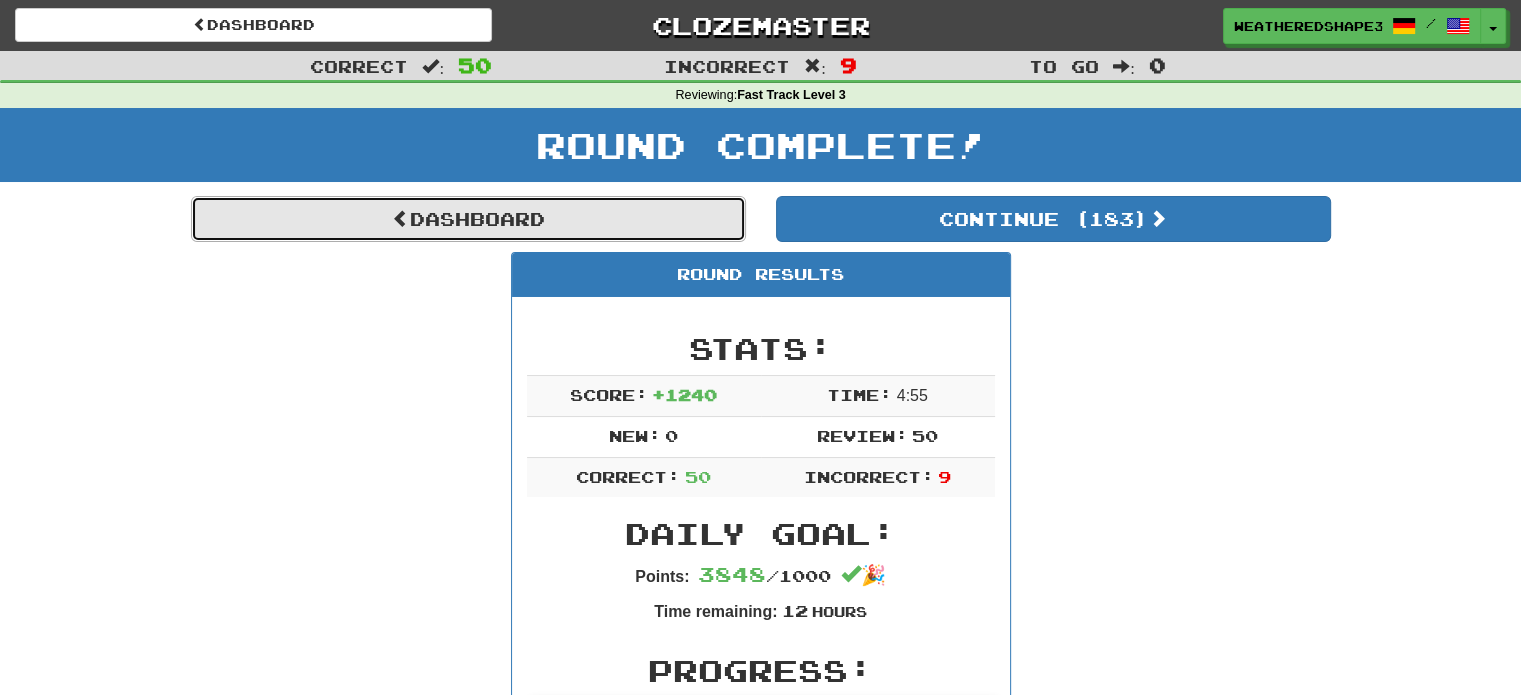 click on "Dashboard" at bounding box center (468, 219) 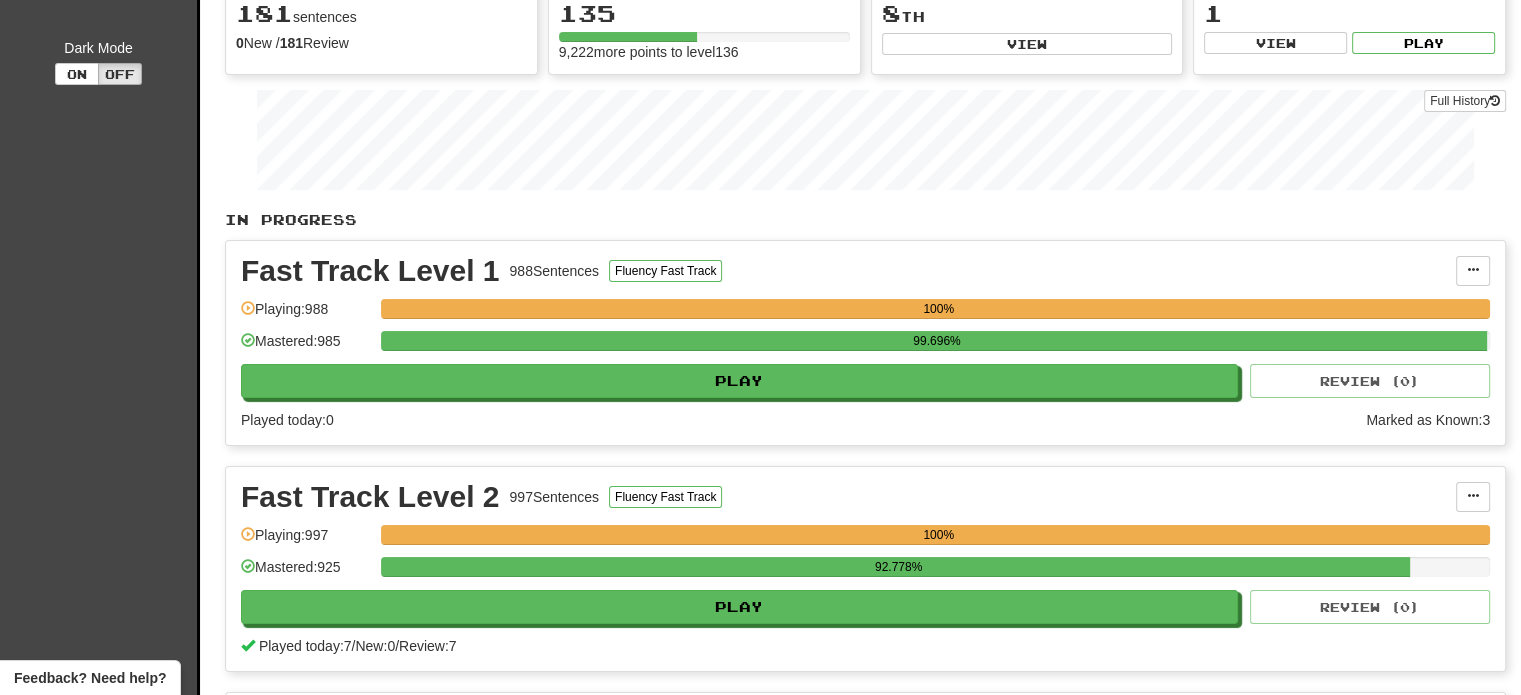 scroll, scrollTop: 200, scrollLeft: 0, axis: vertical 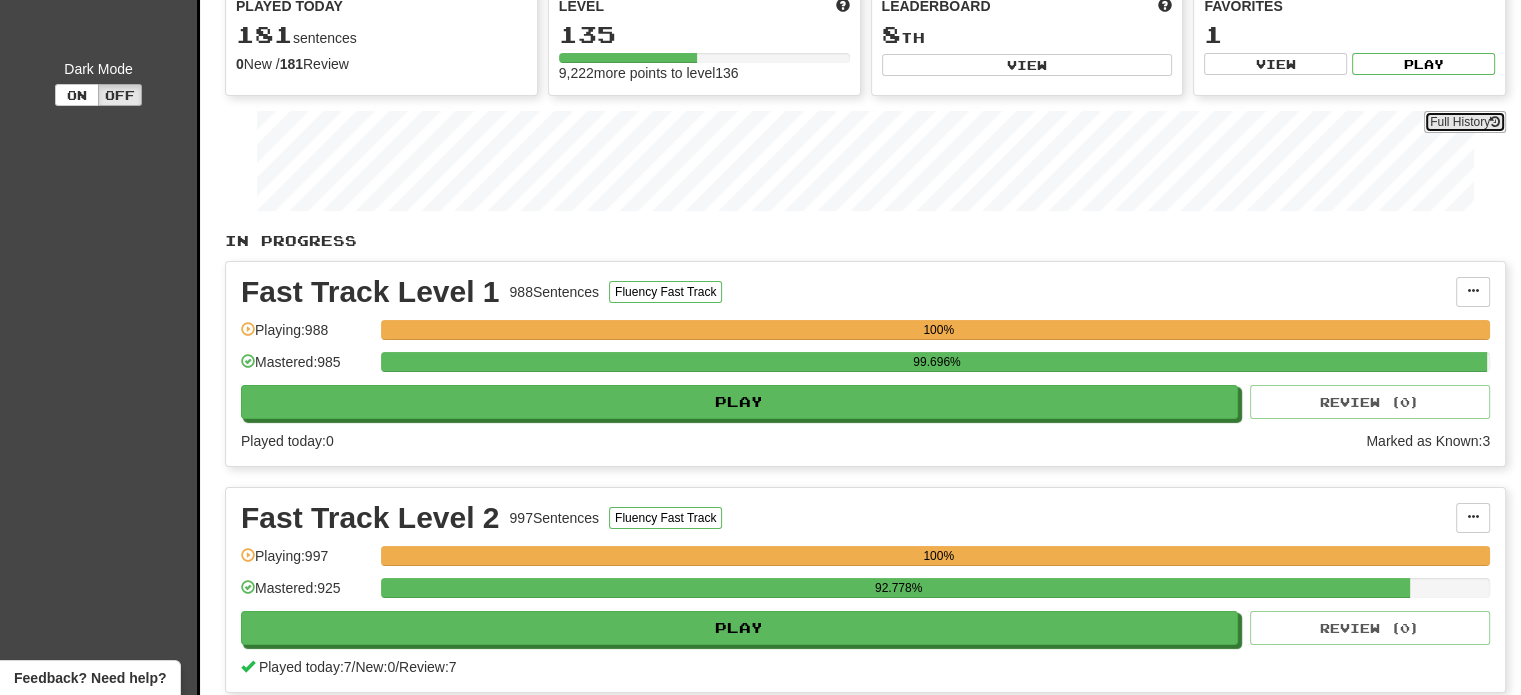 click on "Full History" at bounding box center [1465, 122] 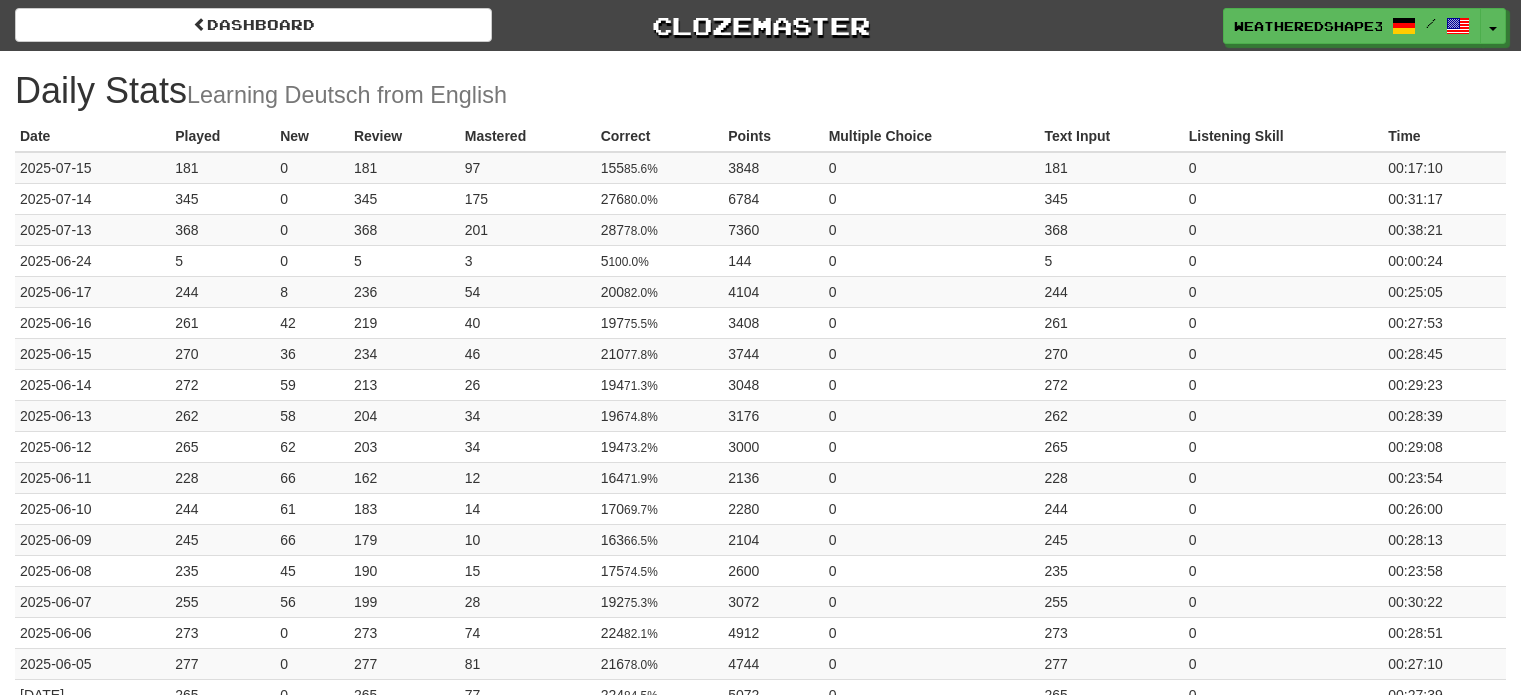 scroll, scrollTop: 0, scrollLeft: 0, axis: both 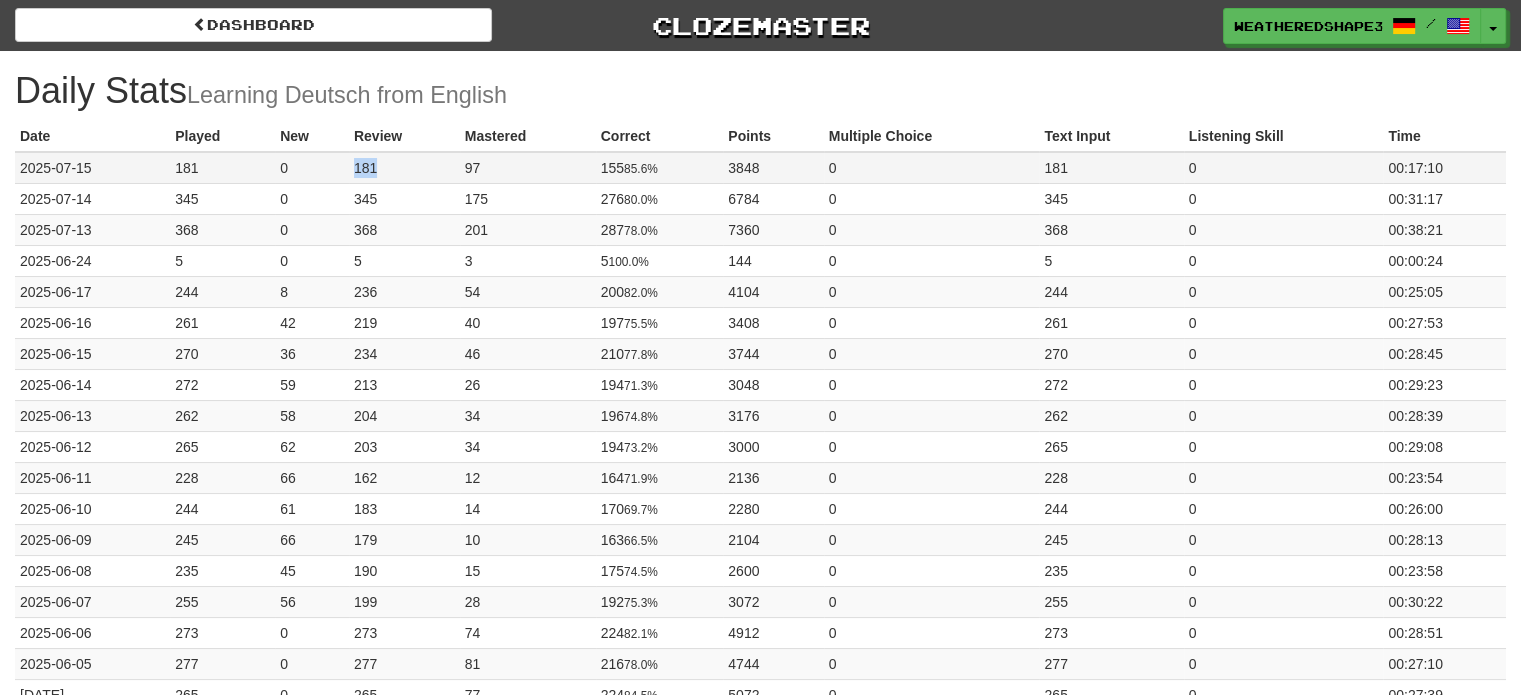 drag, startPoint x: 354, startPoint y: 163, endPoint x: 373, endPoint y: 167, distance: 19.416489 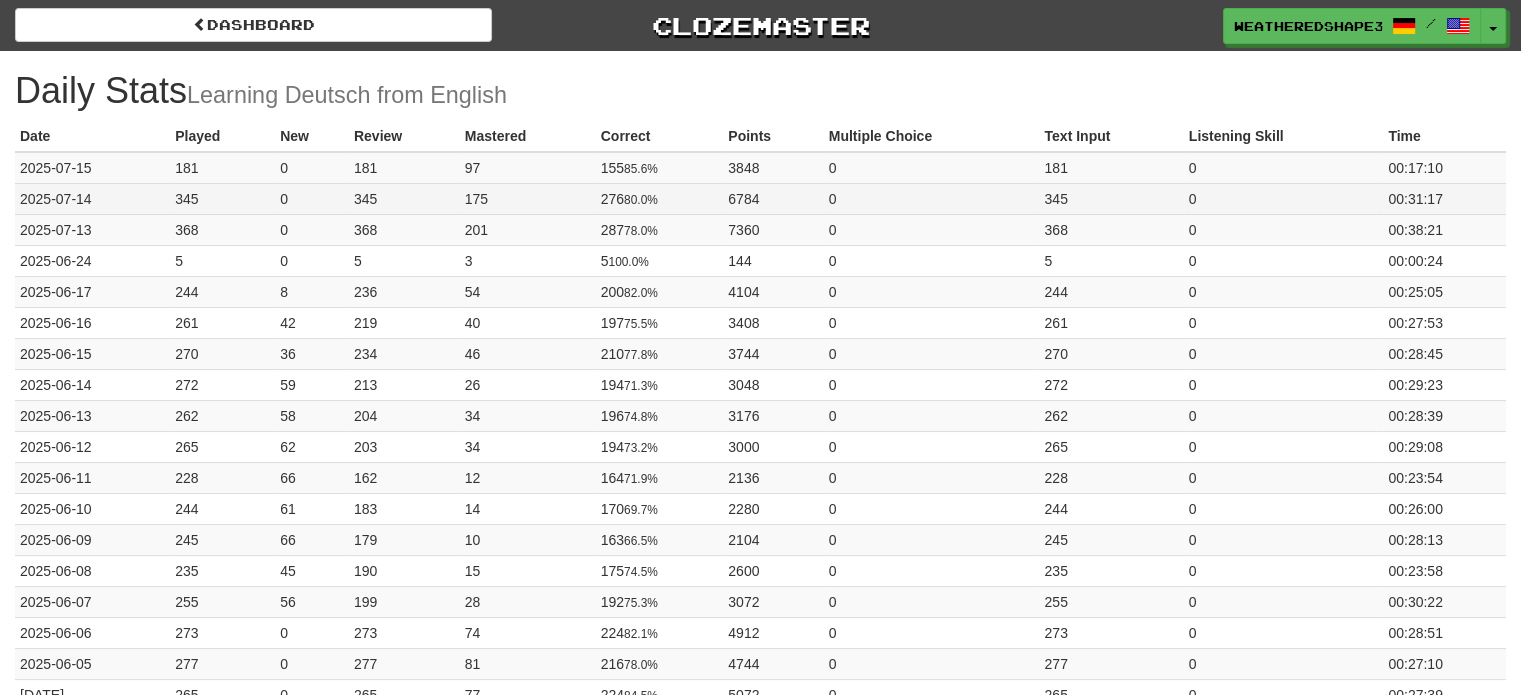 click on "345" at bounding box center [404, 198] 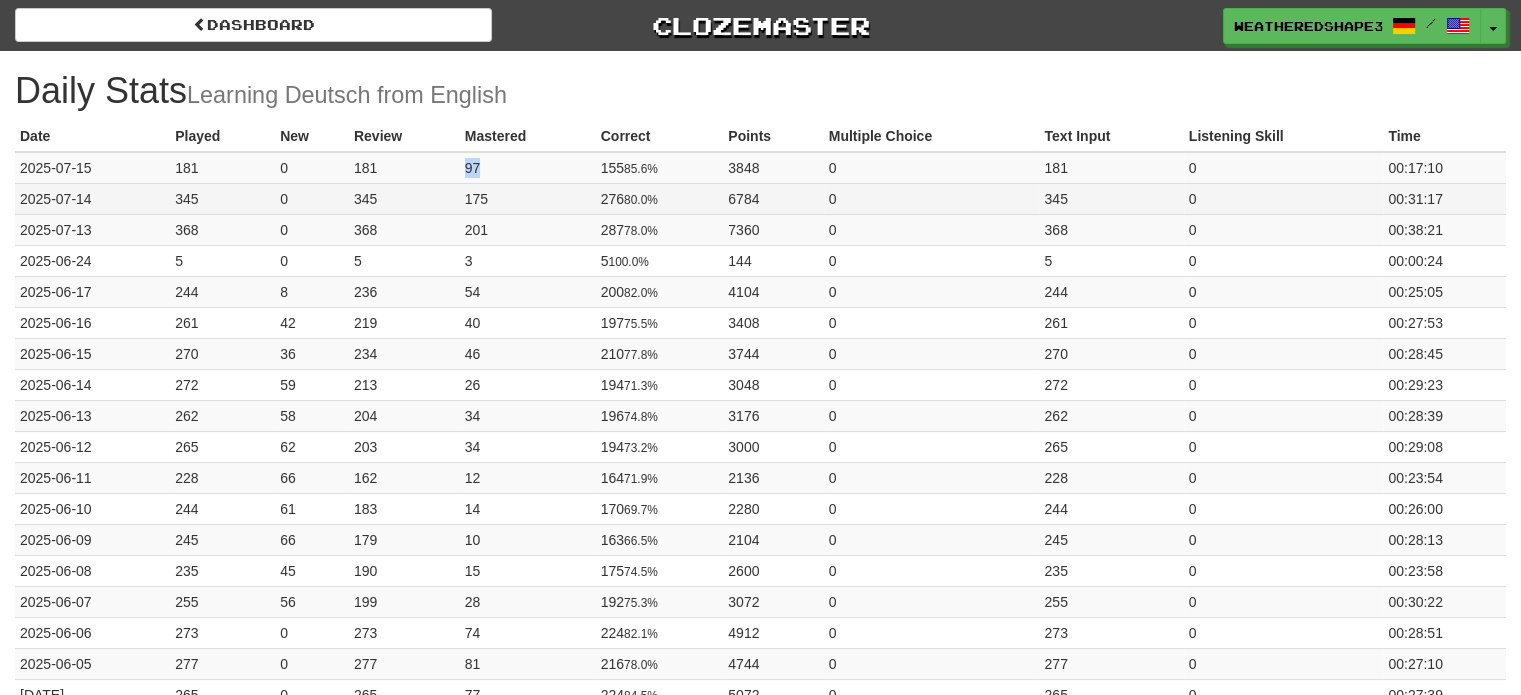 drag, startPoint x: 450, startPoint y: 159, endPoint x: 480, endPoint y: 186, distance: 40.36087 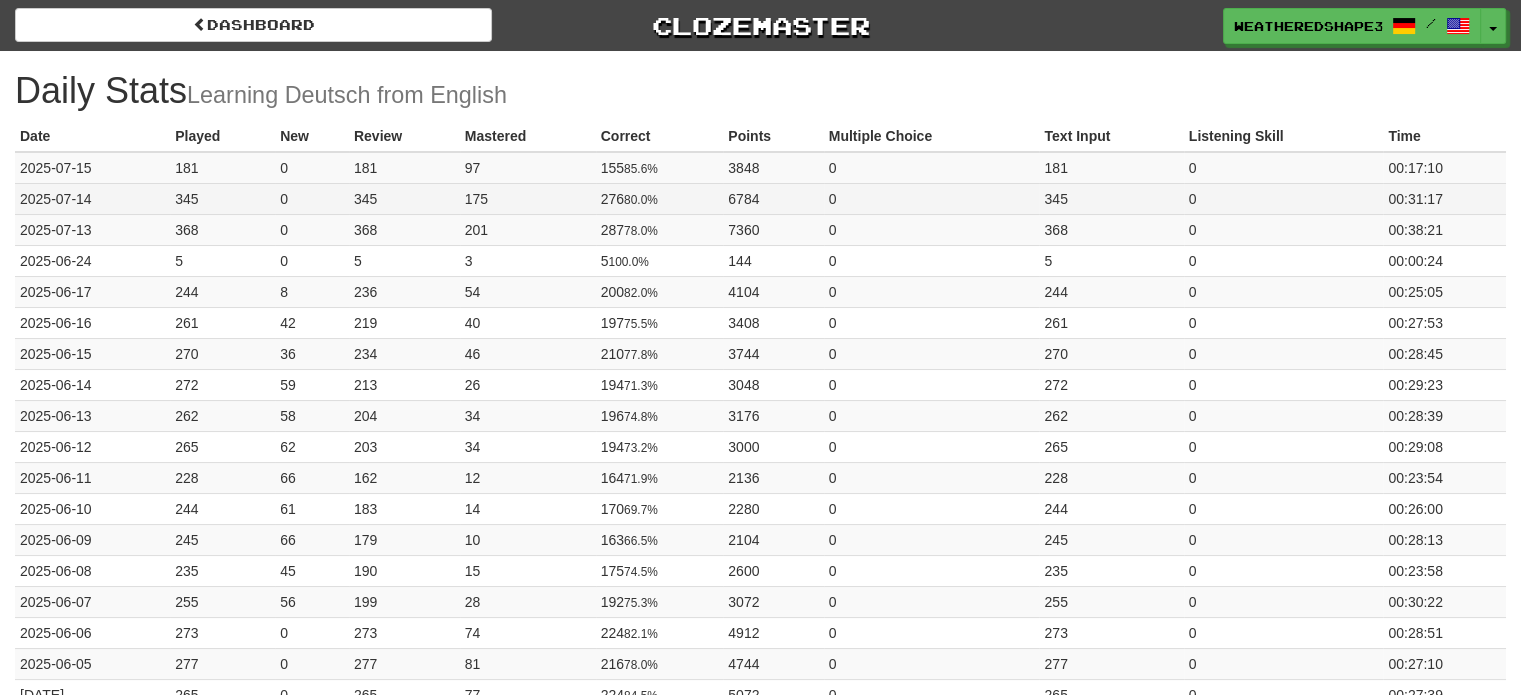 click on "175" at bounding box center [528, 198] 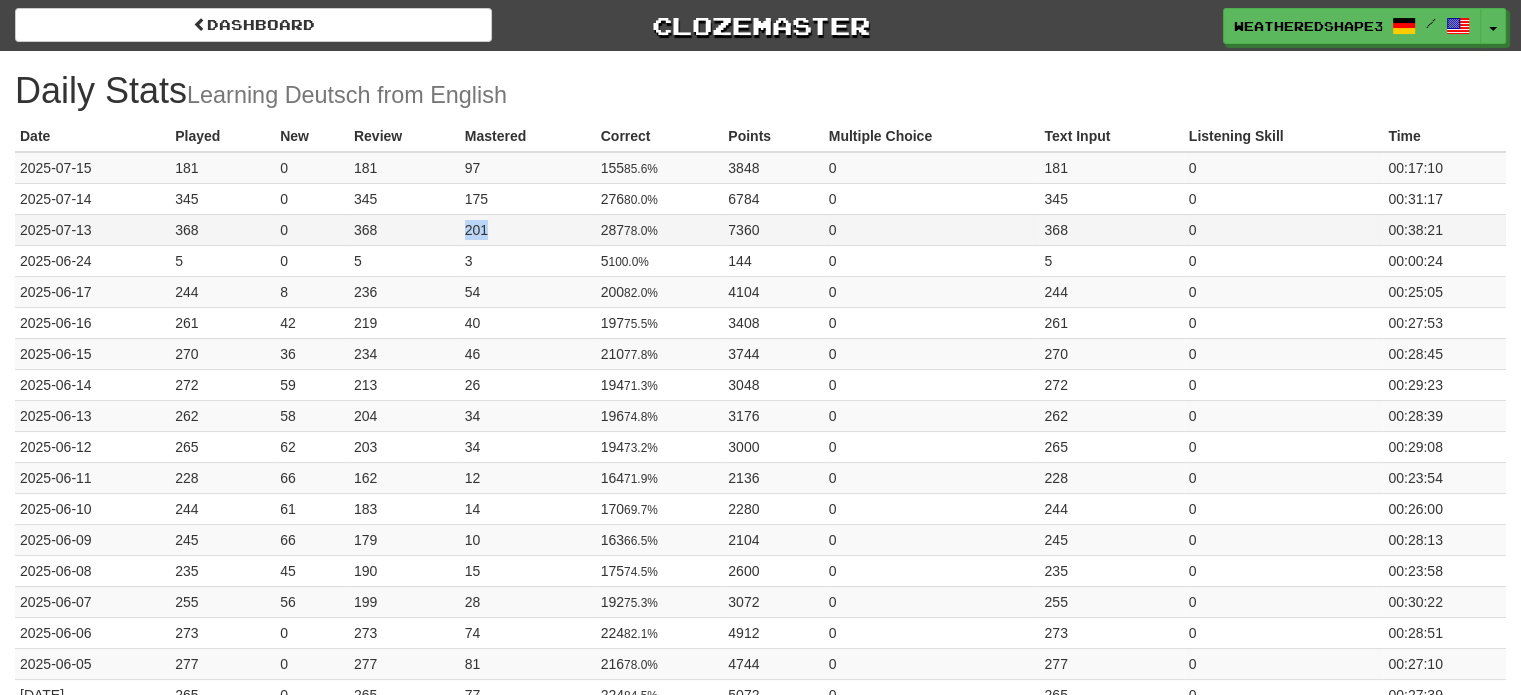 drag, startPoint x: 464, startPoint y: 222, endPoint x: 486, endPoint y: 221, distance: 22.022715 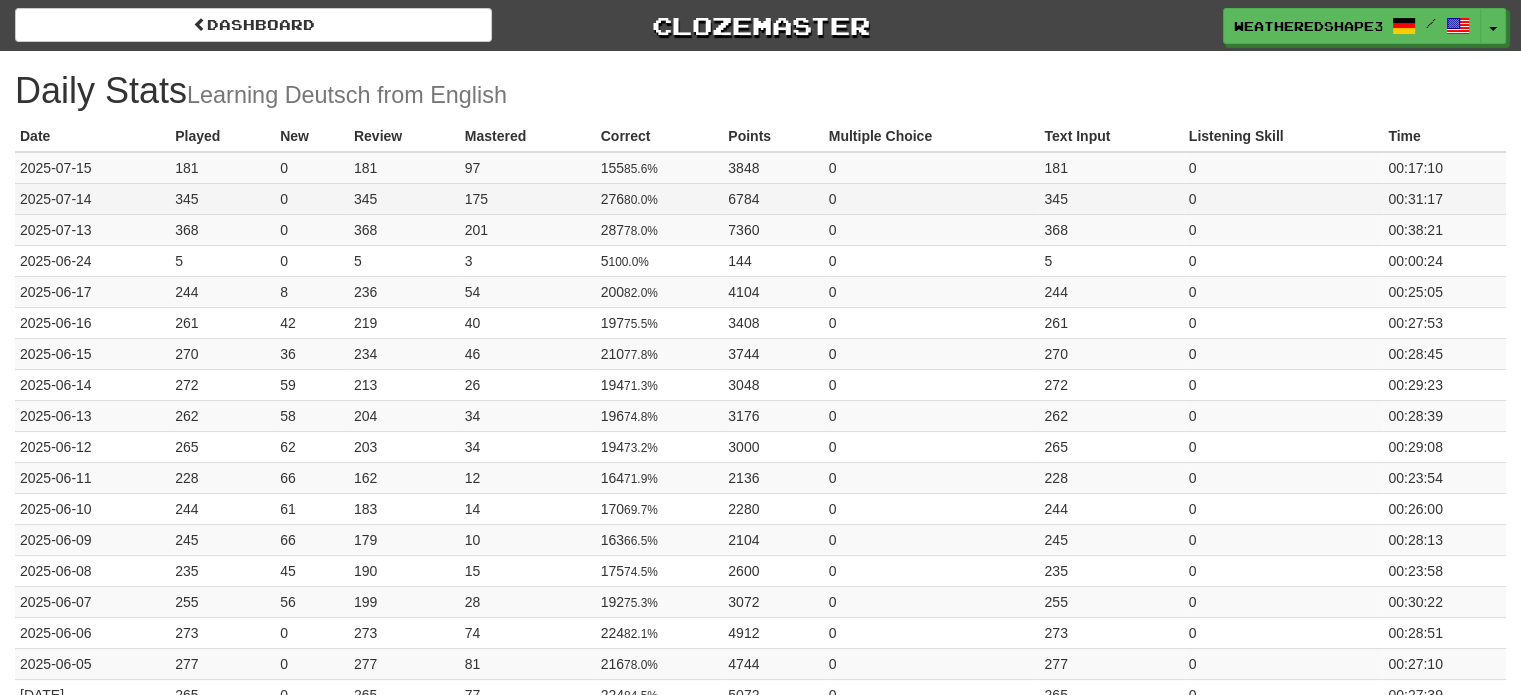 click on "175" at bounding box center [528, 198] 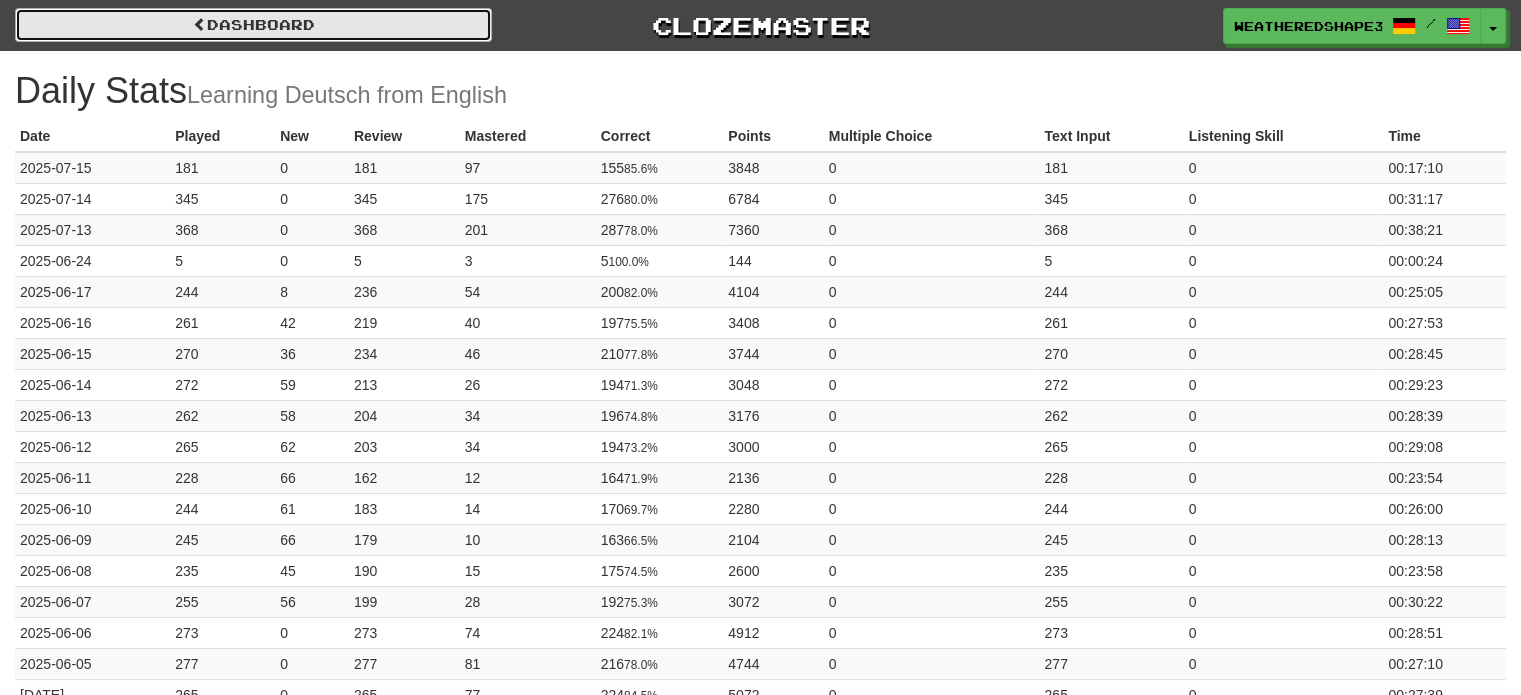 click at bounding box center [200, 24] 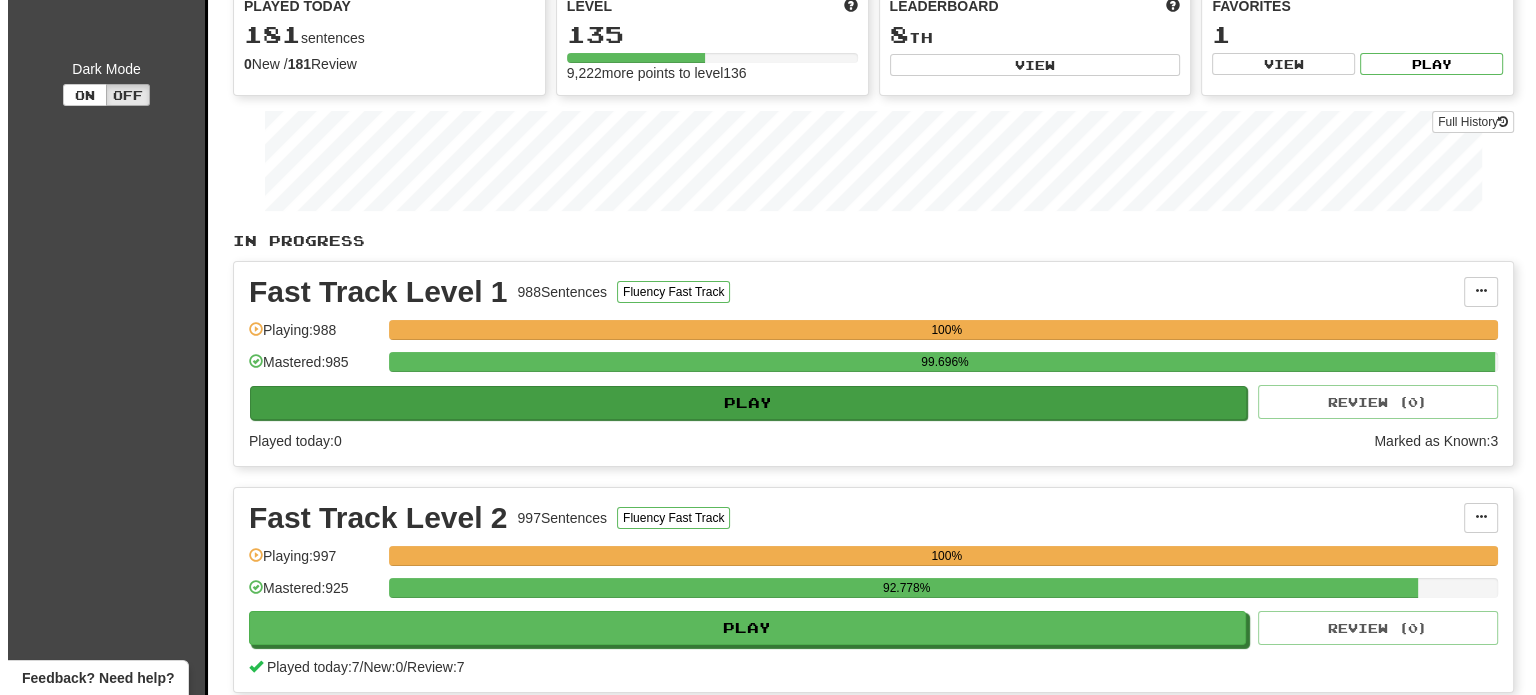 scroll, scrollTop: 500, scrollLeft: 0, axis: vertical 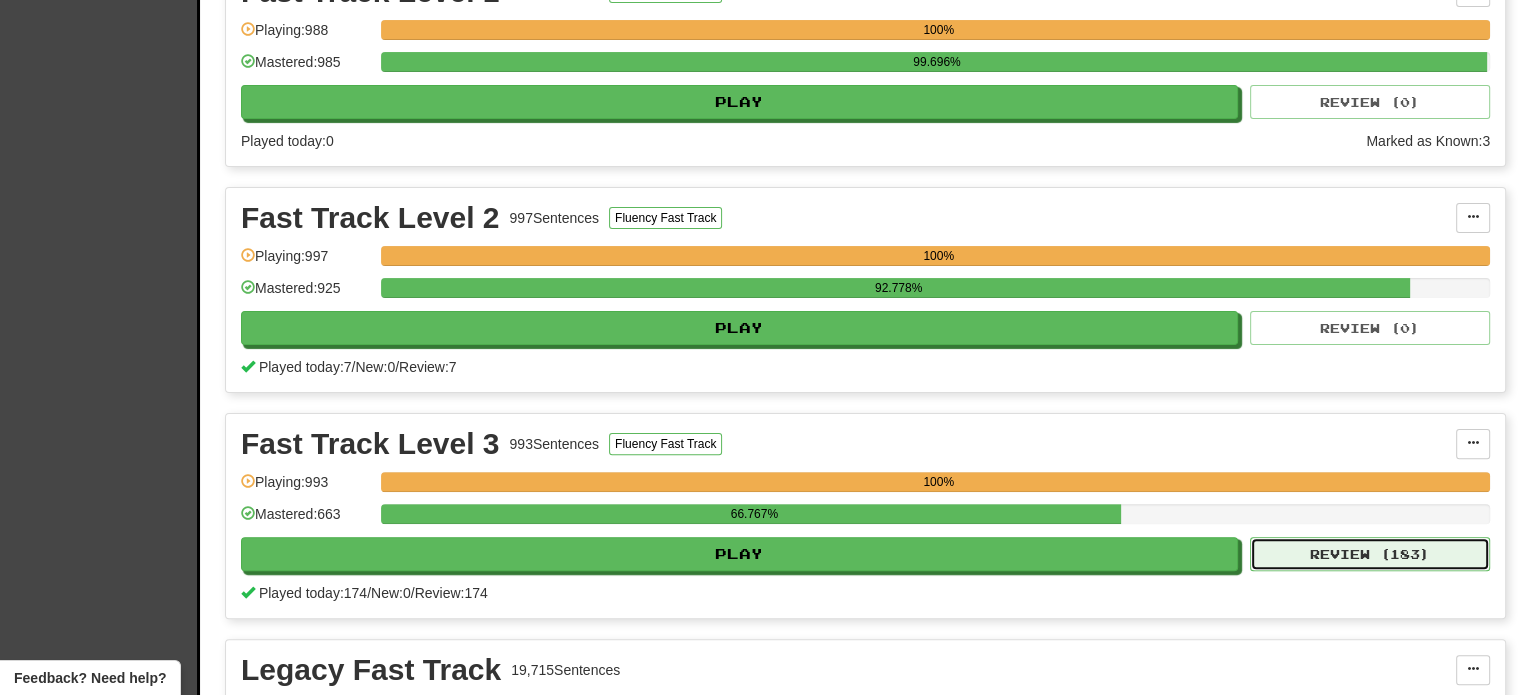click on "Review ( 183 )" at bounding box center [1370, 554] 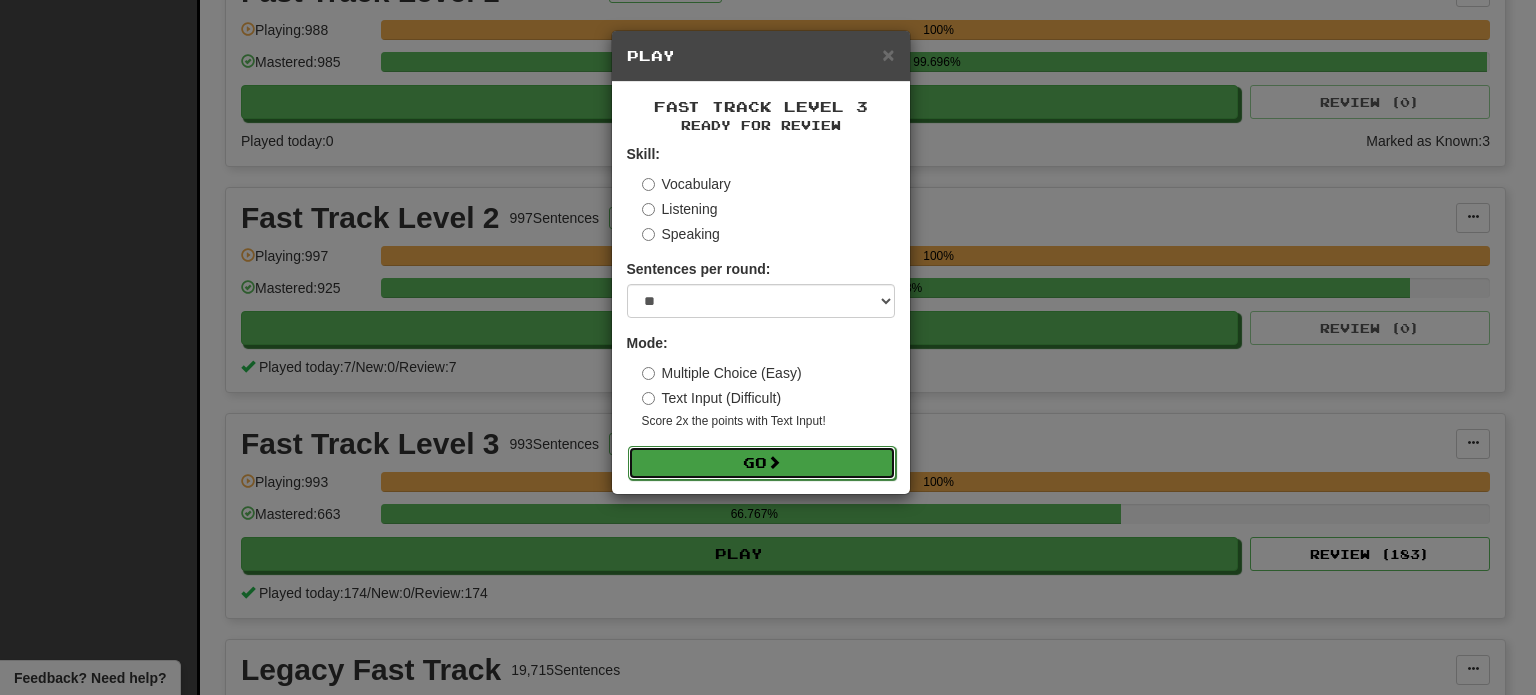 click on "Go" at bounding box center [762, 463] 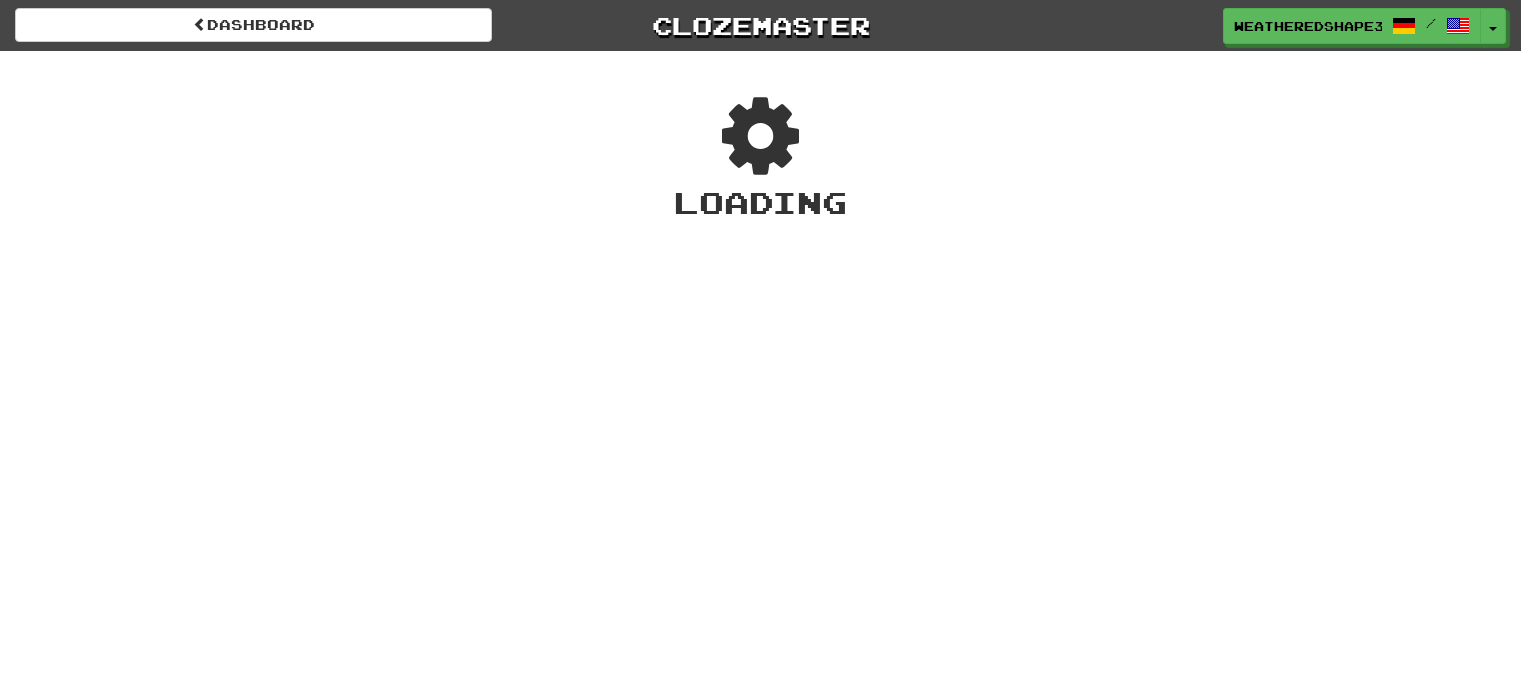 scroll, scrollTop: 0, scrollLeft: 0, axis: both 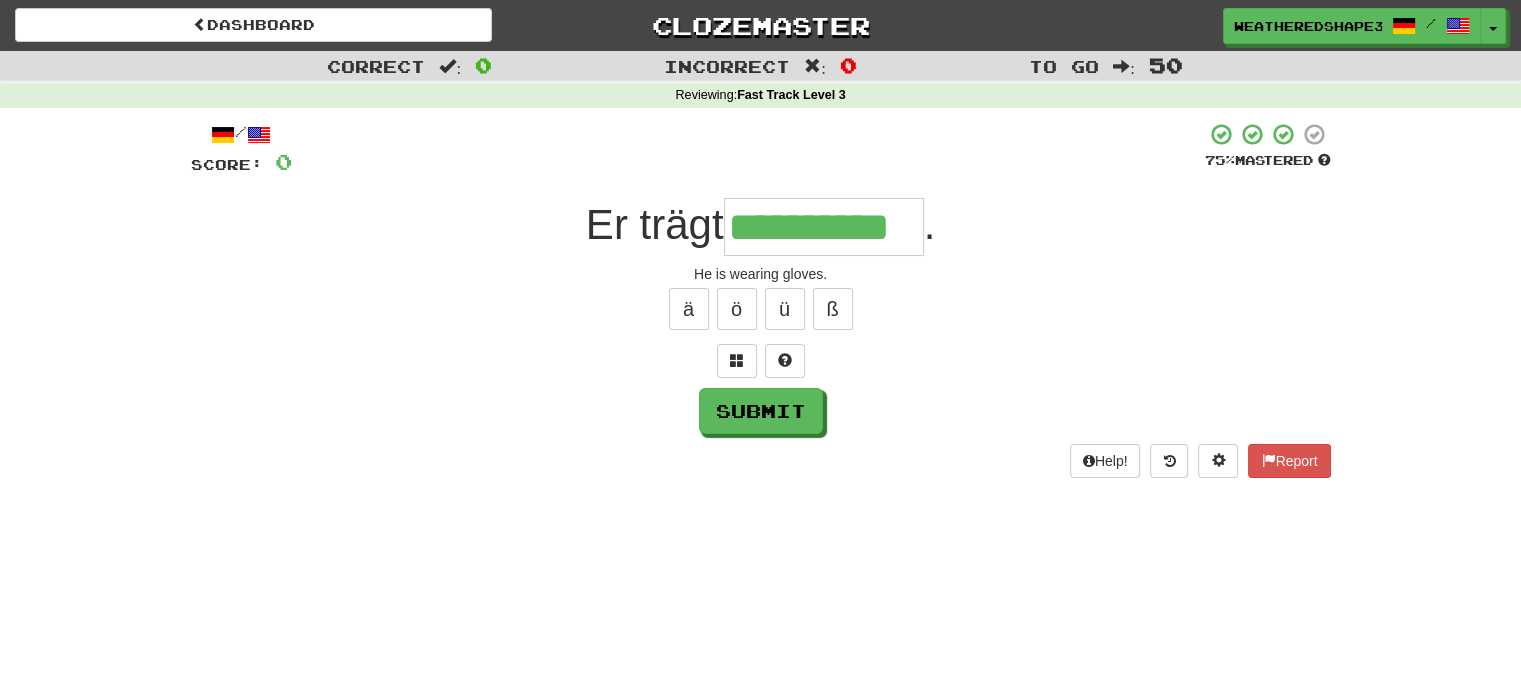 type on "**********" 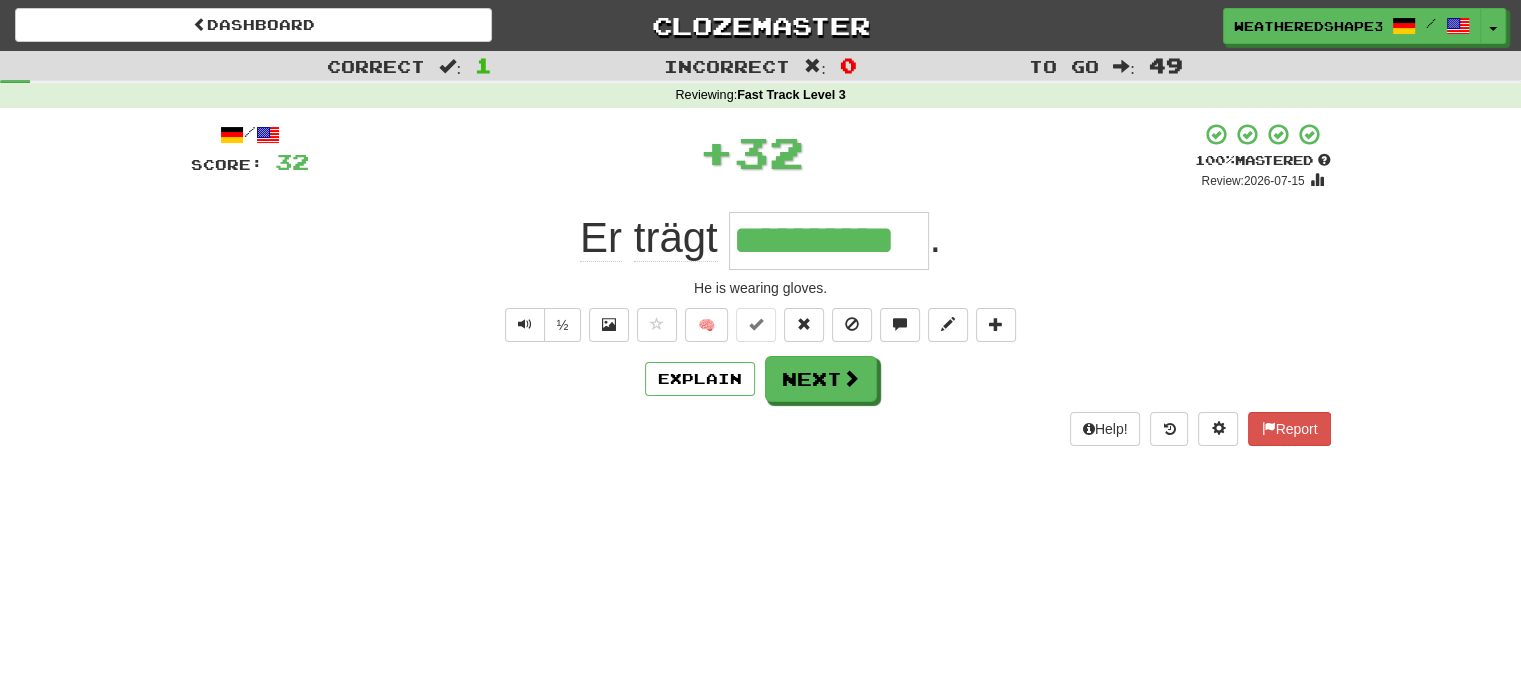 scroll, scrollTop: 0, scrollLeft: 0, axis: both 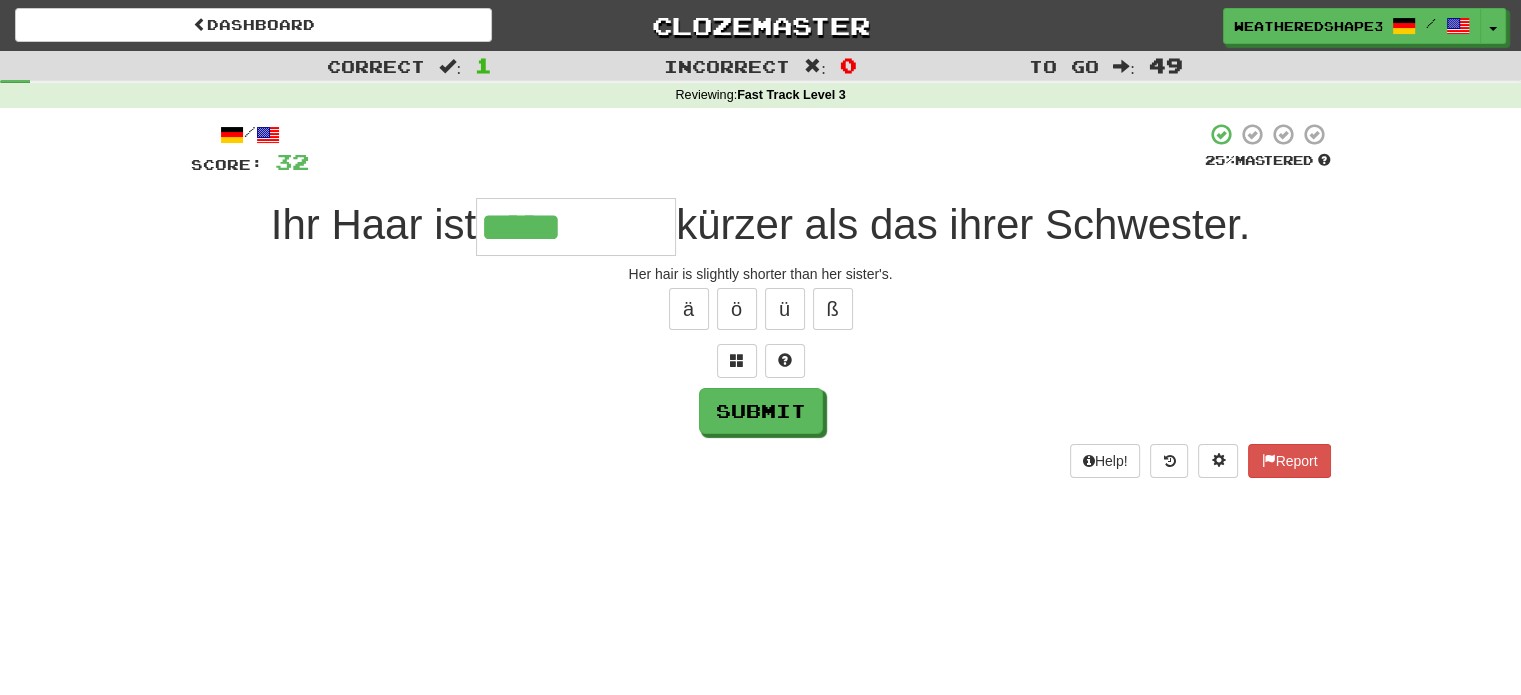 type on "*****" 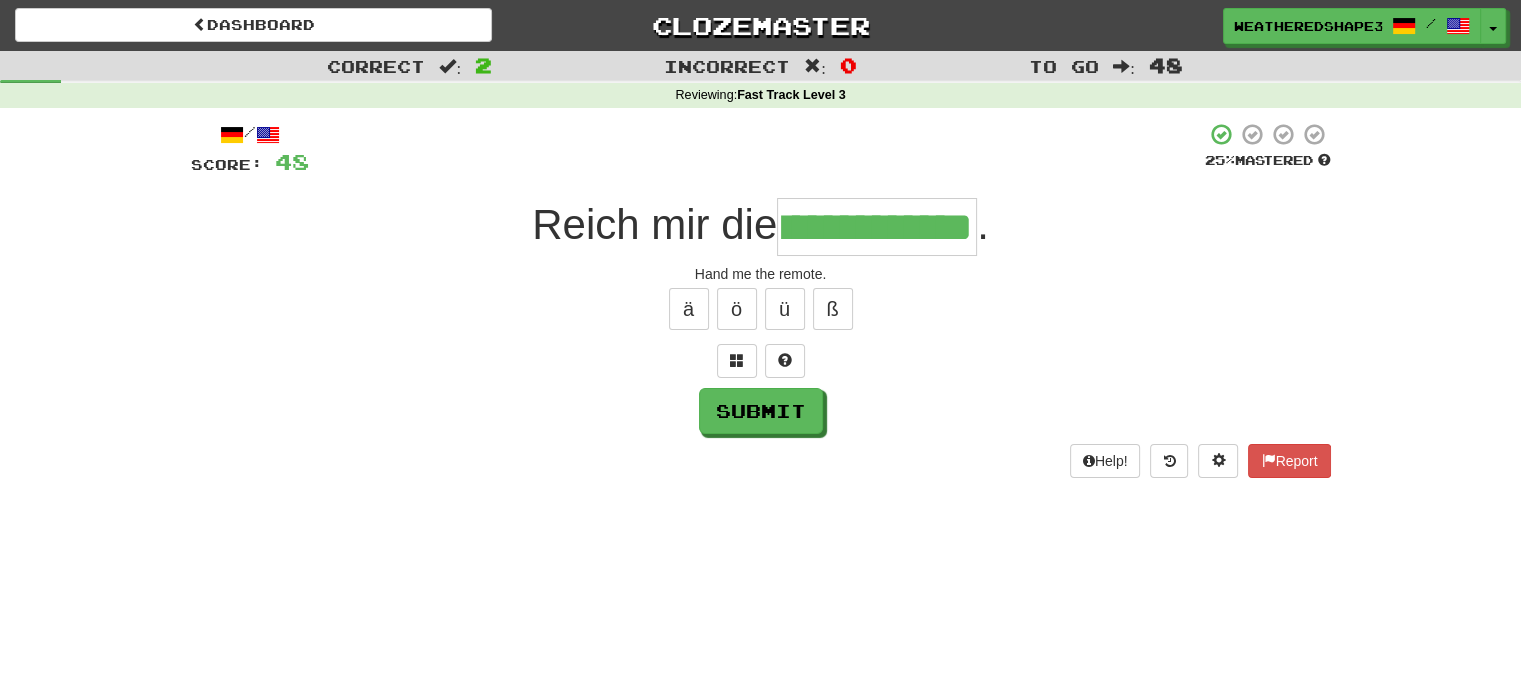 scroll, scrollTop: 0, scrollLeft: 76, axis: horizontal 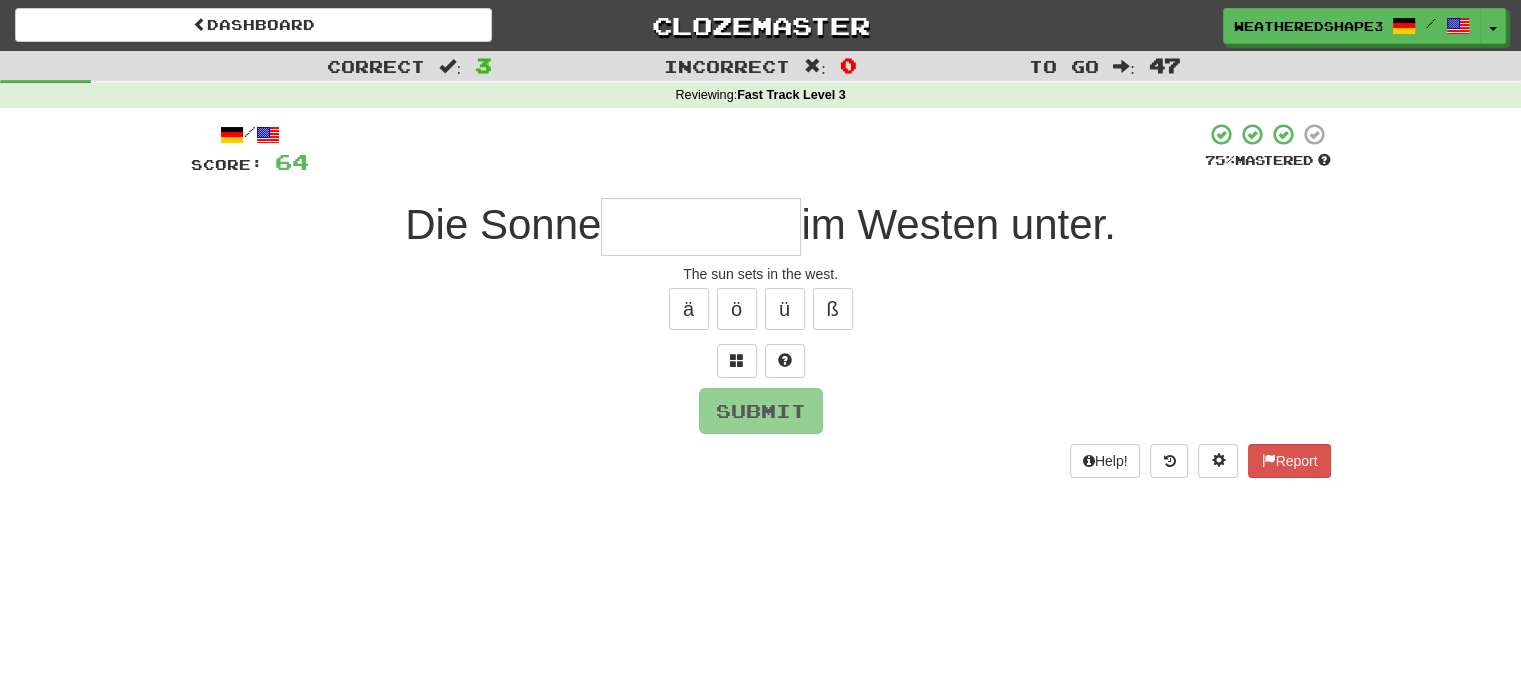 type on "*" 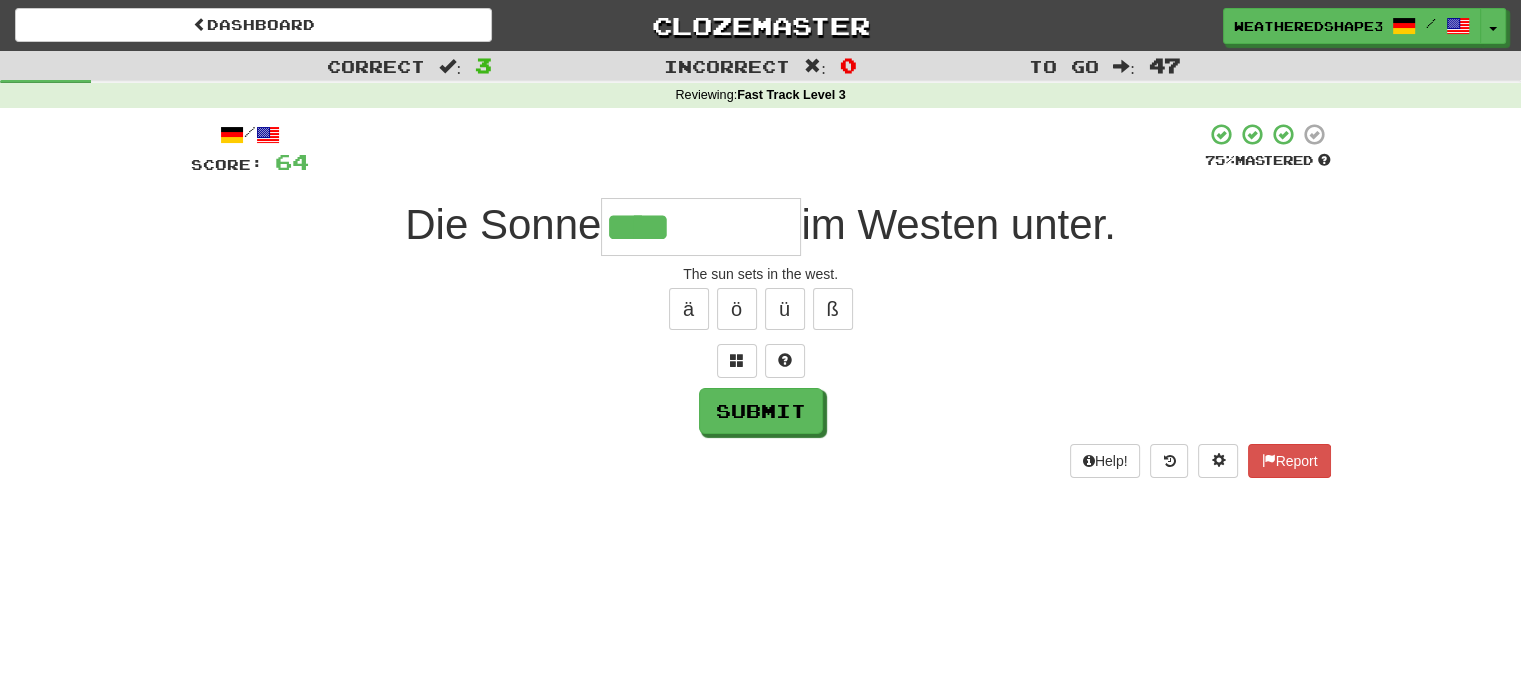 type on "****" 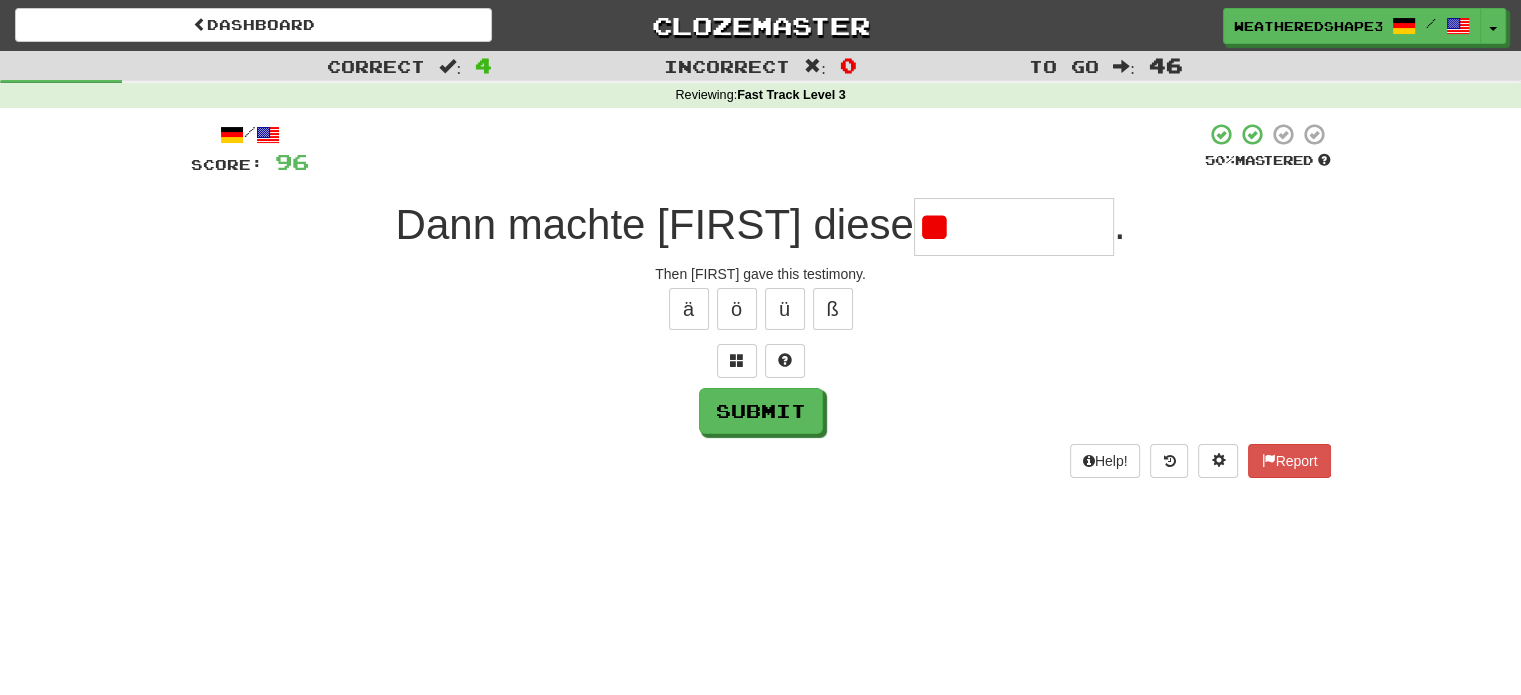 type on "*" 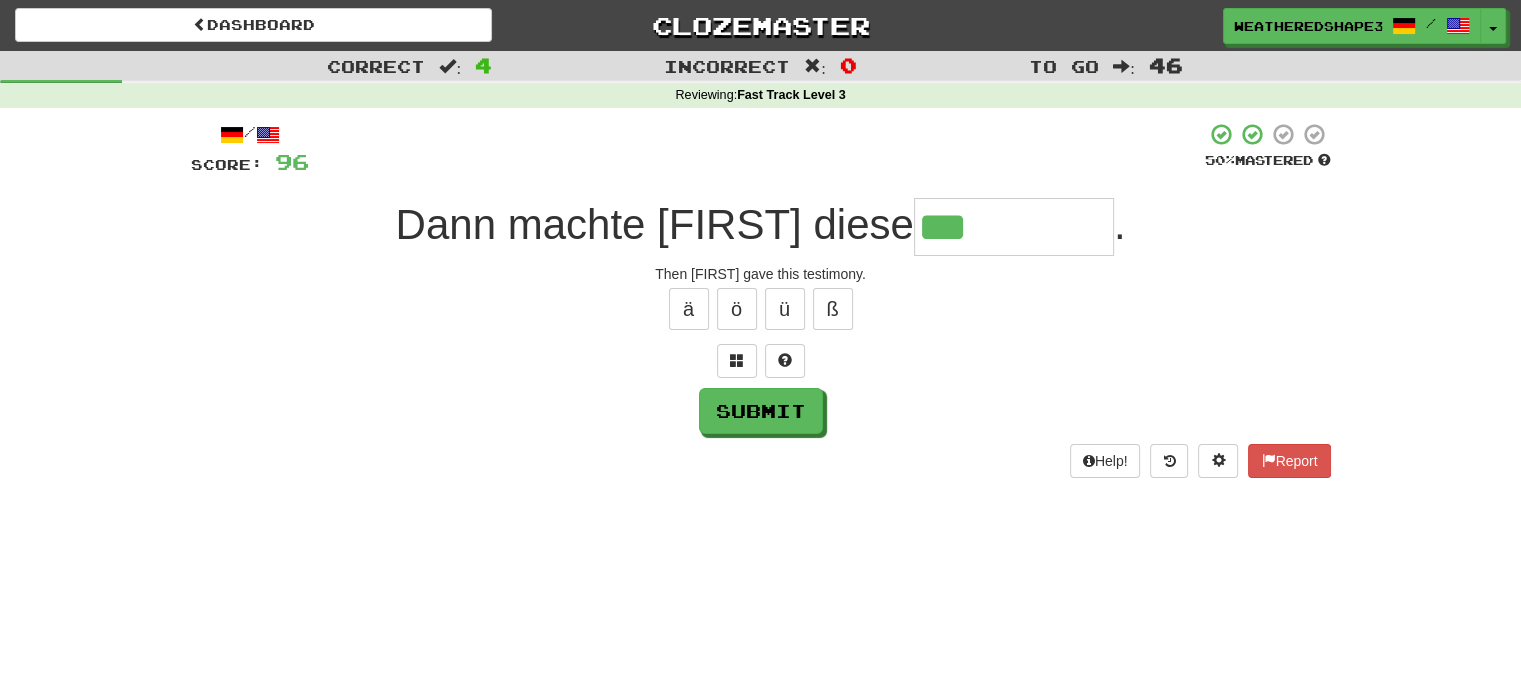 type on "*******" 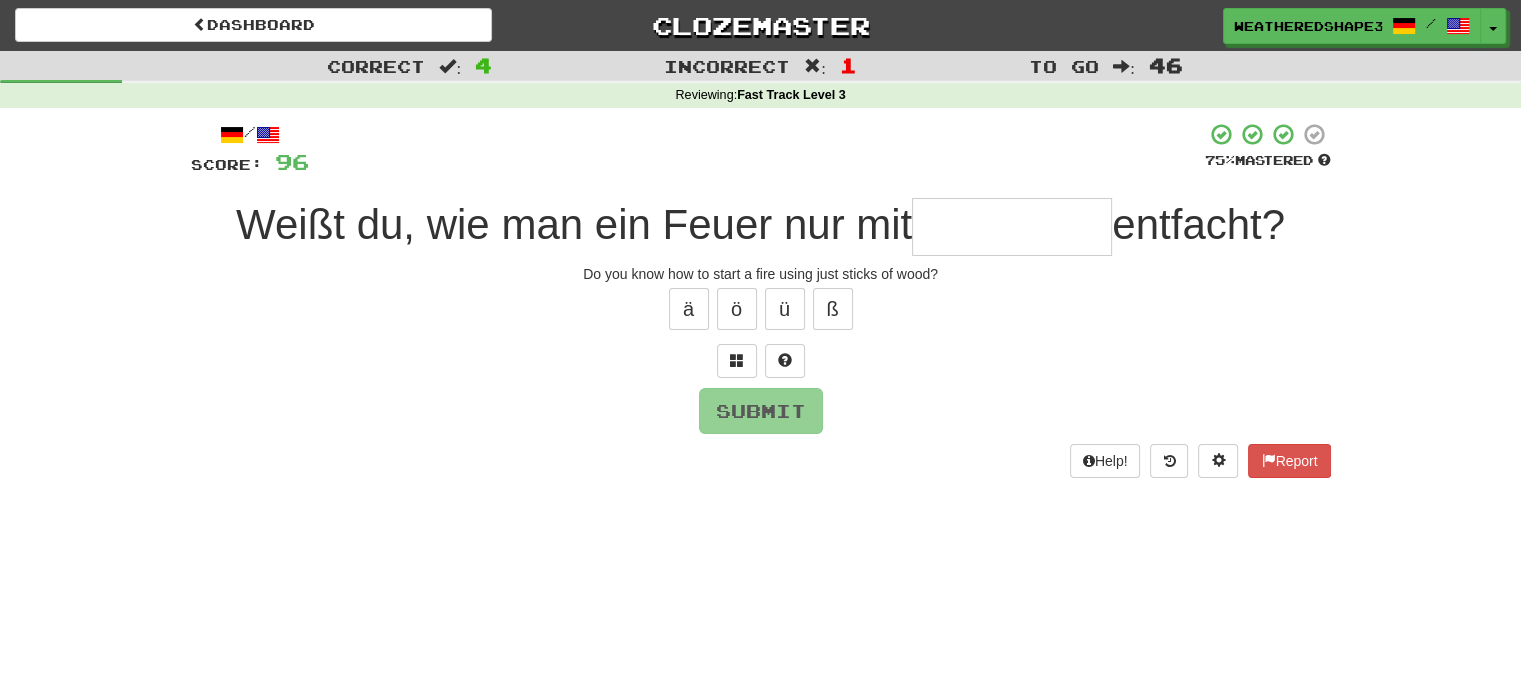 type on "*" 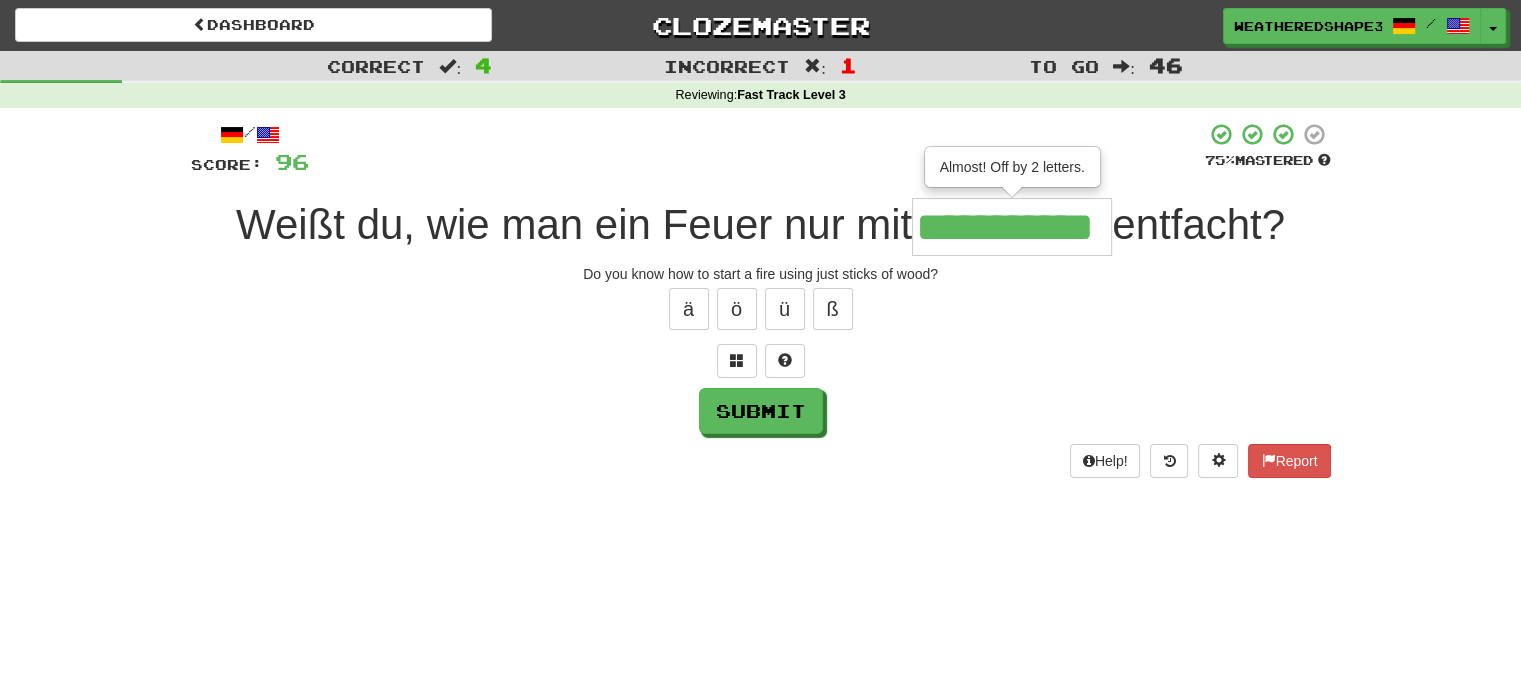 scroll, scrollTop: 0, scrollLeft: 28, axis: horizontal 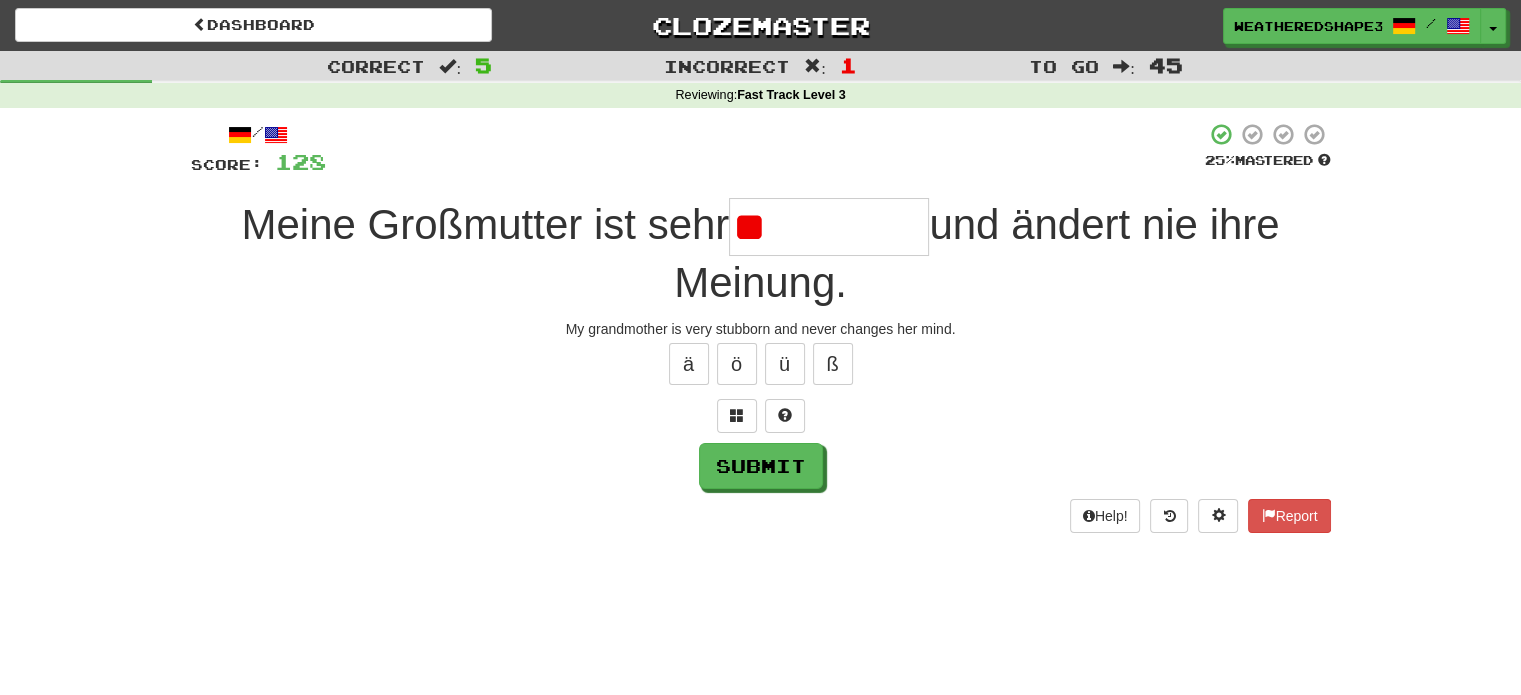 type on "*" 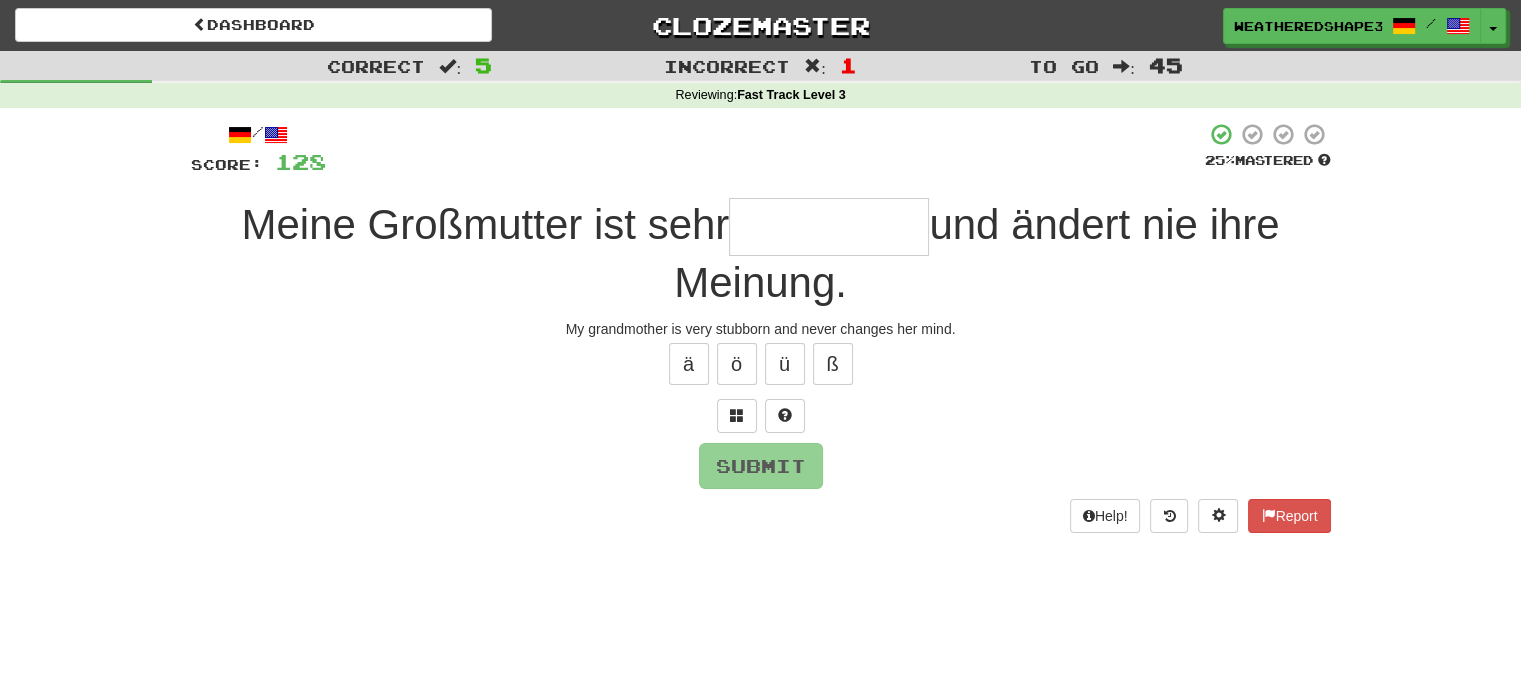 type on "****" 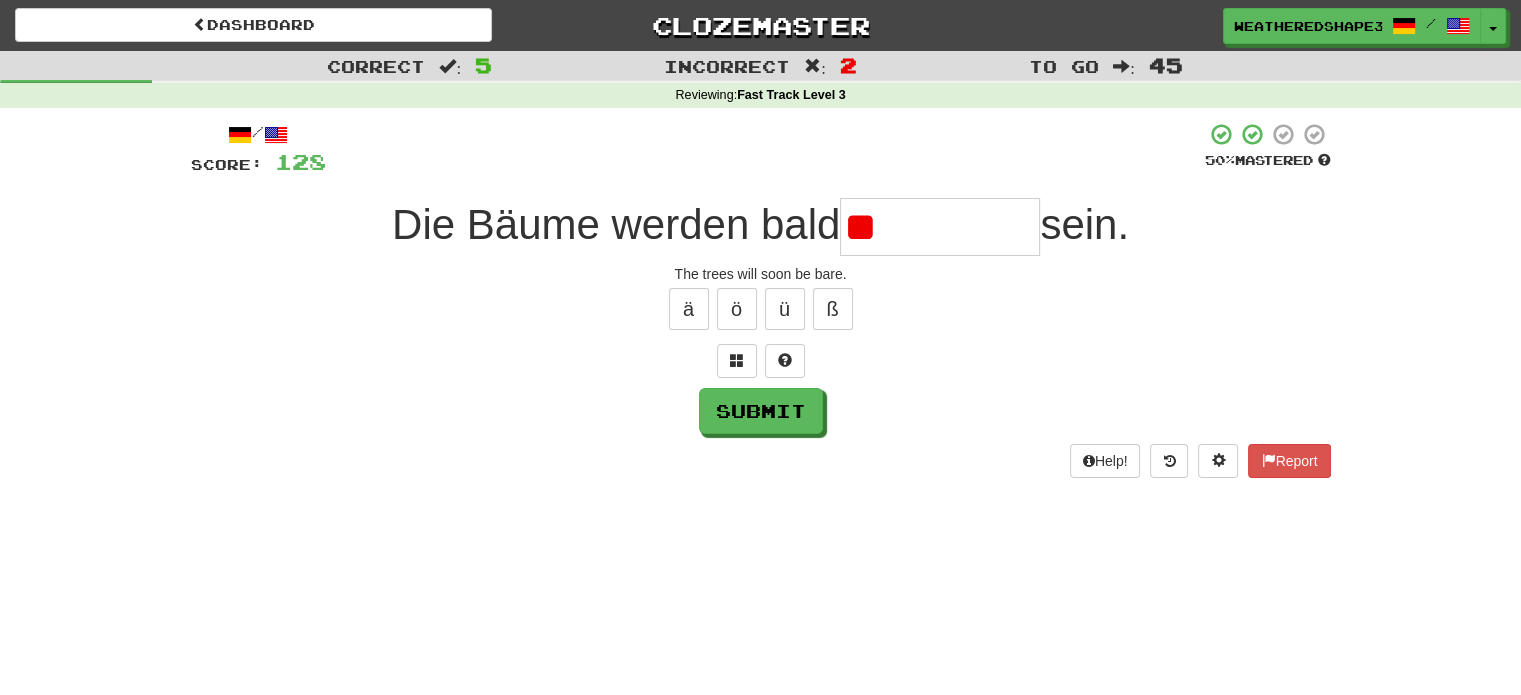 type on "*" 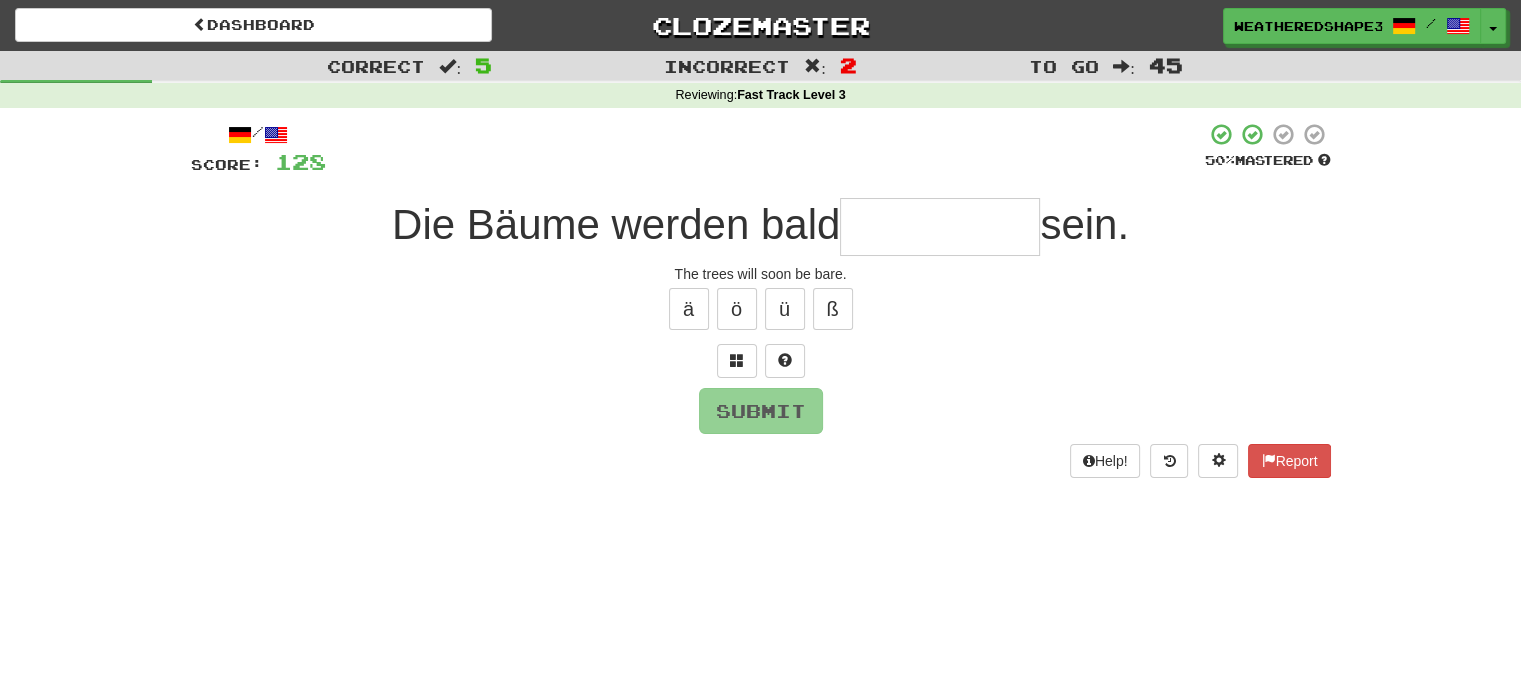 type on "****" 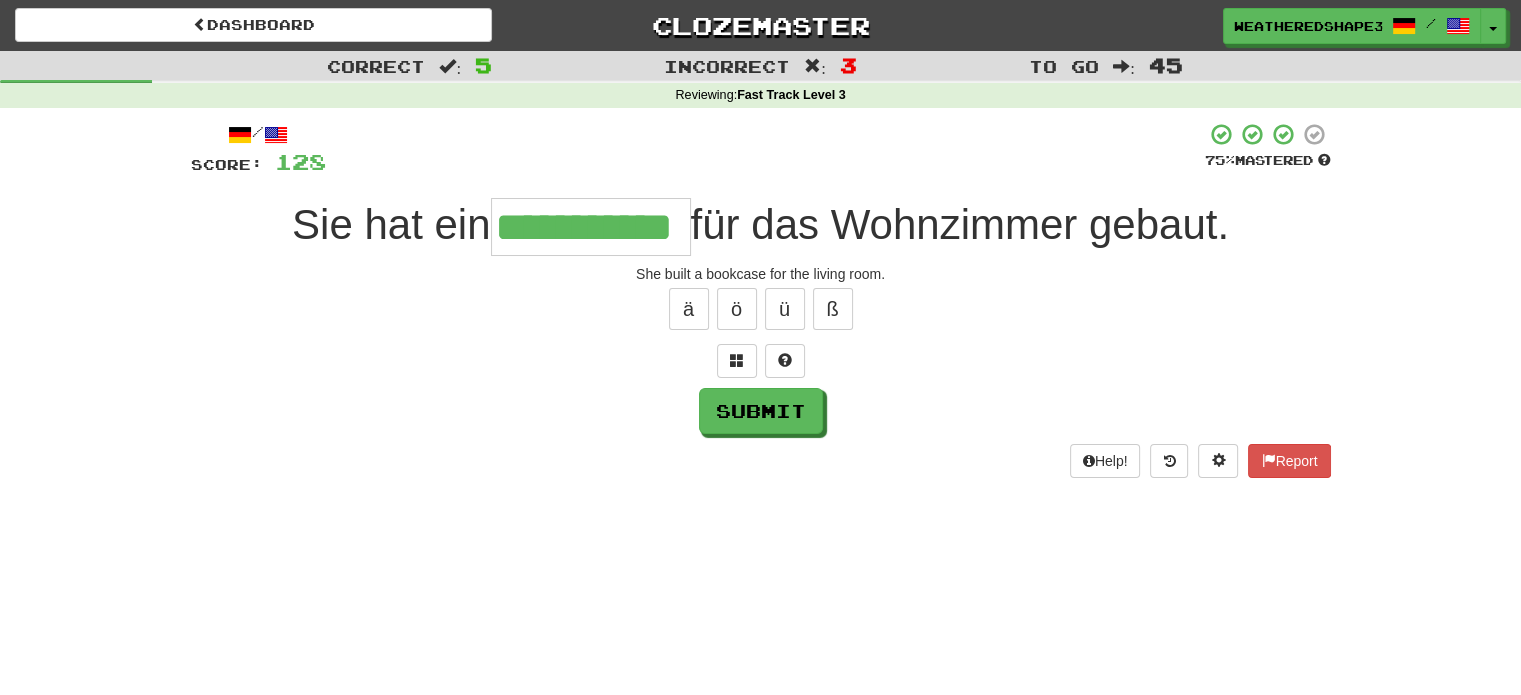 scroll, scrollTop: 0, scrollLeft: 28, axis: horizontal 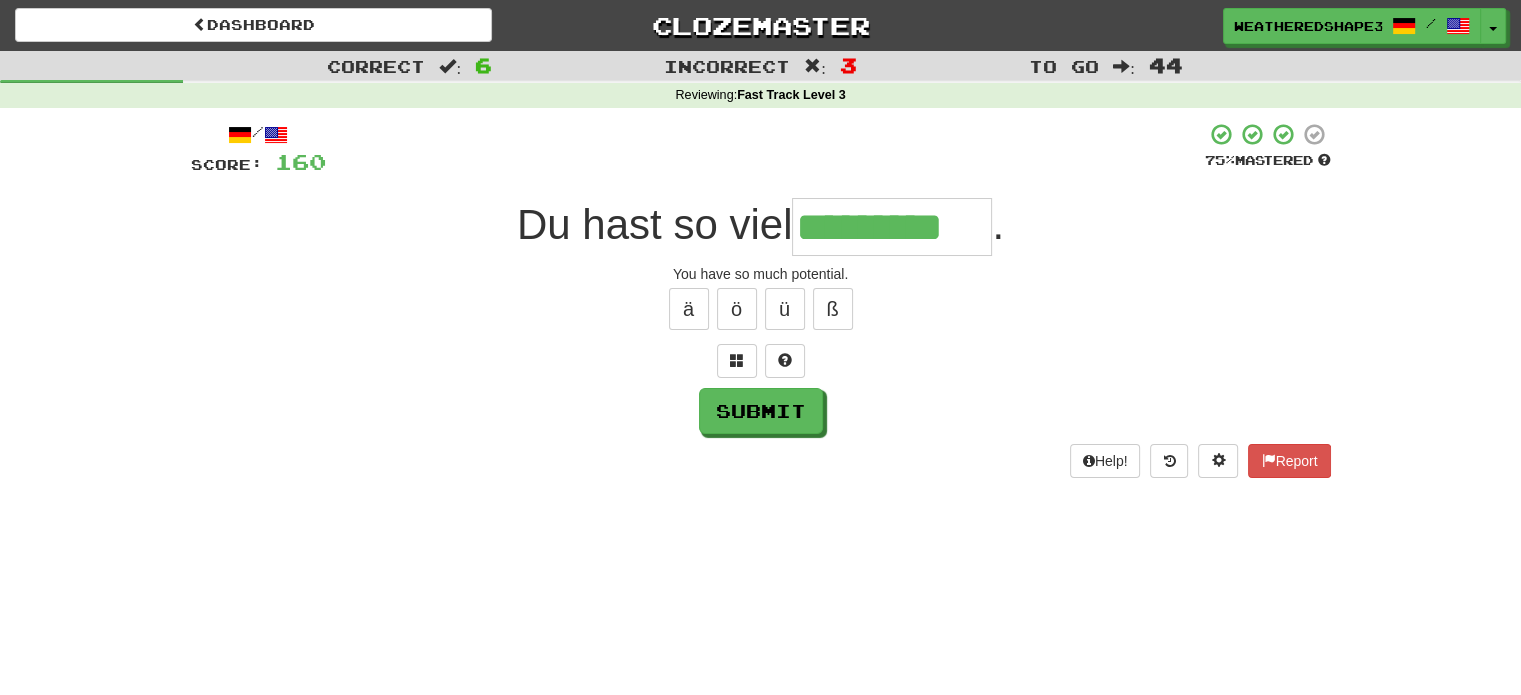 type on "*********" 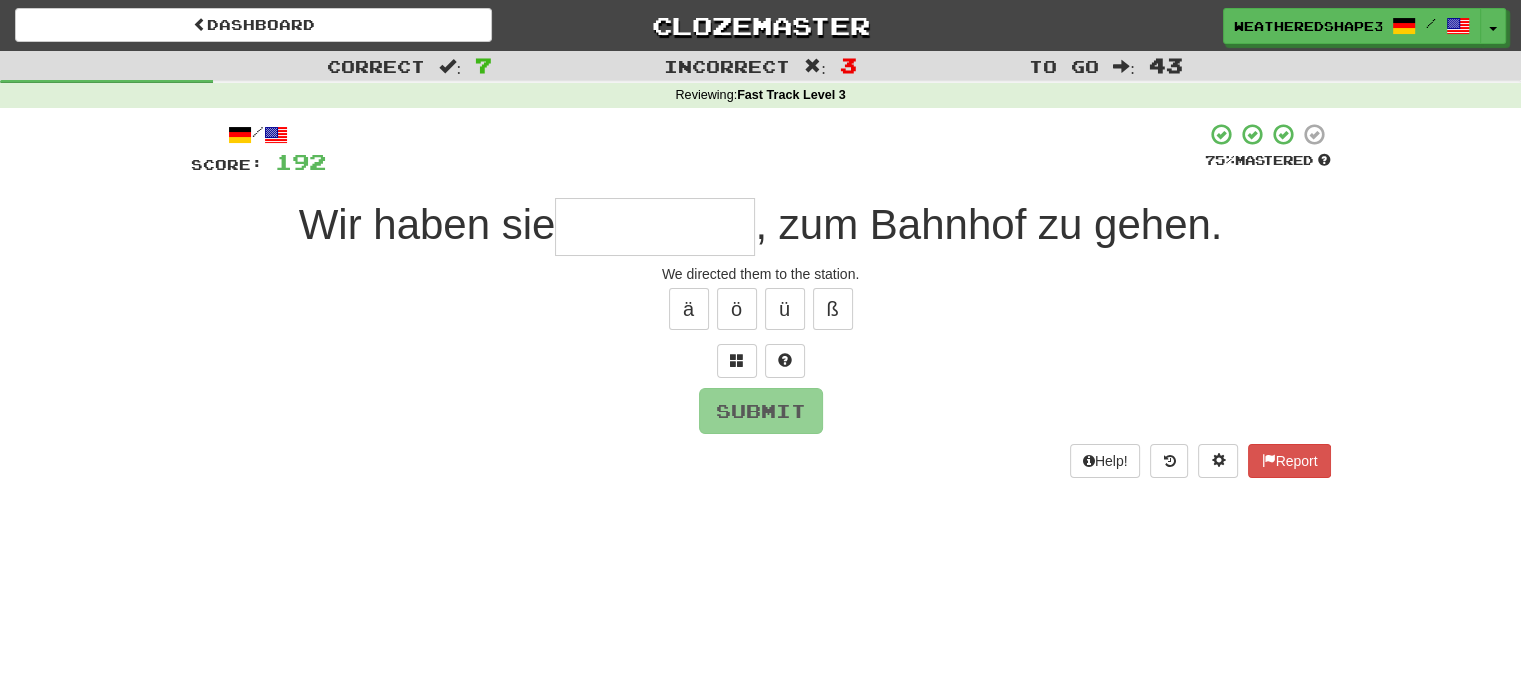 type on "*" 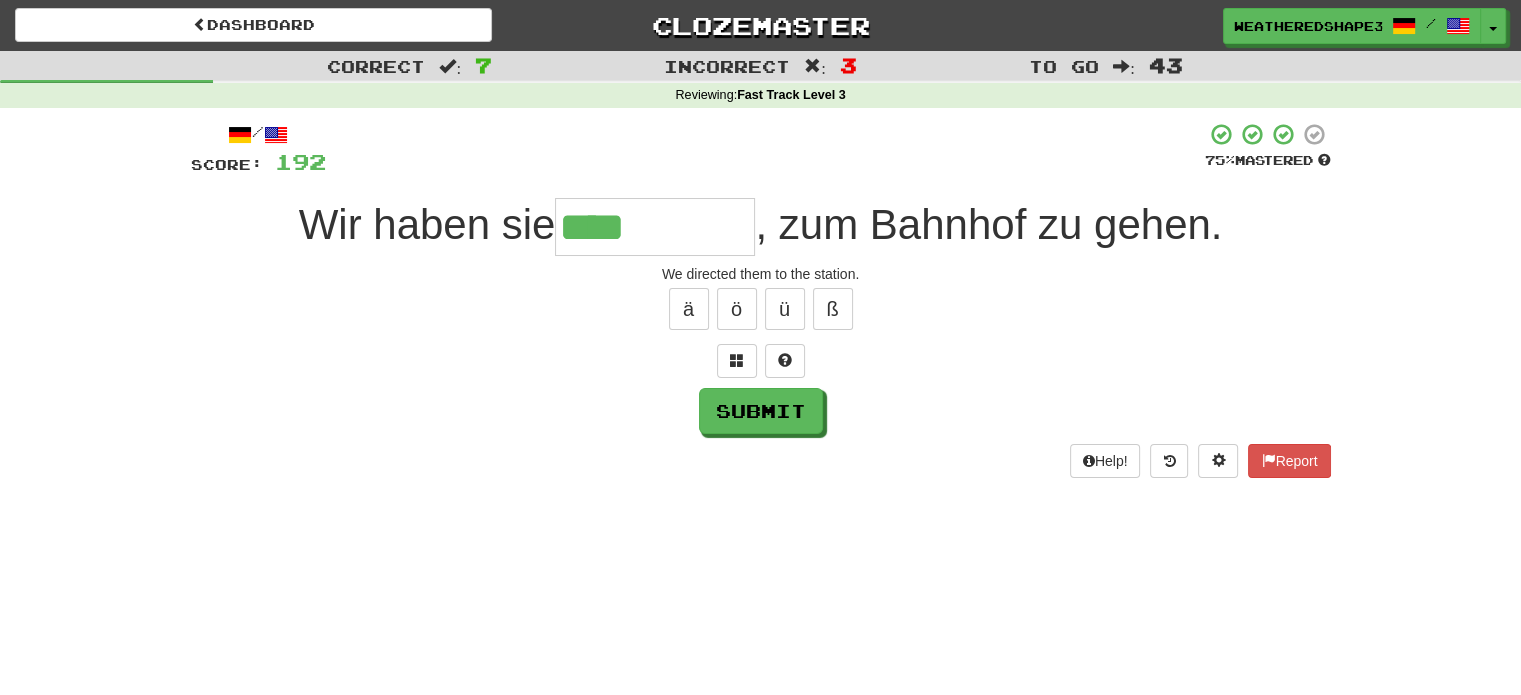 type on "**********" 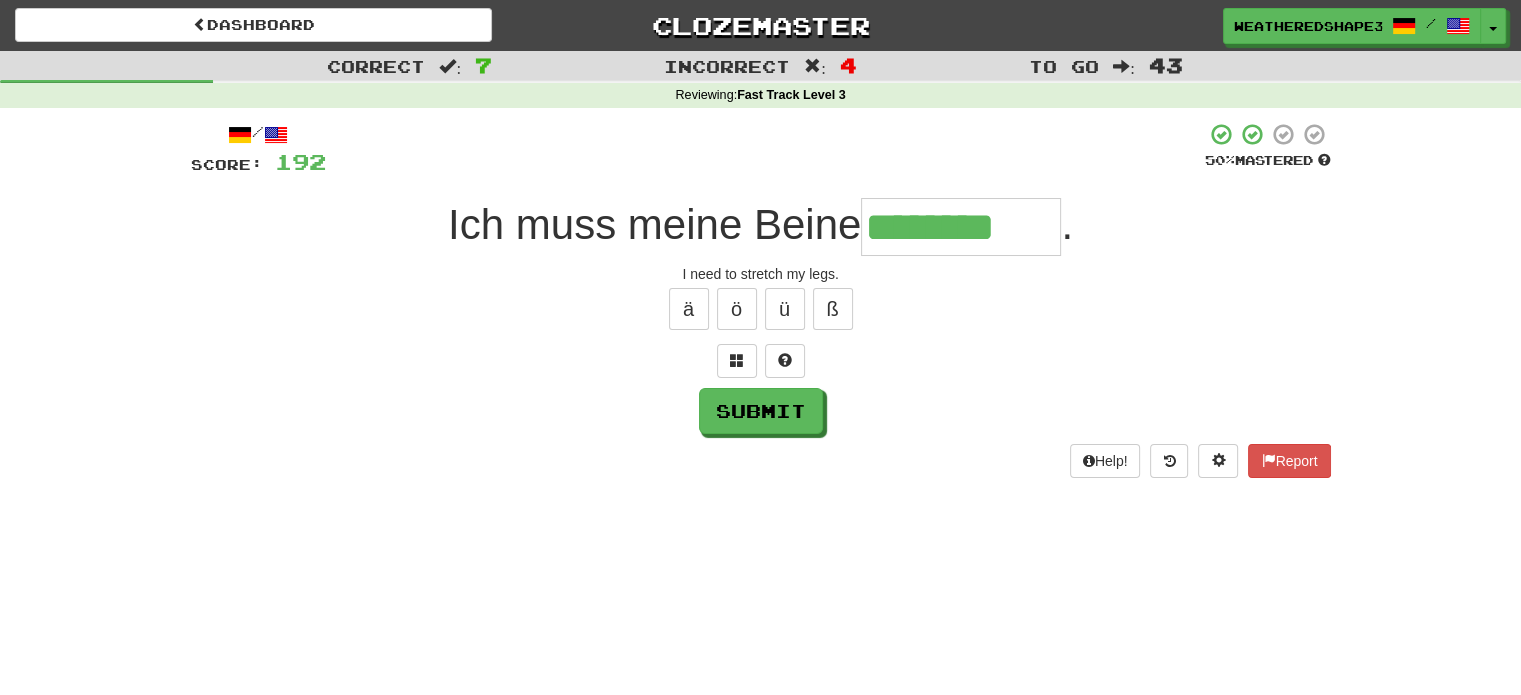 type on "********" 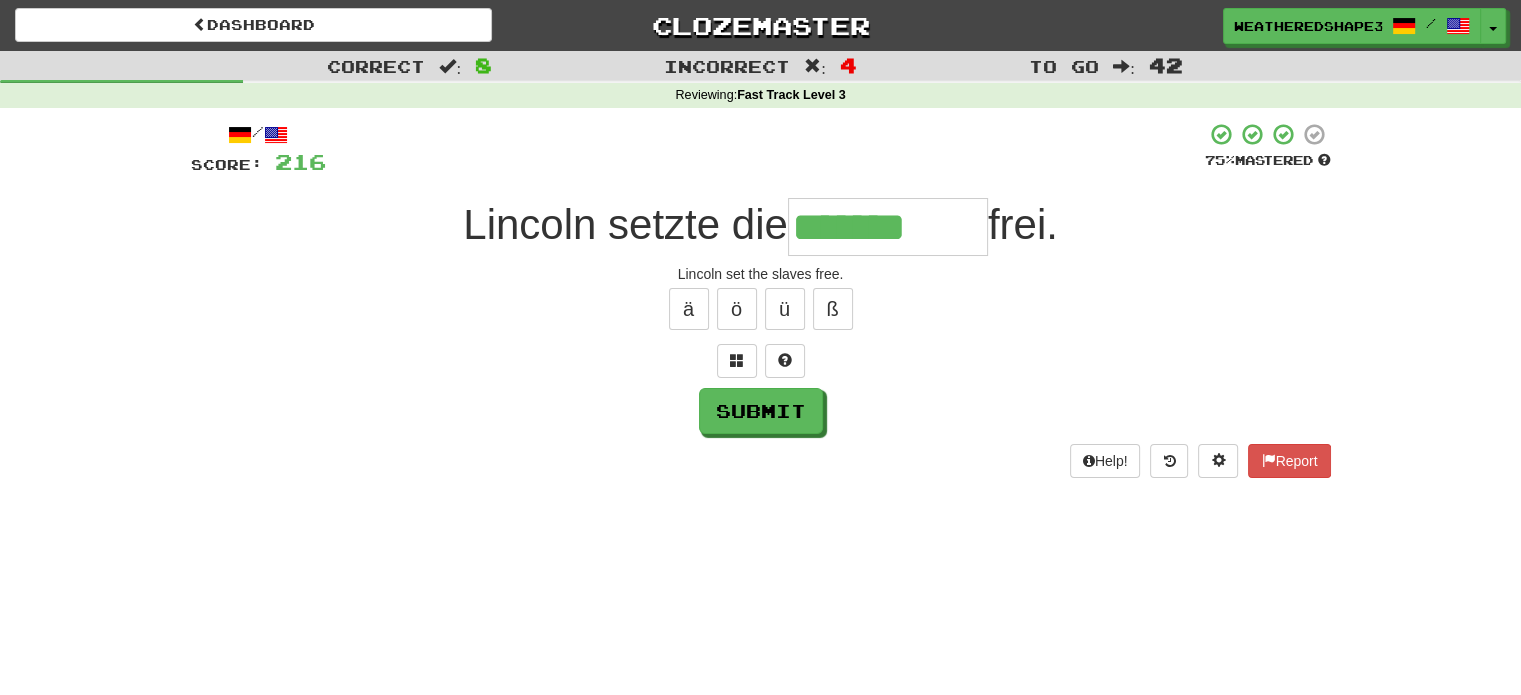 type on "*******" 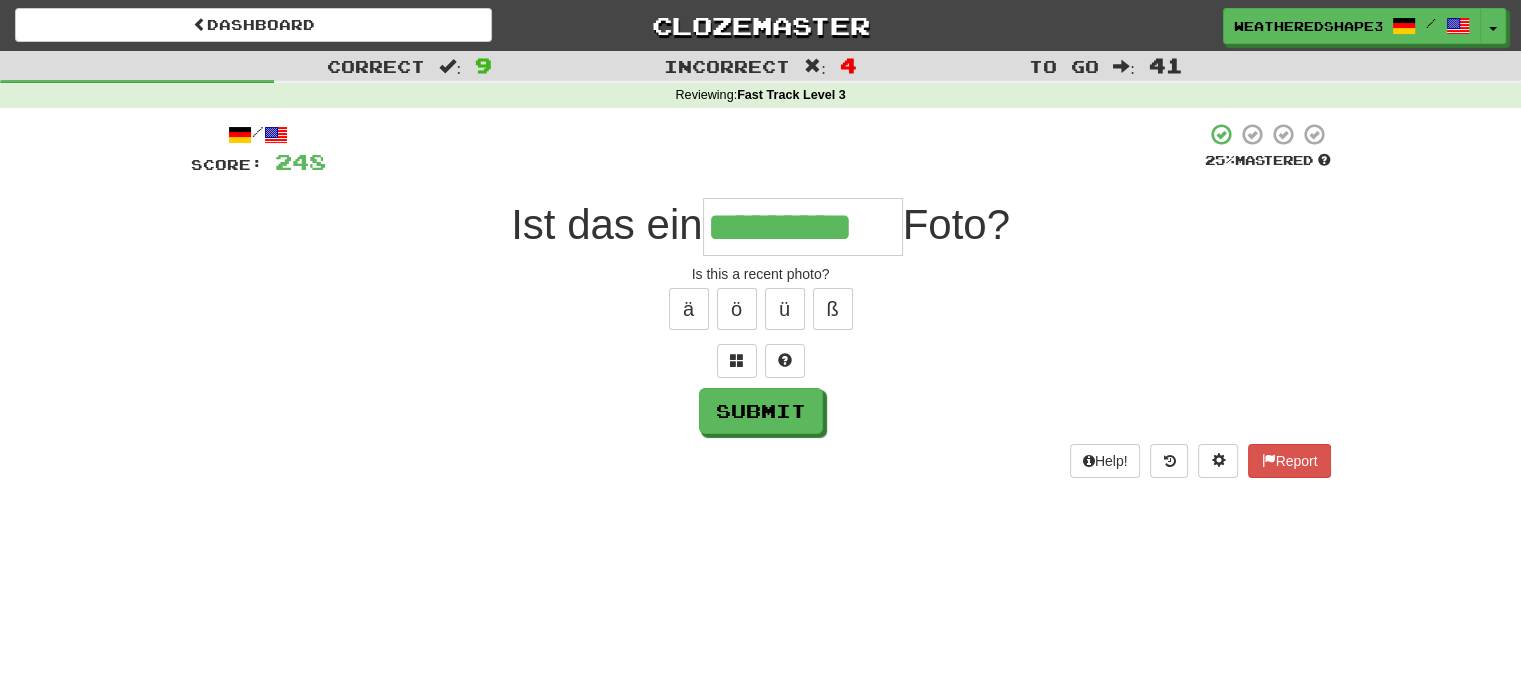 type on "*********" 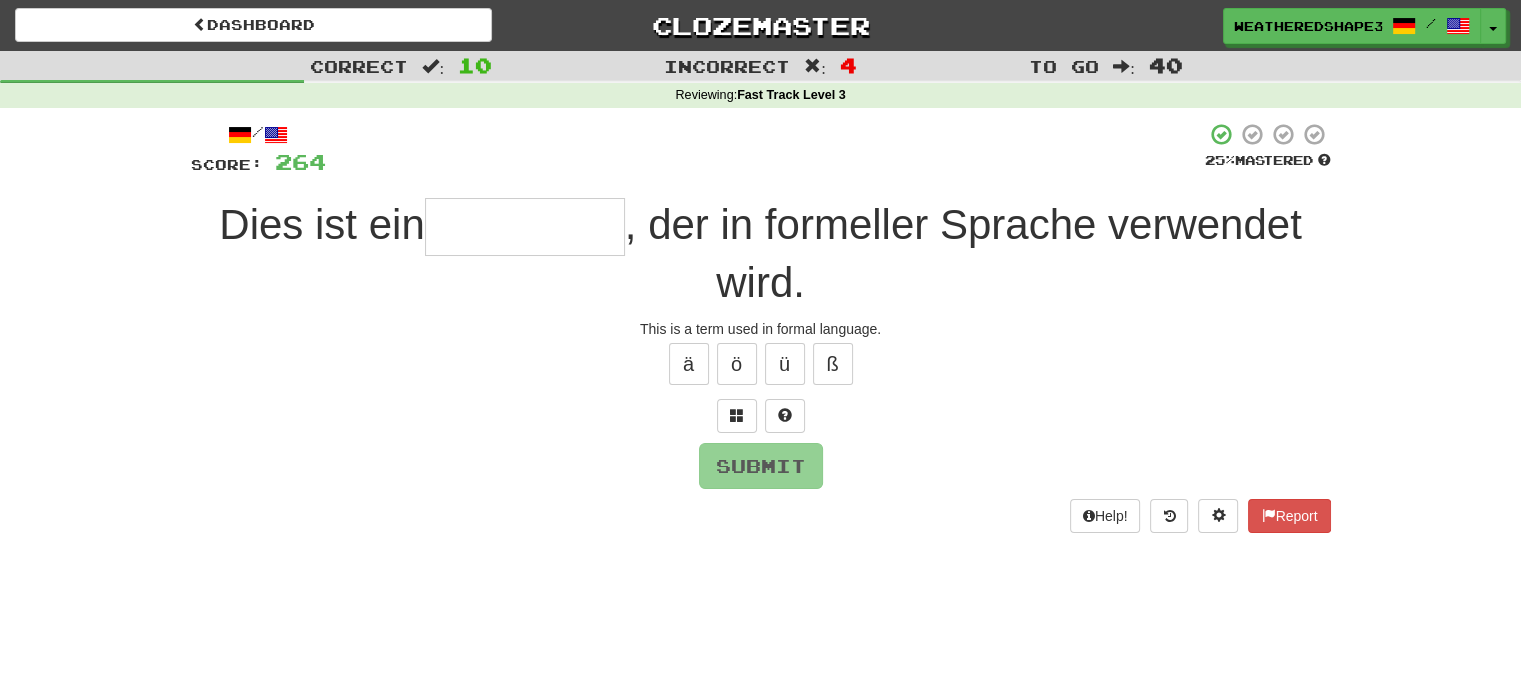 type on "*" 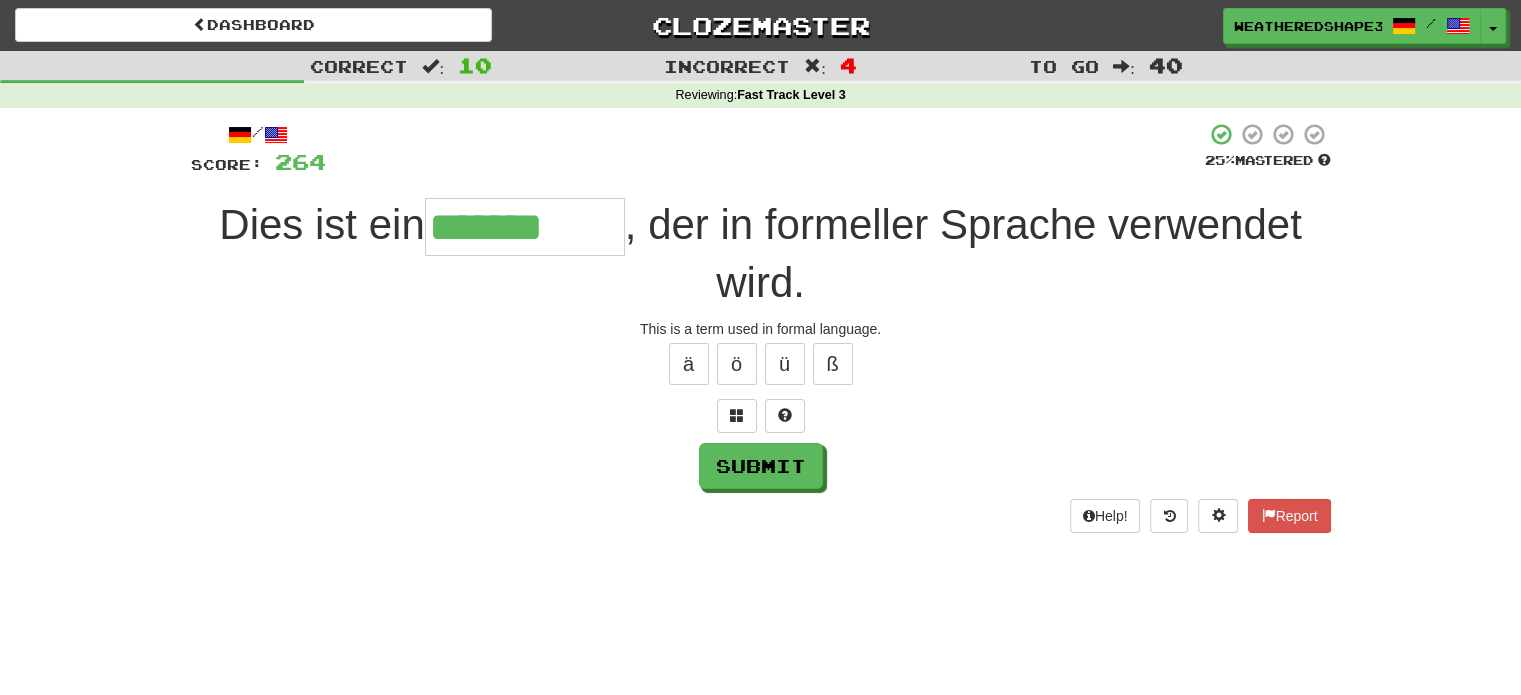 type on "*******" 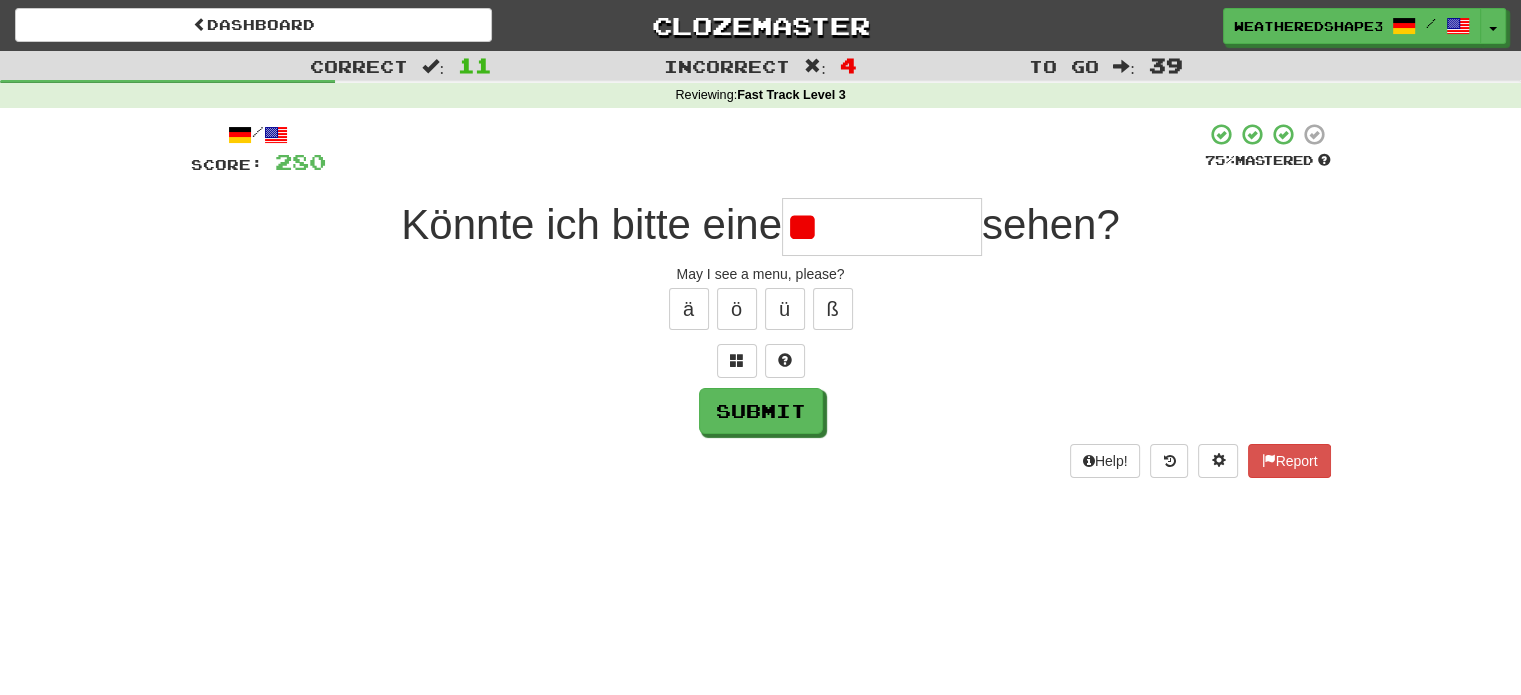 type on "*" 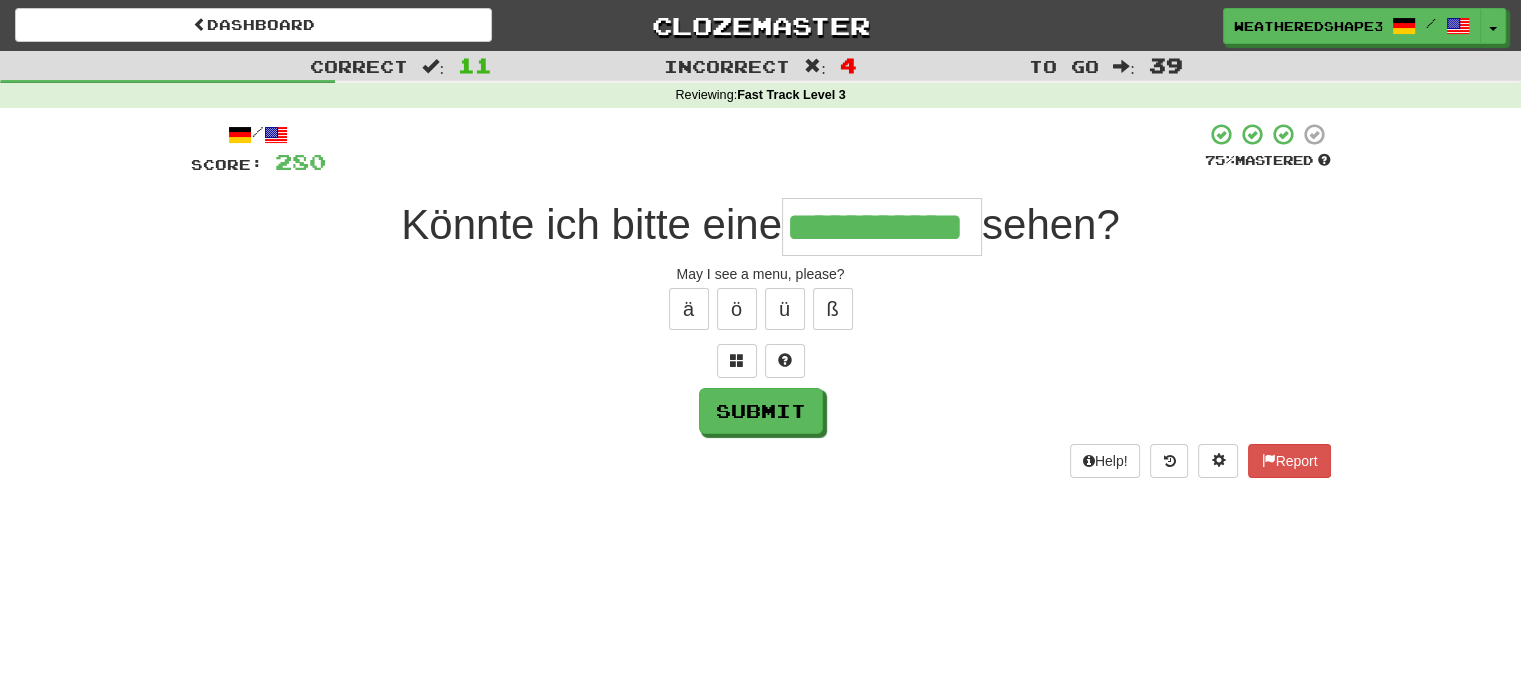 scroll, scrollTop: 0, scrollLeft: 0, axis: both 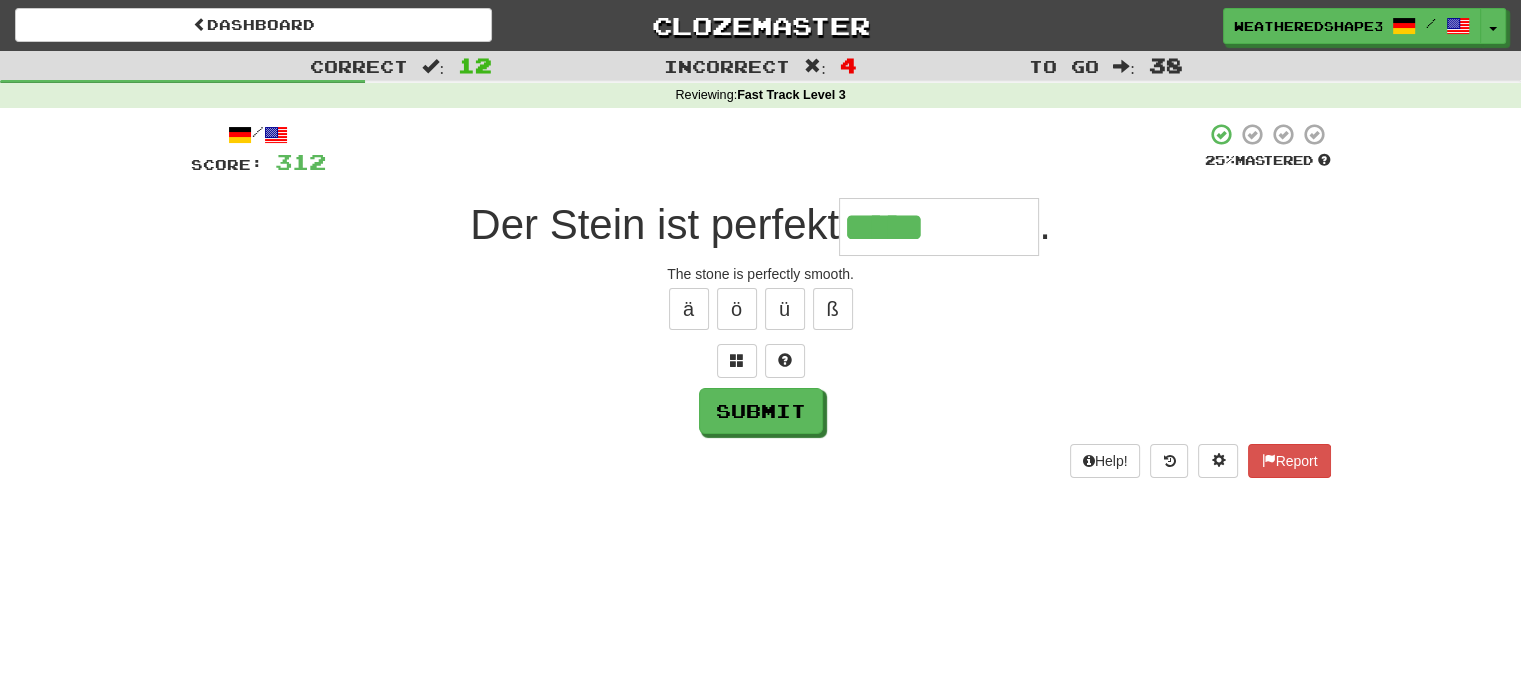 type on "*****" 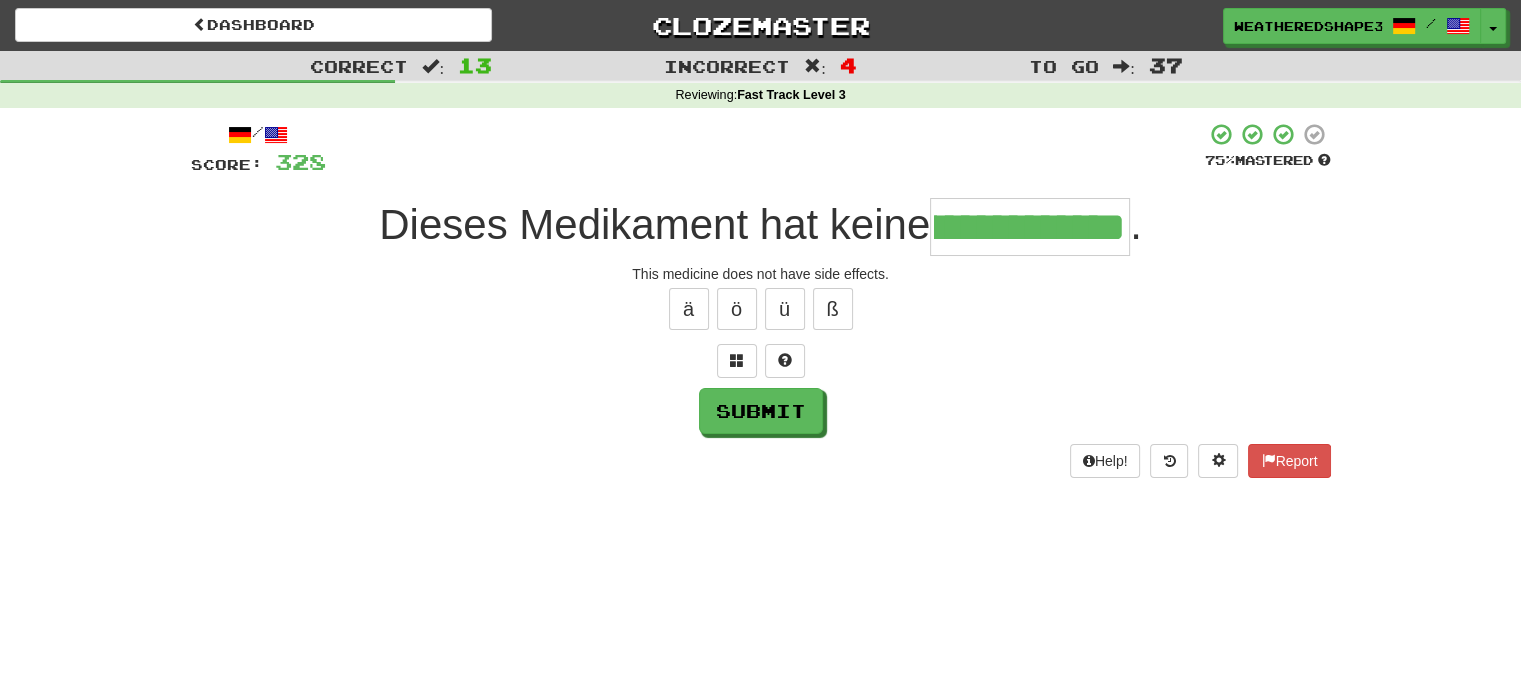 scroll, scrollTop: 0, scrollLeft: 115, axis: horizontal 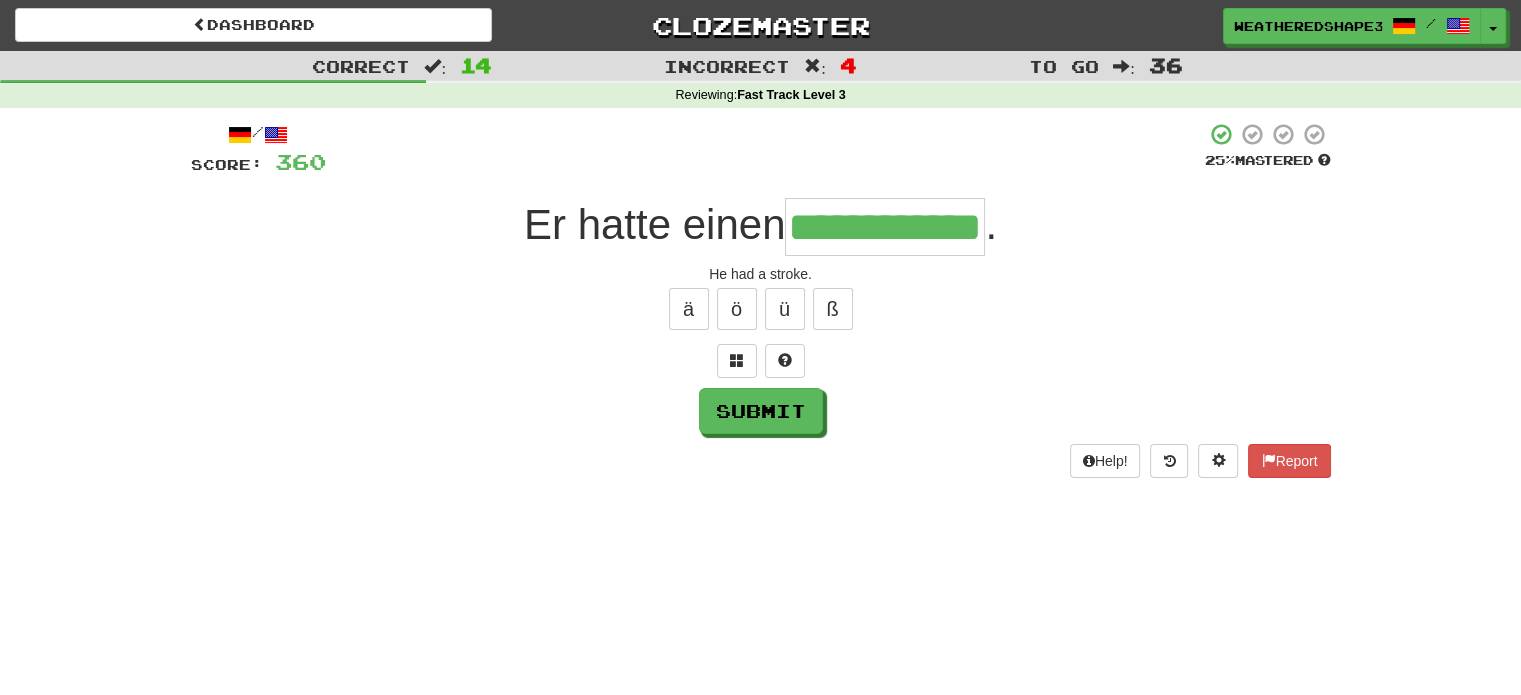 type on "**********" 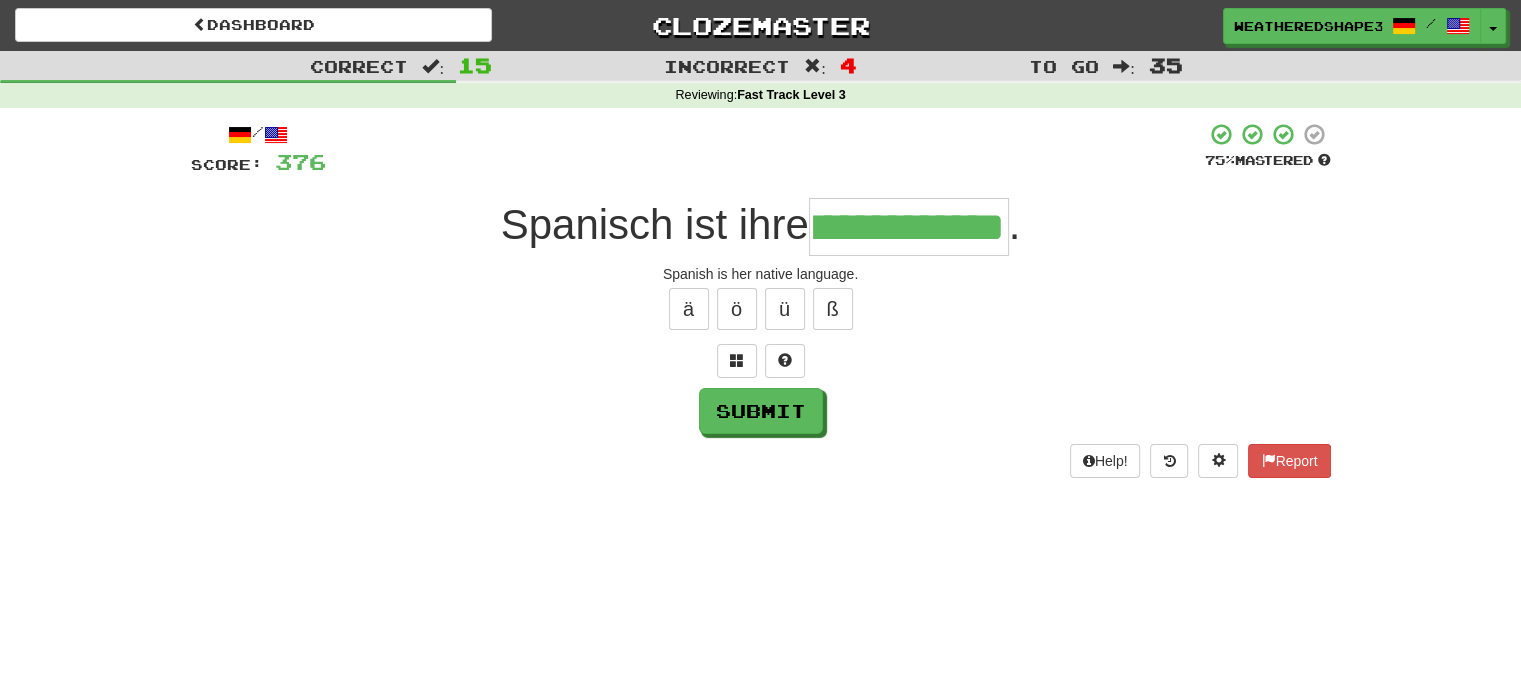 scroll, scrollTop: 0, scrollLeft: 76, axis: horizontal 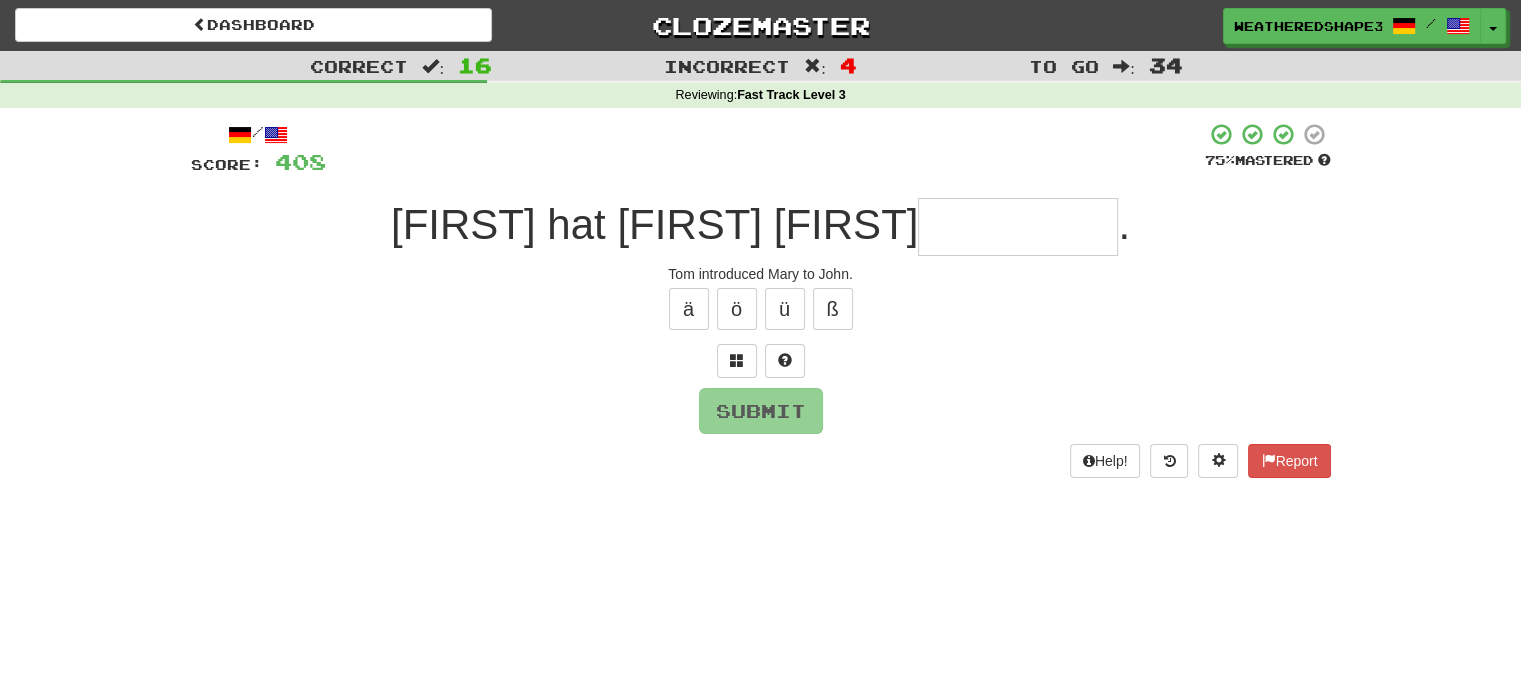 type on "*" 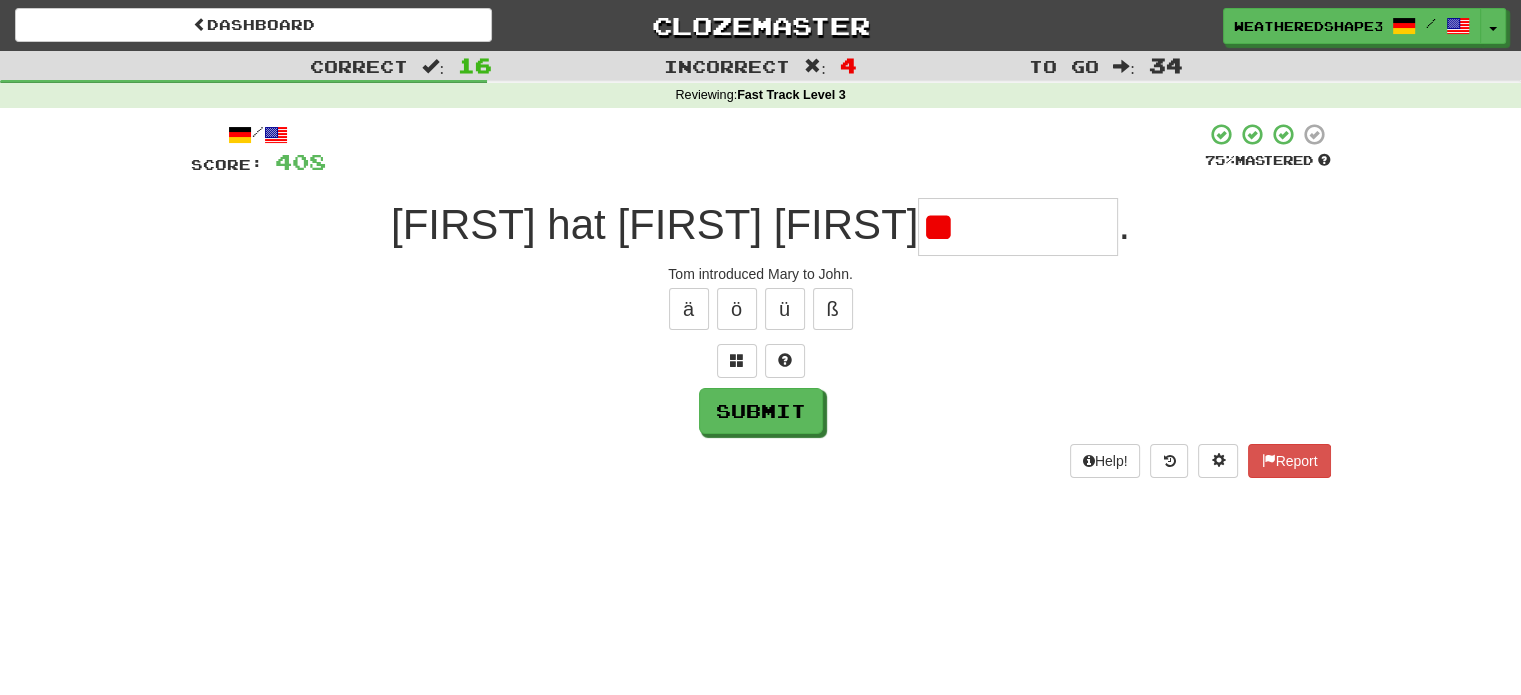 type on "*" 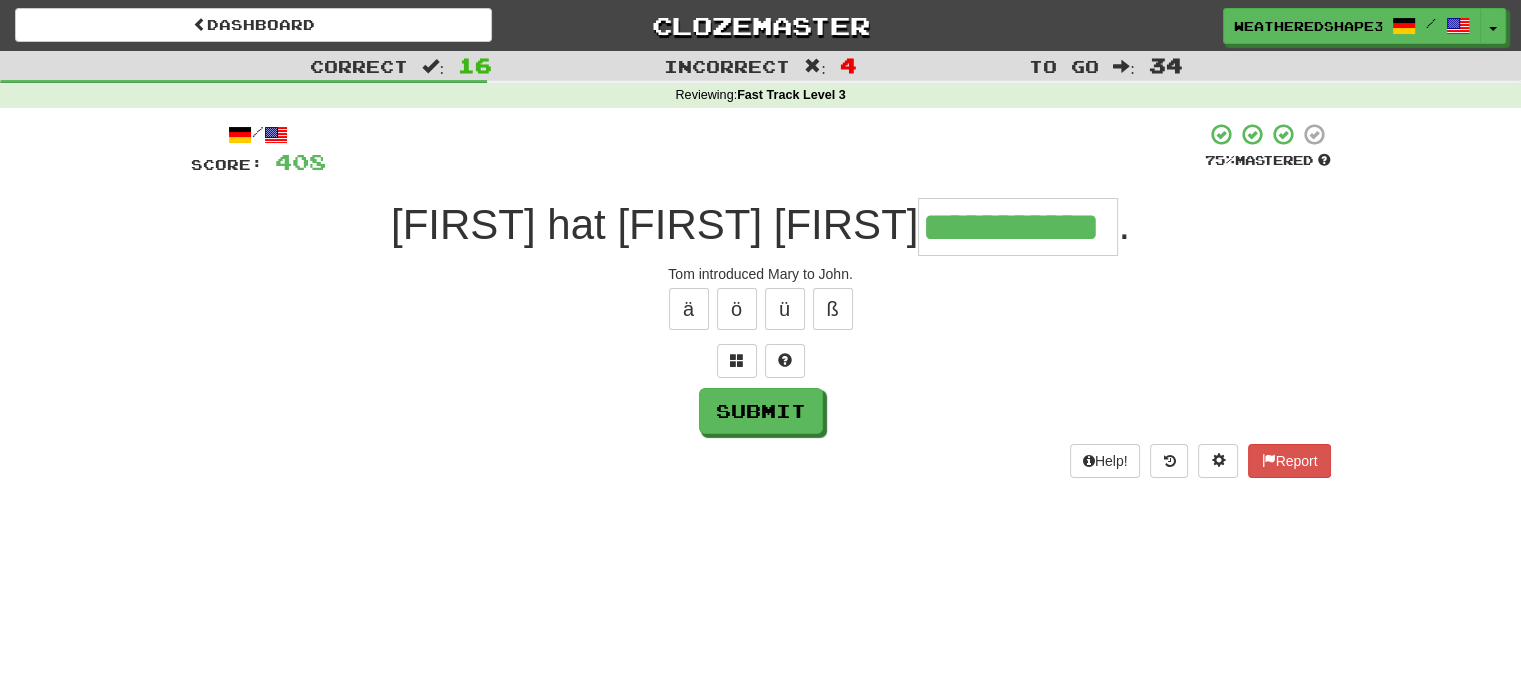 type on "**********" 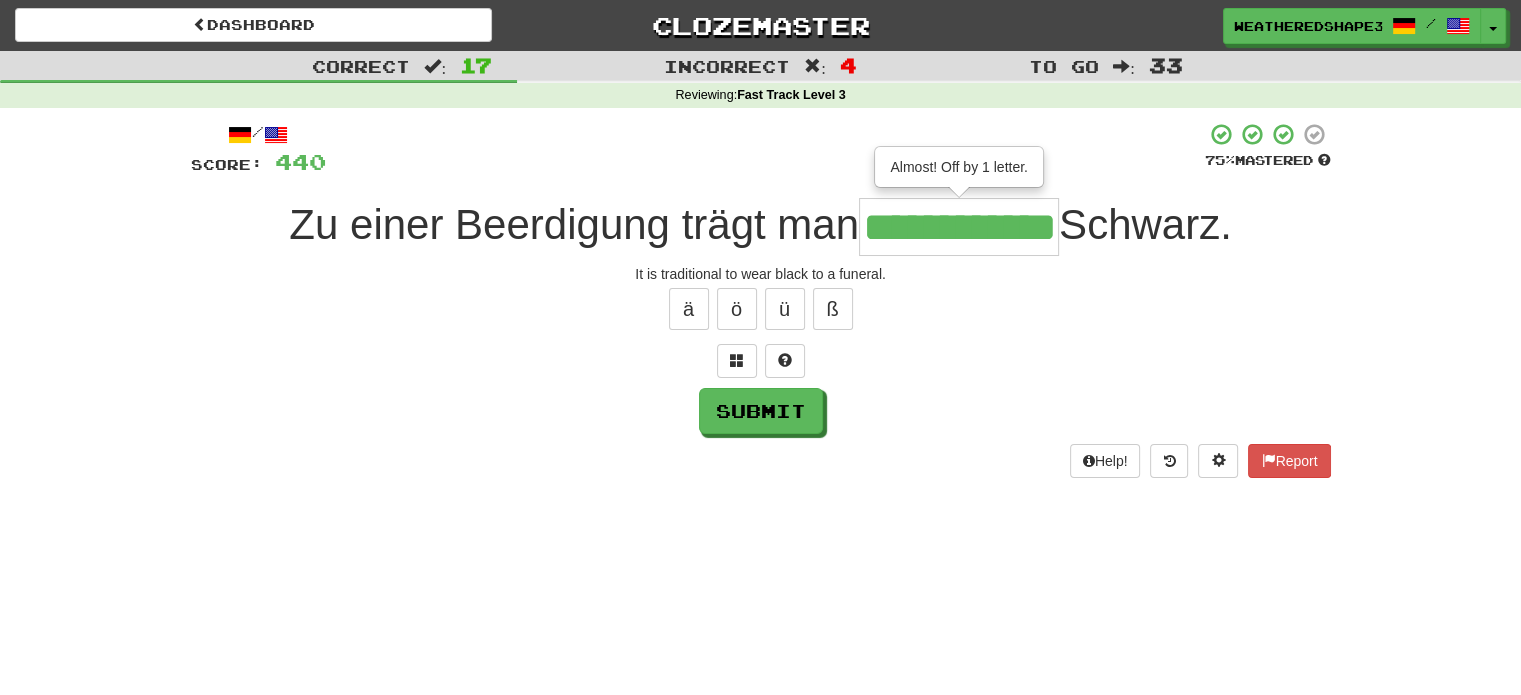 type on "**********" 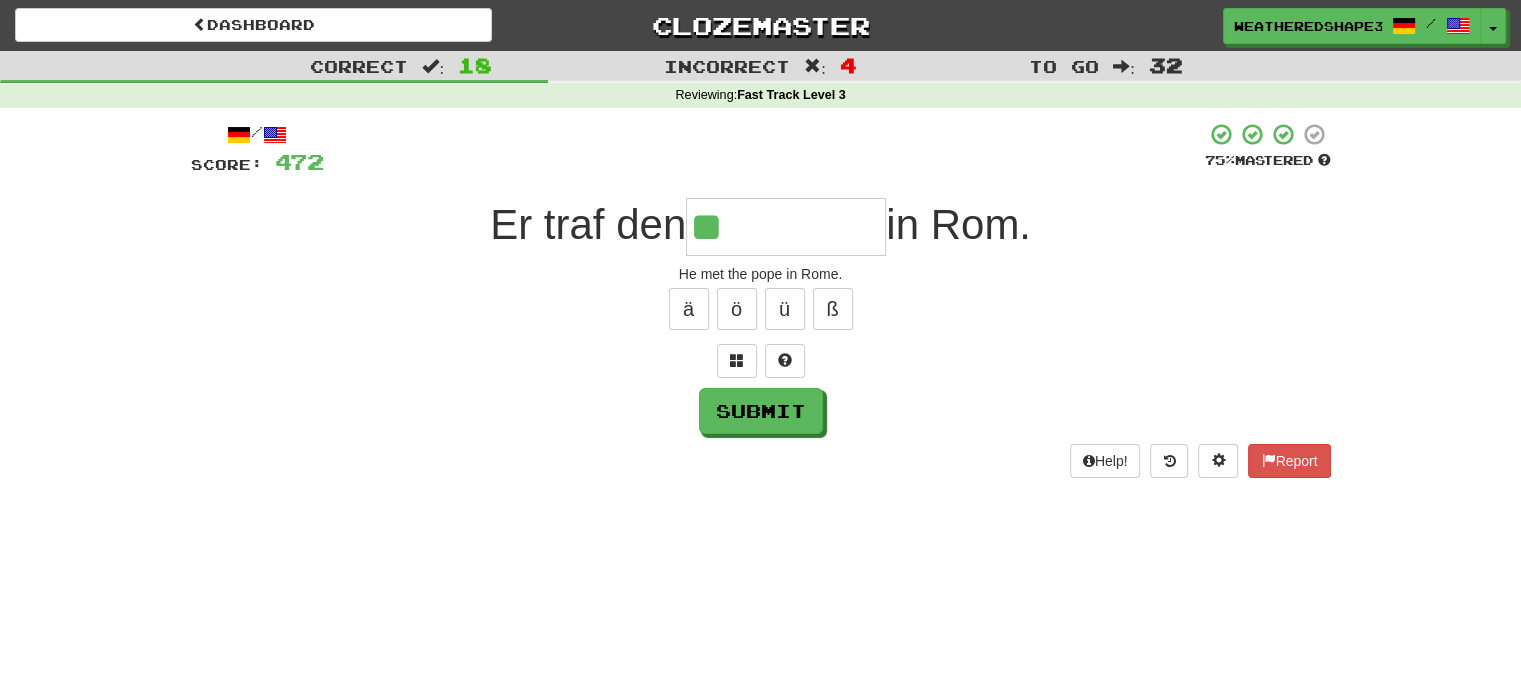 type on "*" 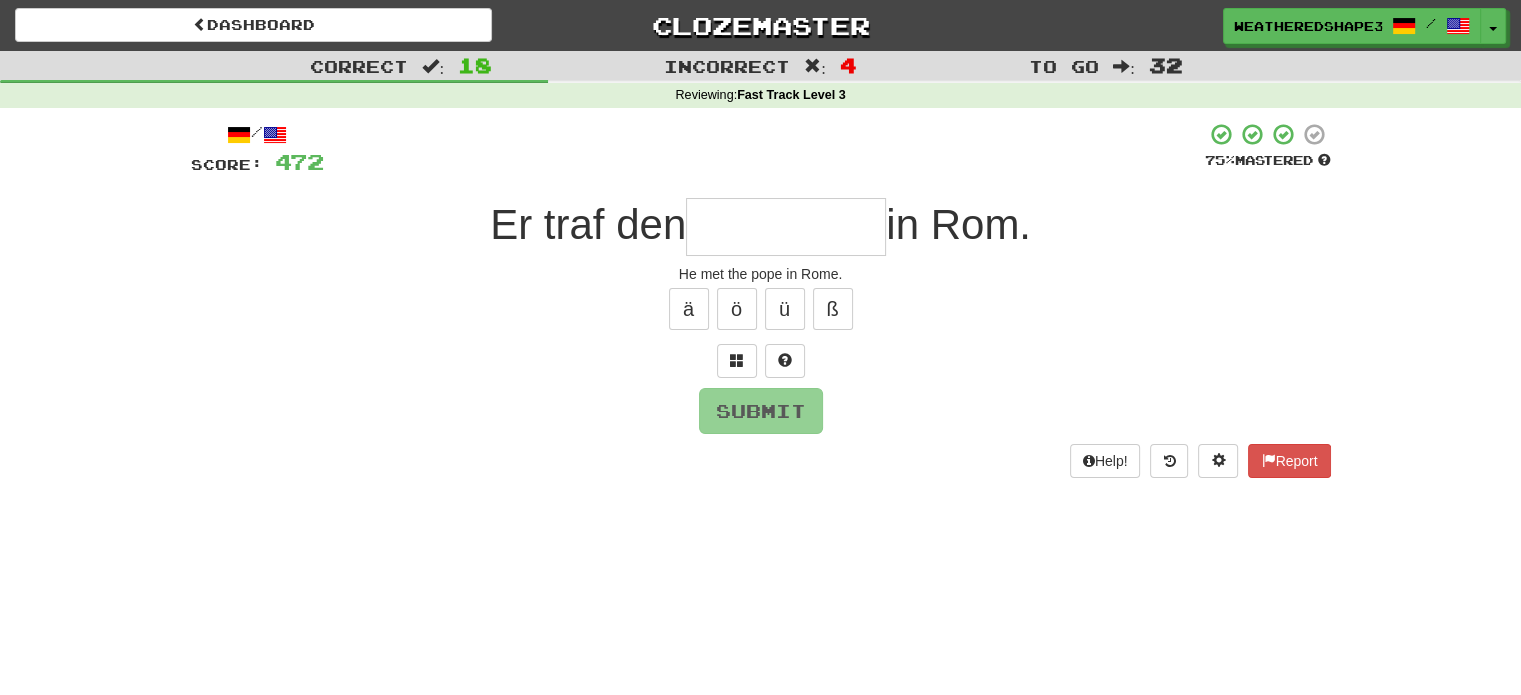 type on "*" 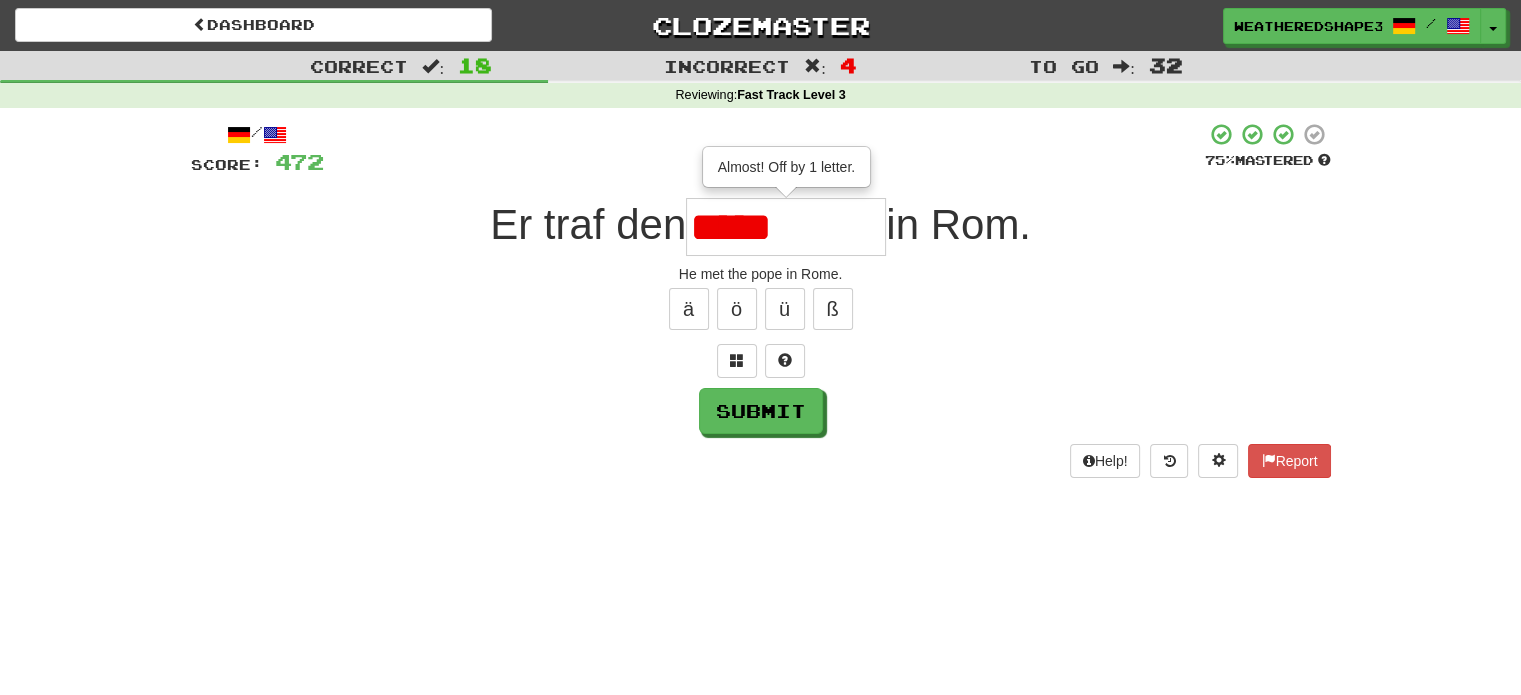 type on "*****" 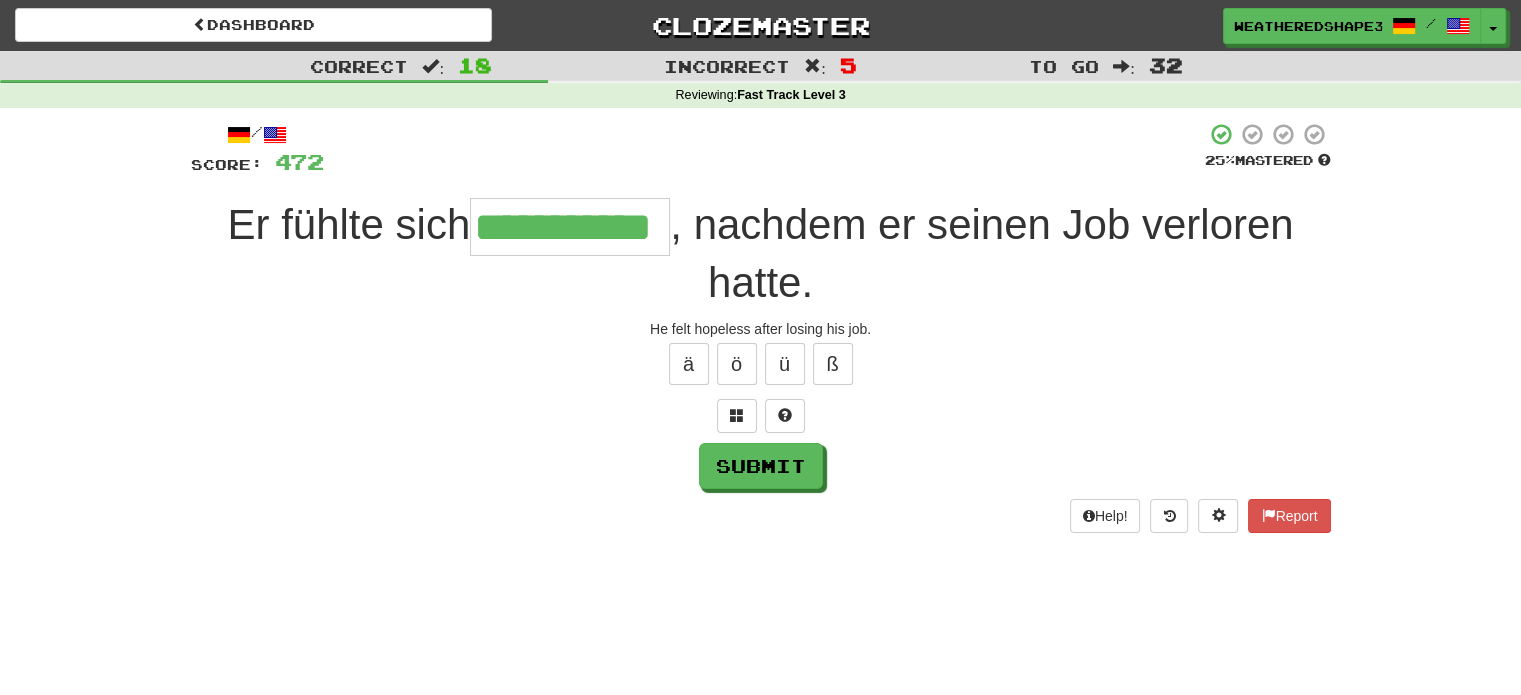 scroll, scrollTop: 0, scrollLeft: 44, axis: horizontal 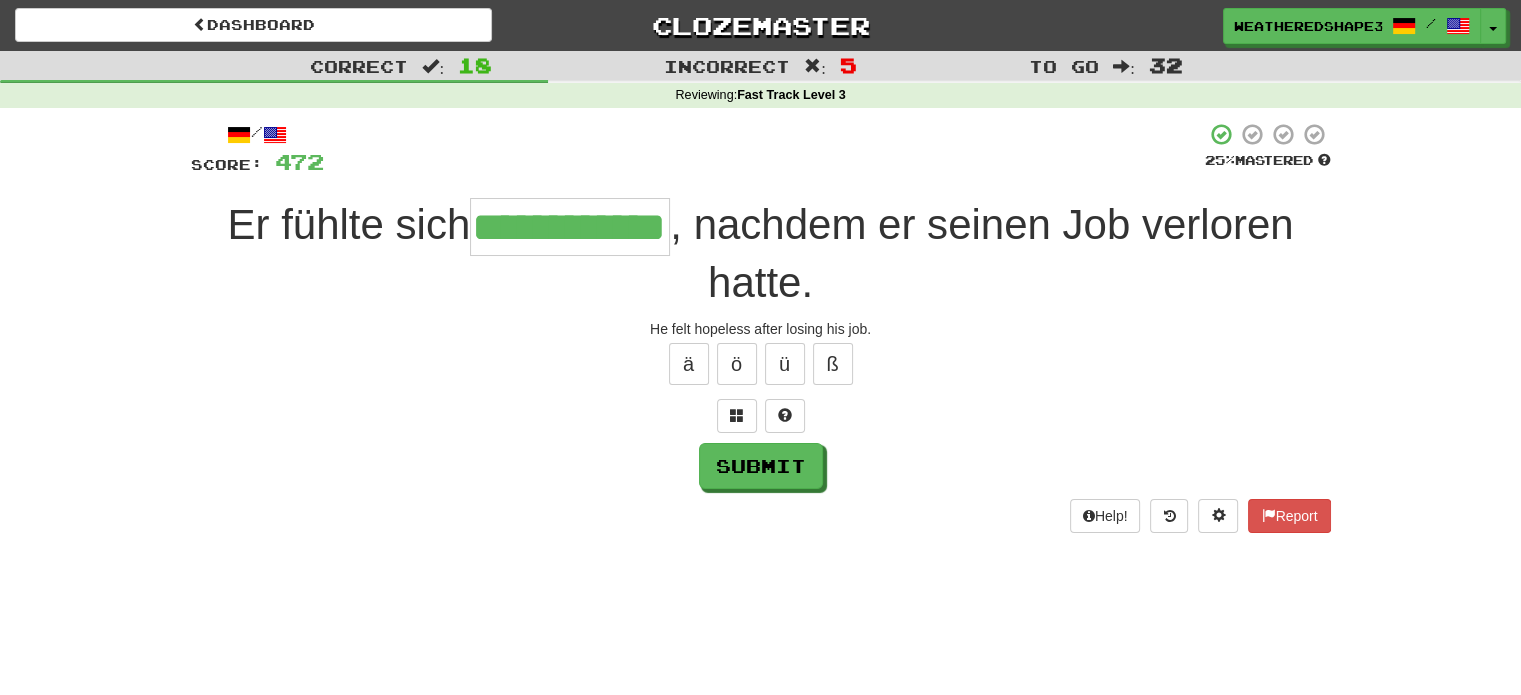 type on "**********" 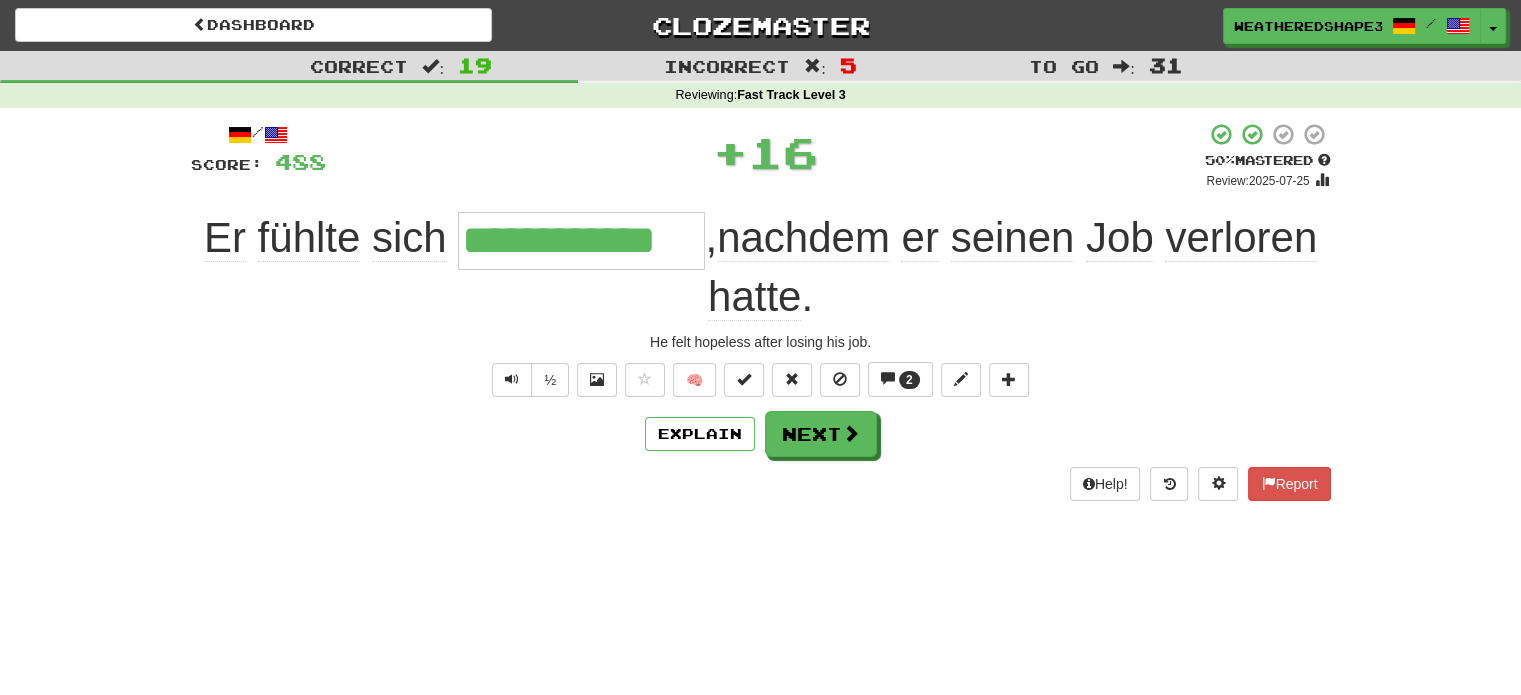 scroll, scrollTop: 0, scrollLeft: 0, axis: both 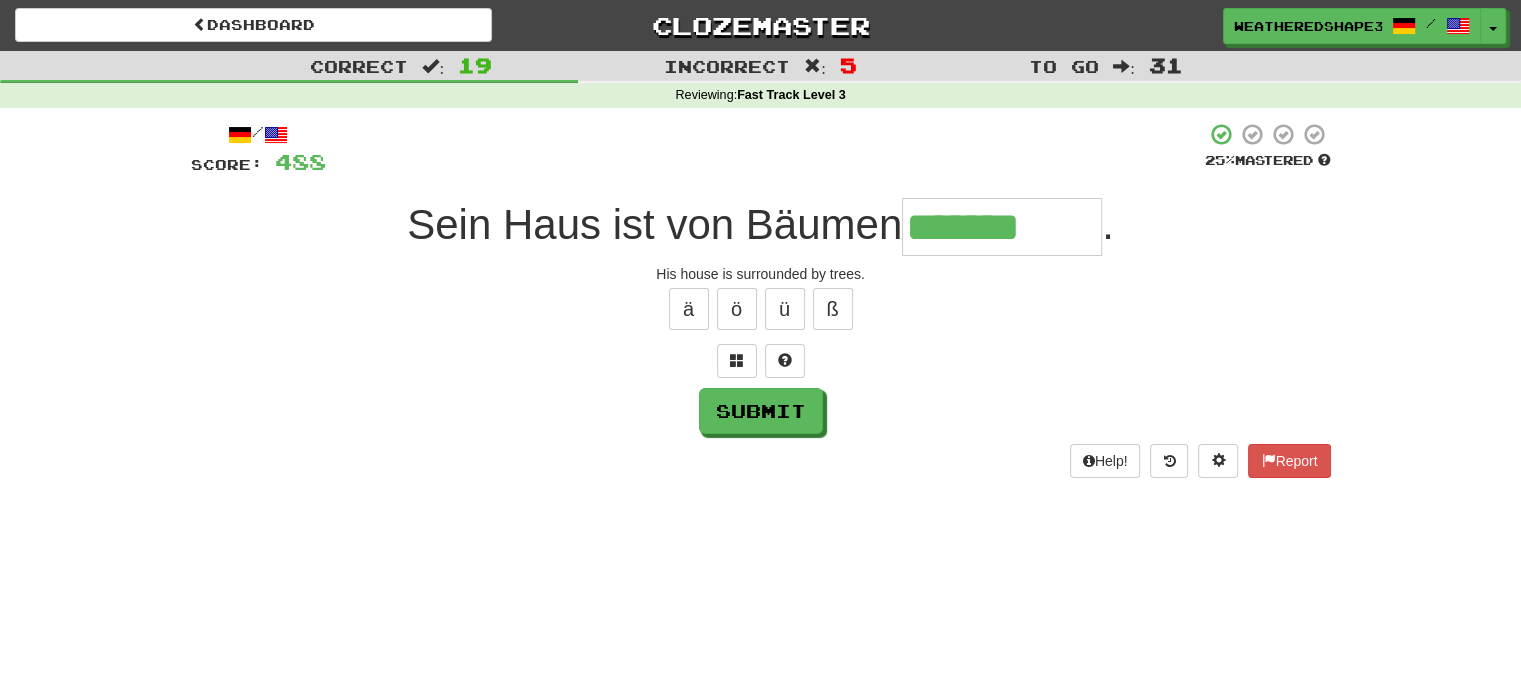 type on "*******" 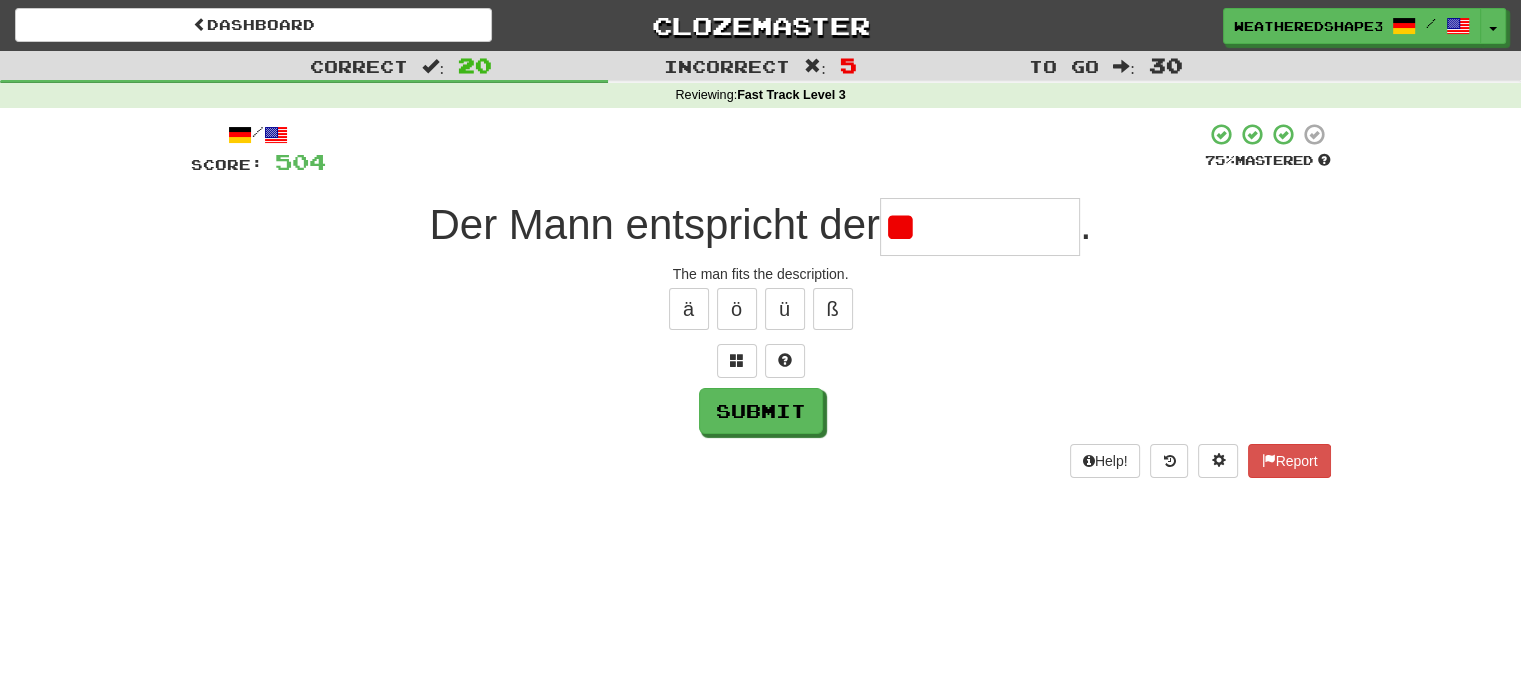 type on "*" 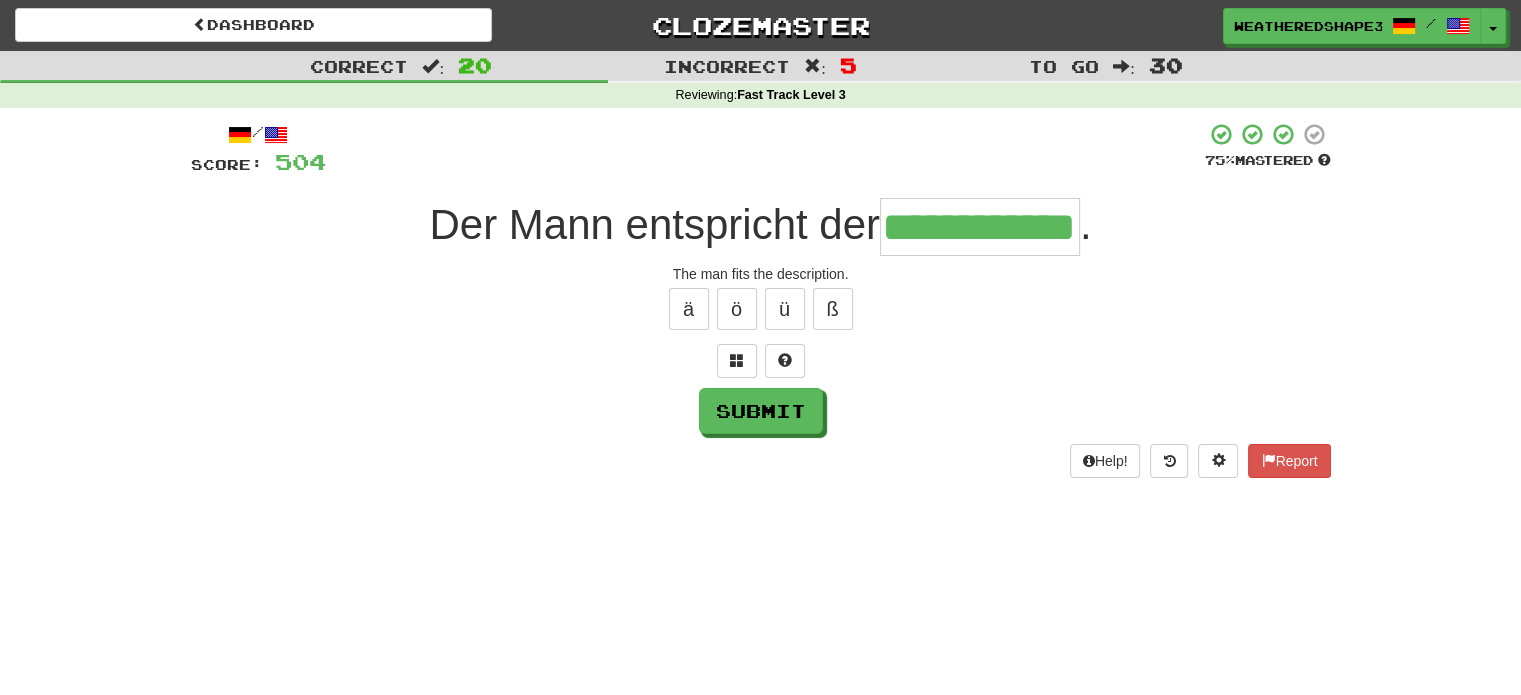 scroll, scrollTop: 0, scrollLeft: 59, axis: horizontal 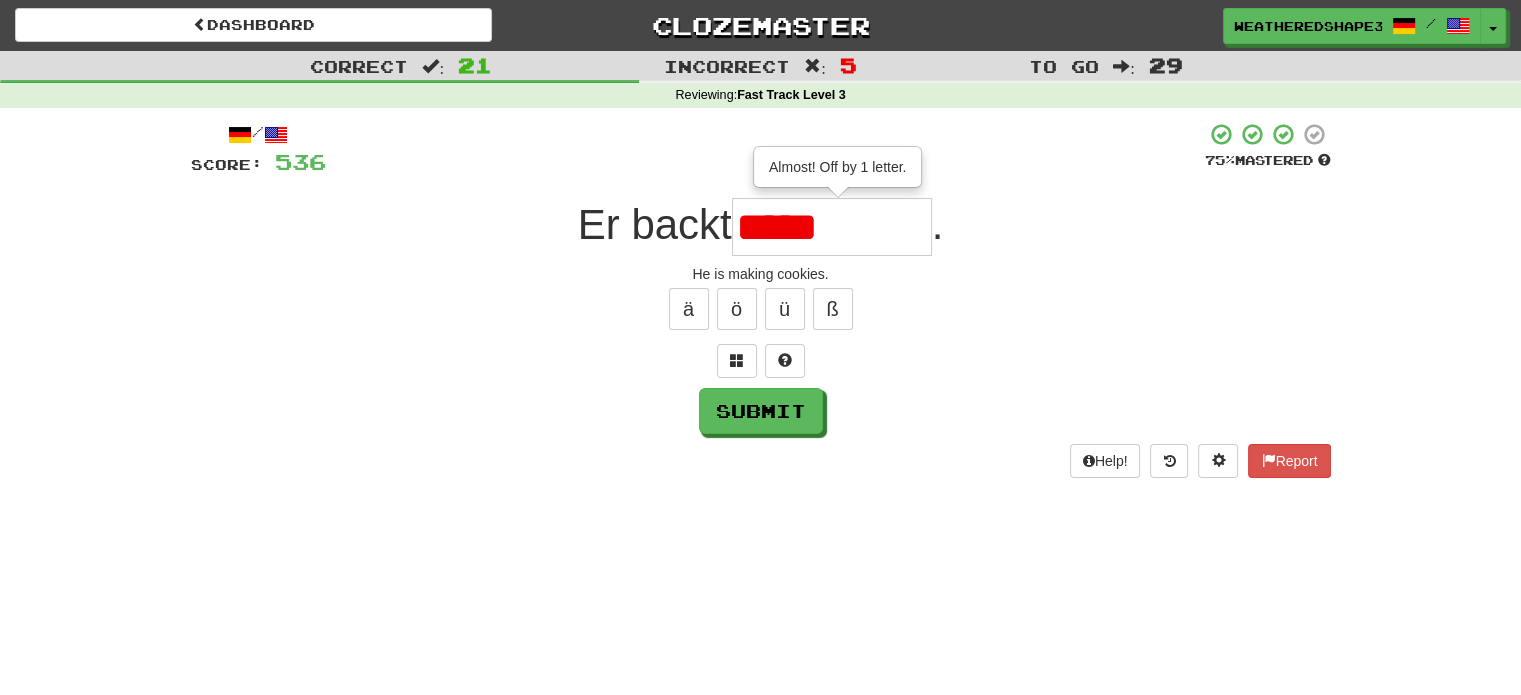 type on "*****" 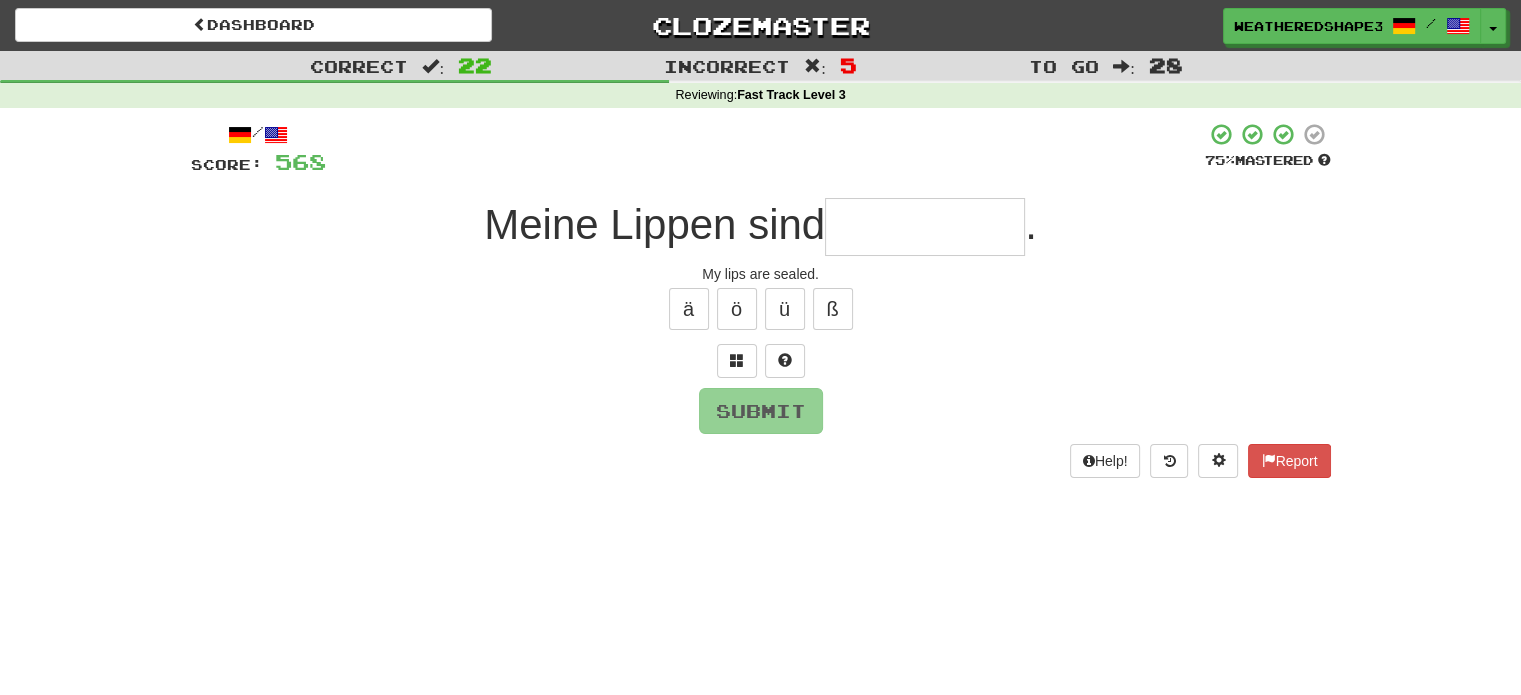 type on "*" 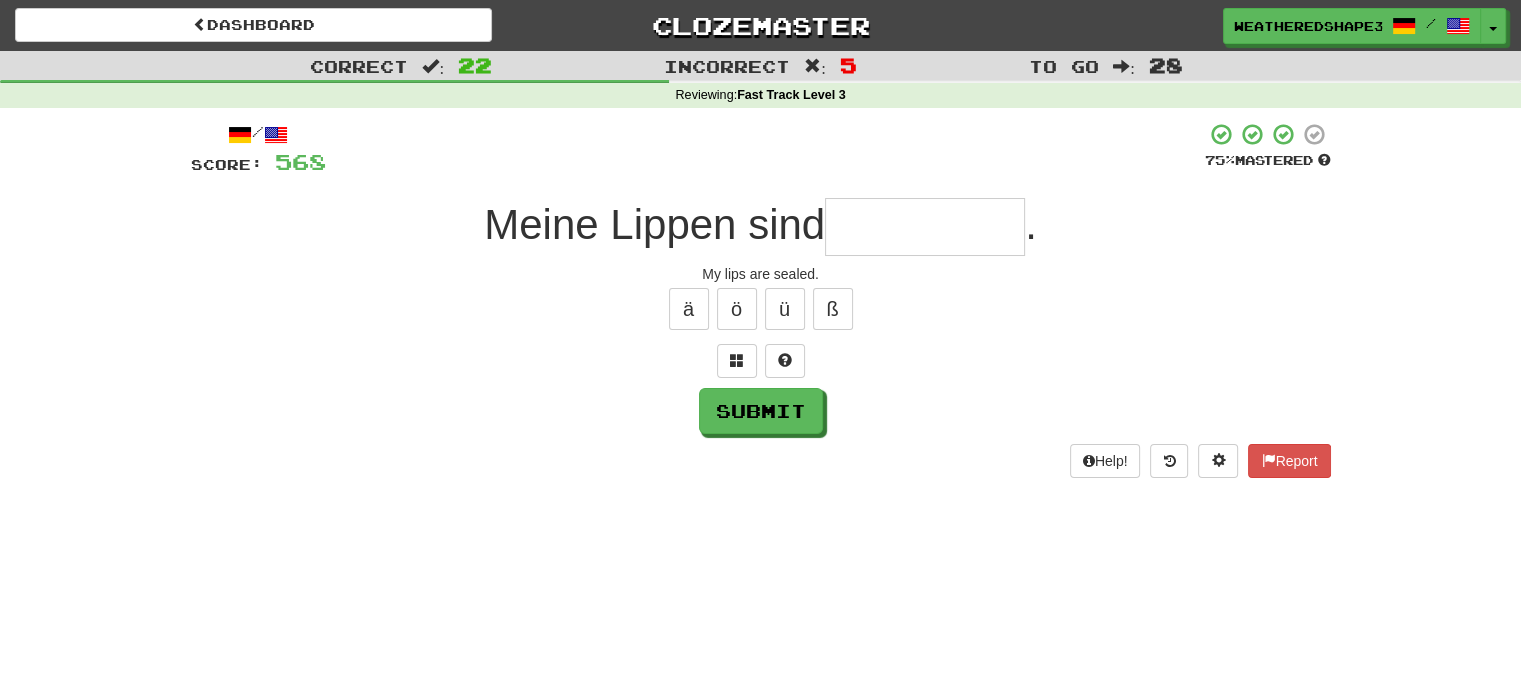 type on "*" 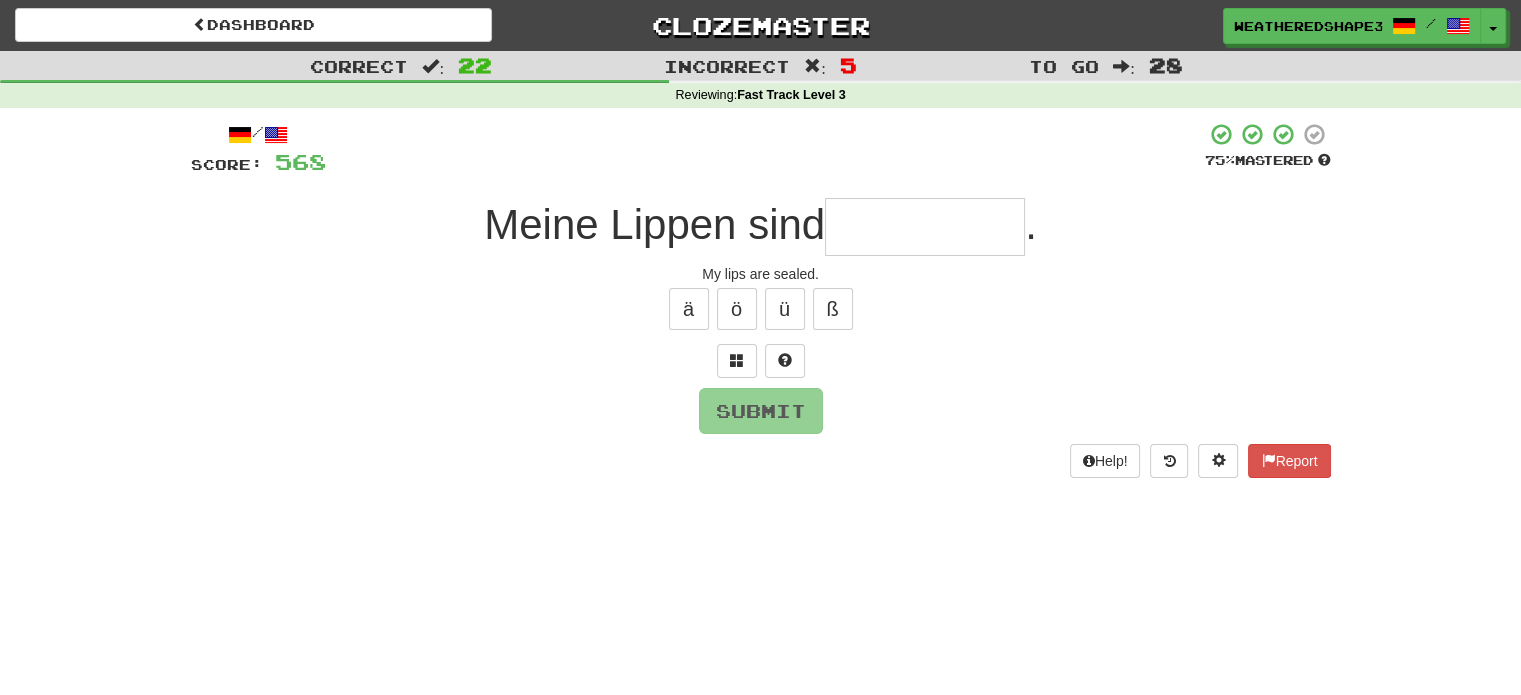 type on "*" 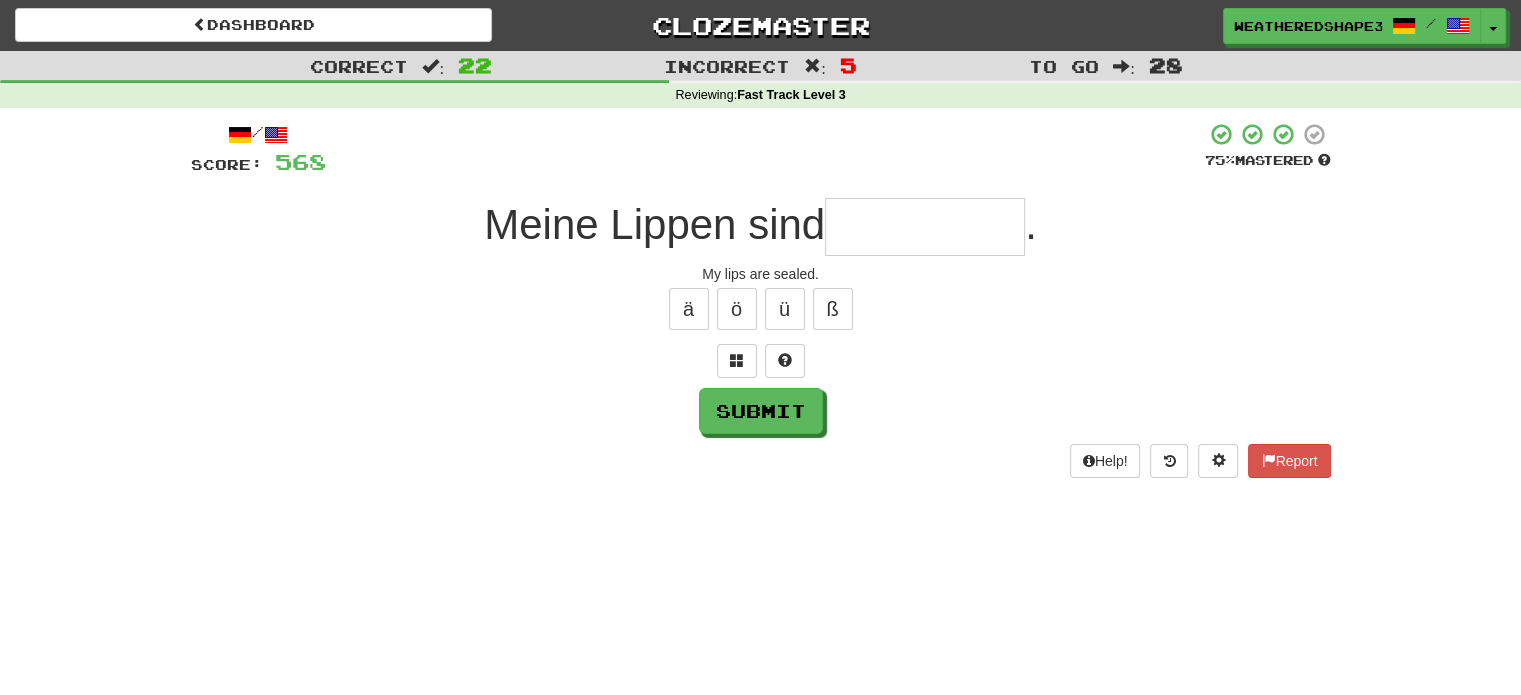 type on "*" 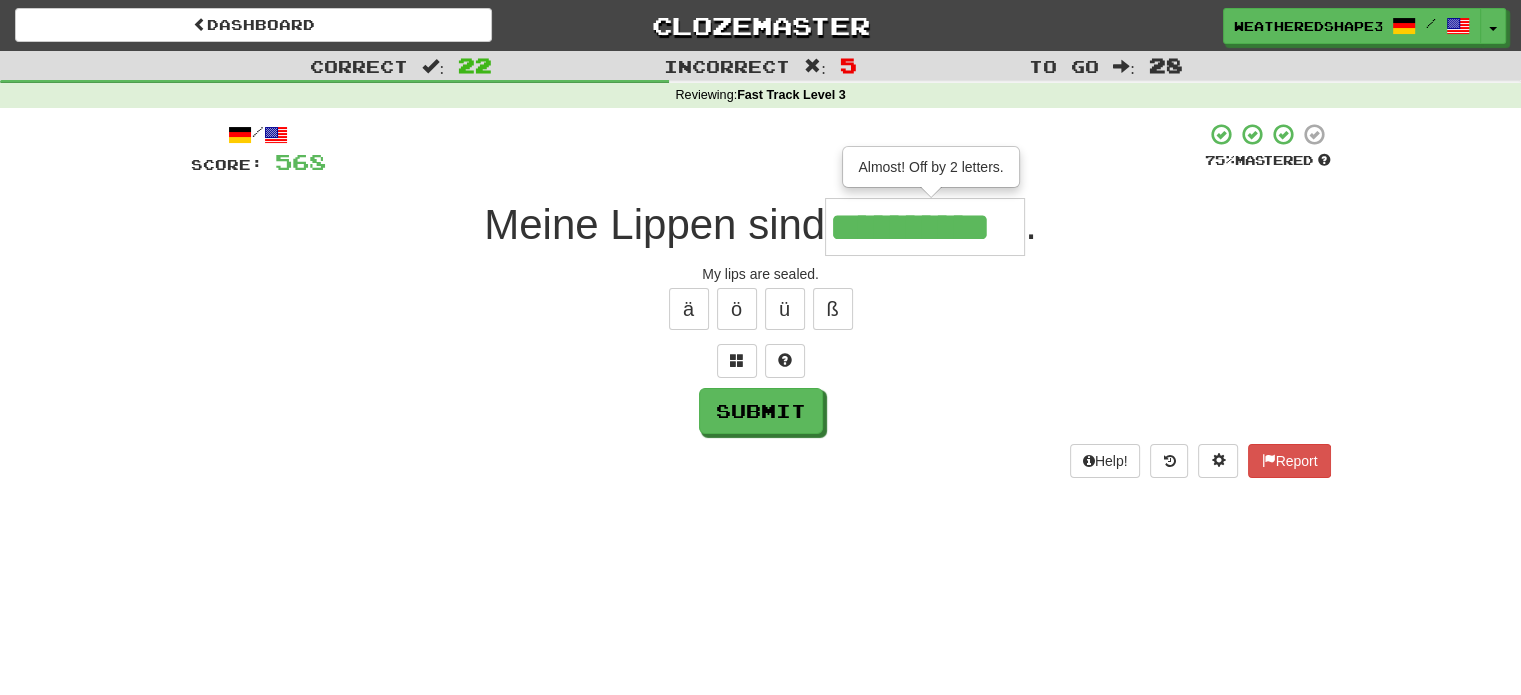 type on "**********" 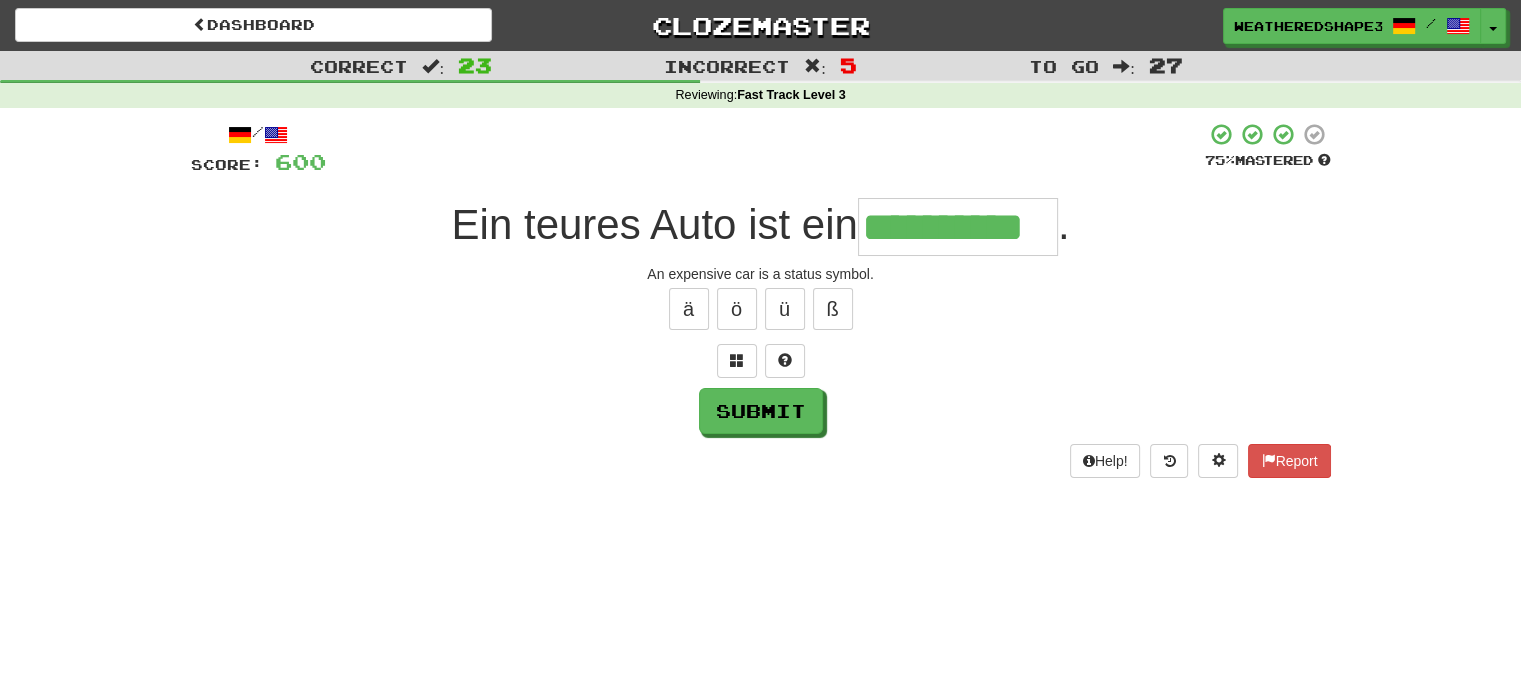scroll, scrollTop: 0, scrollLeft: 43, axis: horizontal 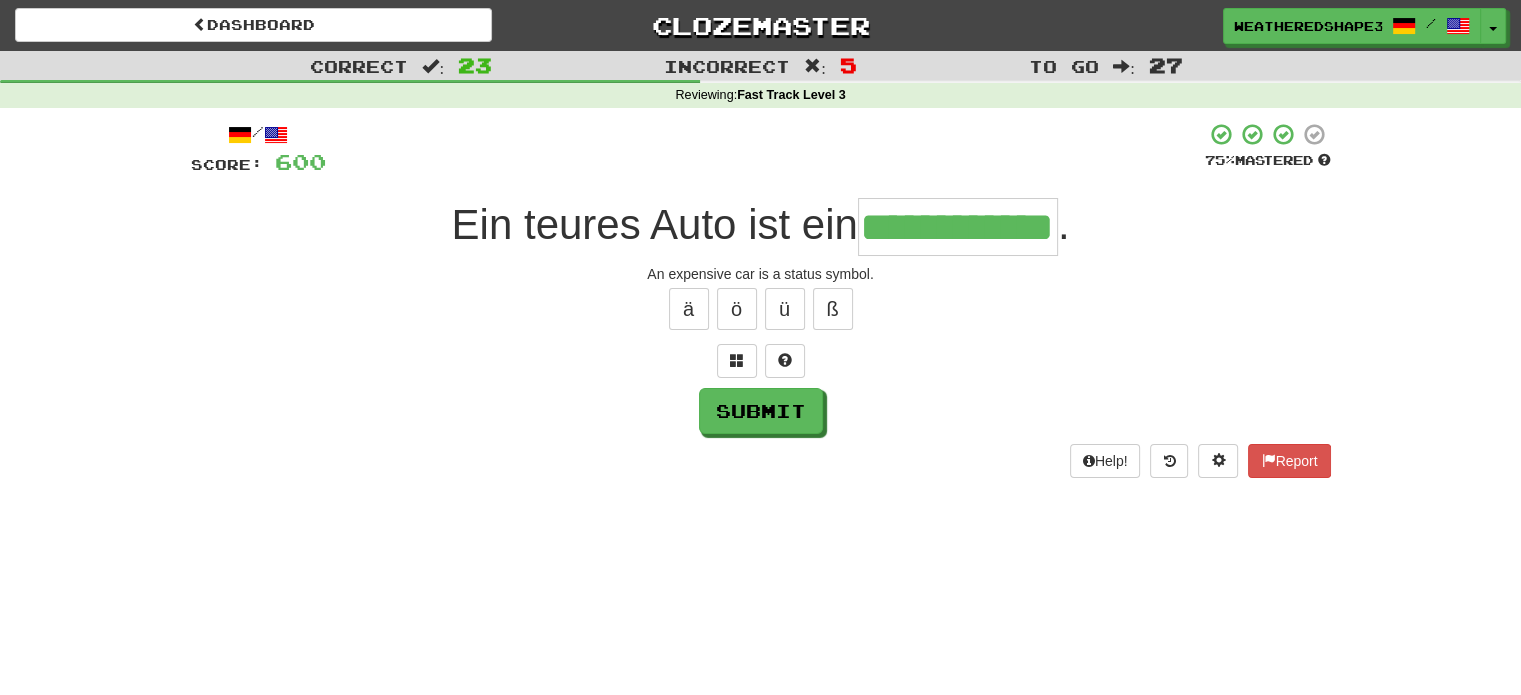 type on "**********" 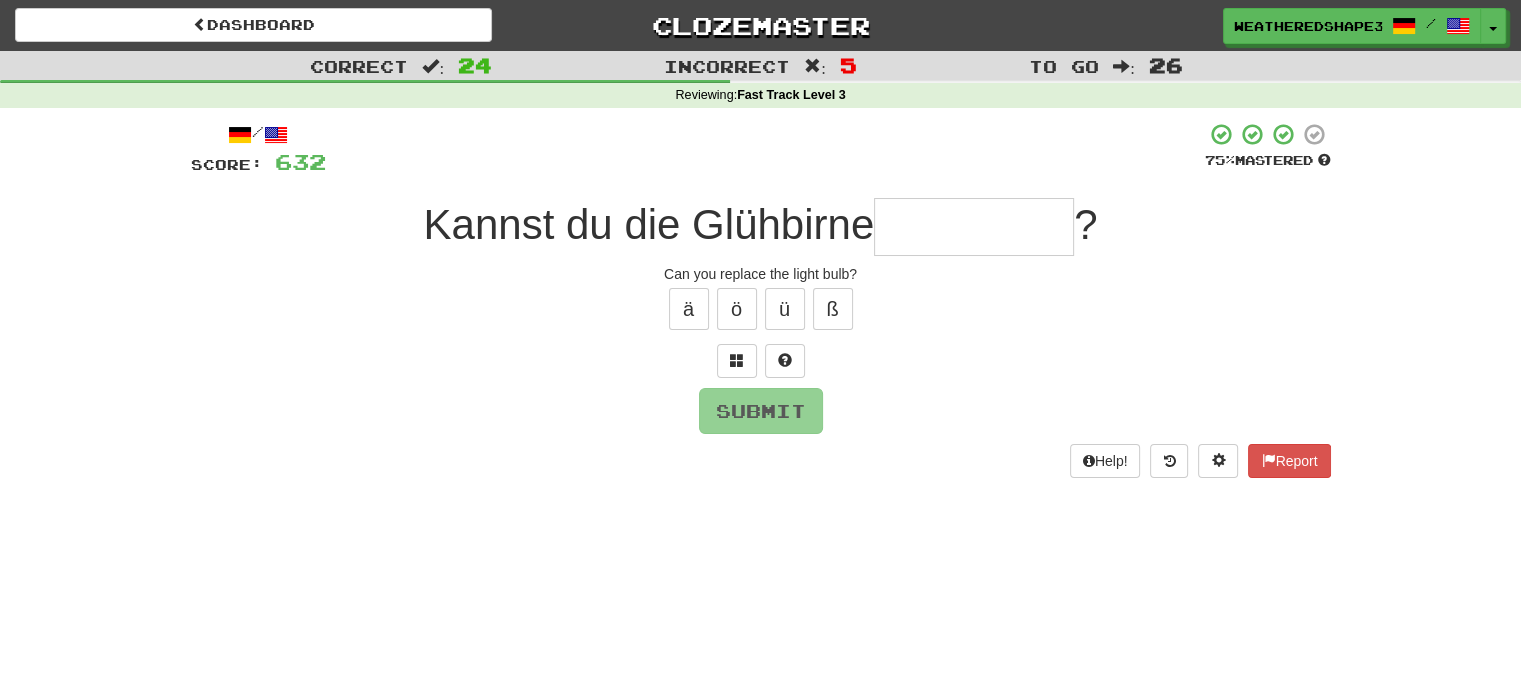 type on "*" 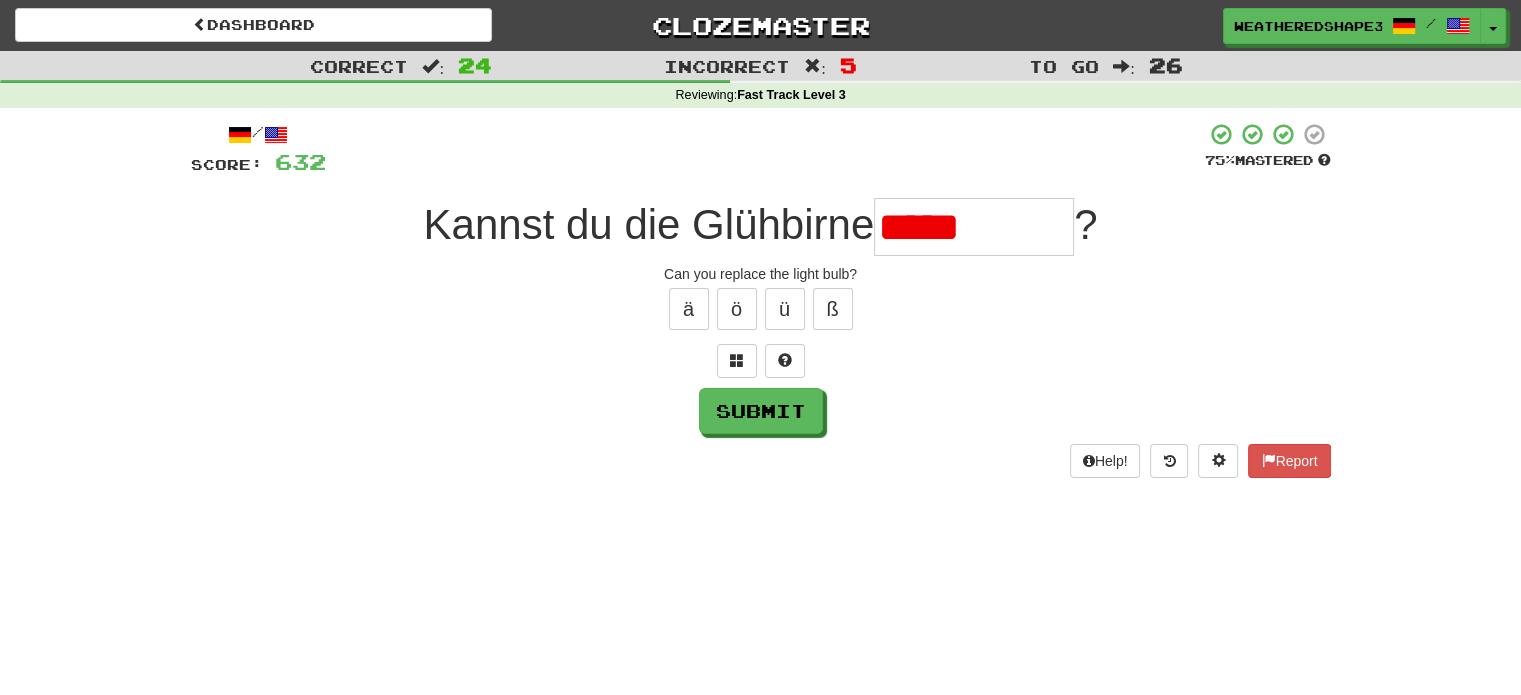 type on "**********" 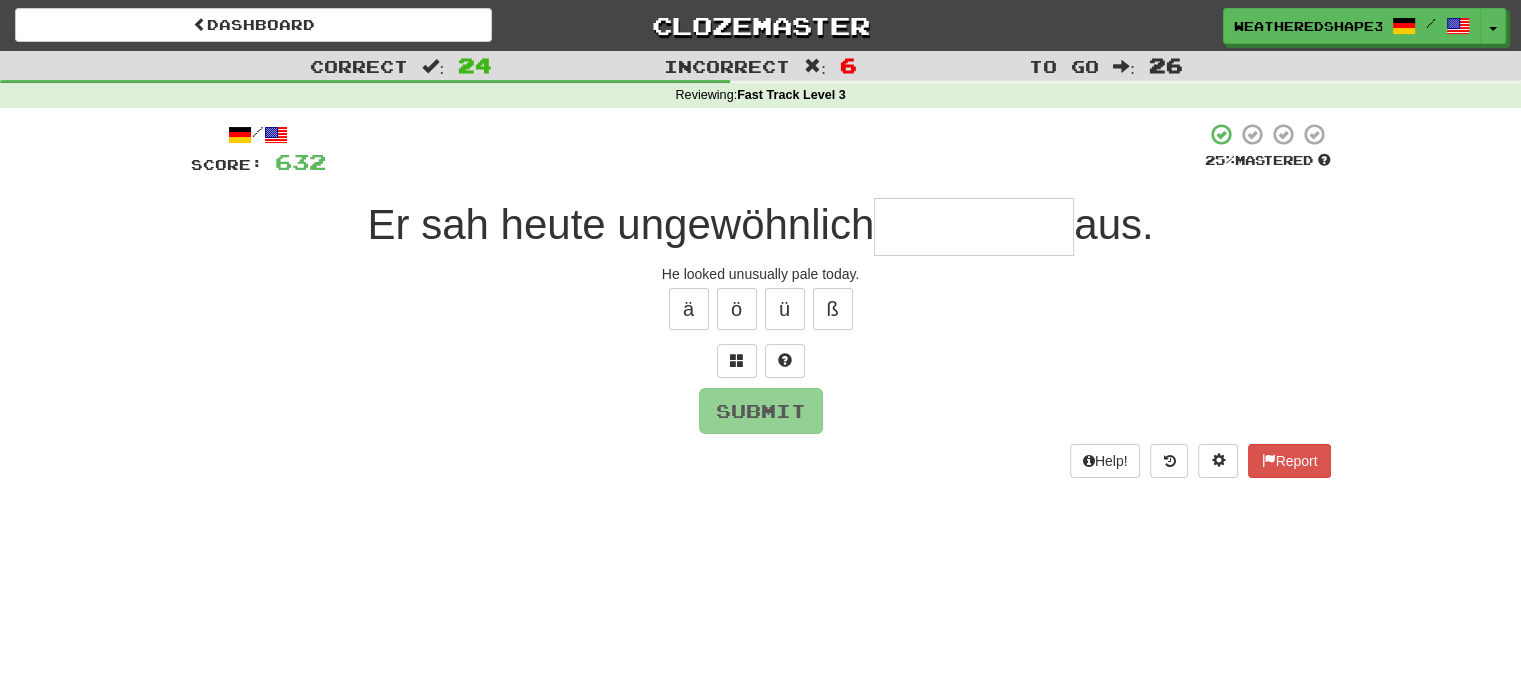 type on "*" 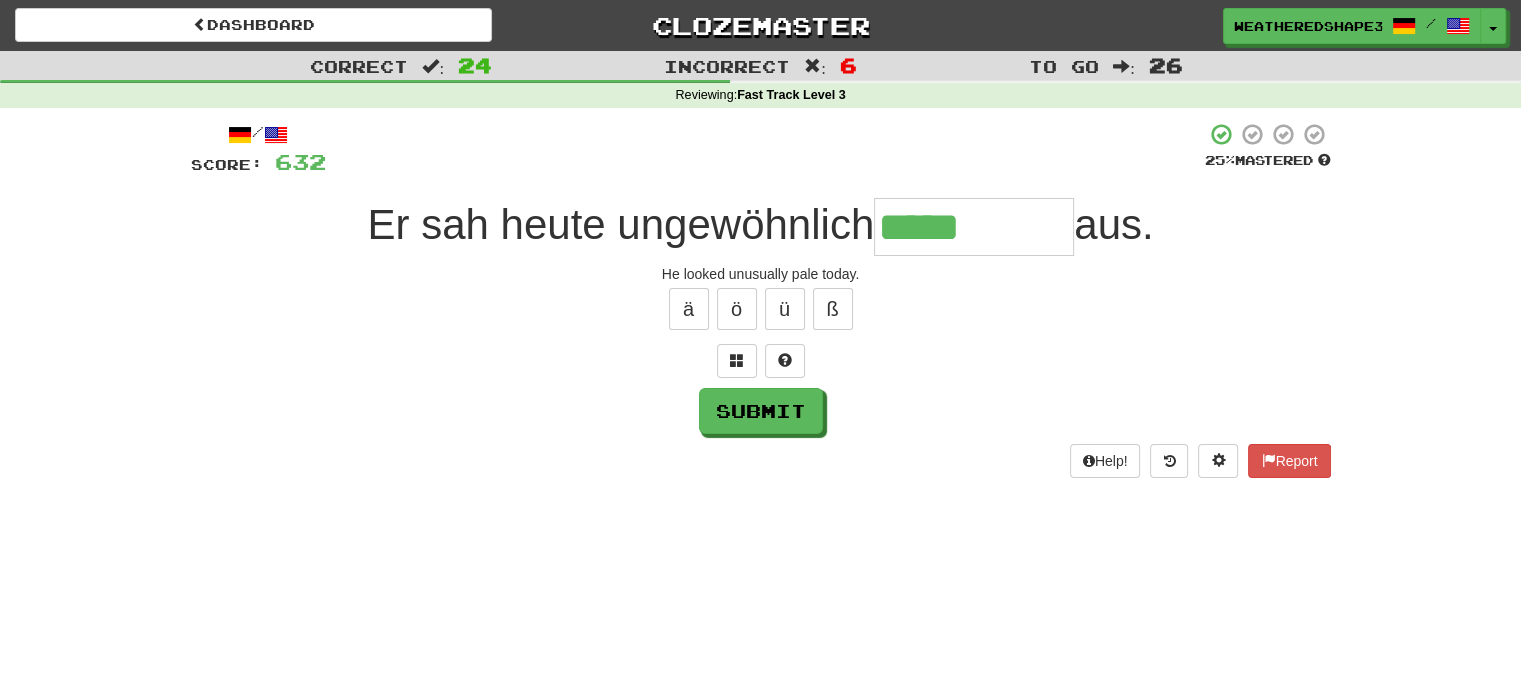 type on "*****" 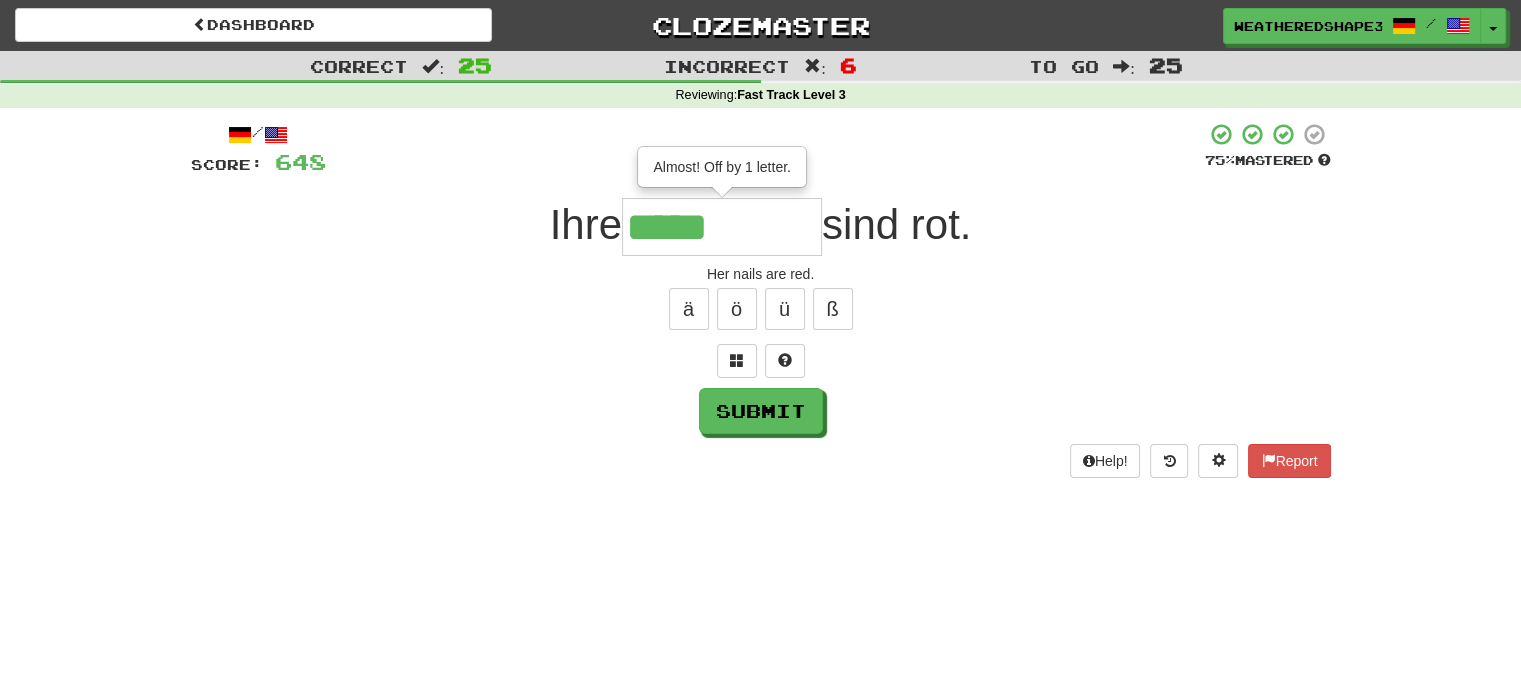 type on "*****" 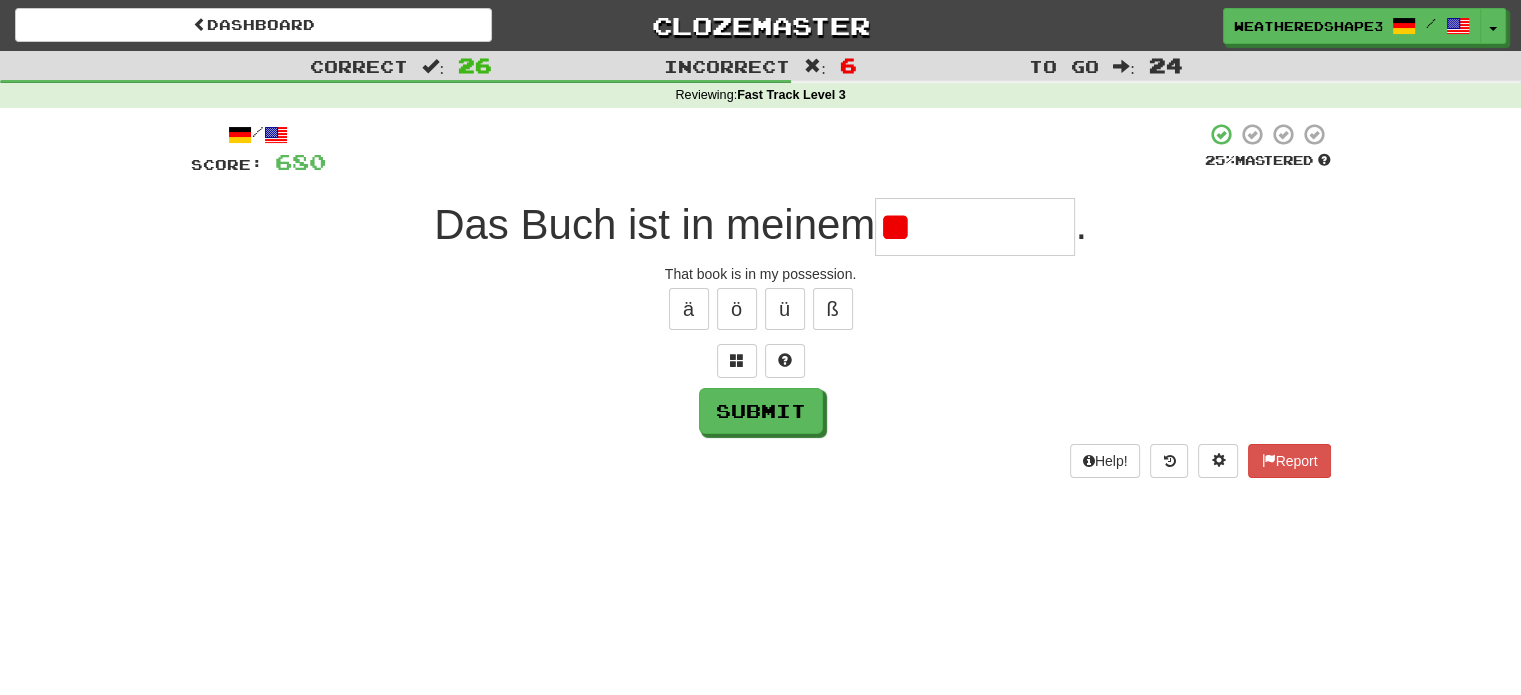 type on "*" 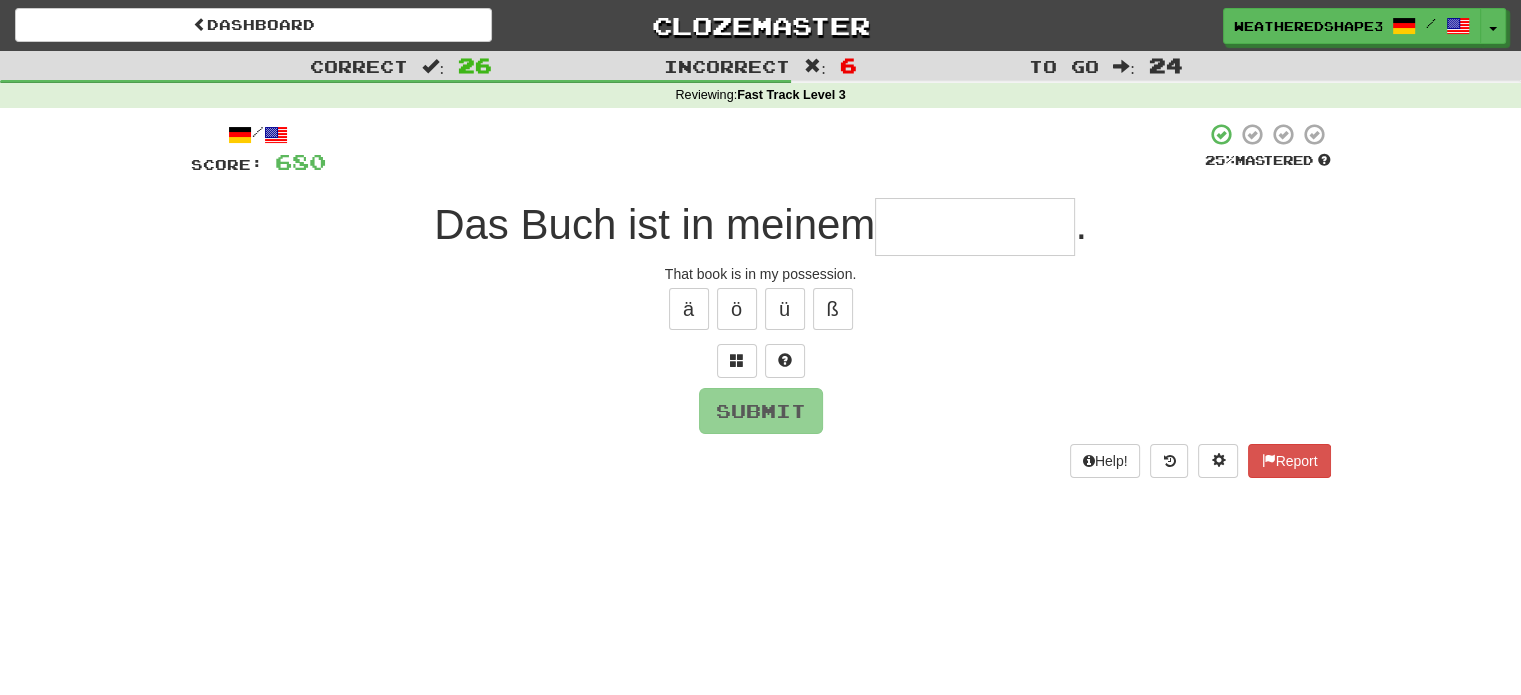 type on "*" 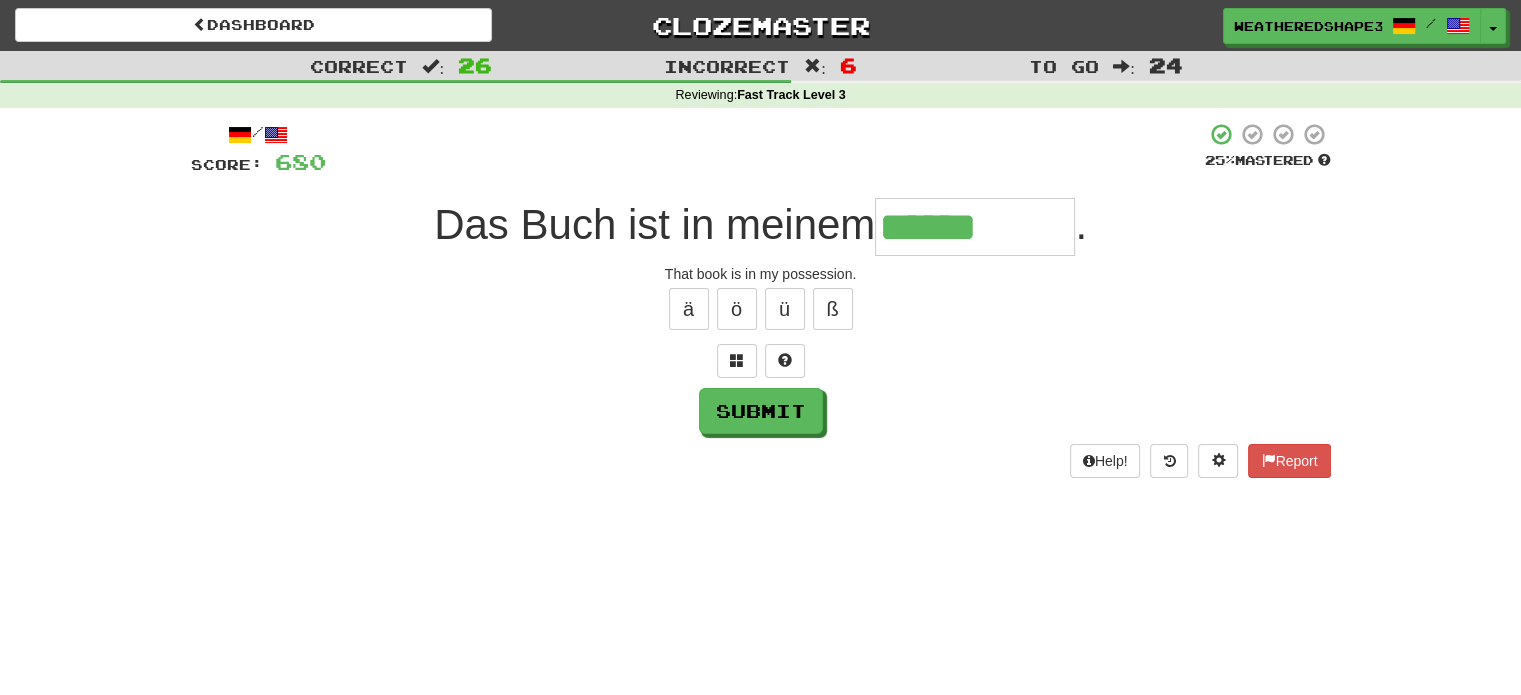 type on "******" 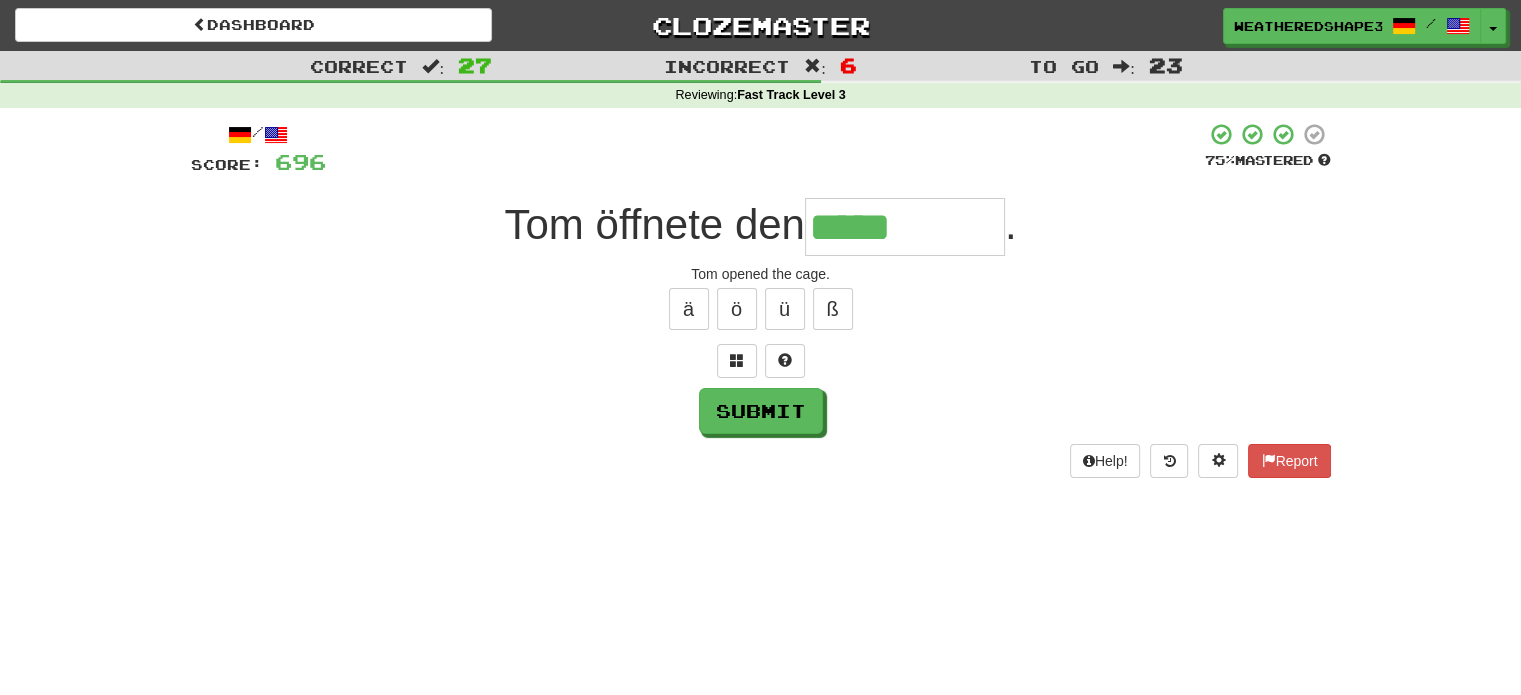 type on "*****" 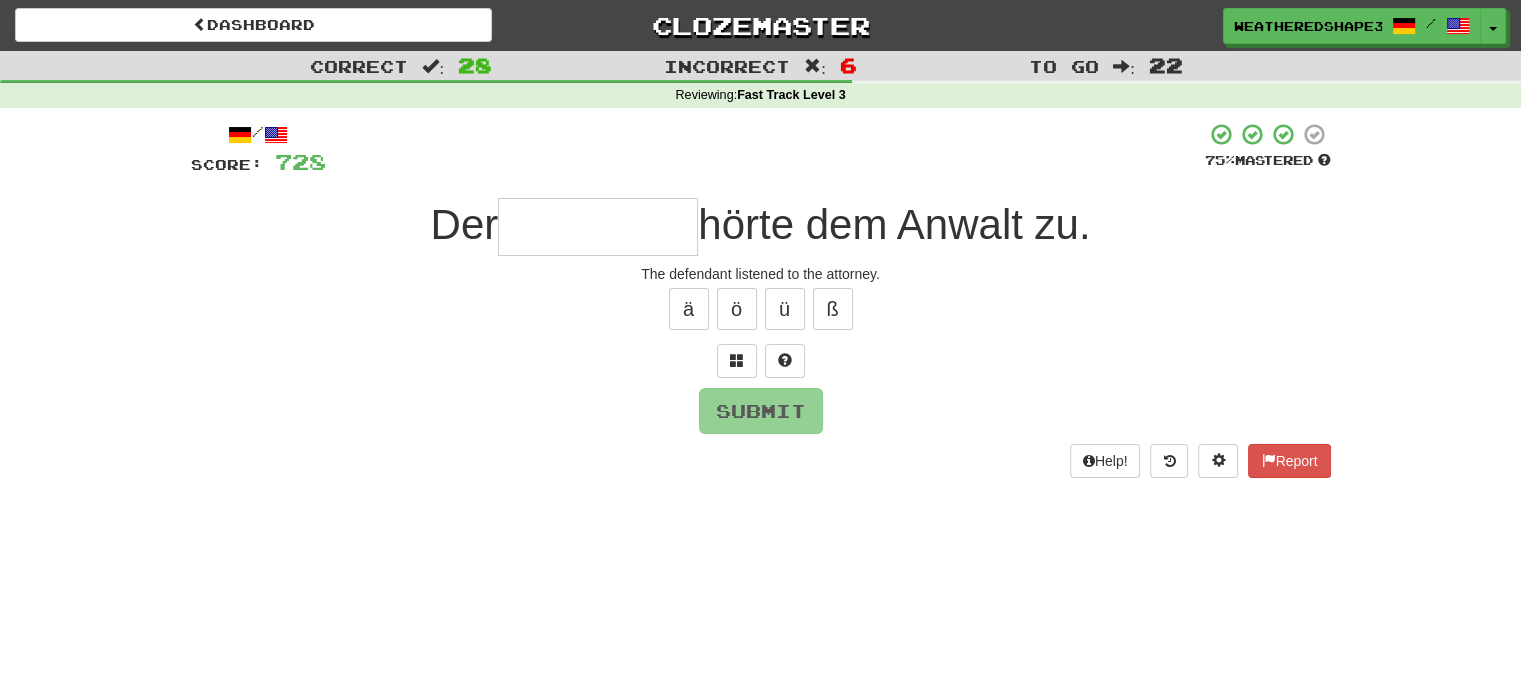 type on "*" 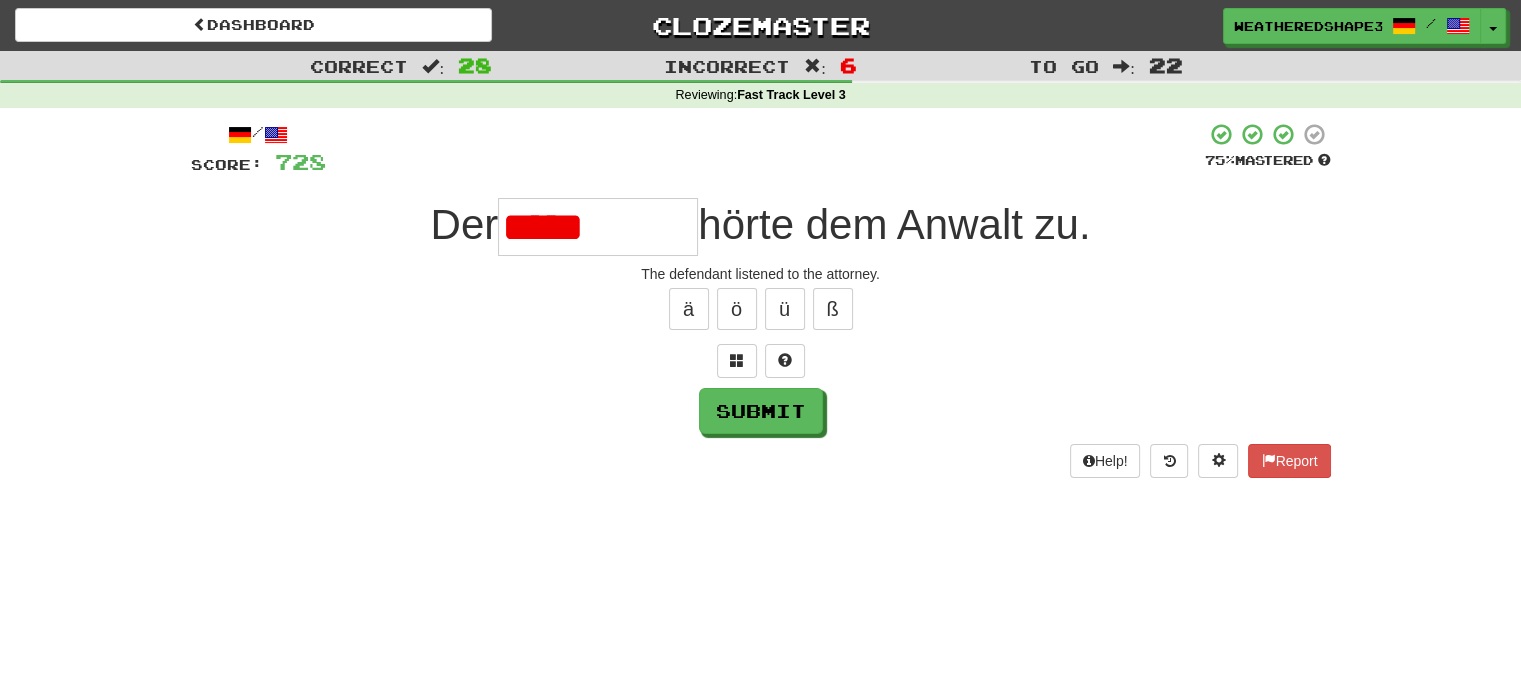 type on "**********" 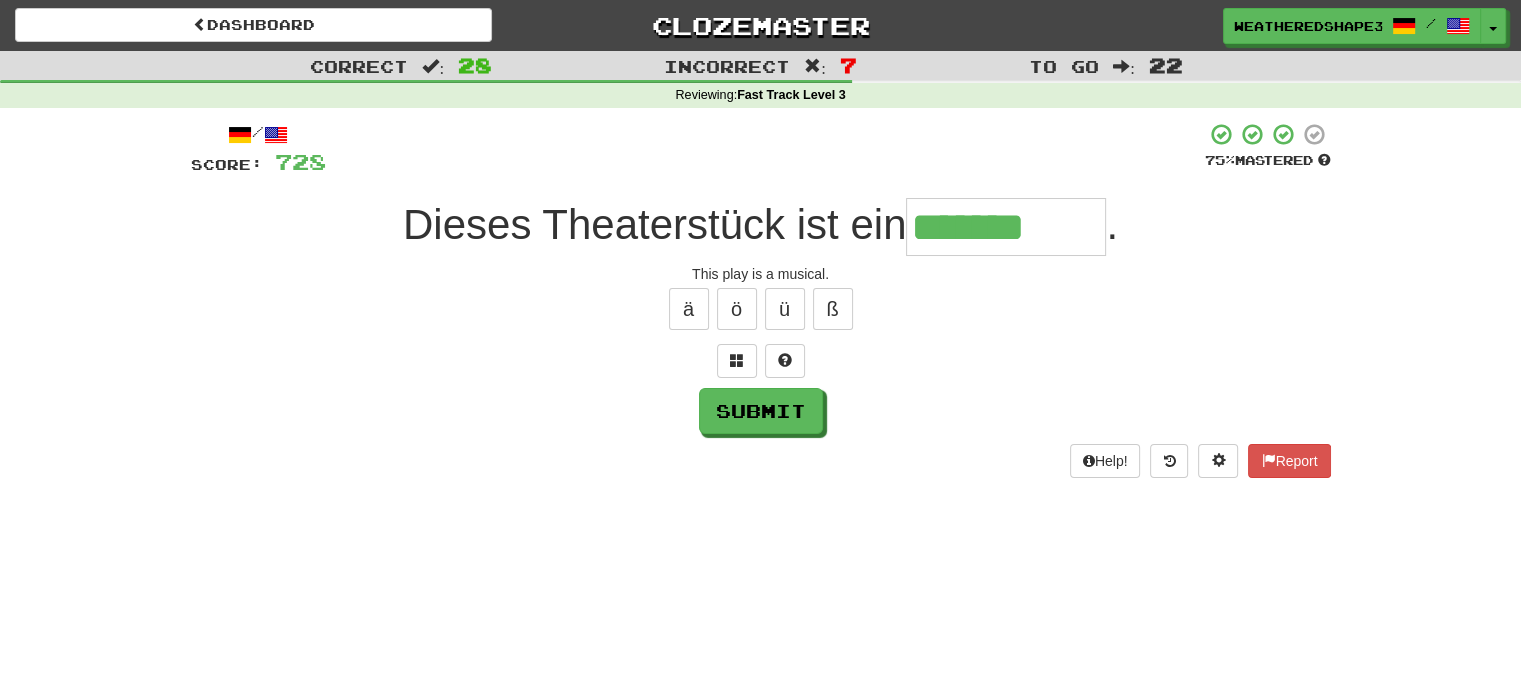 type on "*******" 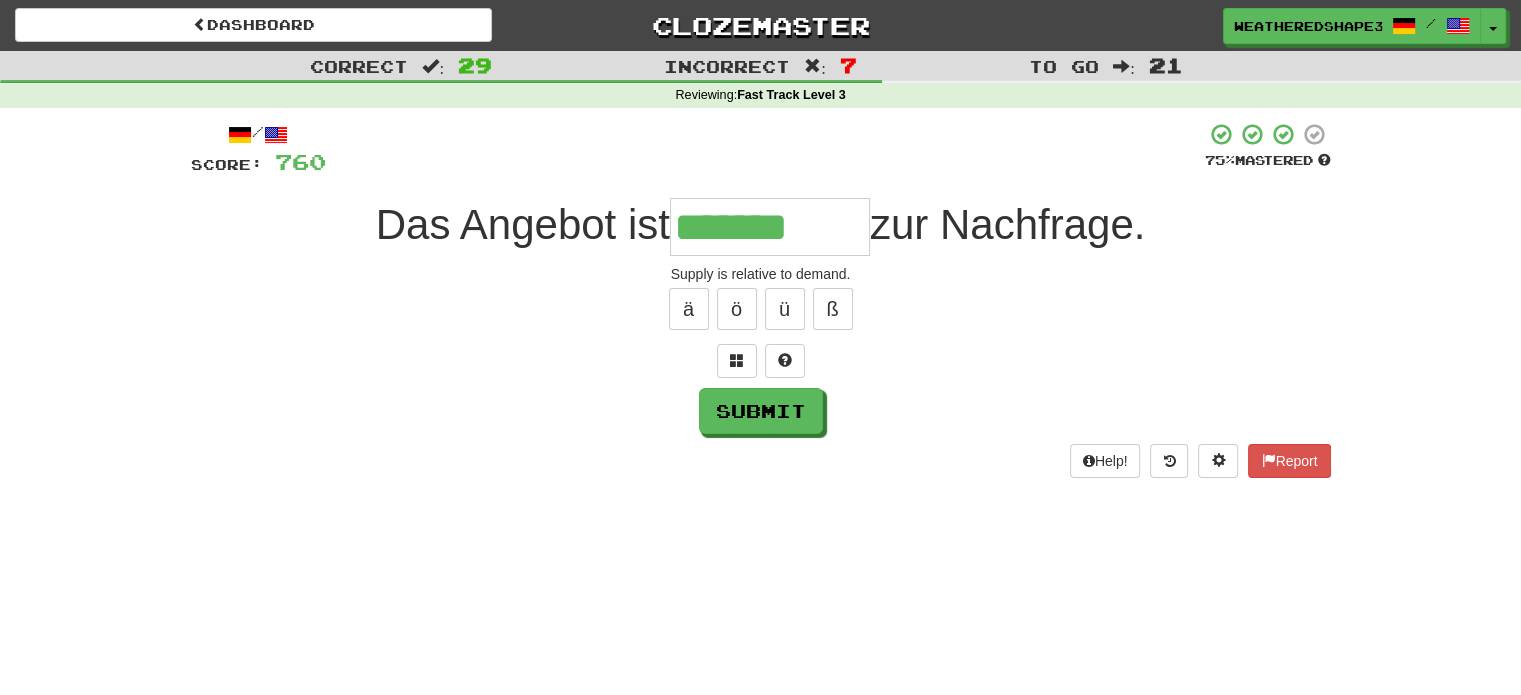 type on "*******" 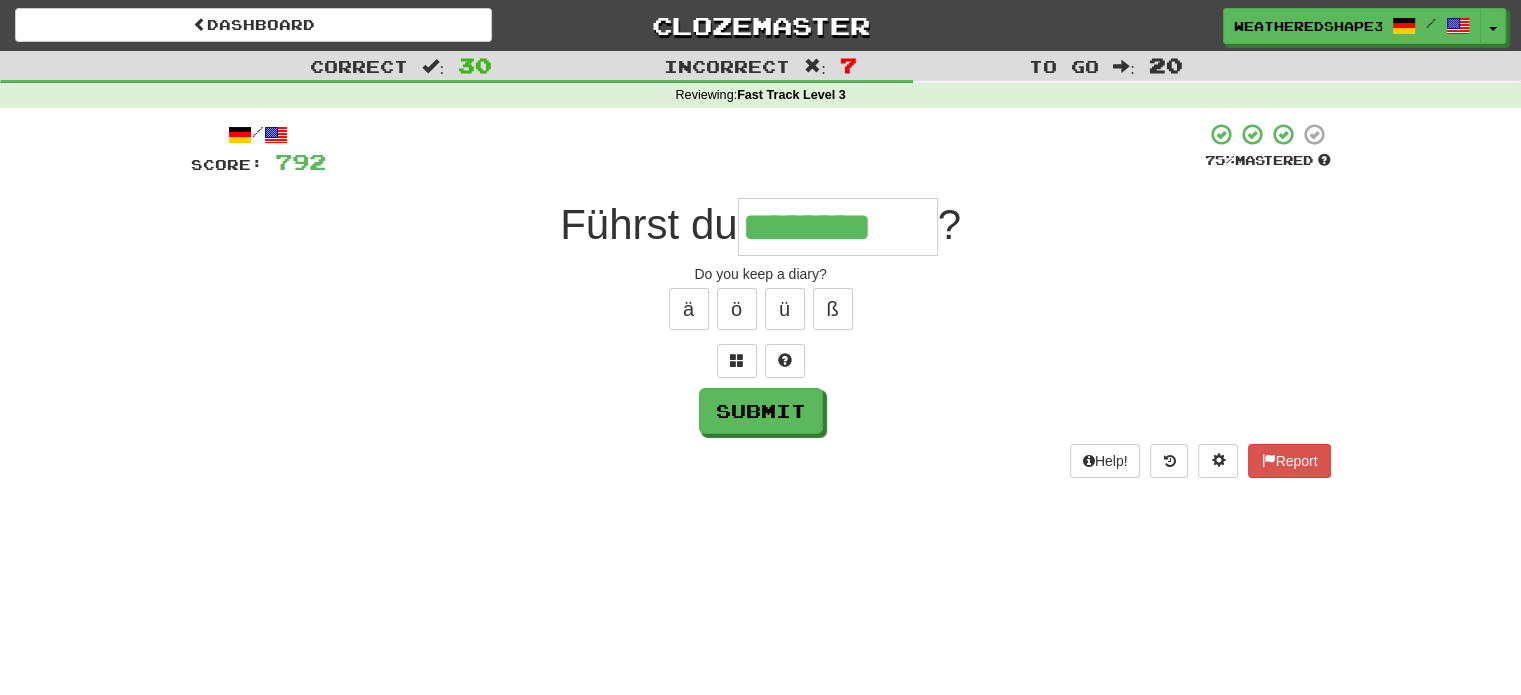 type on "********" 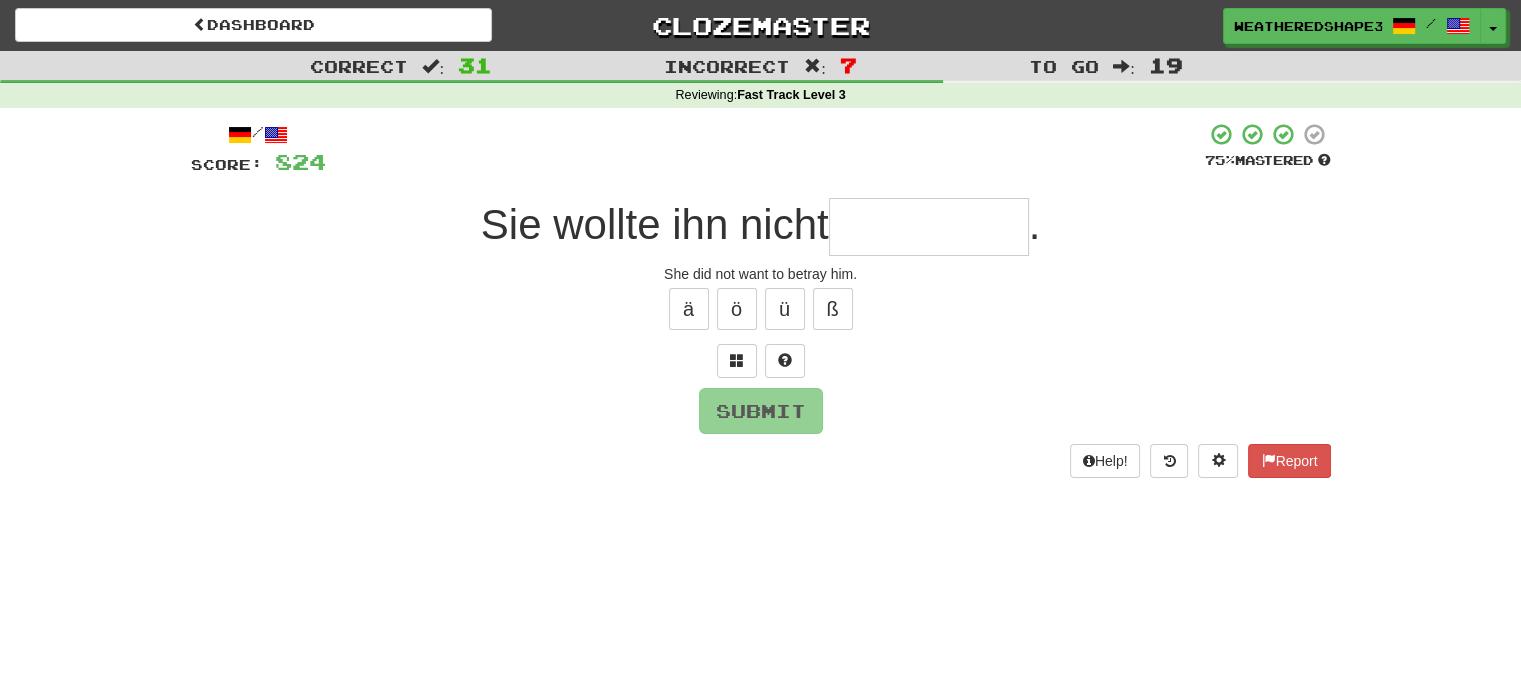 type on "*" 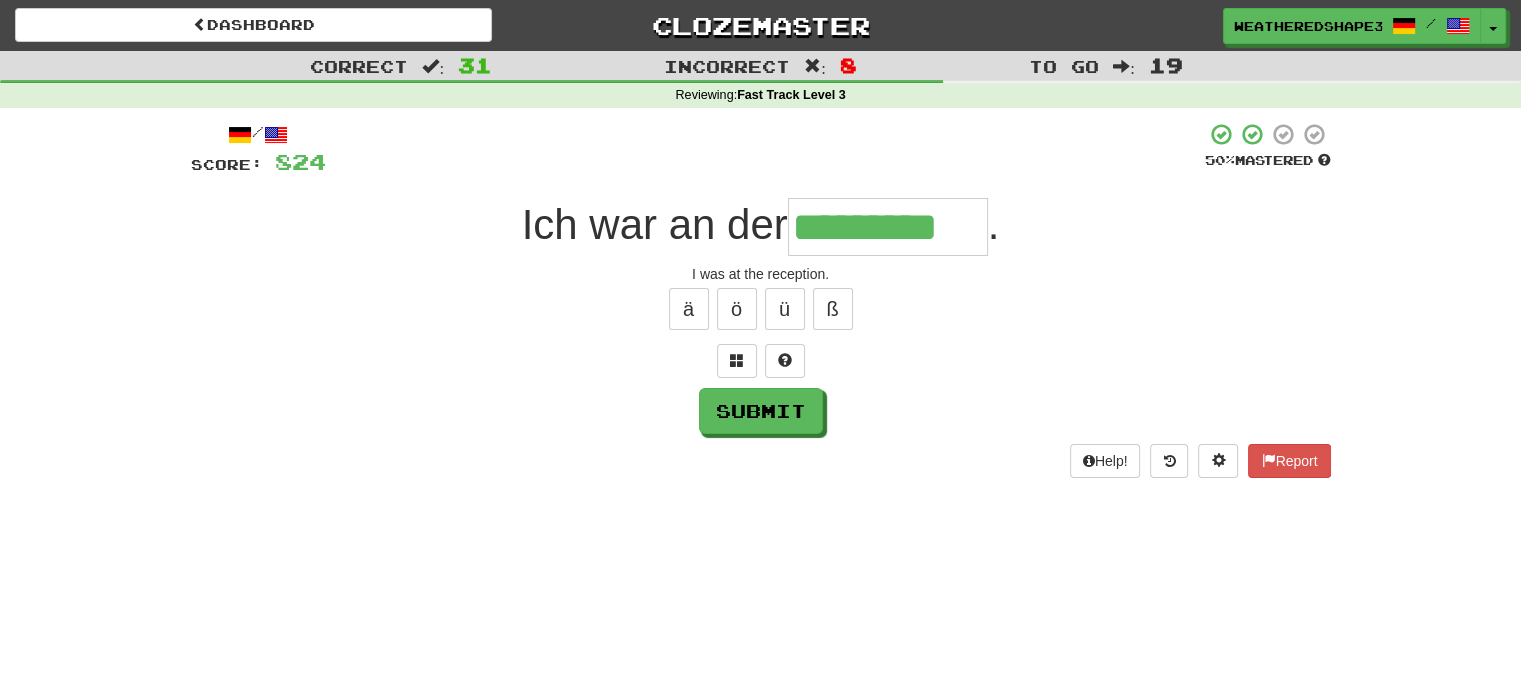 type on "*********" 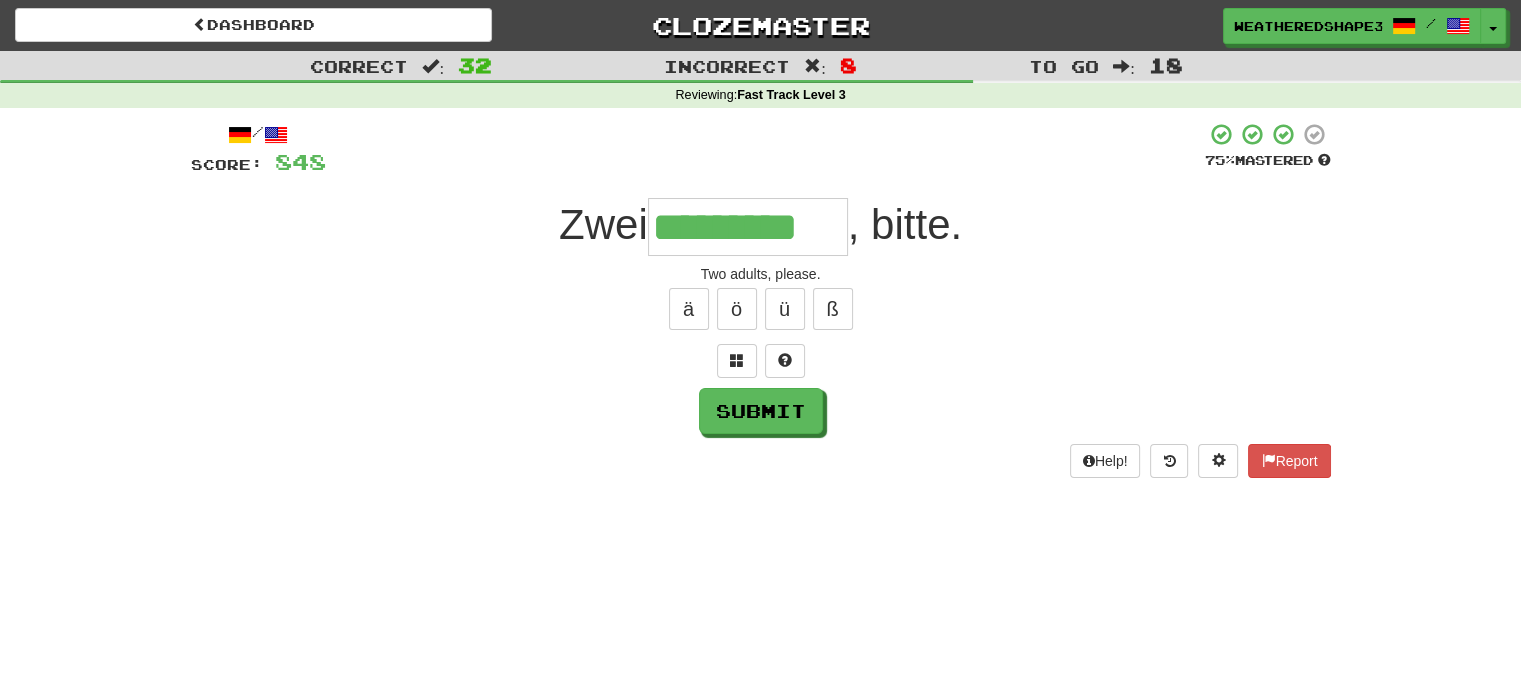 scroll, scrollTop: 0, scrollLeft: 10, axis: horizontal 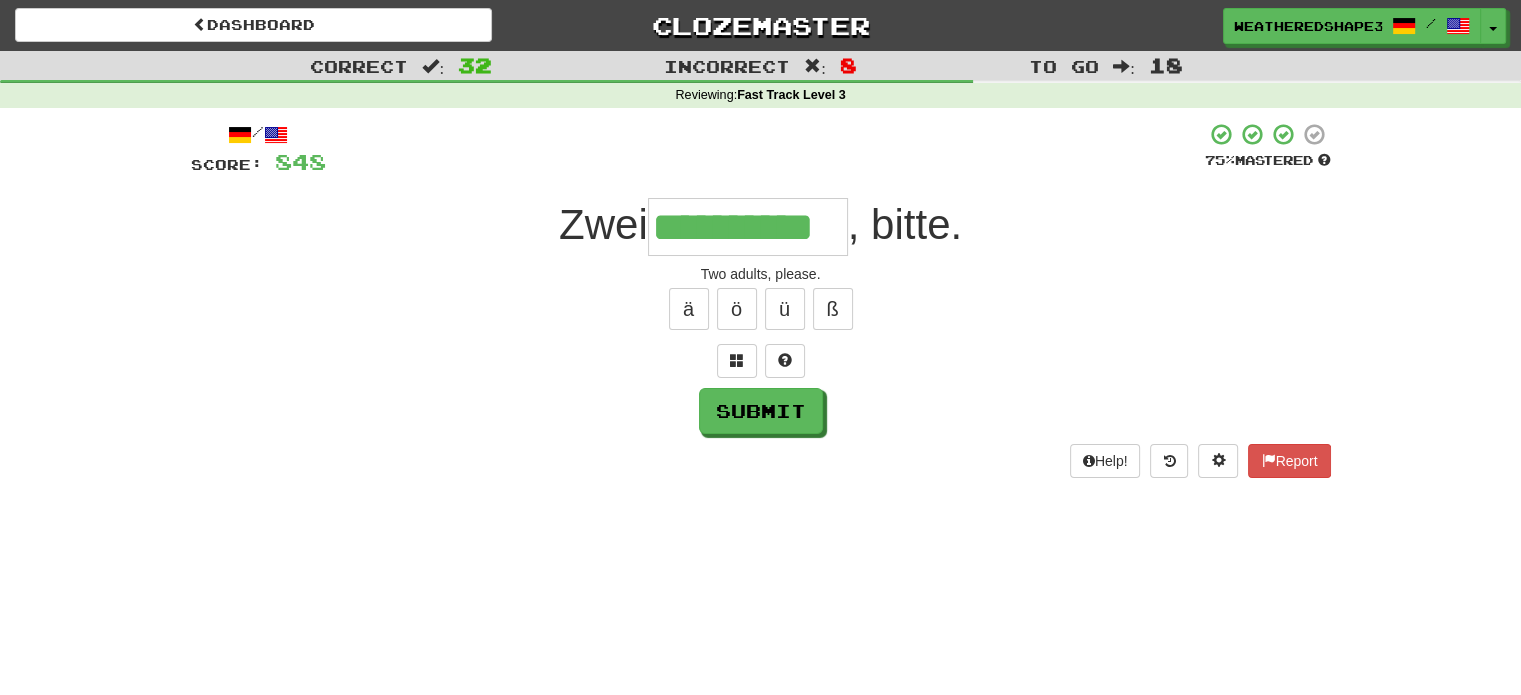 type on "**********" 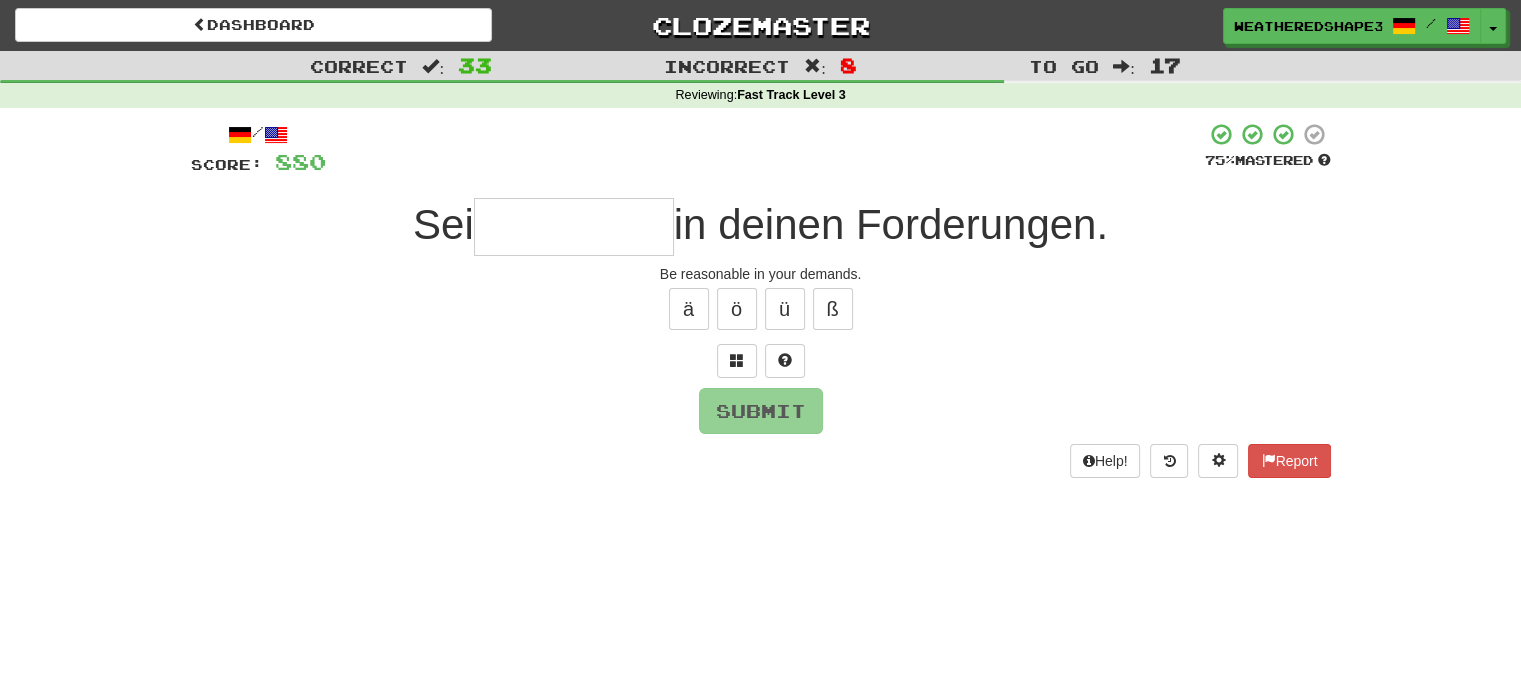 type on "*" 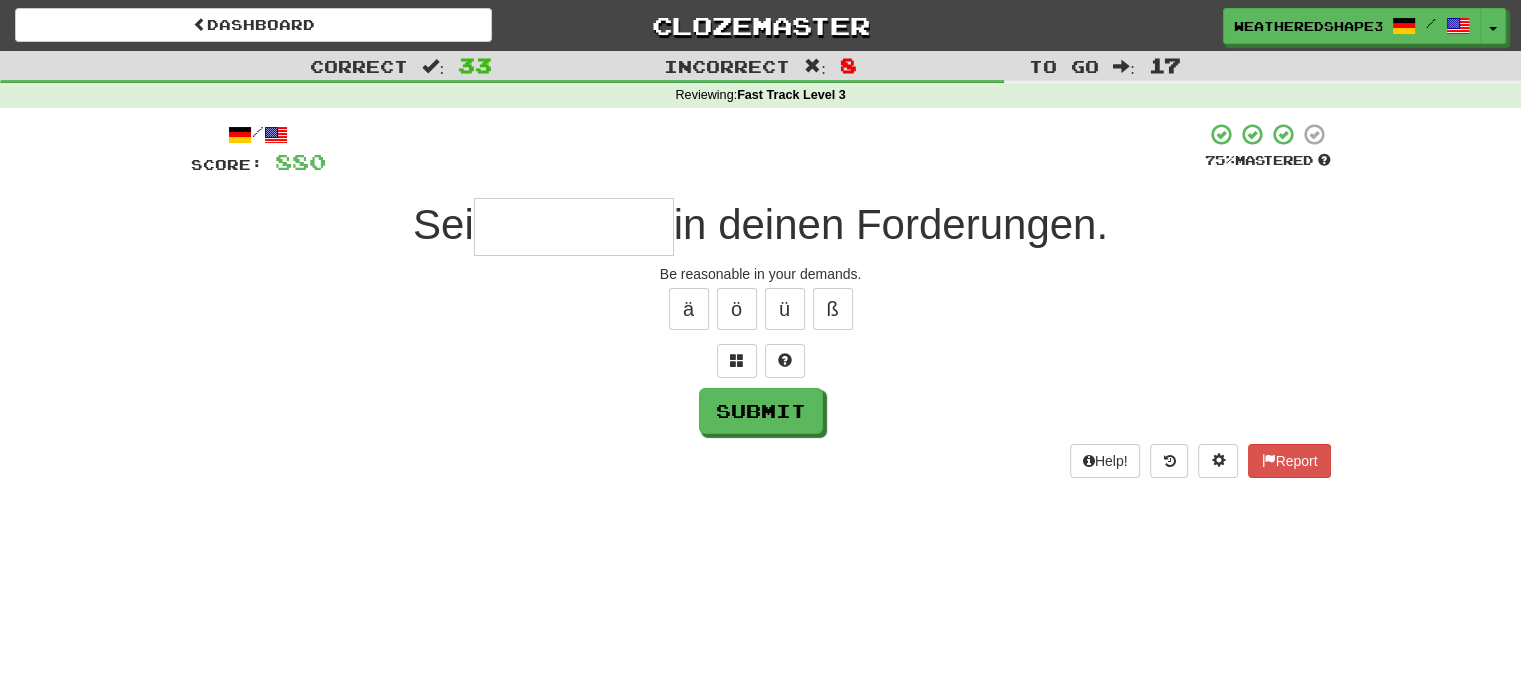 type on "*" 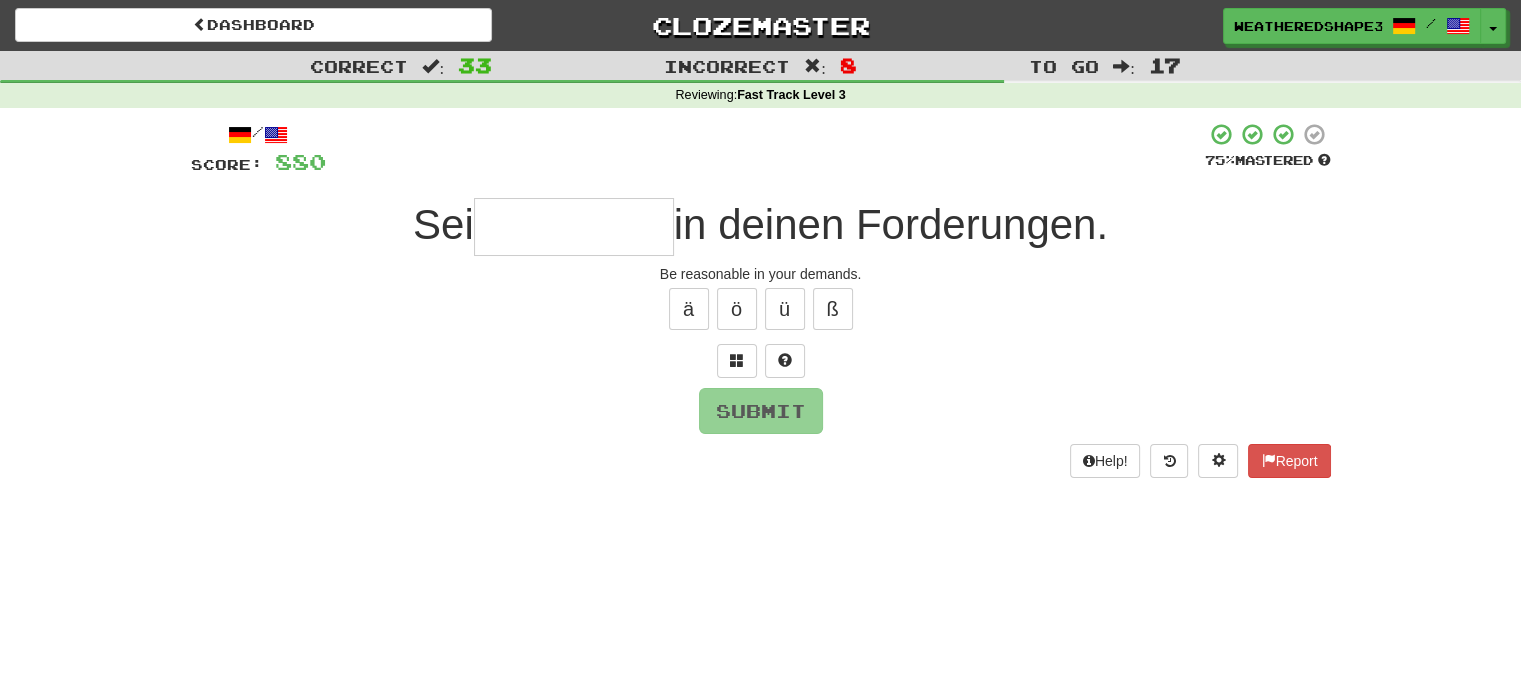 type on "*" 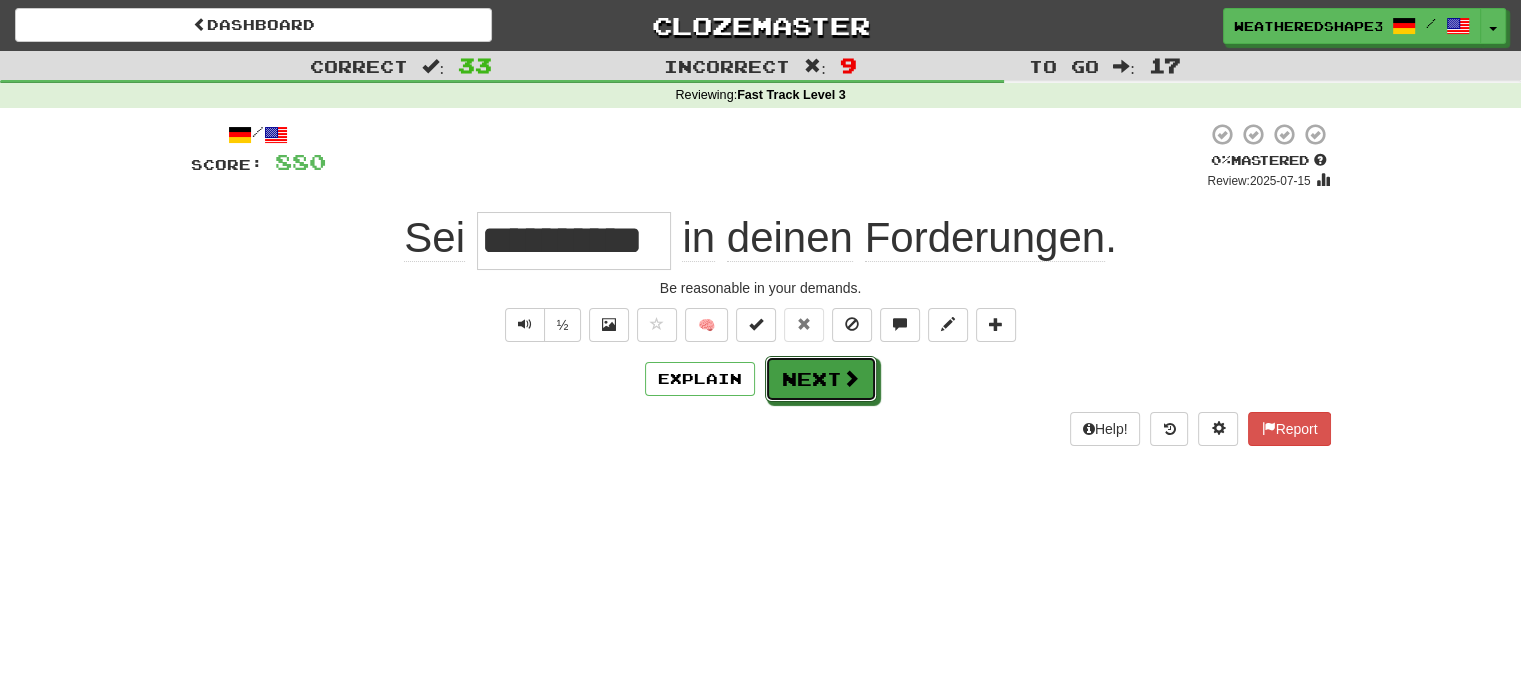 click at bounding box center [851, 378] 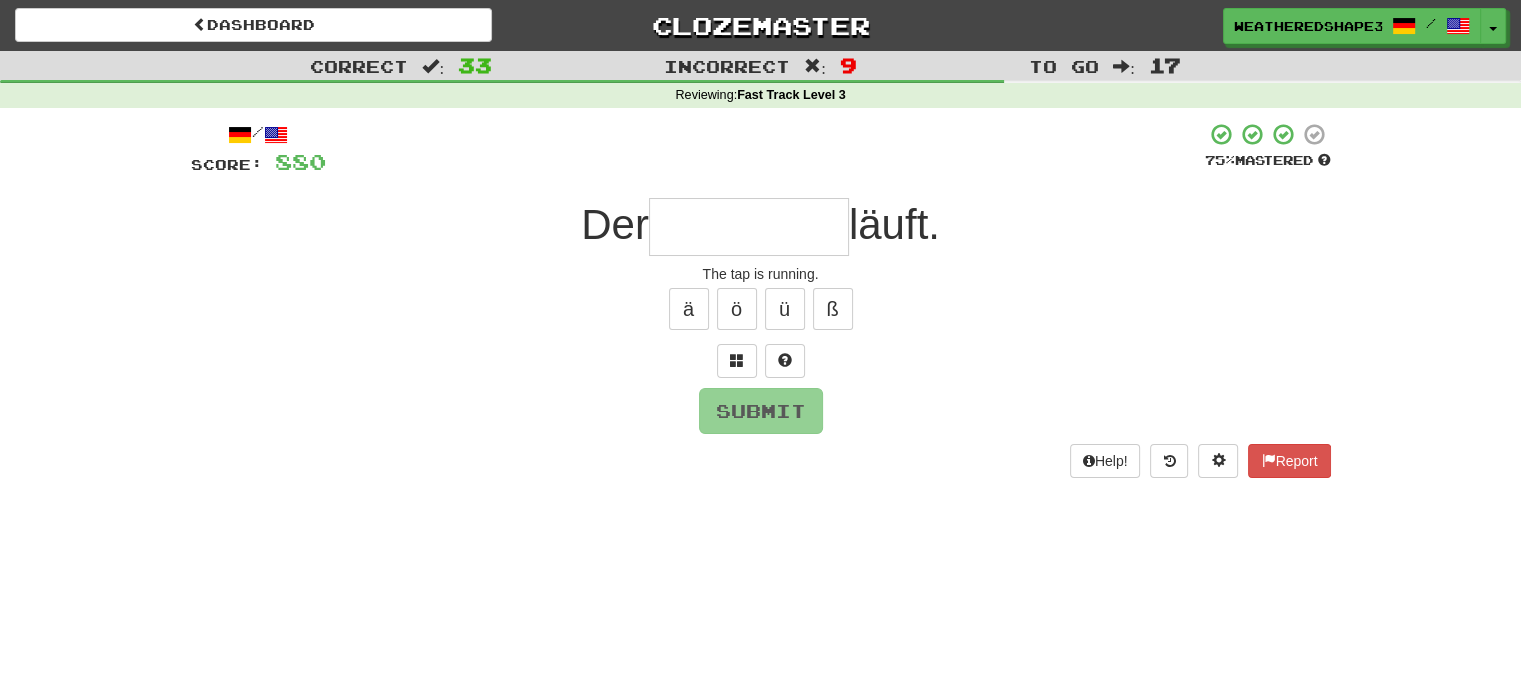 type on "*" 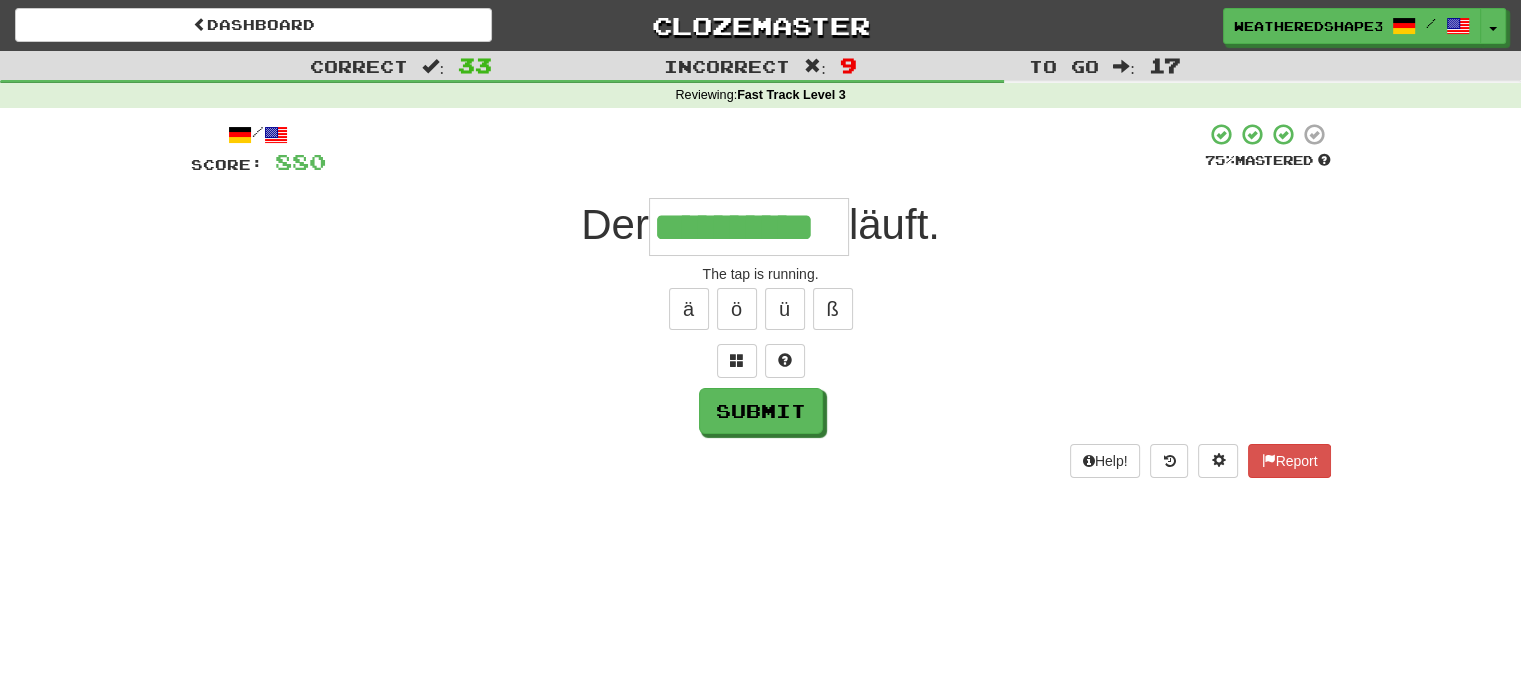scroll, scrollTop: 0, scrollLeft: 33, axis: horizontal 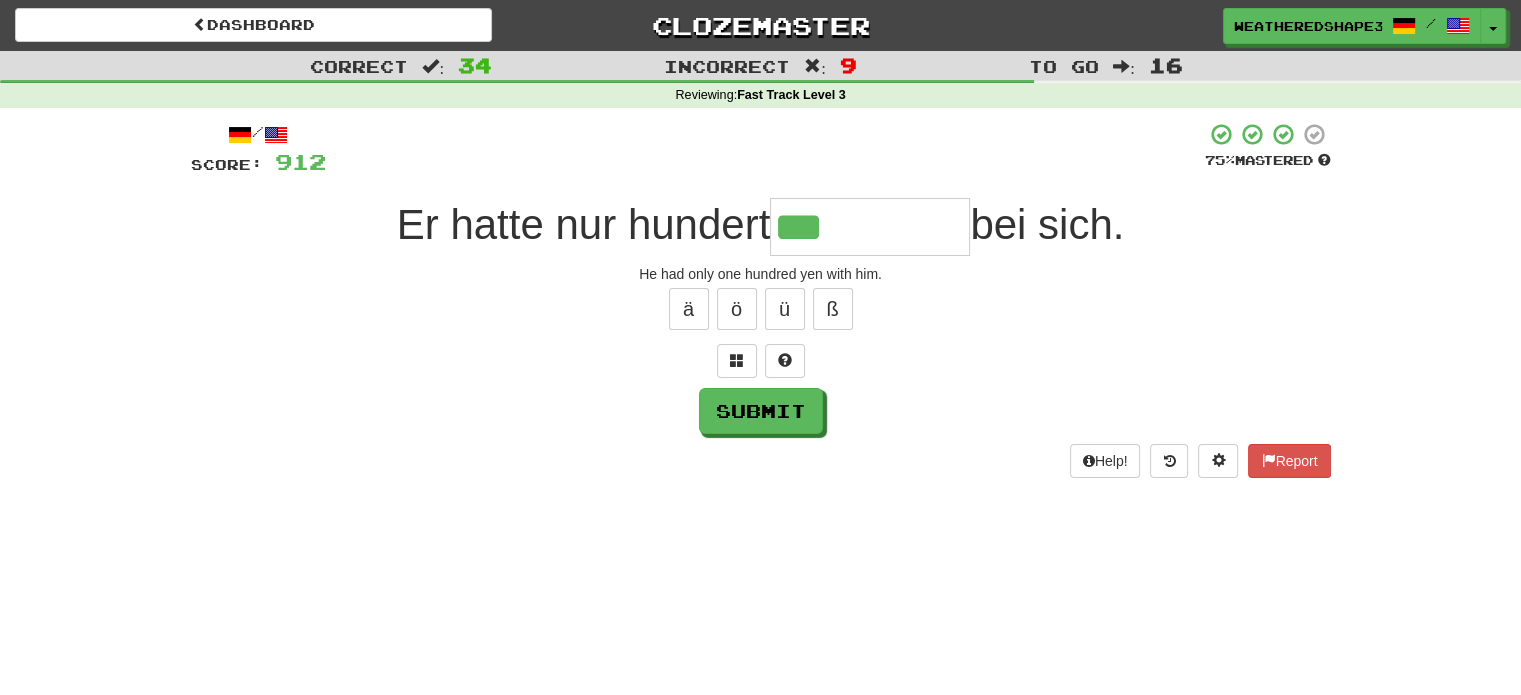 type on "***" 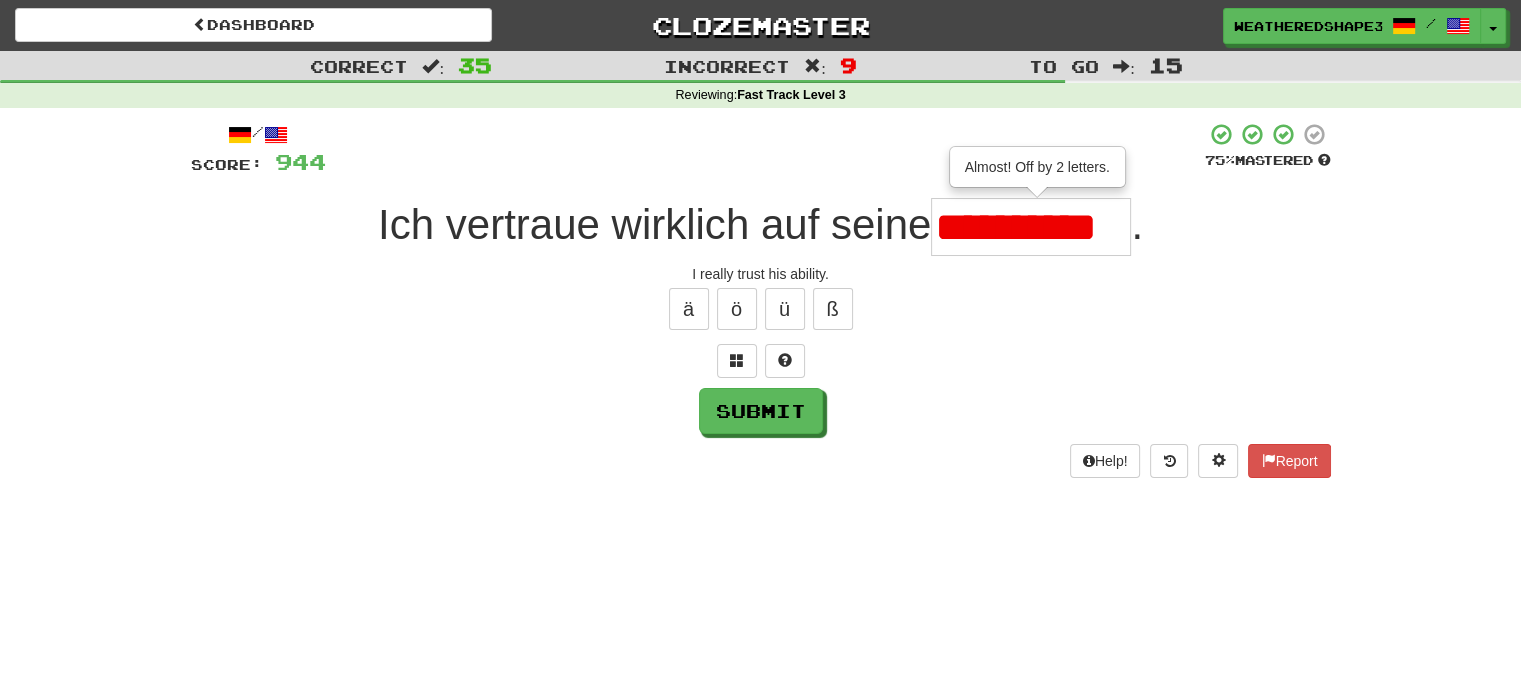 scroll, scrollTop: 0, scrollLeft: 0, axis: both 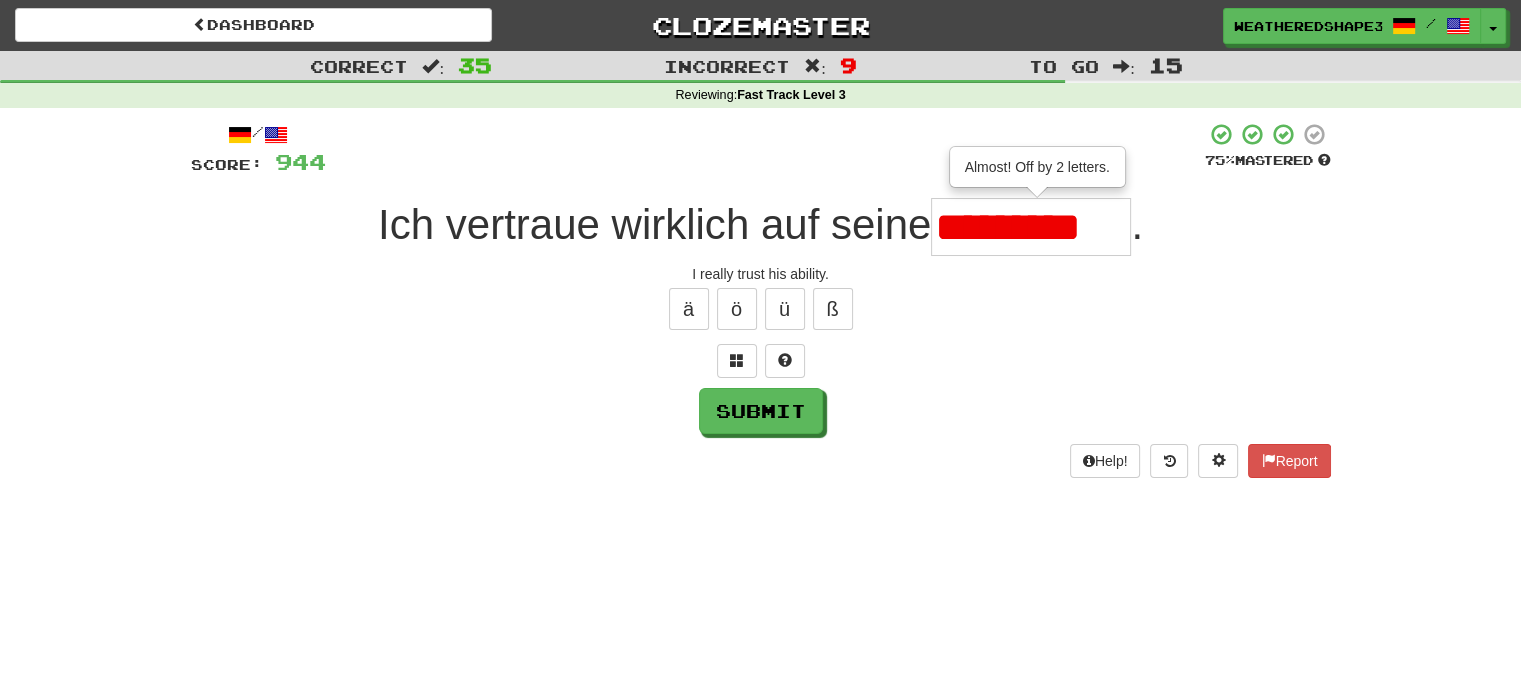type on "*********" 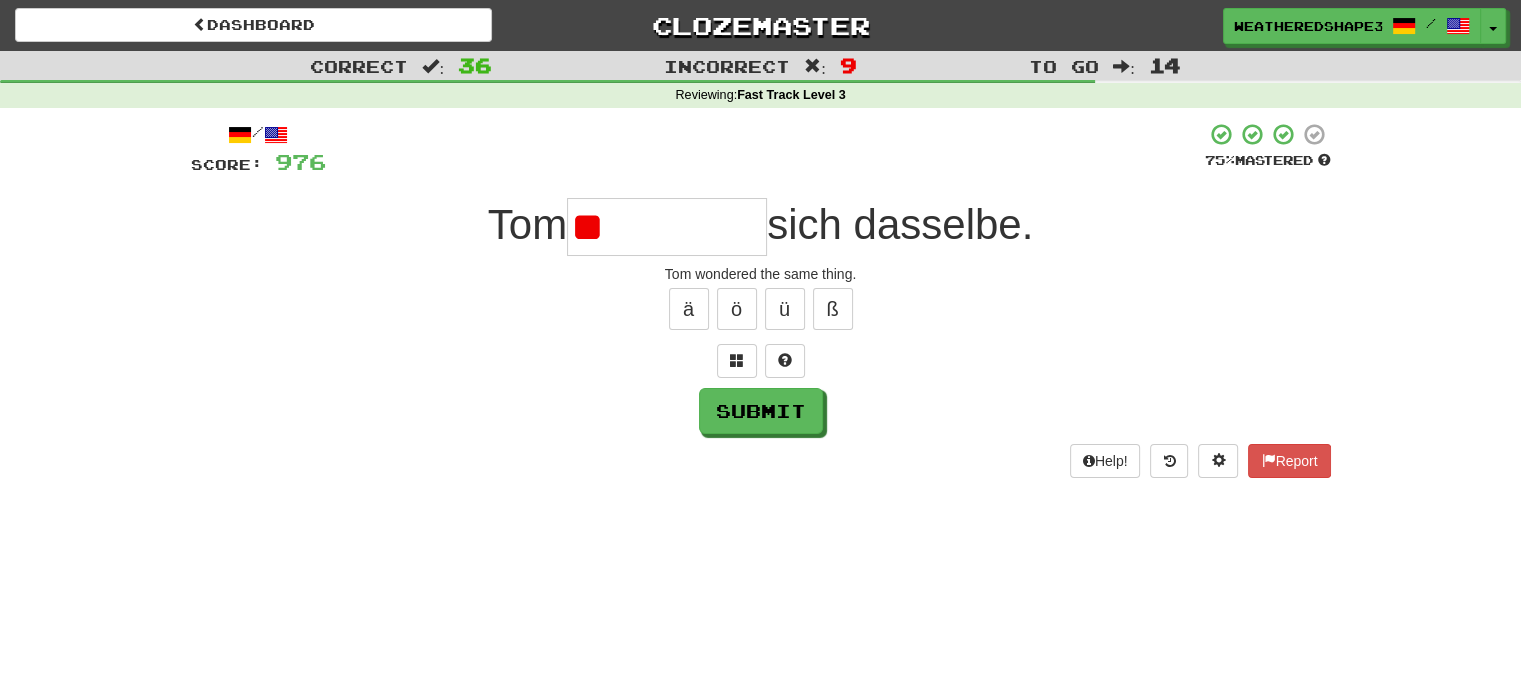 type on "*" 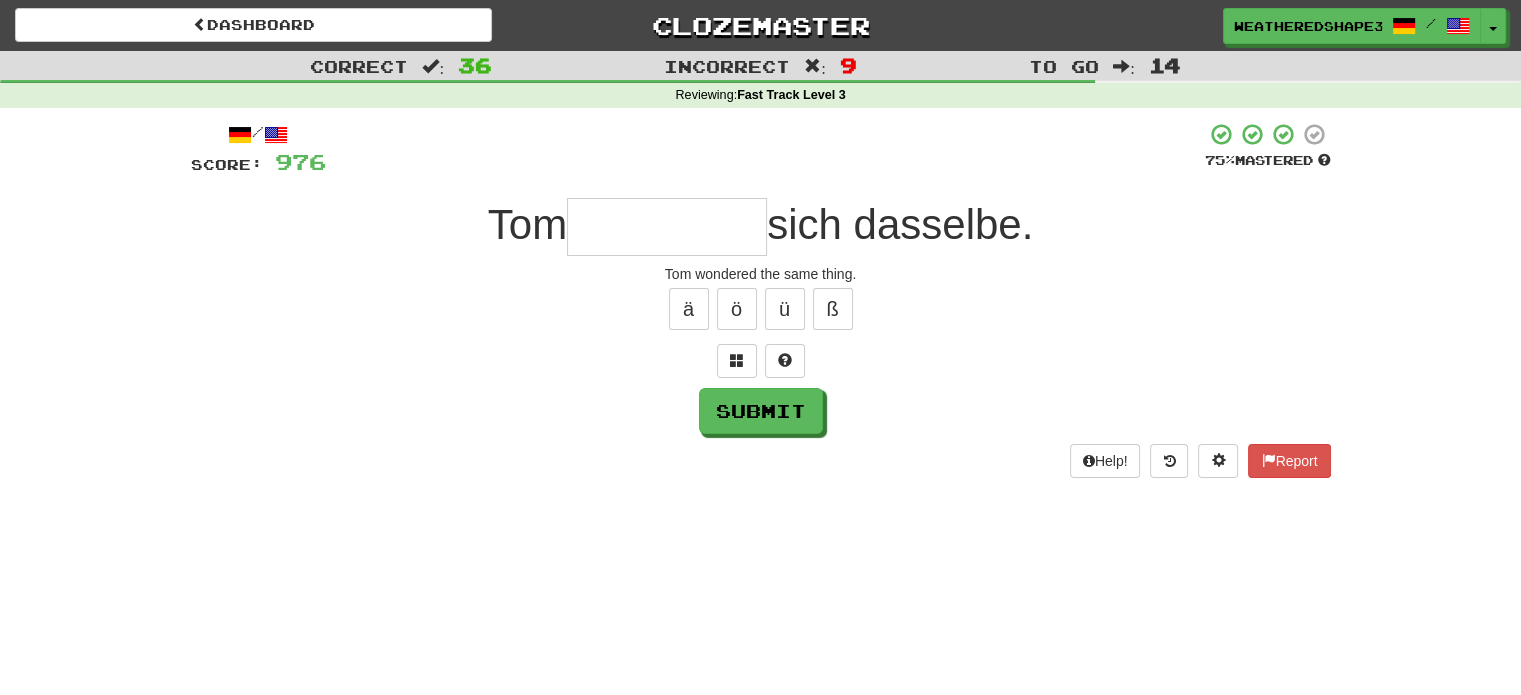 type on "*" 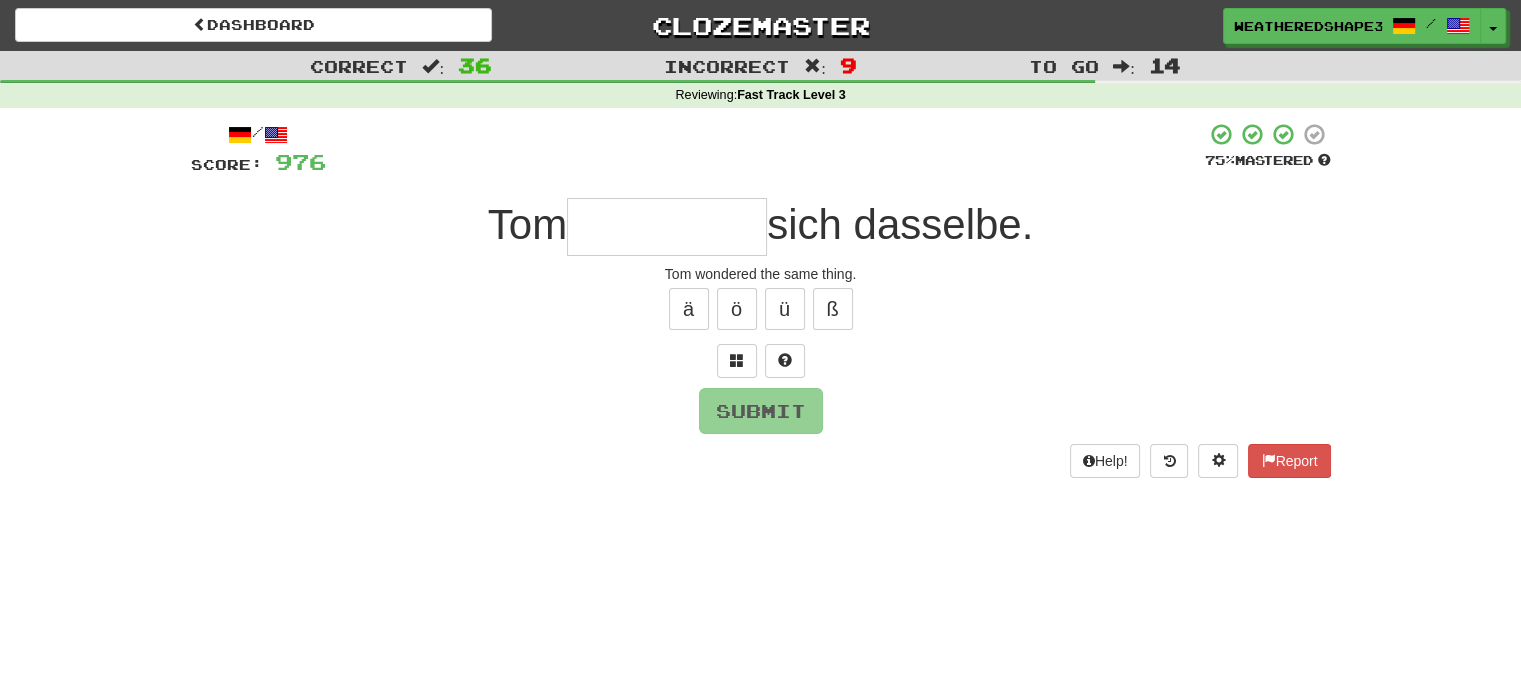 type on "*" 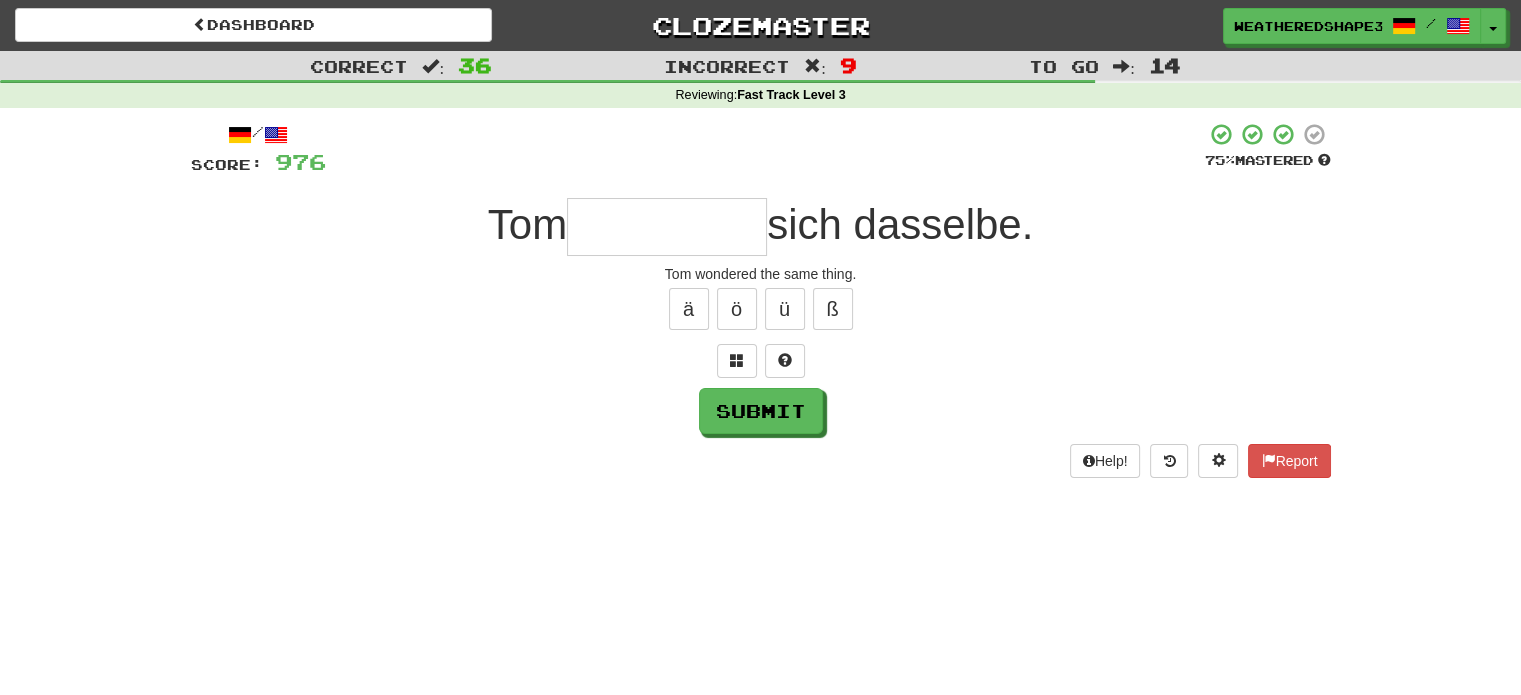 type on "******" 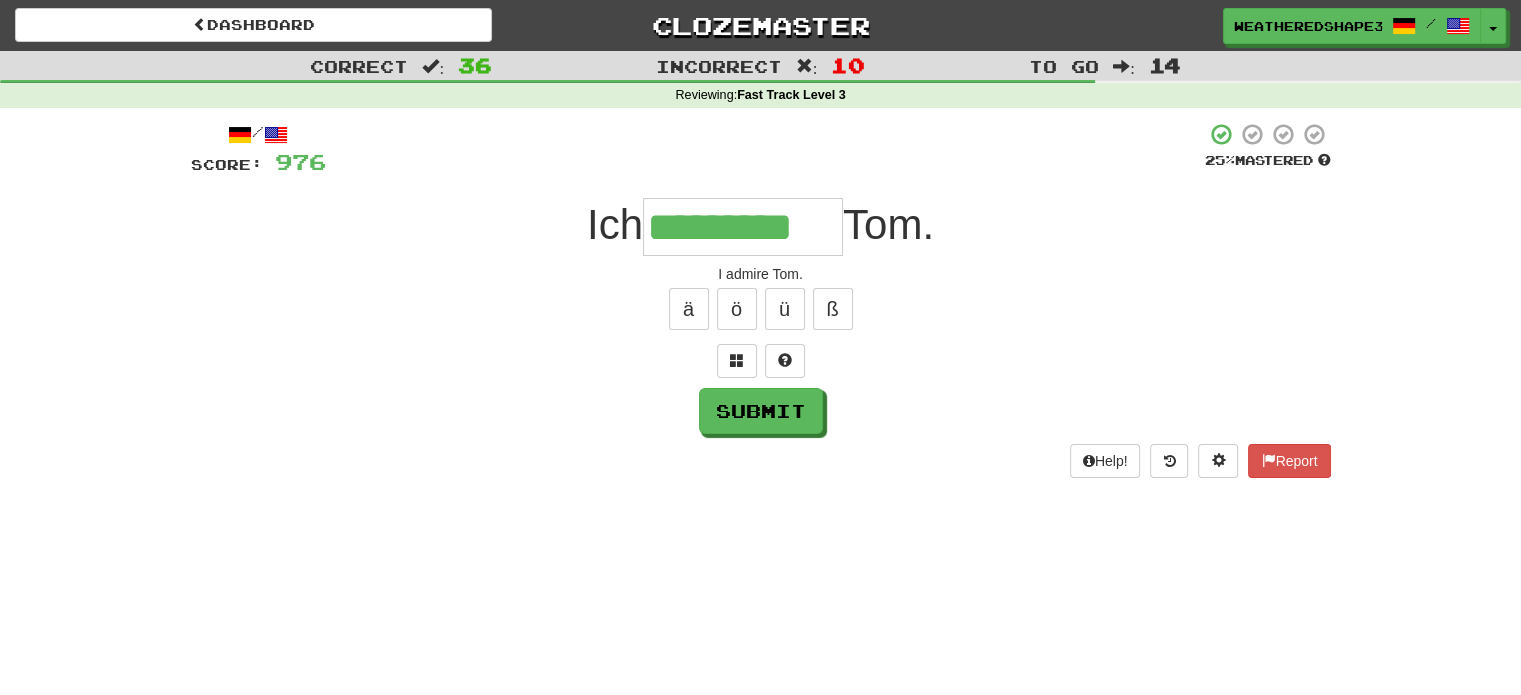 scroll, scrollTop: 0, scrollLeft: 15, axis: horizontal 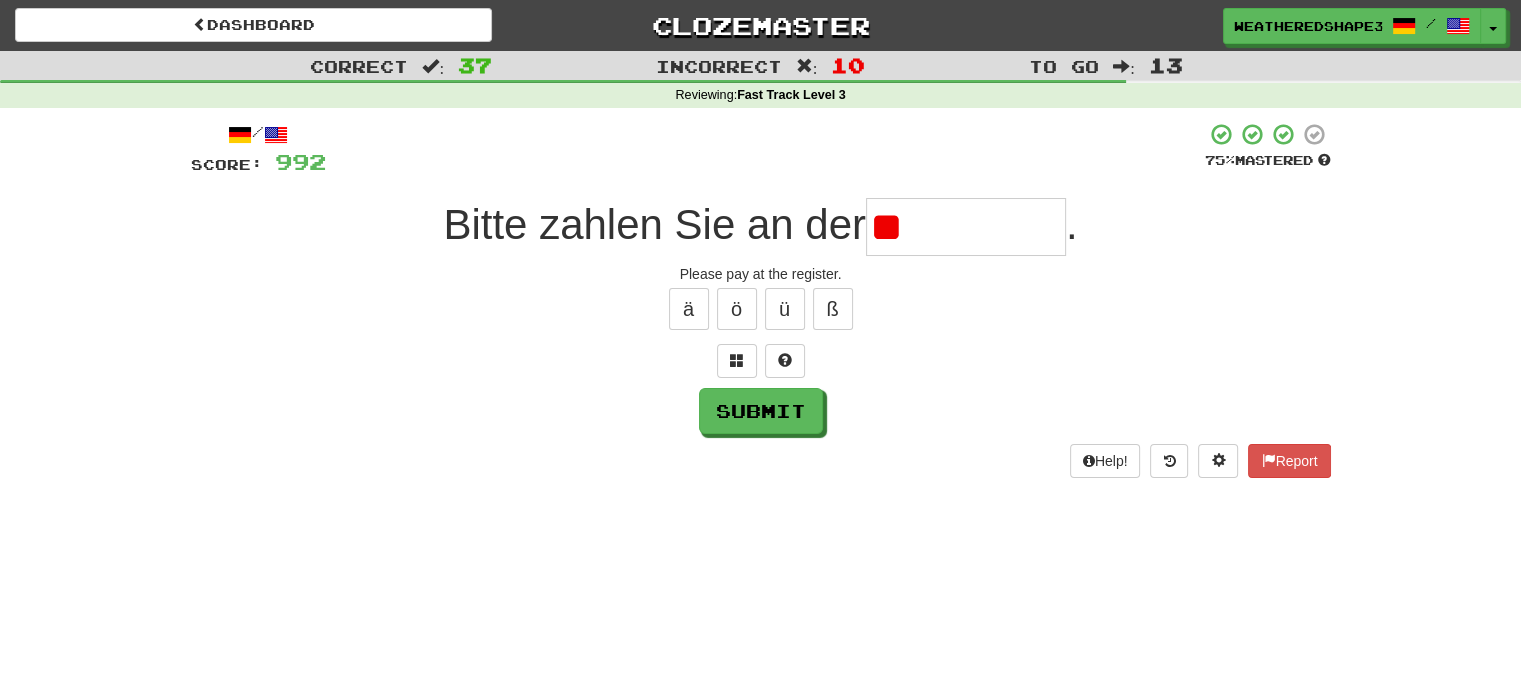 type on "*" 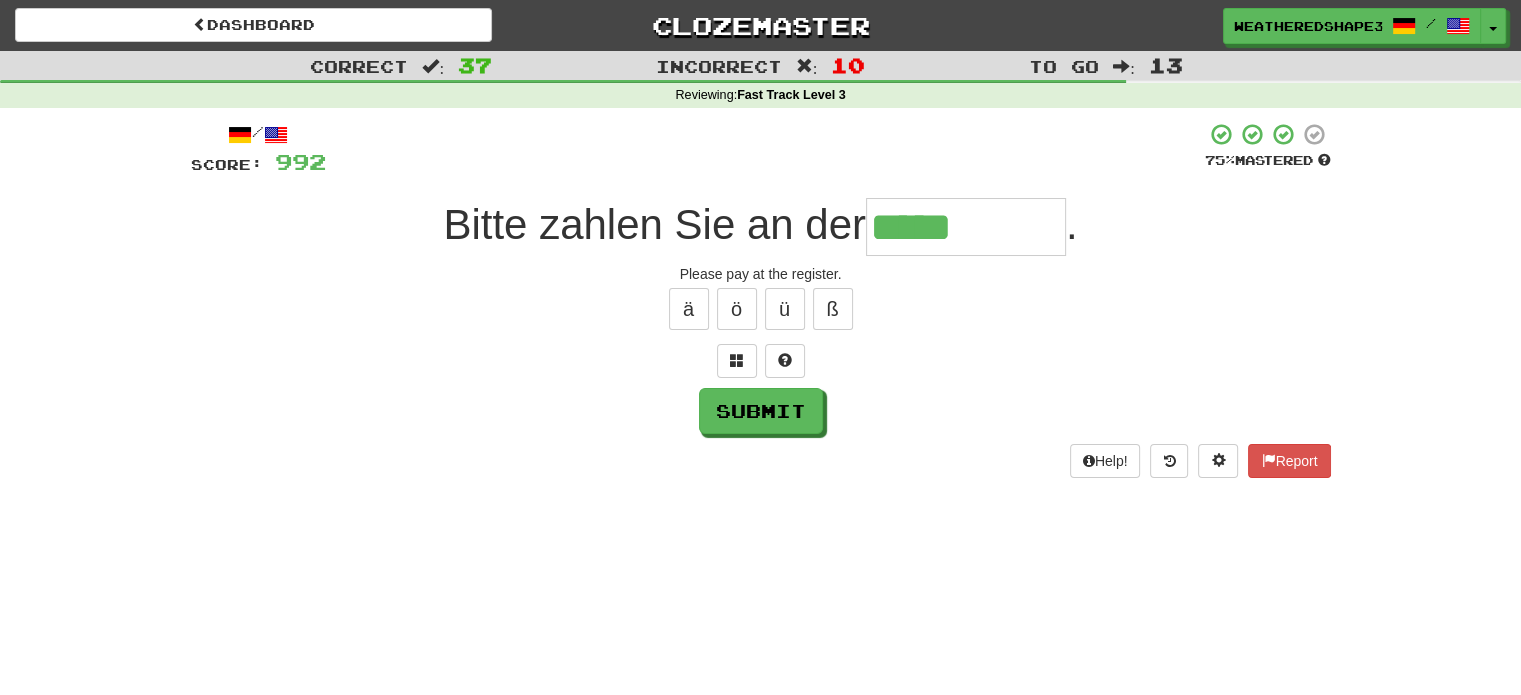 type on "*****" 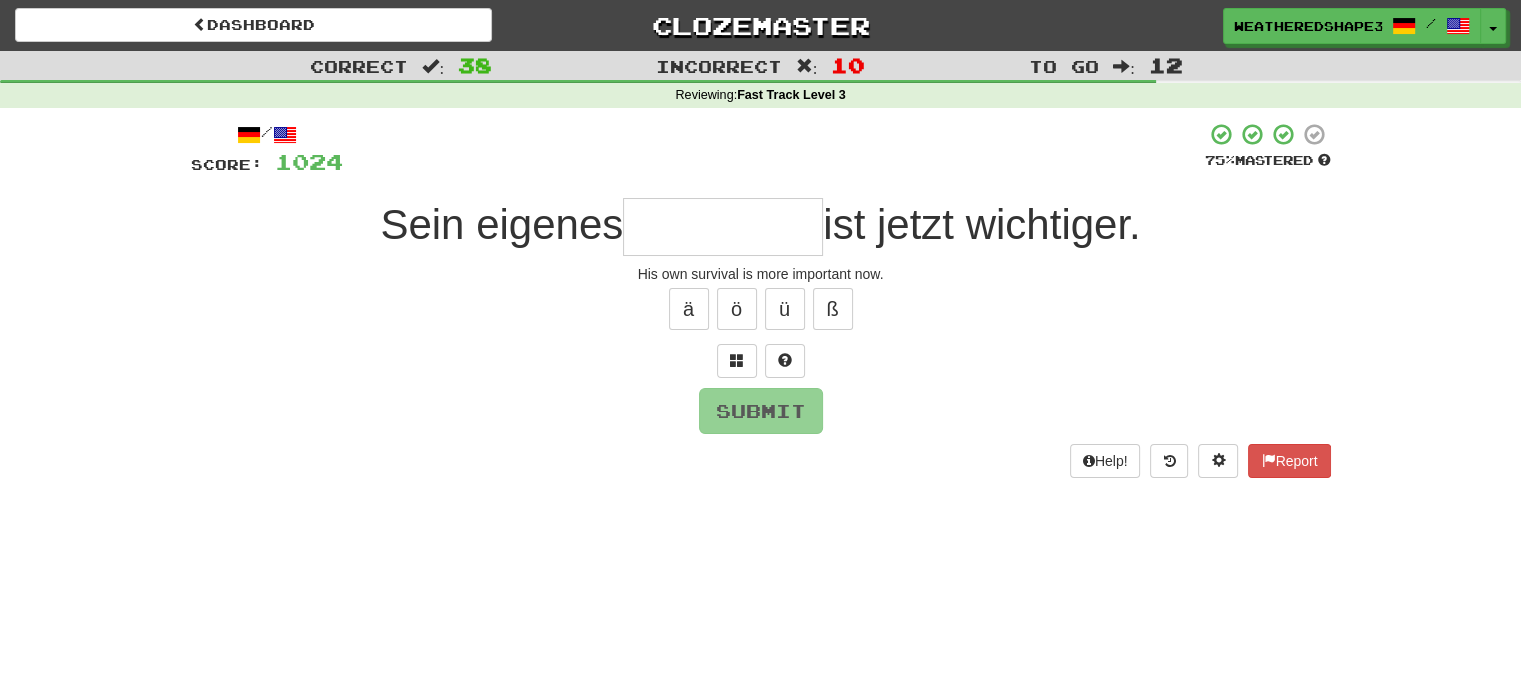 type on "*" 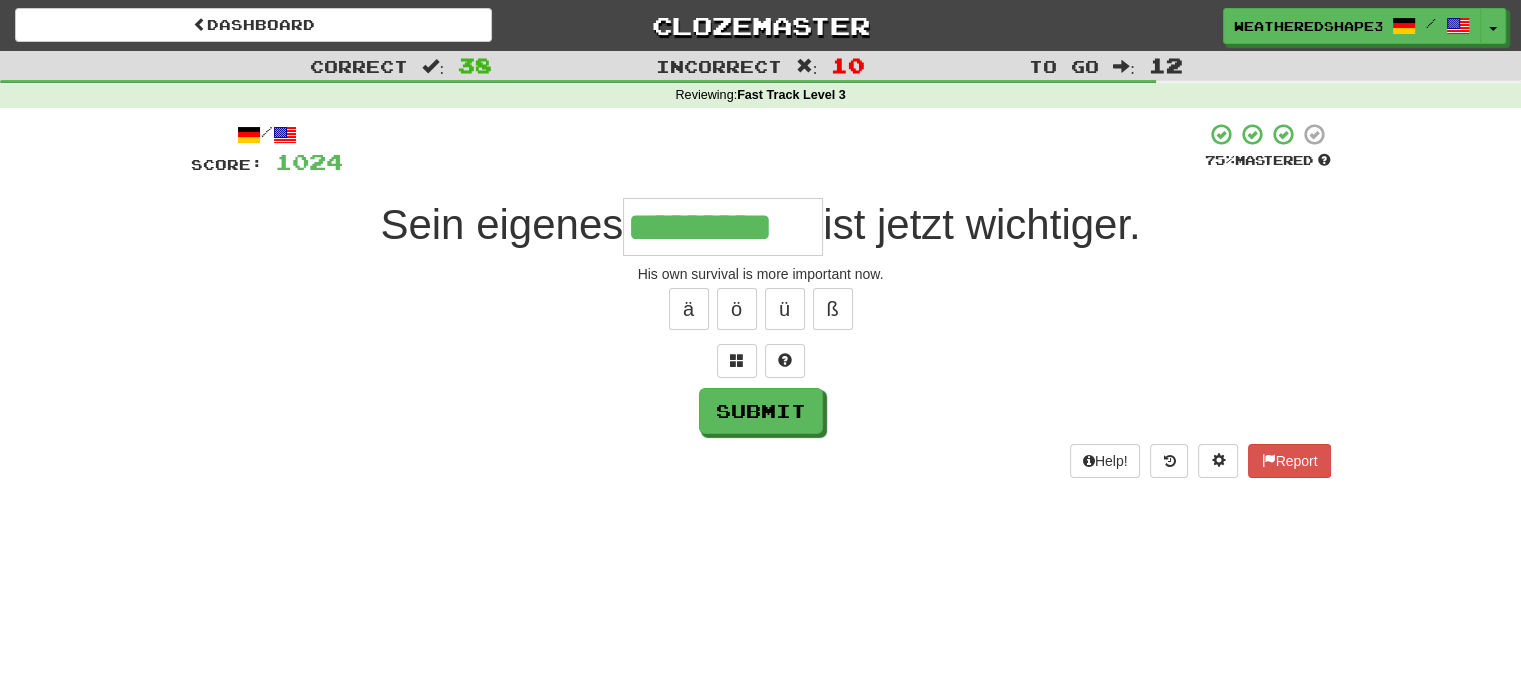 type on "*********" 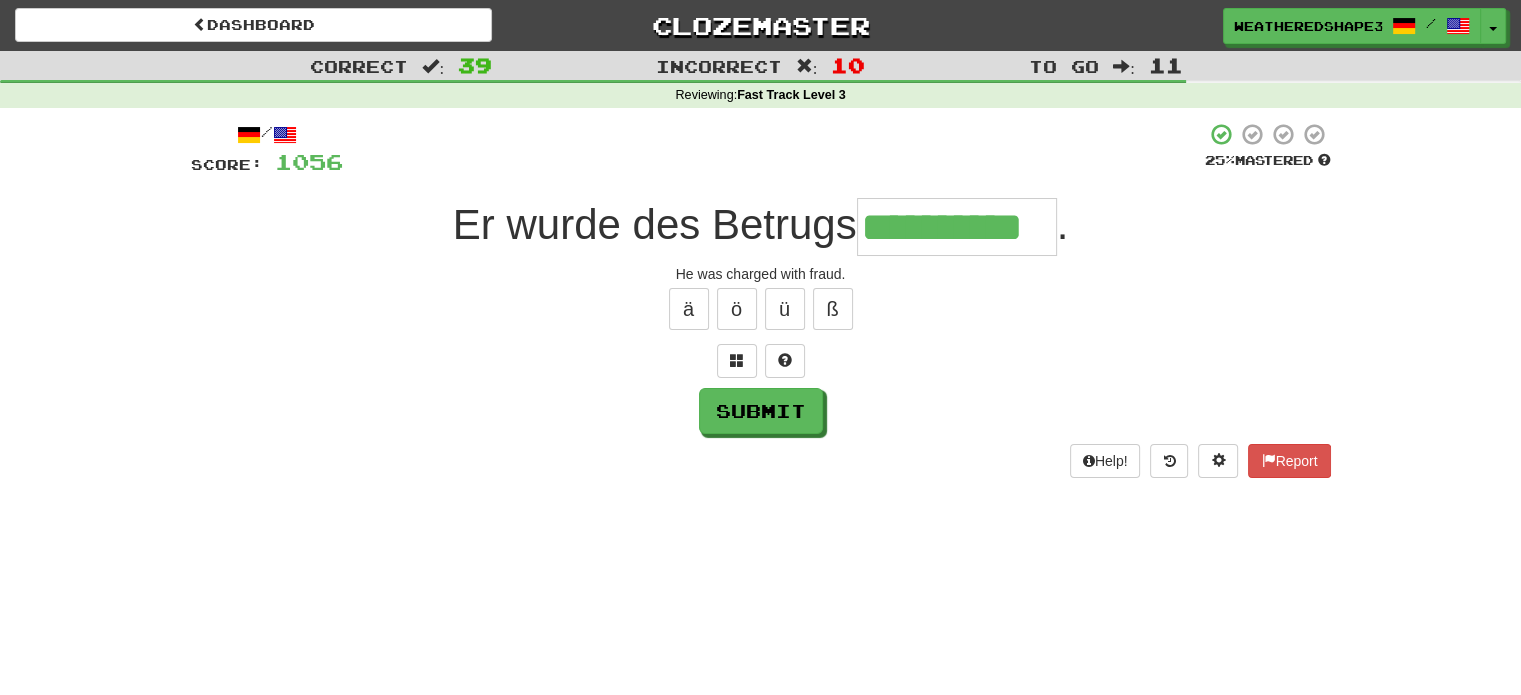 scroll, scrollTop: 0, scrollLeft: 8, axis: horizontal 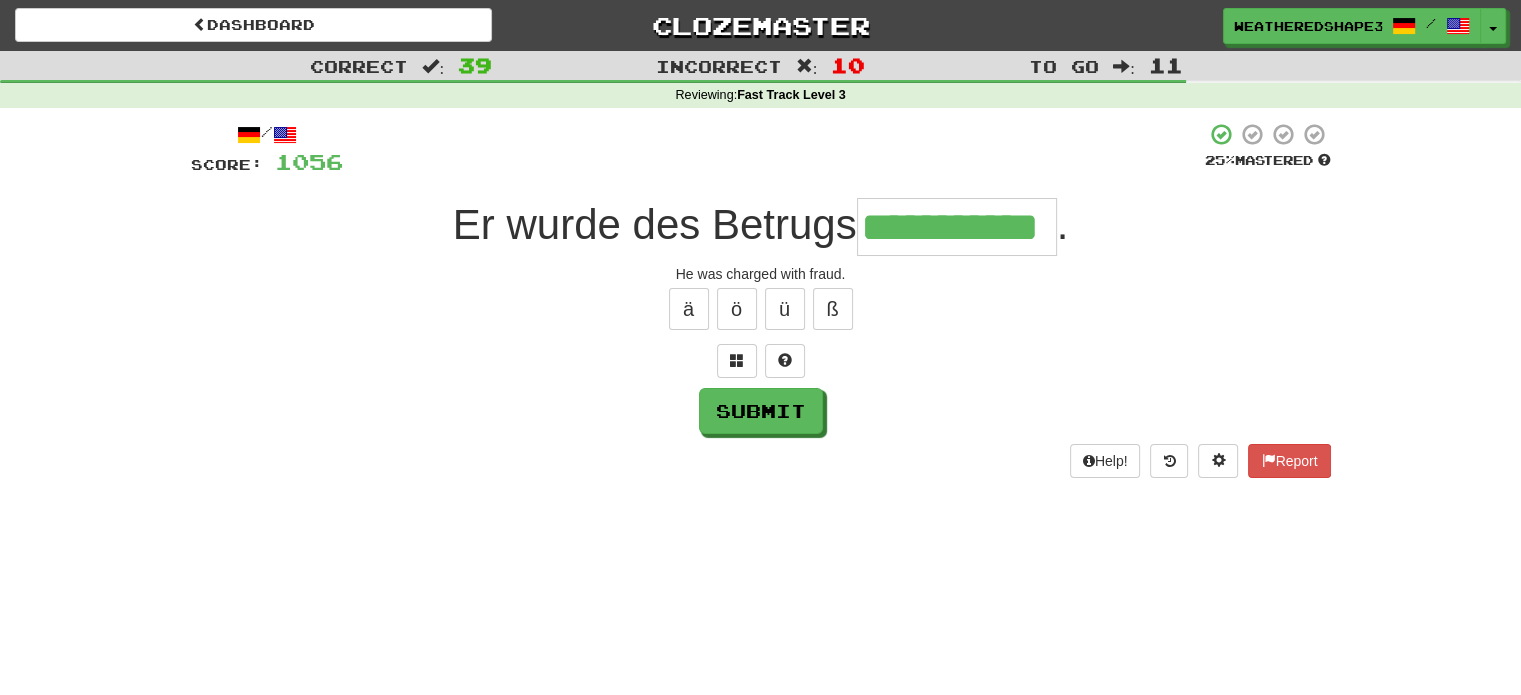 type on "**********" 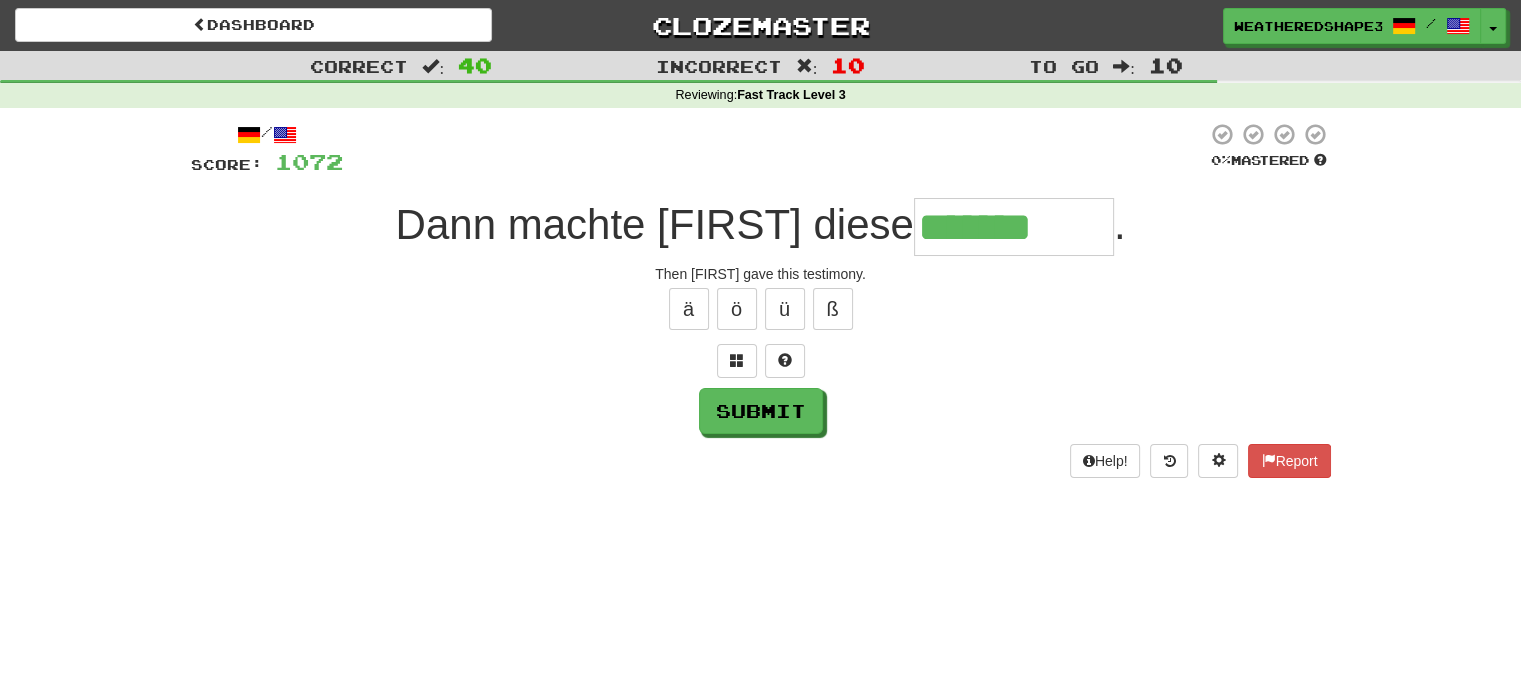 type on "*******" 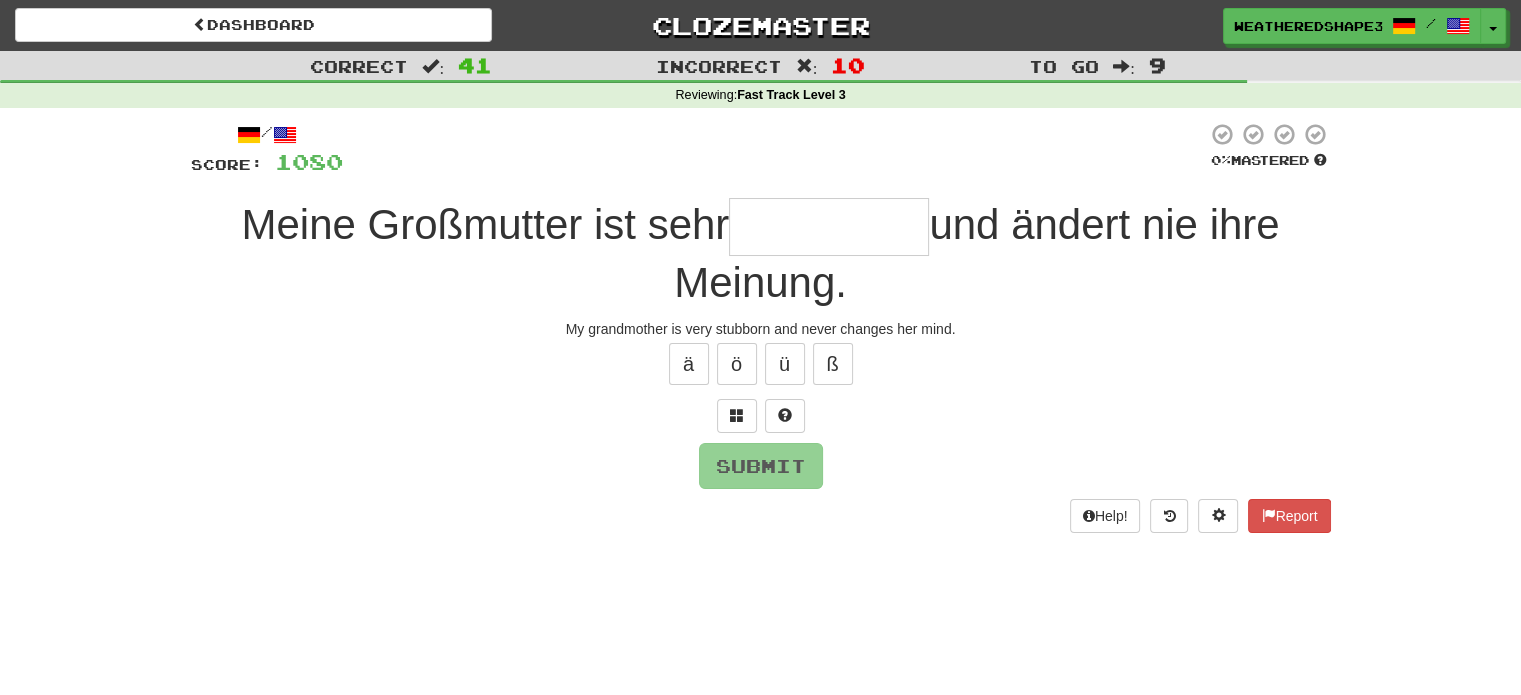 type on "*" 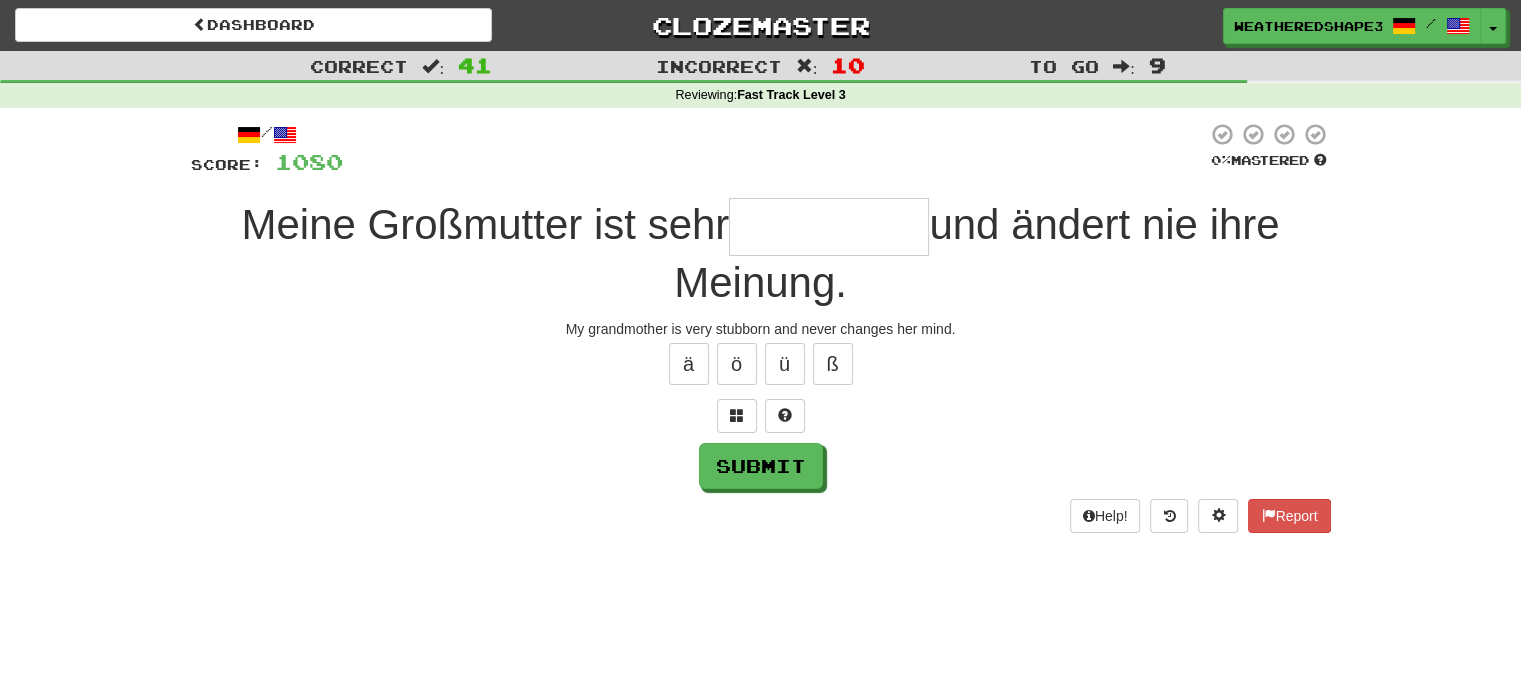 type on "*" 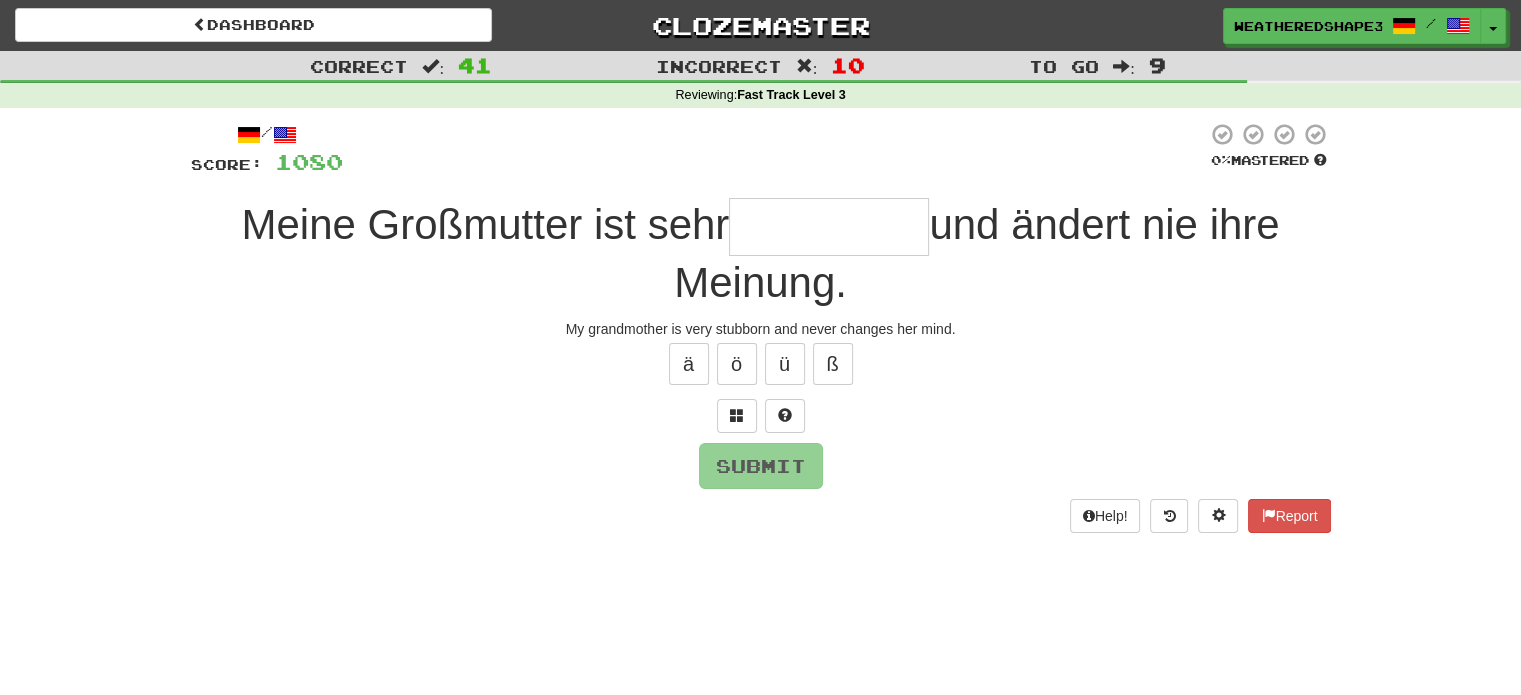 type on "****" 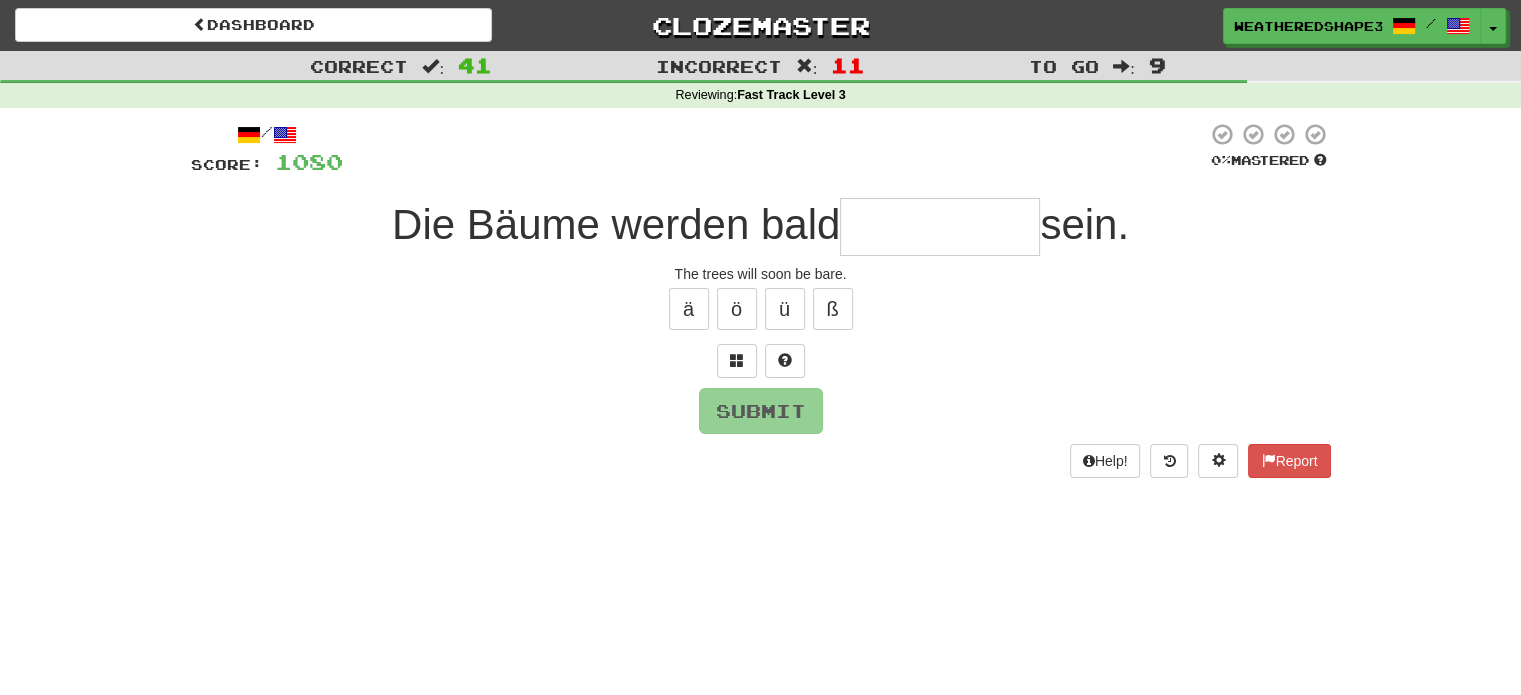 type on "*" 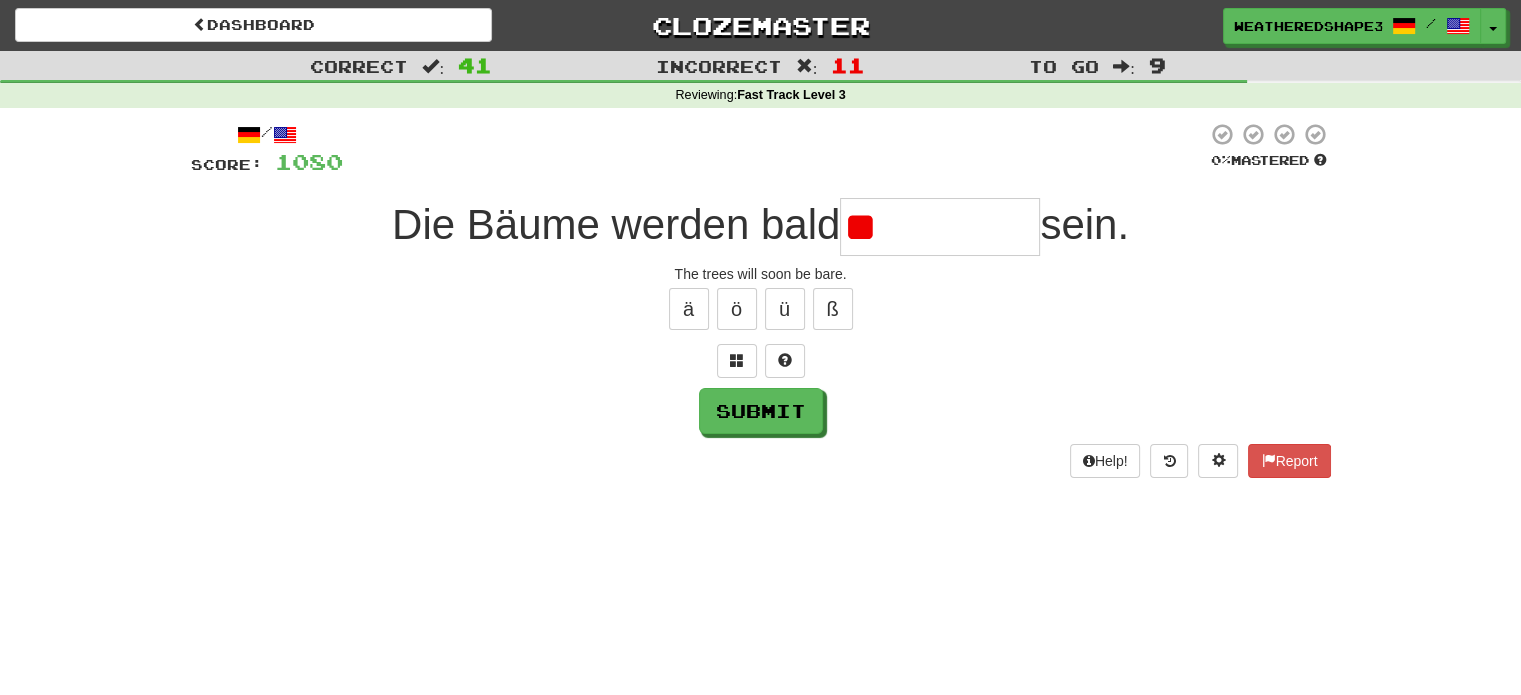 type on "****" 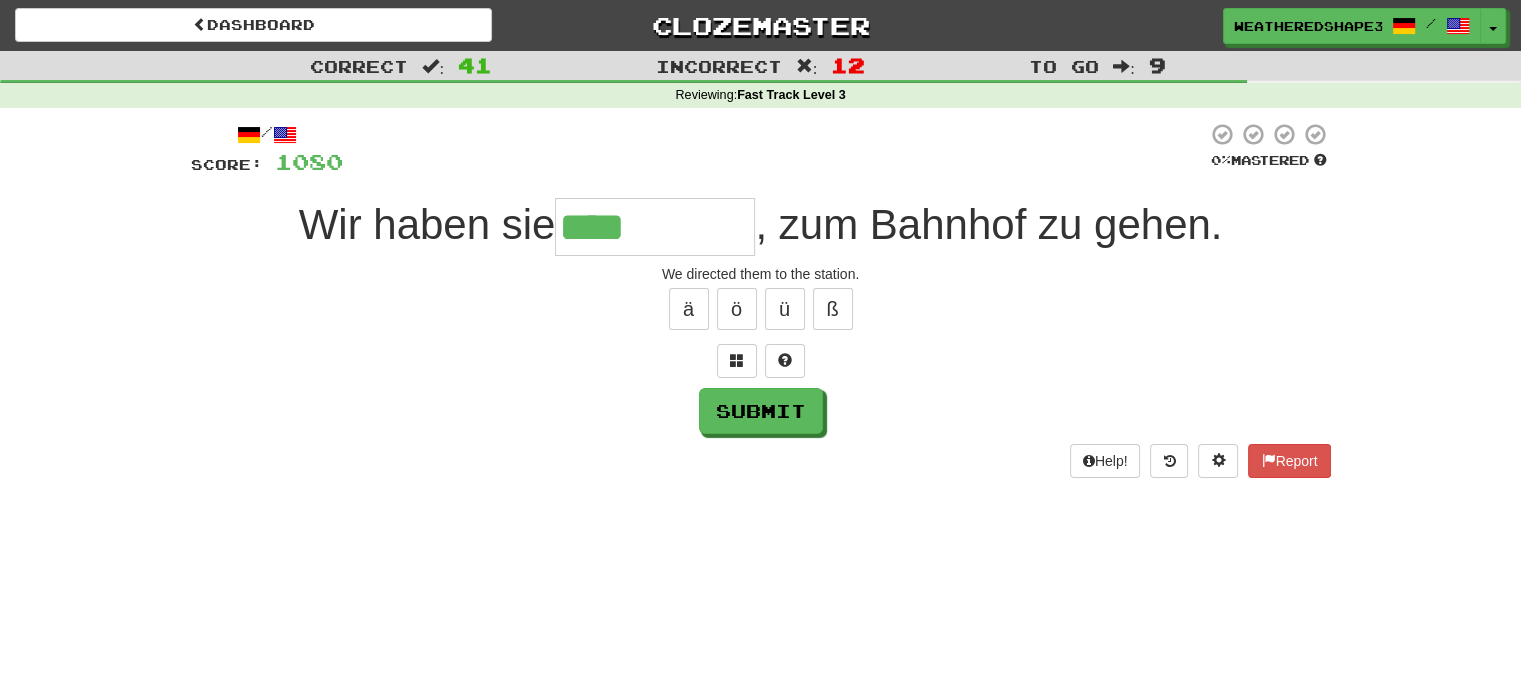 type on "**********" 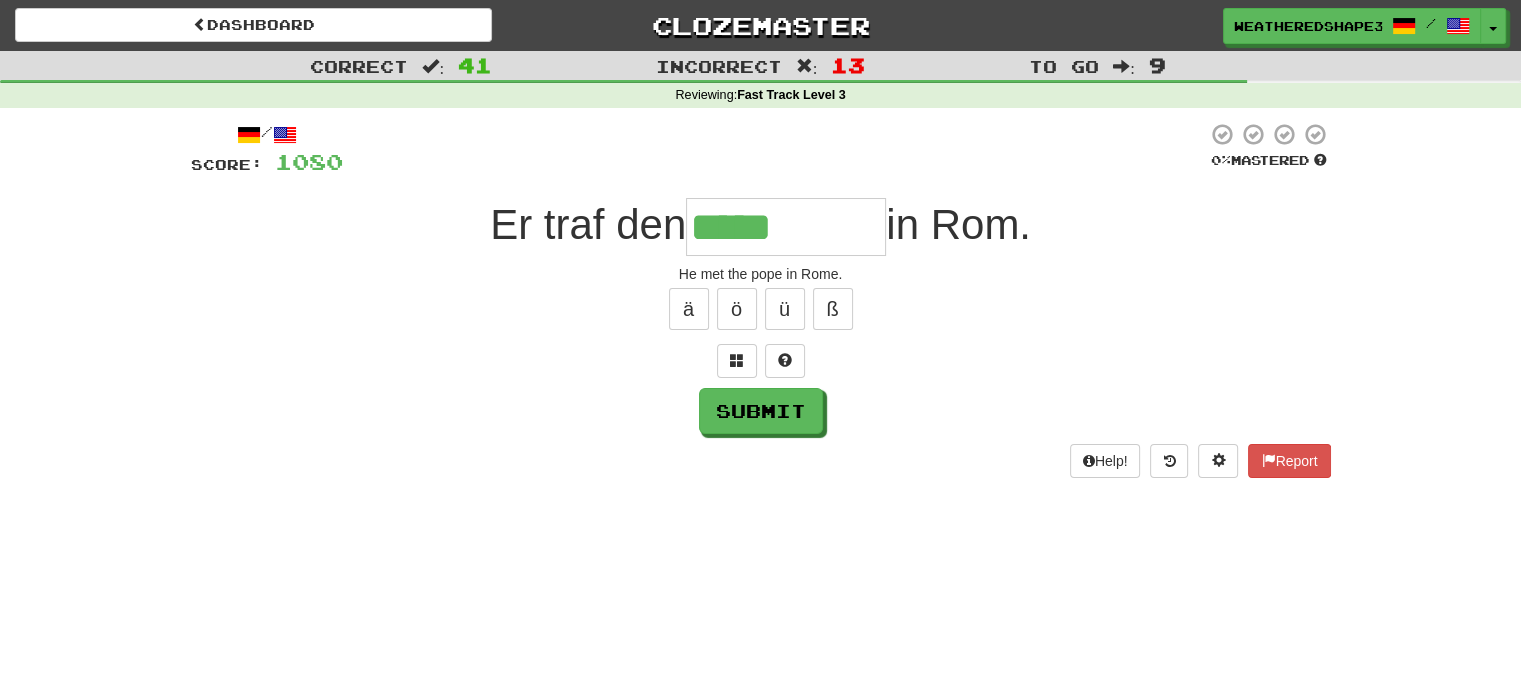 type on "*****" 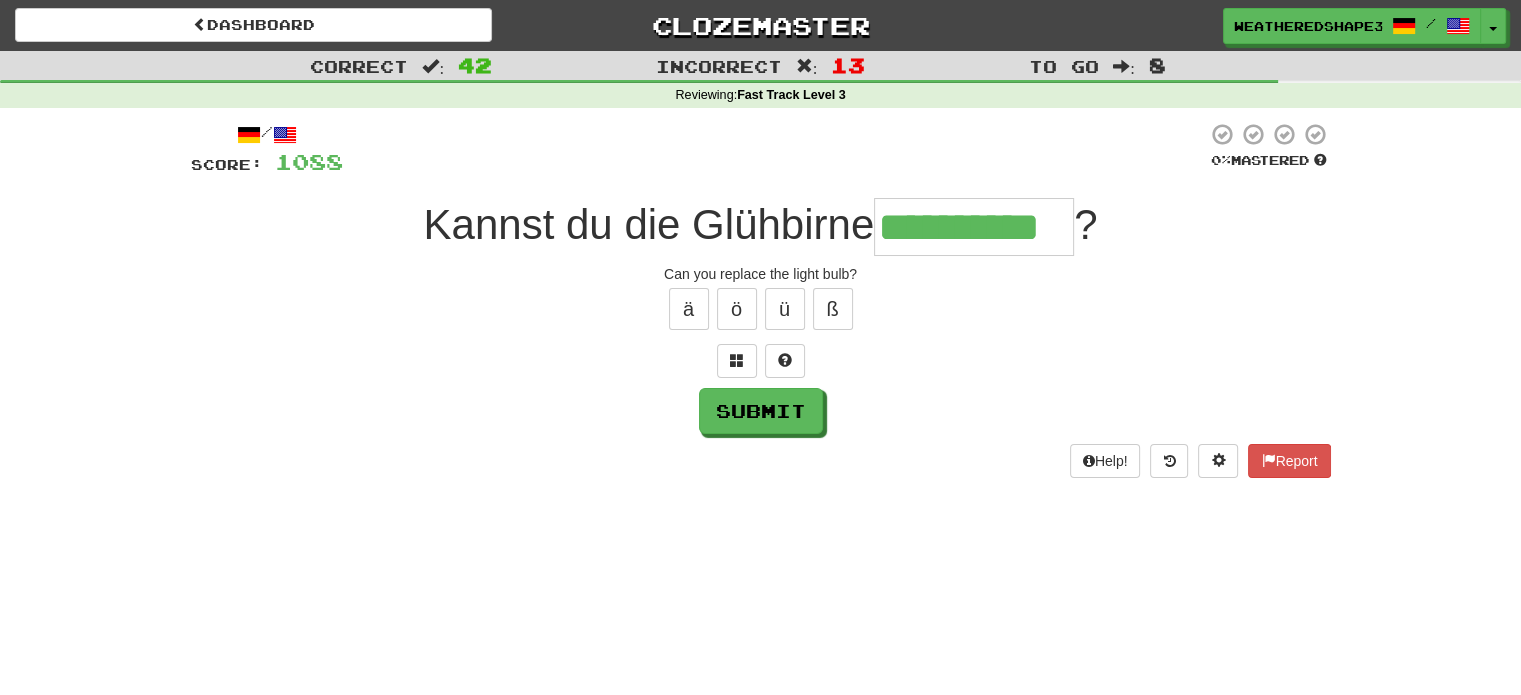 scroll, scrollTop: 0, scrollLeft: 22, axis: horizontal 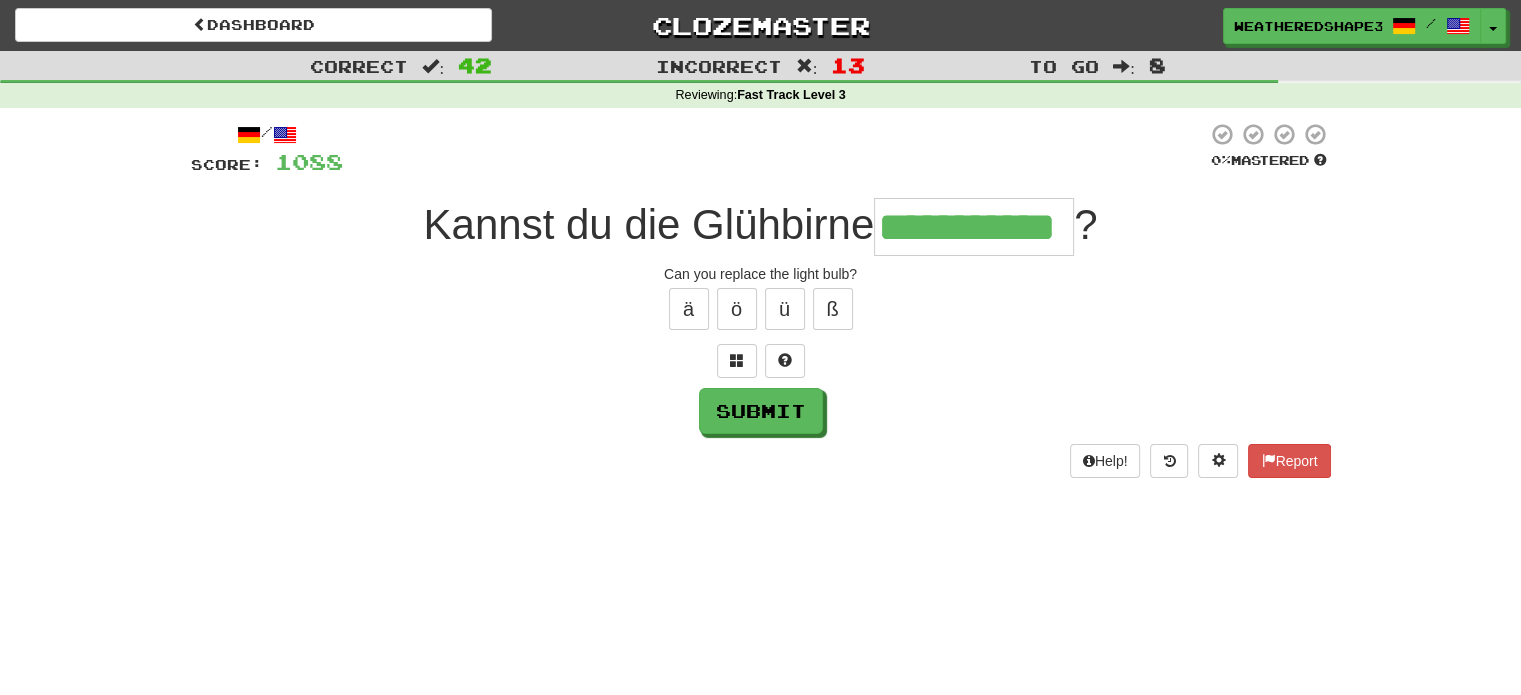 type on "**********" 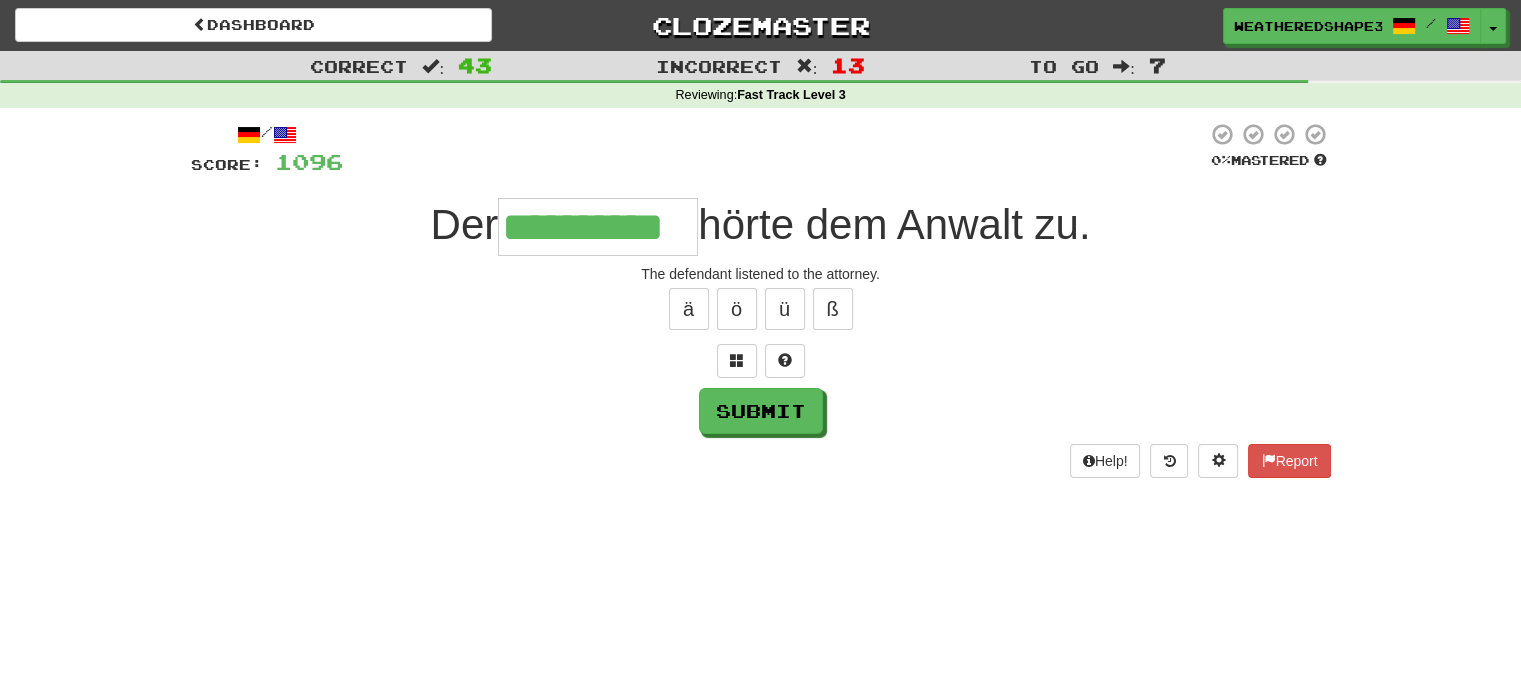 scroll, scrollTop: 0, scrollLeft: 12, axis: horizontal 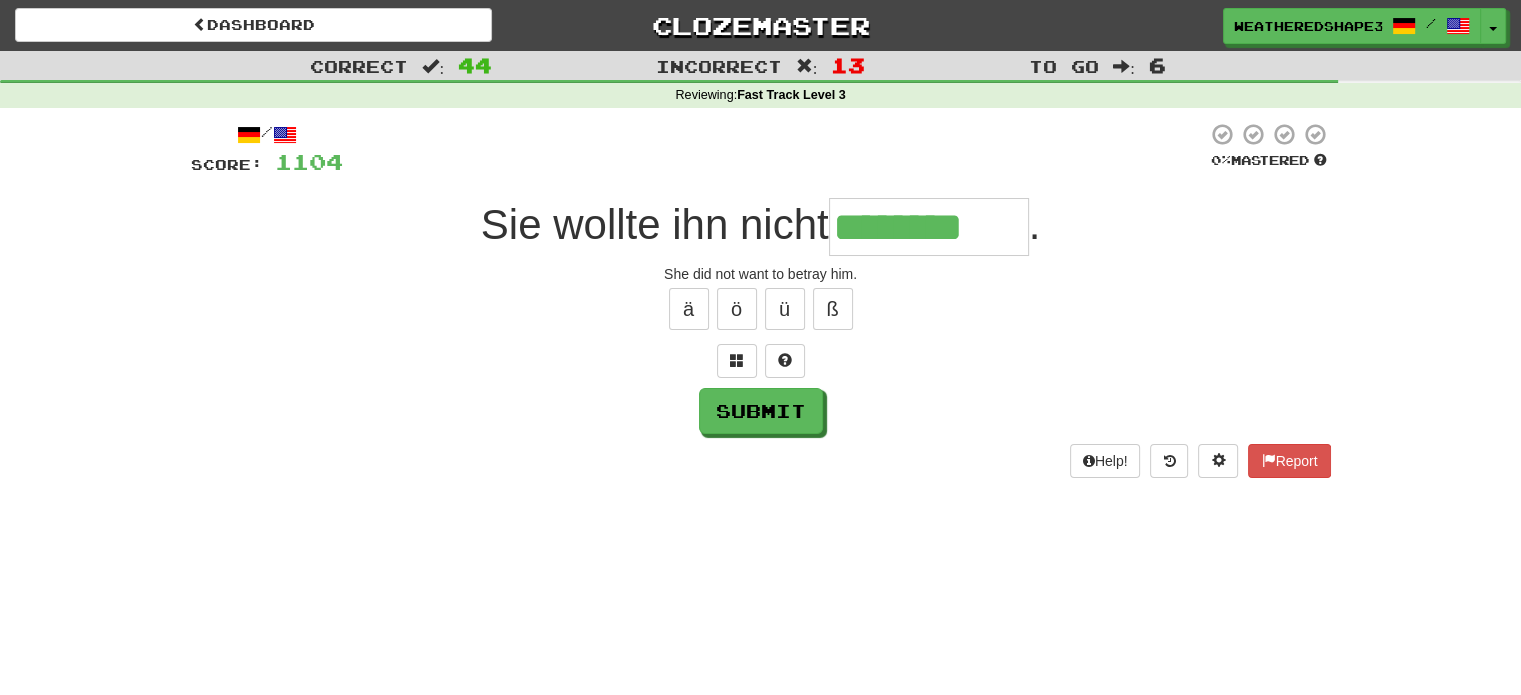 type on "********" 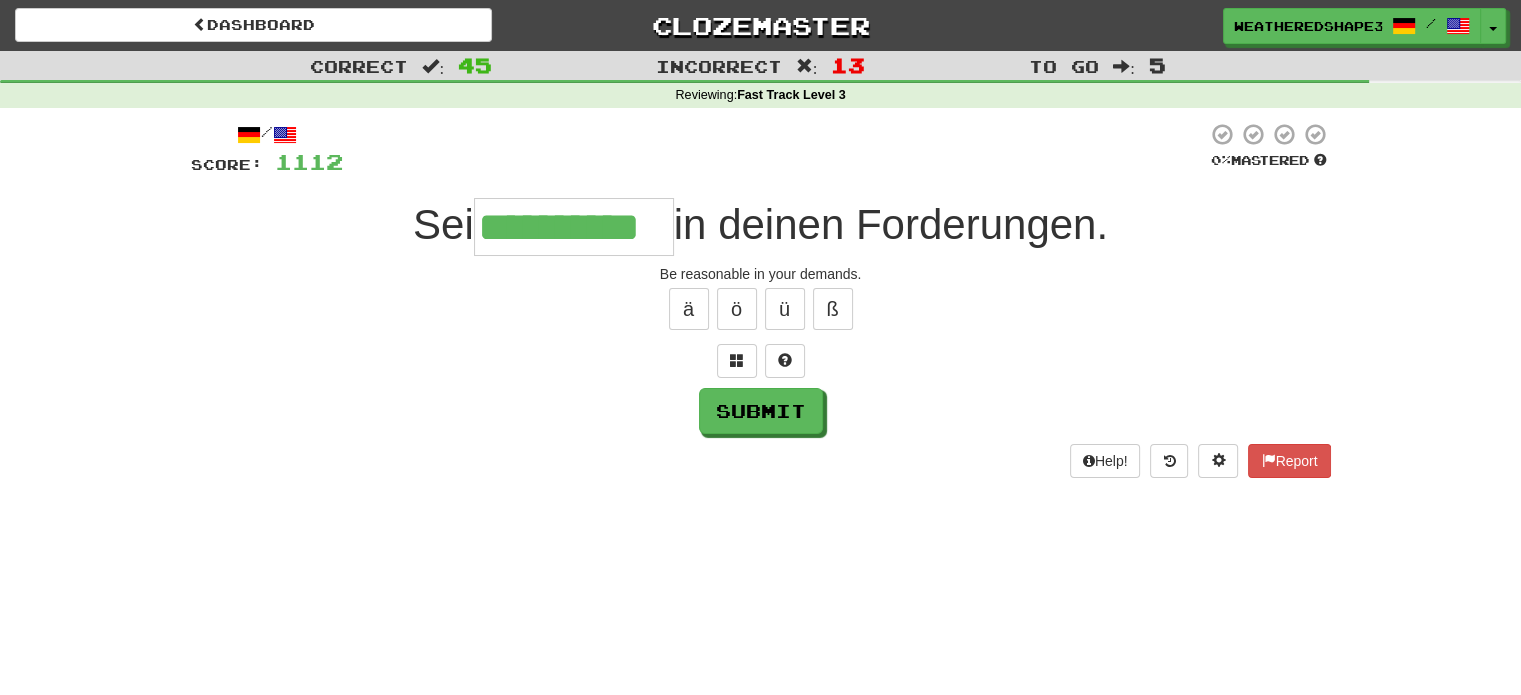 type on "**********" 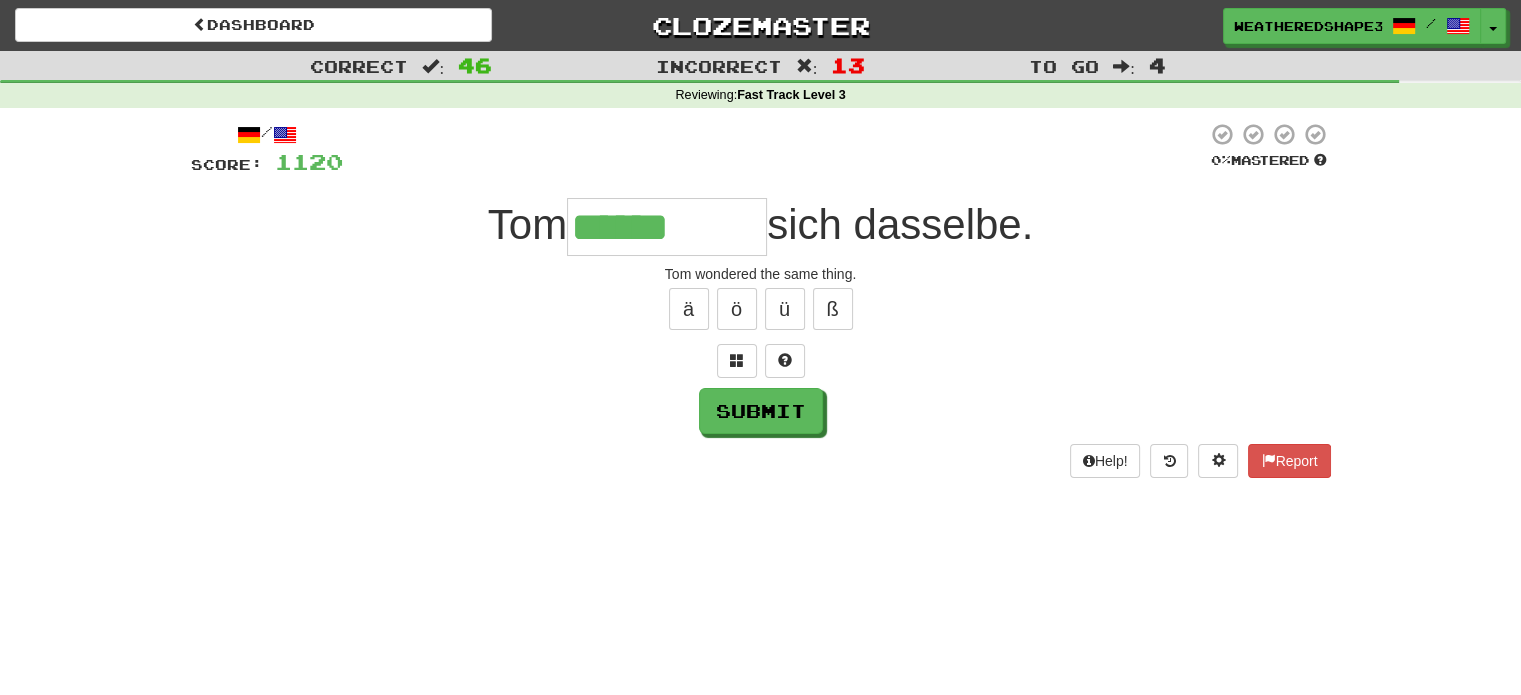 type on "******" 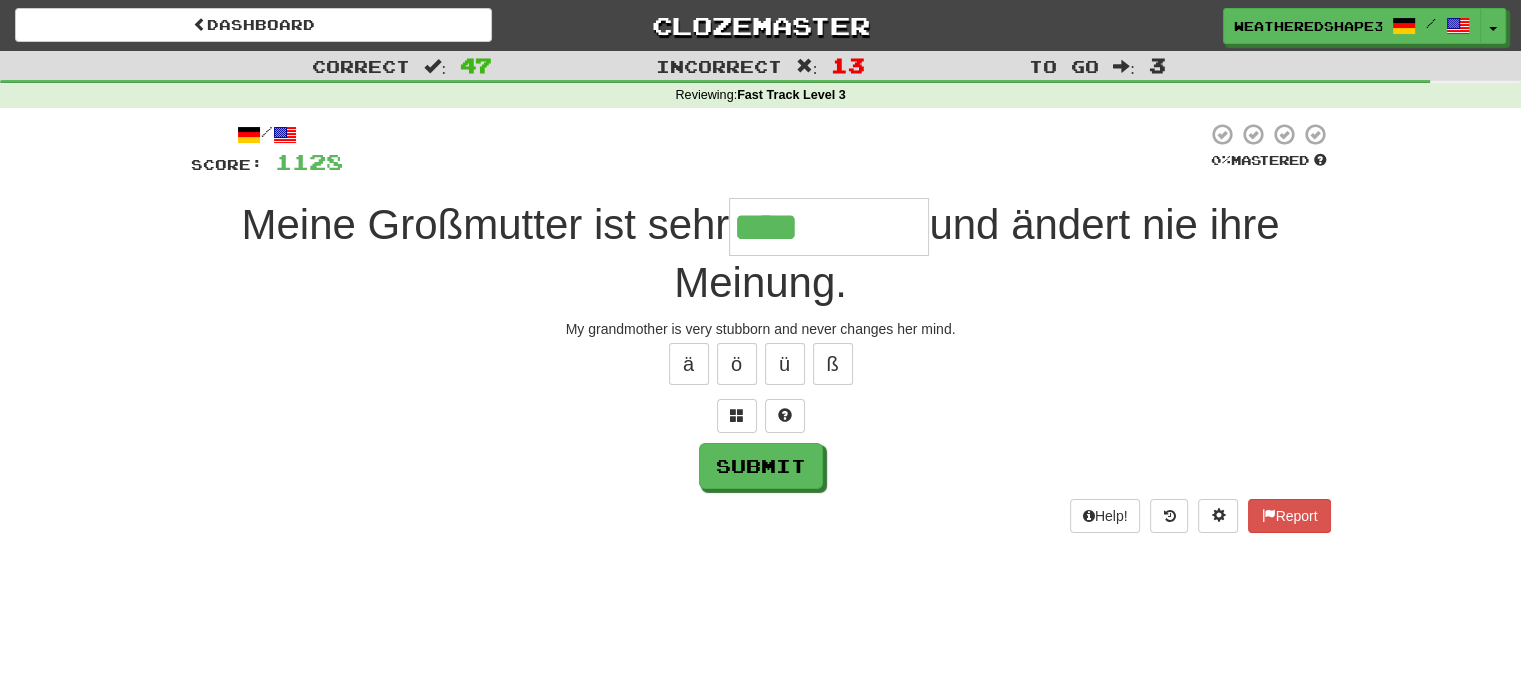 type on "****" 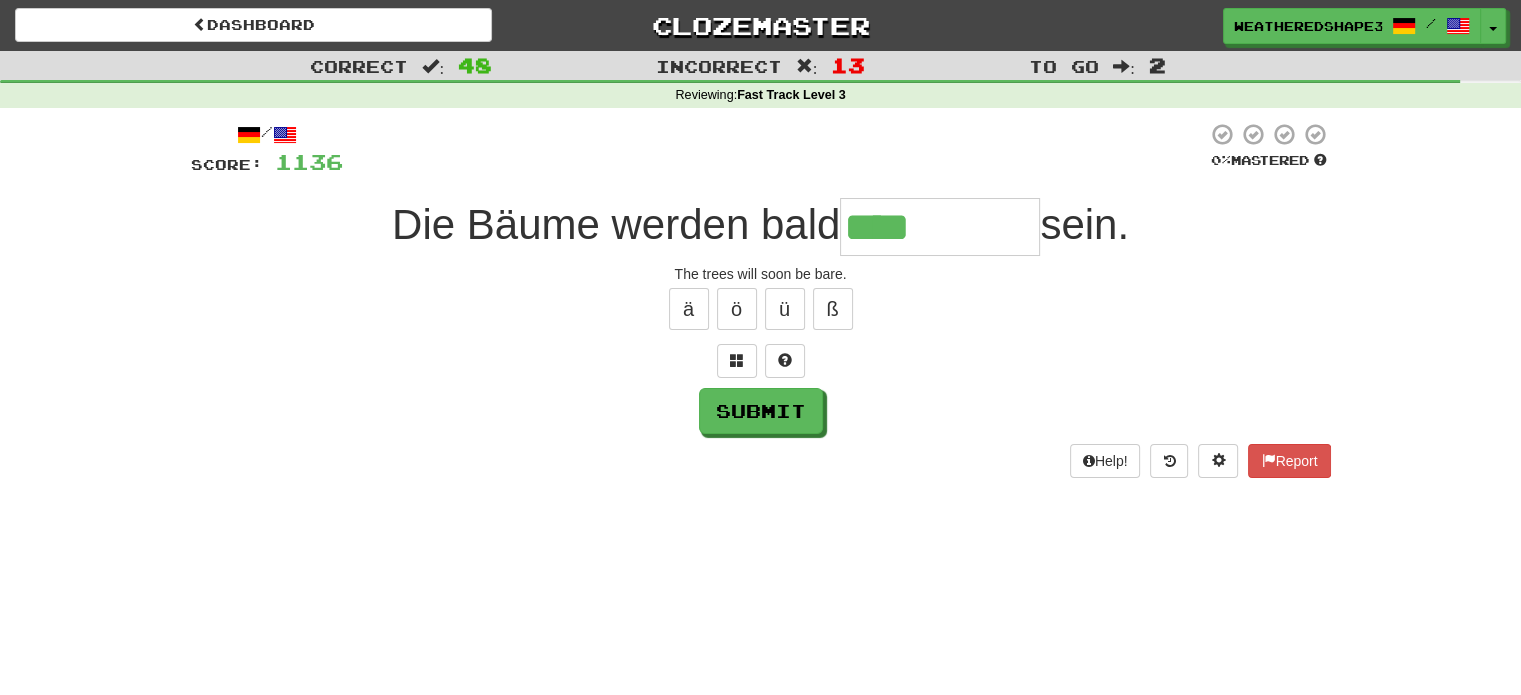 type on "****" 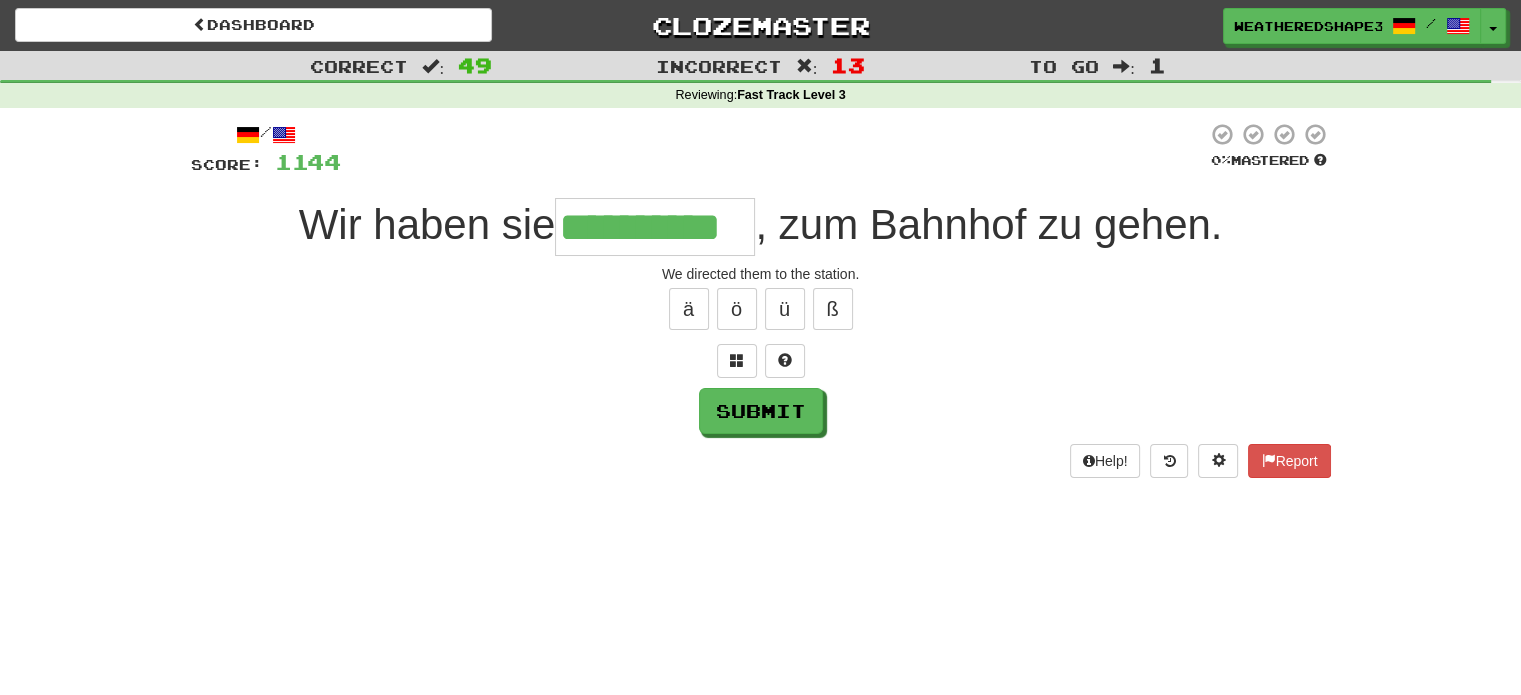 scroll, scrollTop: 0, scrollLeft: 31, axis: horizontal 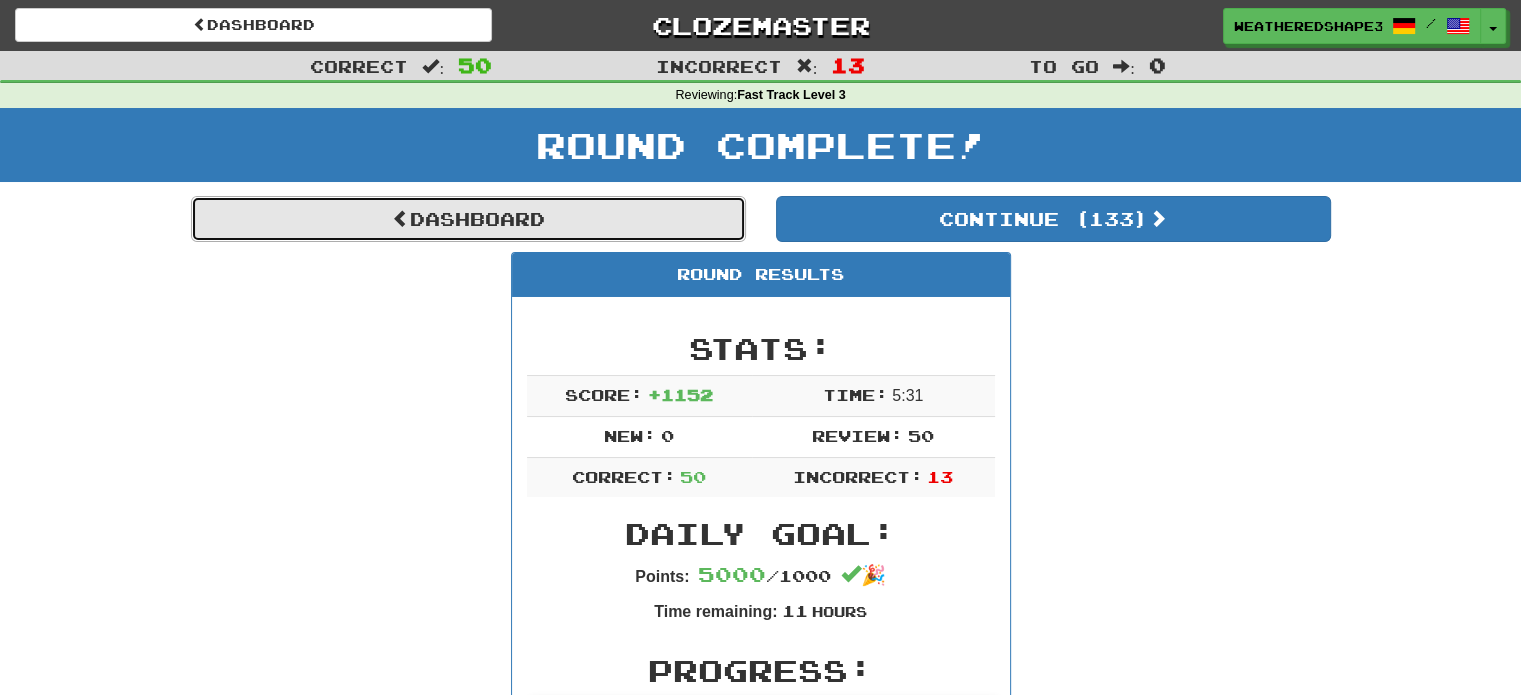 click on "Dashboard" at bounding box center [468, 219] 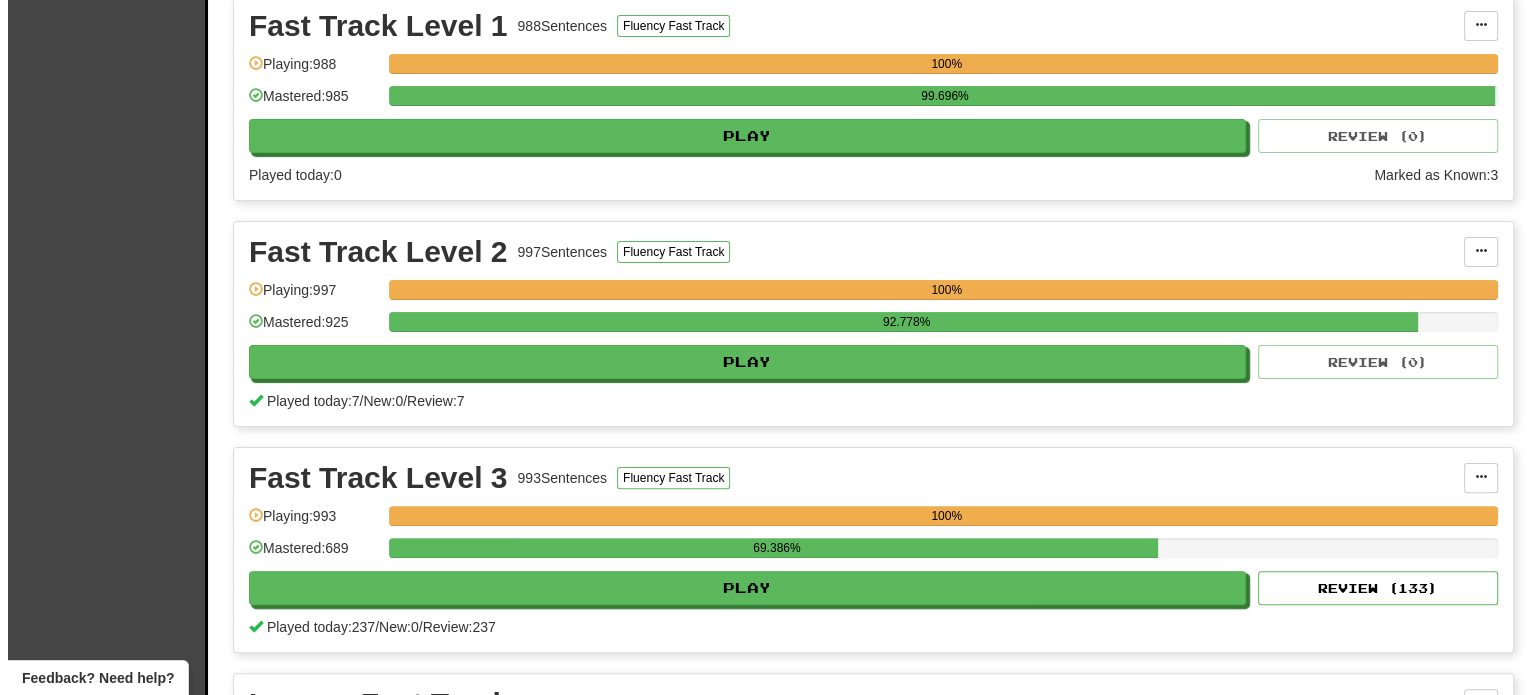 scroll, scrollTop: 700, scrollLeft: 0, axis: vertical 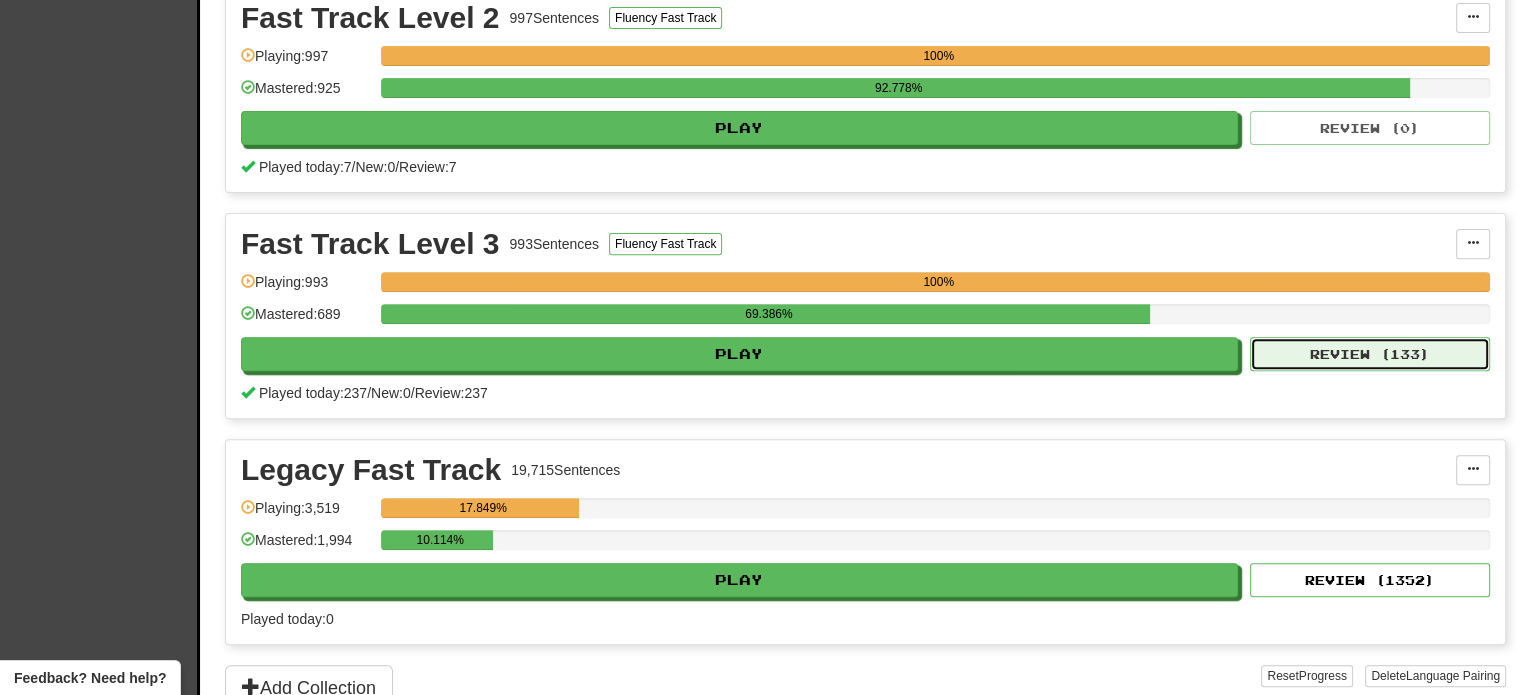 click on "Review ( 133 )" at bounding box center (1370, 354) 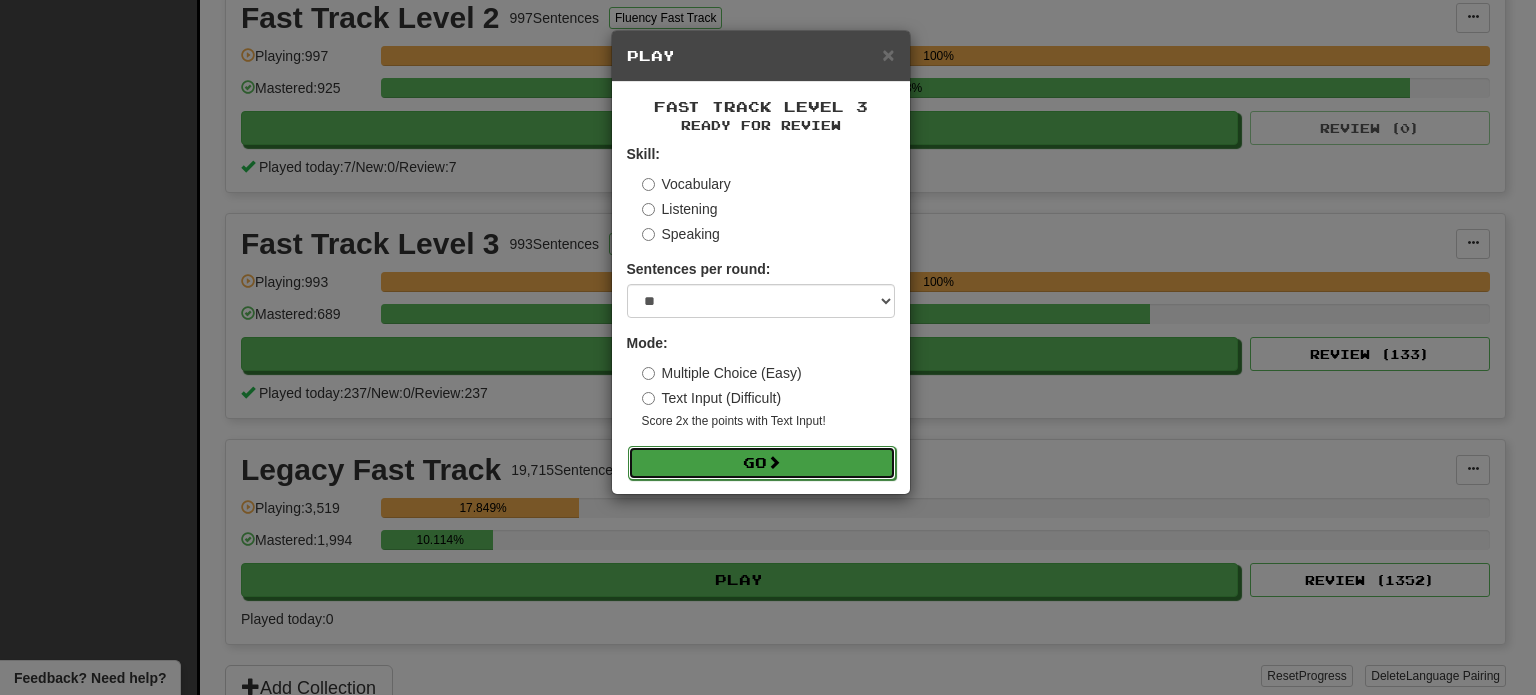 click on "Go" at bounding box center (762, 463) 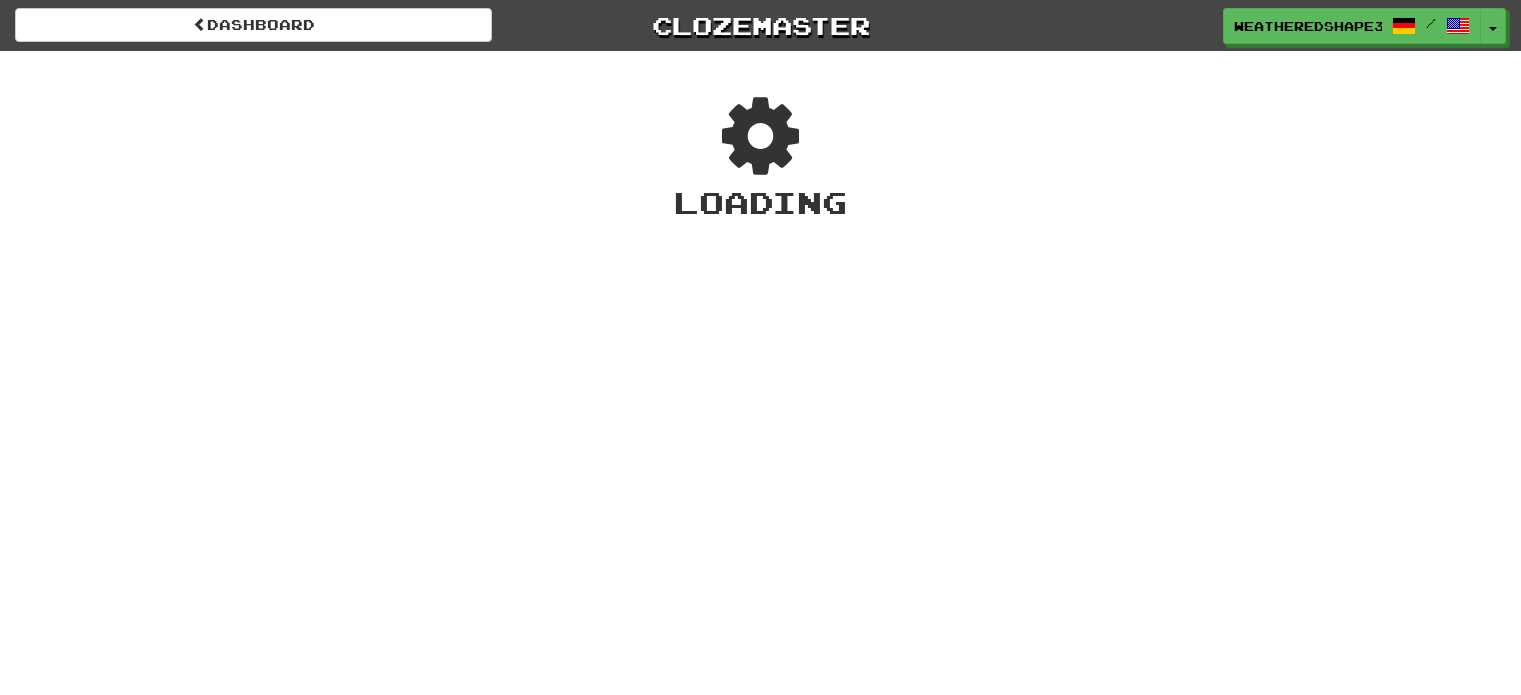 scroll, scrollTop: 0, scrollLeft: 0, axis: both 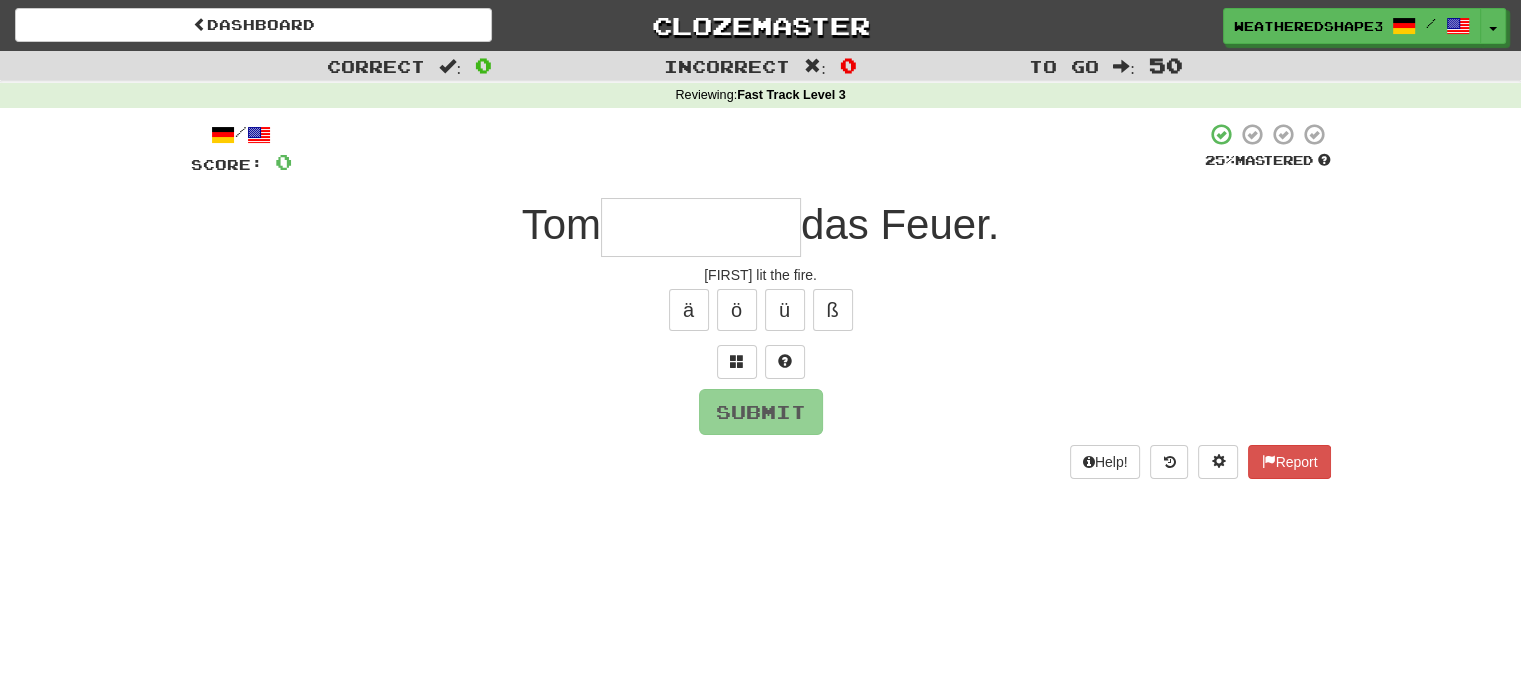 type on "*" 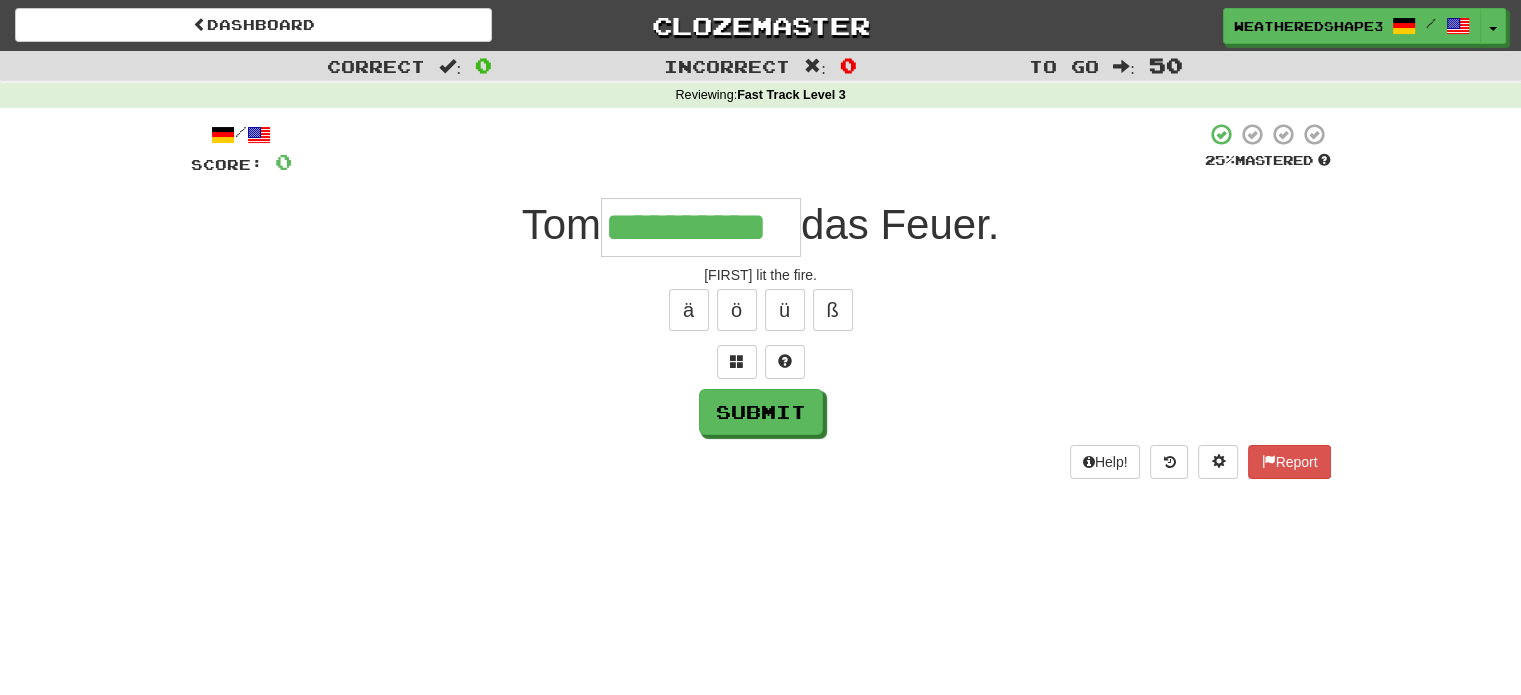 scroll, scrollTop: 0, scrollLeft: 15, axis: horizontal 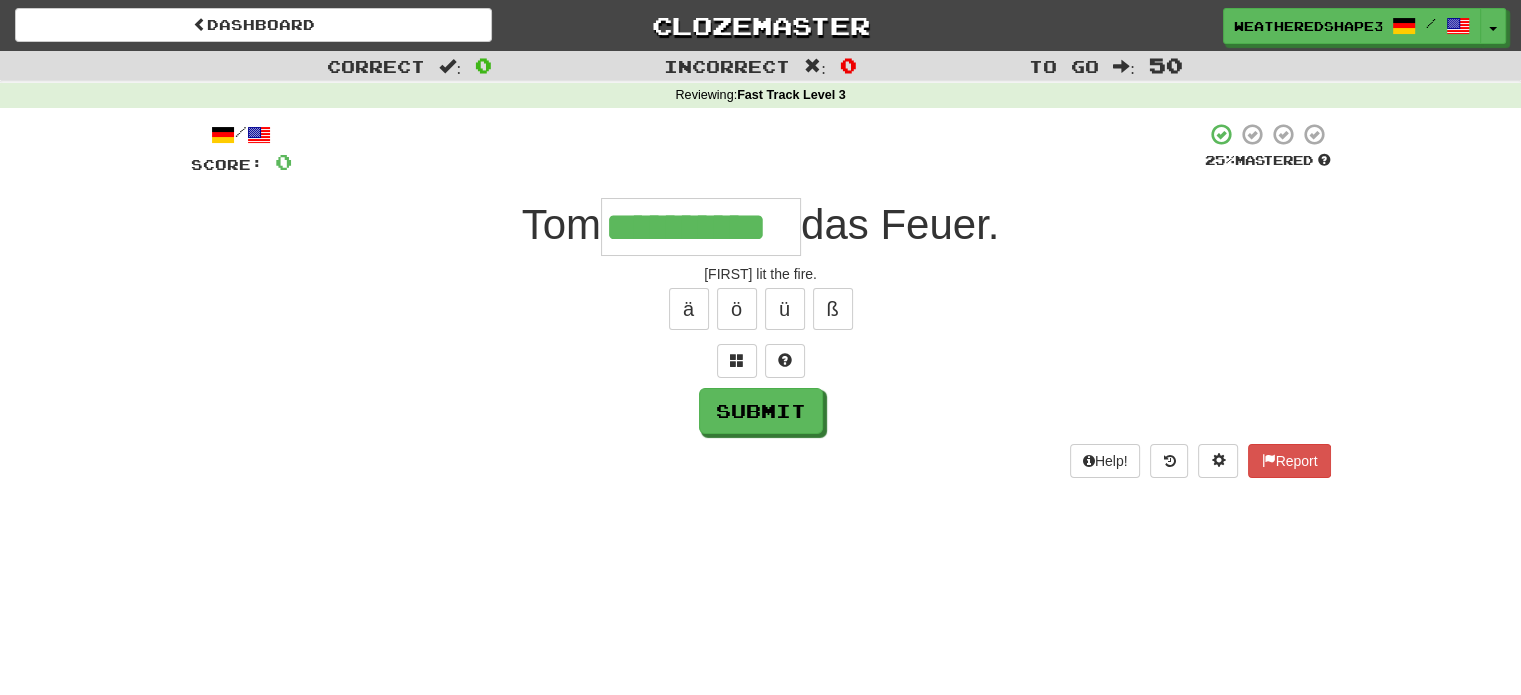 type on "**********" 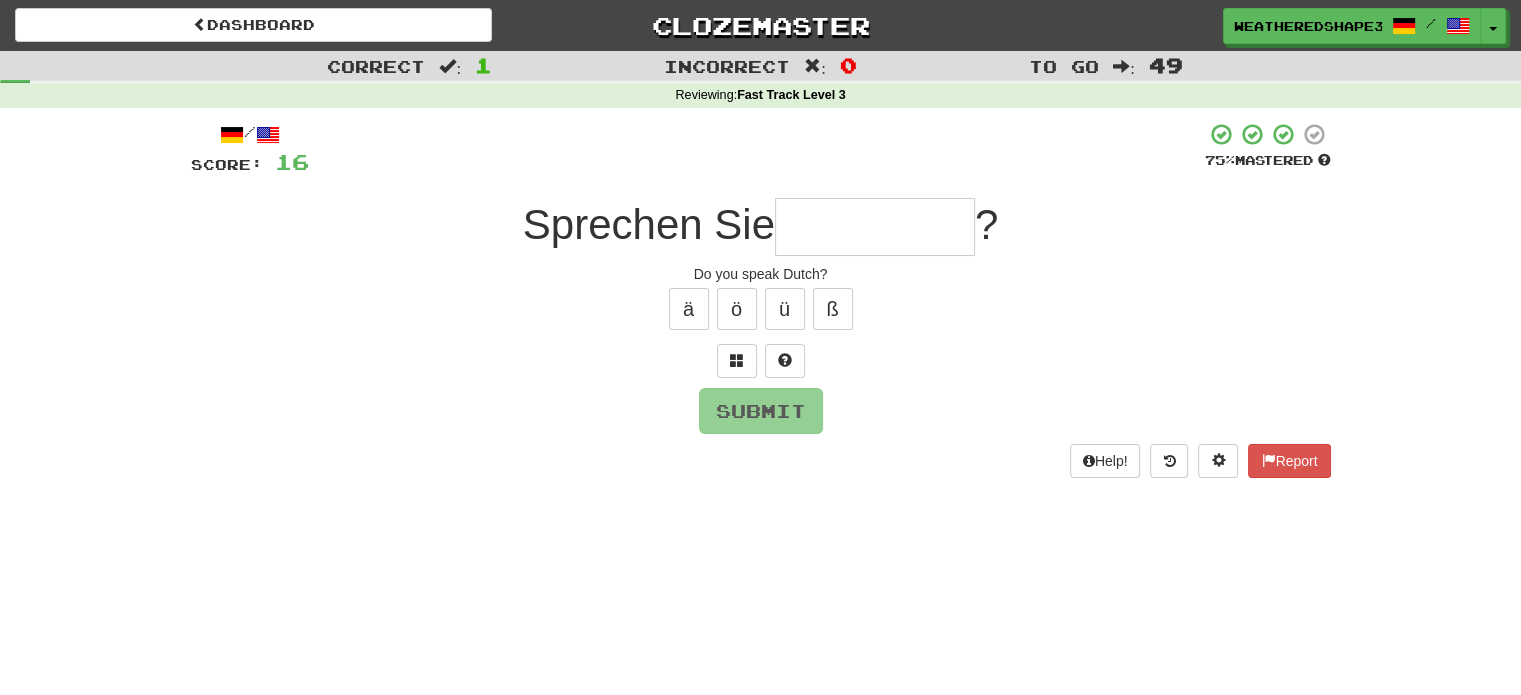 type on "*" 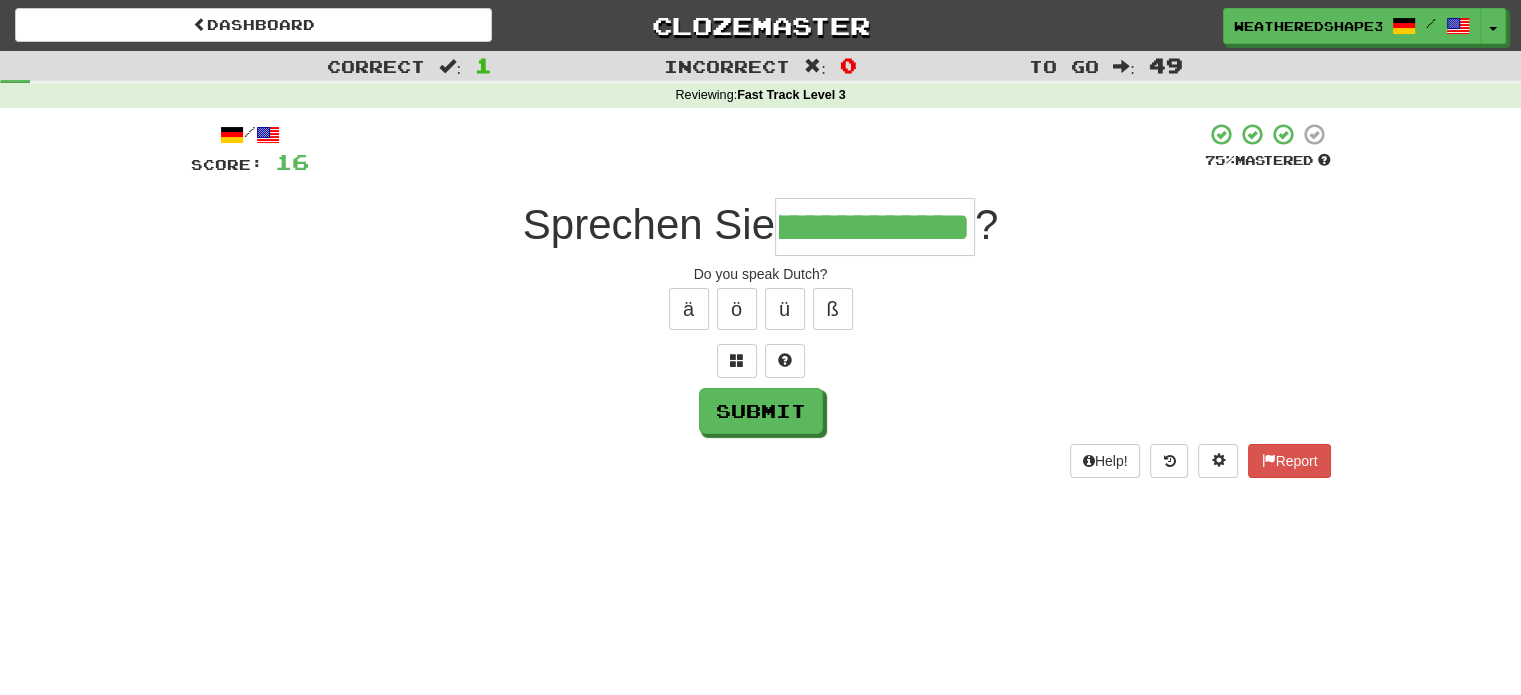 scroll, scrollTop: 0, scrollLeft: 78, axis: horizontal 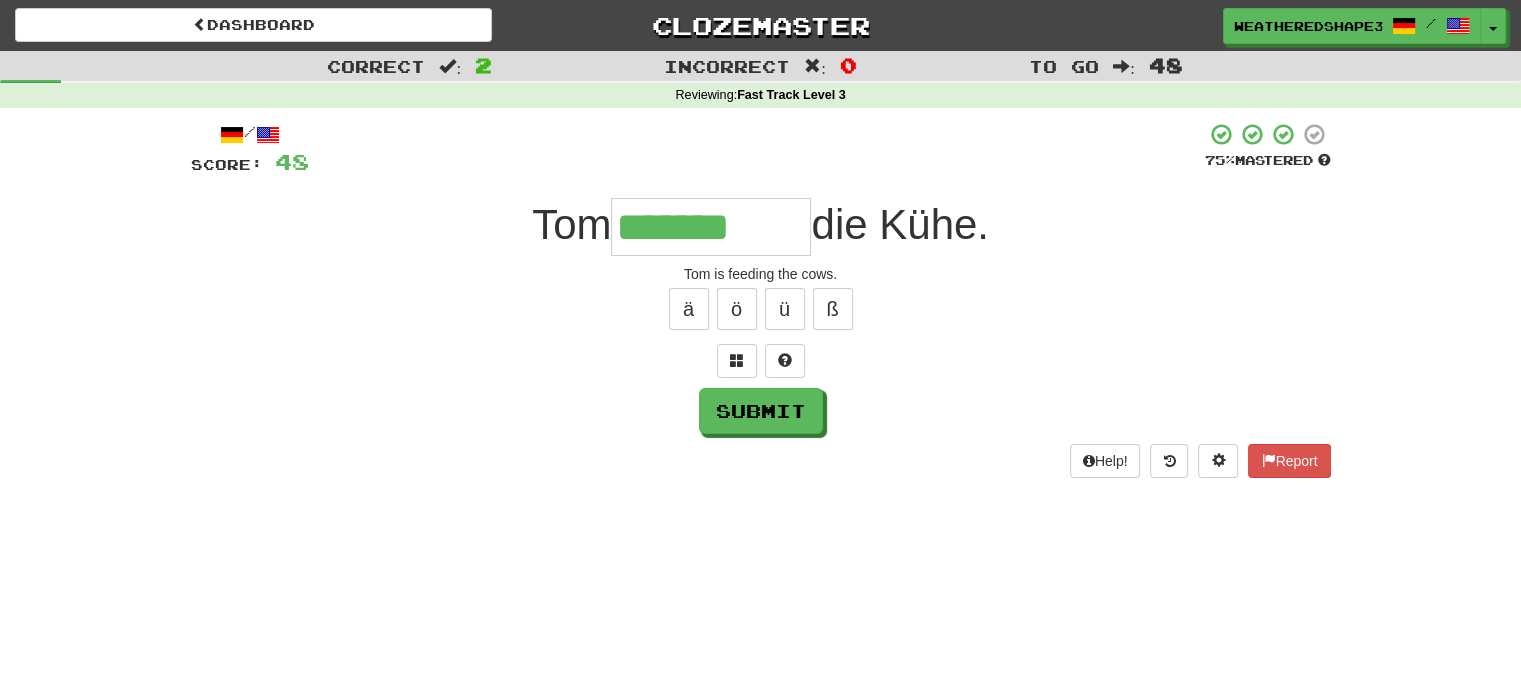 type on "*******" 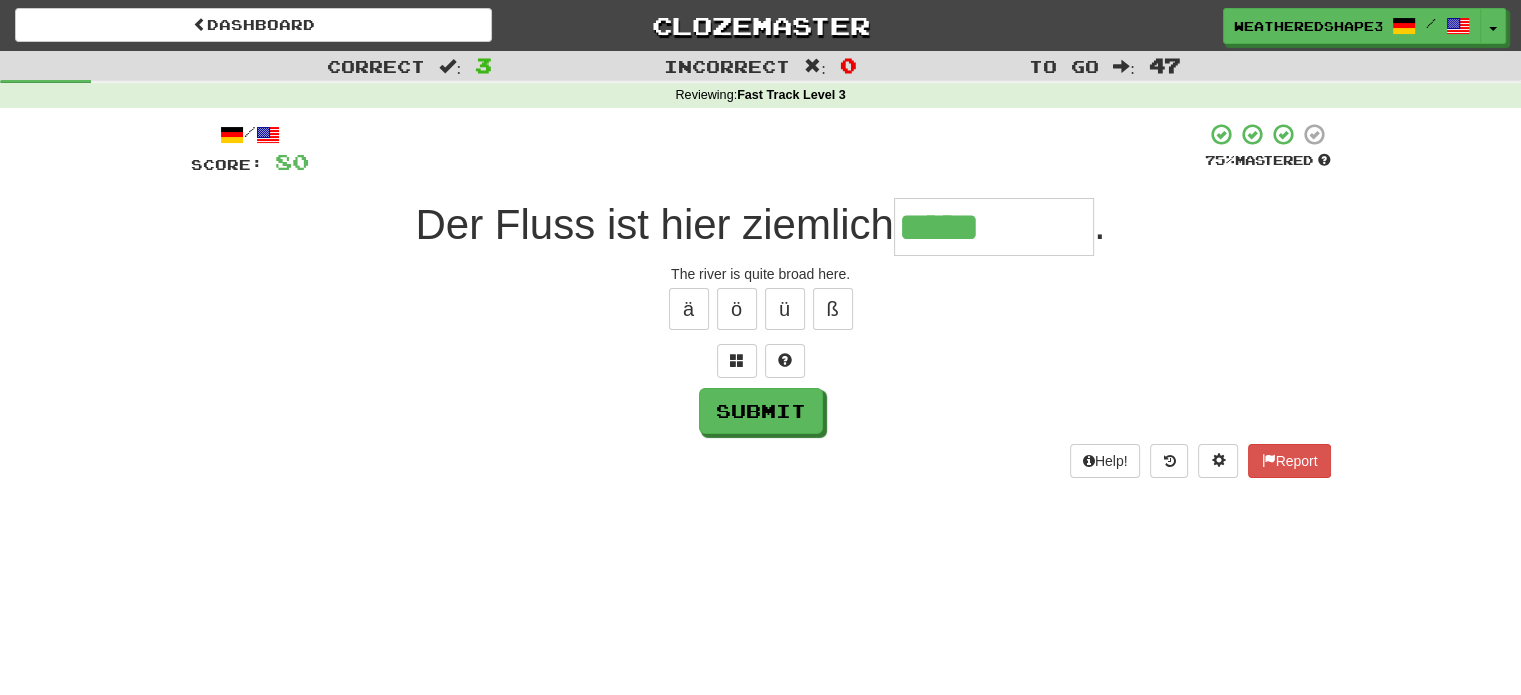 type on "*****" 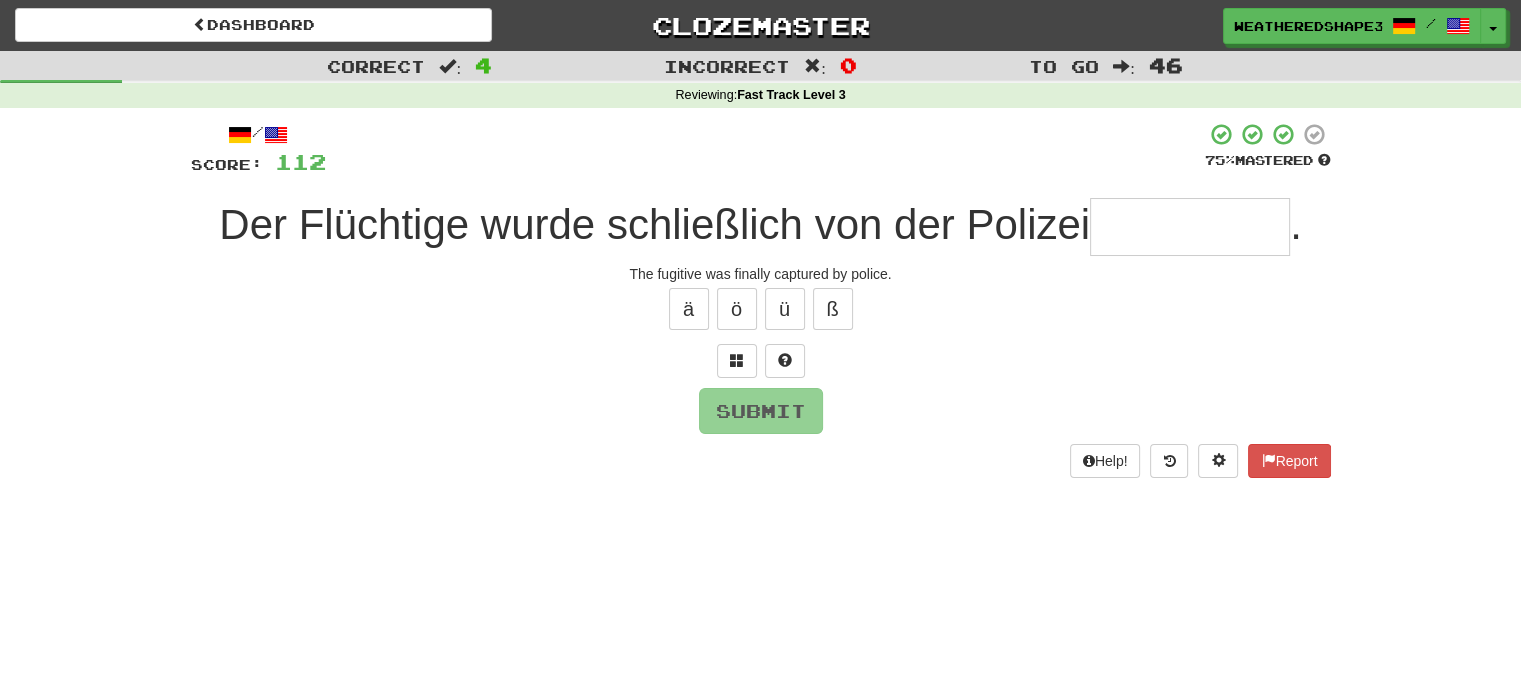 type on "*" 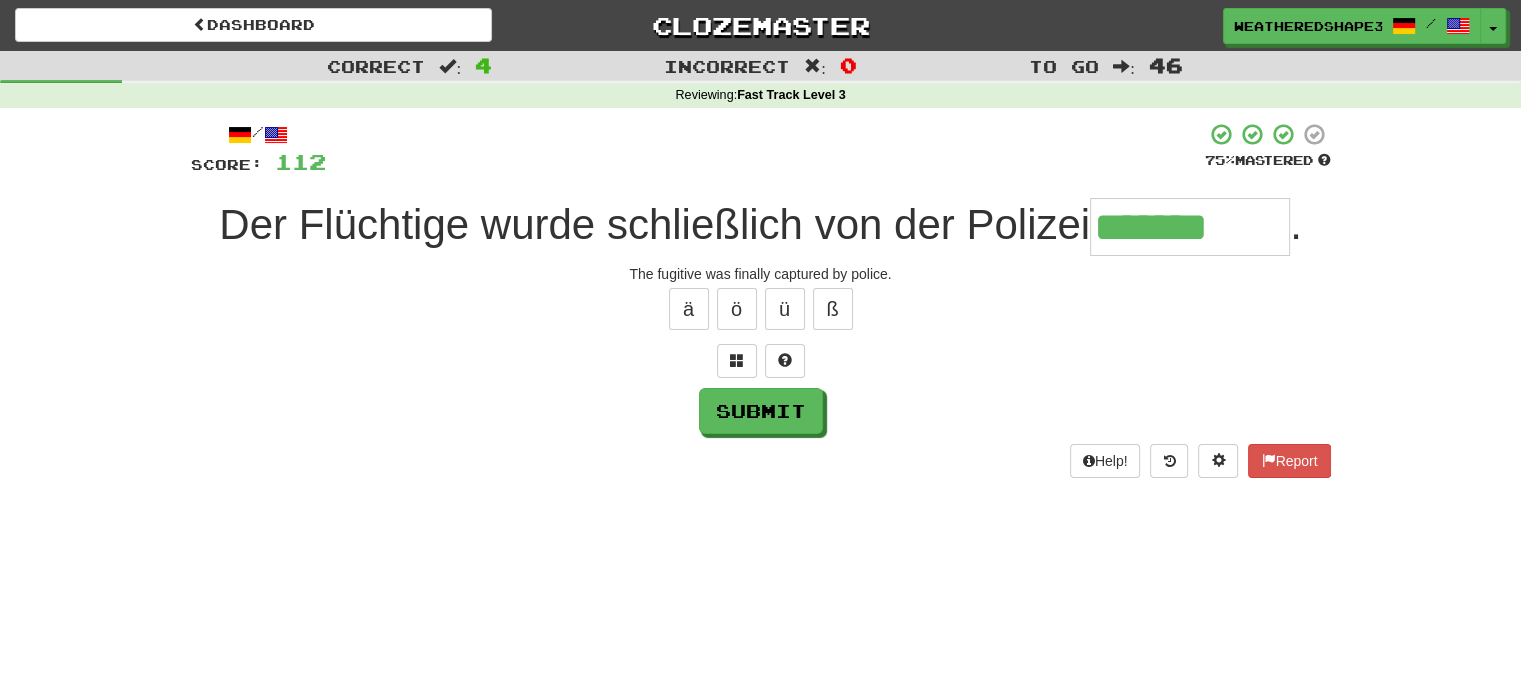 type on "*******" 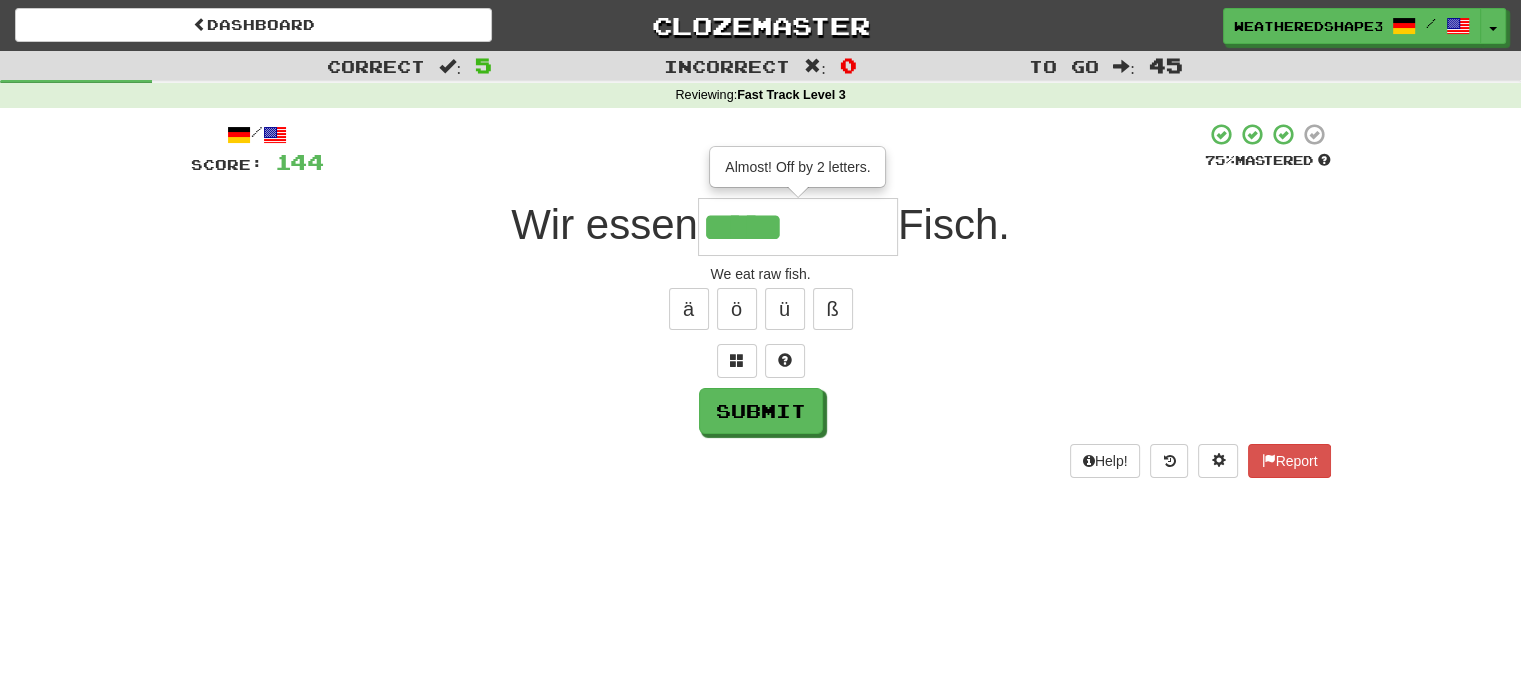 type on "*****" 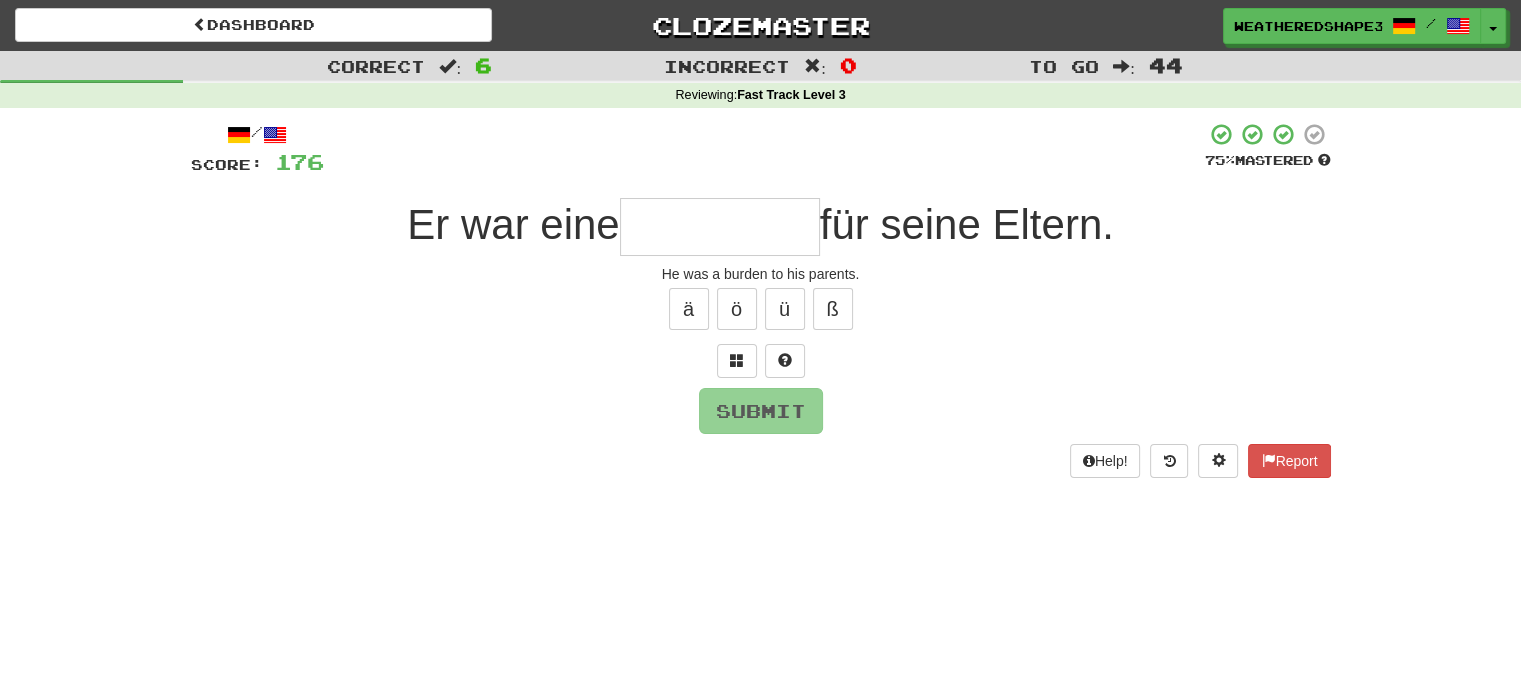 type on "*" 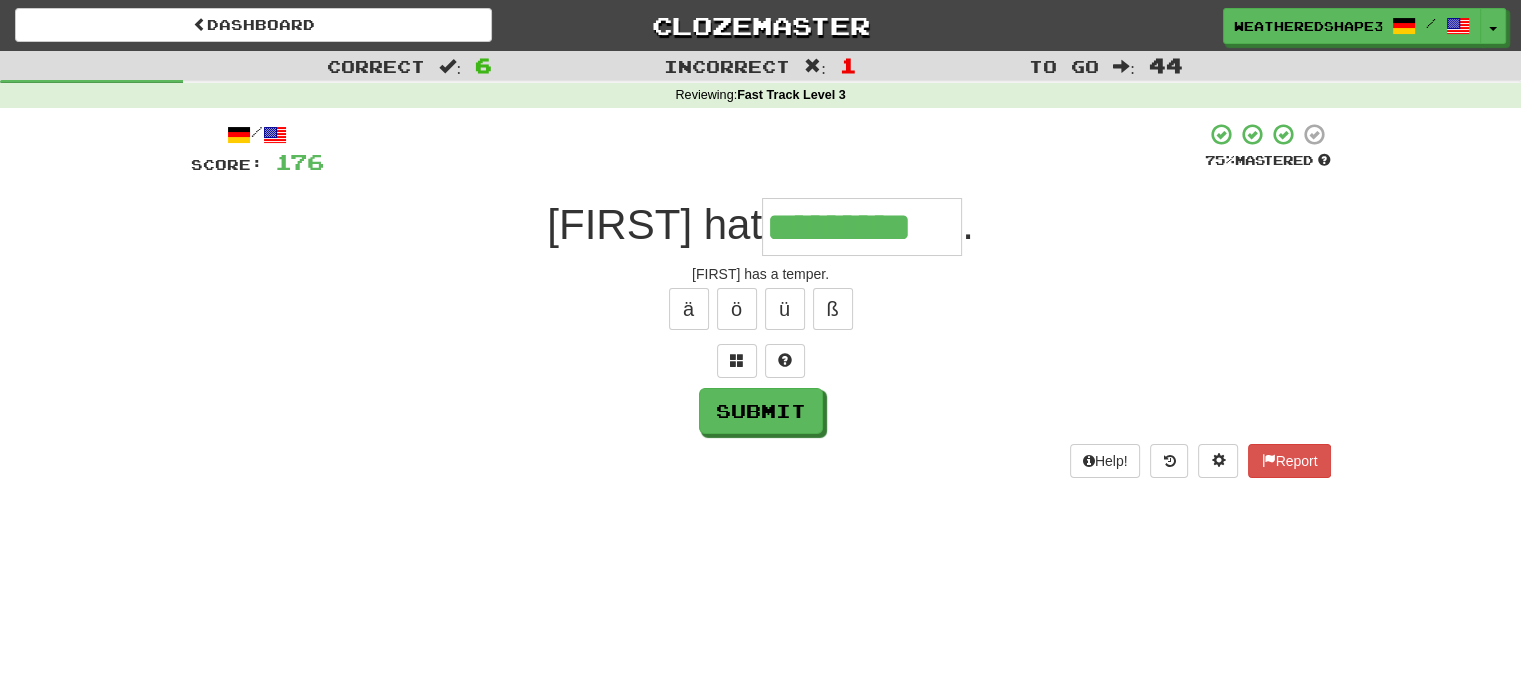 scroll, scrollTop: 0, scrollLeft: 54, axis: horizontal 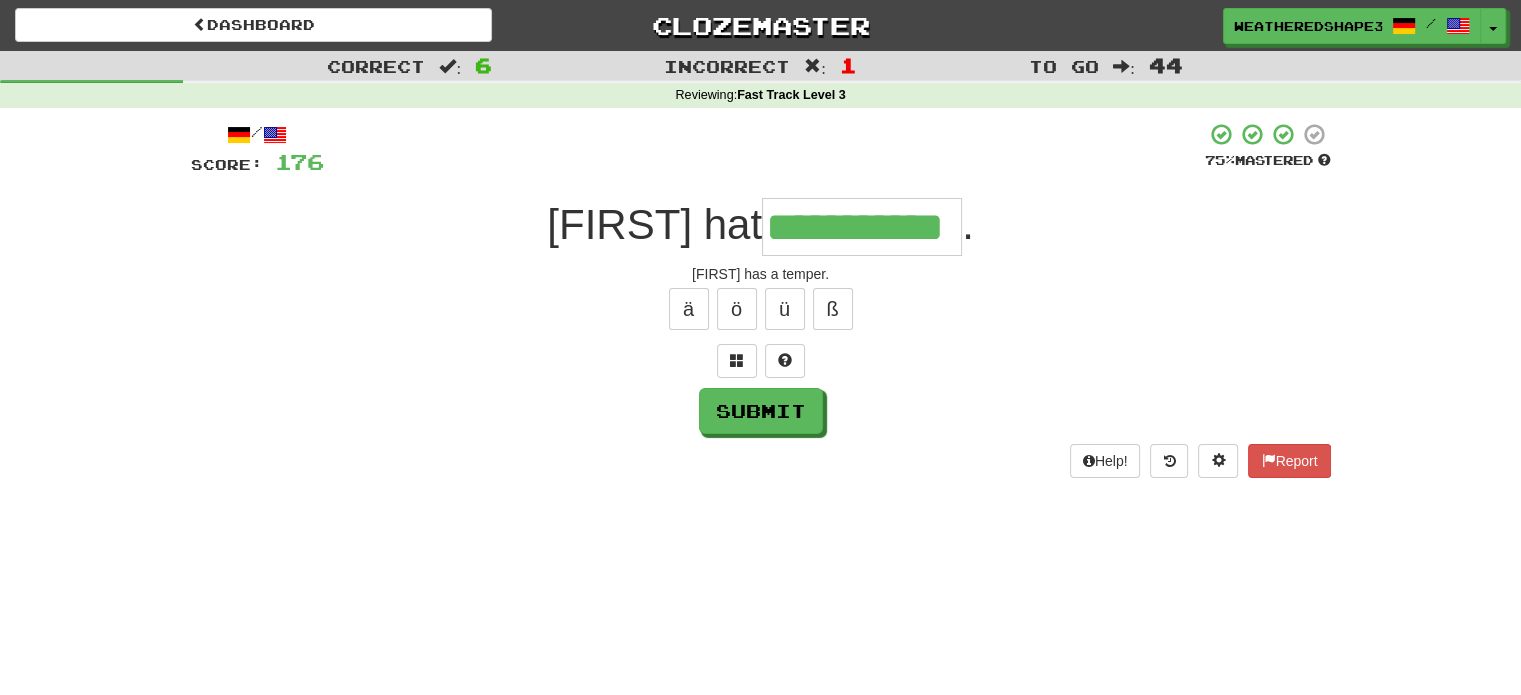 type on "**********" 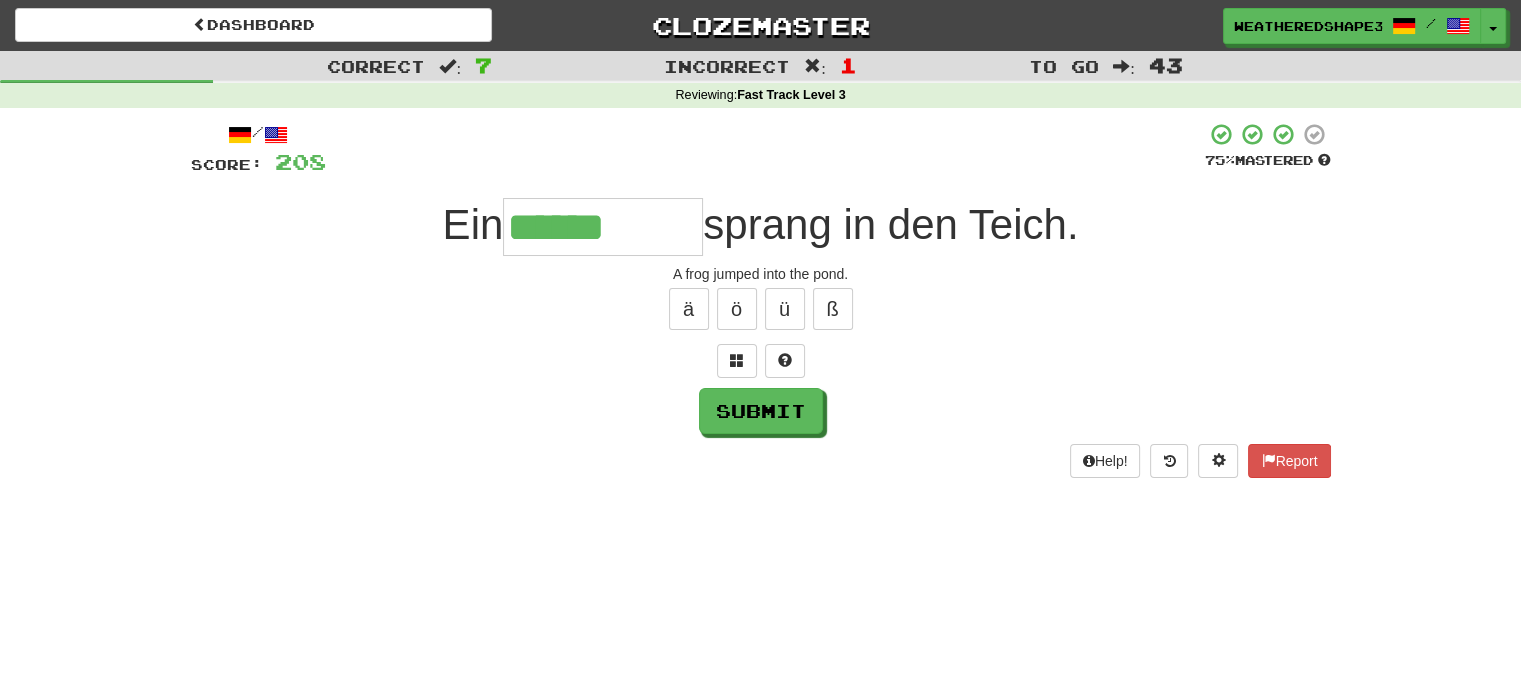 type on "******" 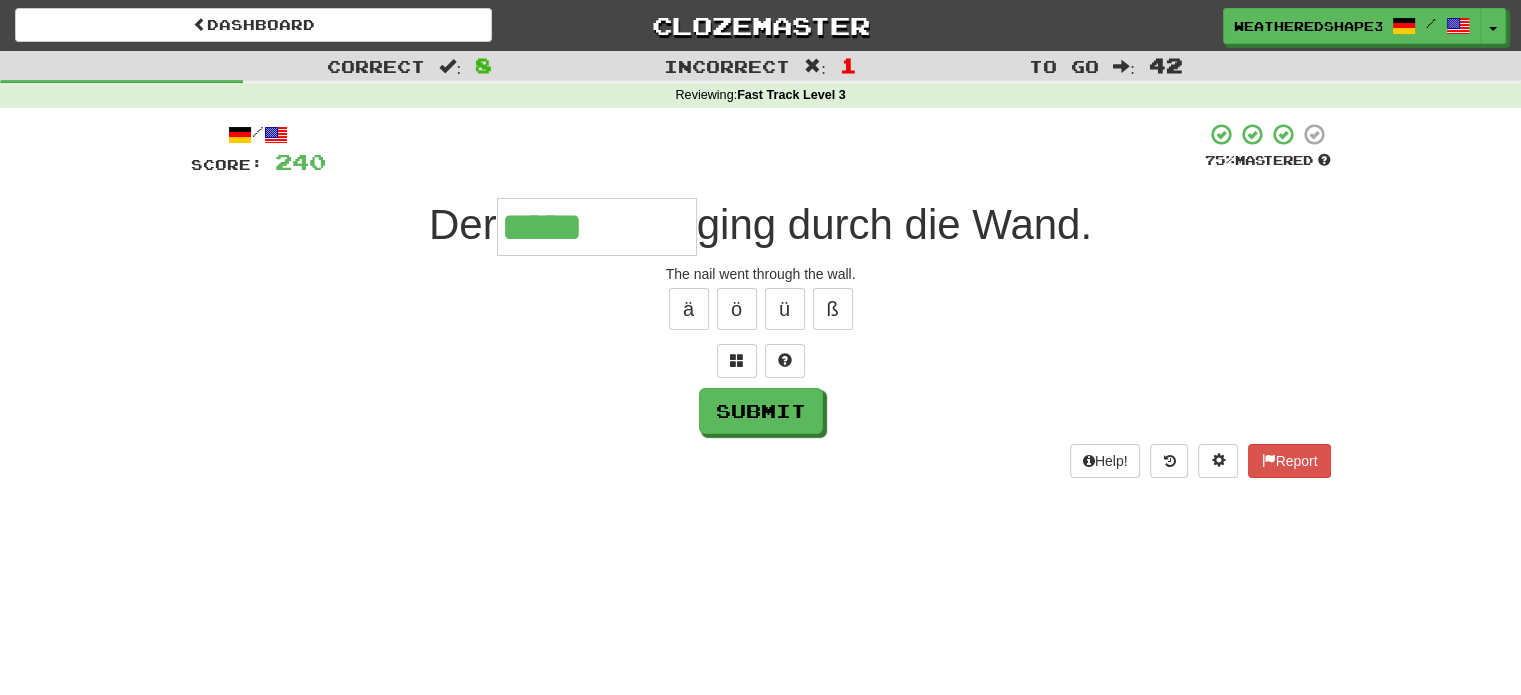 type on "*****" 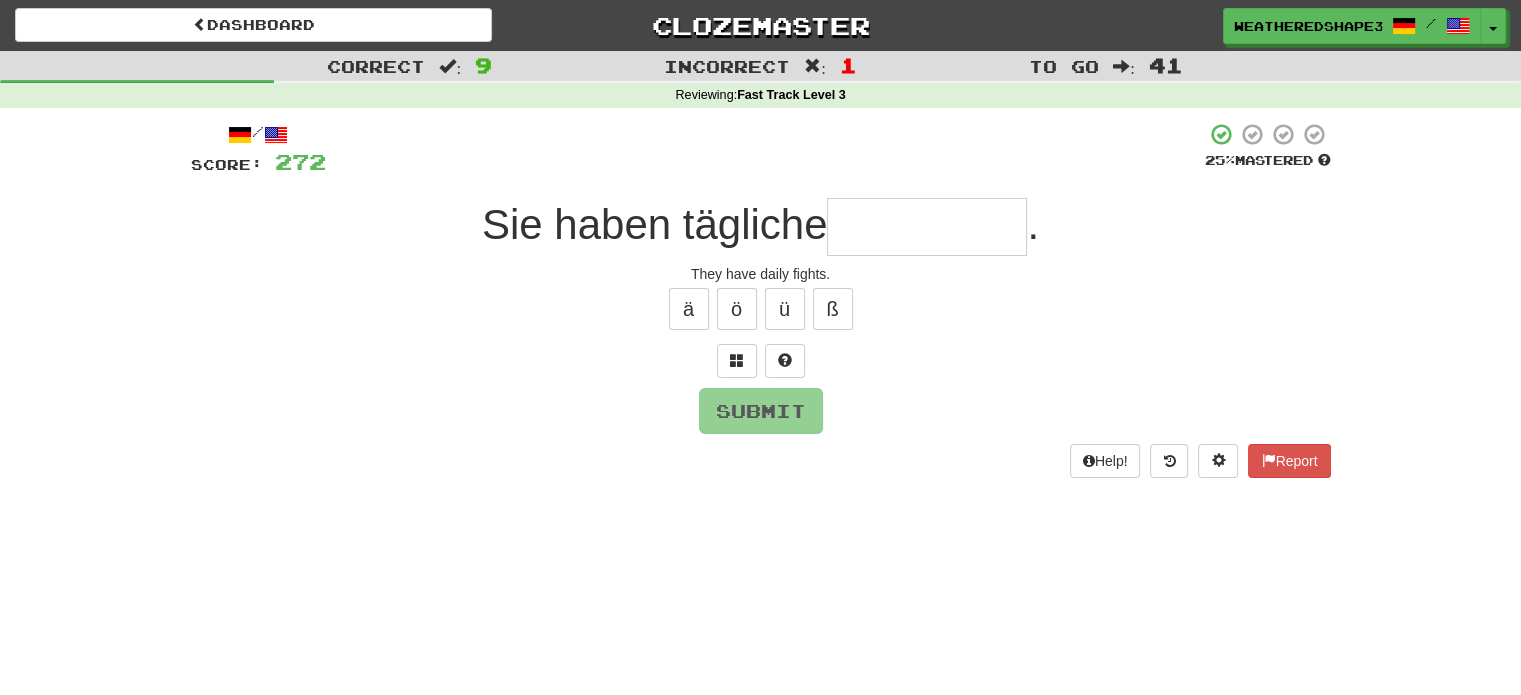 type on "*" 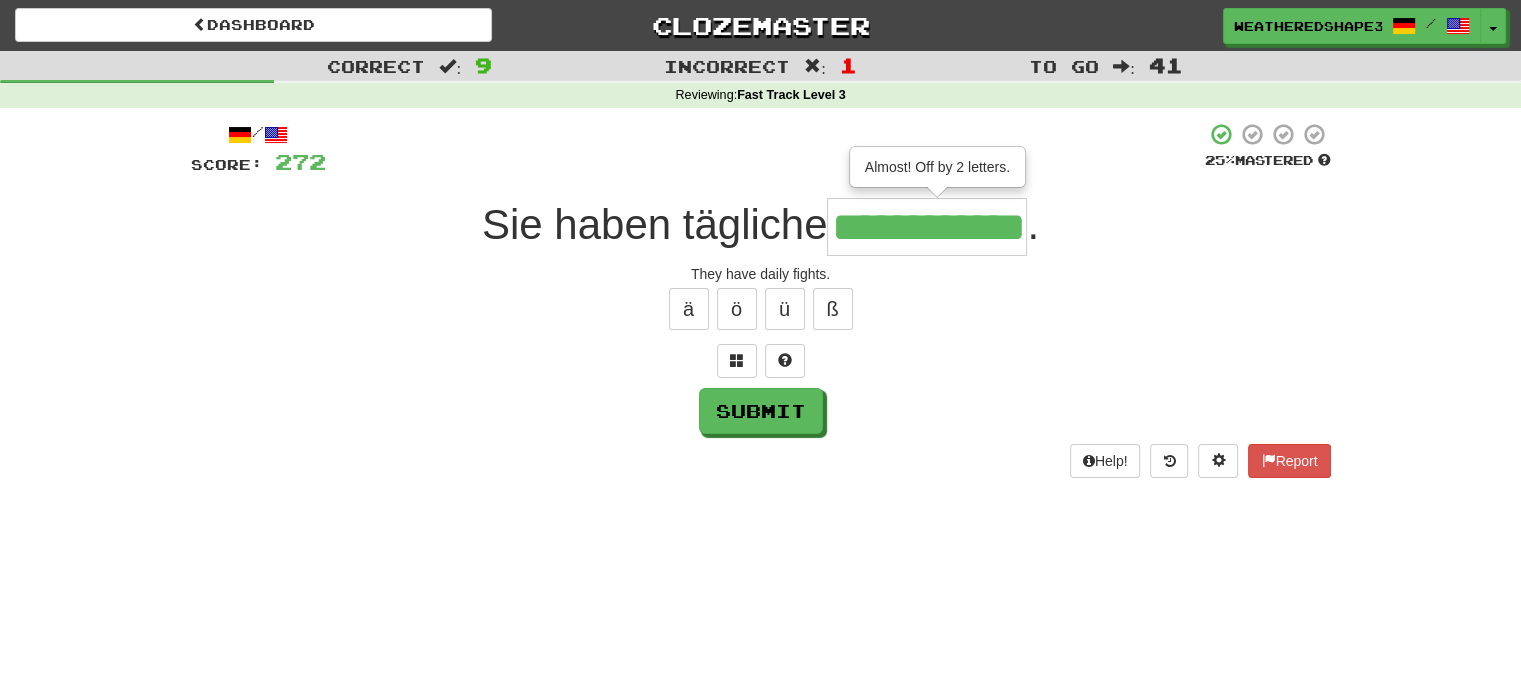scroll, scrollTop: 0, scrollLeft: 15, axis: horizontal 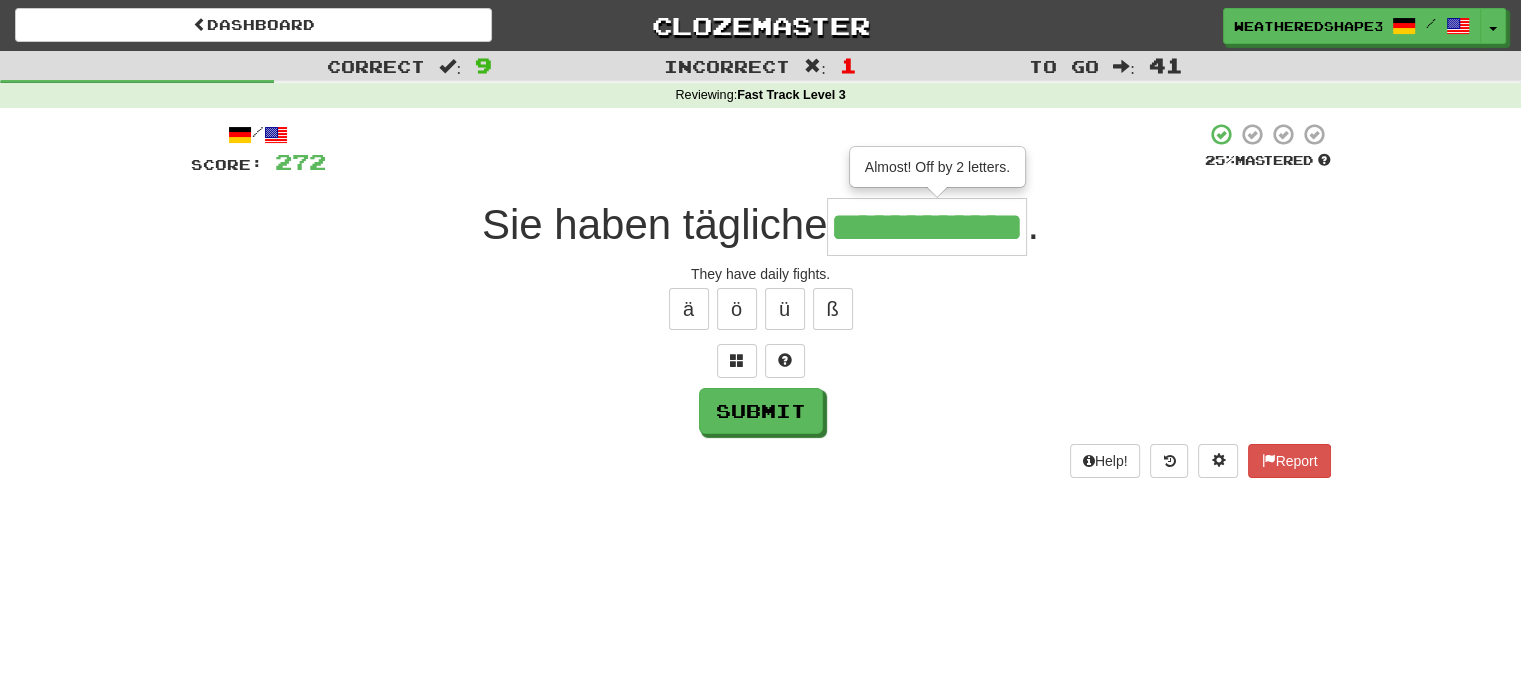 type on "**********" 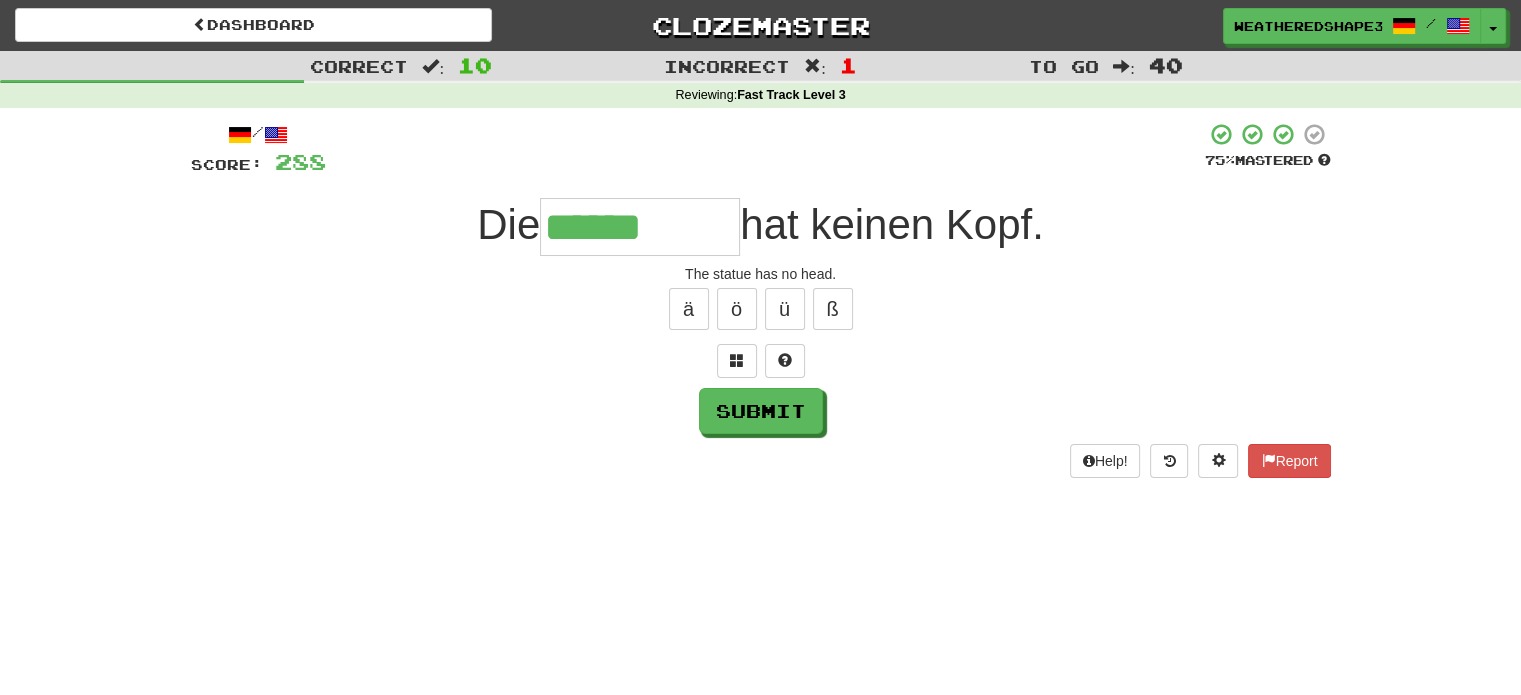 type on "******" 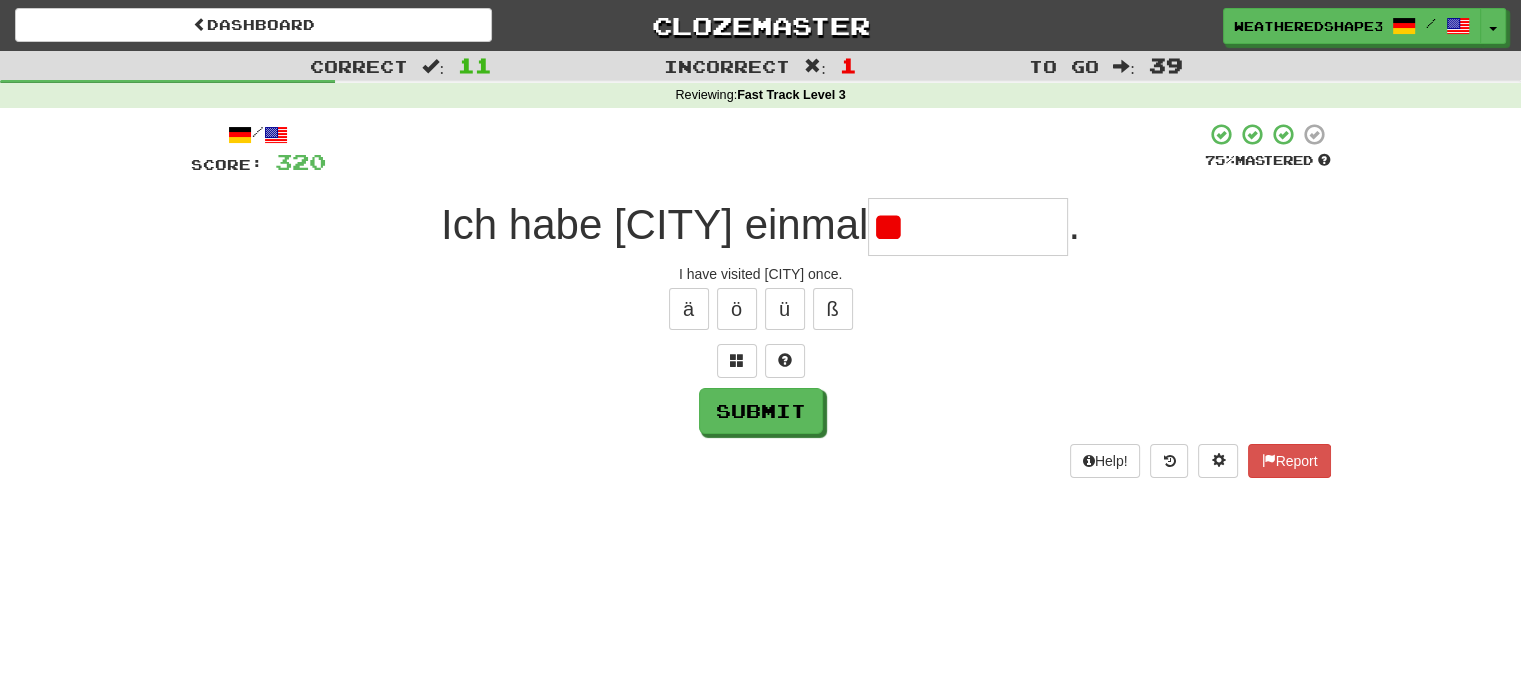 type on "*" 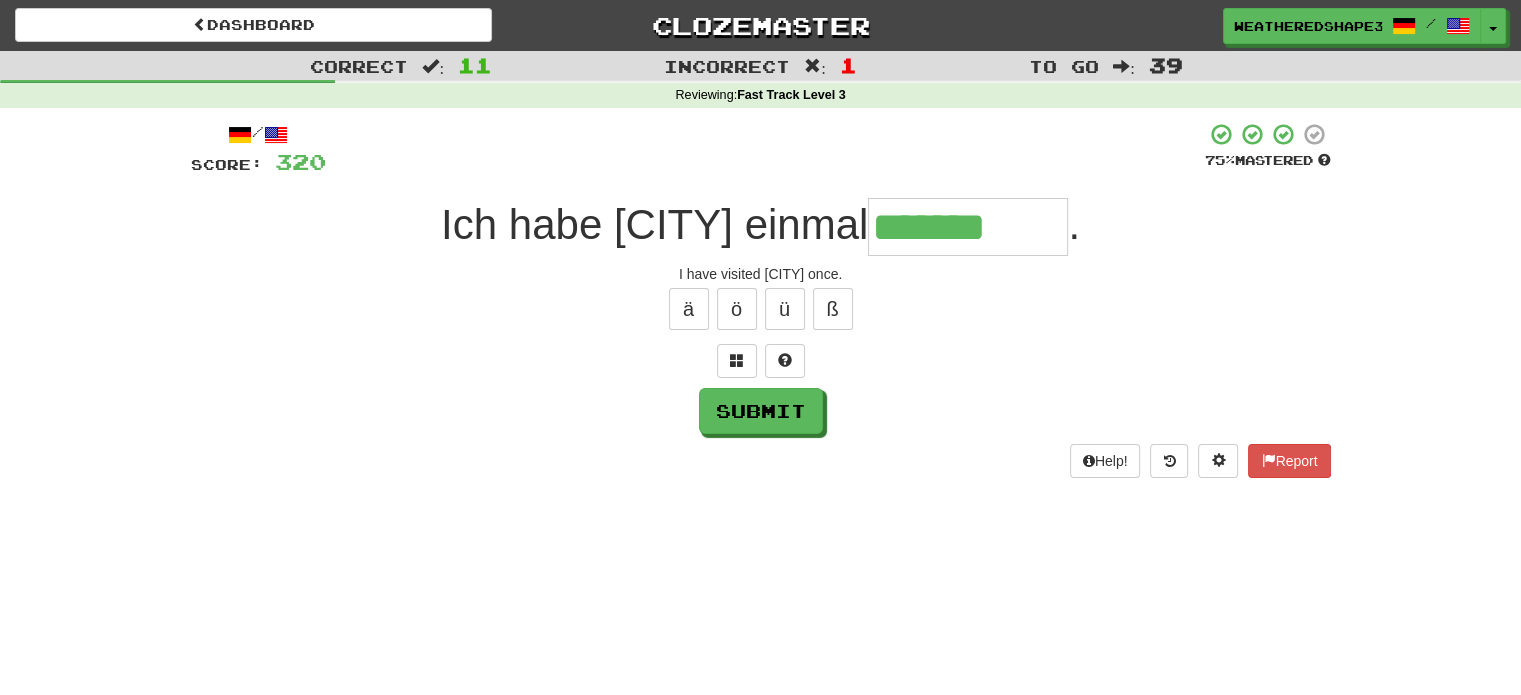type on "*******" 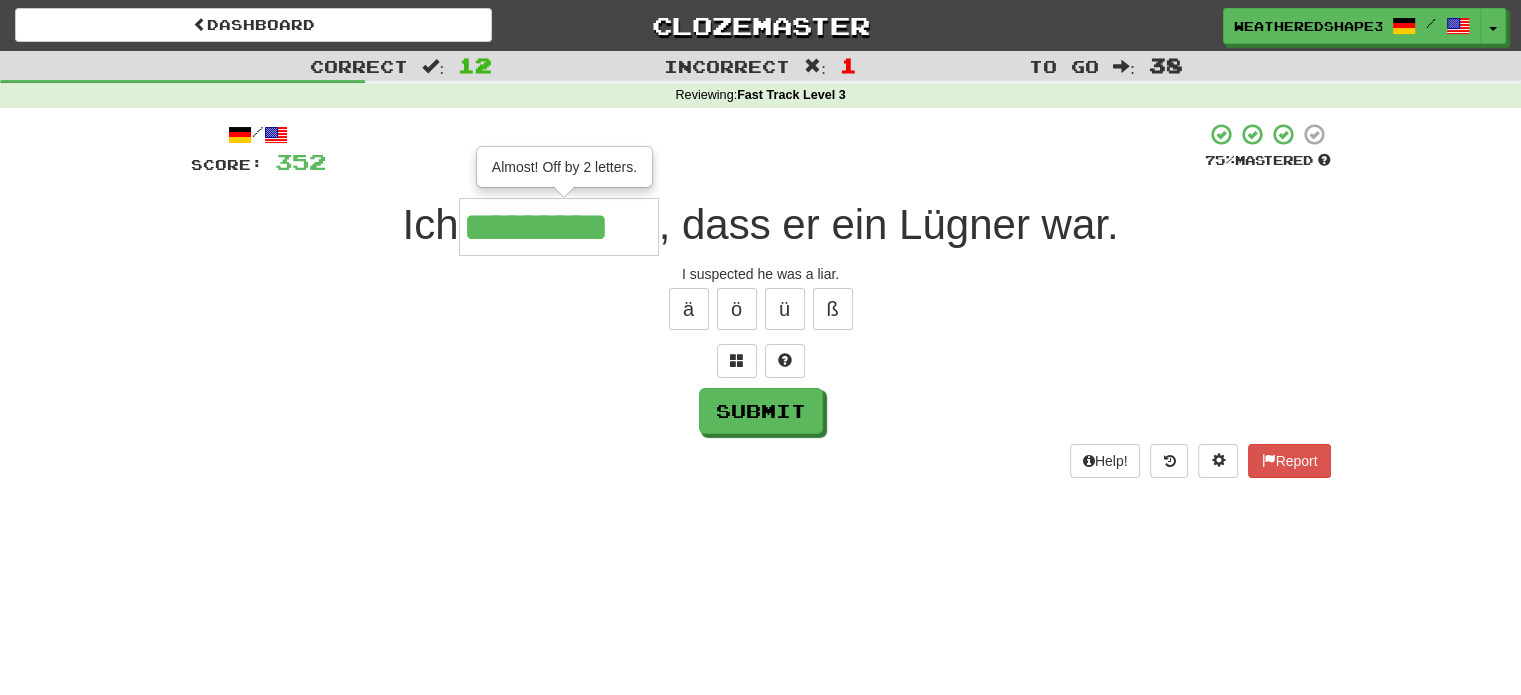 type on "*********" 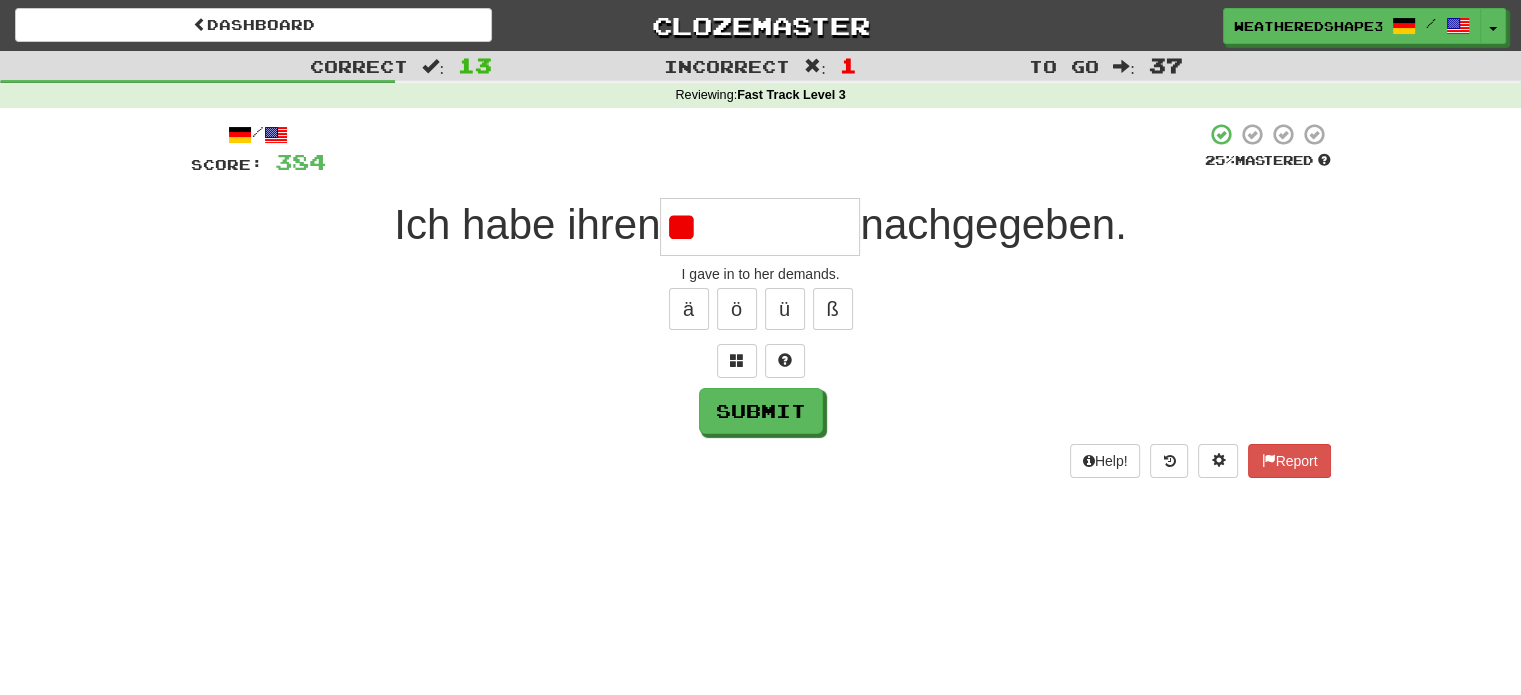 type on "*" 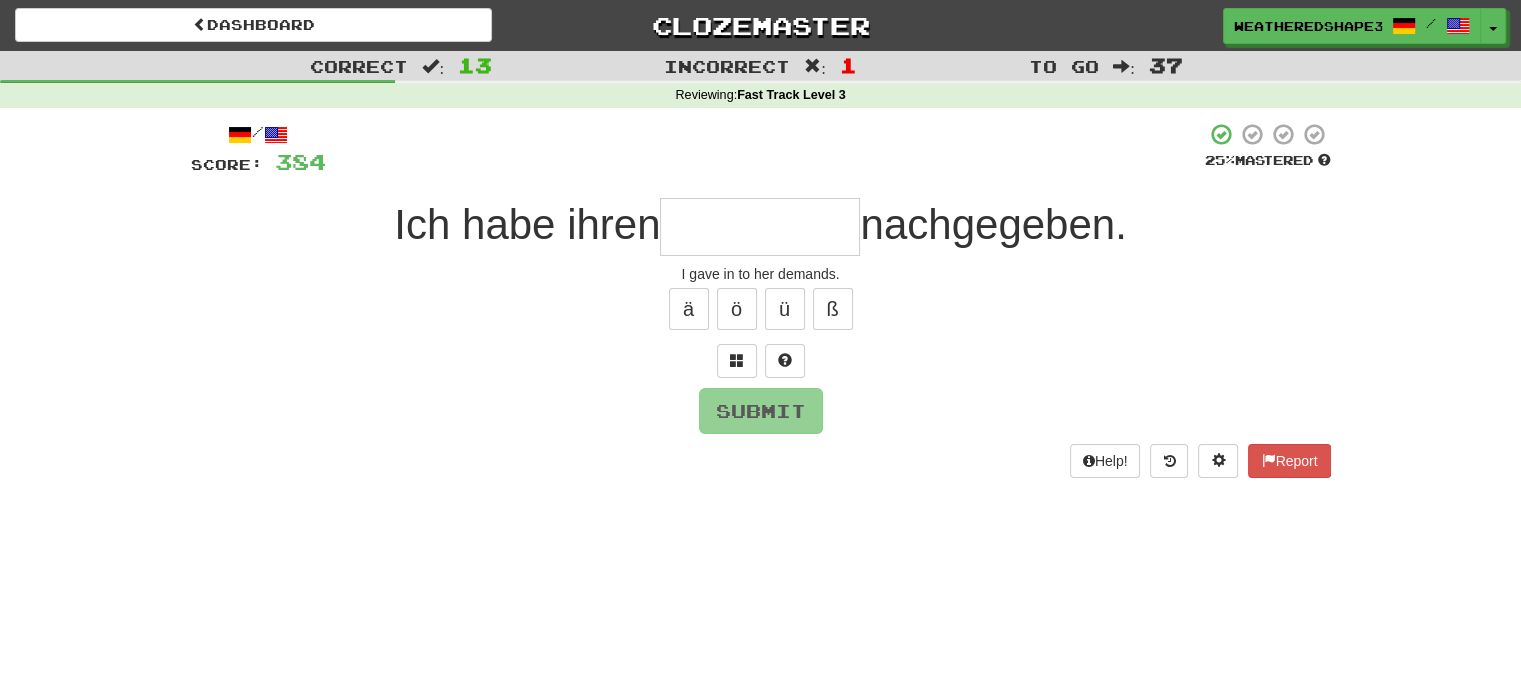 type on "*" 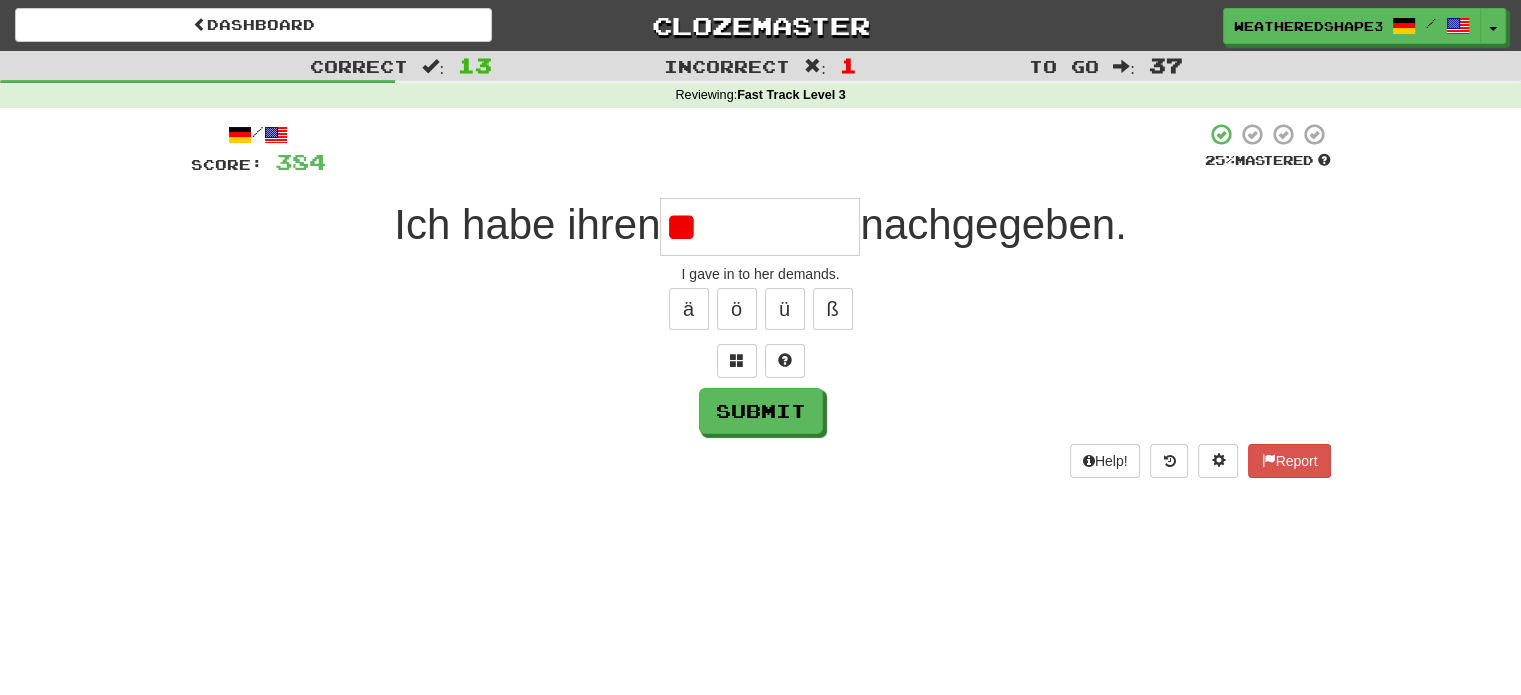 type on "*" 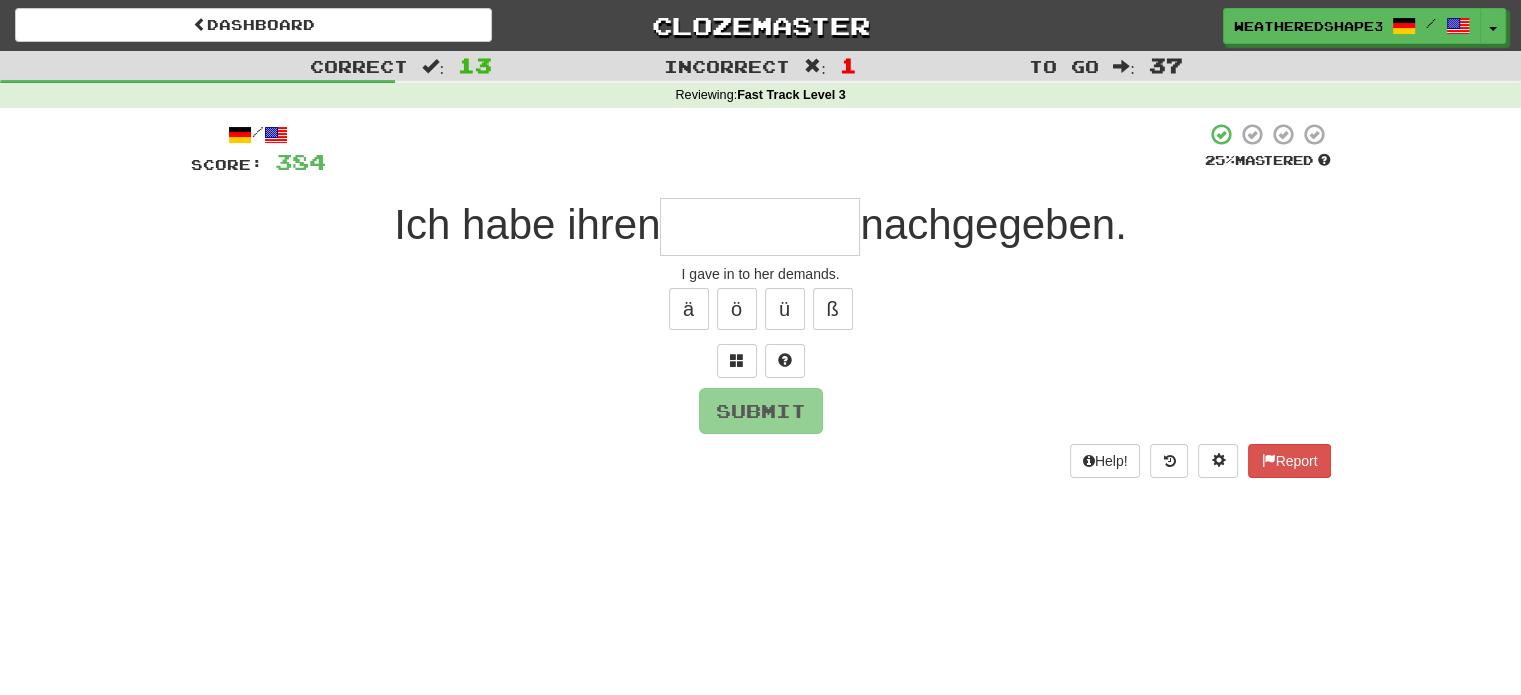 type on "*" 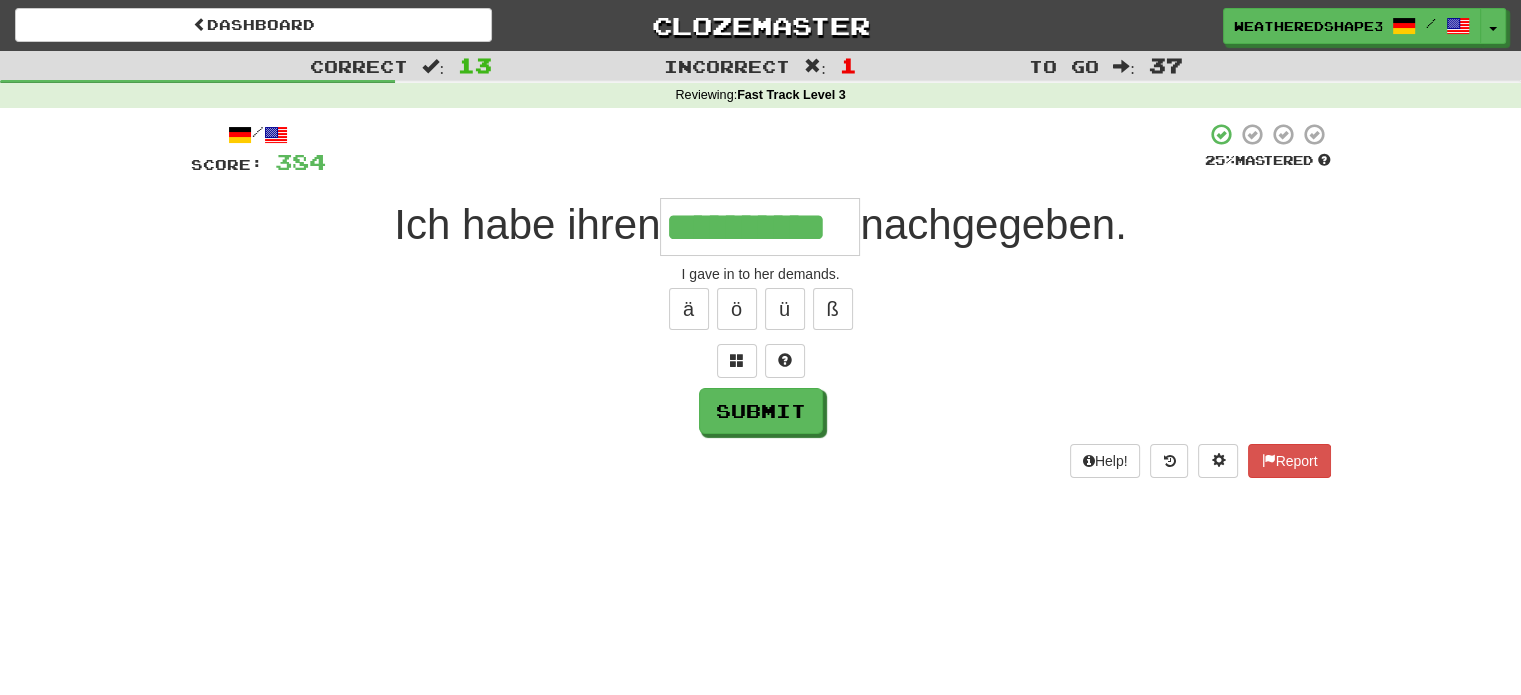 scroll, scrollTop: 0, scrollLeft: 0, axis: both 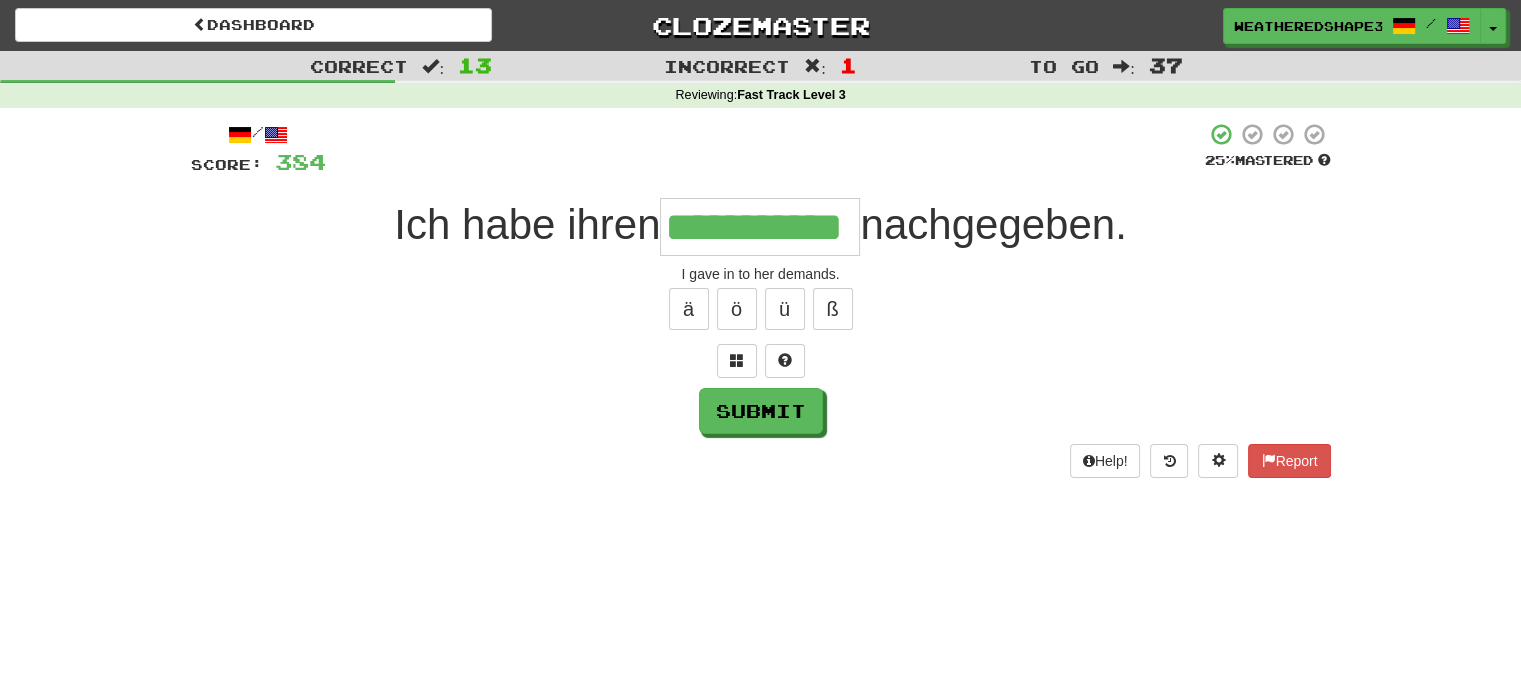 type on "**********" 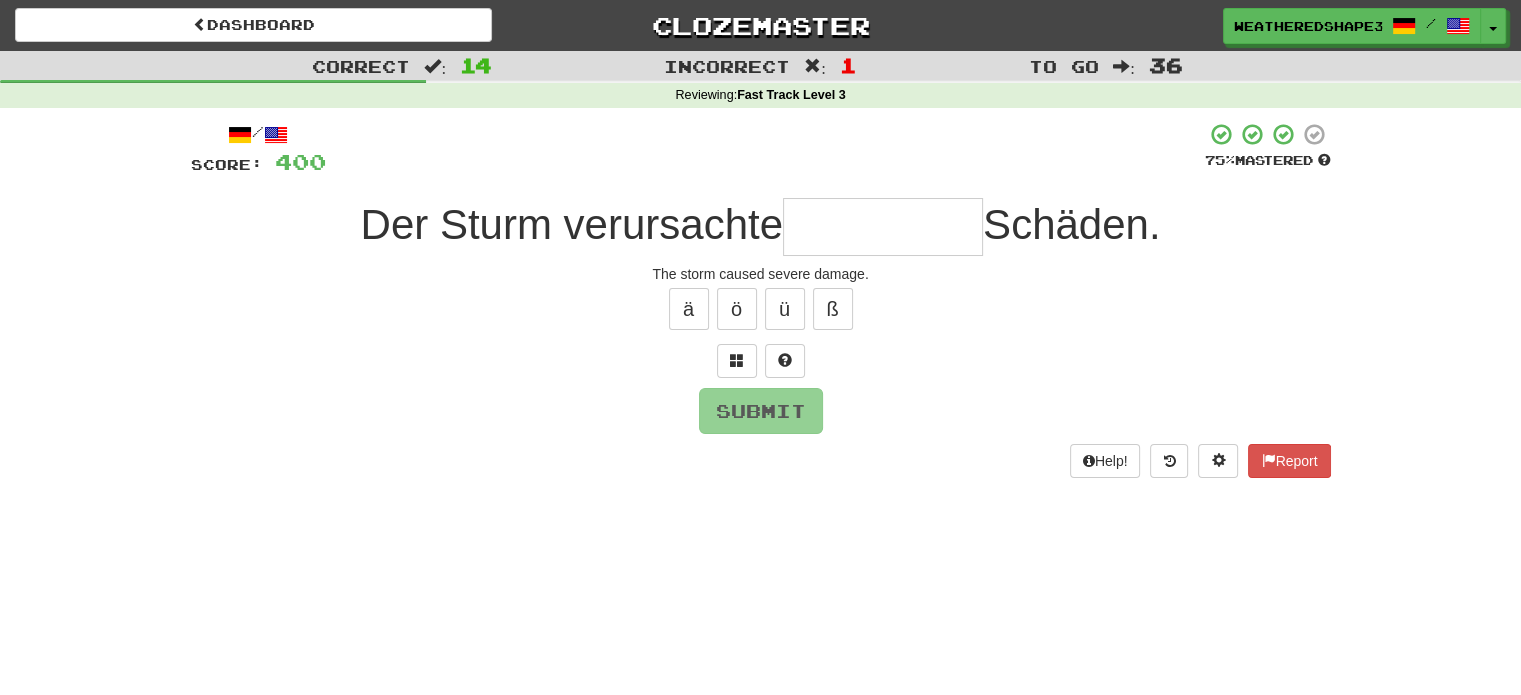type on "*" 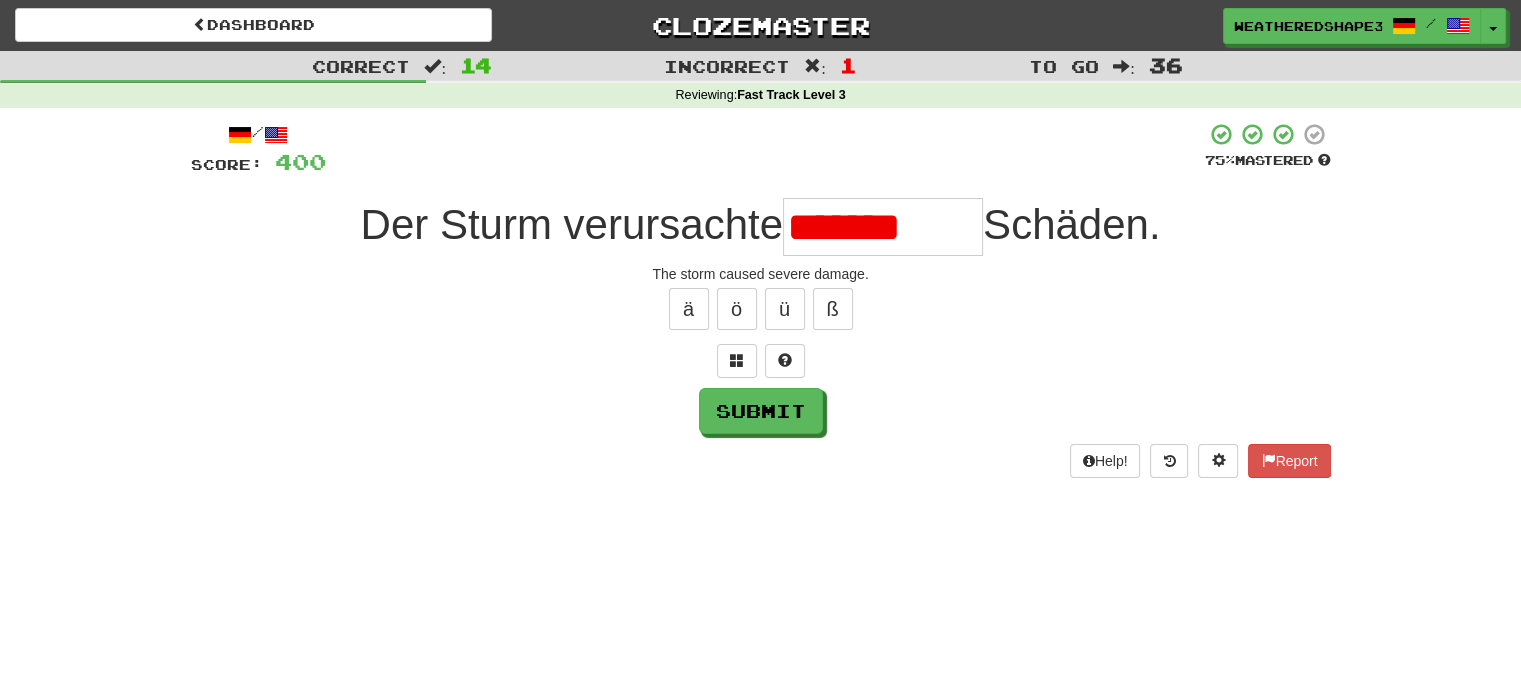 type on "*******" 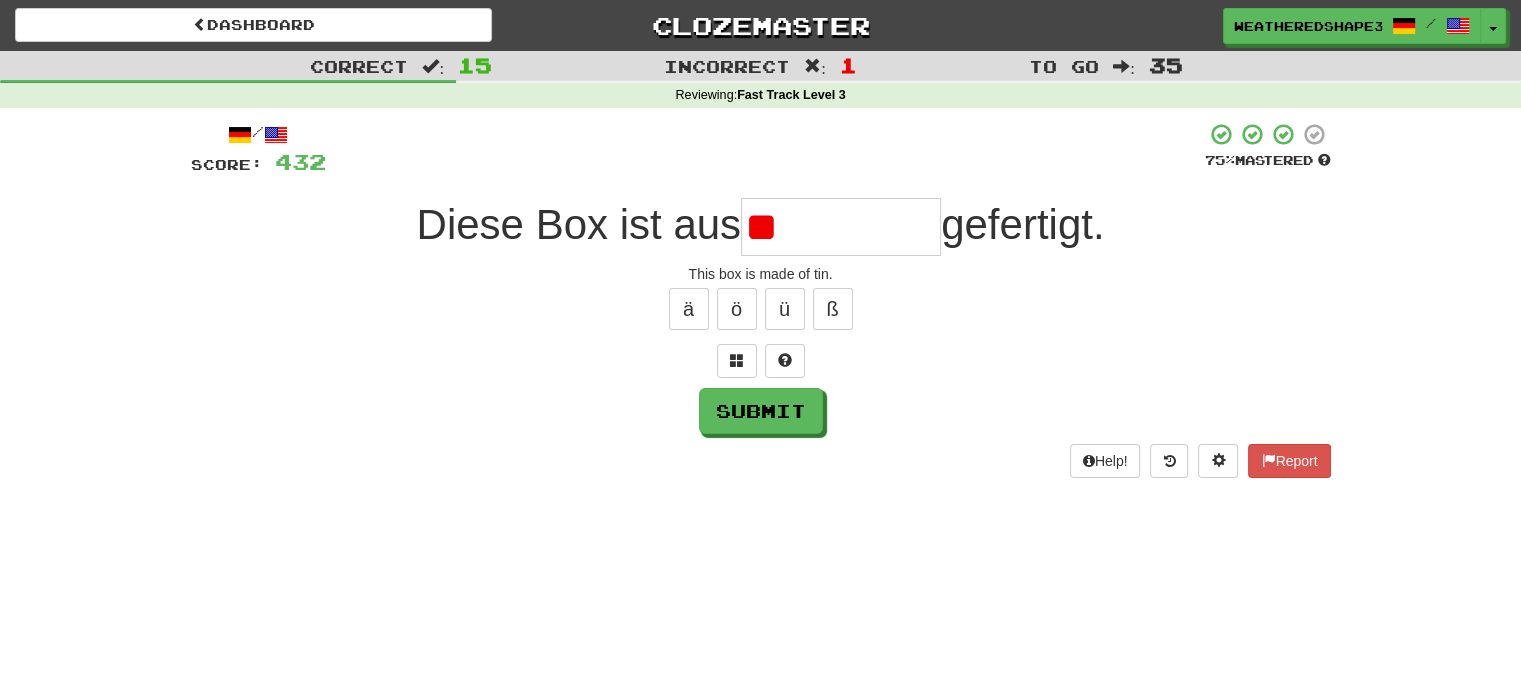 type on "*" 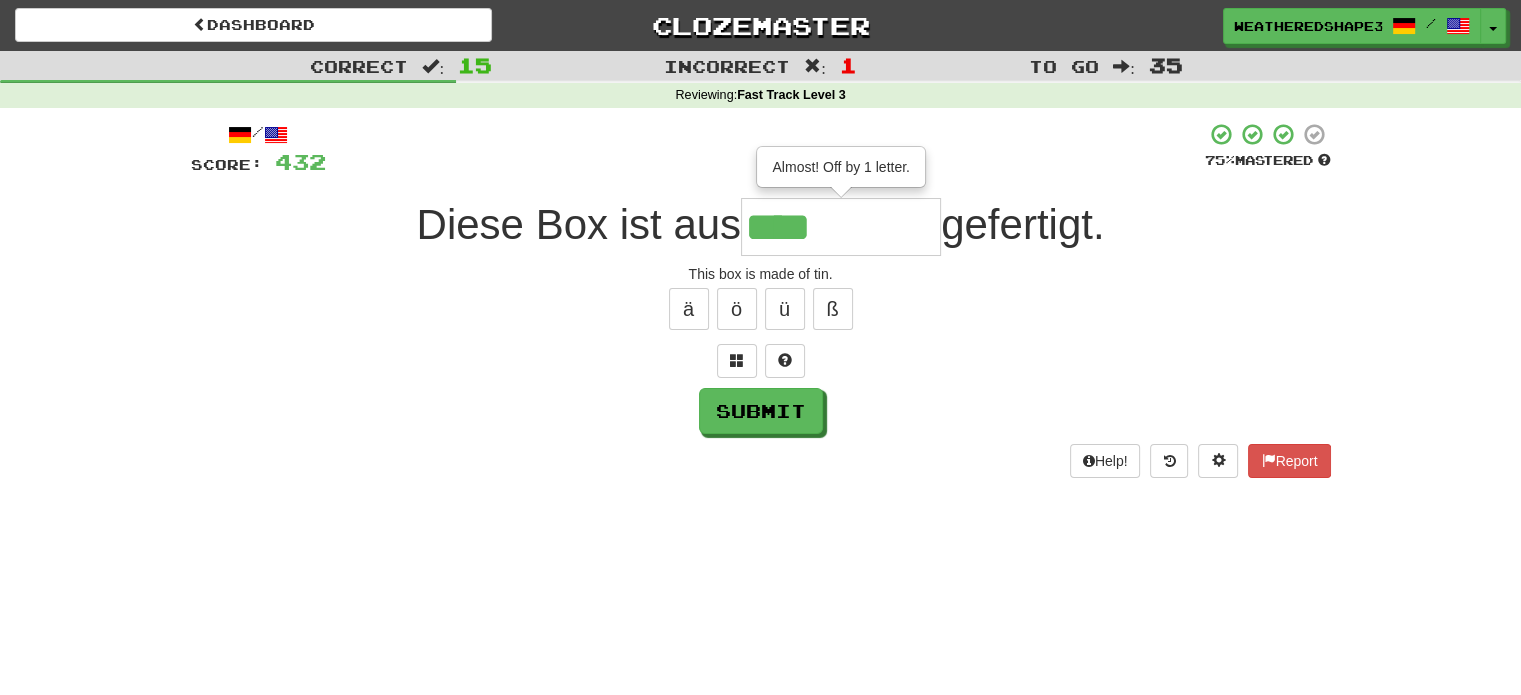 type on "****" 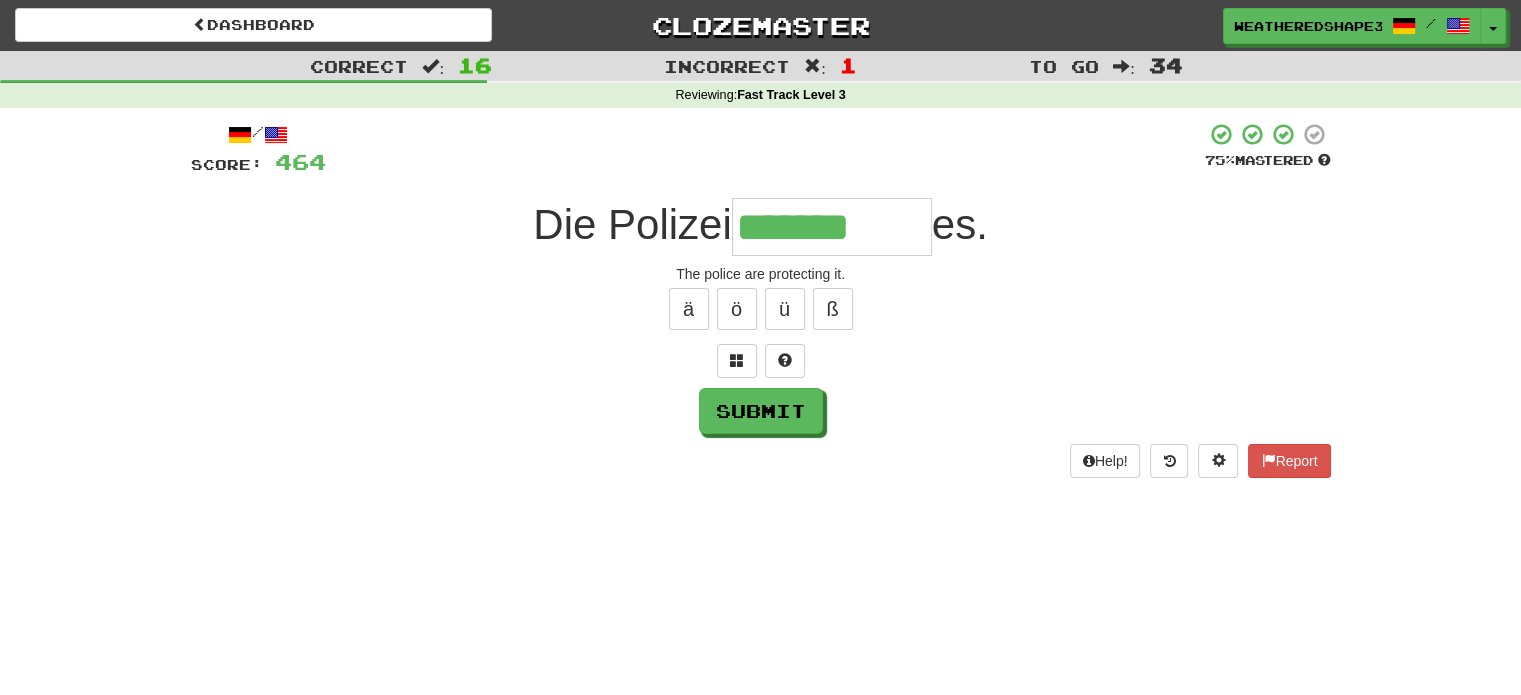 type on "*******" 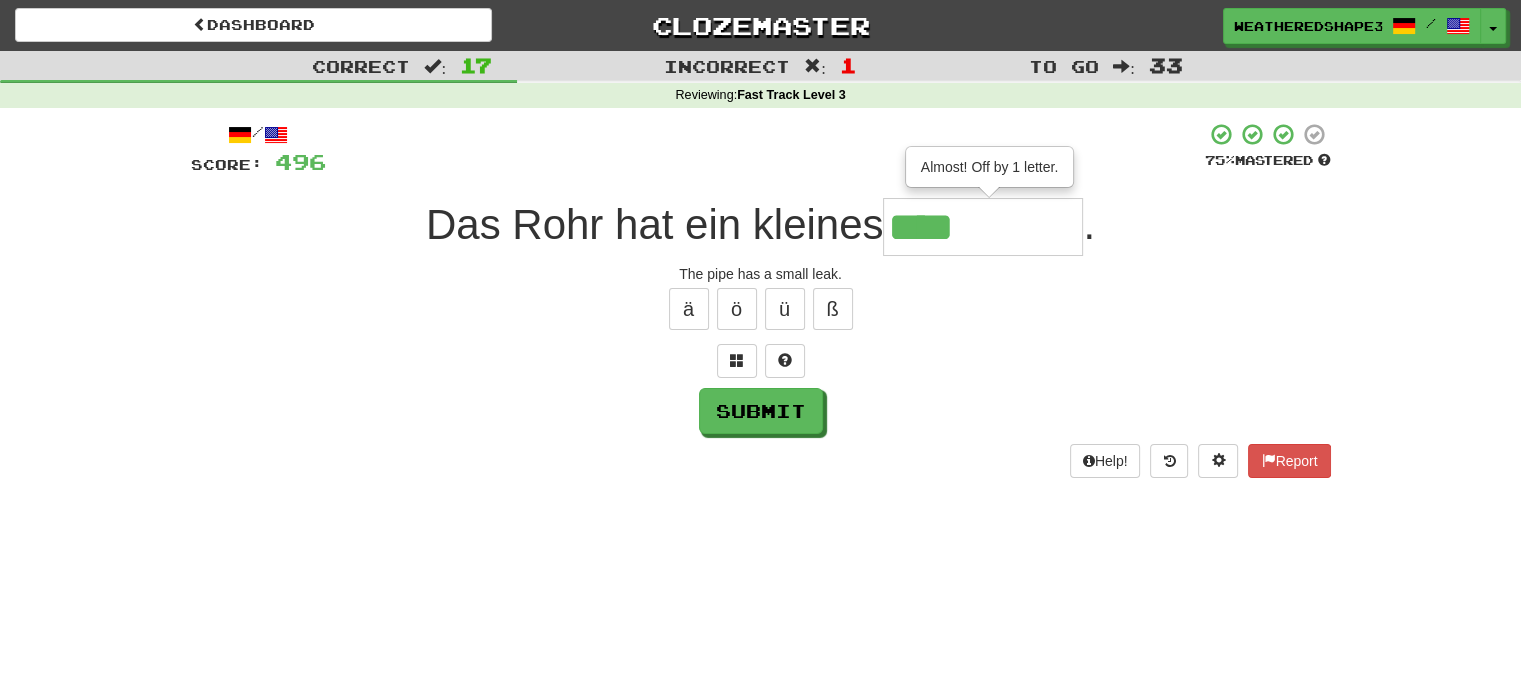 type on "****" 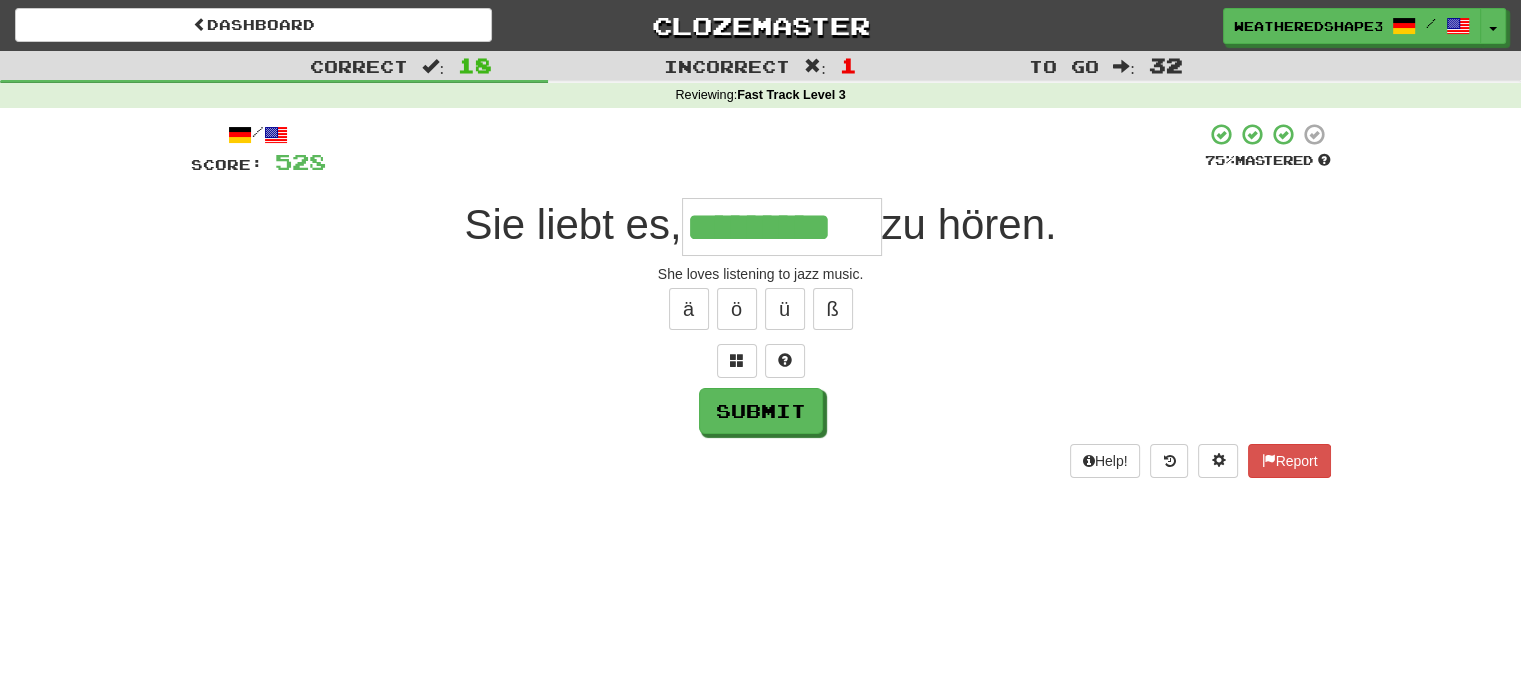 type on "*********" 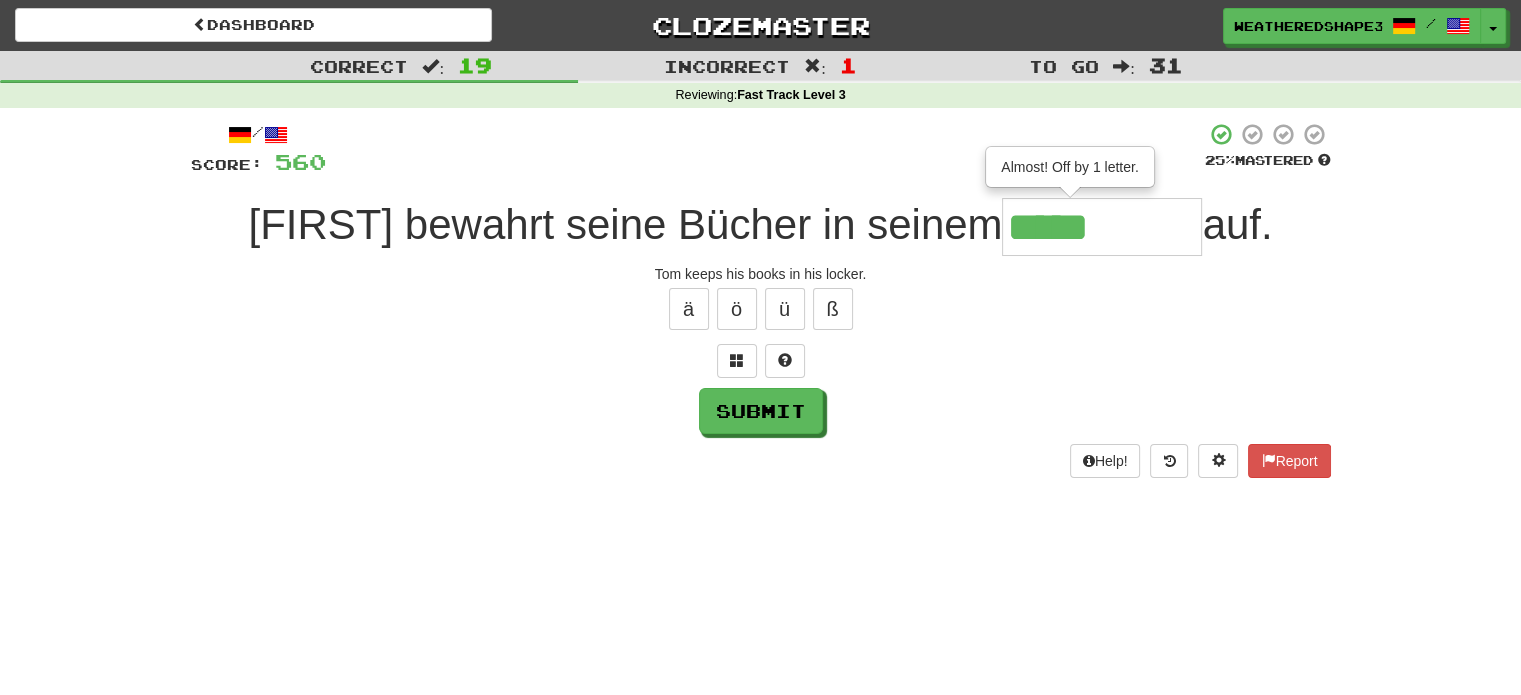 type on "*****" 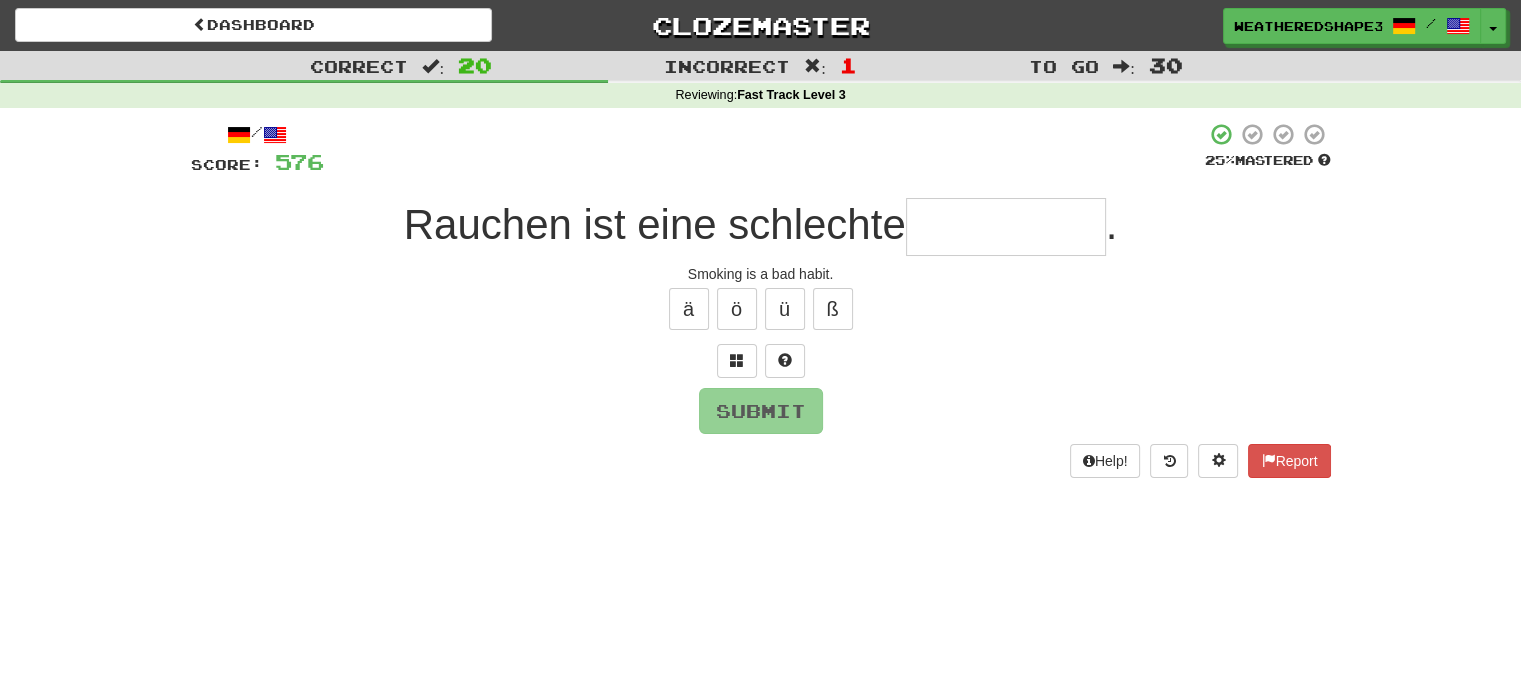 type on "*" 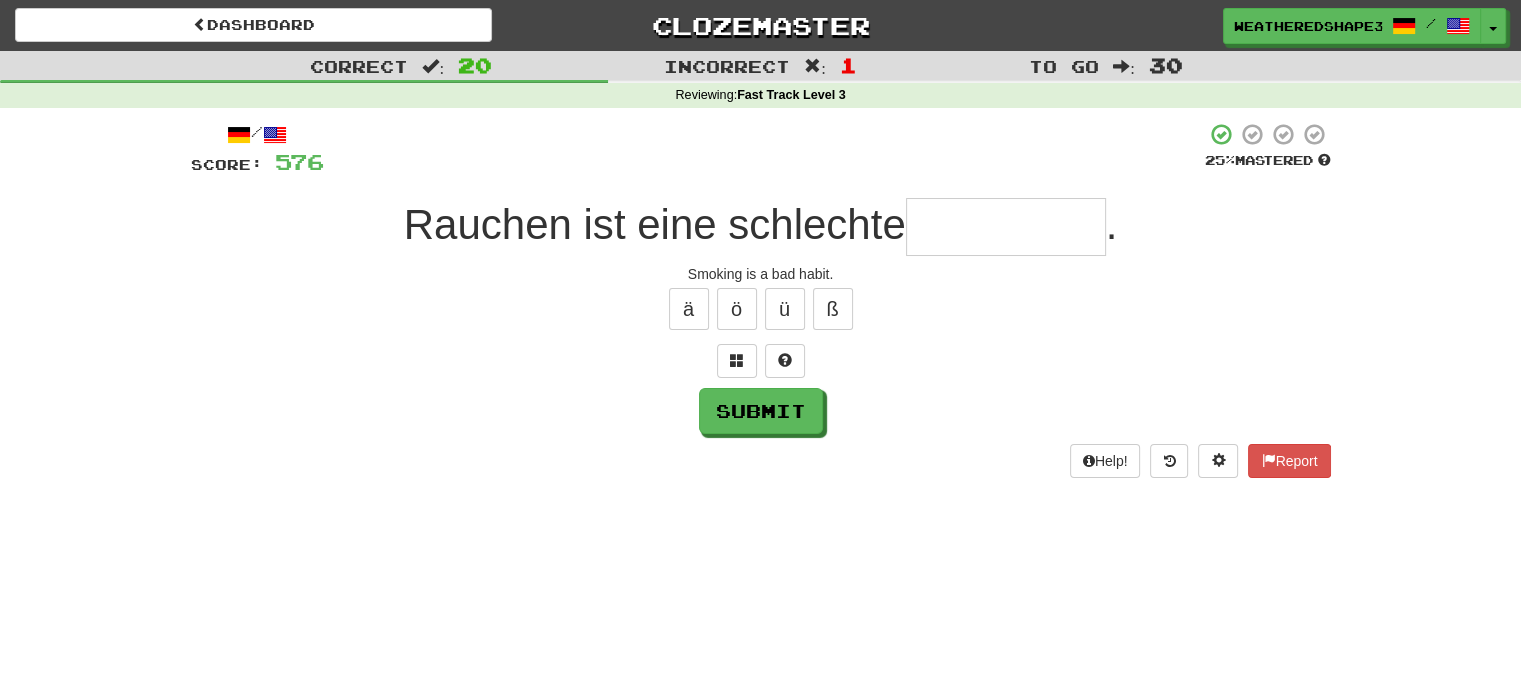 type on "*" 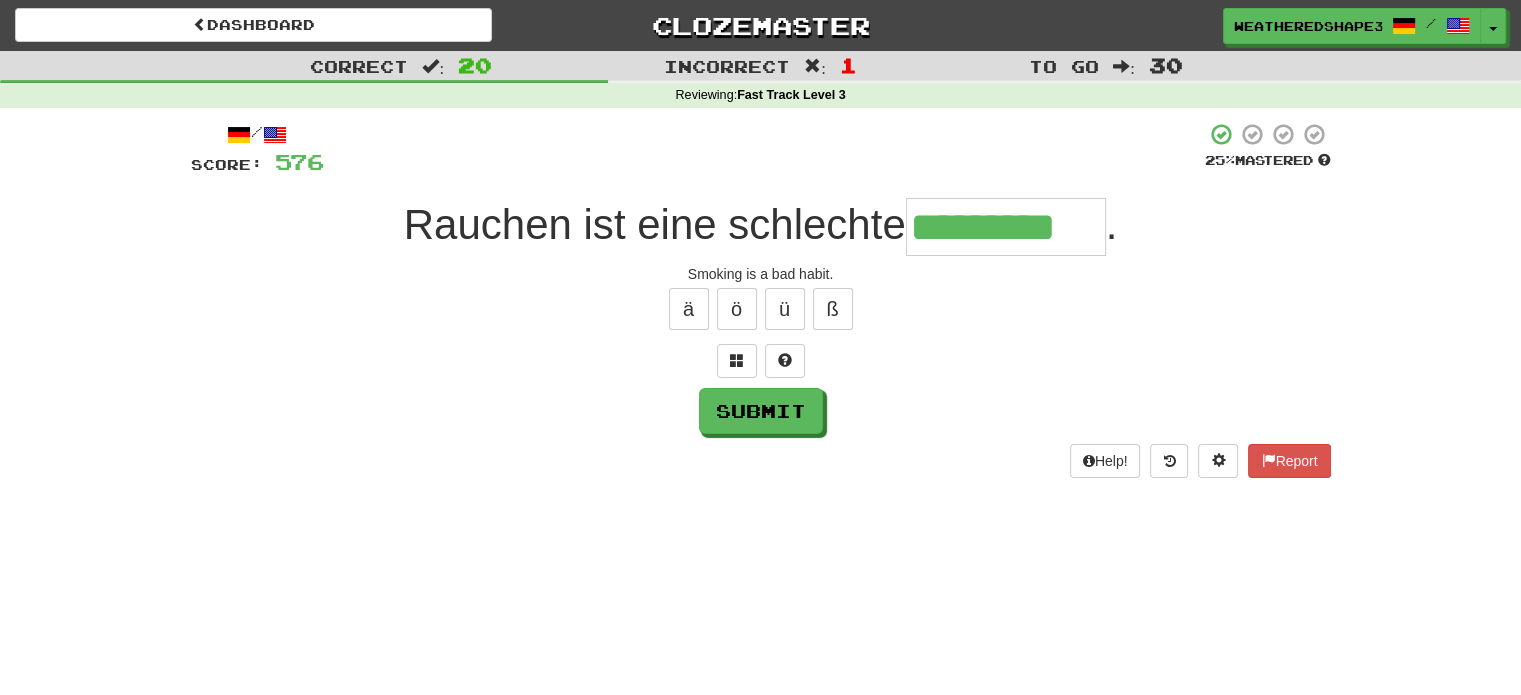 scroll, scrollTop: 0, scrollLeft: 22, axis: horizontal 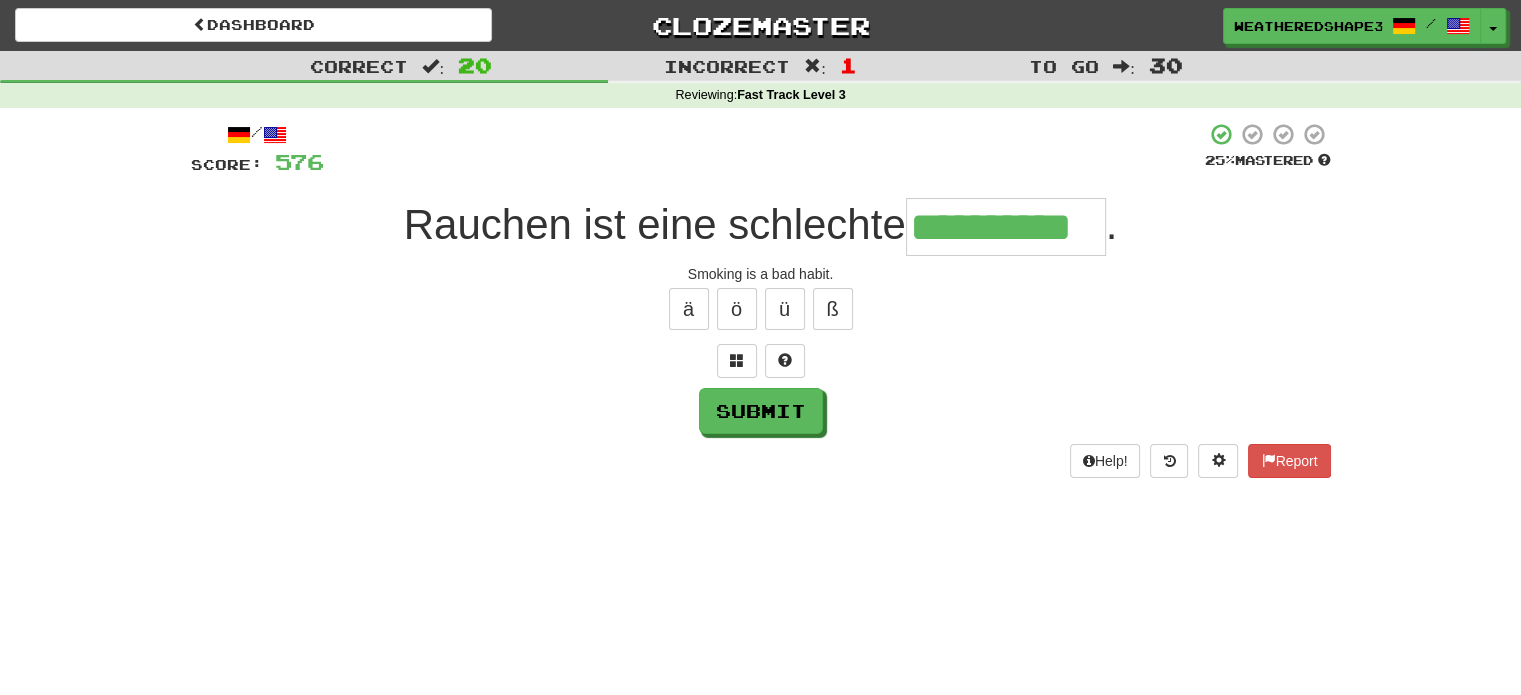 type on "**********" 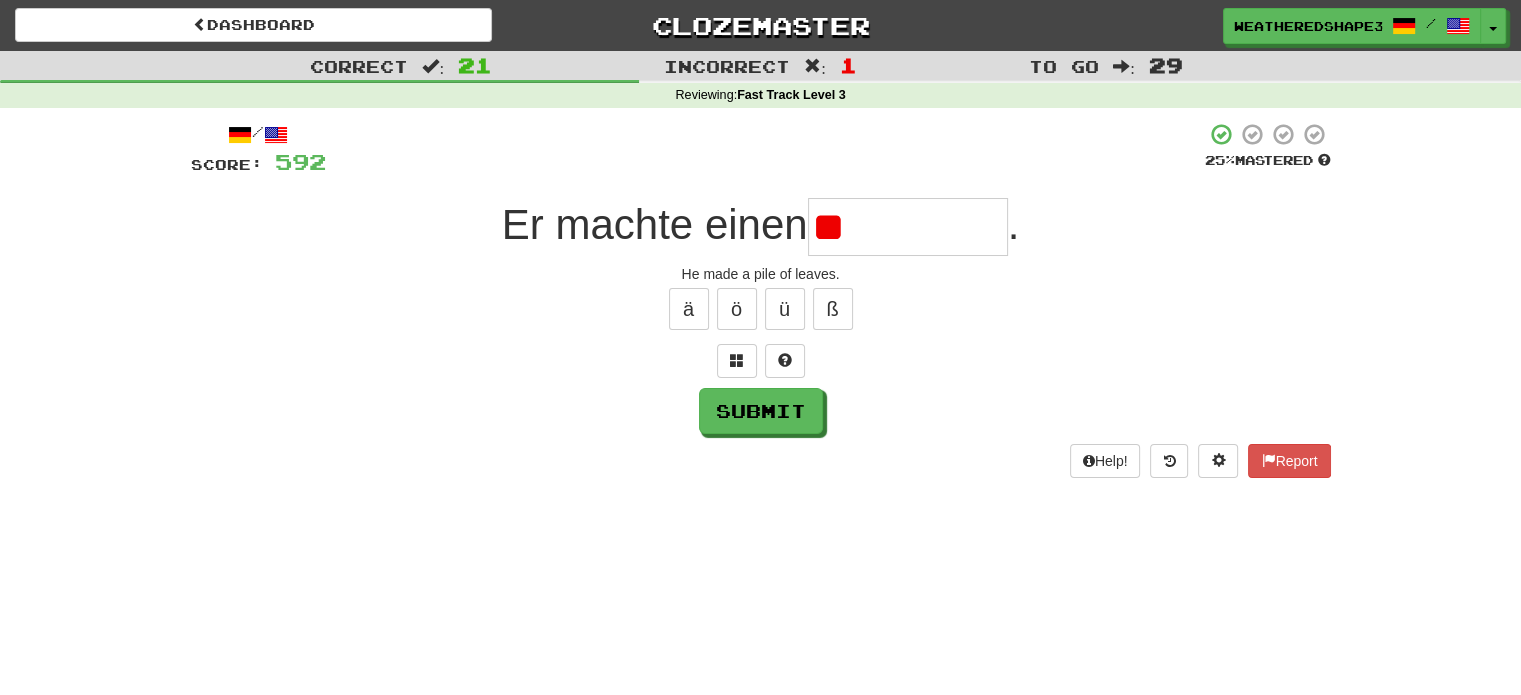 type on "*" 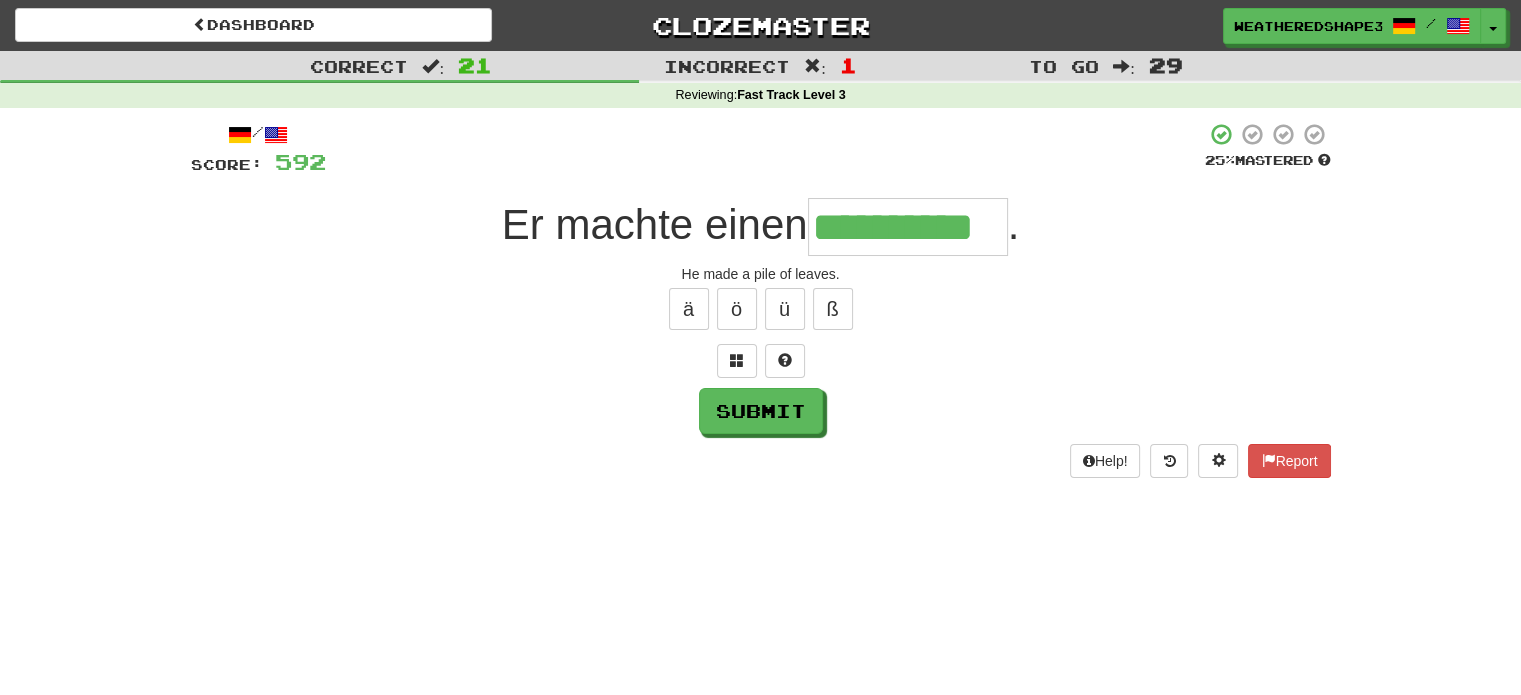 type on "**********" 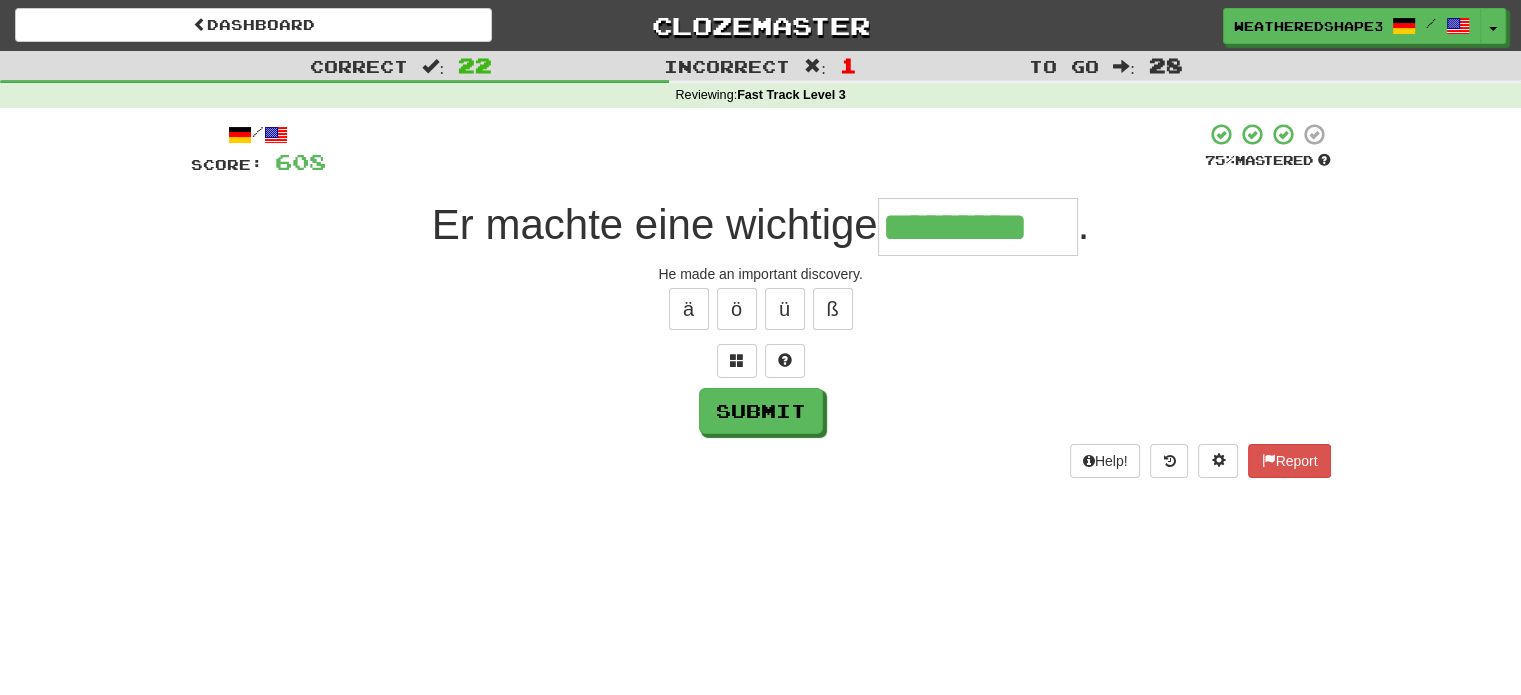 scroll, scrollTop: 0, scrollLeft: 24, axis: horizontal 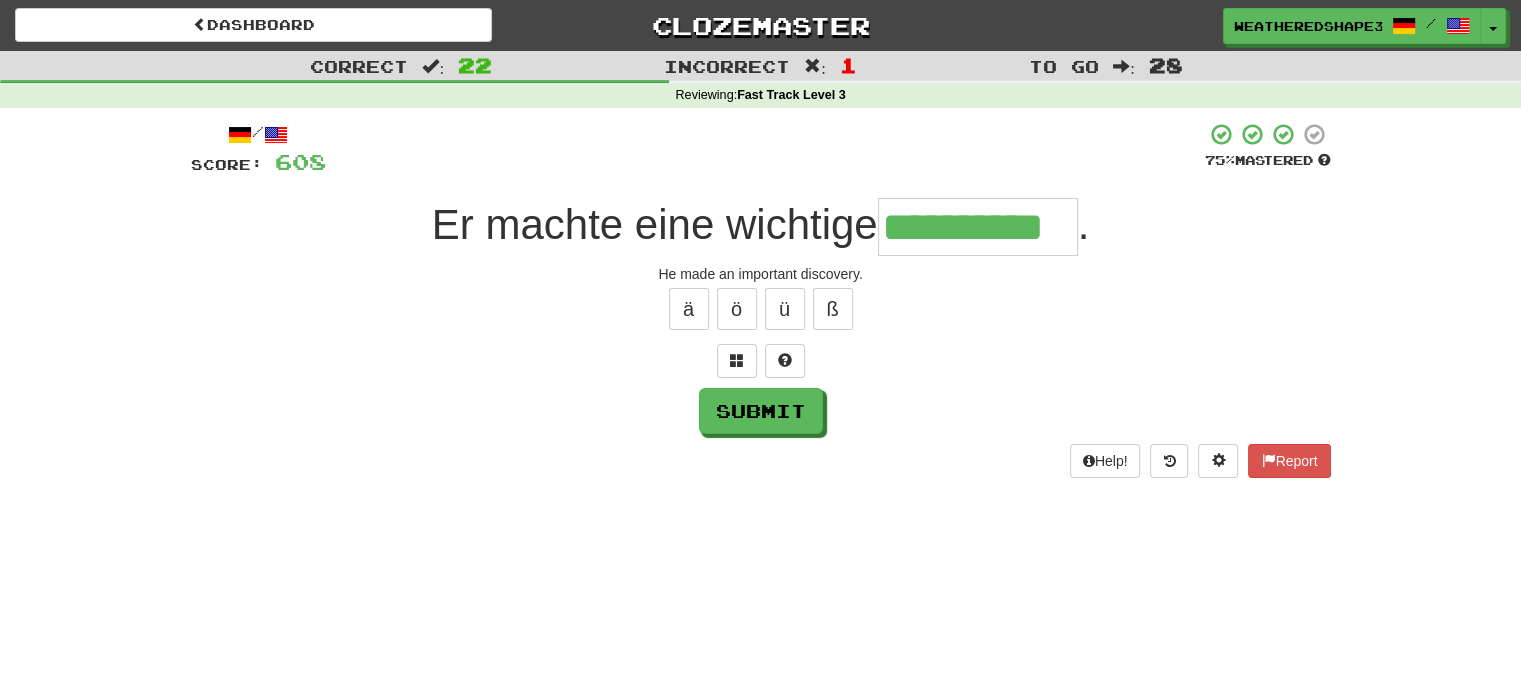 type on "**********" 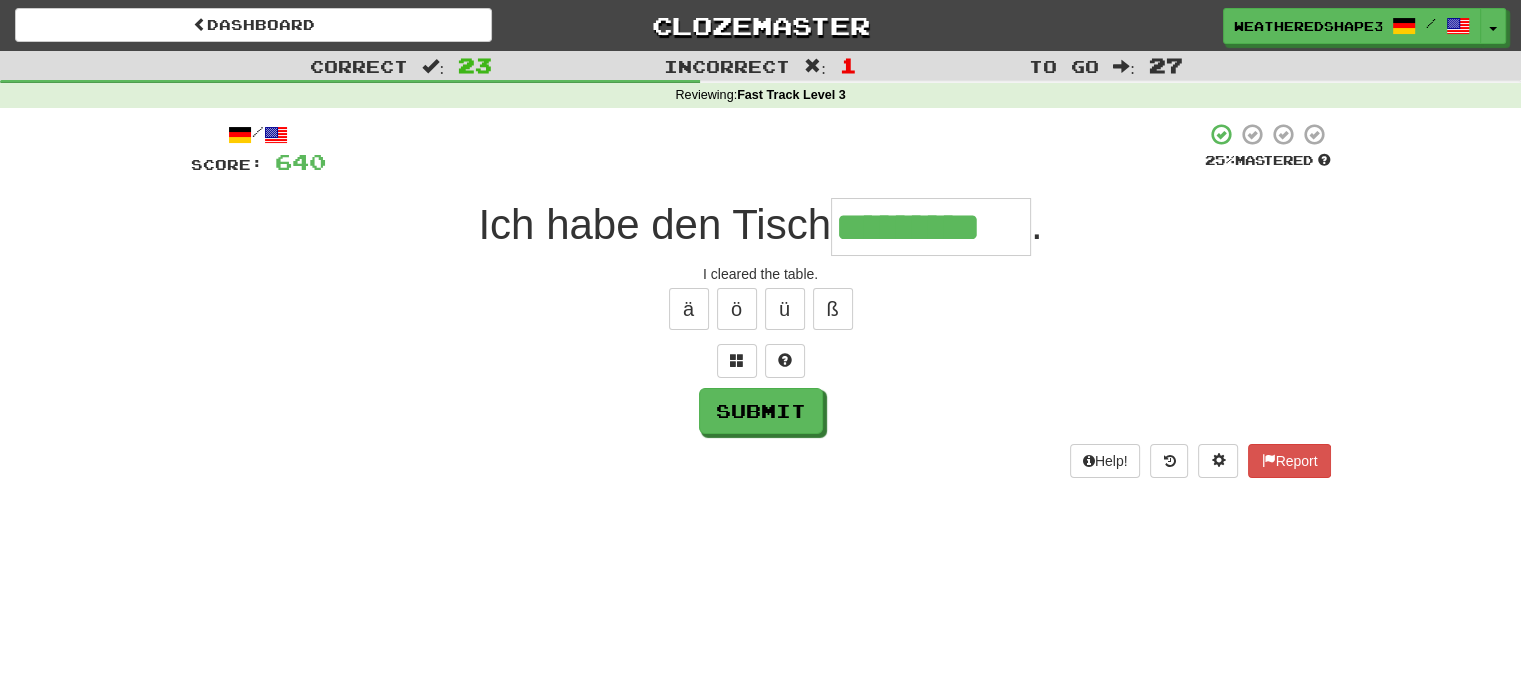scroll, scrollTop: 0, scrollLeft: 8, axis: horizontal 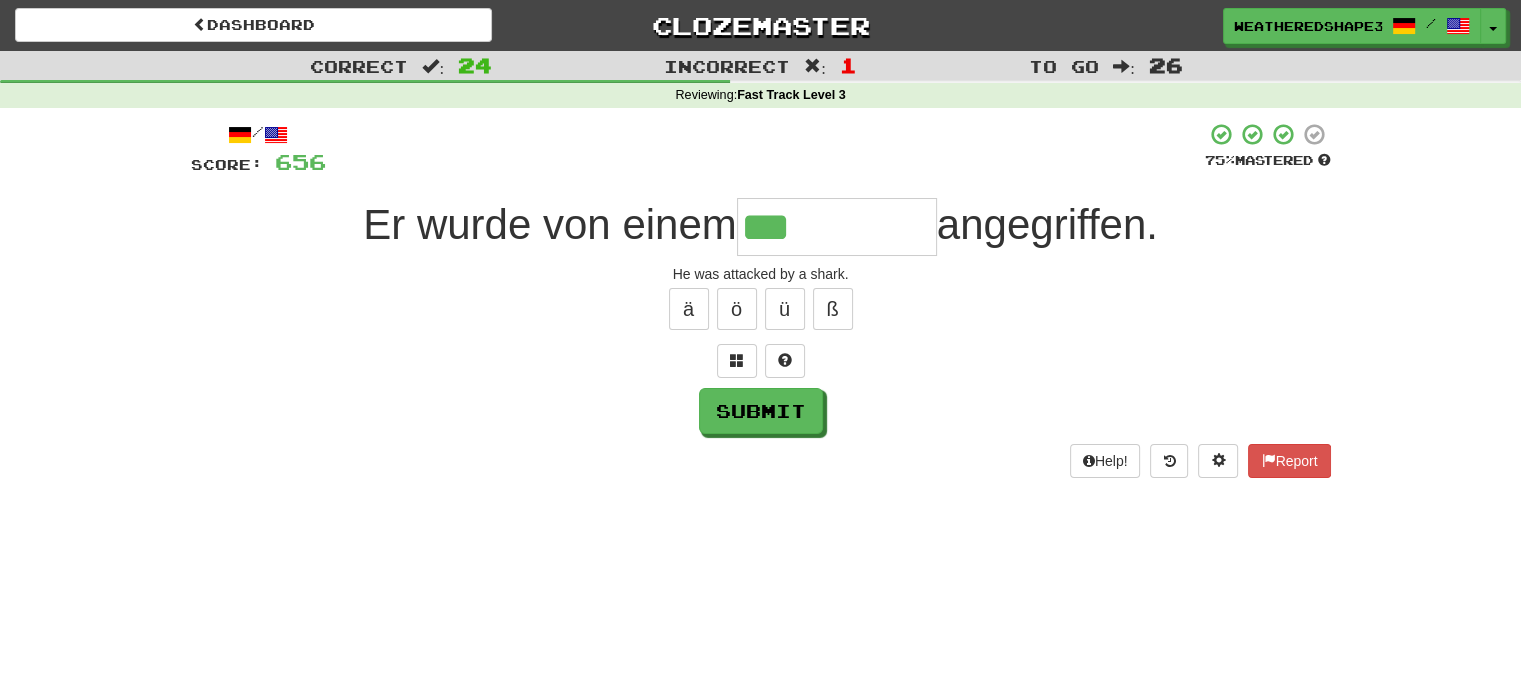 type on "***" 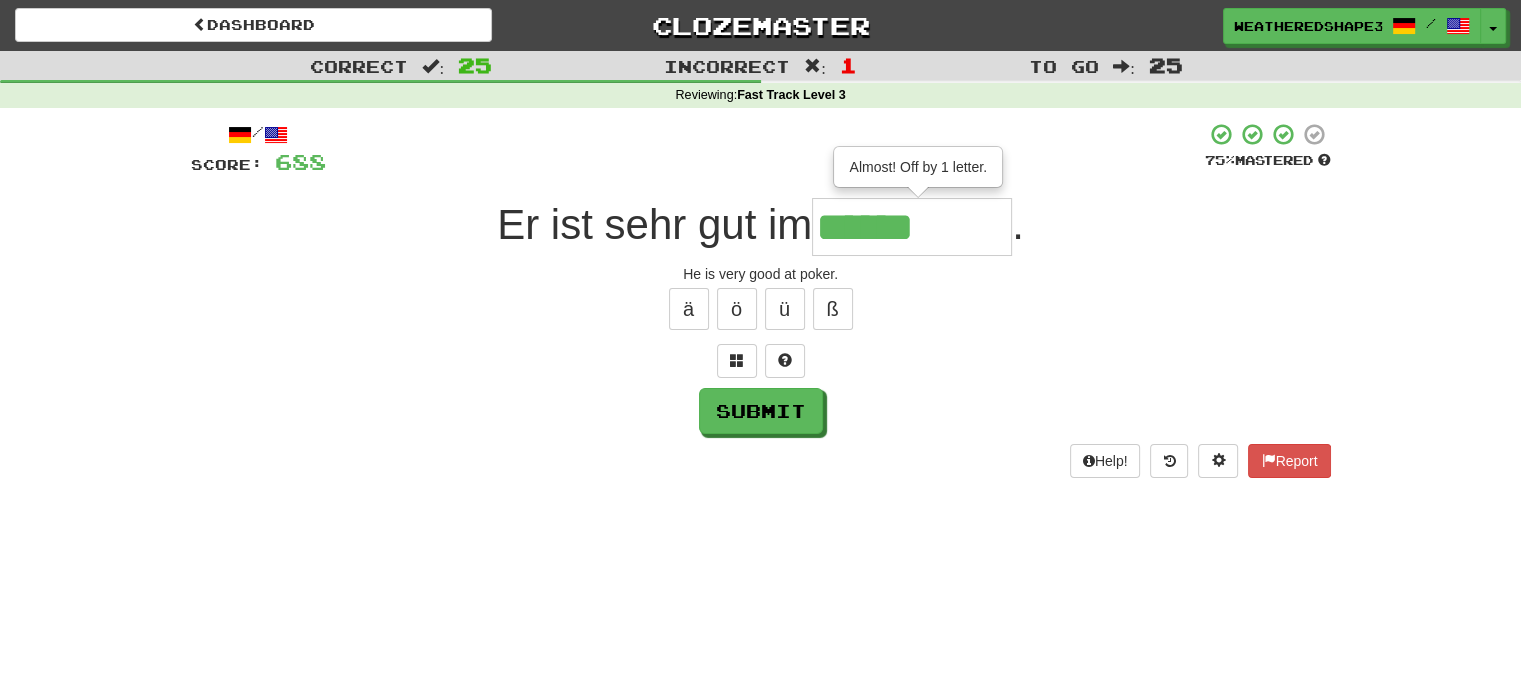 type on "******" 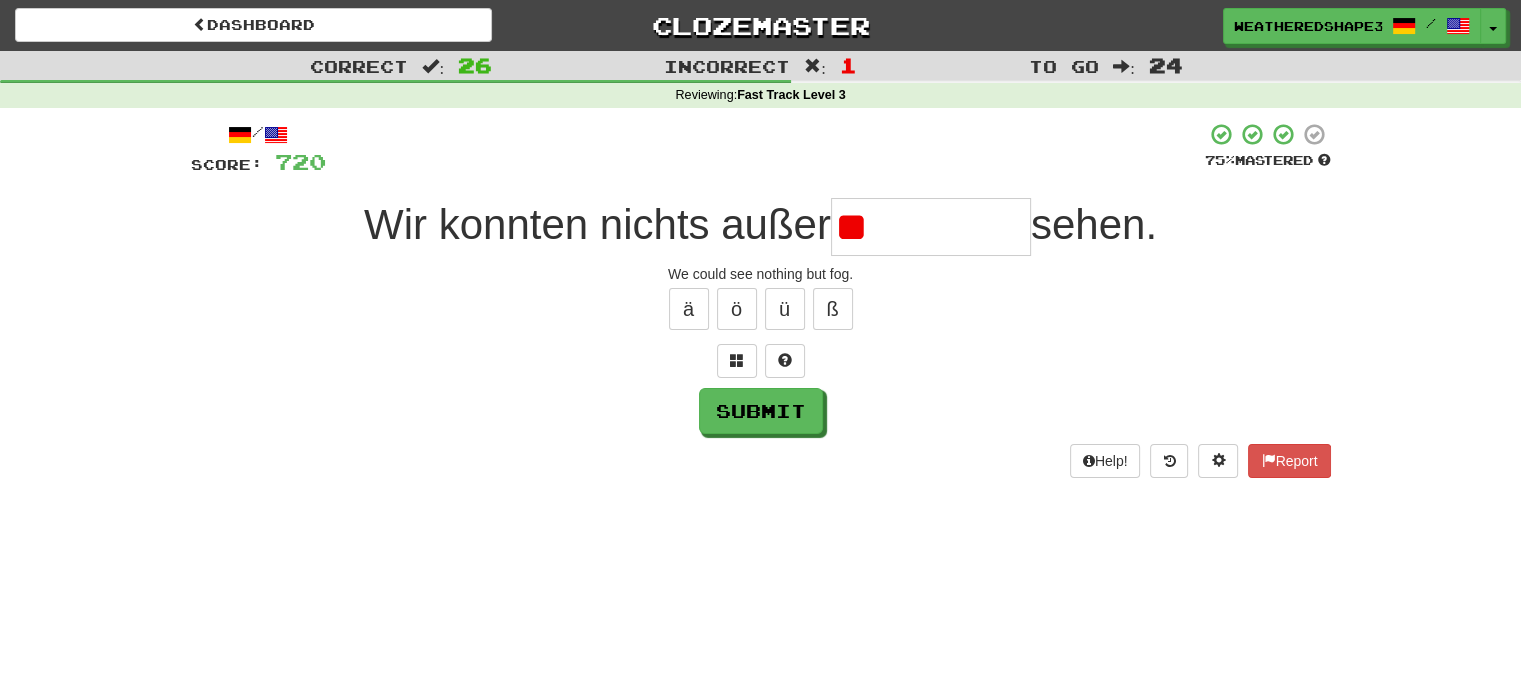type on "*" 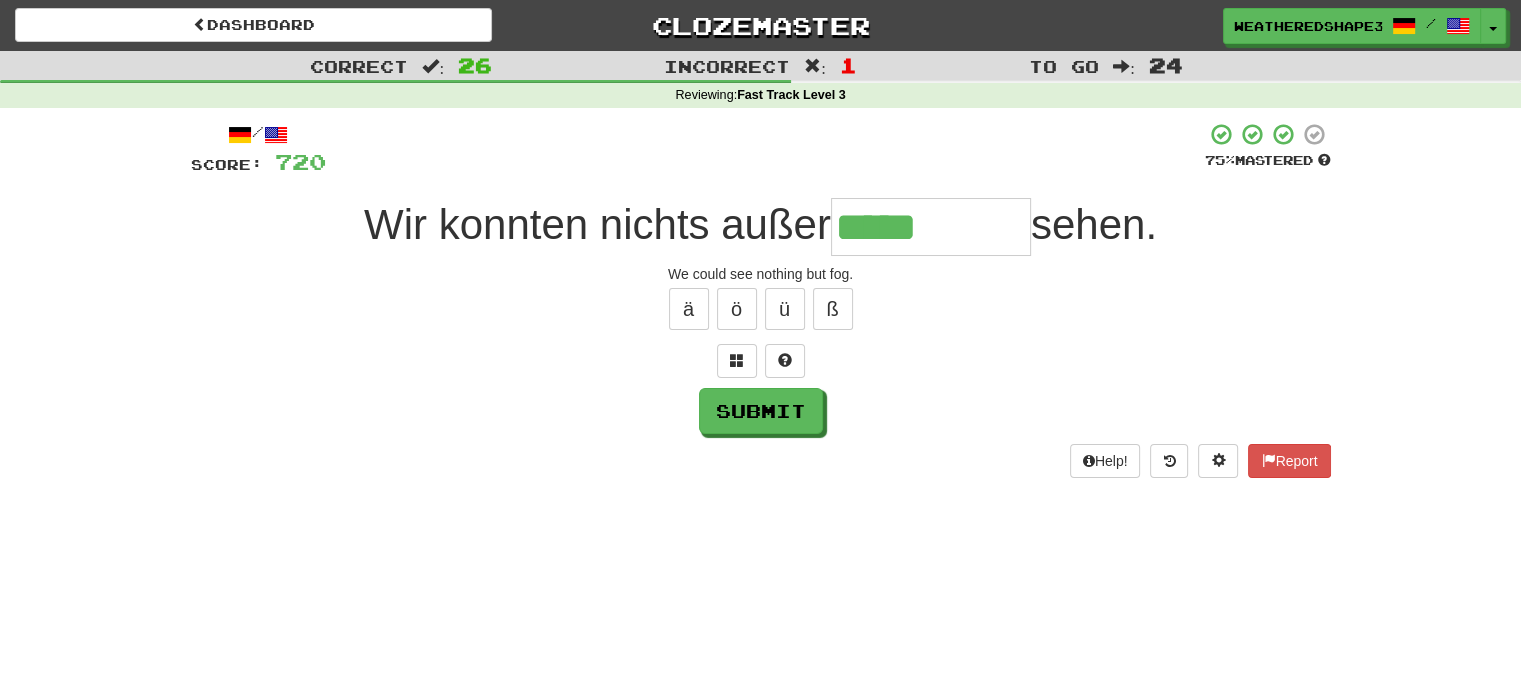 type on "*****" 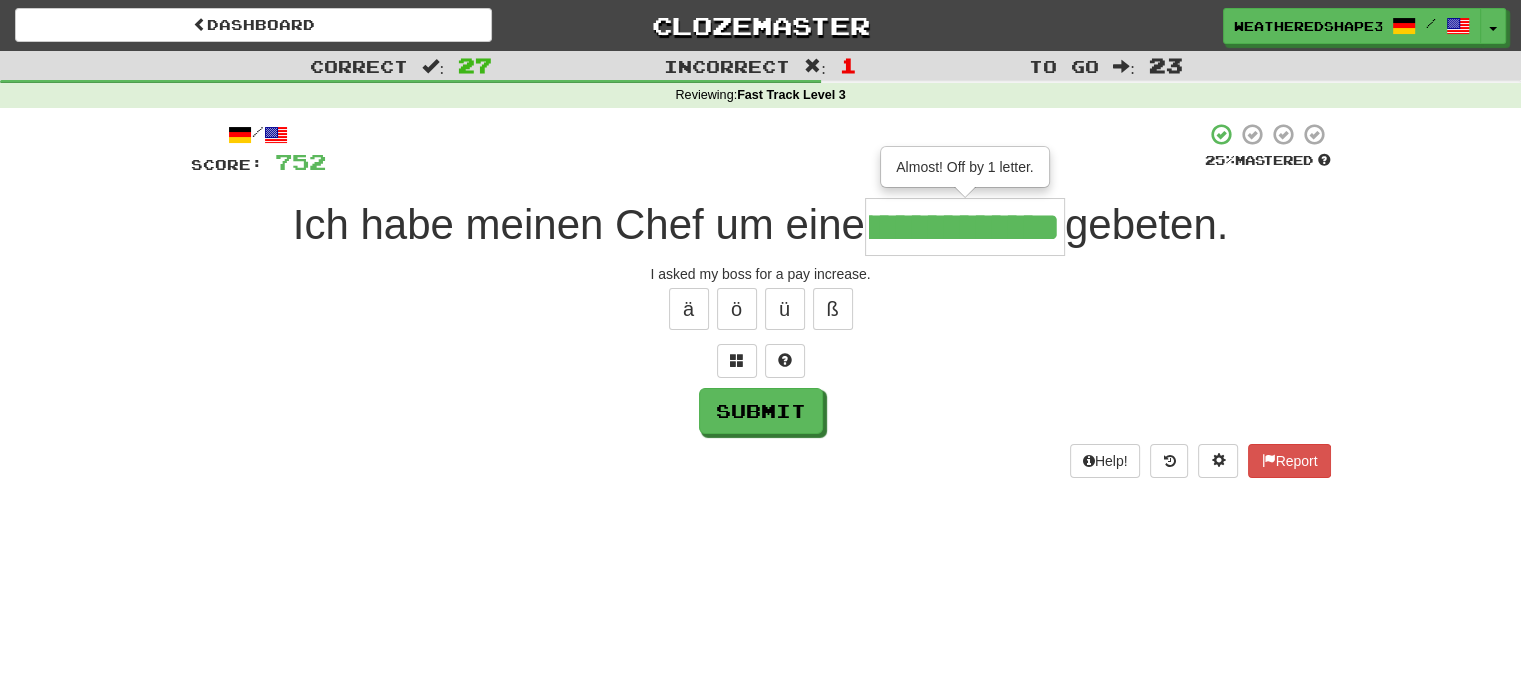 scroll, scrollTop: 0, scrollLeft: 120, axis: horizontal 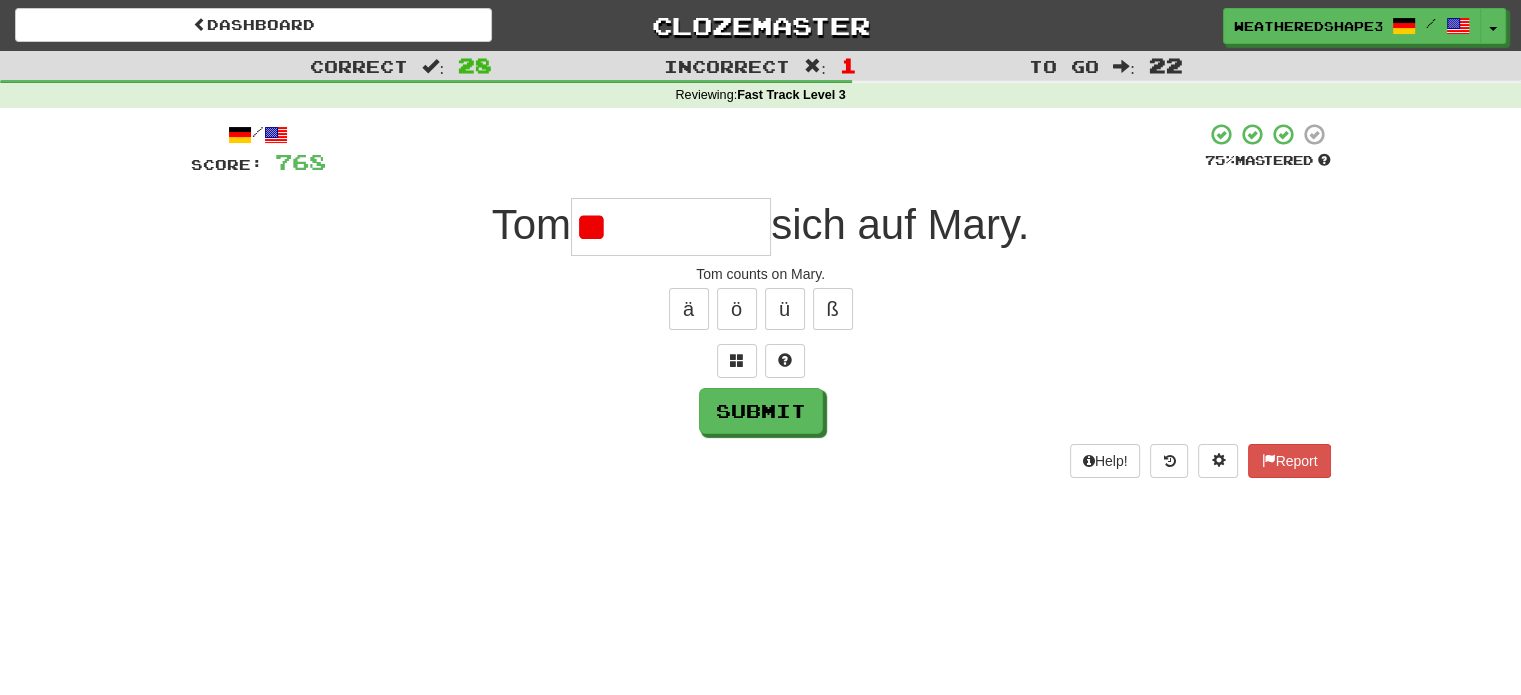 type on "*" 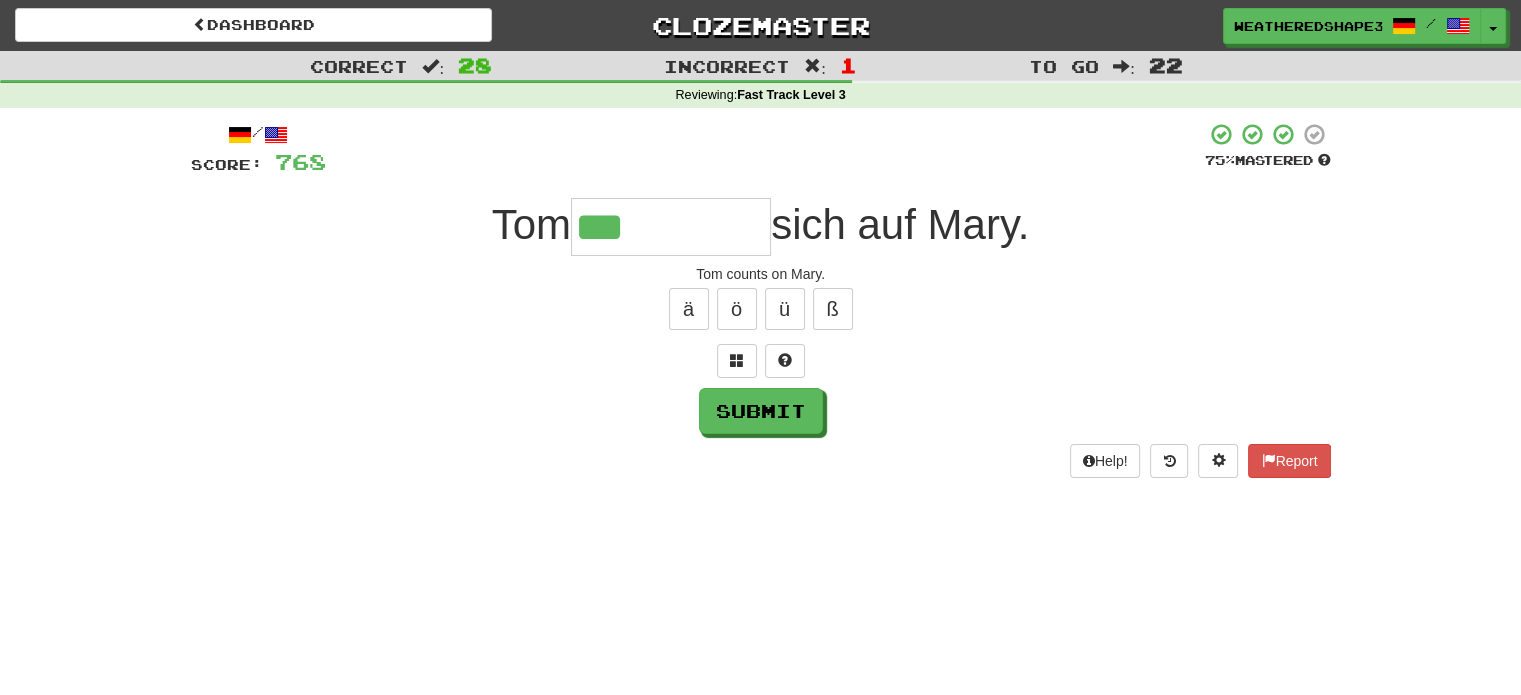 type on "********" 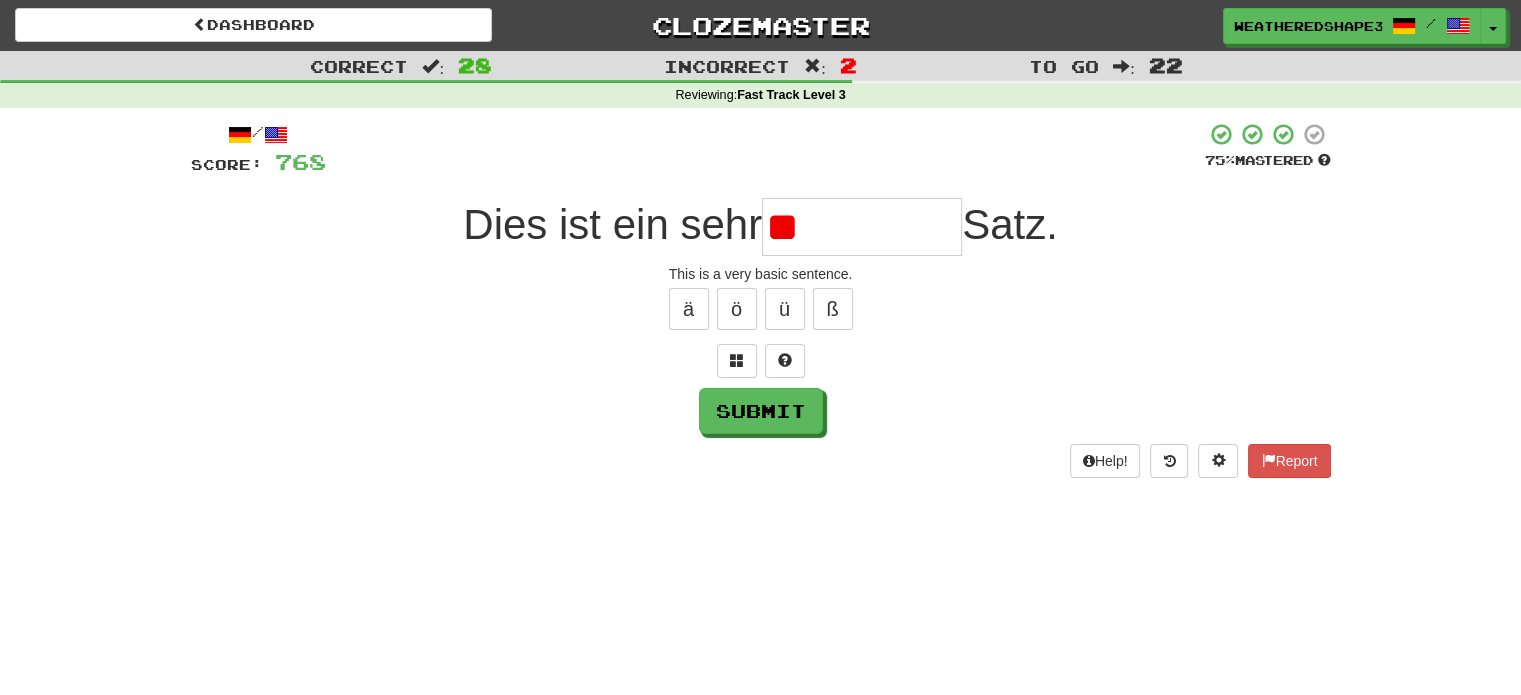 type on "*" 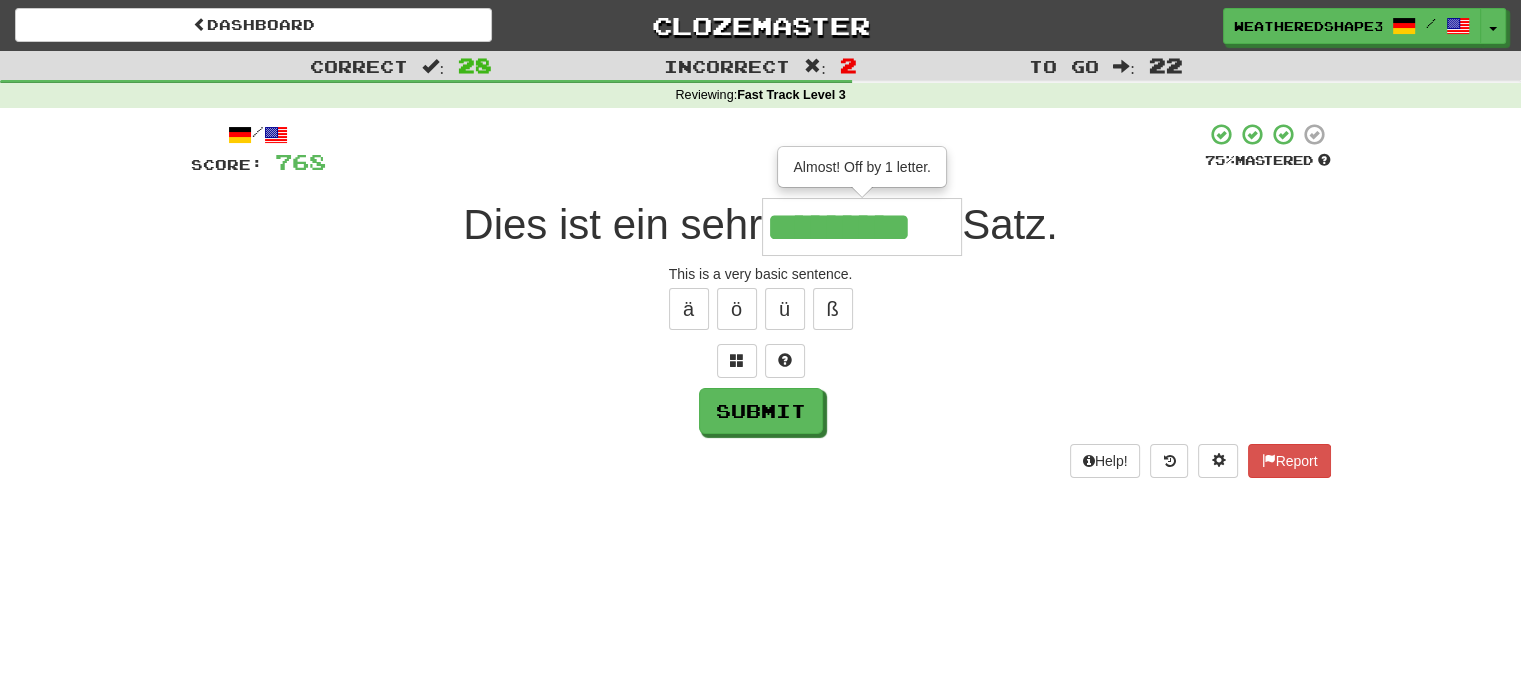 type on "*********" 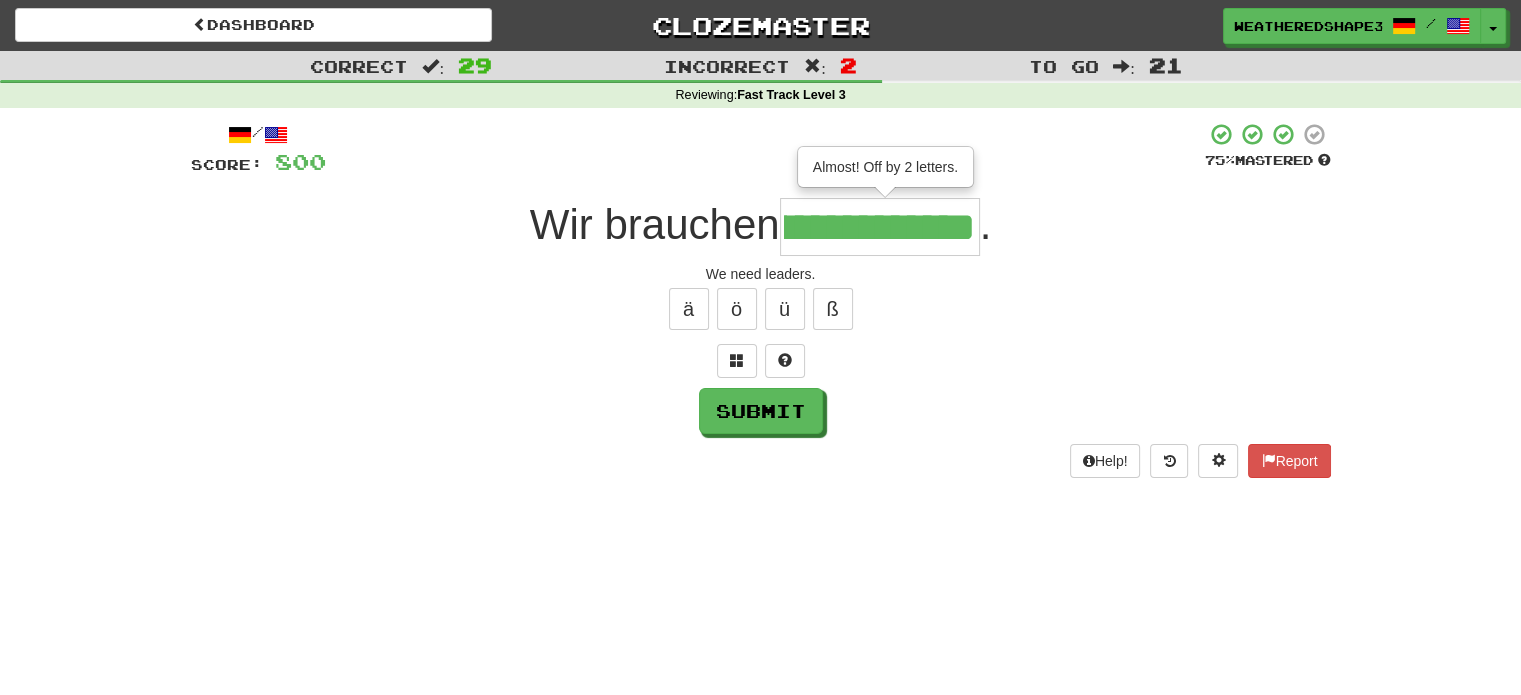 scroll, scrollTop: 0, scrollLeft: 76, axis: horizontal 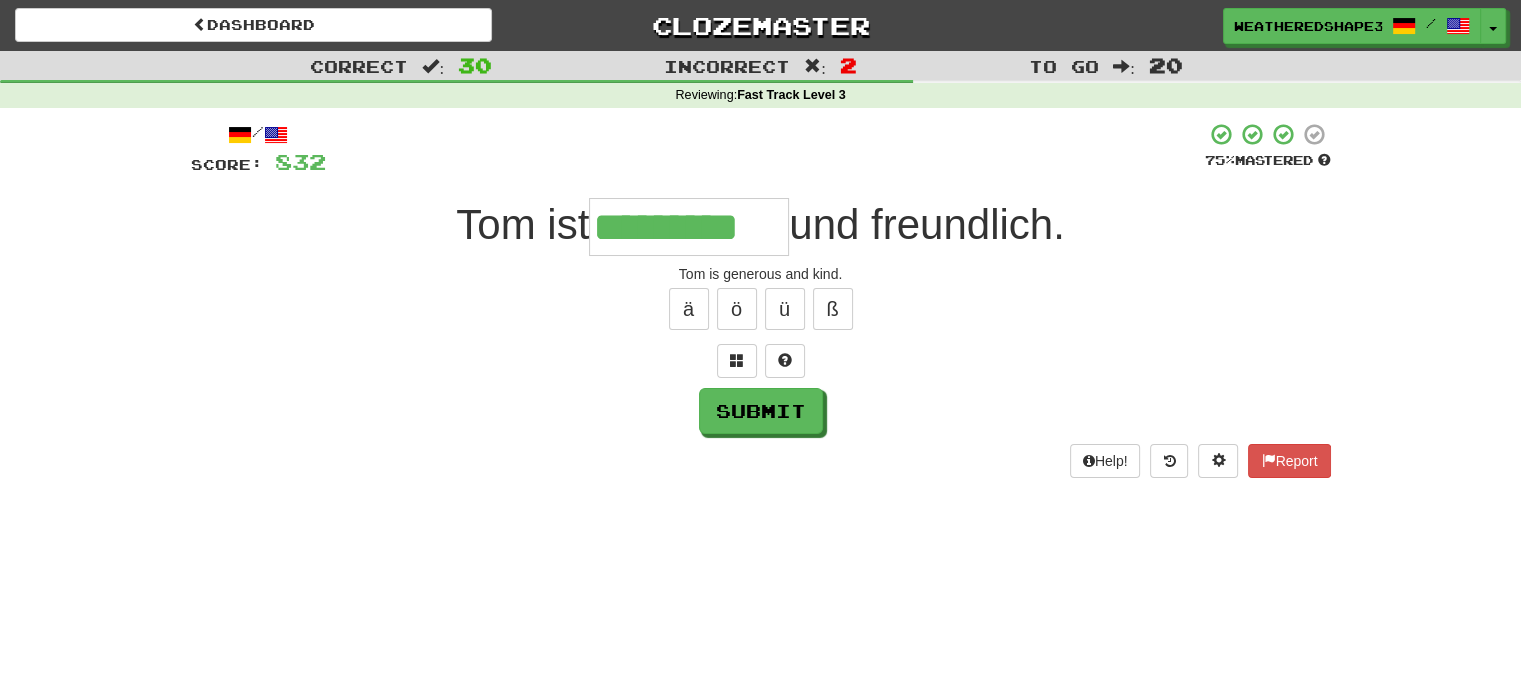 type on "*********" 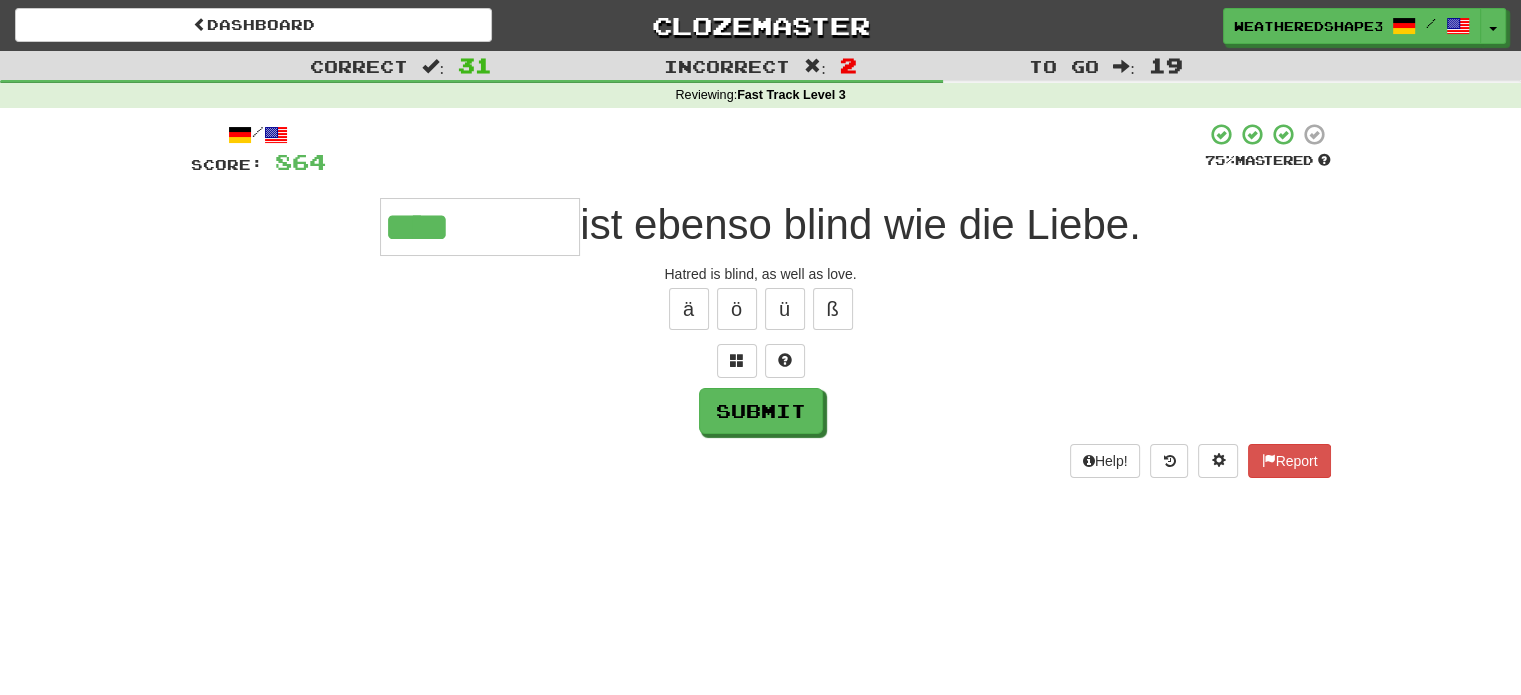type on "****" 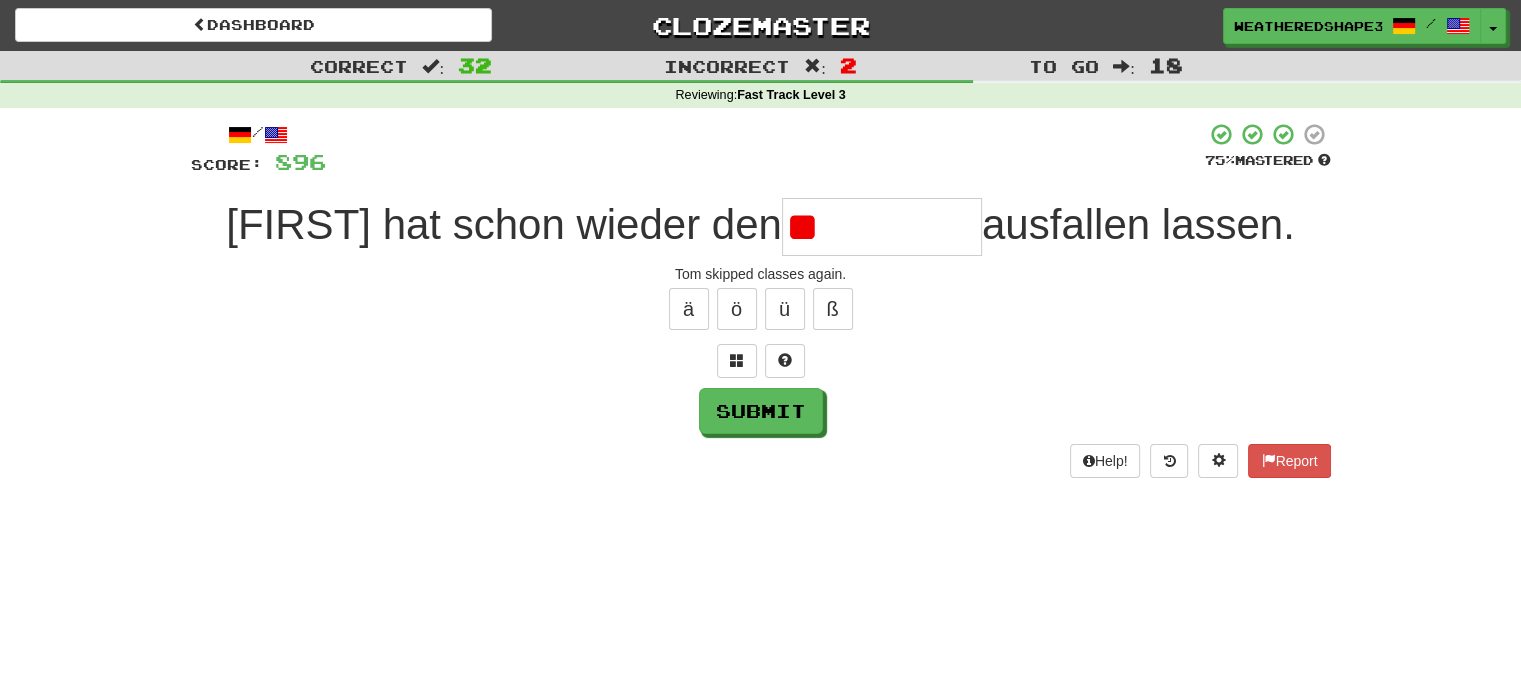 type on "*" 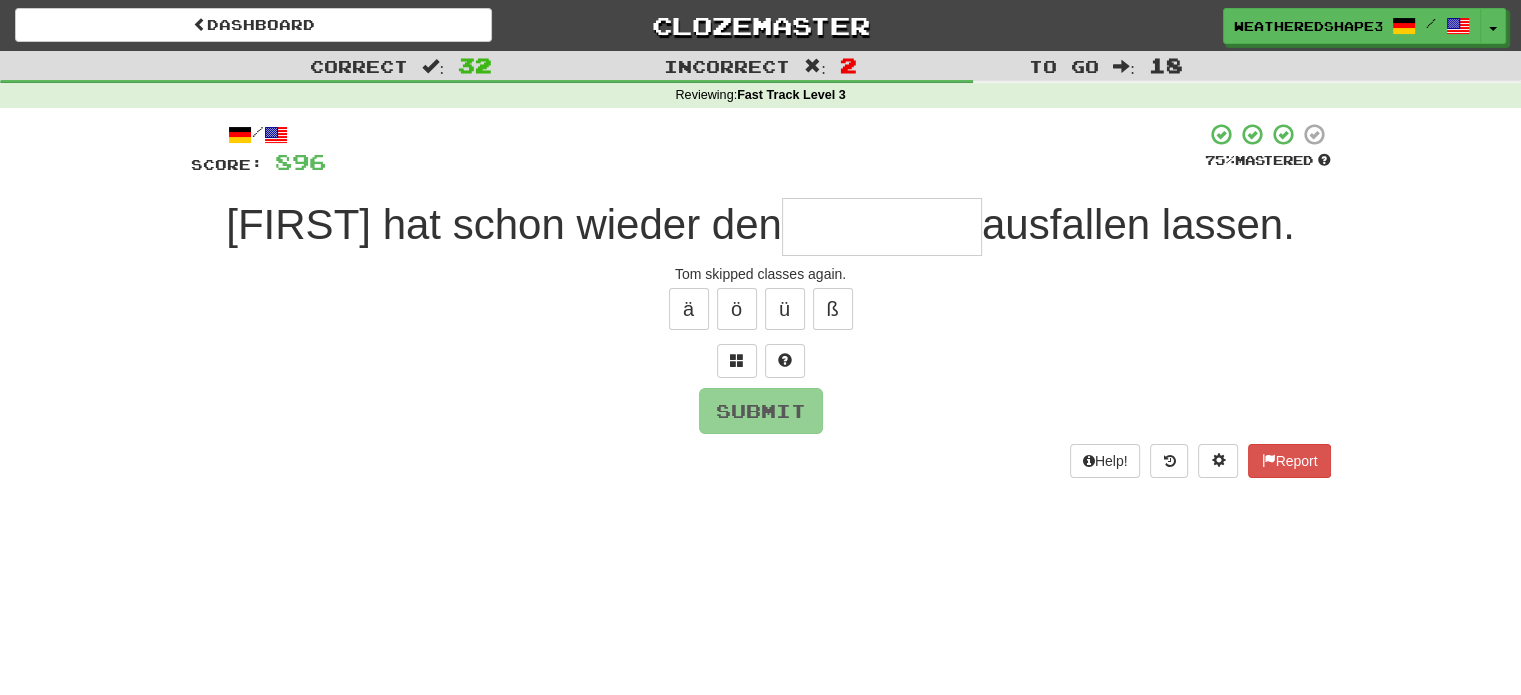 type on "*" 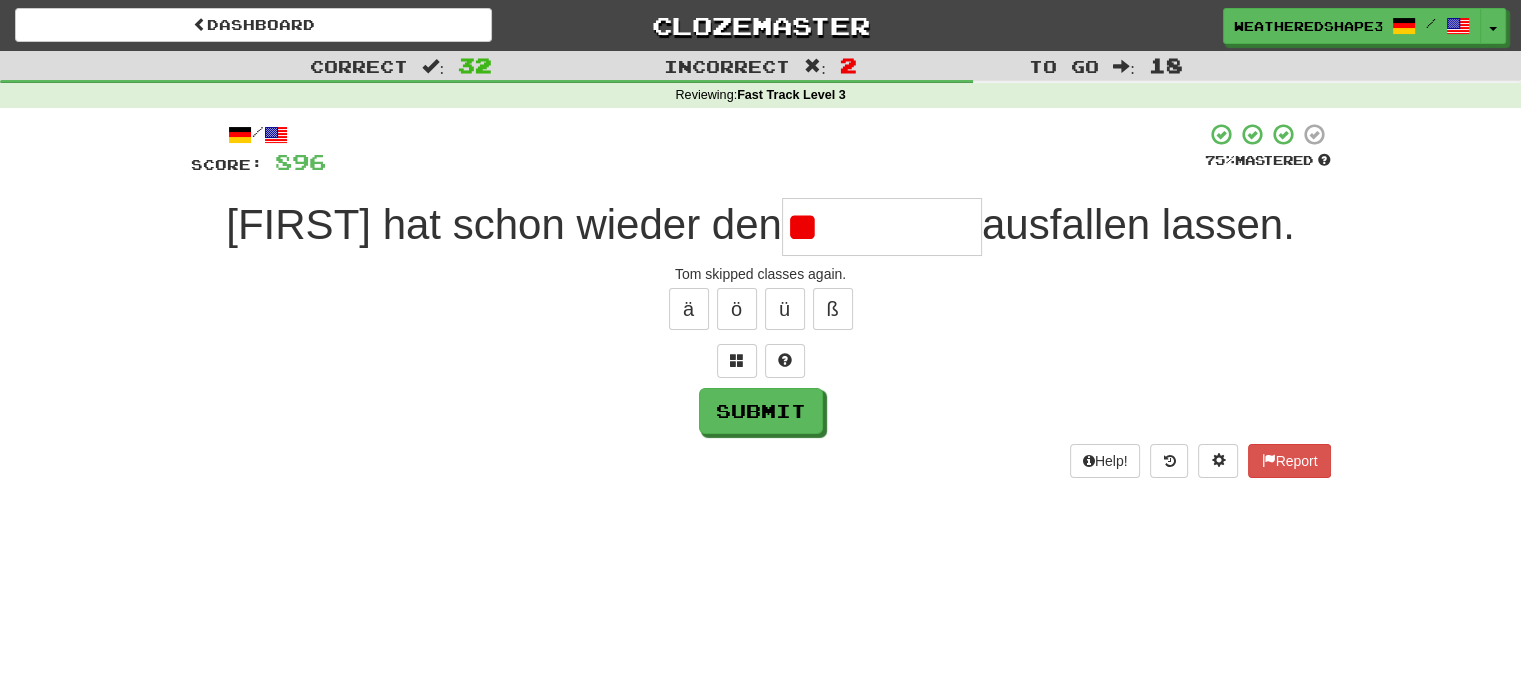 type on "*" 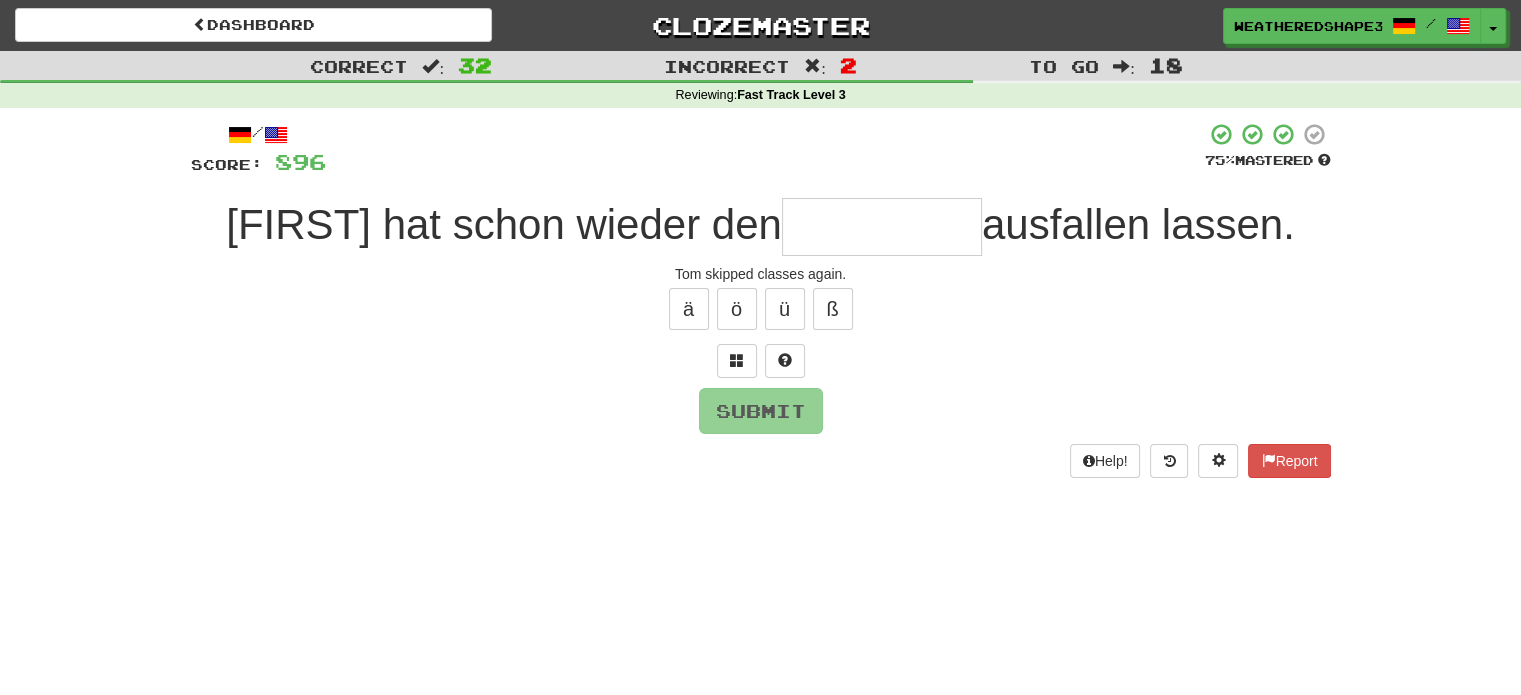 type on "*" 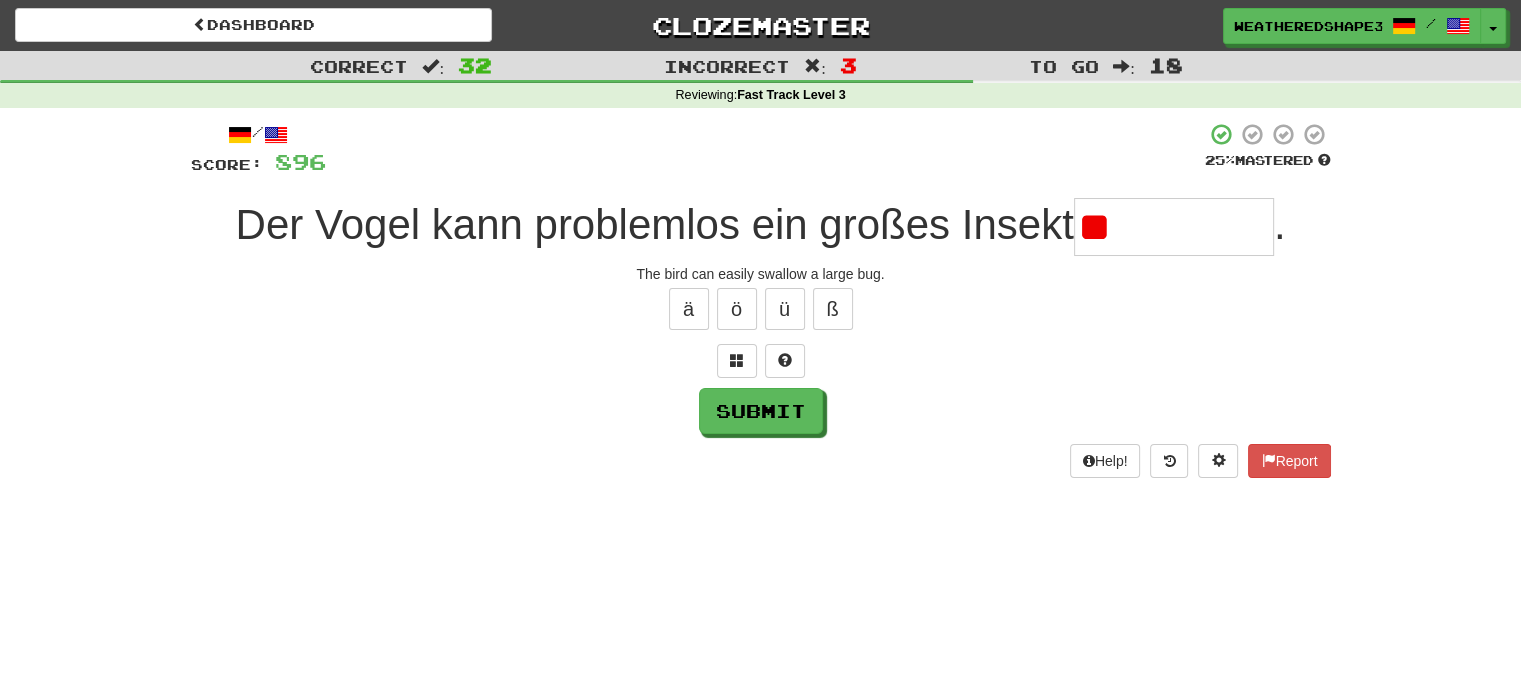 type on "*" 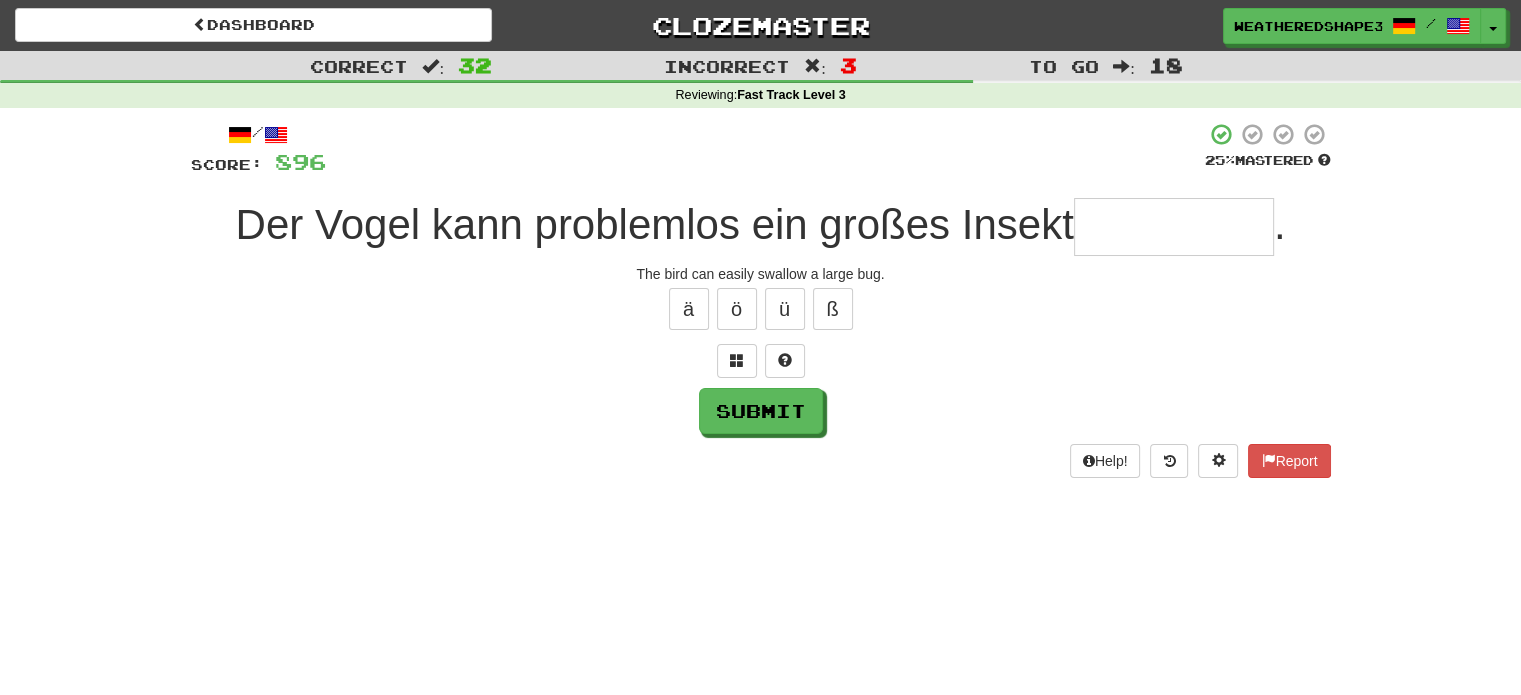 type on "*" 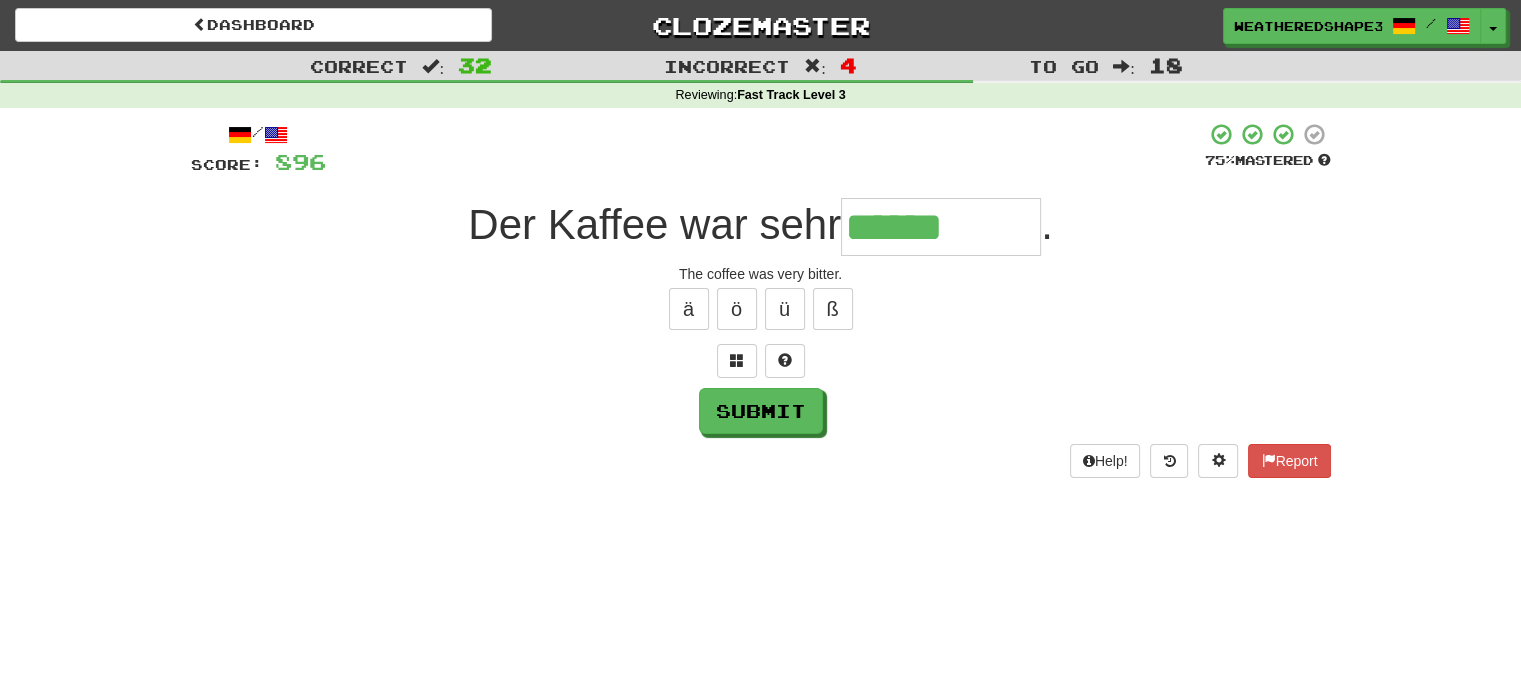 type on "******" 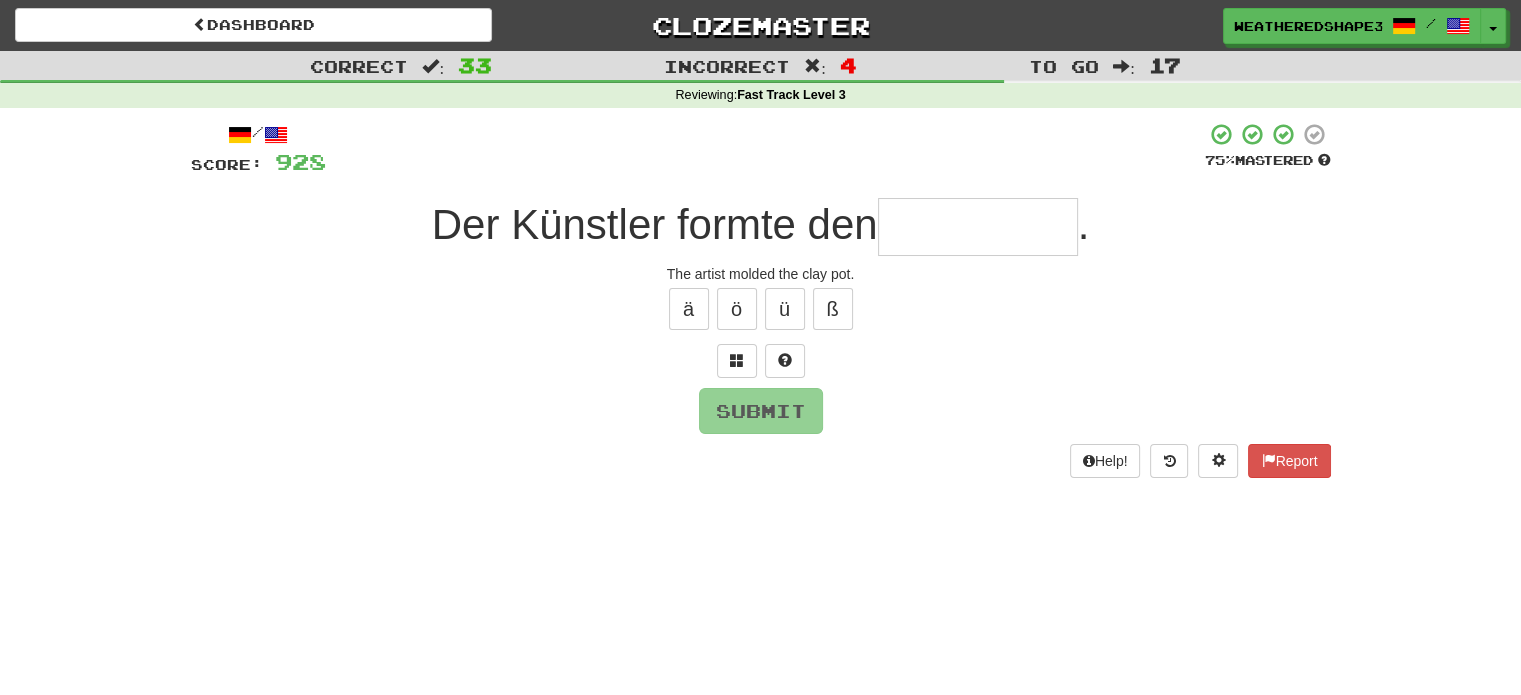 type on "*" 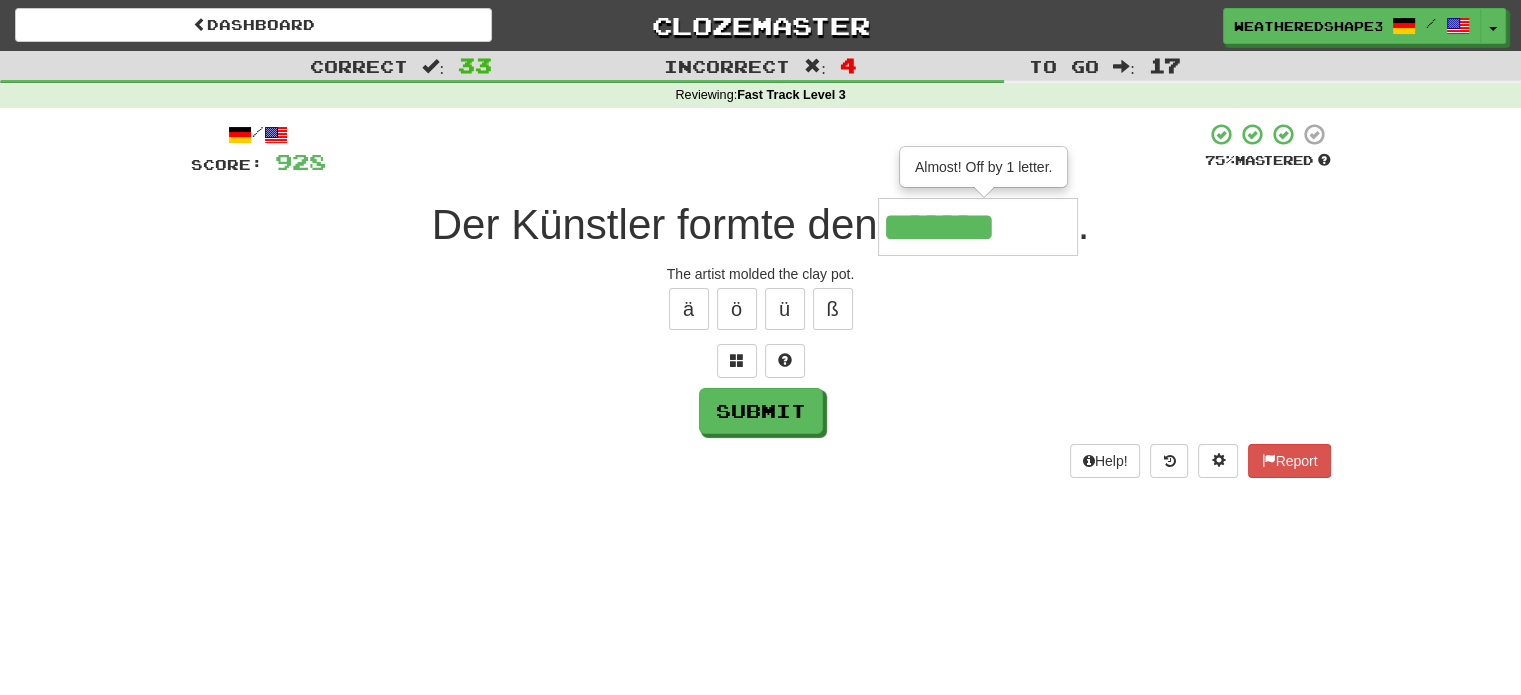 type on "*******" 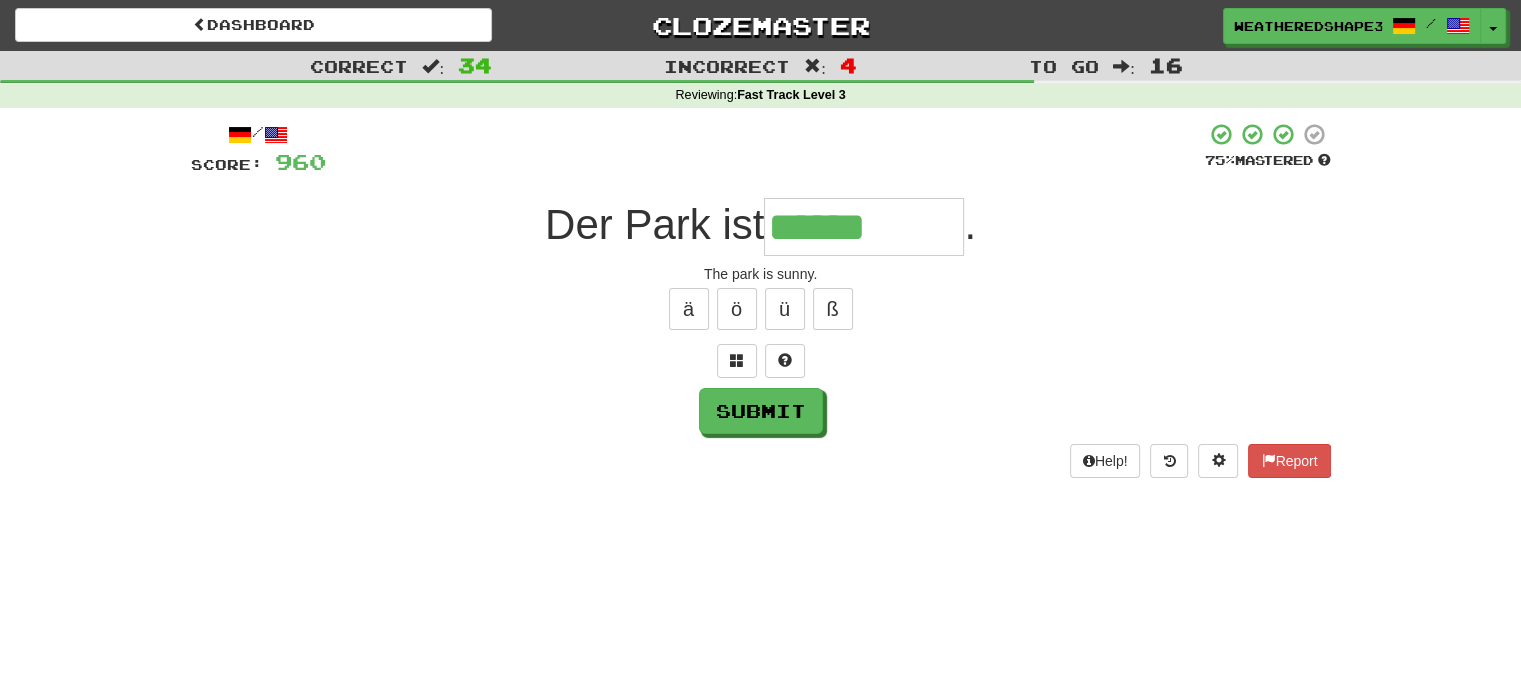 type on "******" 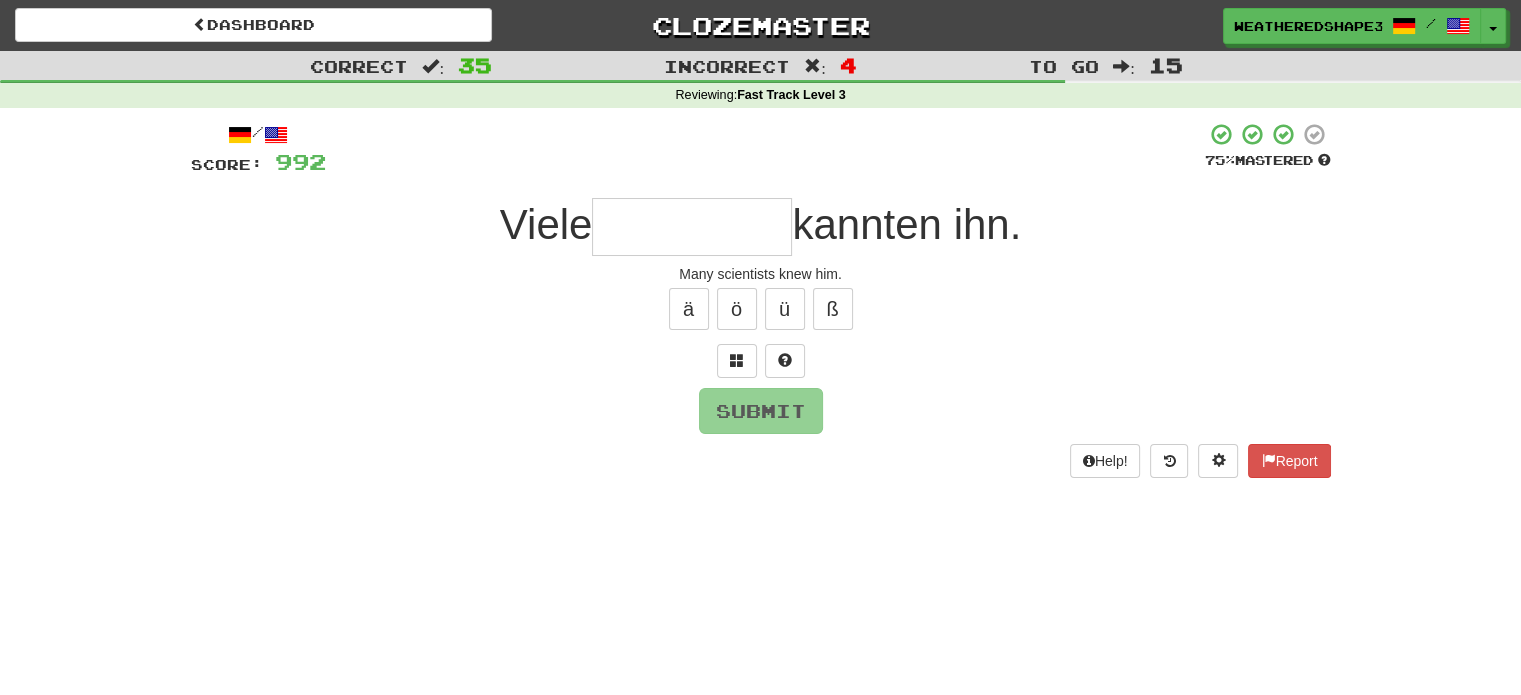 type on "*" 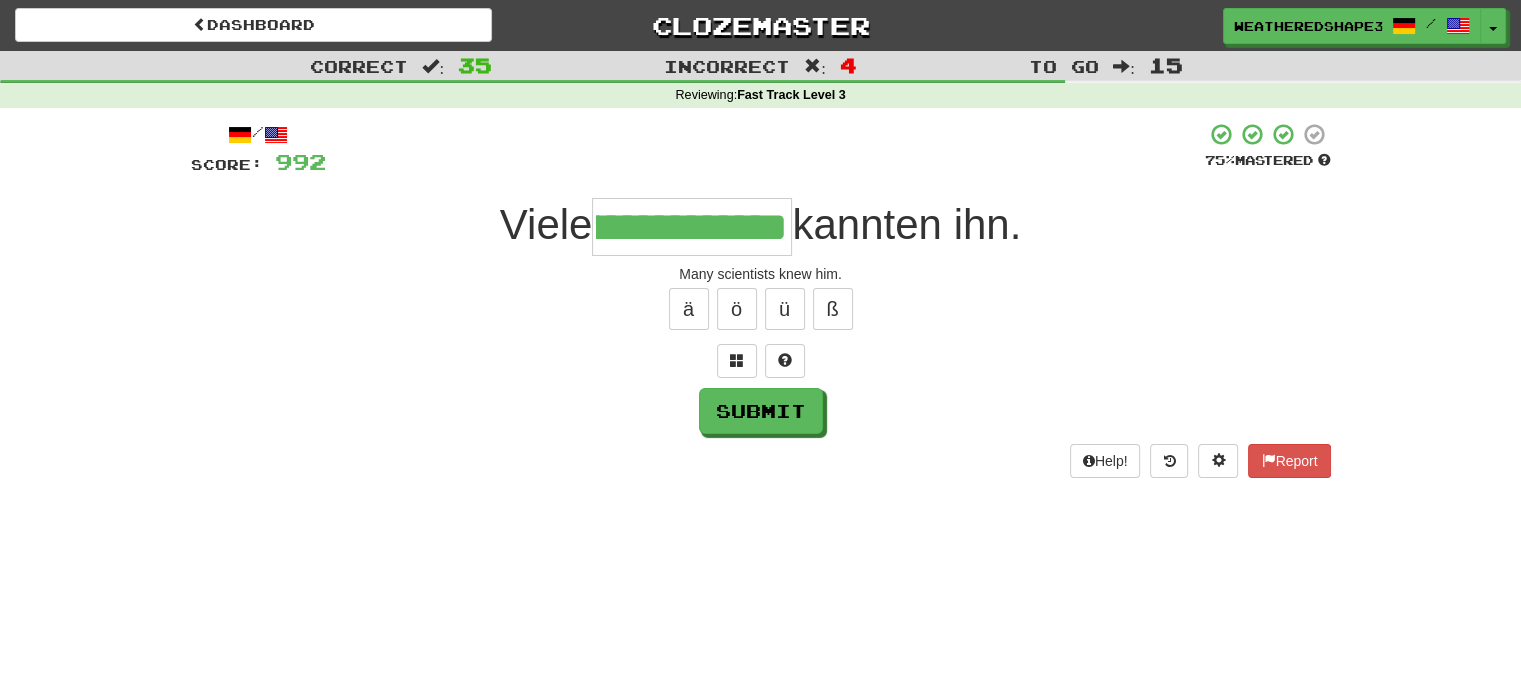 scroll, scrollTop: 0, scrollLeft: 94, axis: horizontal 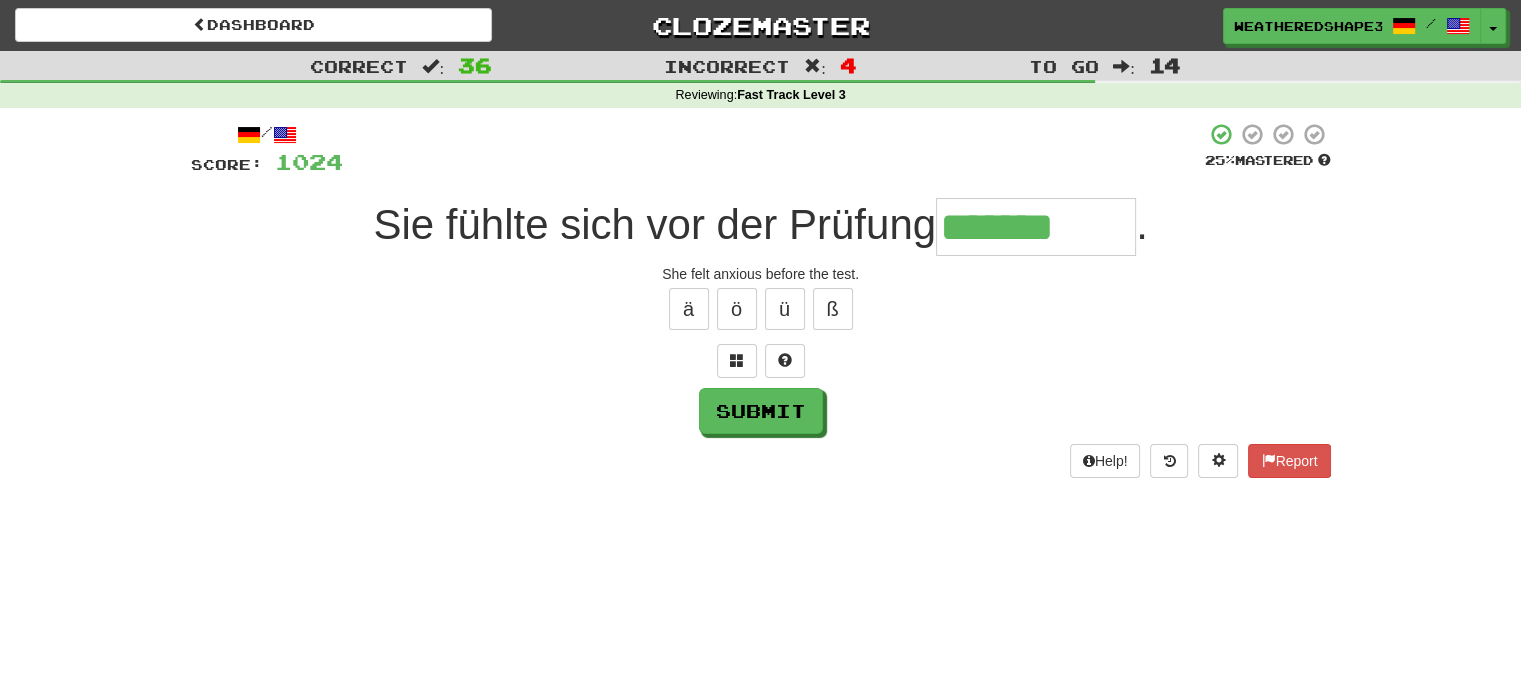 type on "*******" 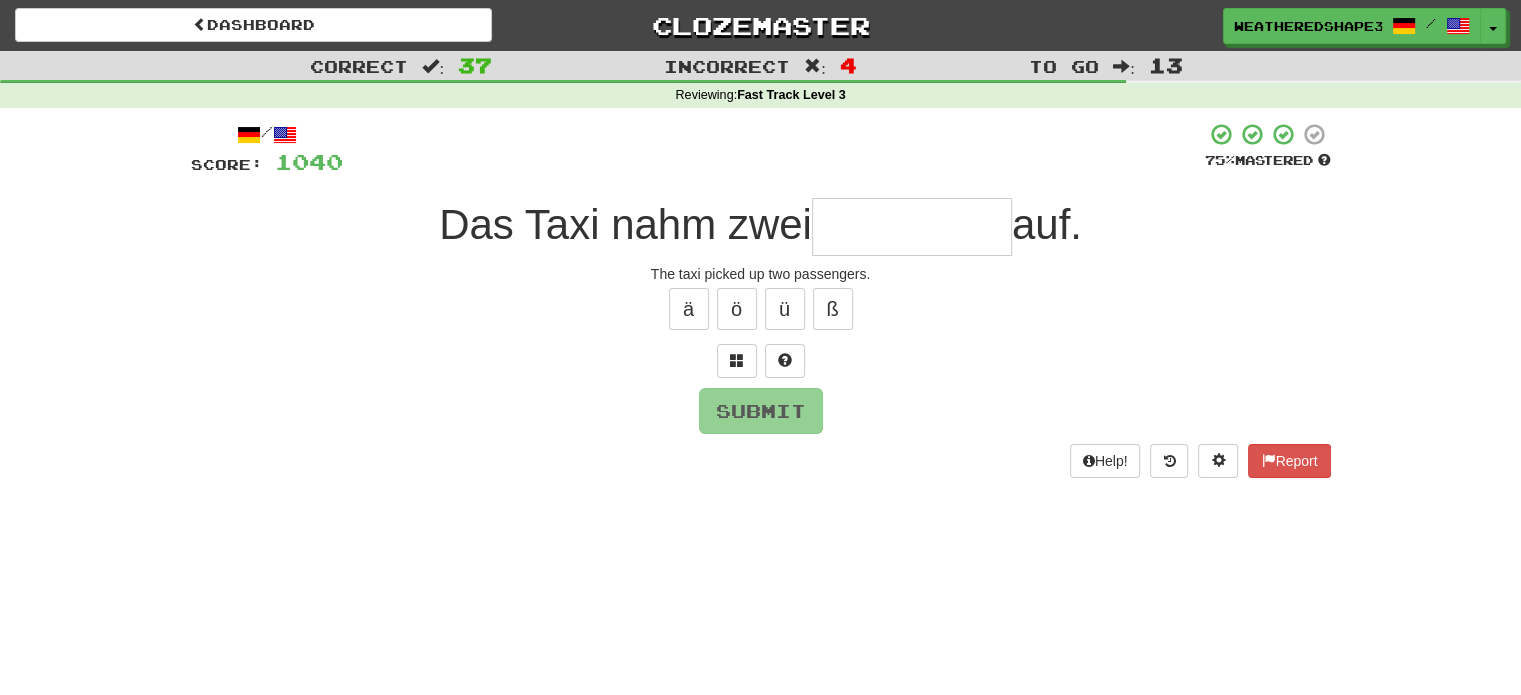 type on "*" 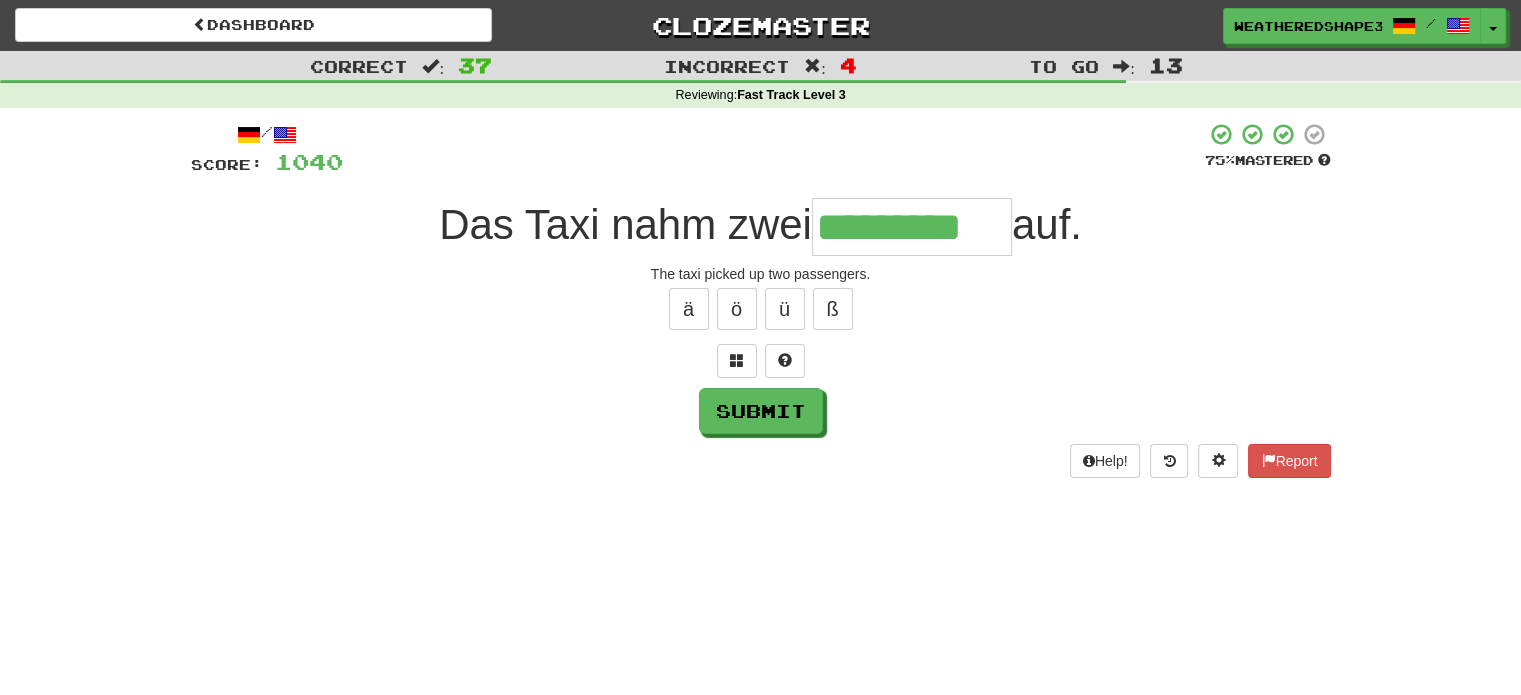 type on "*********" 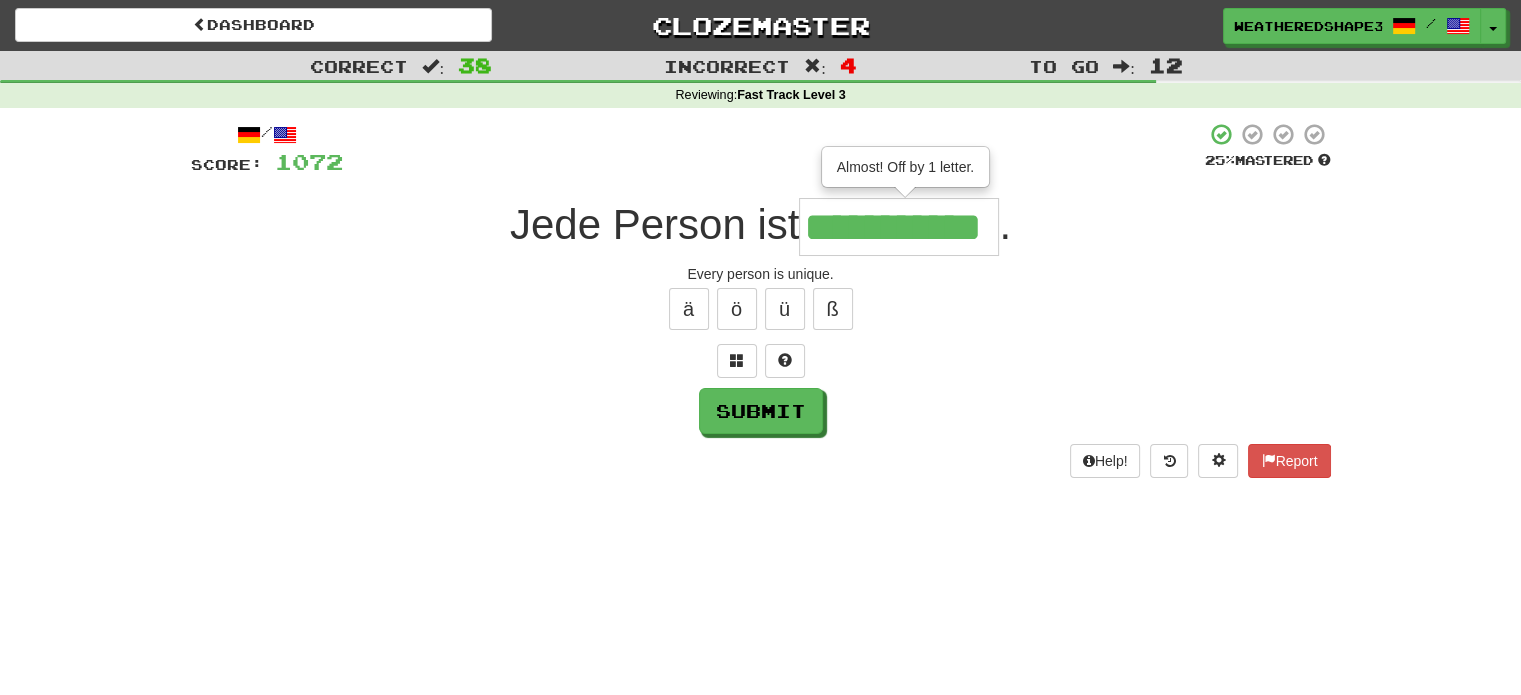 type on "**********" 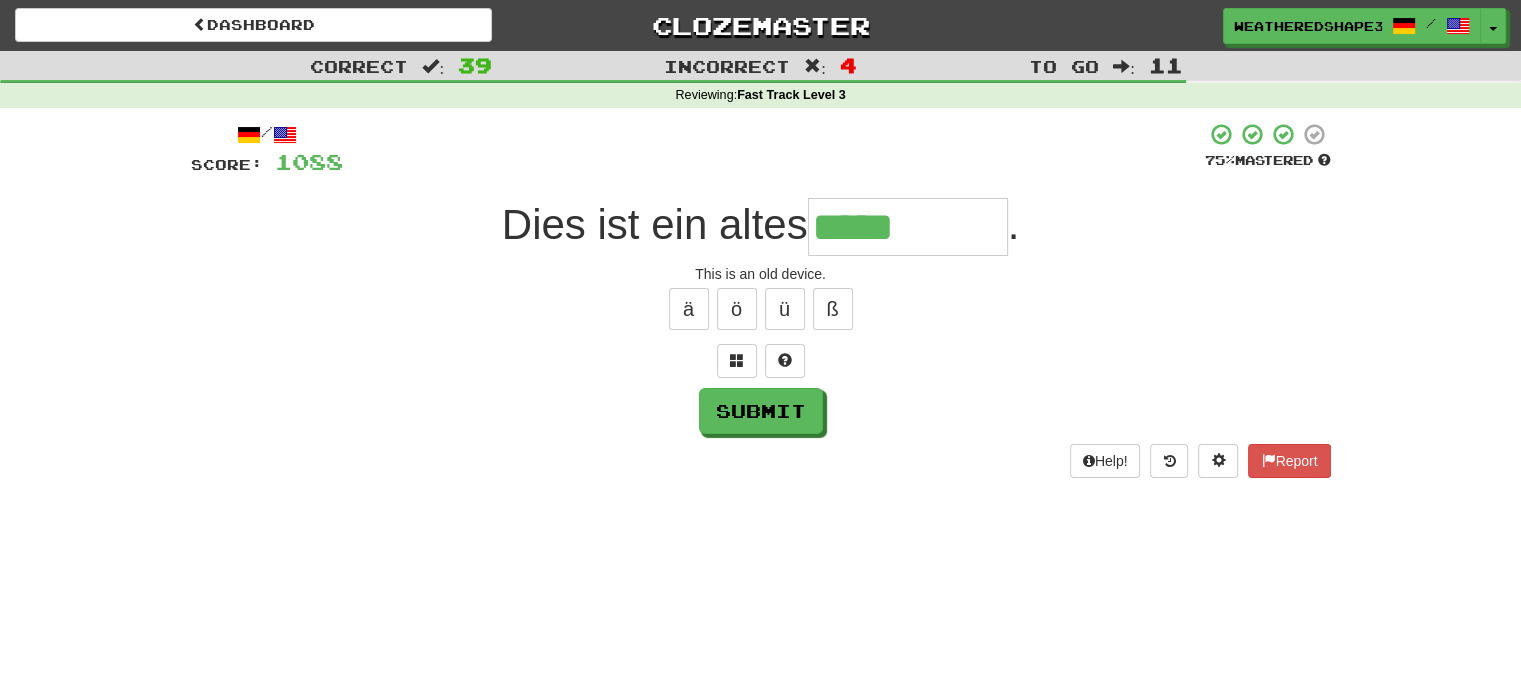 type on "*****" 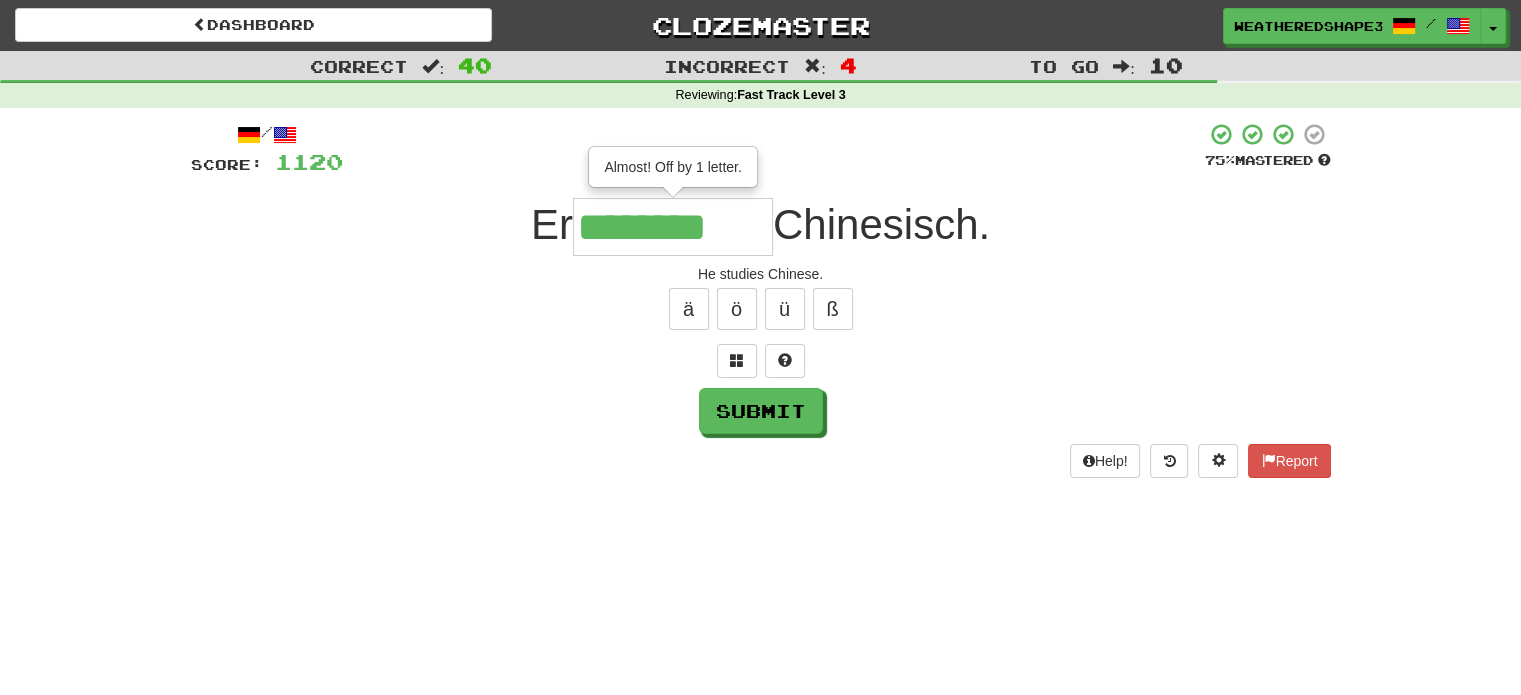 type on "********" 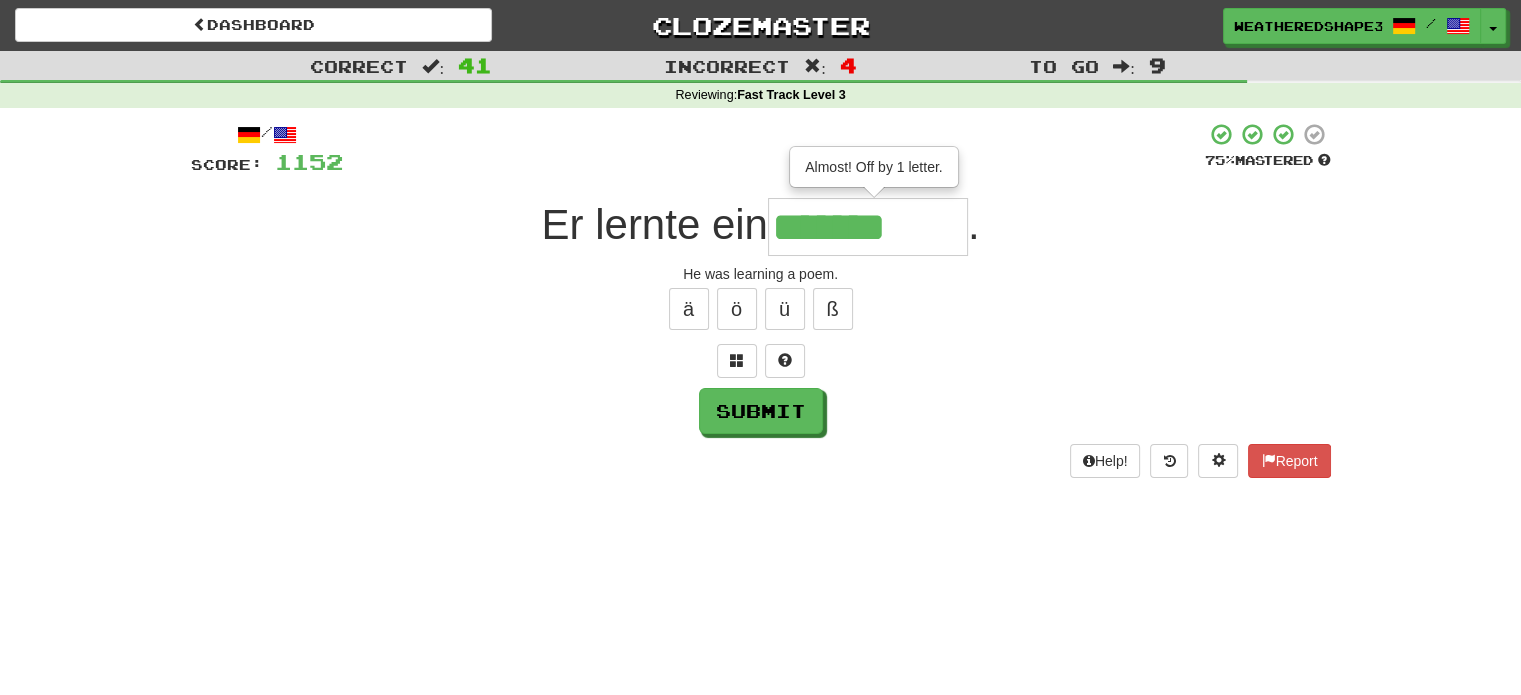 type on "*******" 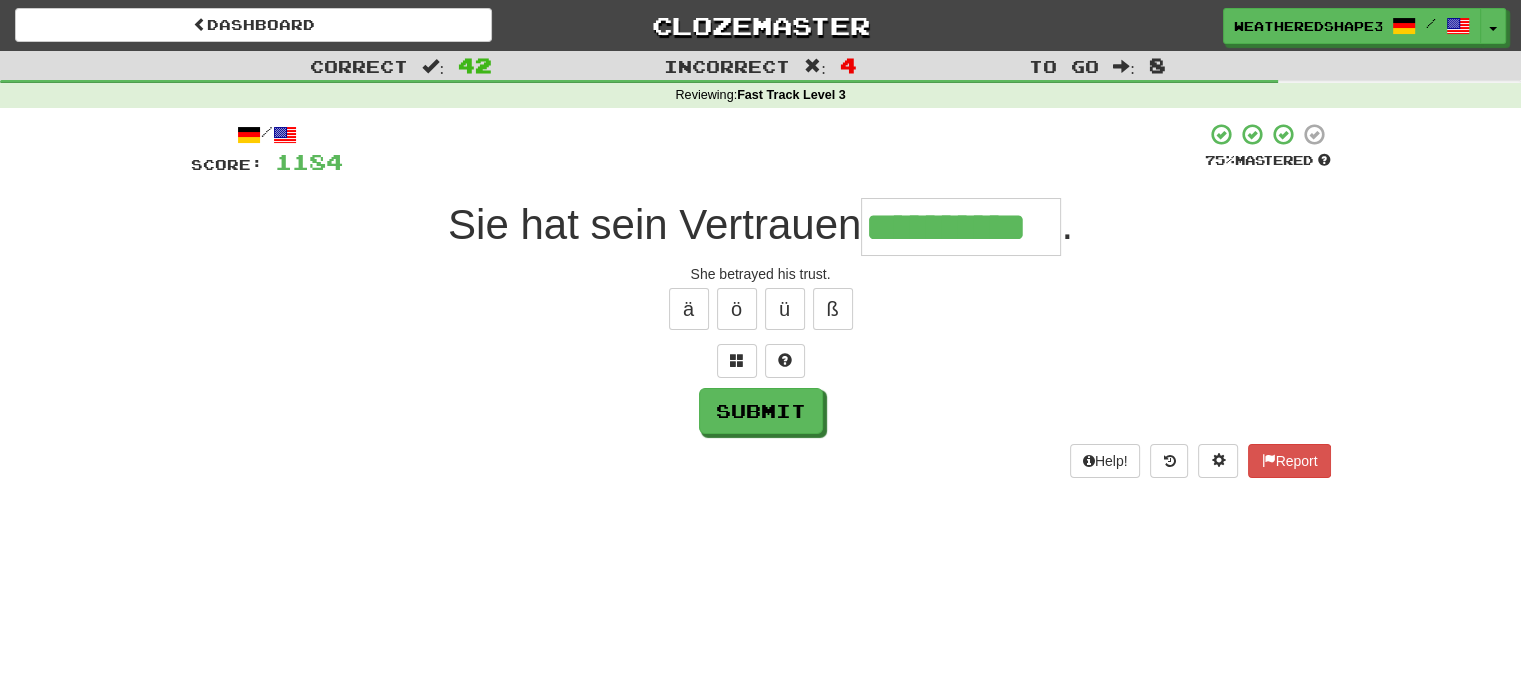 scroll, scrollTop: 0, scrollLeft: 33, axis: horizontal 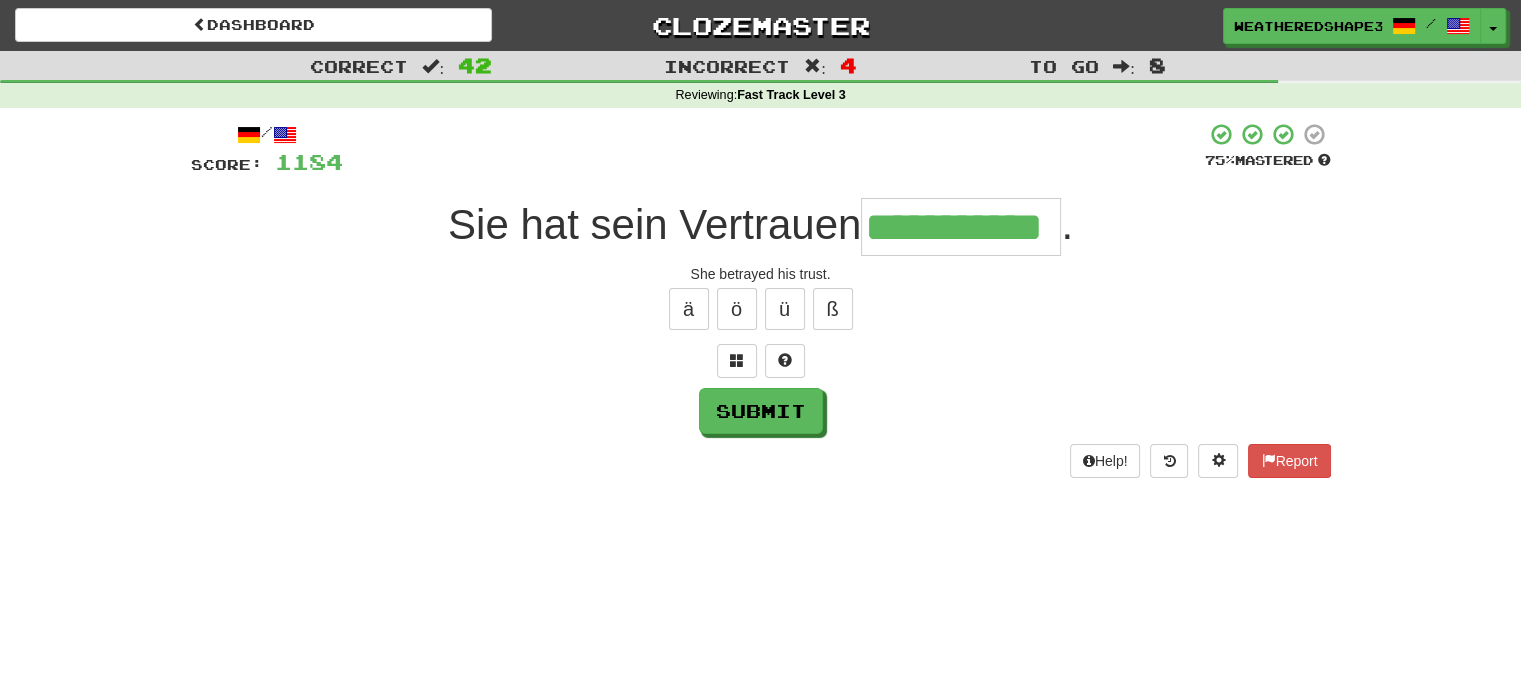 type on "**********" 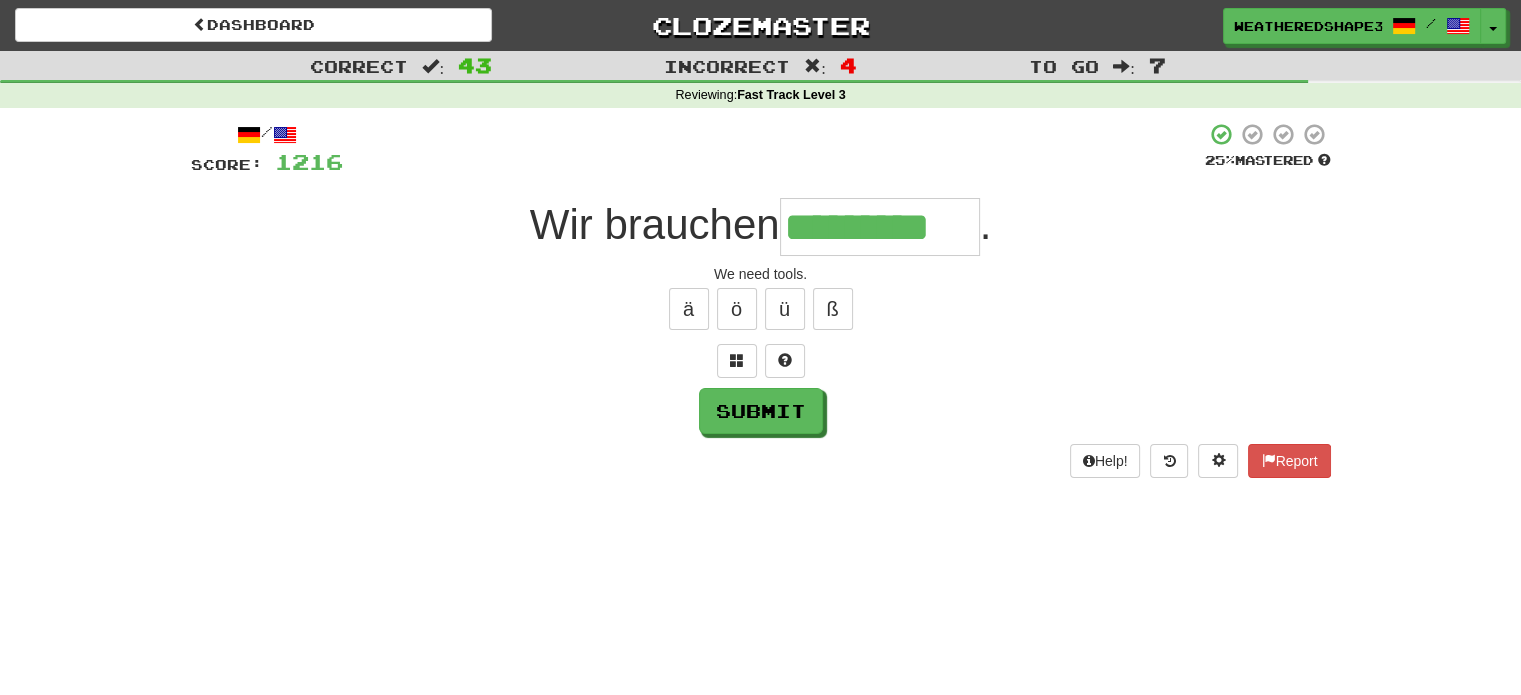 scroll, scrollTop: 0, scrollLeft: 0, axis: both 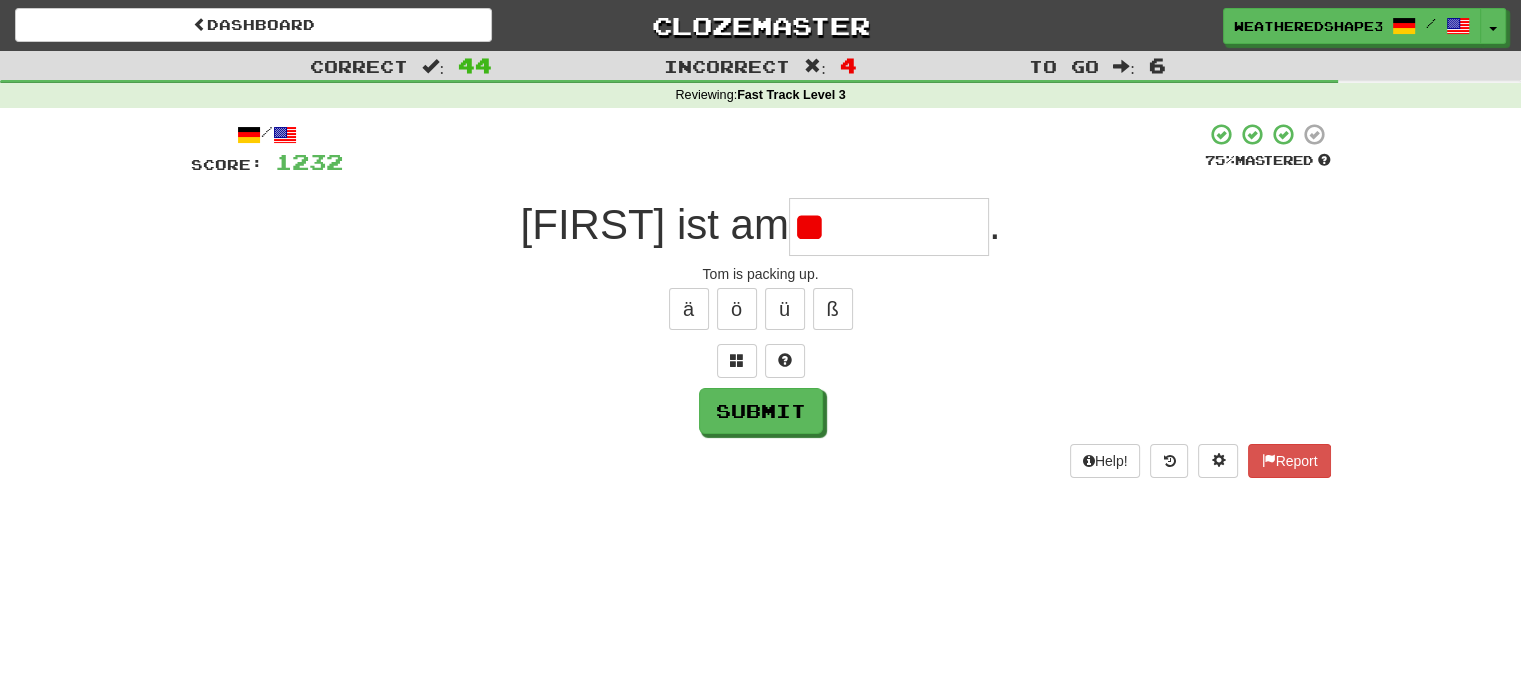 type on "*" 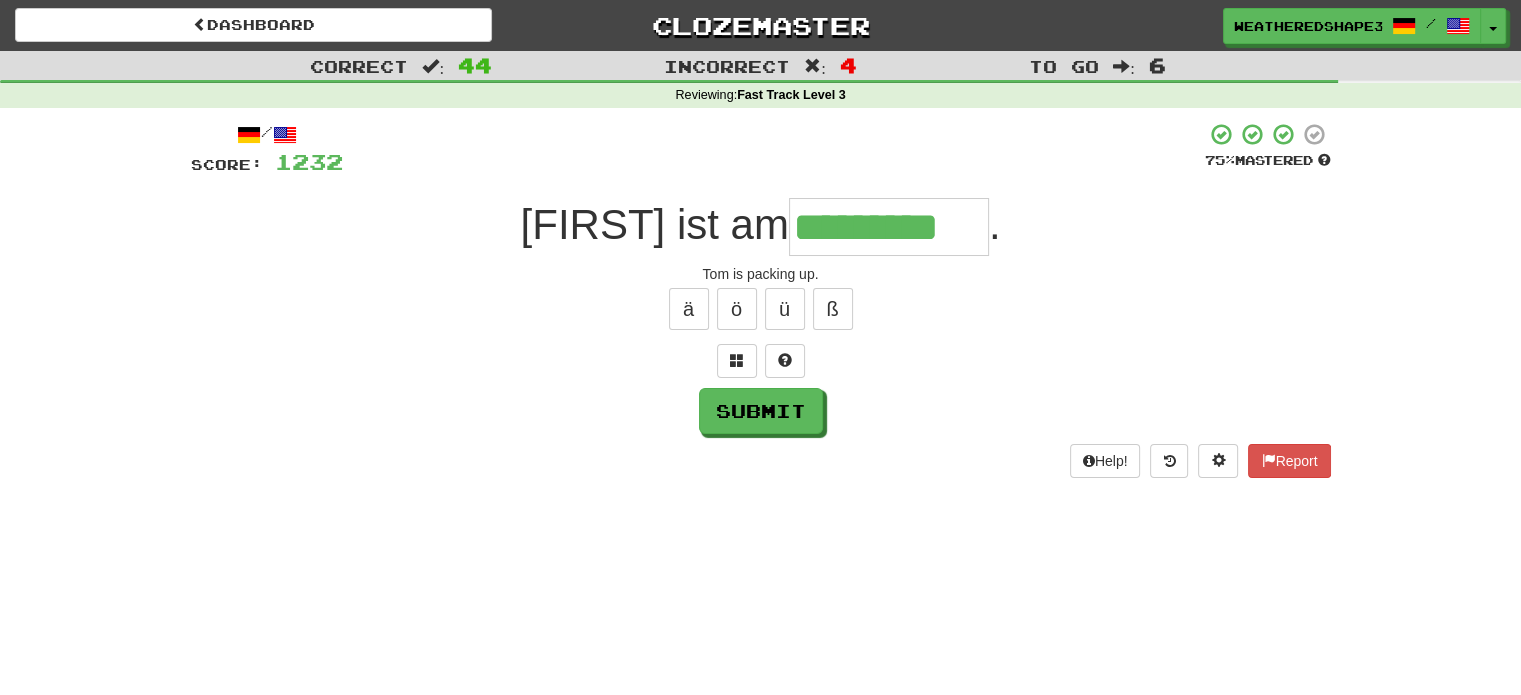 type on "*********" 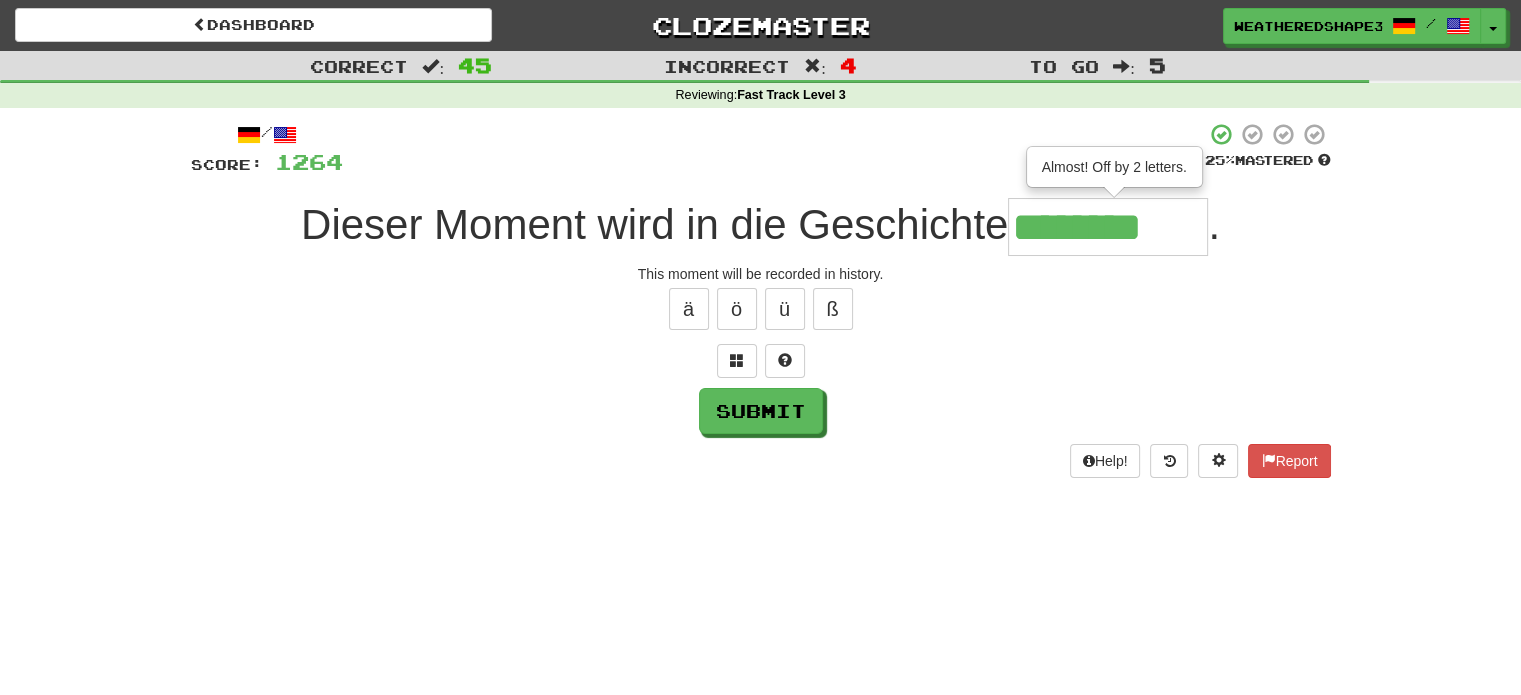 type on "********" 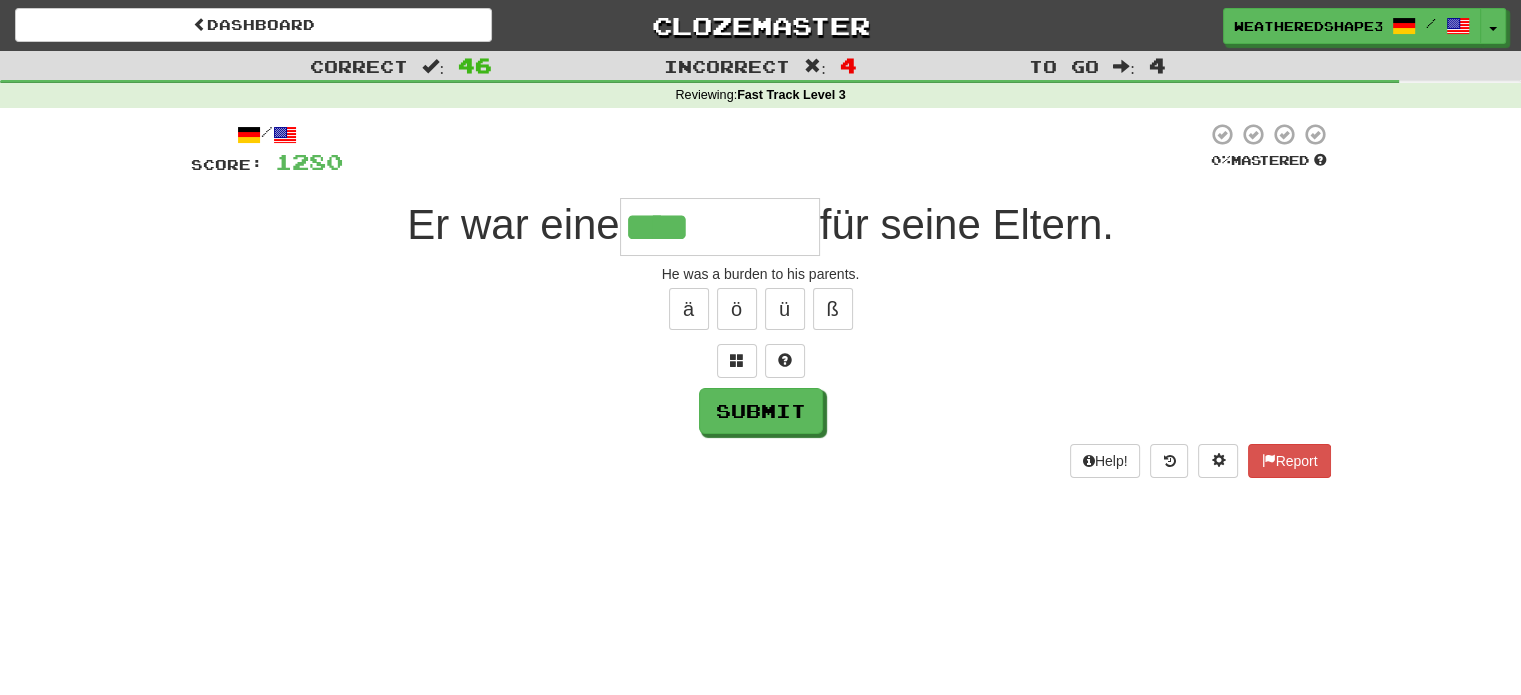 type on "****" 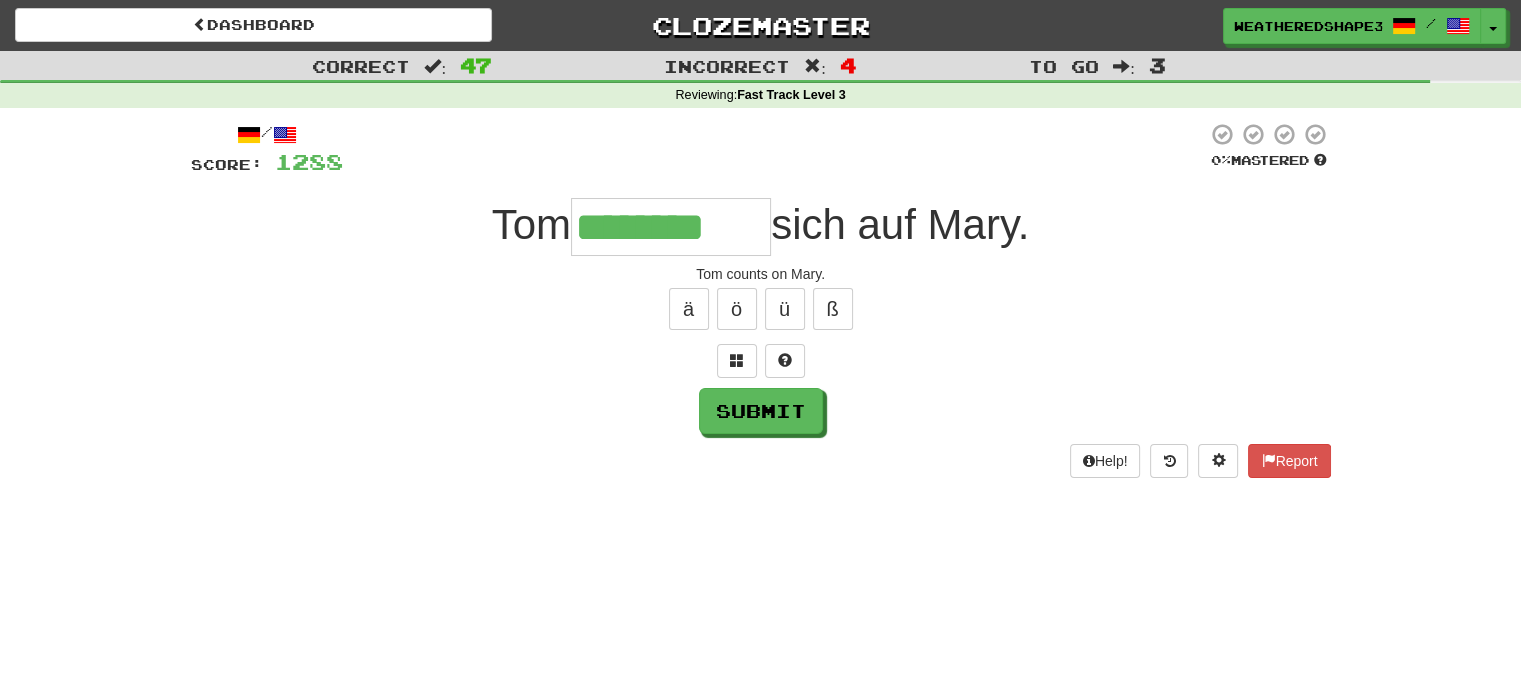 type on "********" 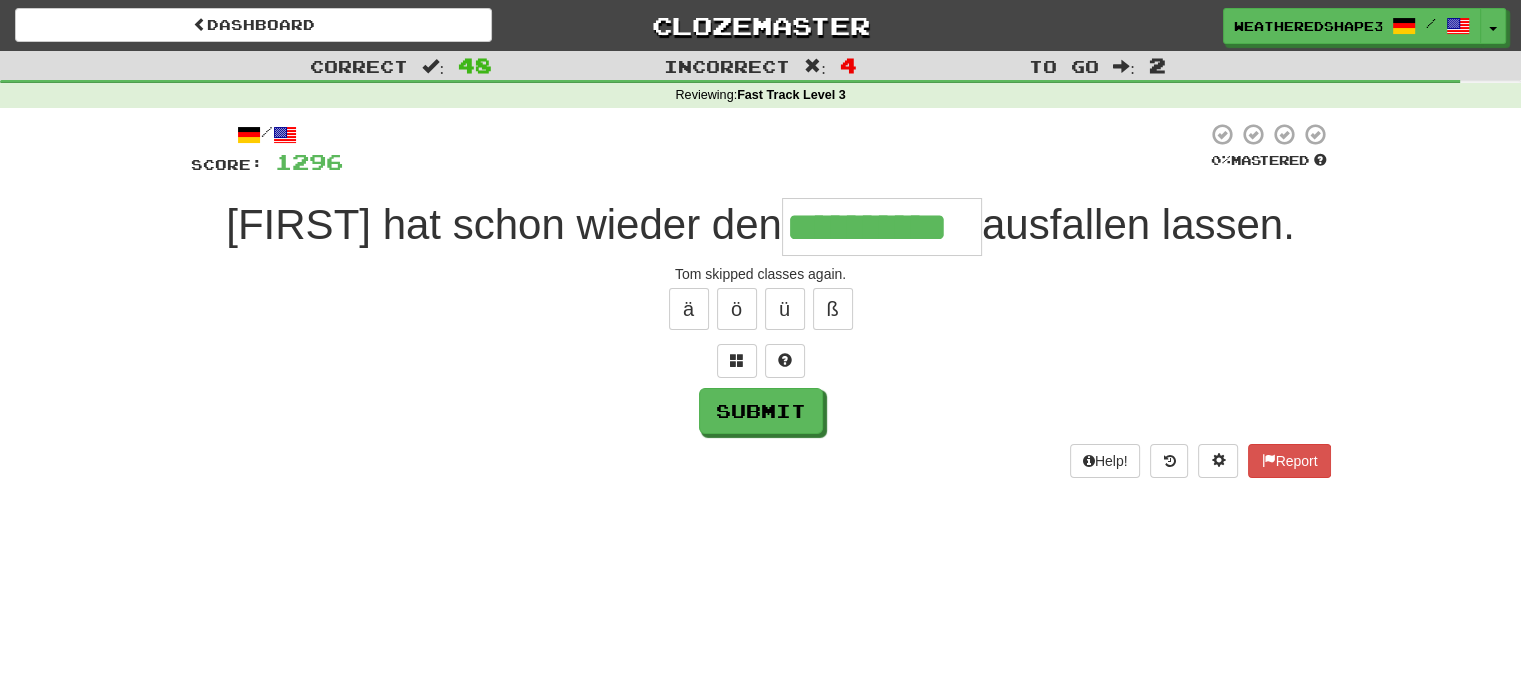 type on "**********" 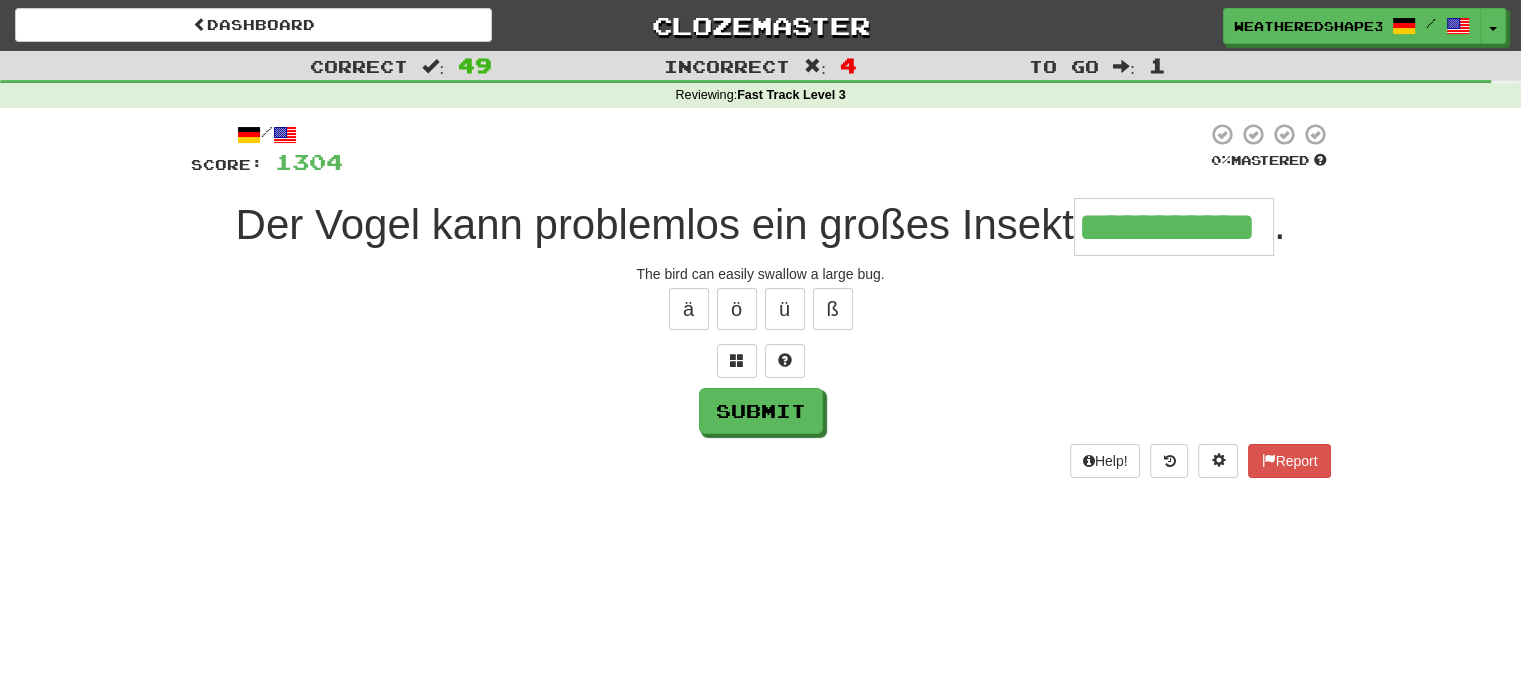 scroll, scrollTop: 0, scrollLeft: 28, axis: horizontal 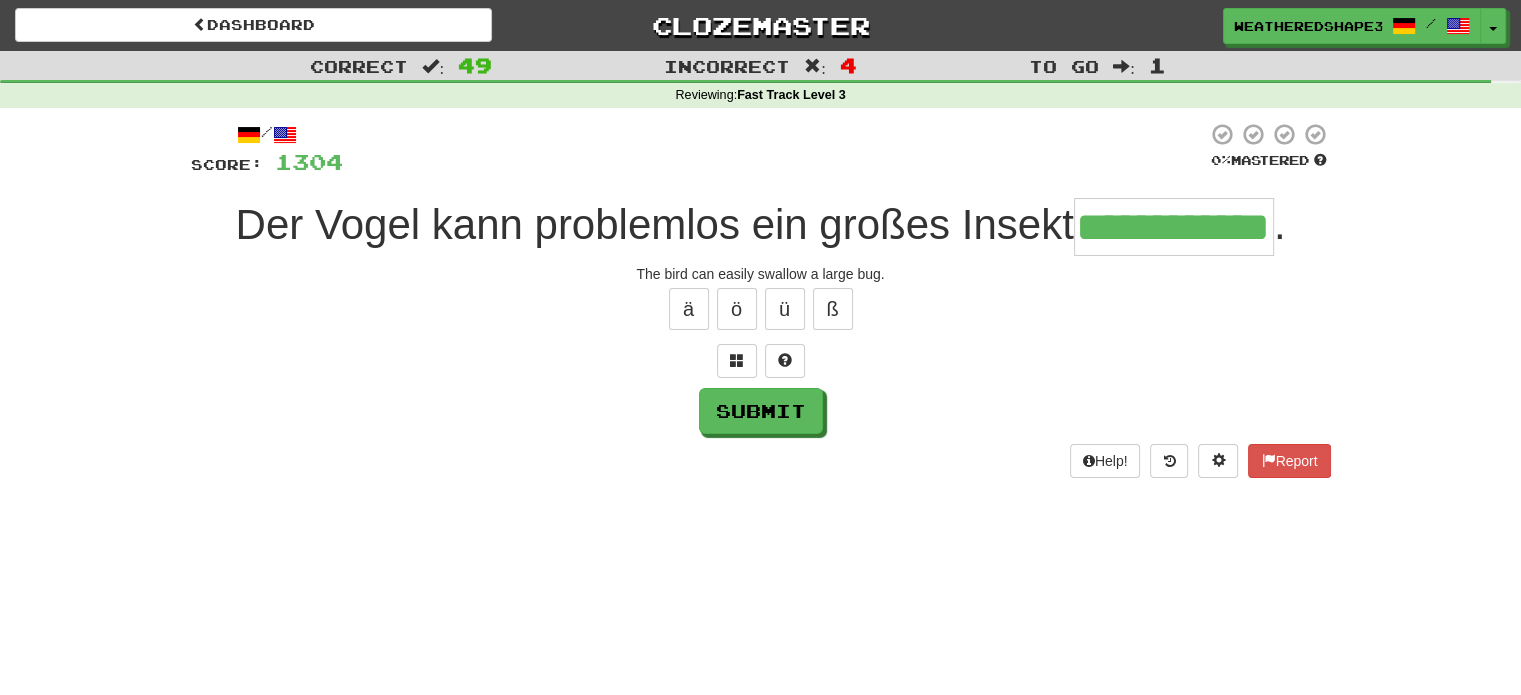 type on "**********" 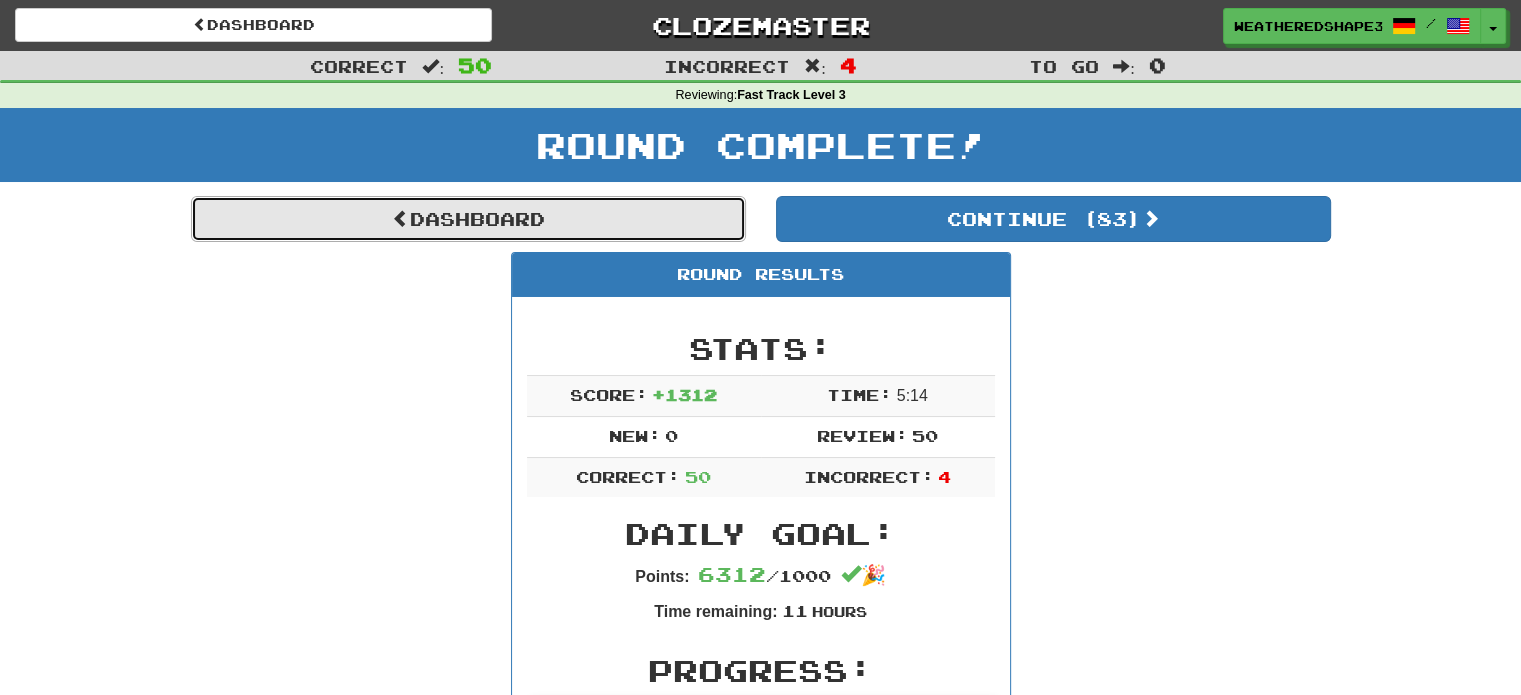 click on "Dashboard" at bounding box center (468, 219) 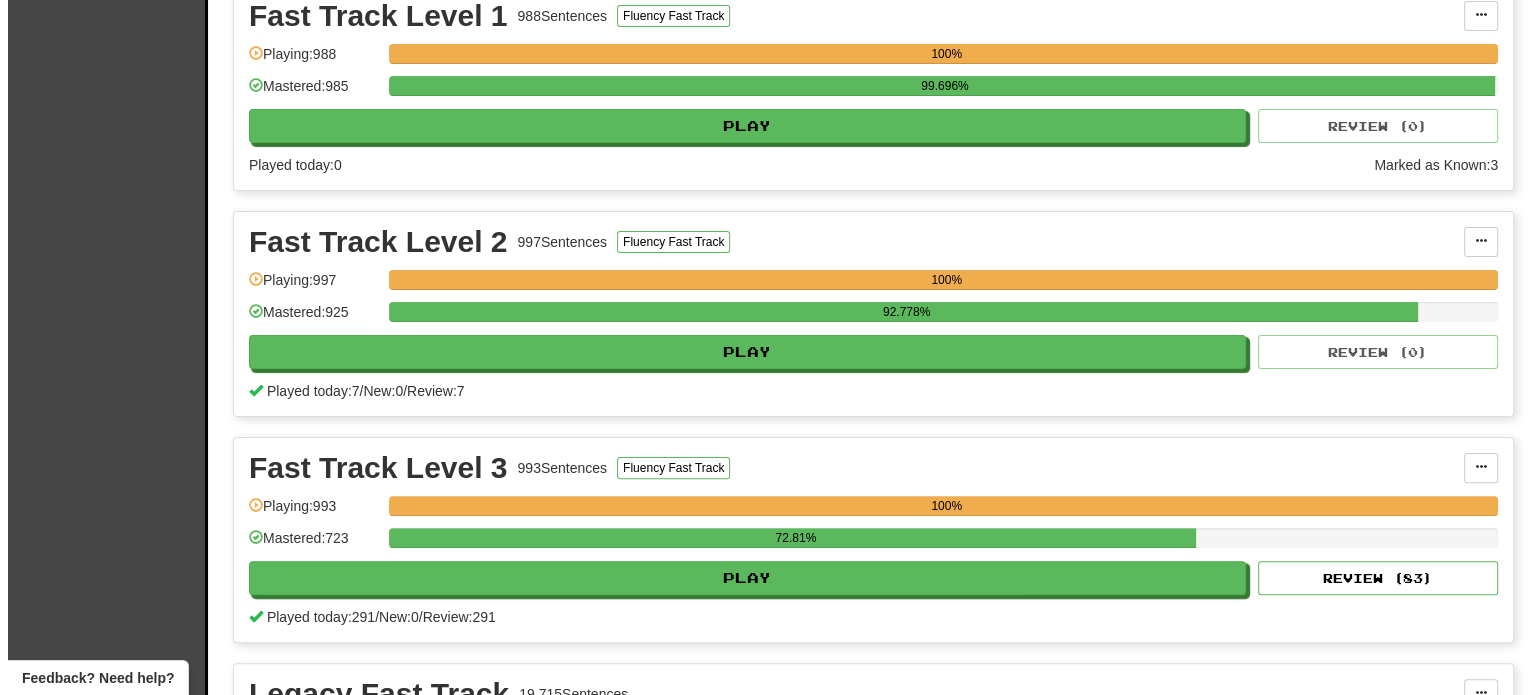 scroll, scrollTop: 600, scrollLeft: 0, axis: vertical 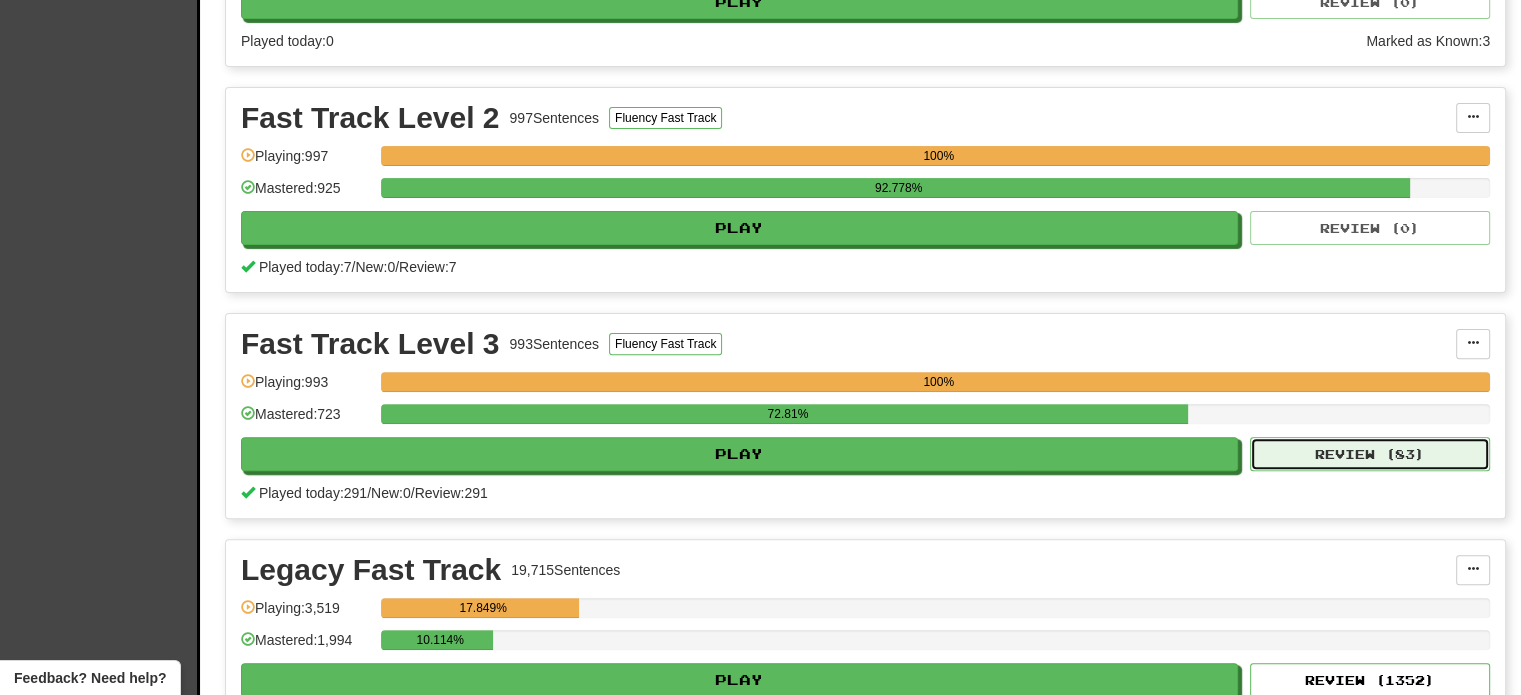 click on "Review ( 83 )" at bounding box center (1370, 454) 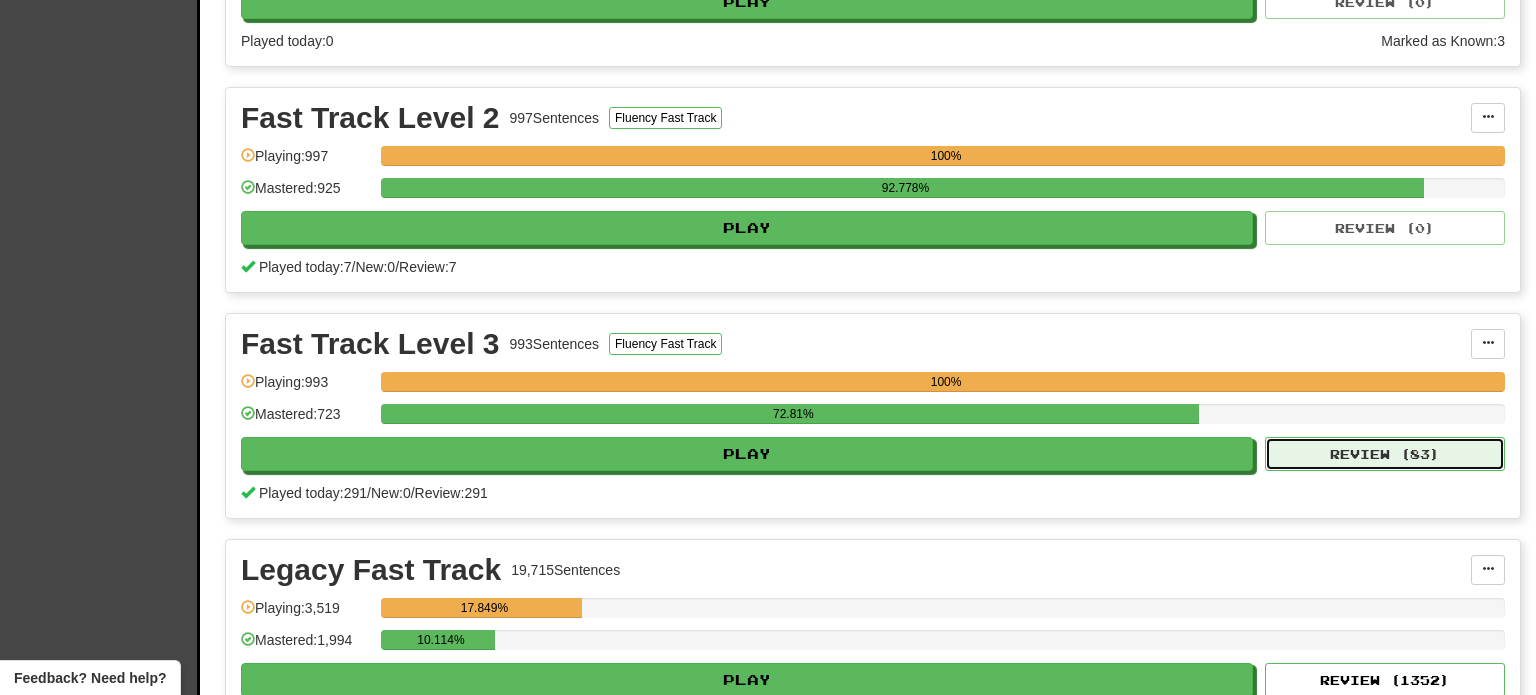 select on "**" 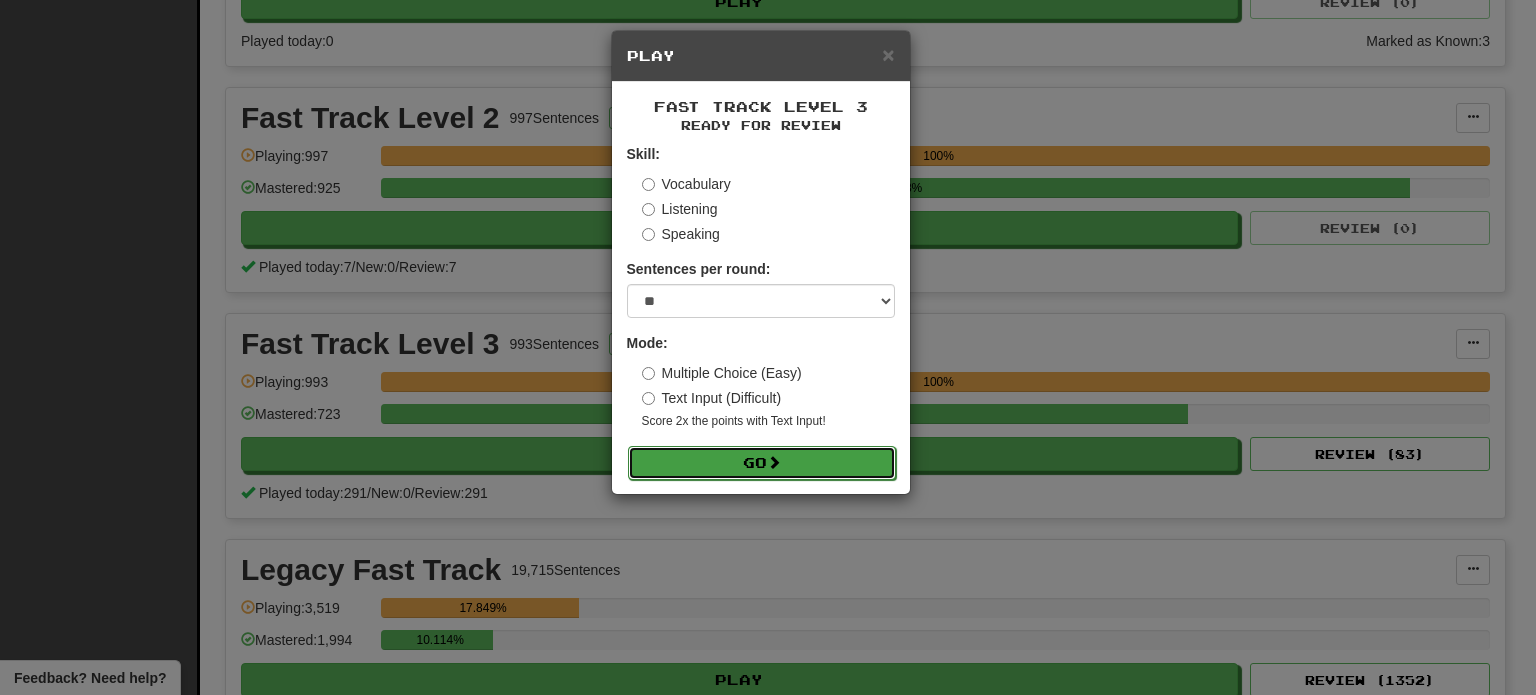 click on "Go" at bounding box center [762, 463] 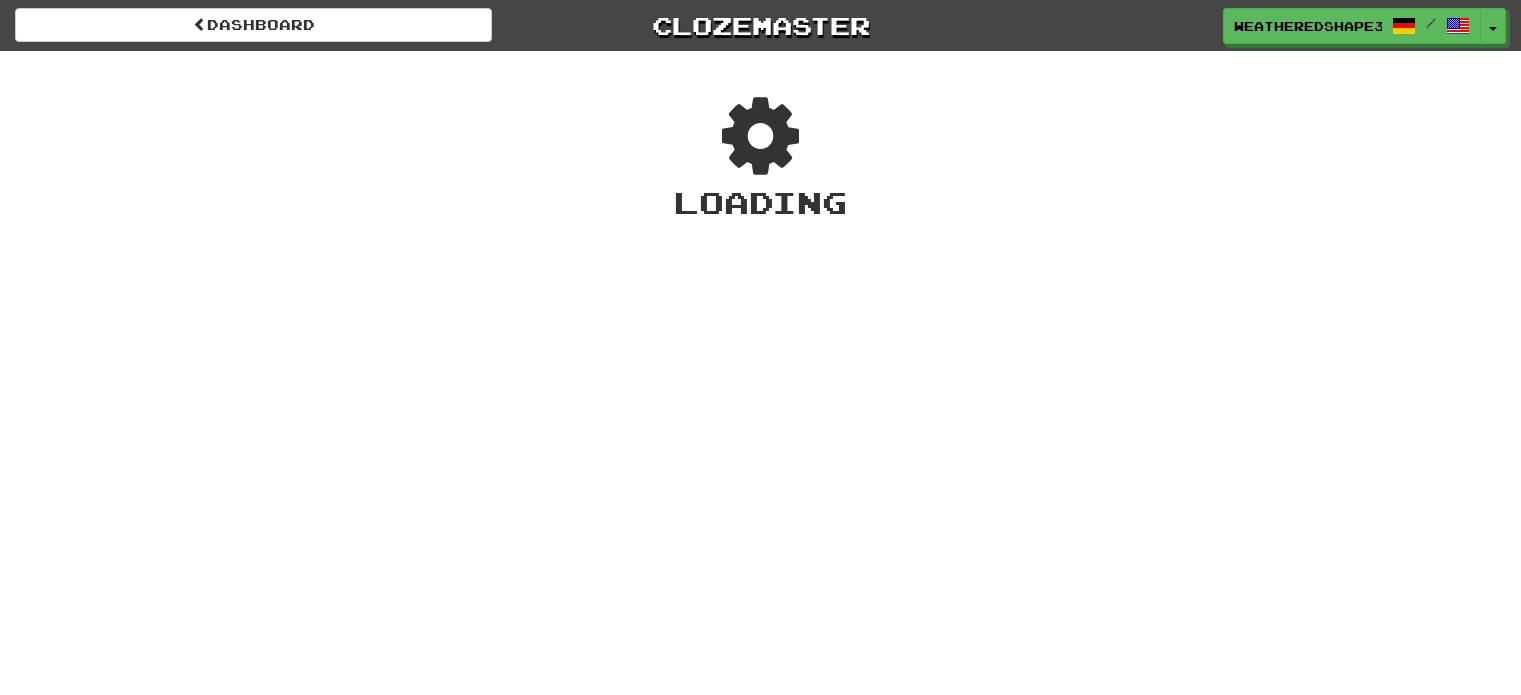 scroll, scrollTop: 0, scrollLeft: 0, axis: both 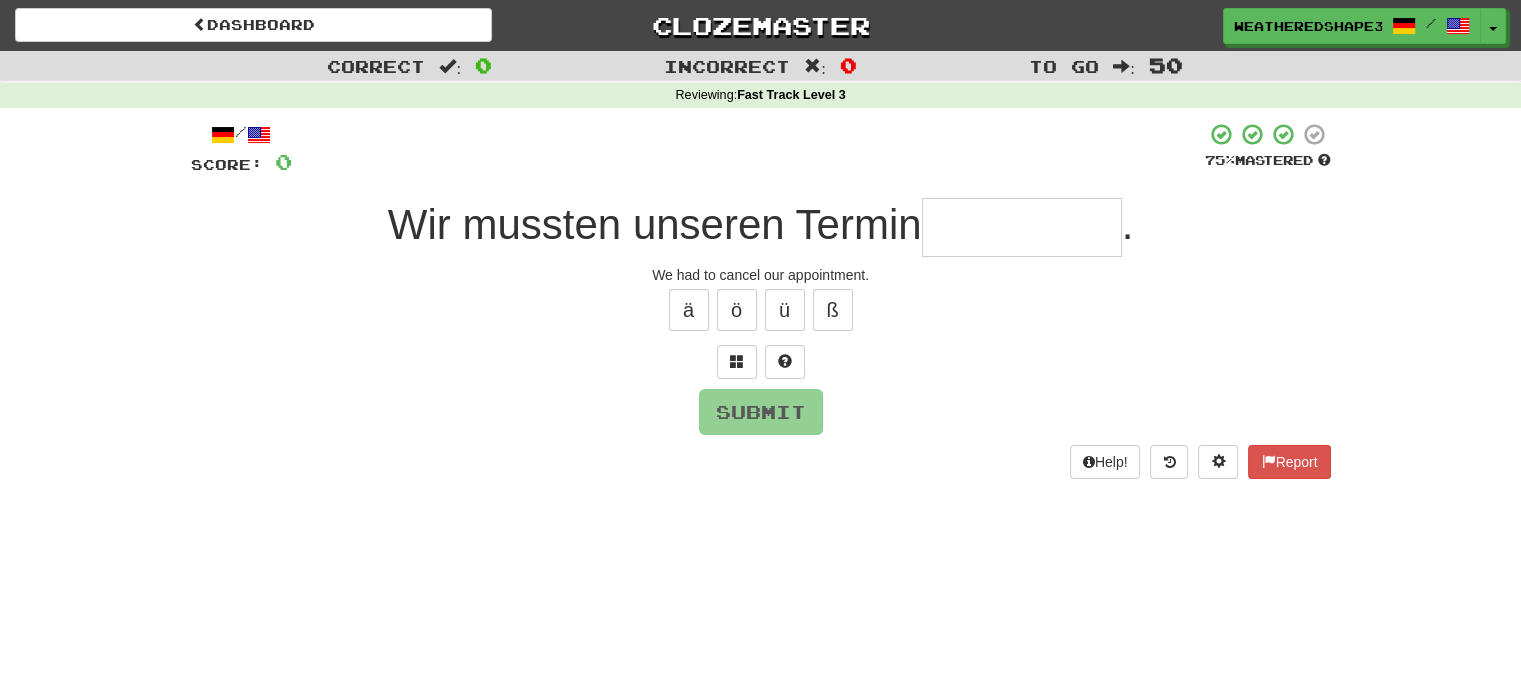 type on "*" 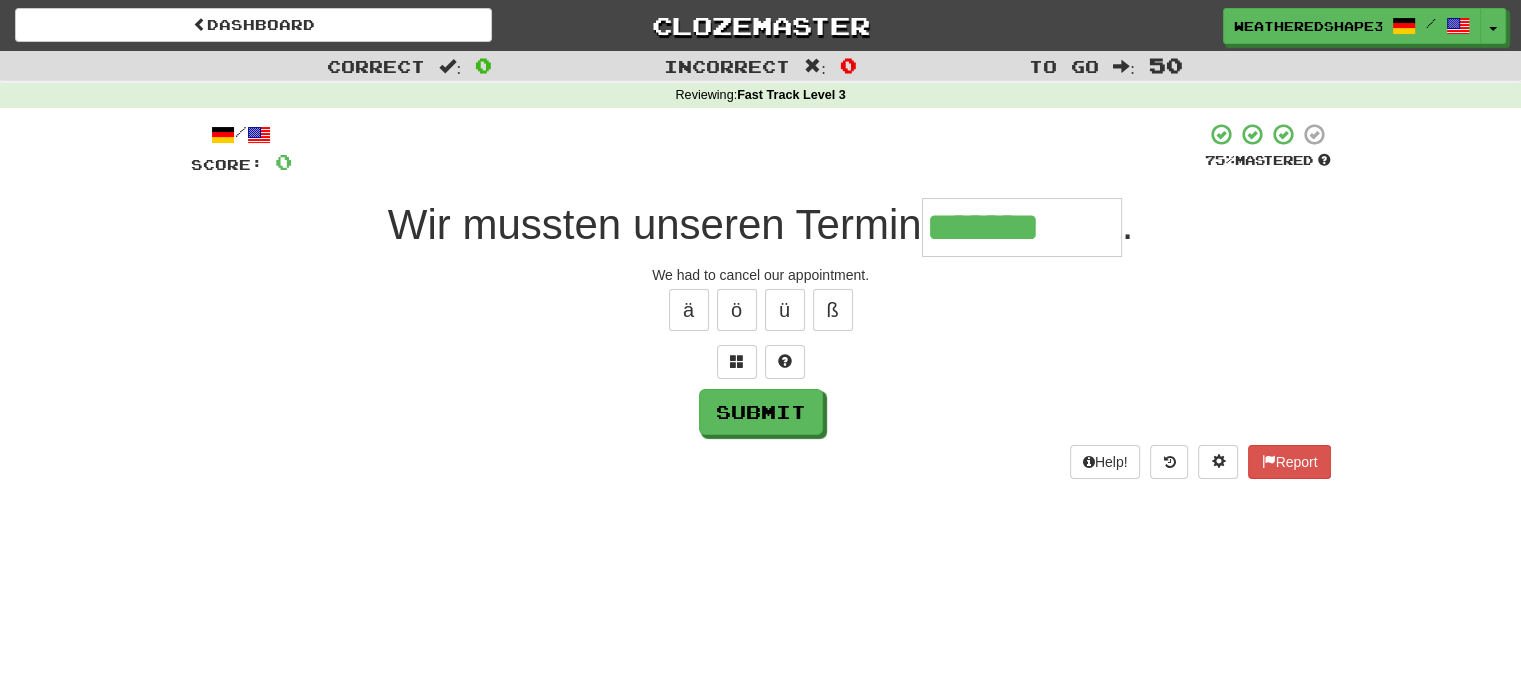 type on "*******" 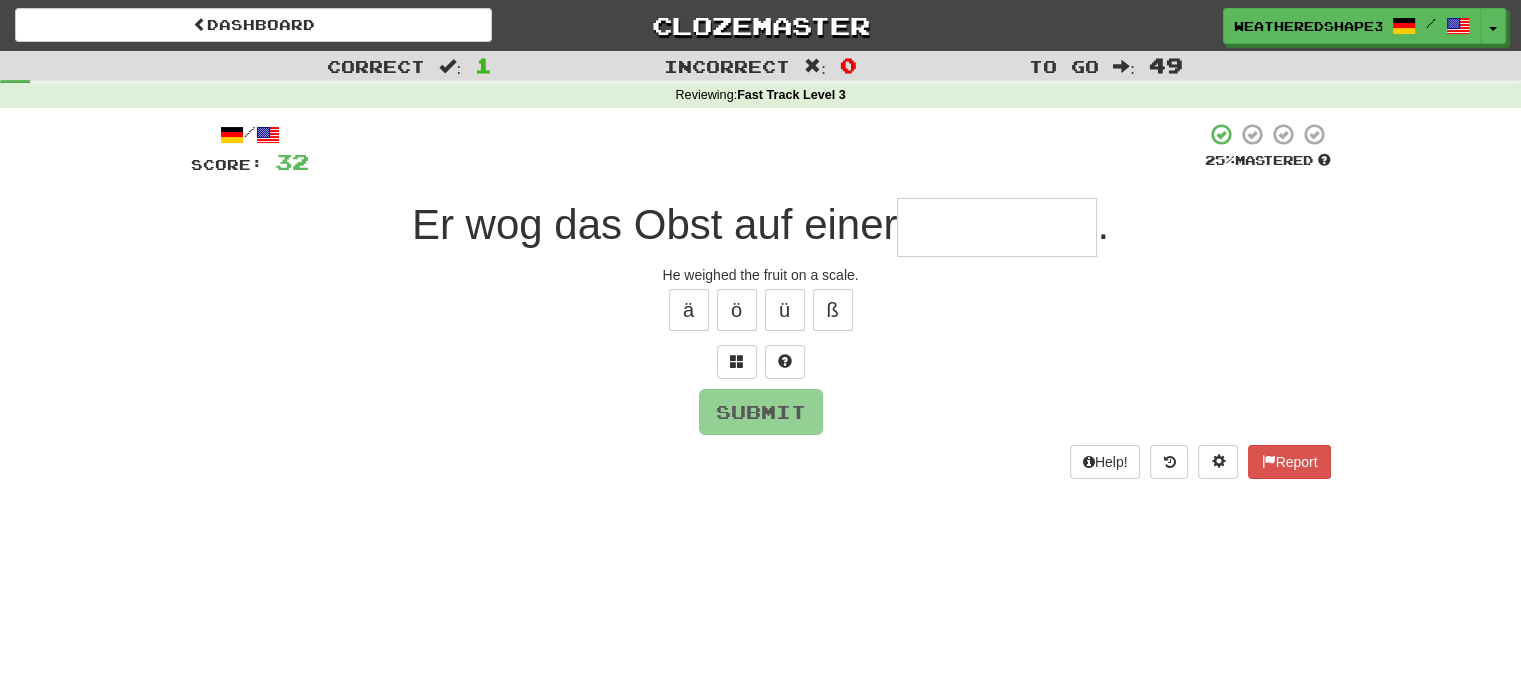 type on "*" 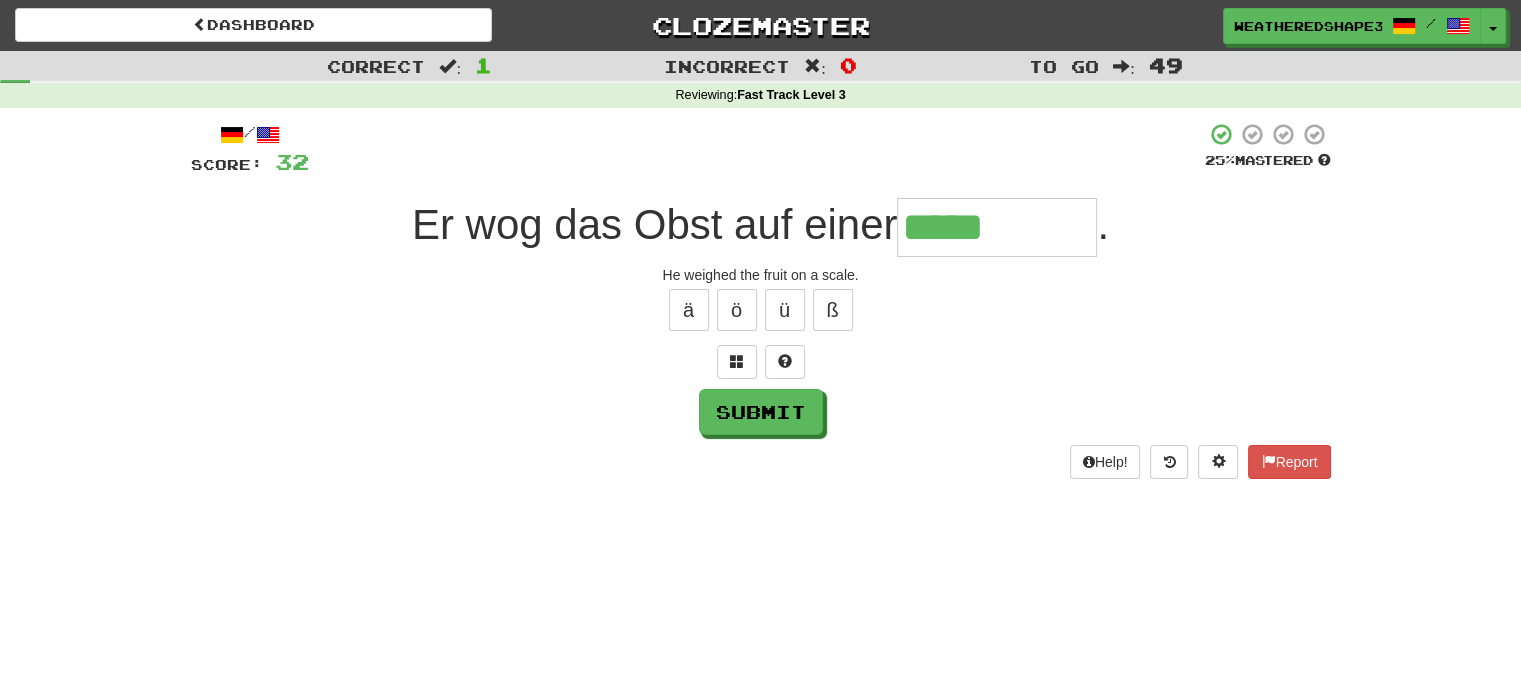 type on "*****" 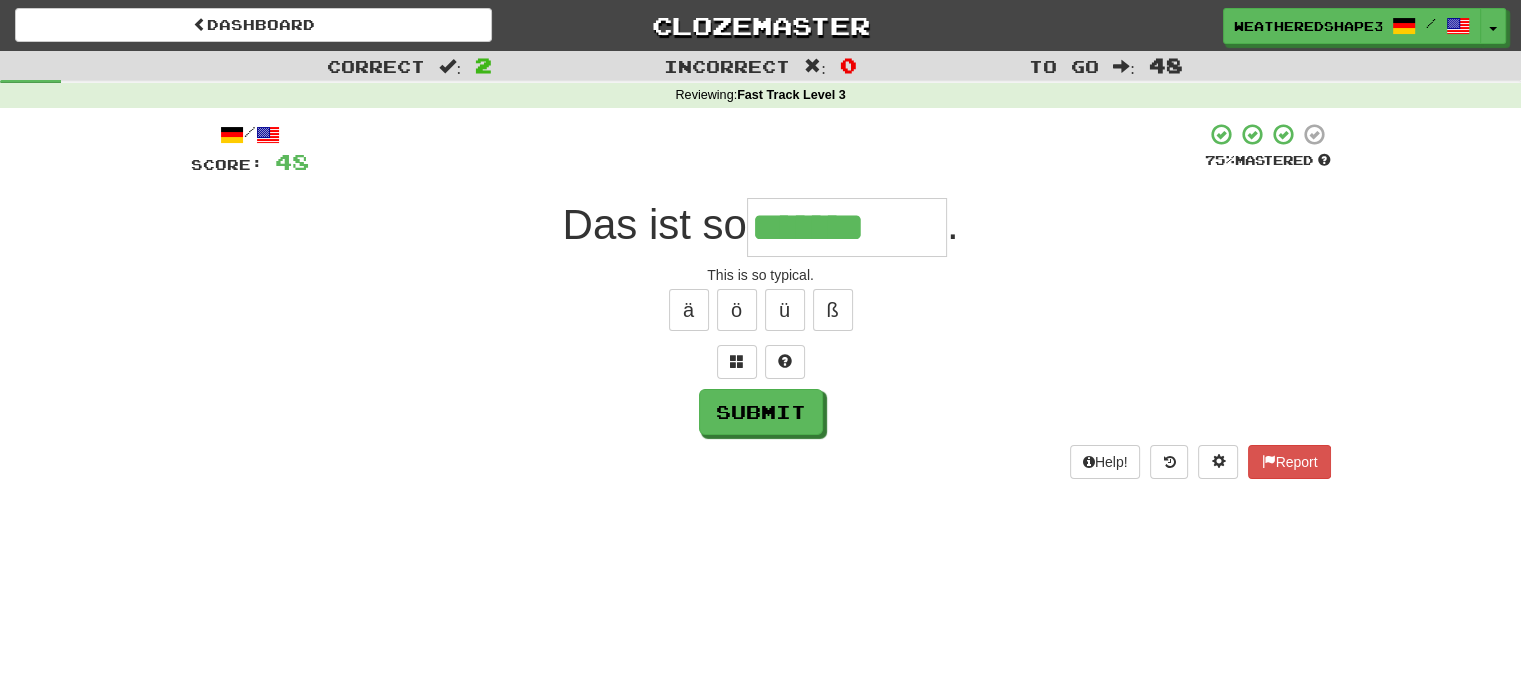 type on "*******" 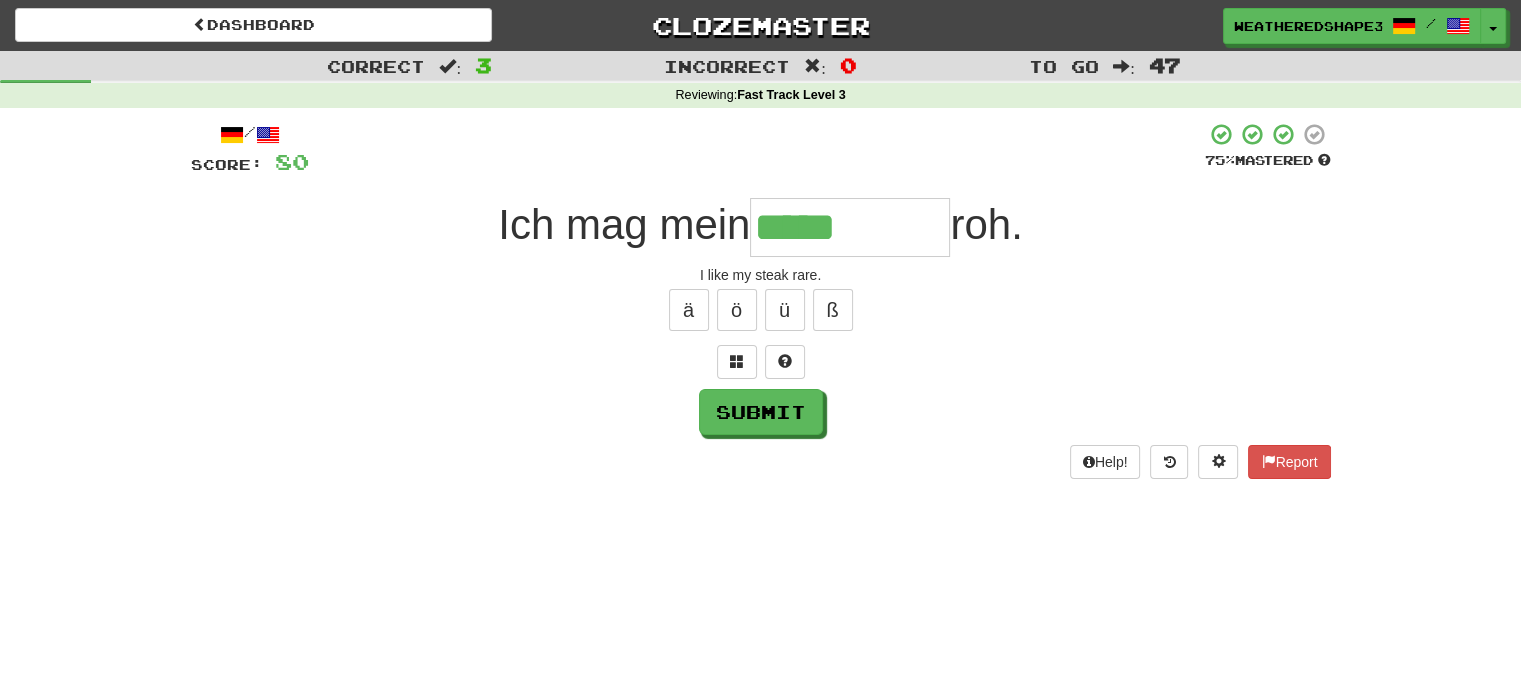 type on "*****" 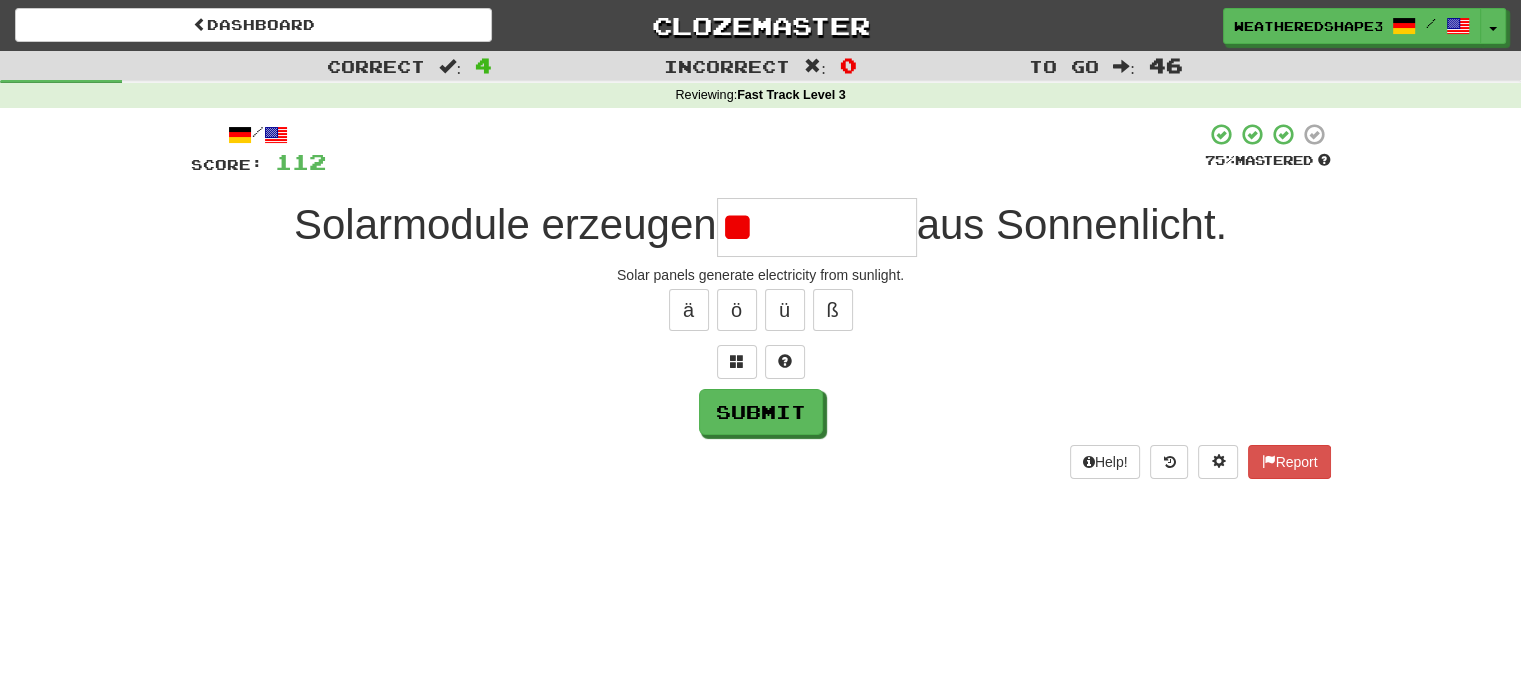 type on "*" 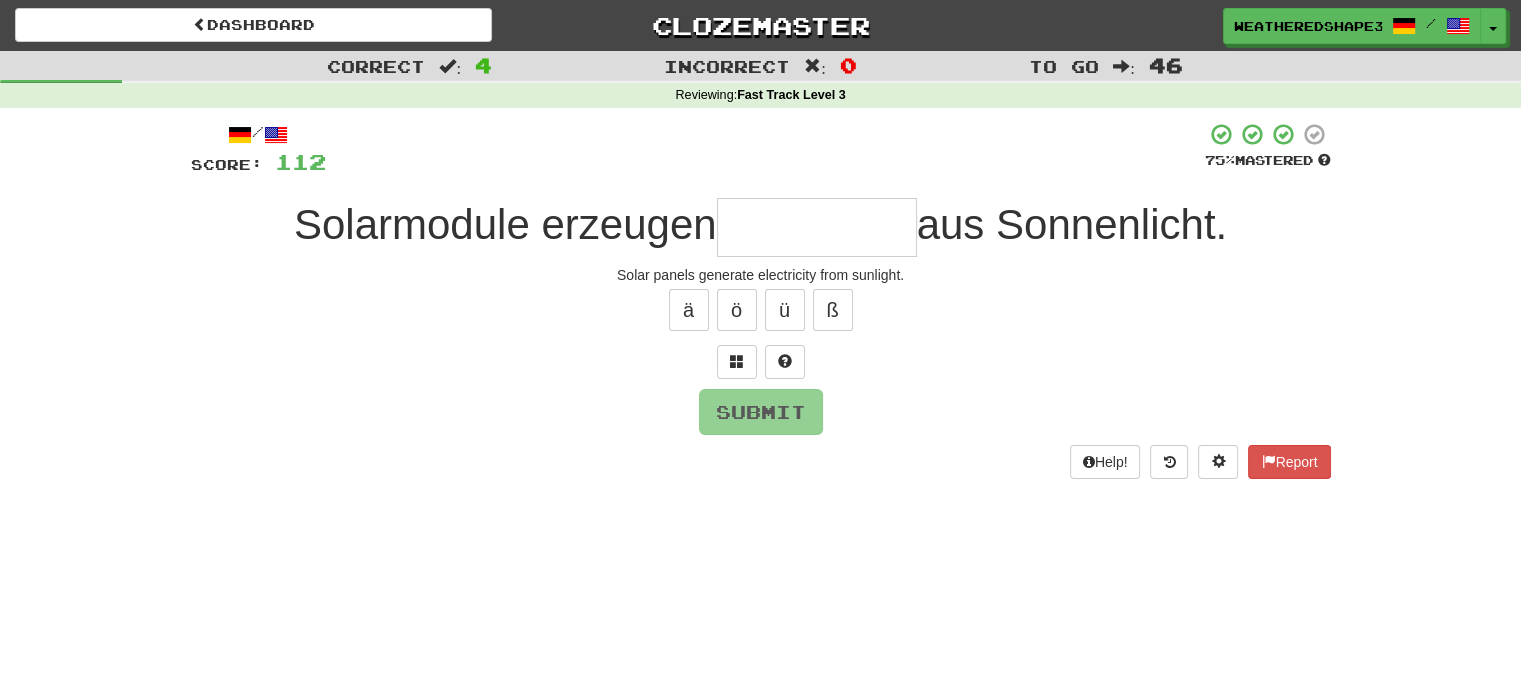 type on "*" 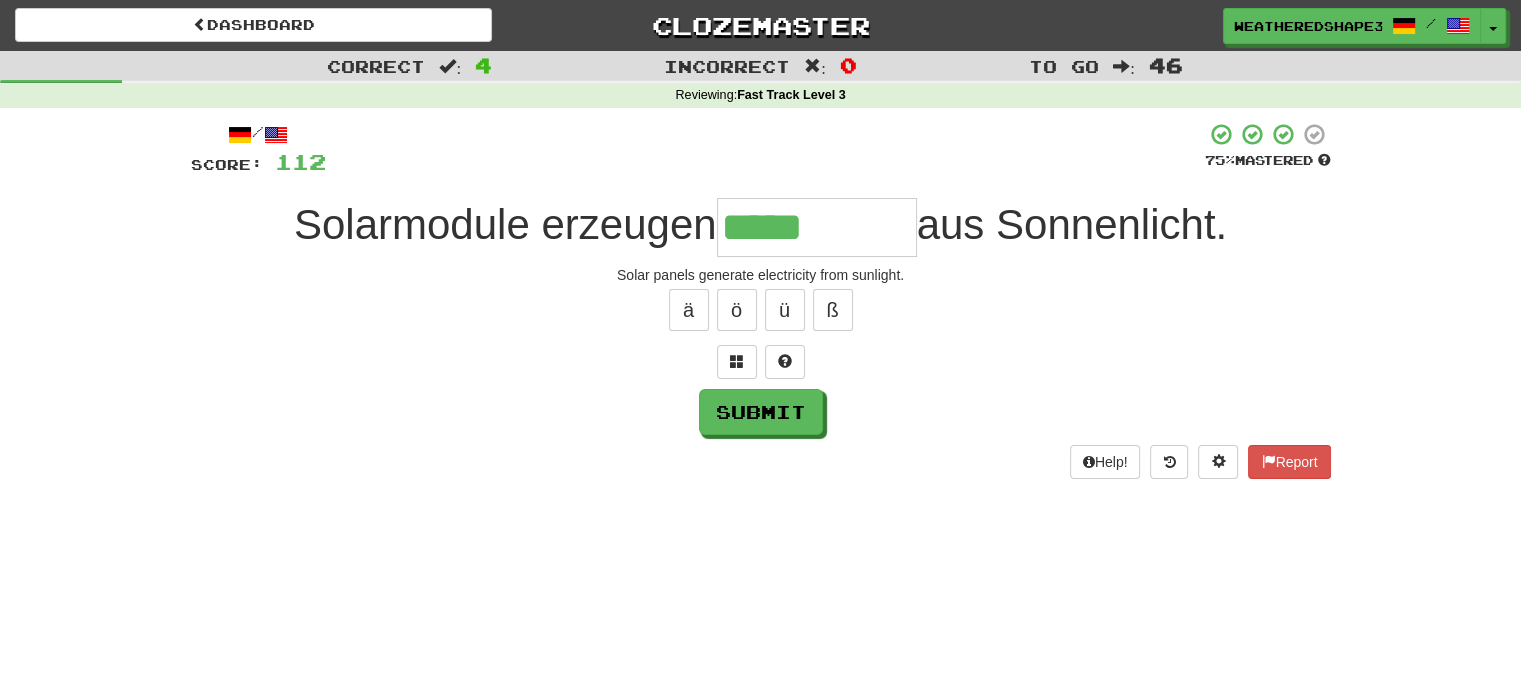 type on "*****" 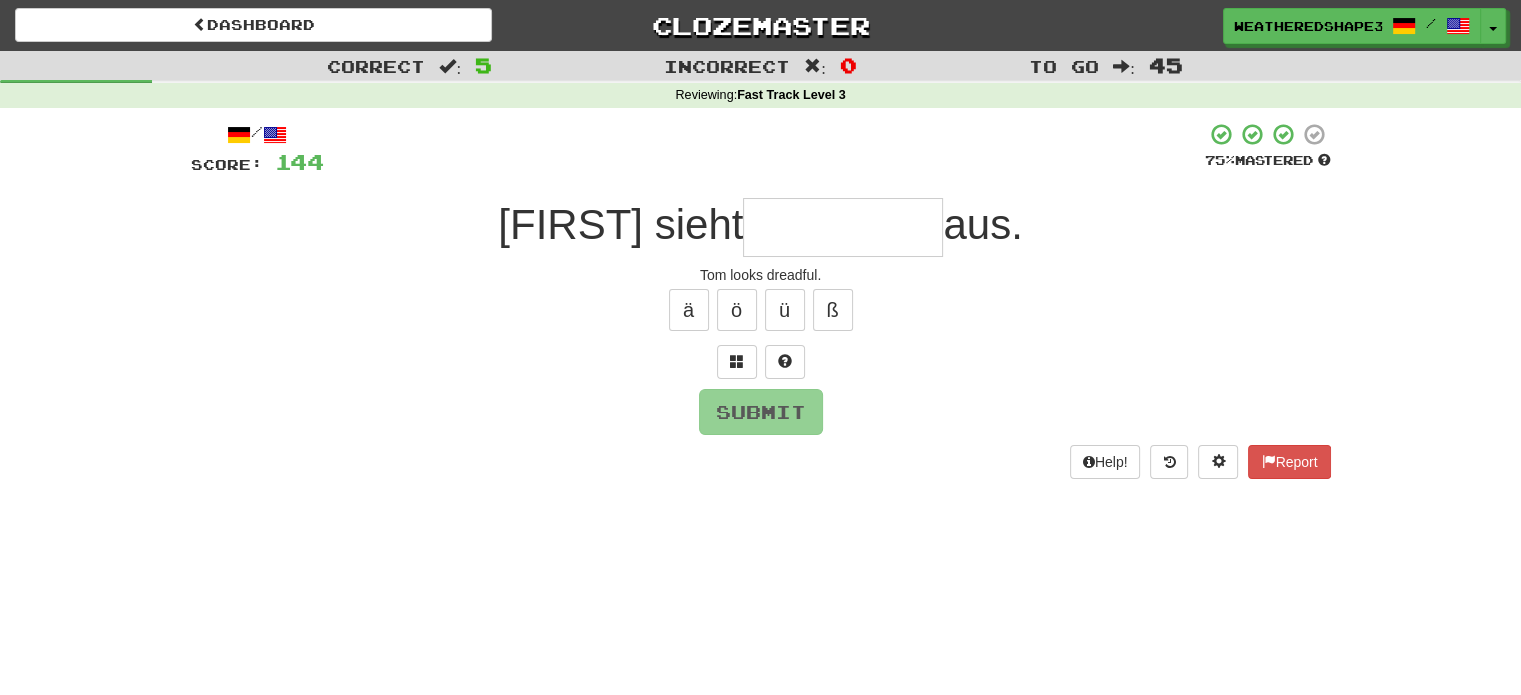 type on "*" 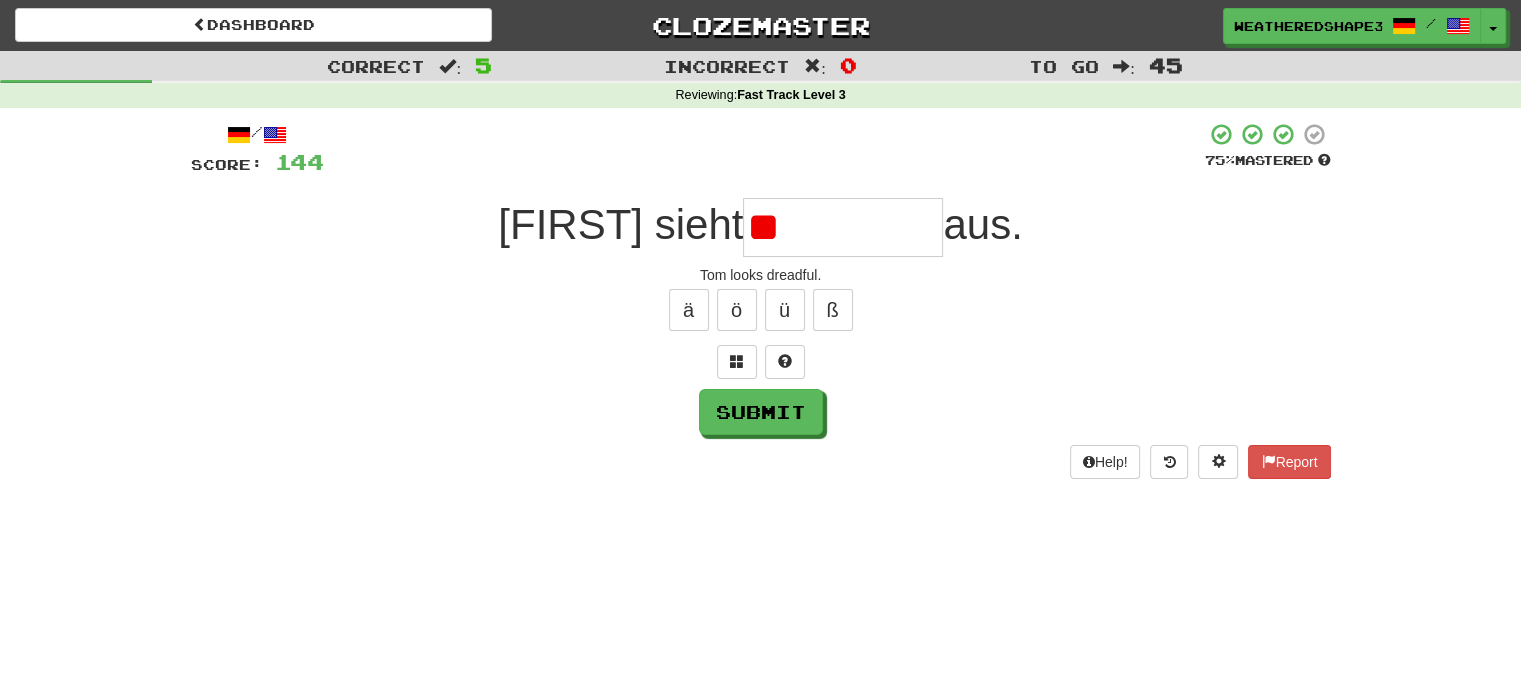 type on "*" 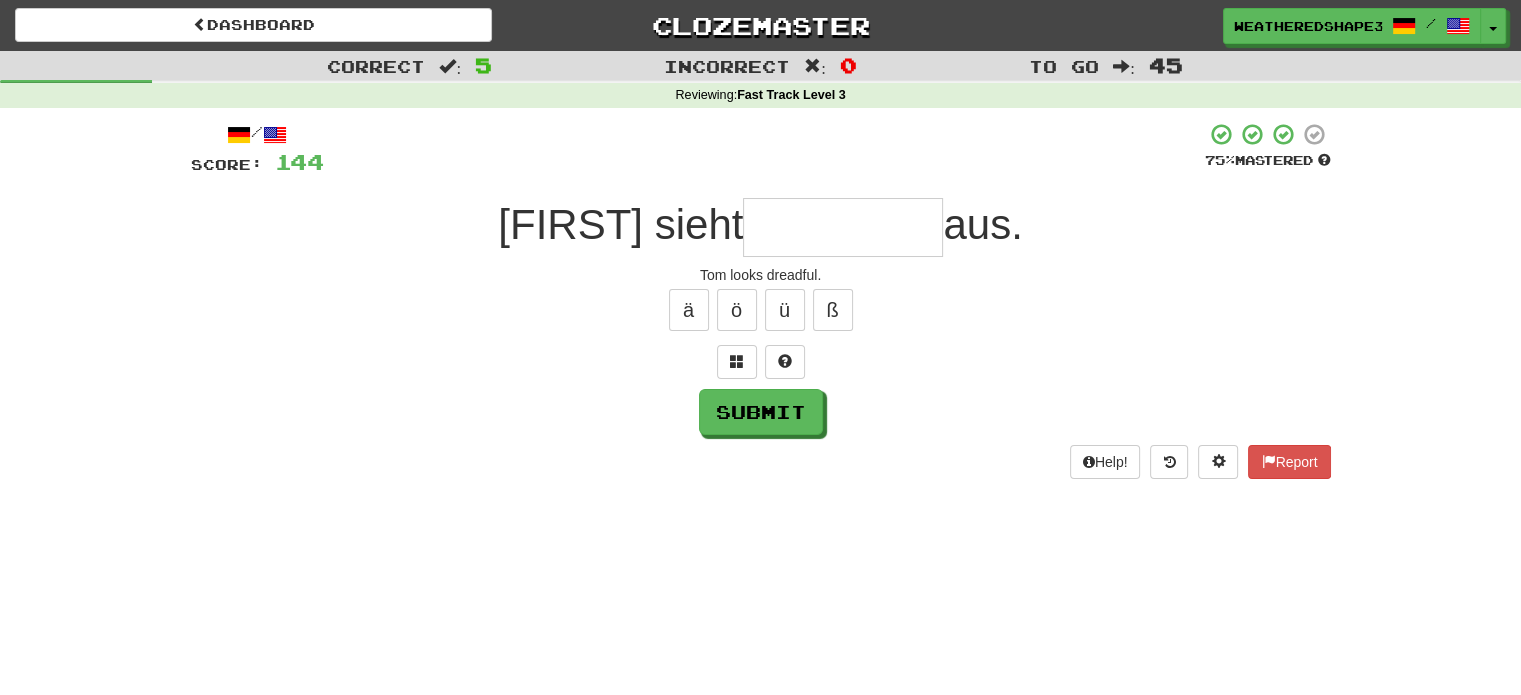 type on "*********" 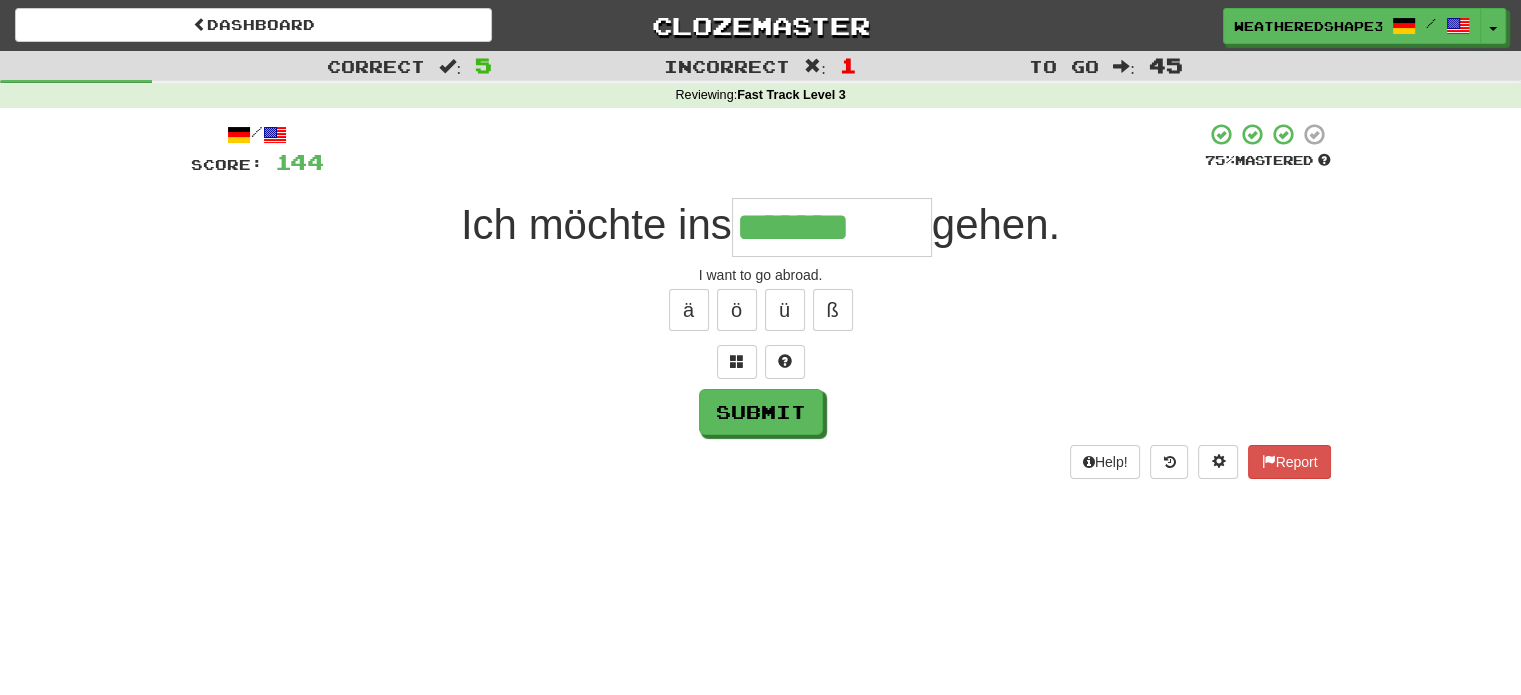 type on "*******" 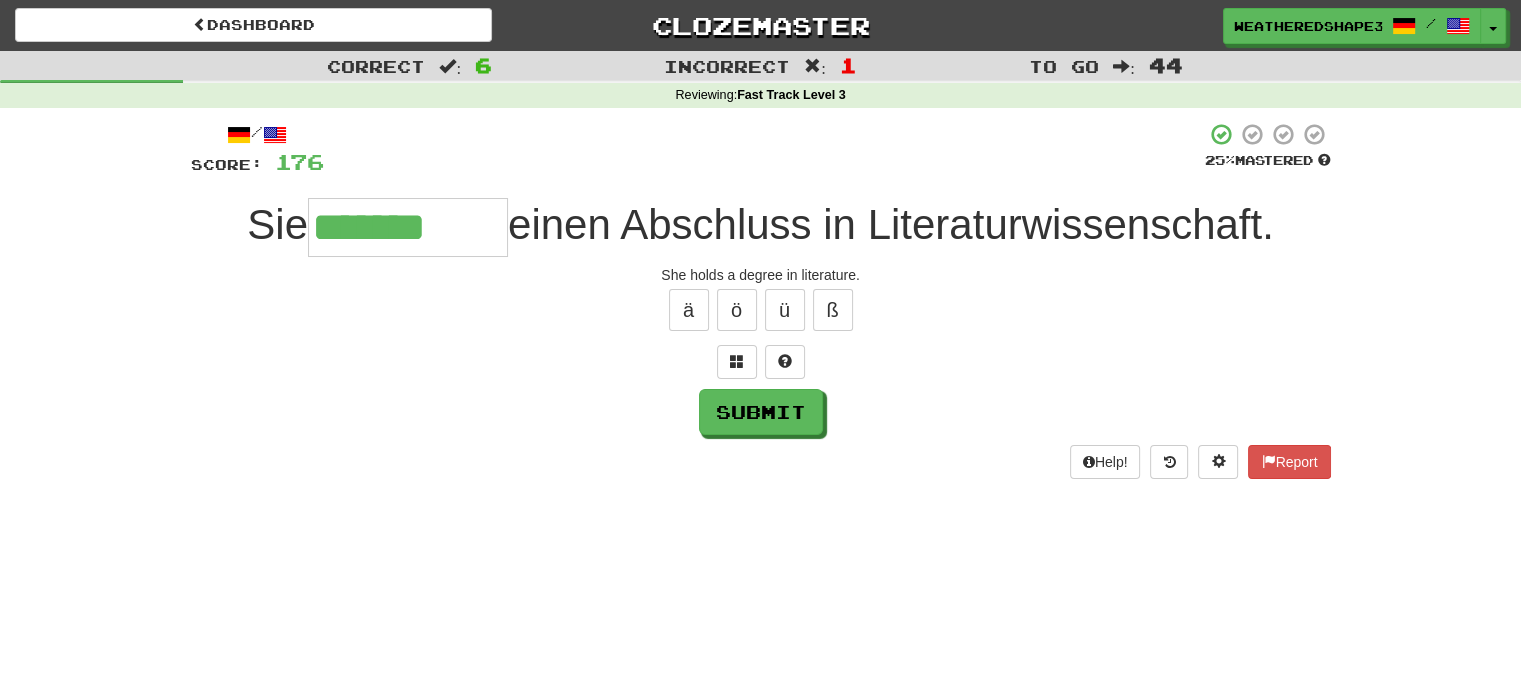 type on "*******" 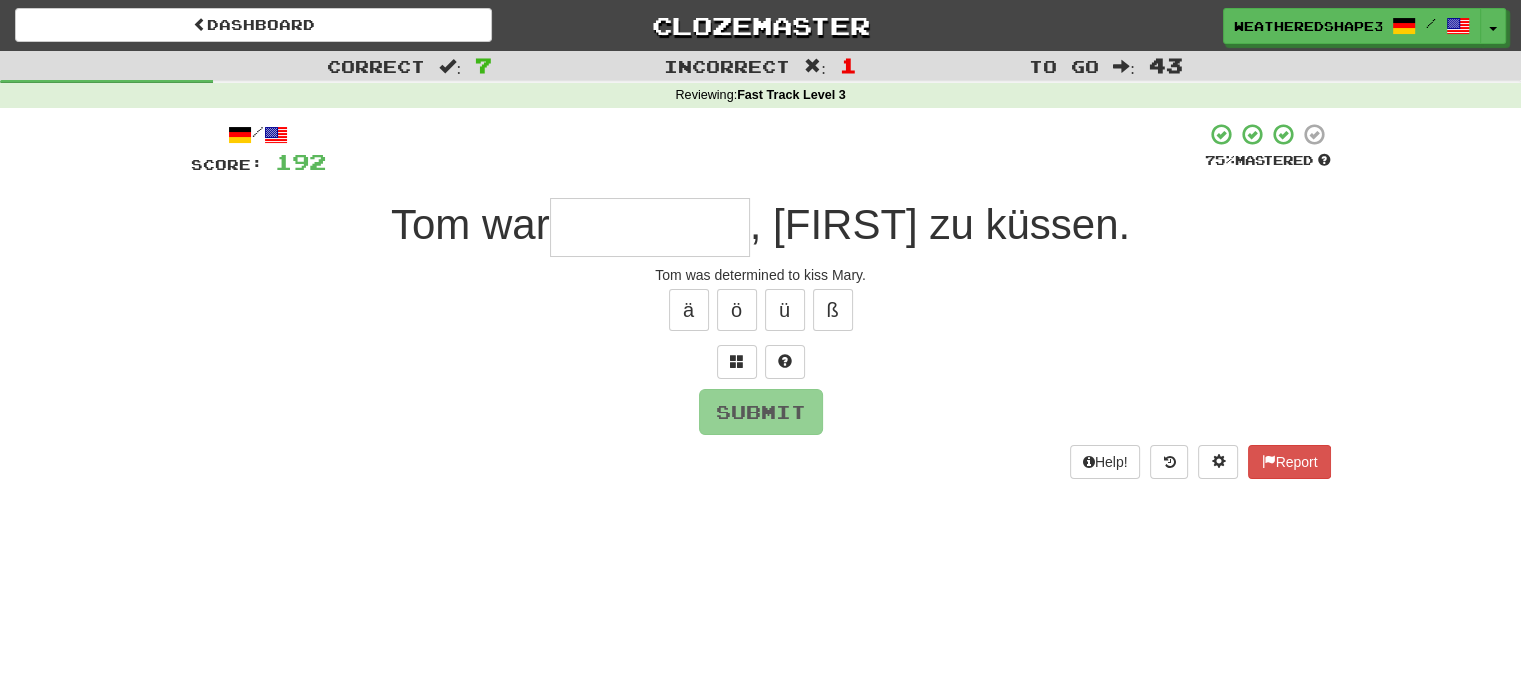 type on "*" 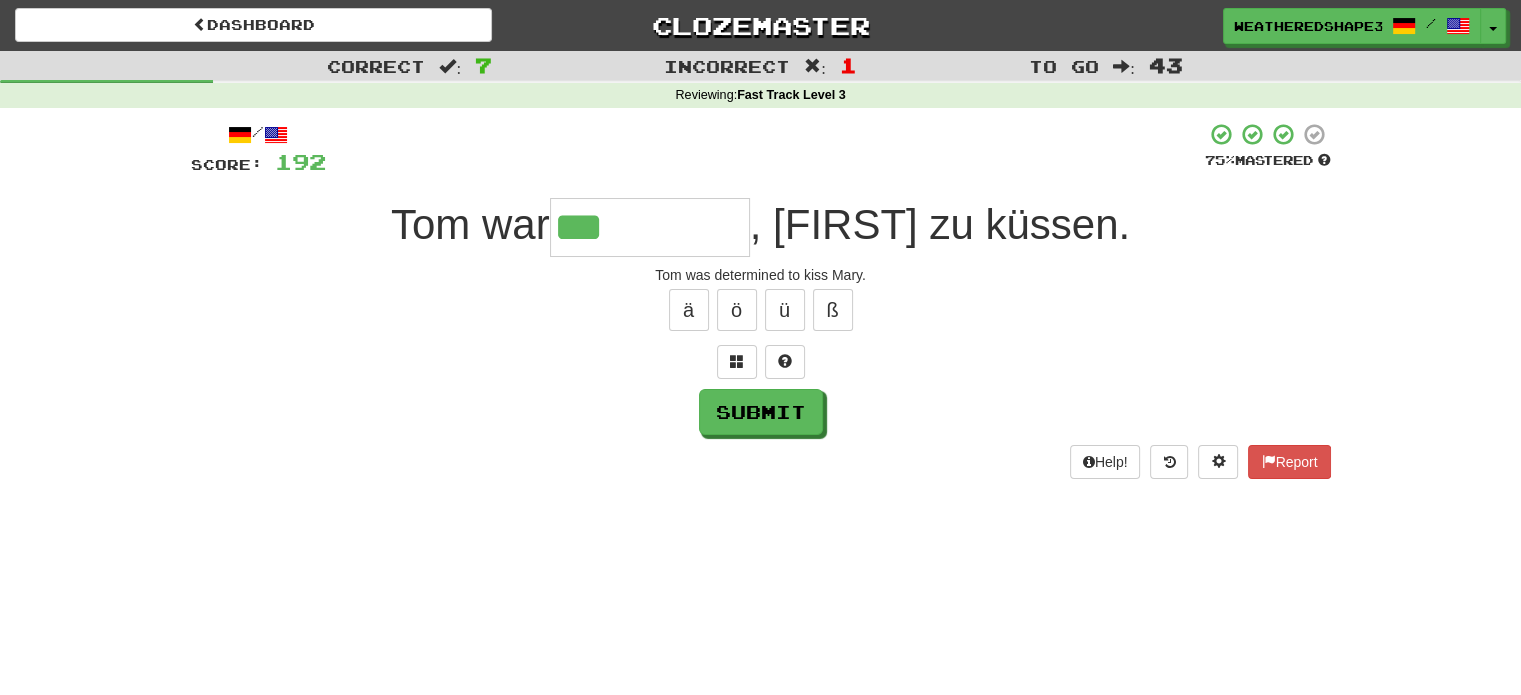 type on "**********" 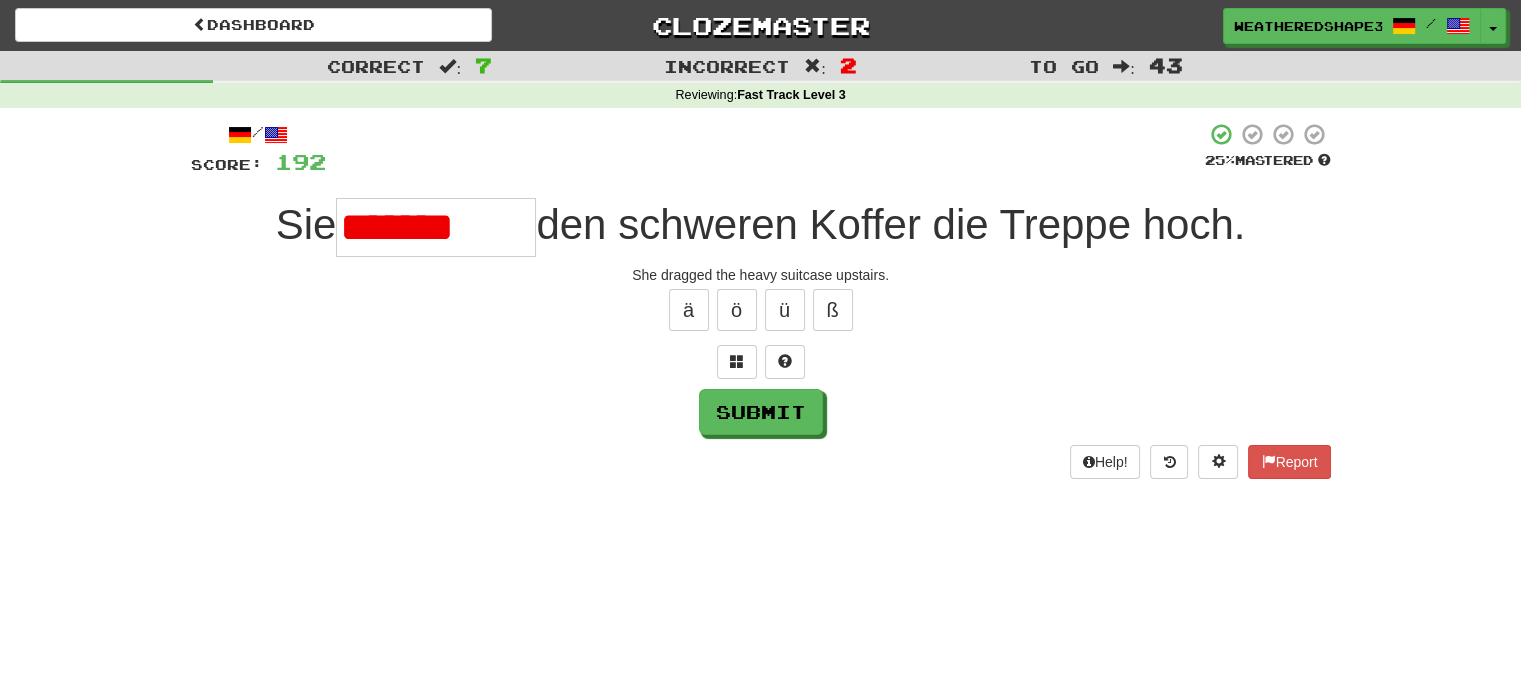type on "*********" 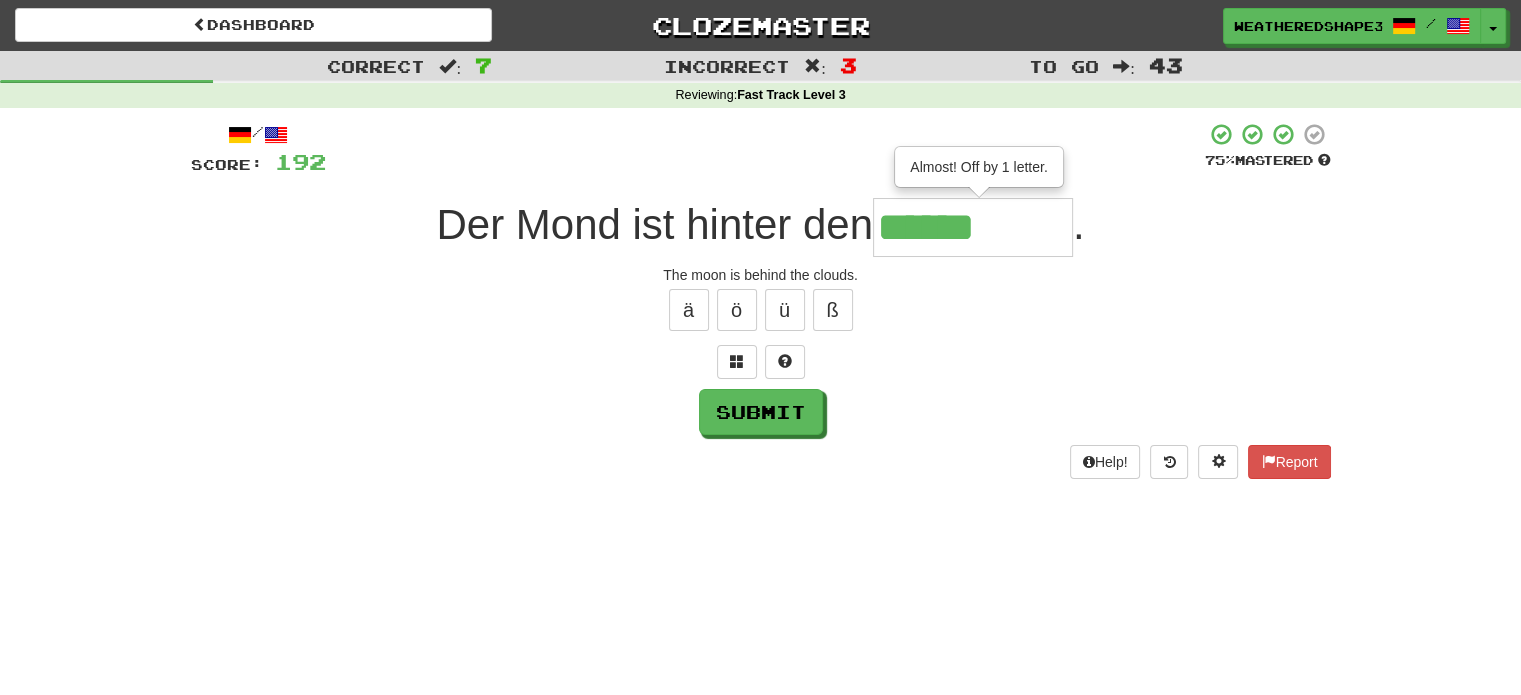 type on "******" 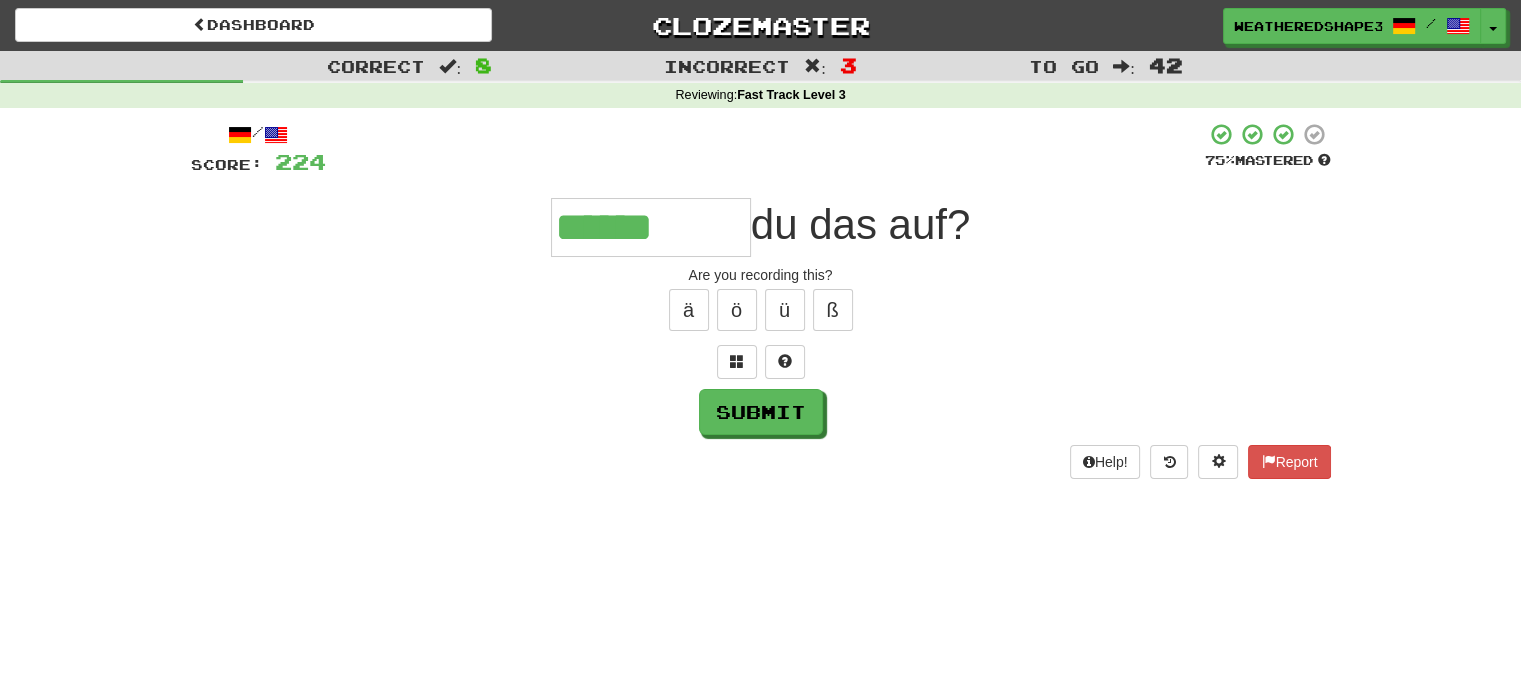 type on "******" 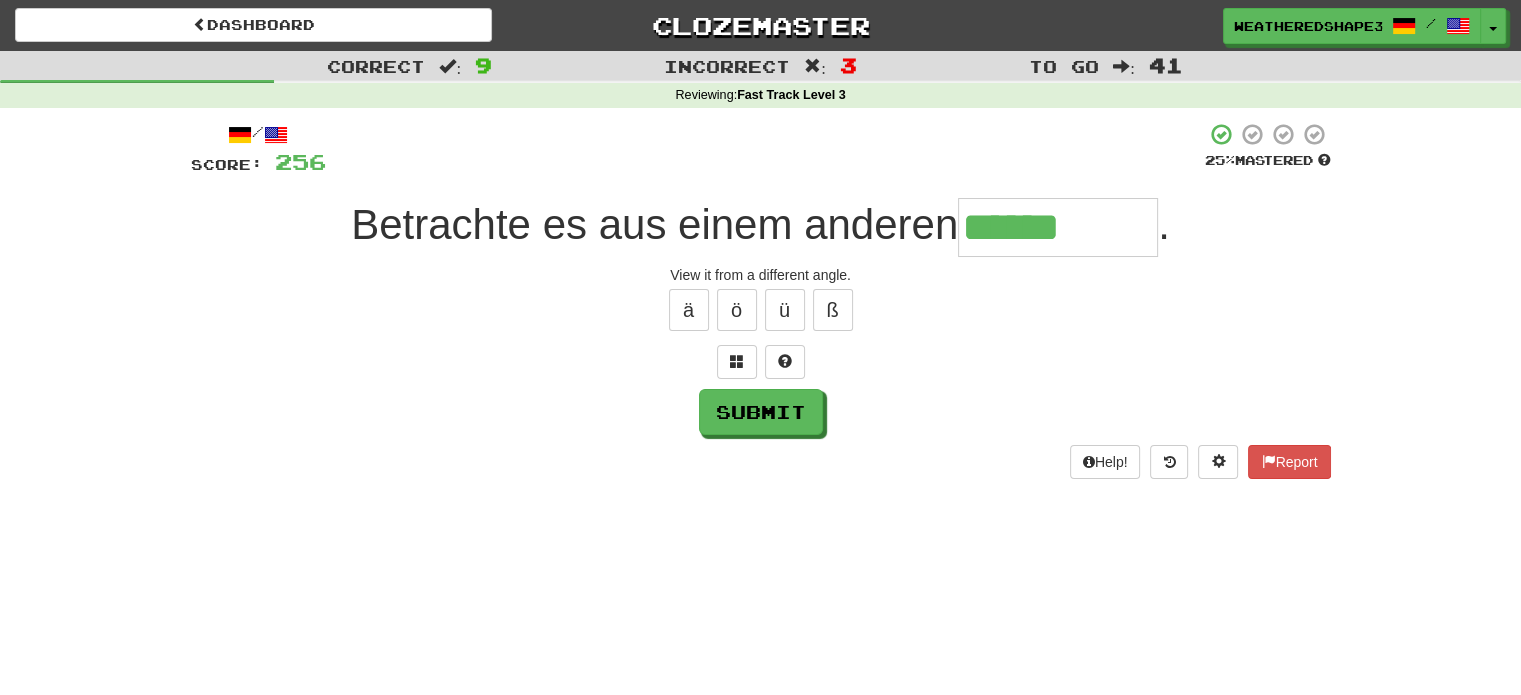 type on "******" 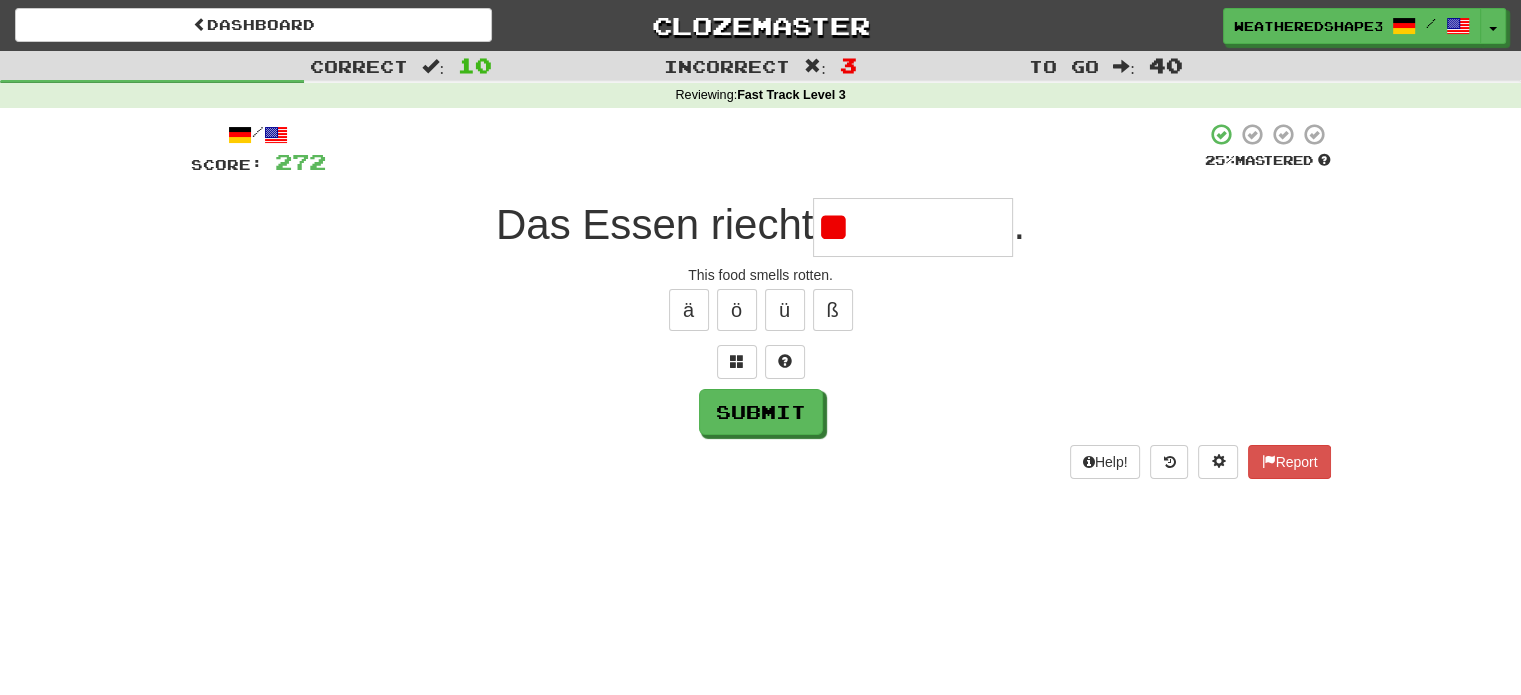 type on "*" 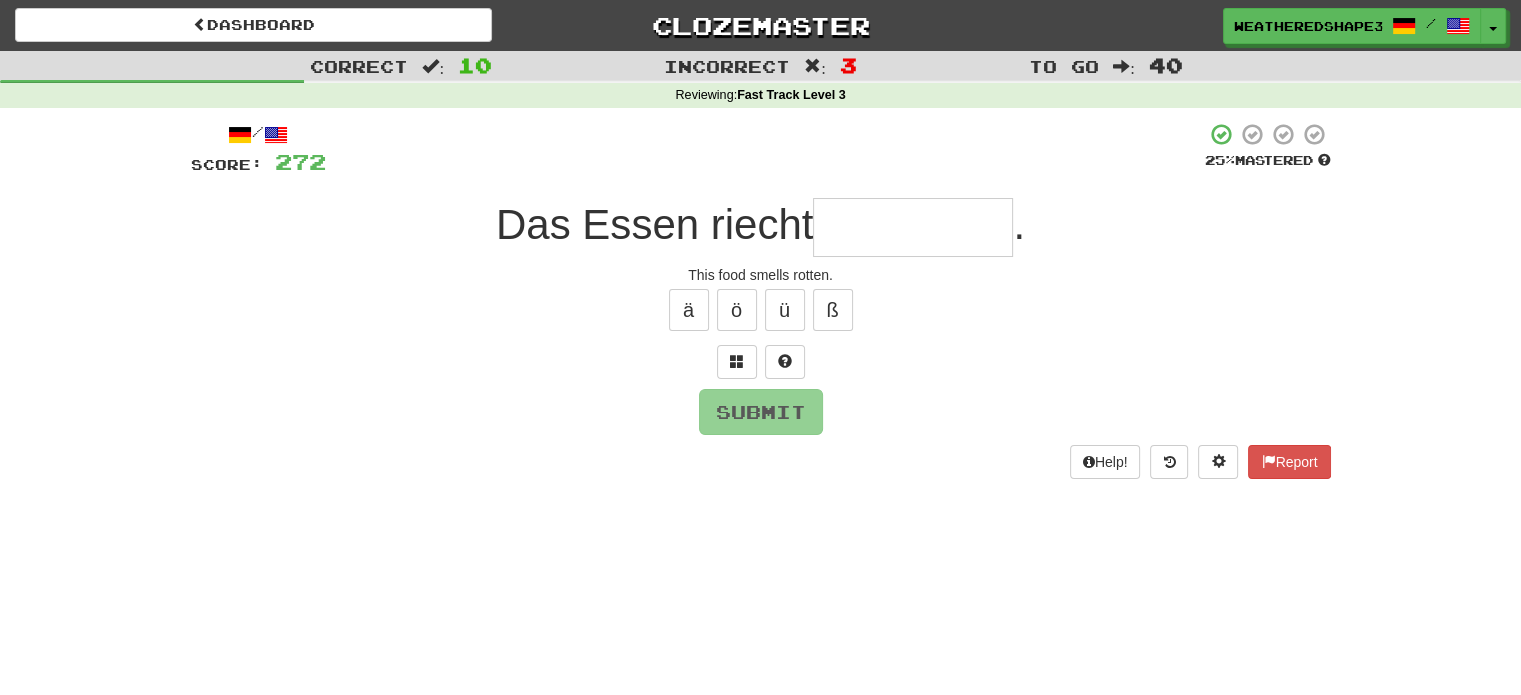 type on "*" 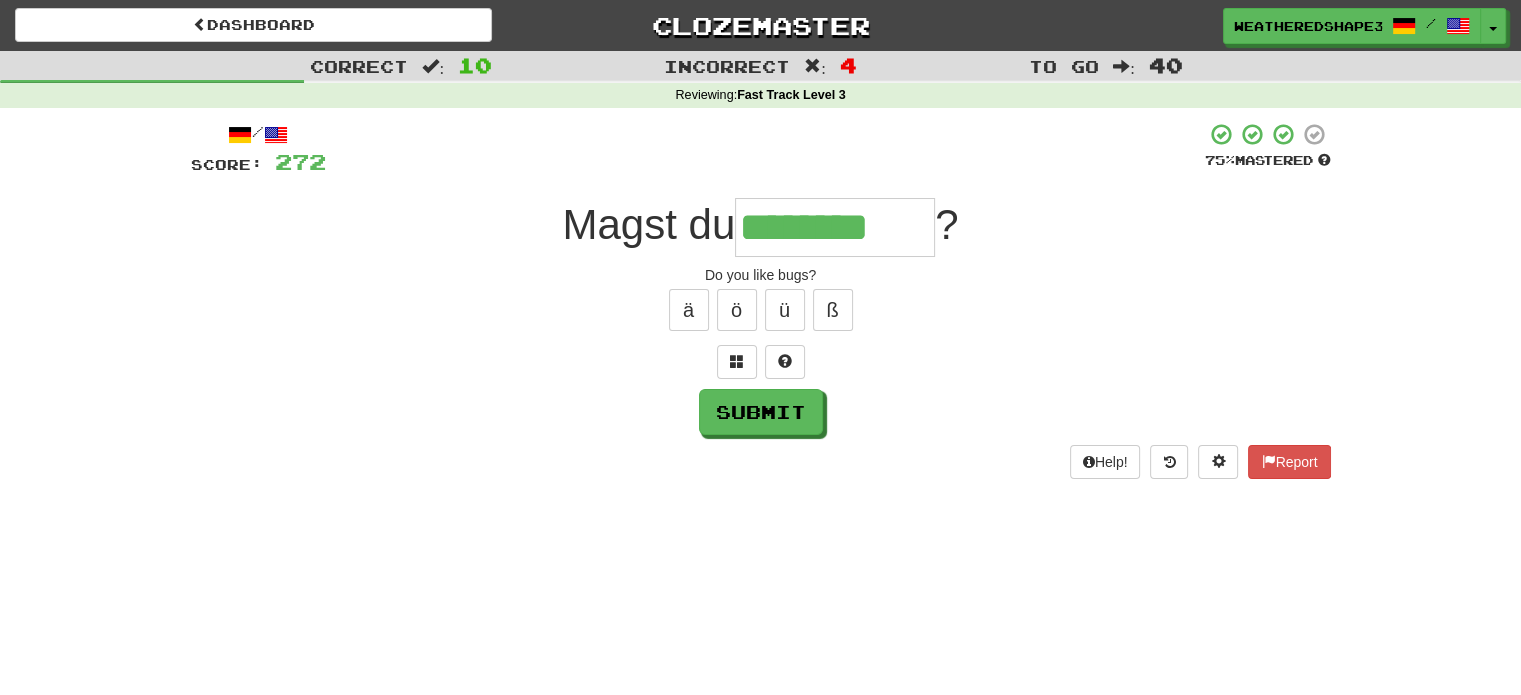 type on "********" 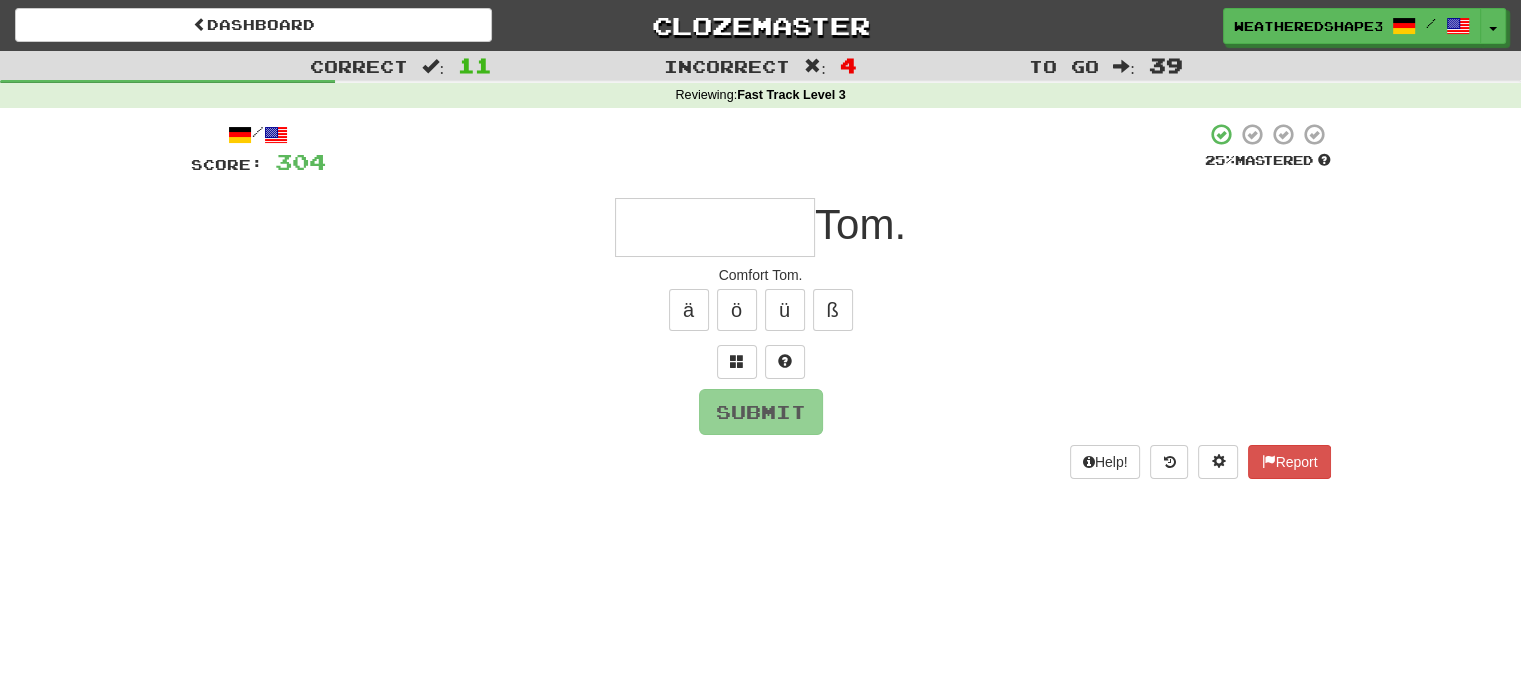 type on "*" 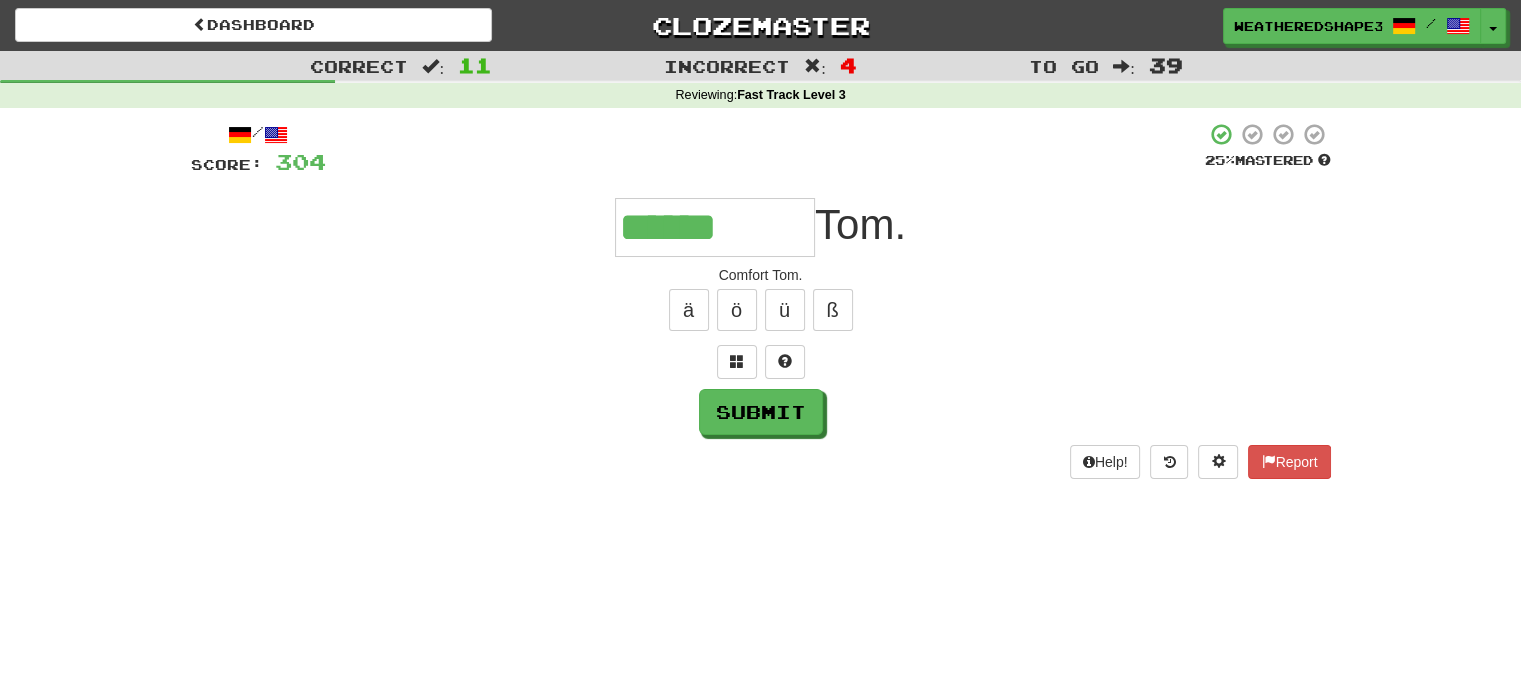 type on "******" 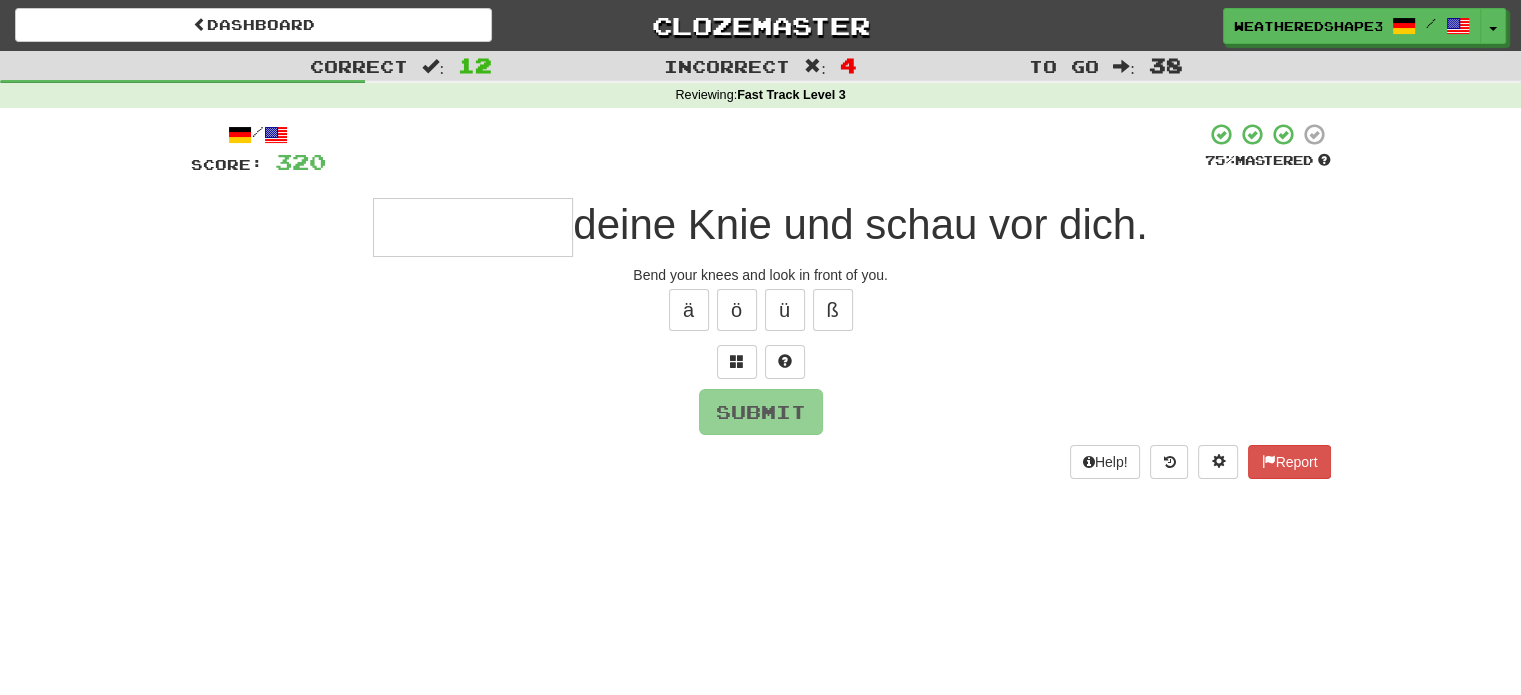 type on "*" 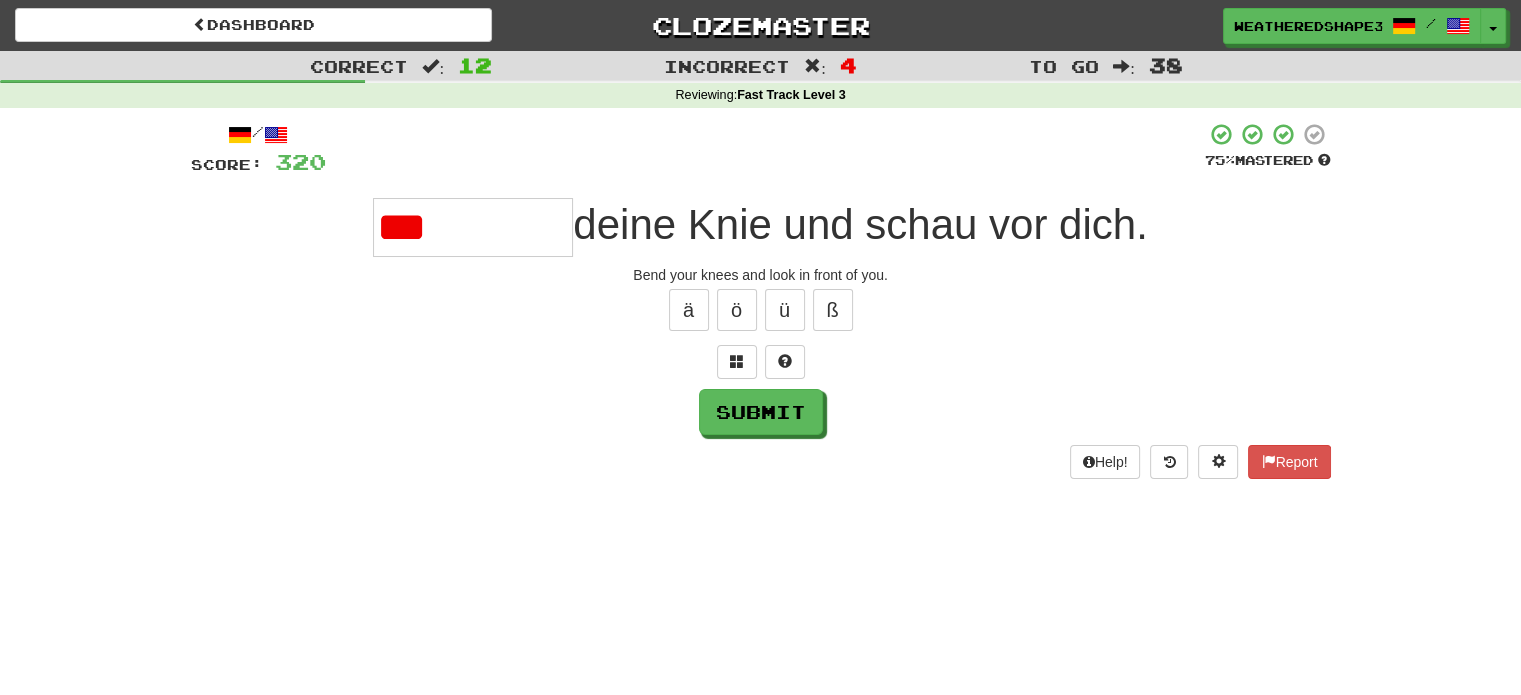 type on "*****" 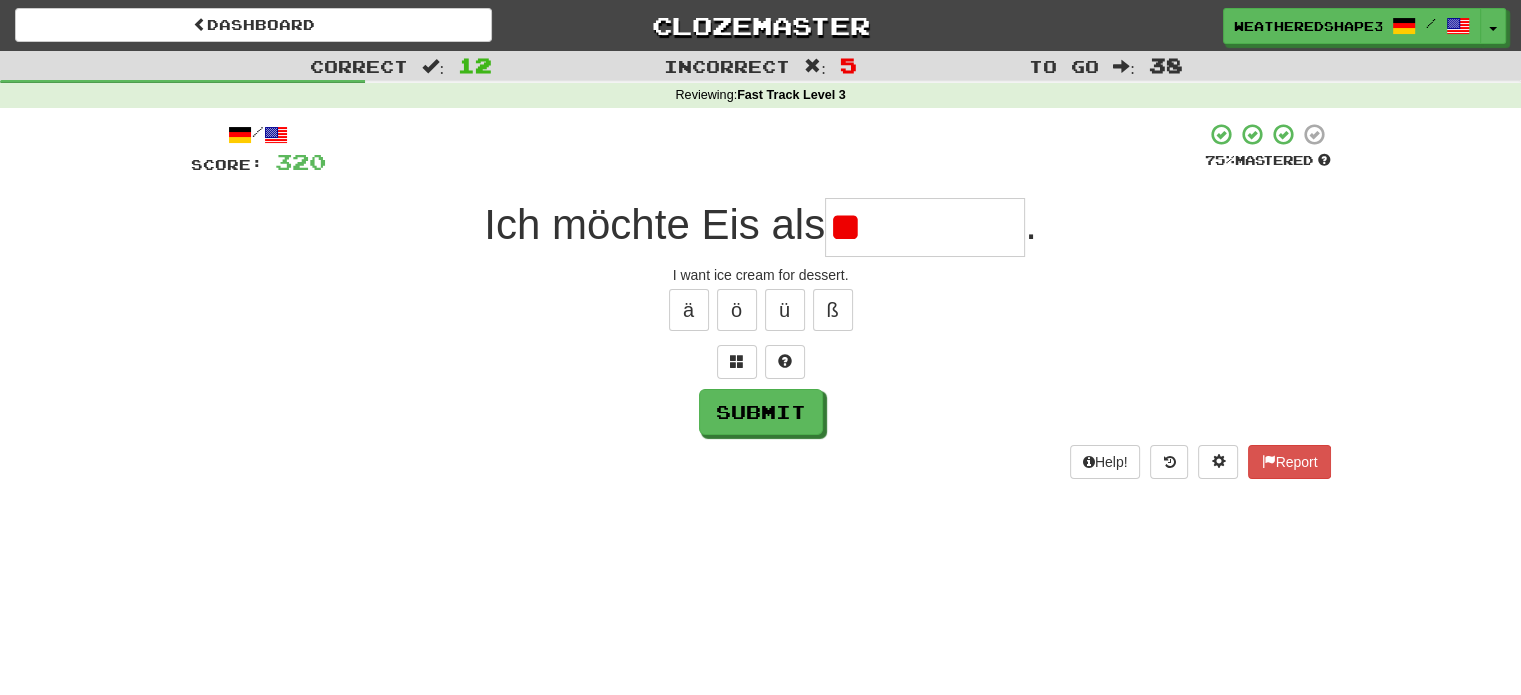 type on "*" 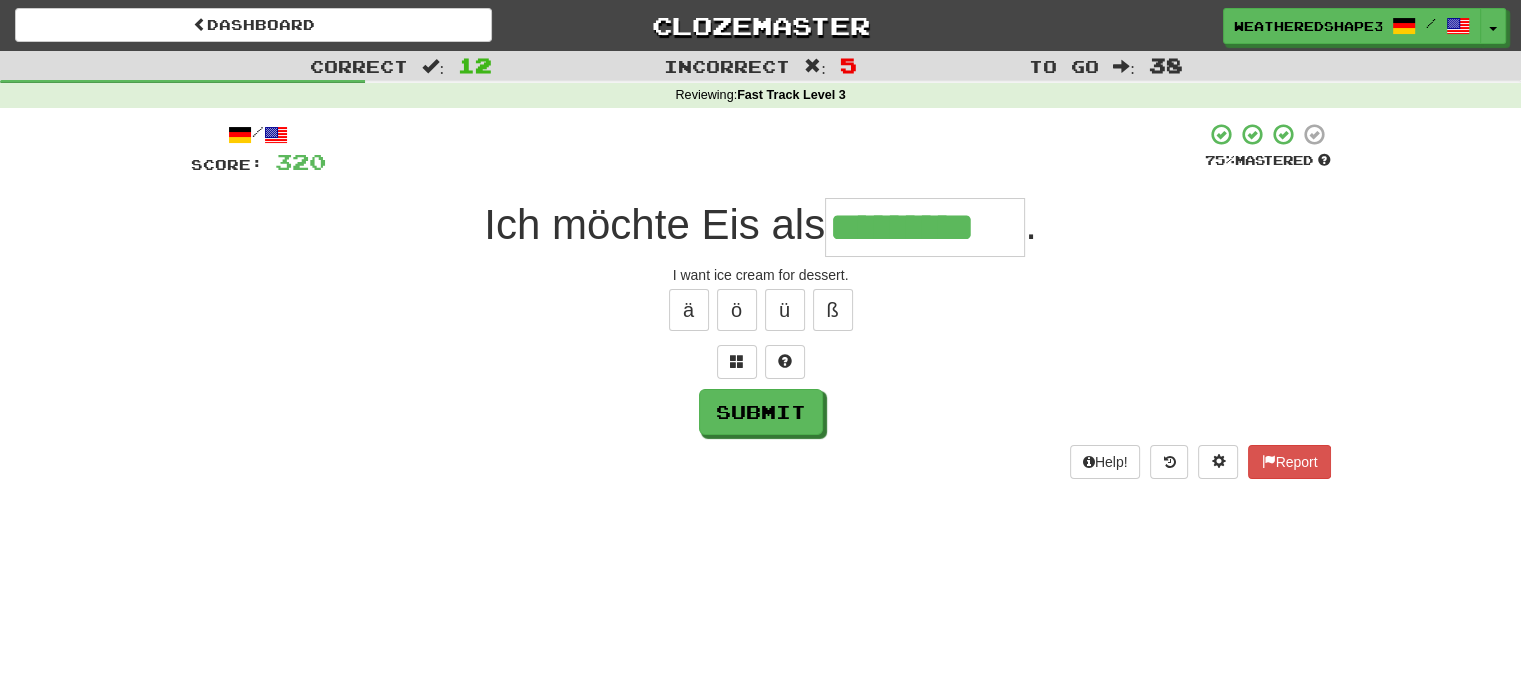 type on "*********" 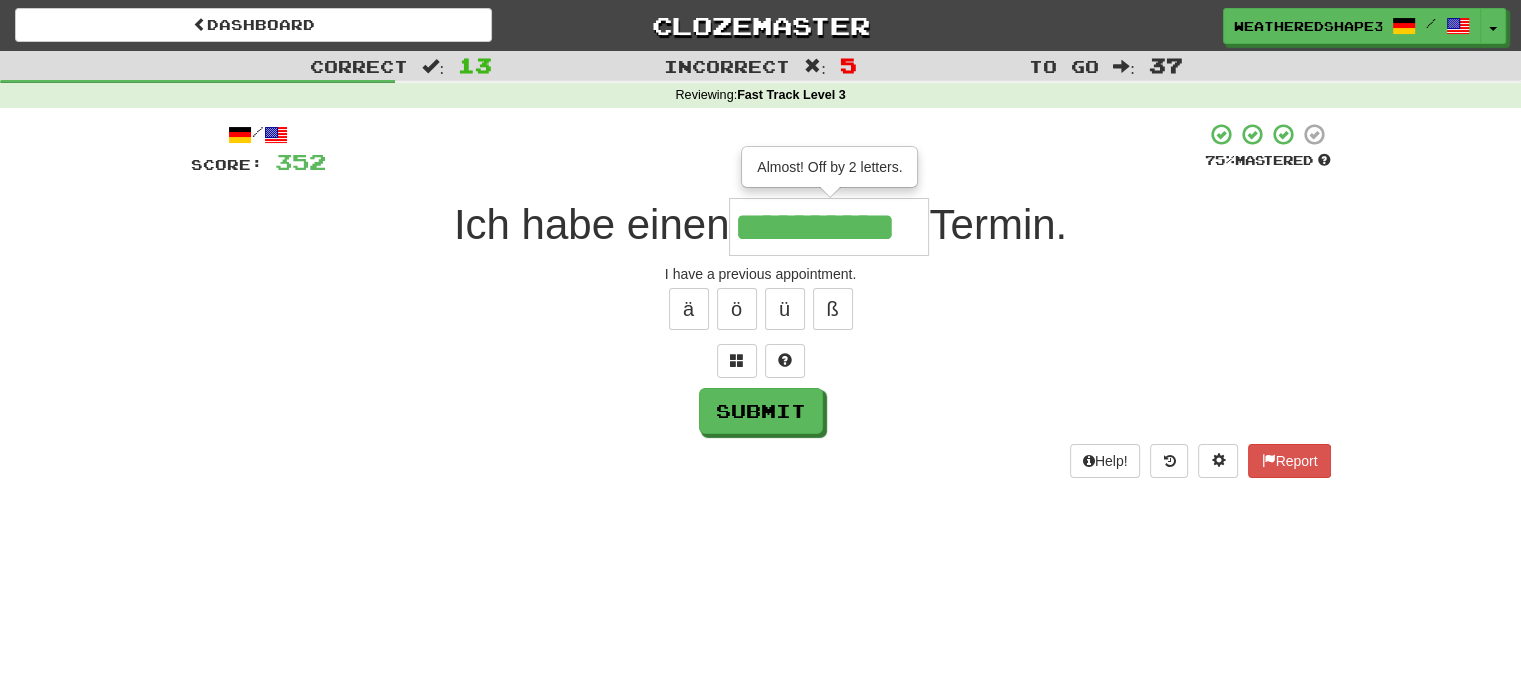 scroll, scrollTop: 0, scrollLeft: 5, axis: horizontal 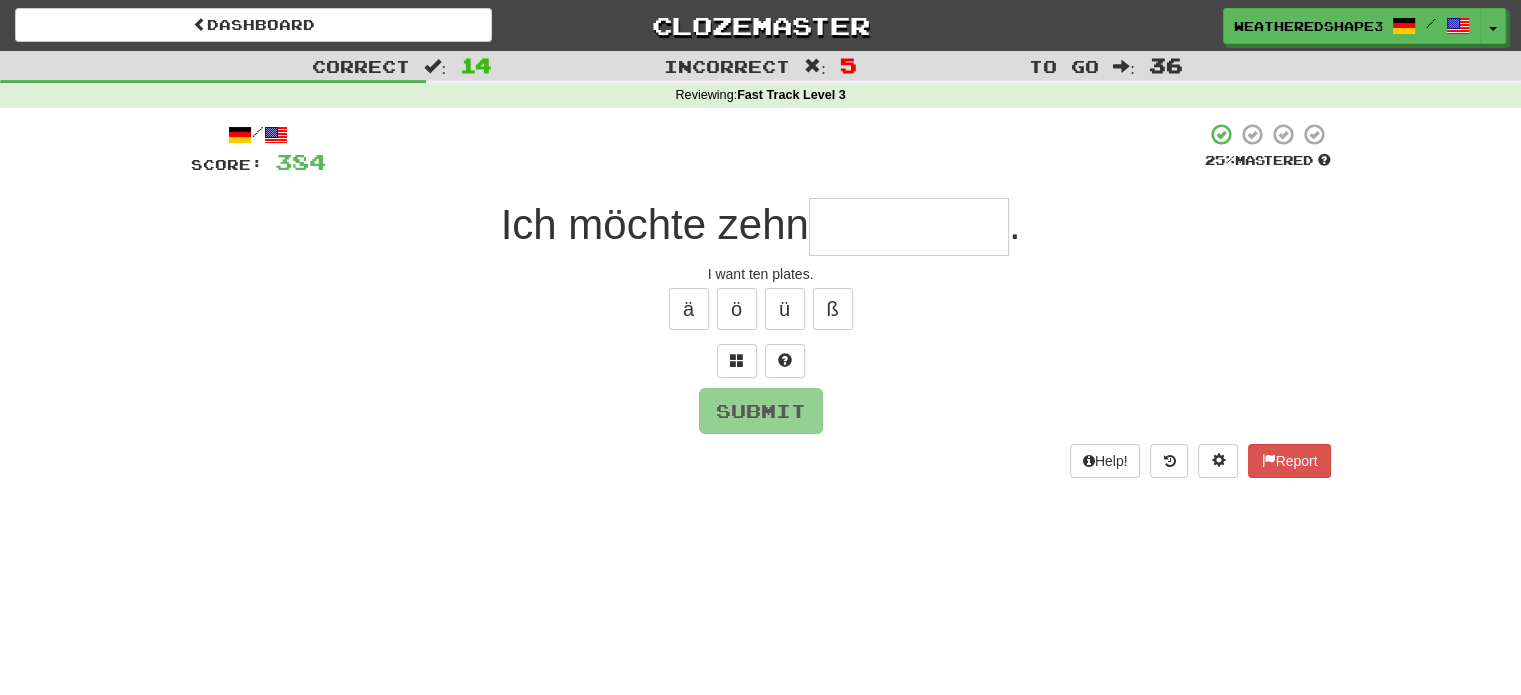 type on "*" 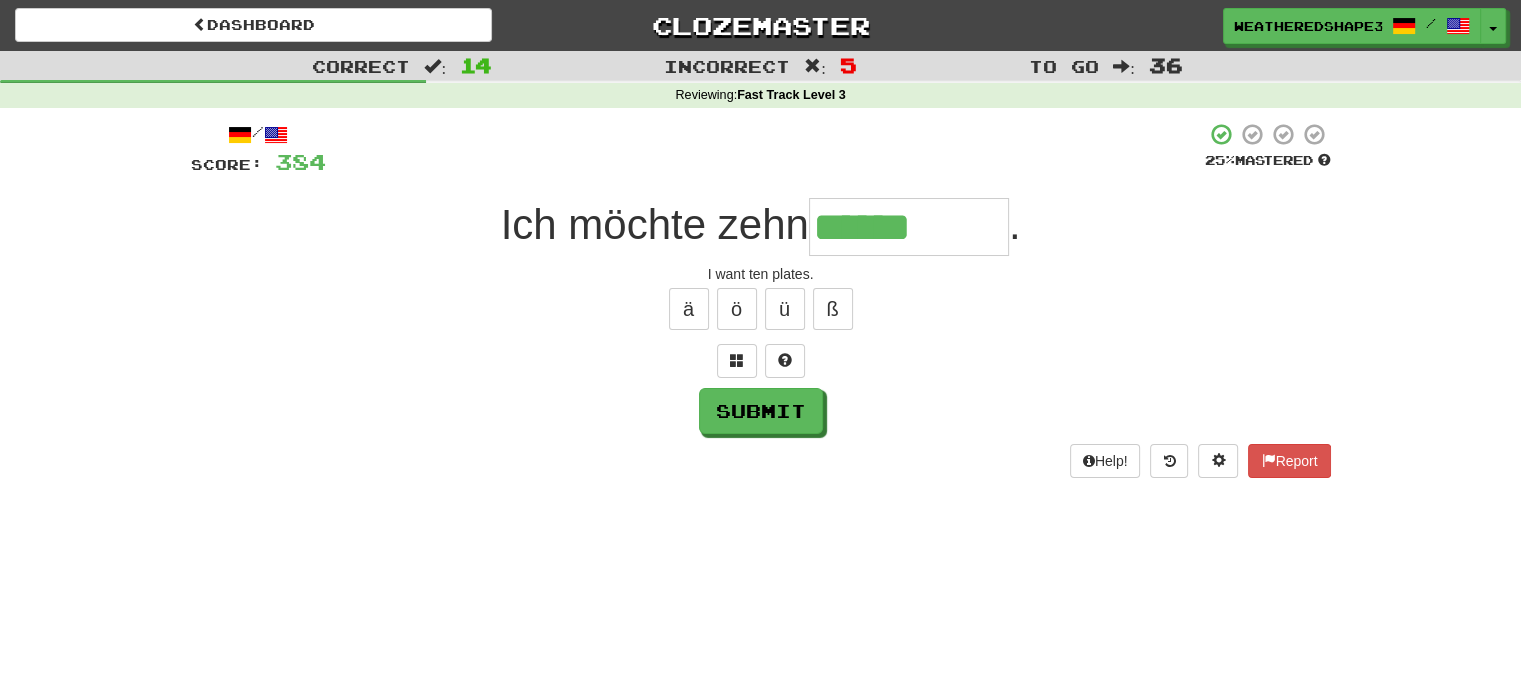 type on "******" 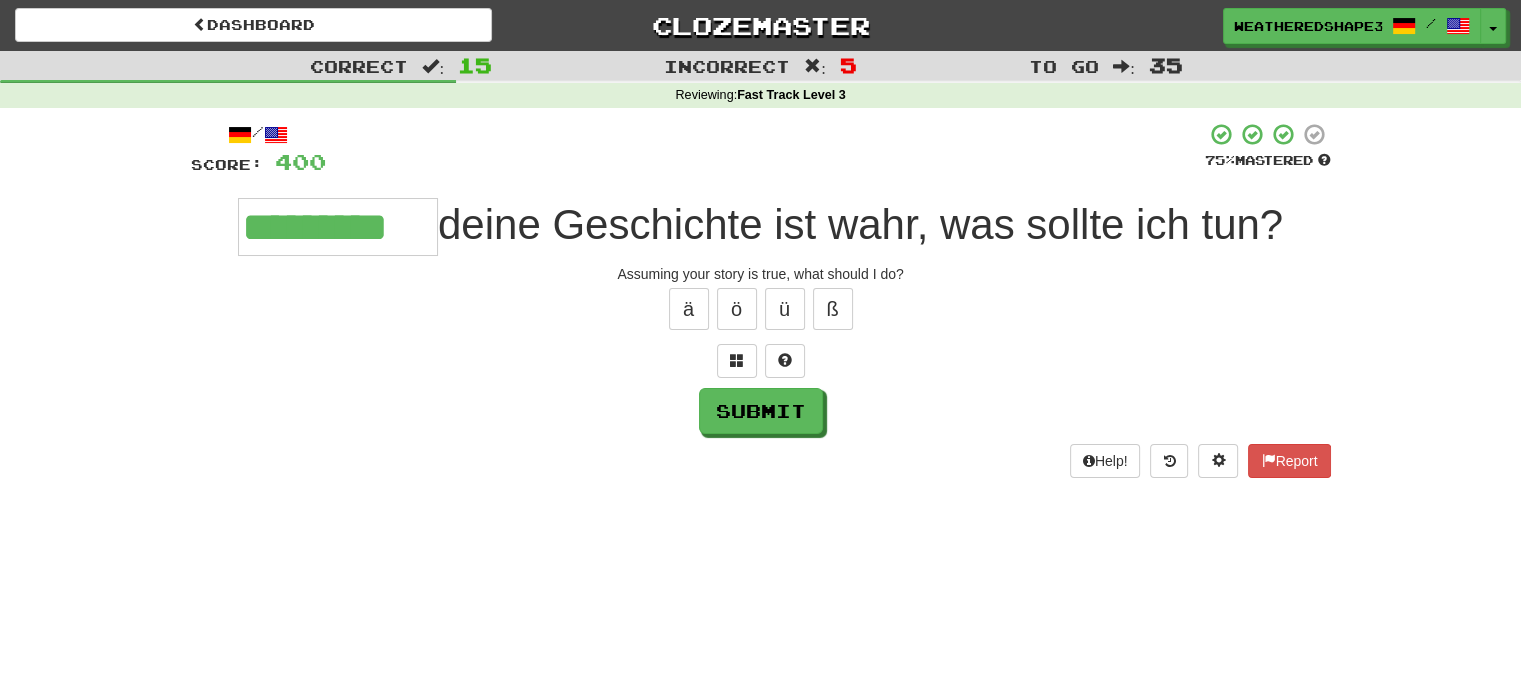 scroll, scrollTop: 0, scrollLeft: 40, axis: horizontal 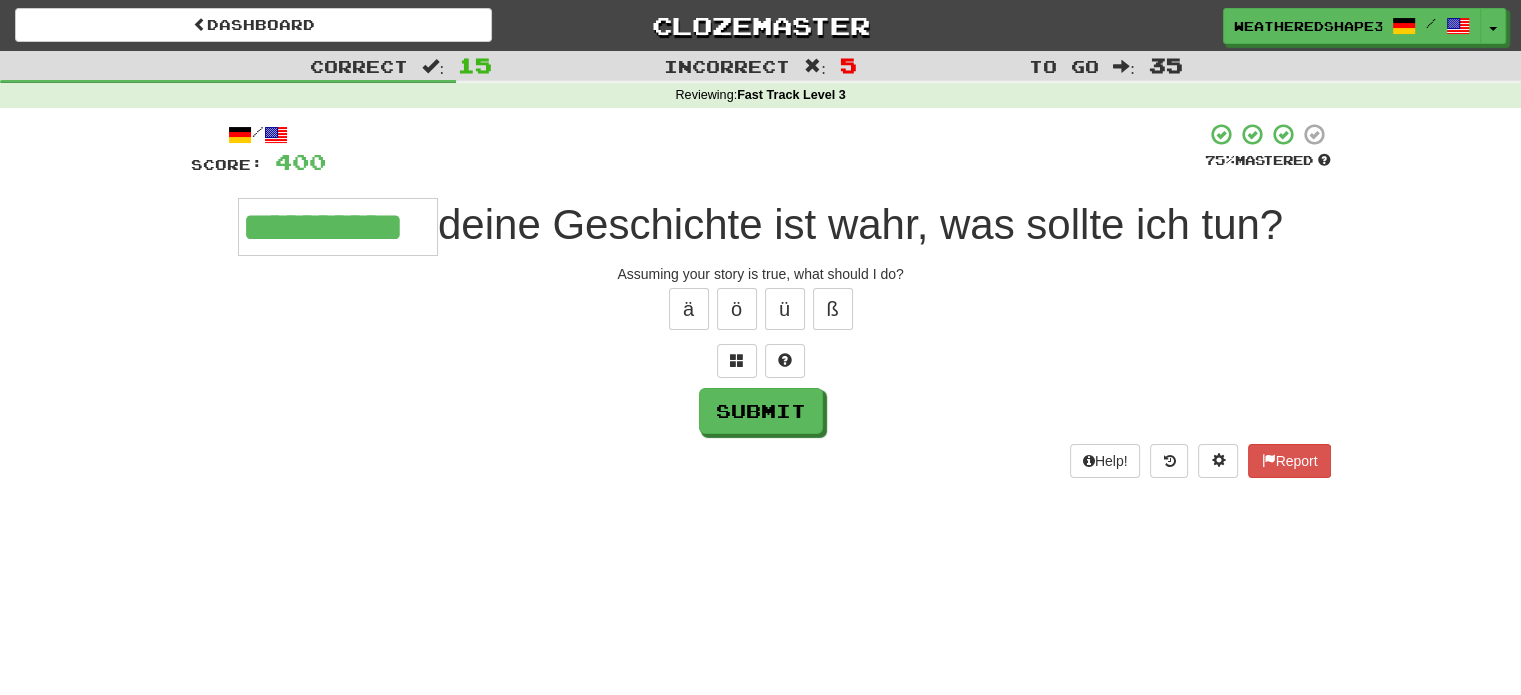 type on "**********" 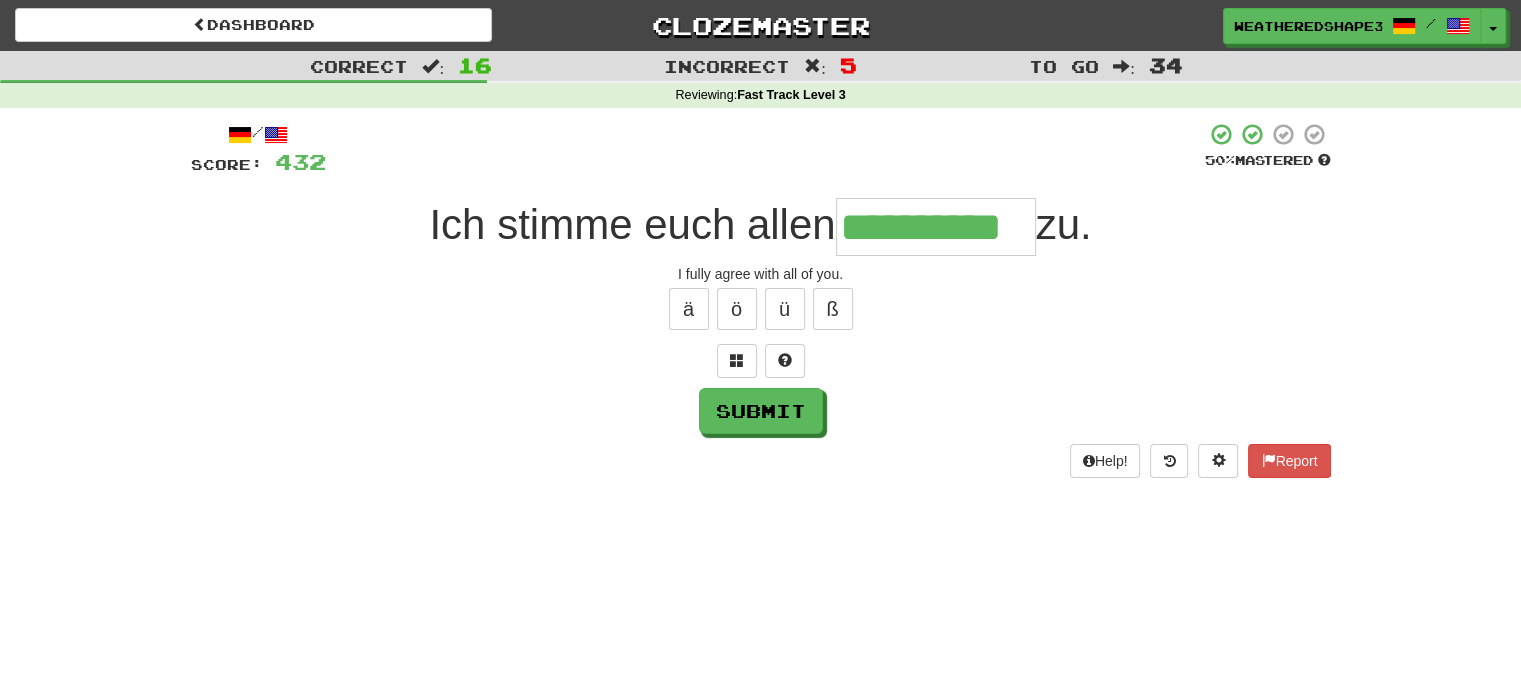 scroll, scrollTop: 0, scrollLeft: 0, axis: both 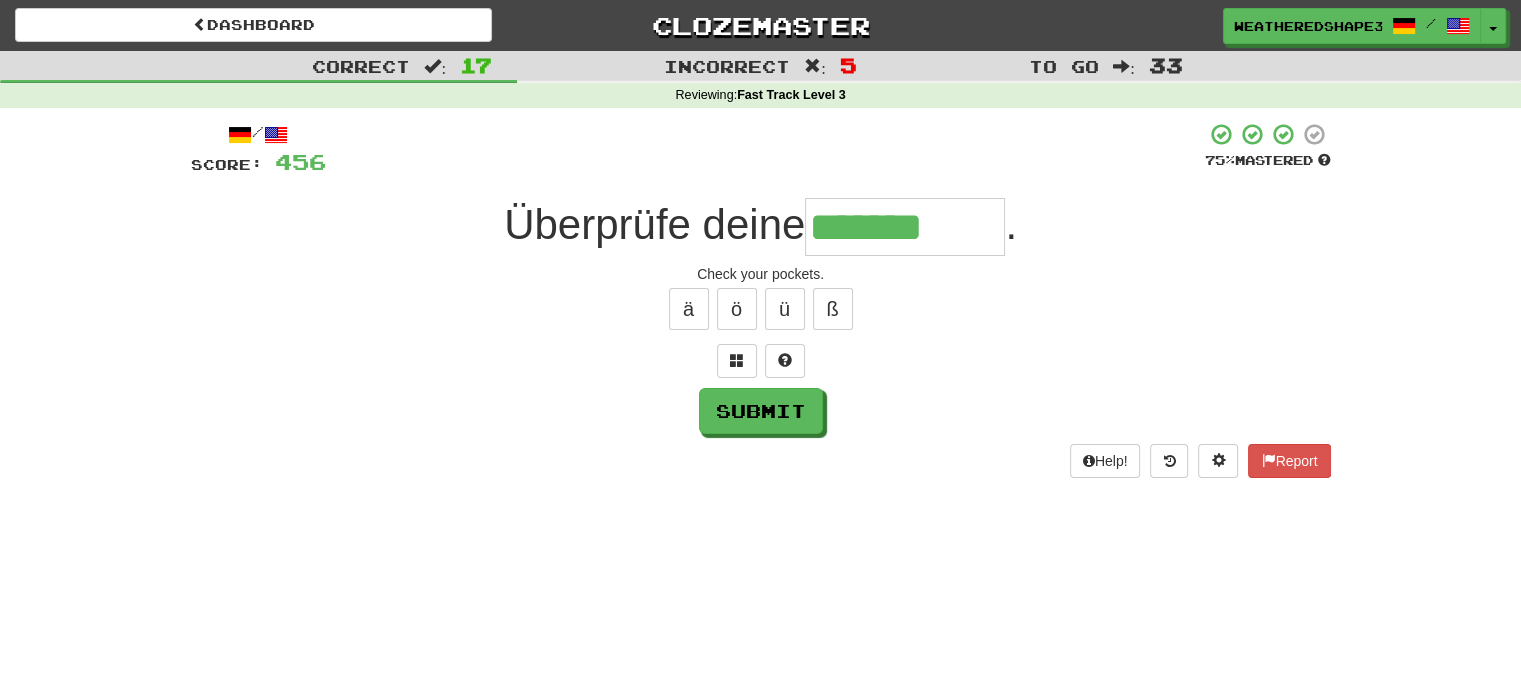 type on "*******" 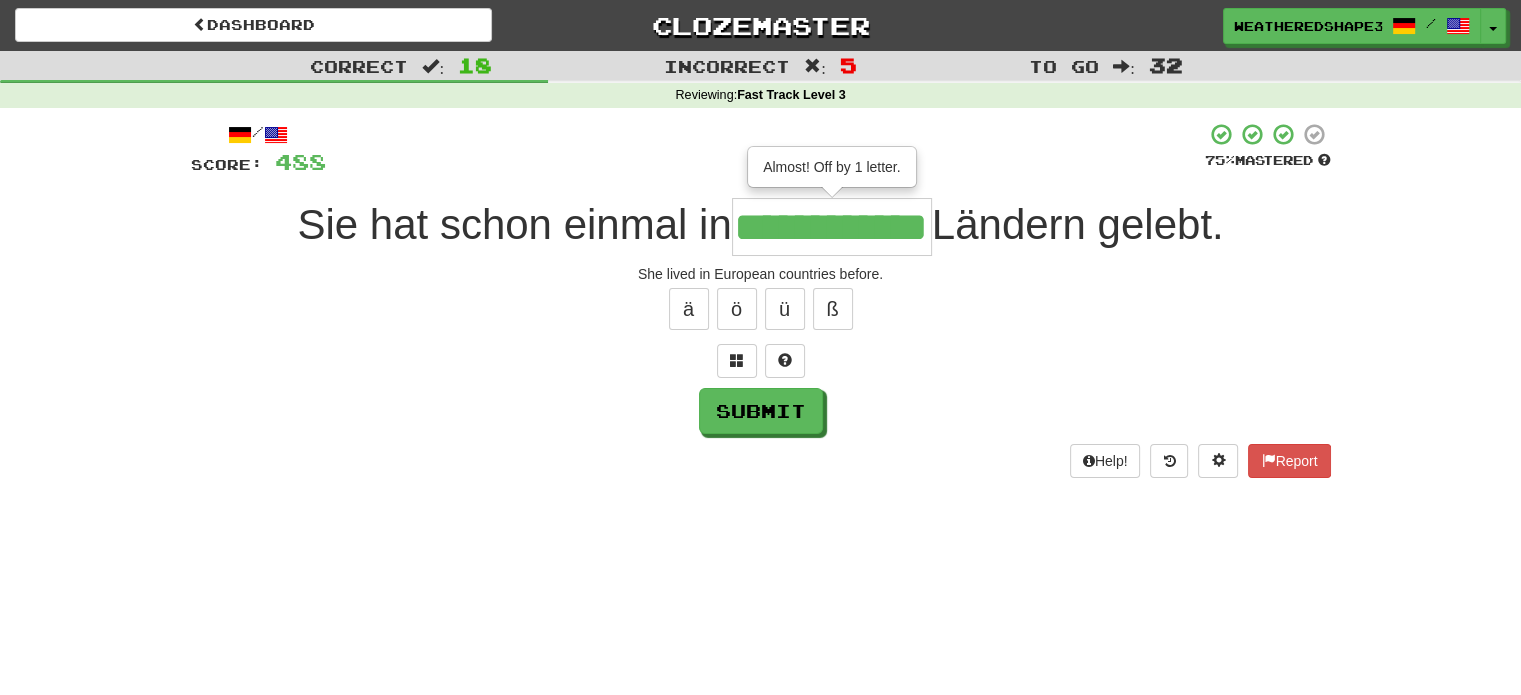 scroll, scrollTop: 0, scrollLeft: 59, axis: horizontal 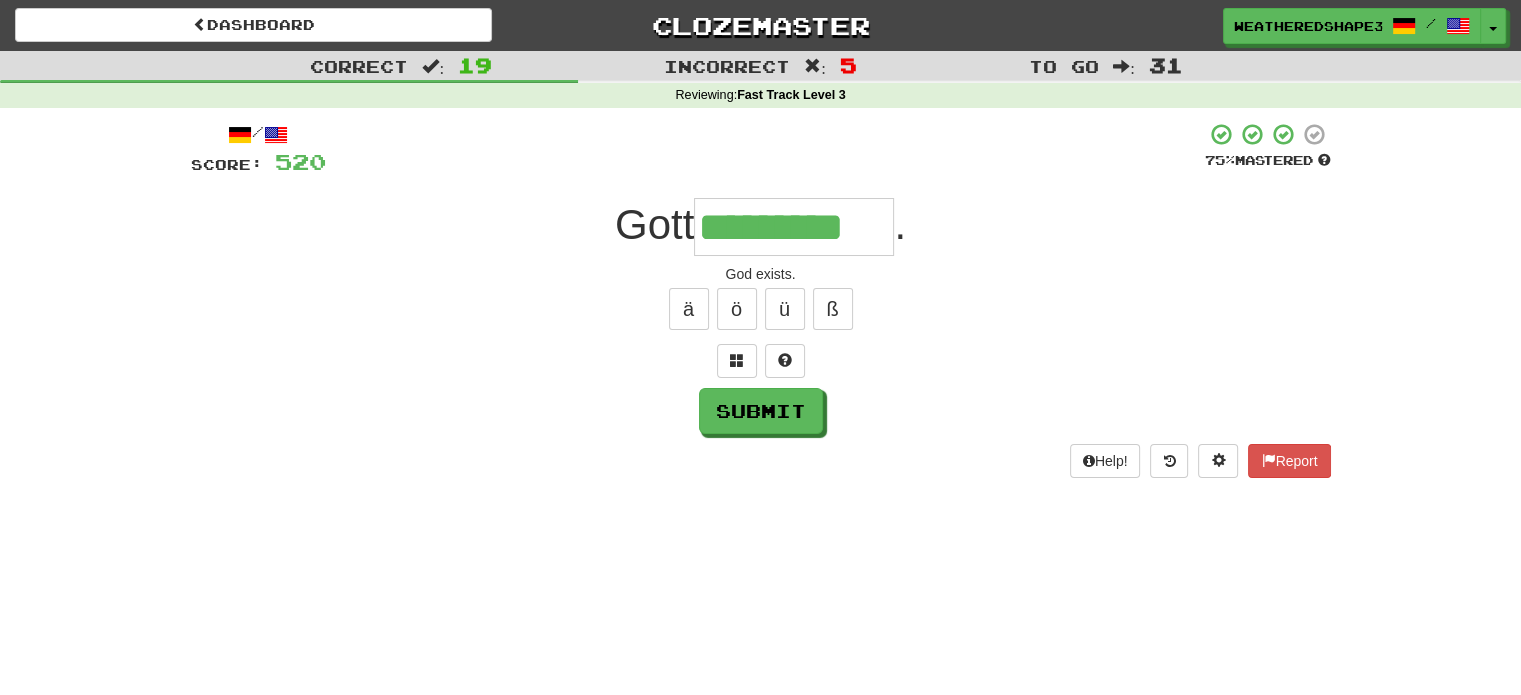 type on "*********" 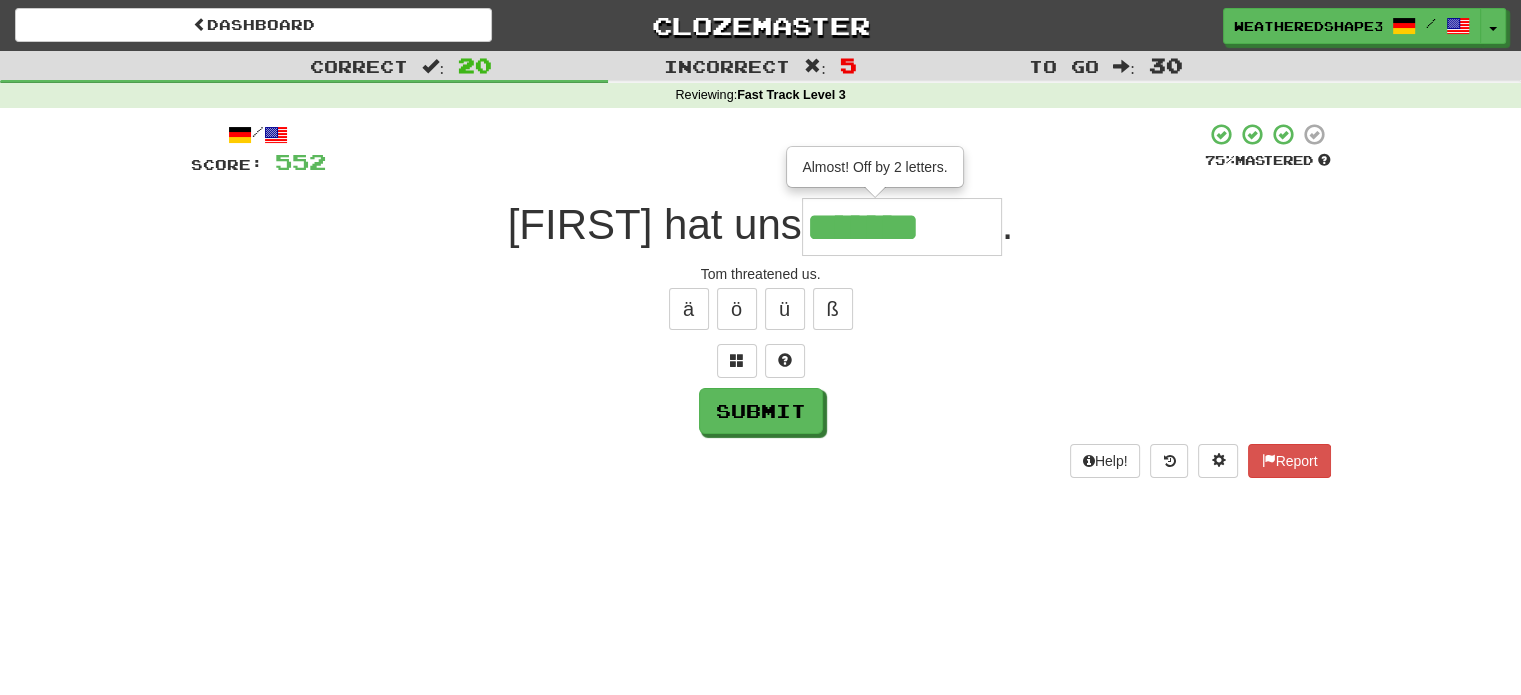 type on "*******" 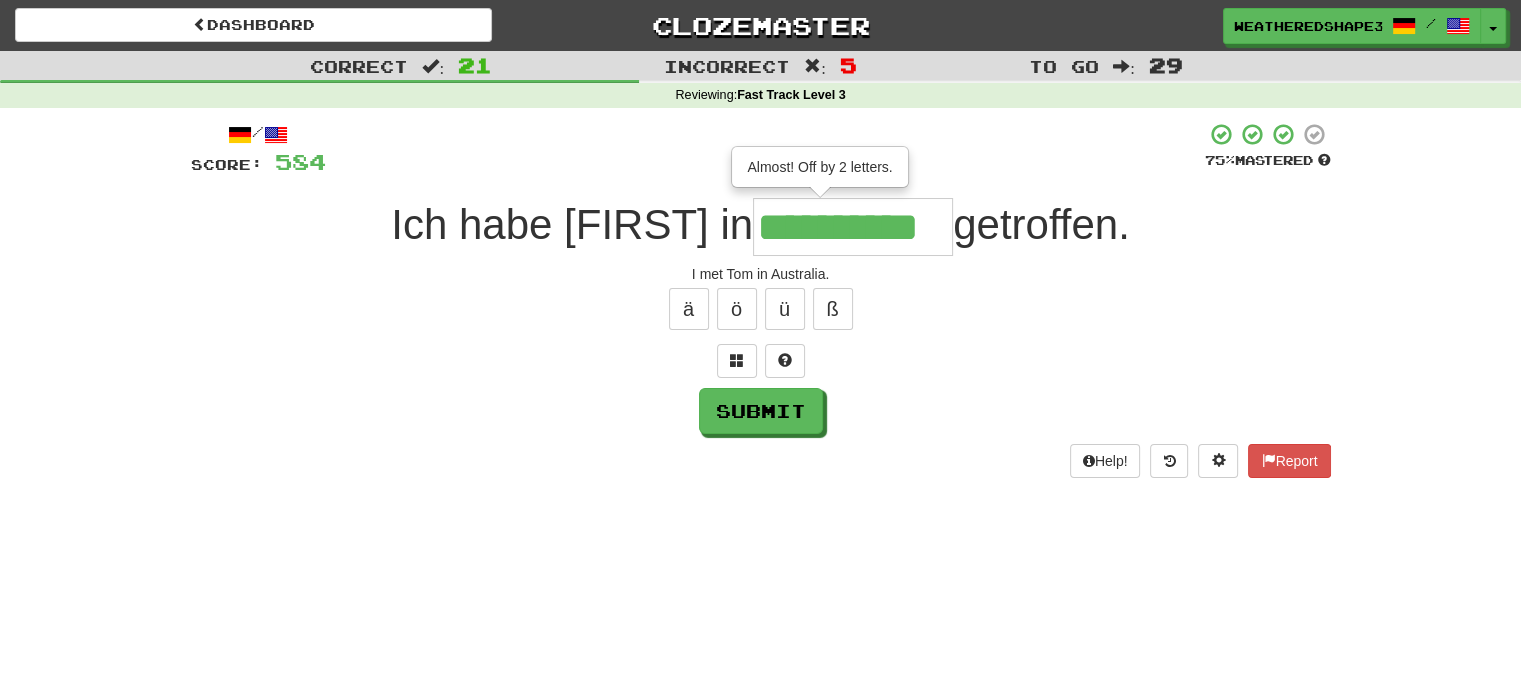 type on "**********" 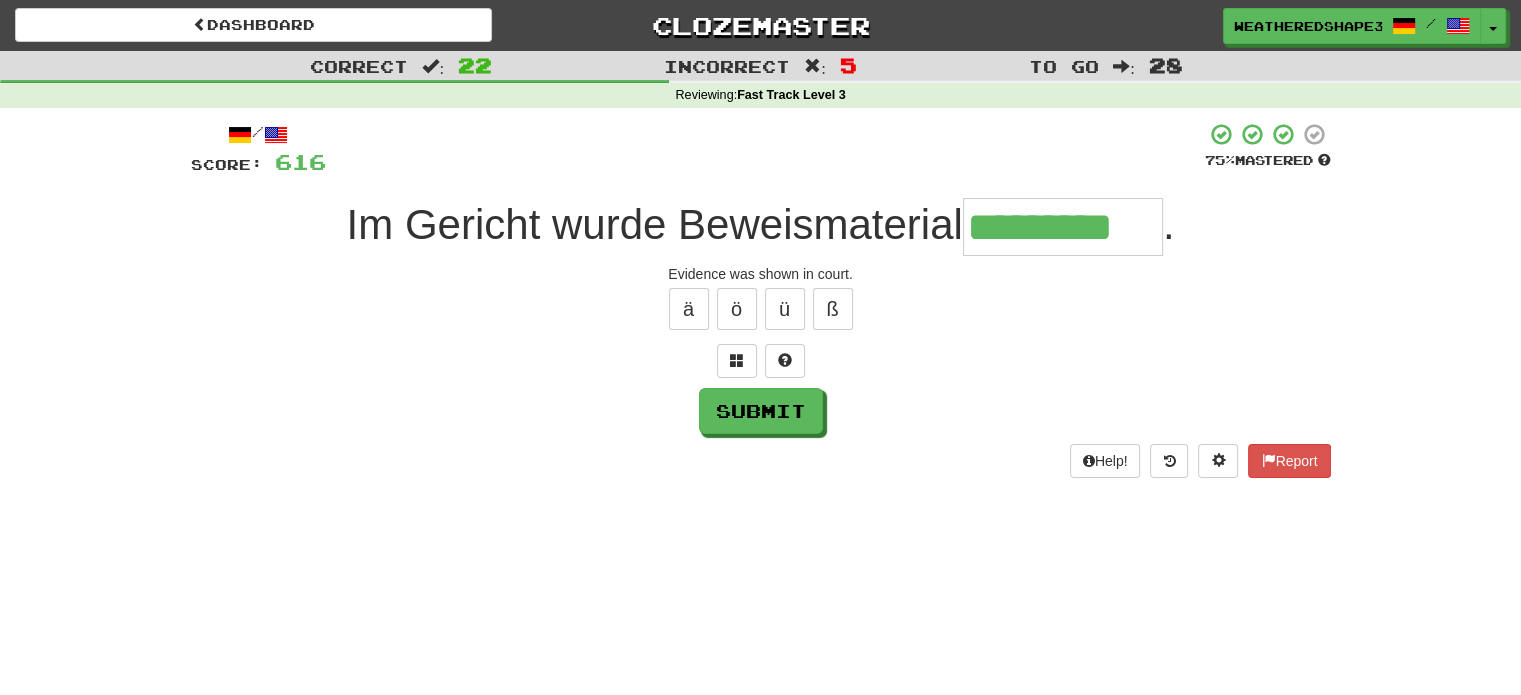 type on "*********" 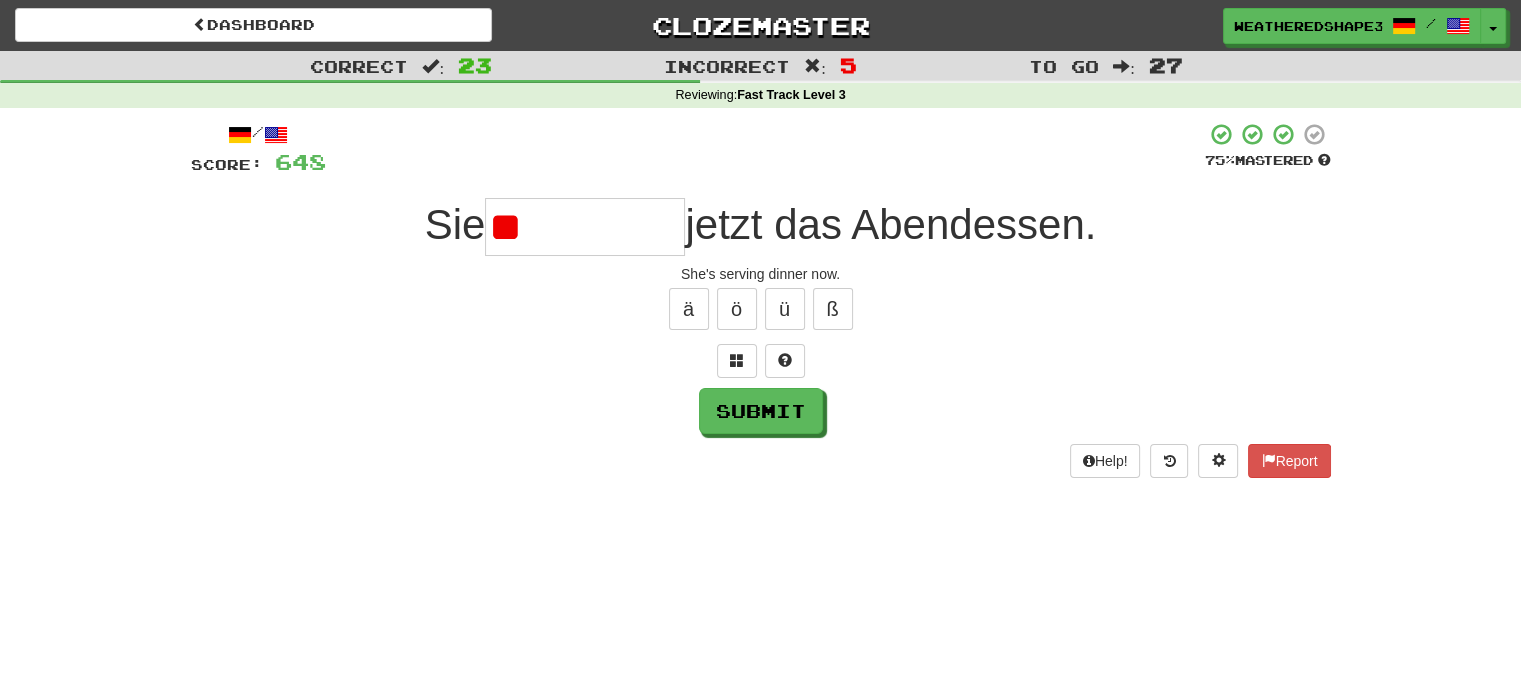 type on "*" 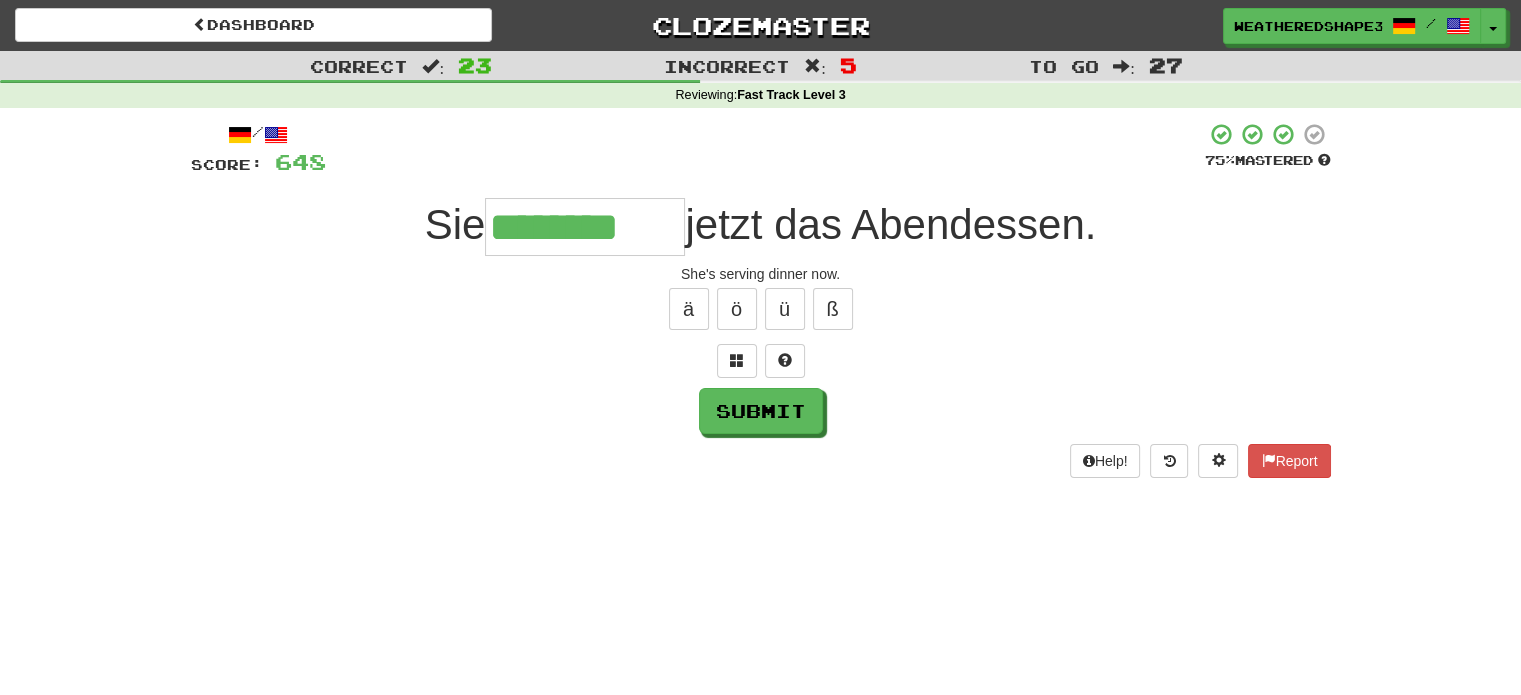 type on "********" 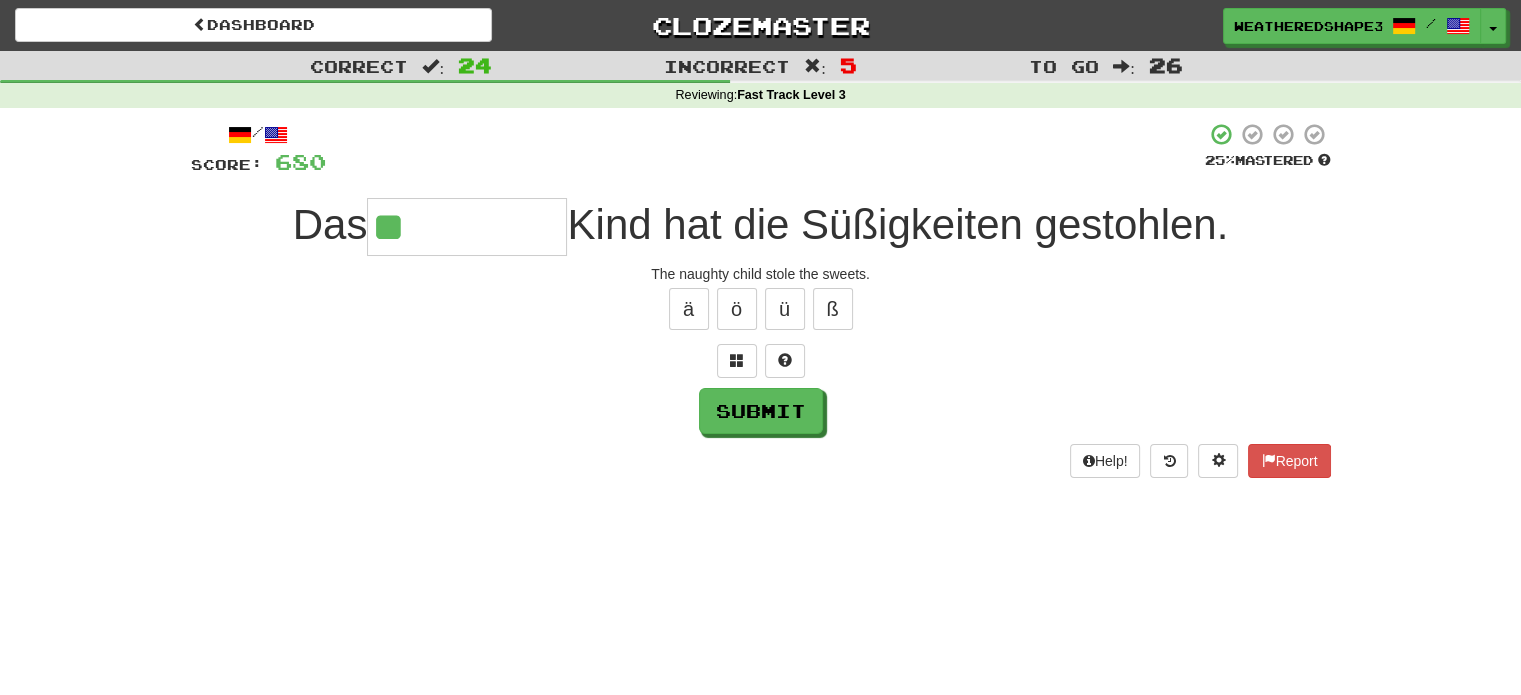 type on "**********" 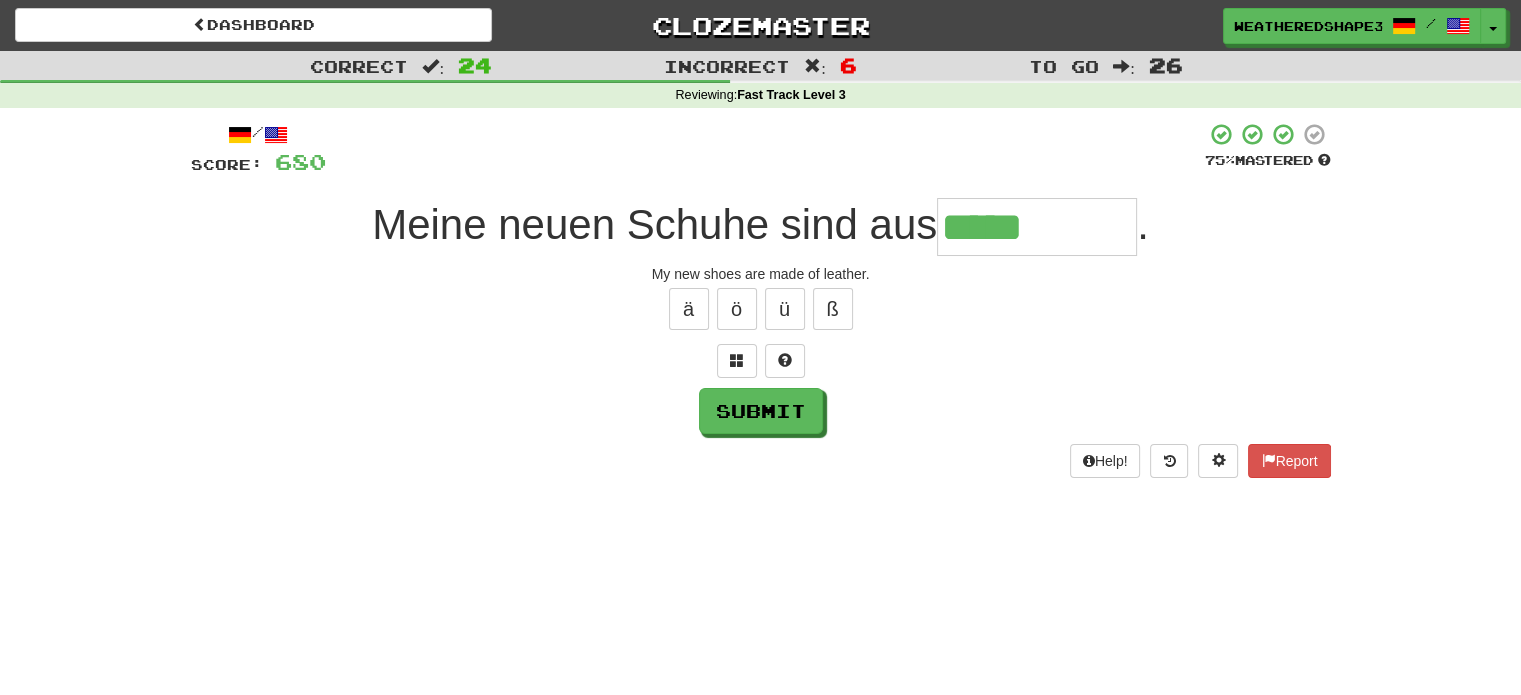 type on "*****" 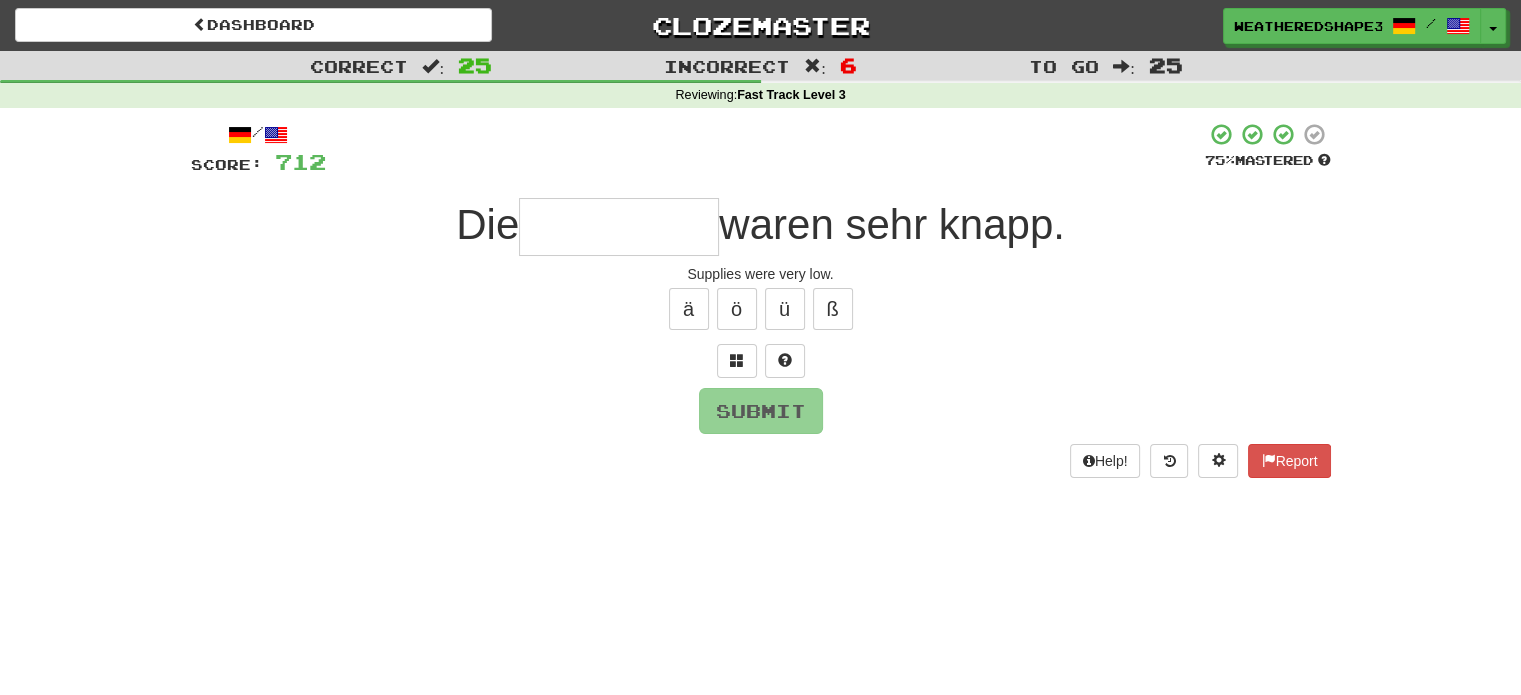 type on "*" 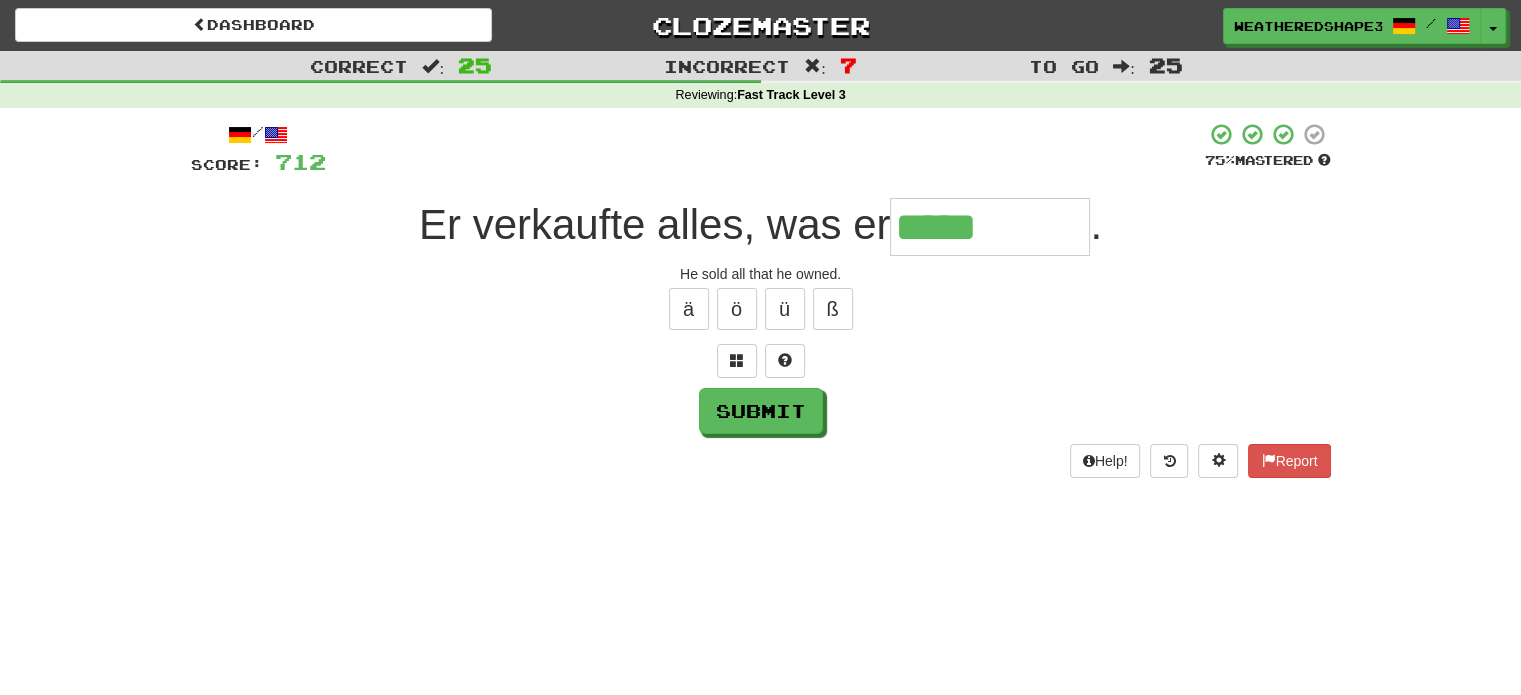 type on "*****" 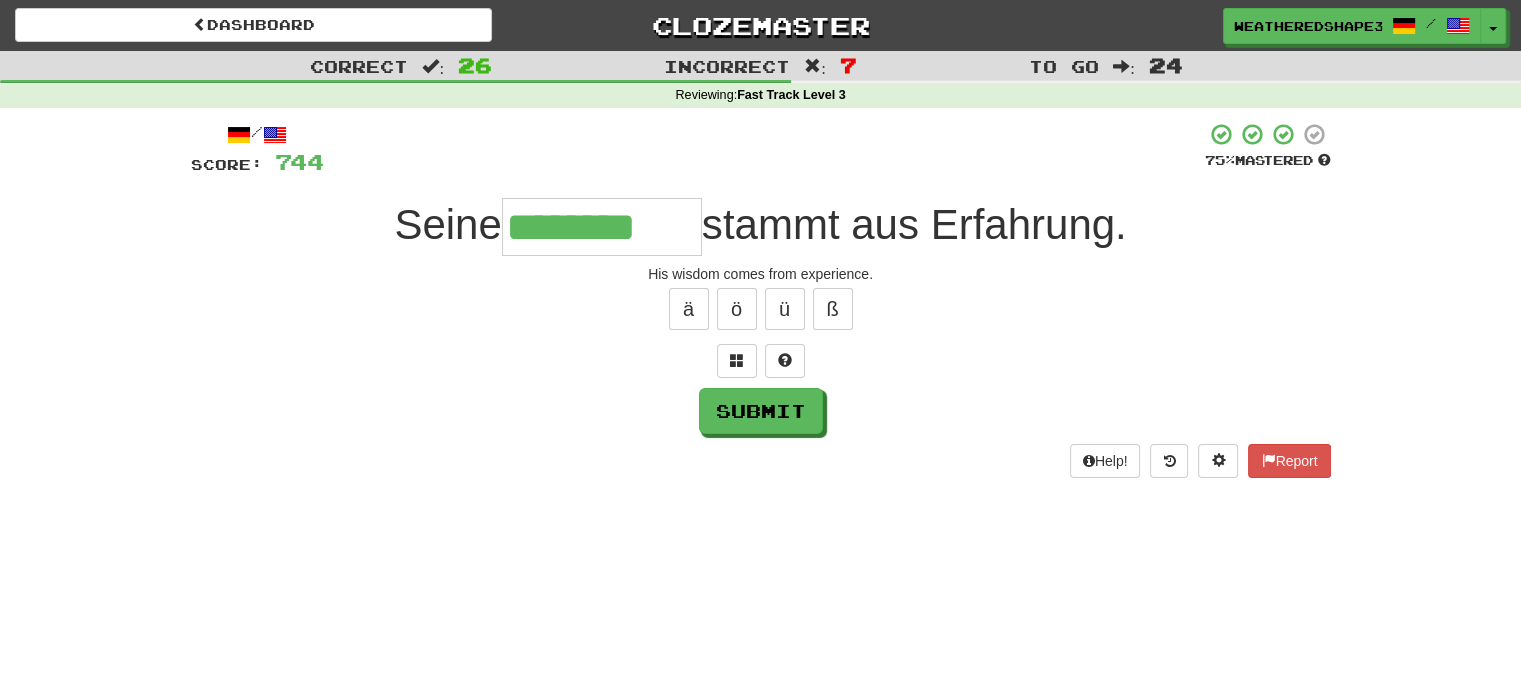 type on "********" 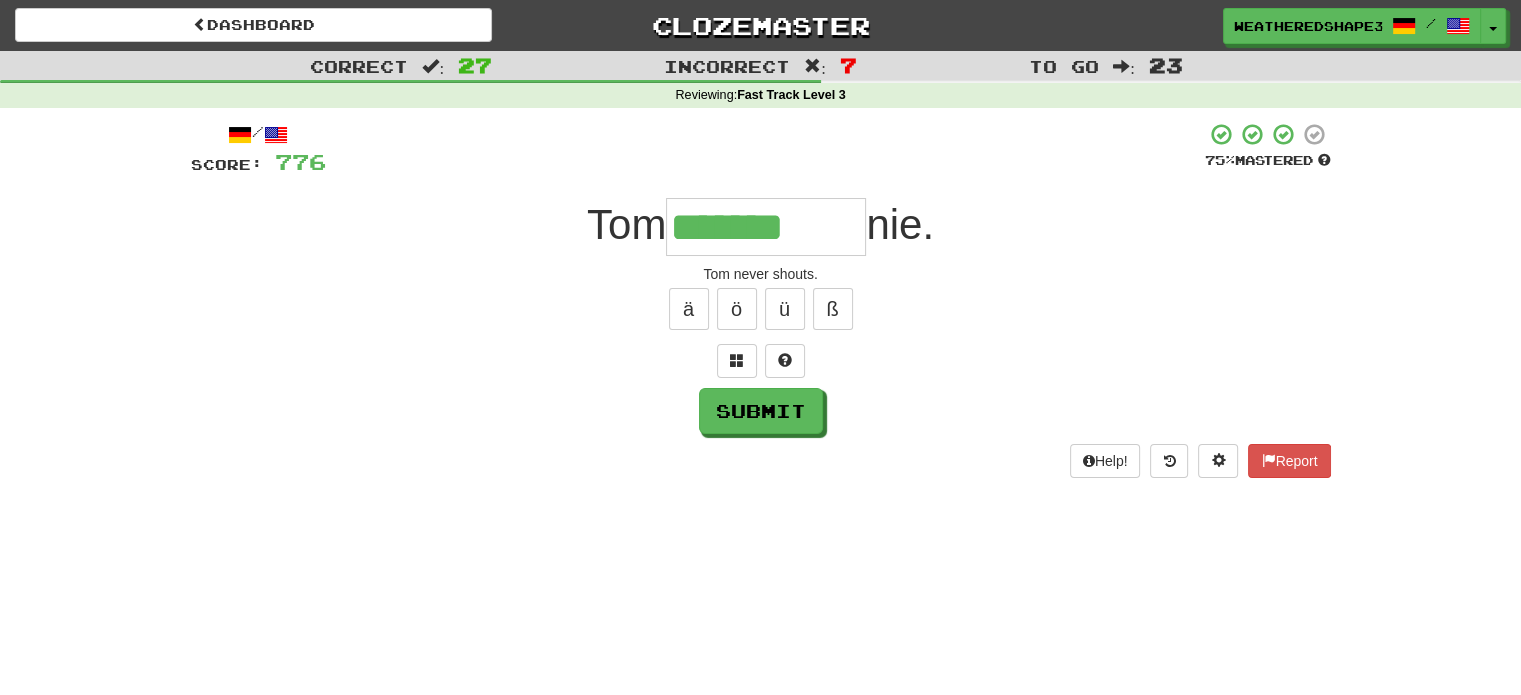 type on "*******" 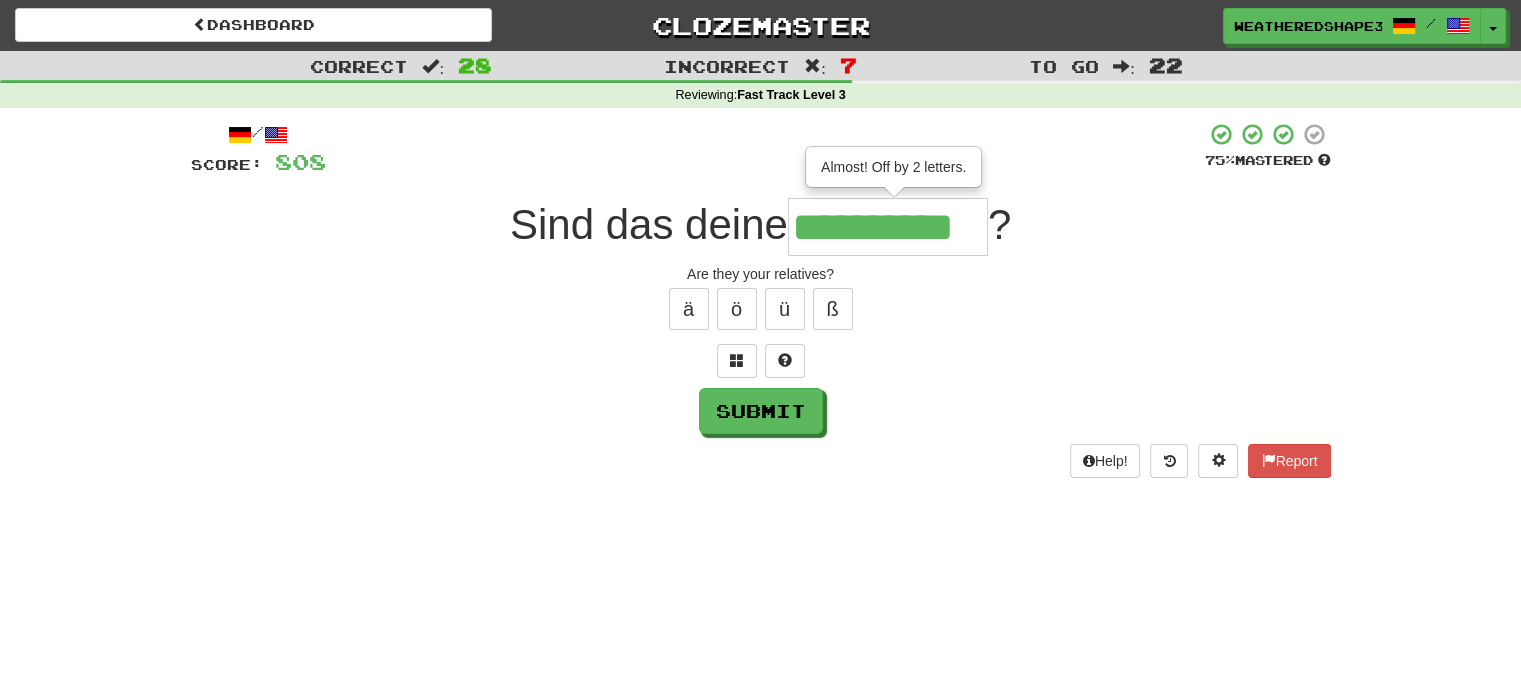 scroll, scrollTop: 0, scrollLeft: 24, axis: horizontal 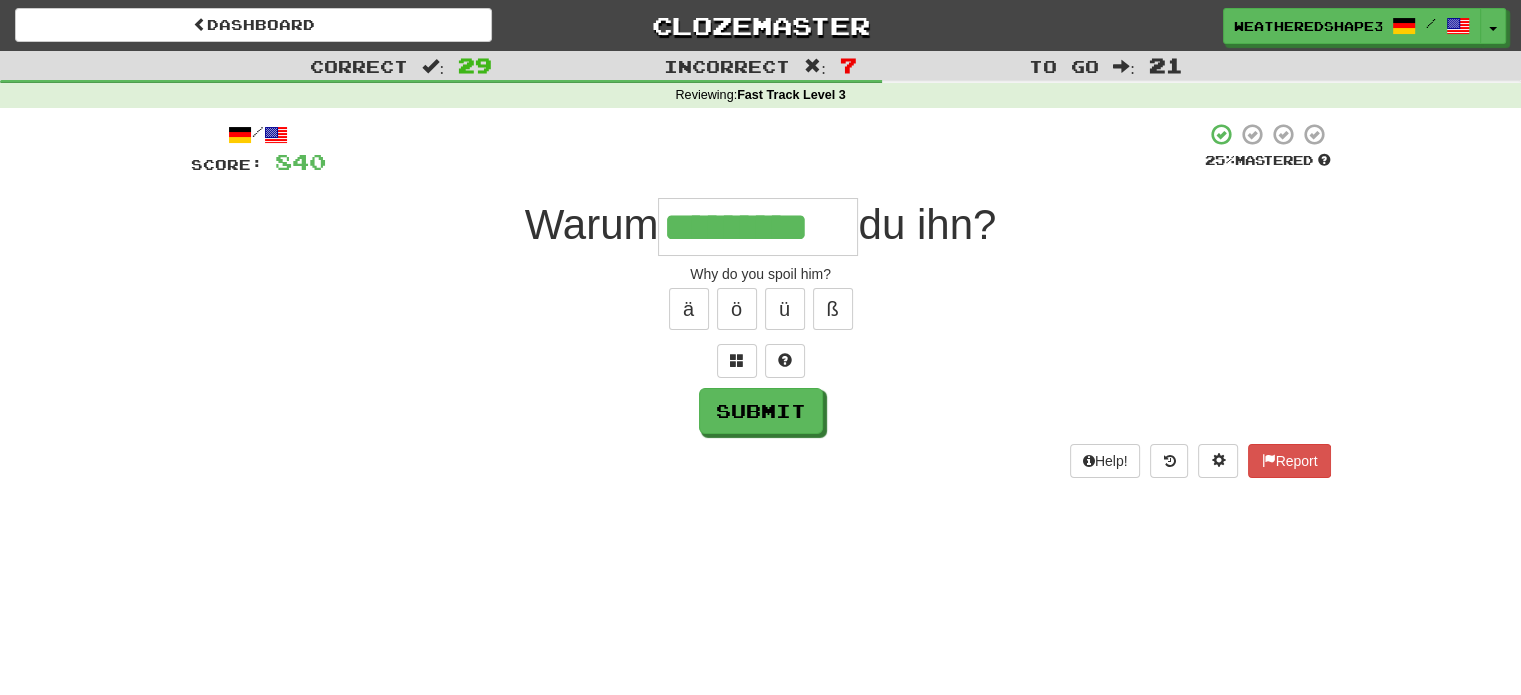 type on "*********" 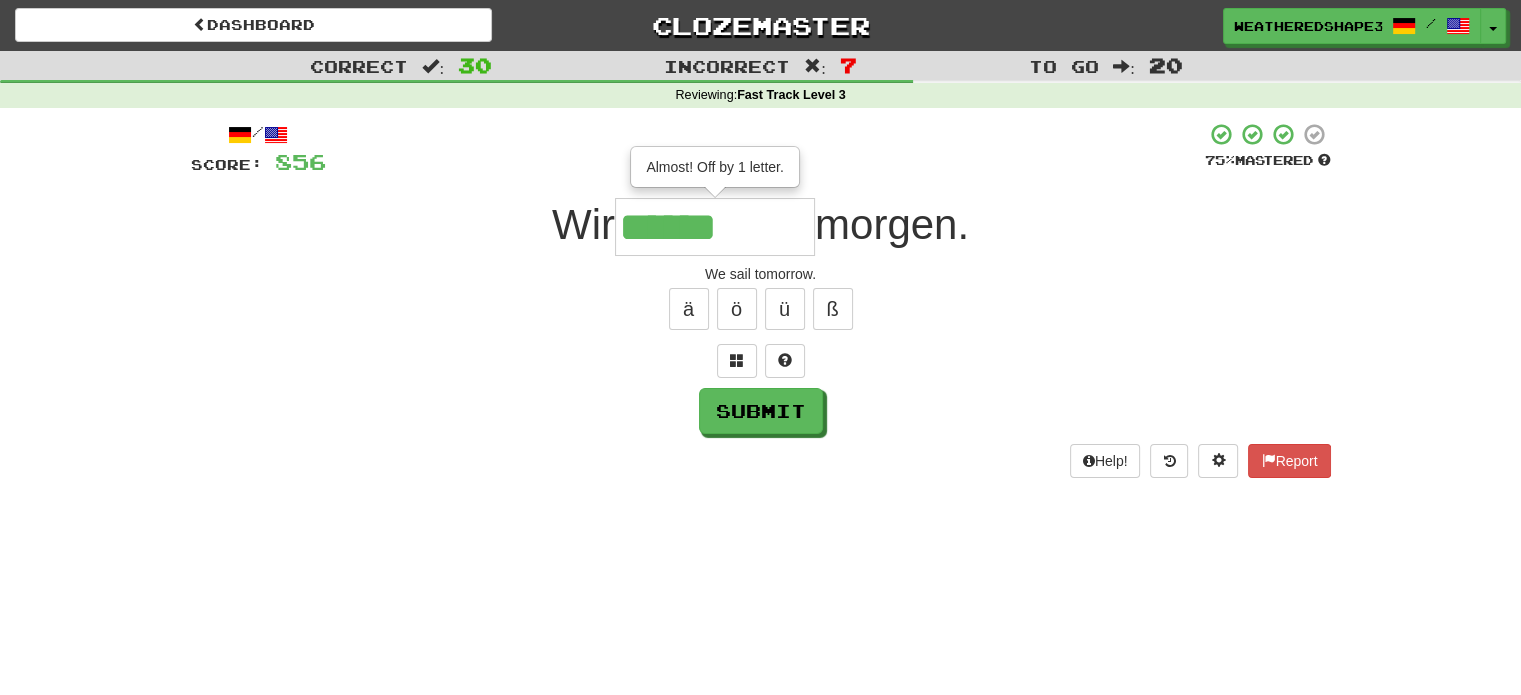 type on "******" 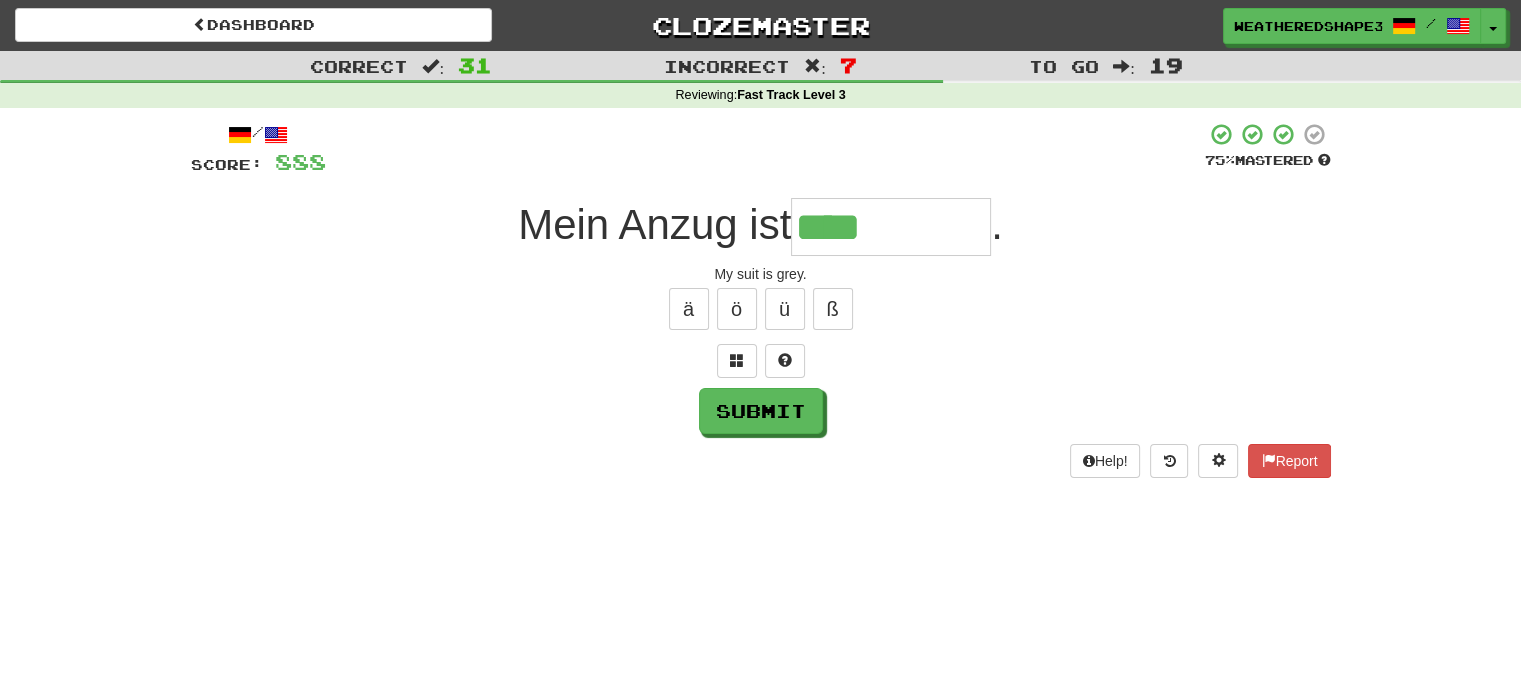type on "****" 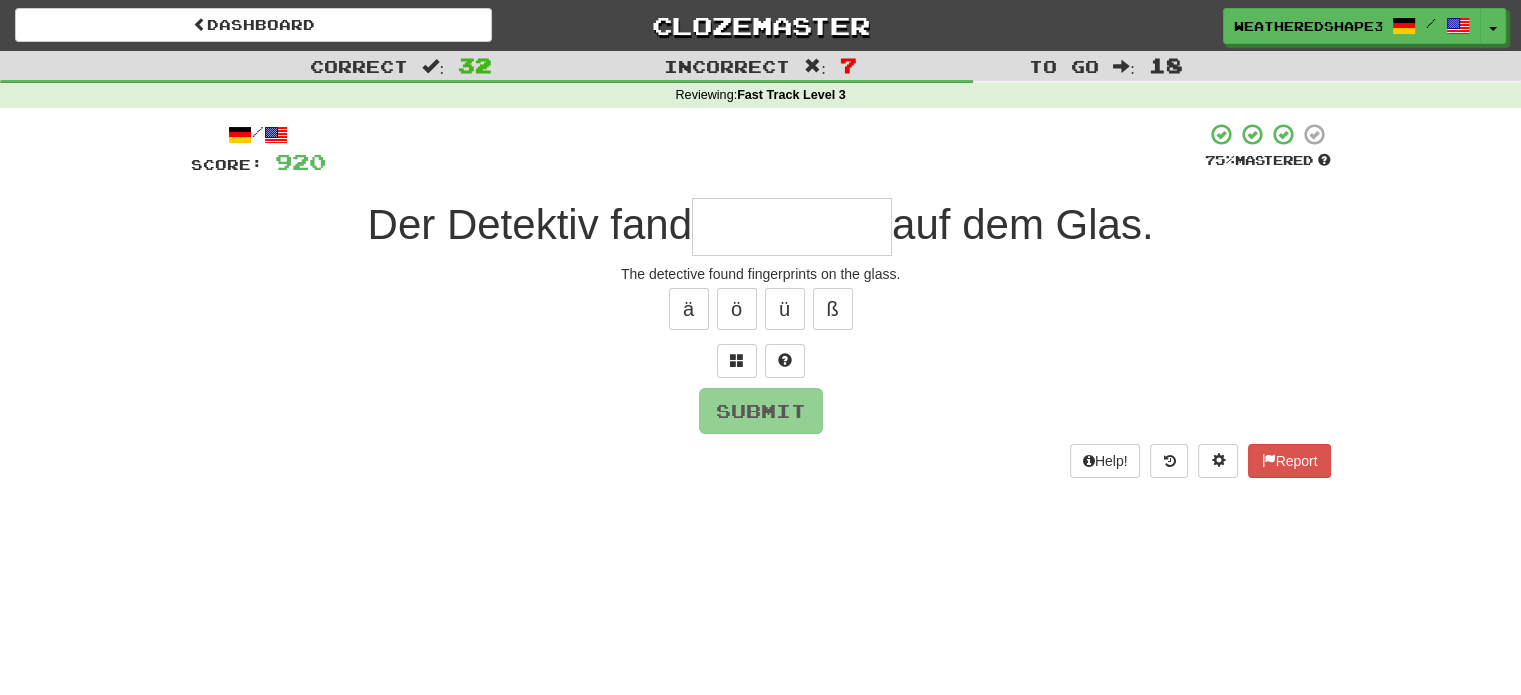 type on "*" 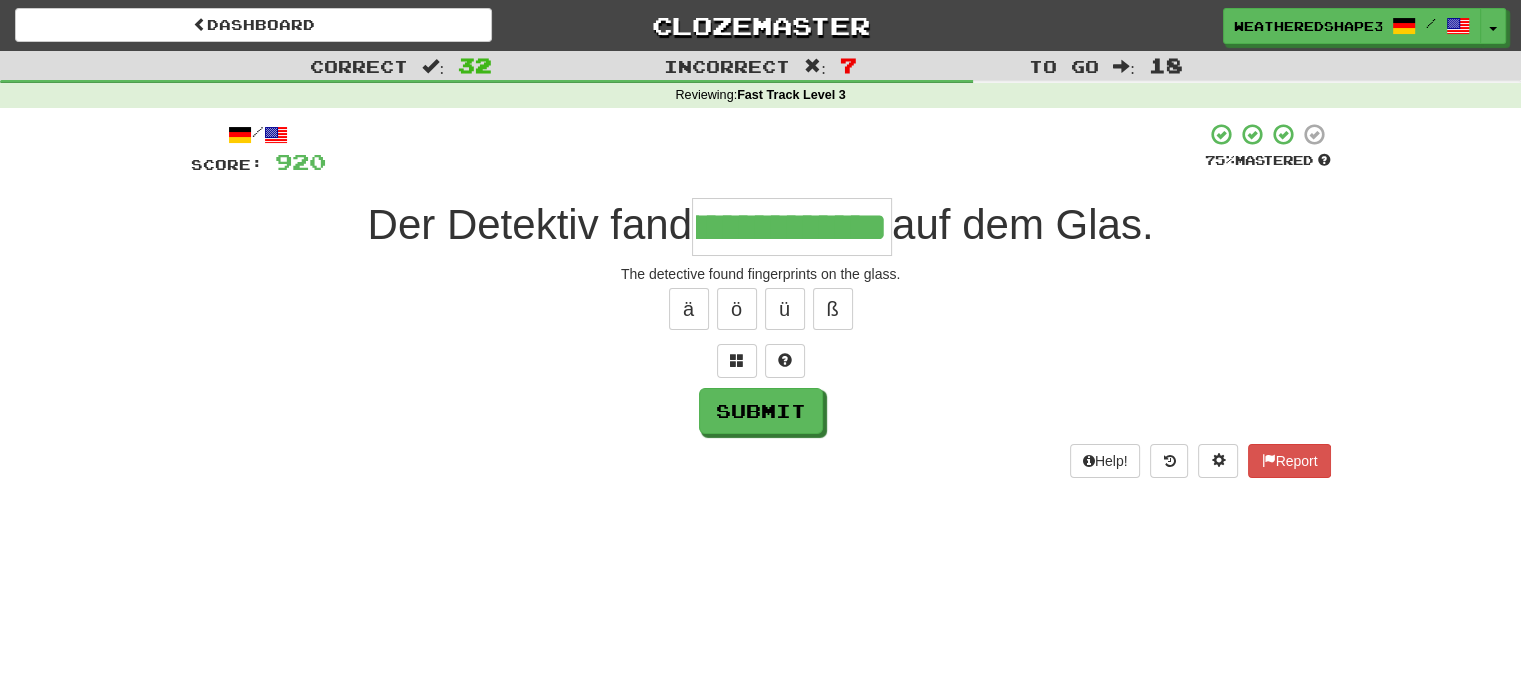 scroll, scrollTop: 0, scrollLeft: 84, axis: horizontal 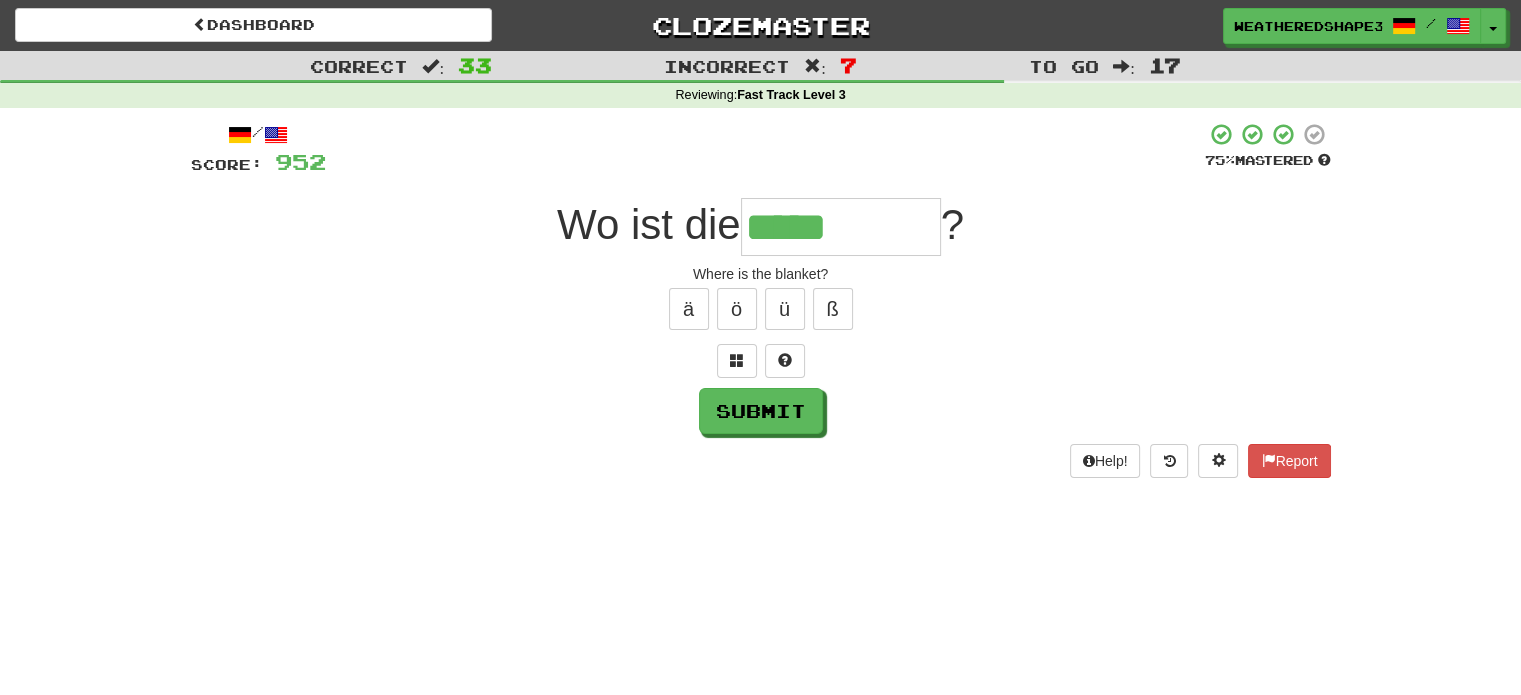 type on "*****" 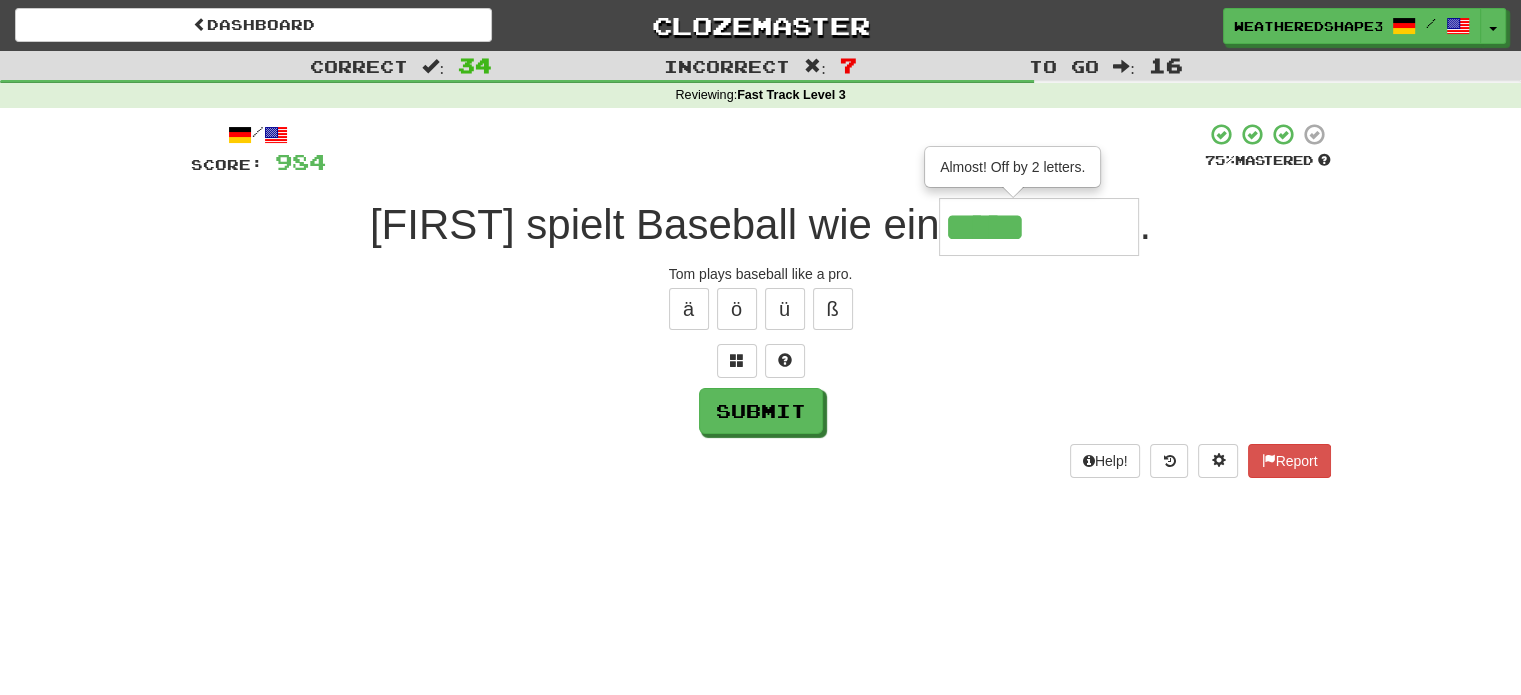 type on "*****" 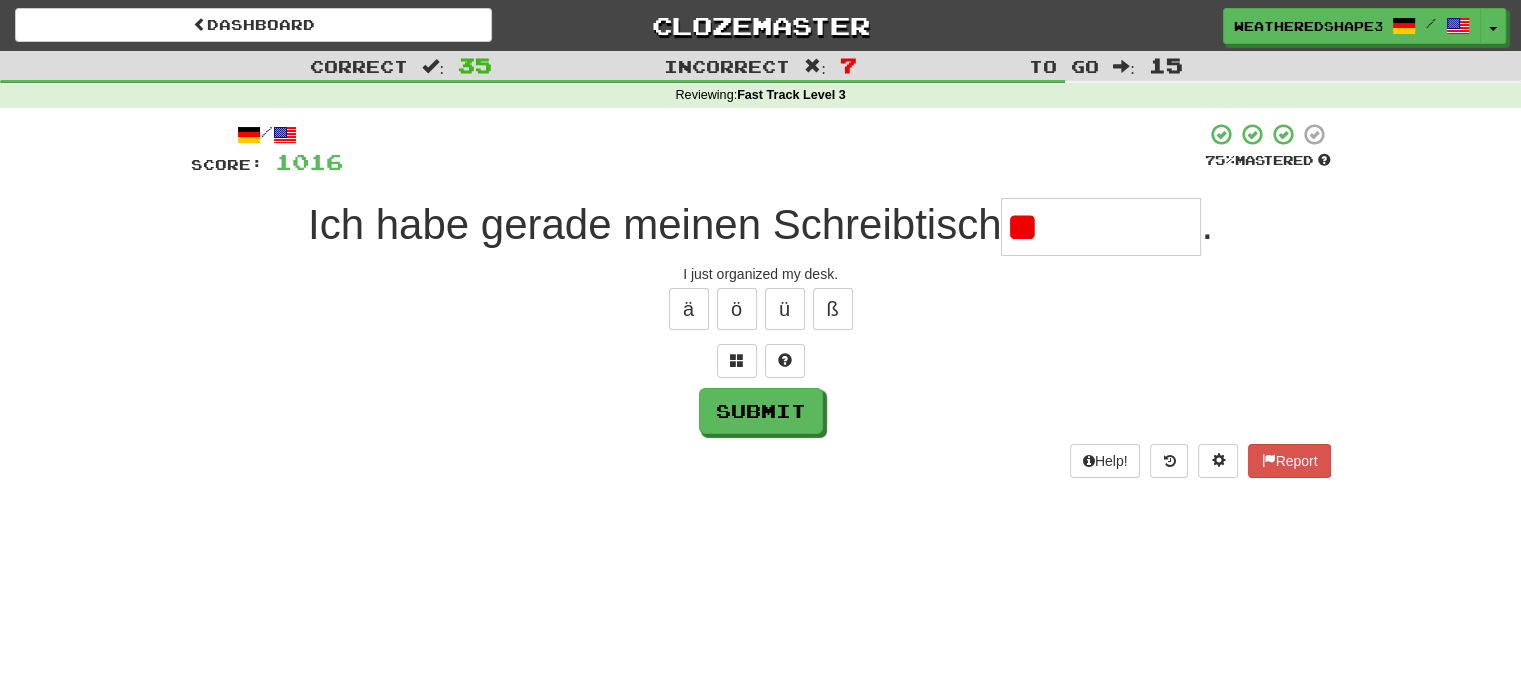 type on "*" 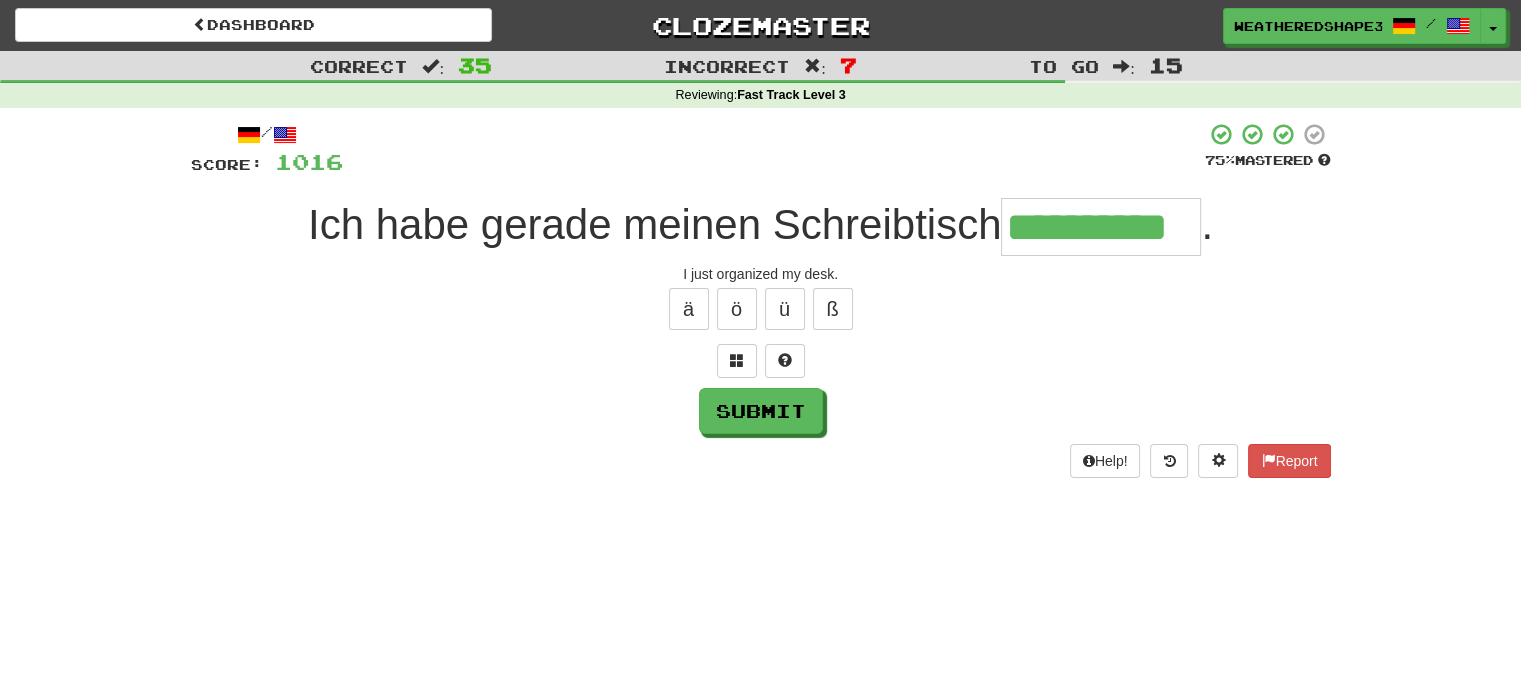 scroll, scrollTop: 0, scrollLeft: 20, axis: horizontal 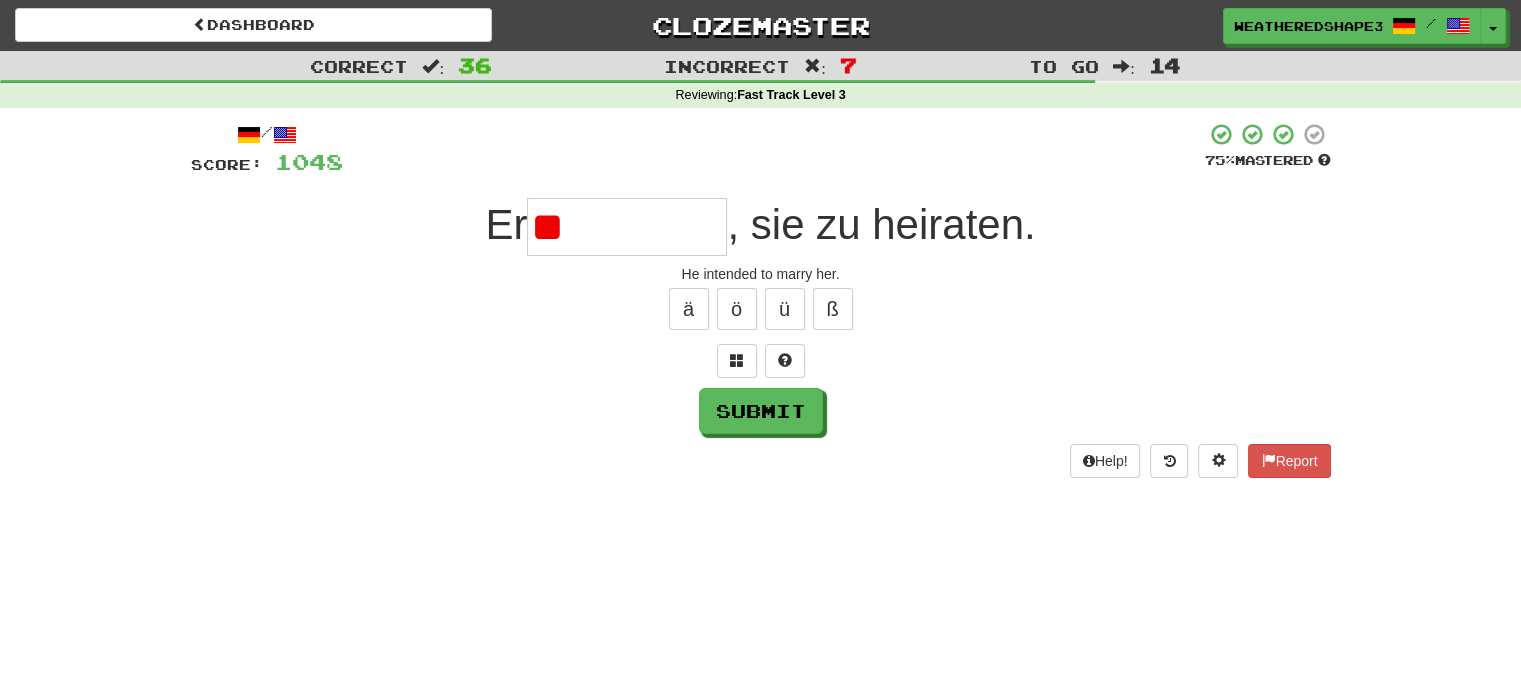 type on "*" 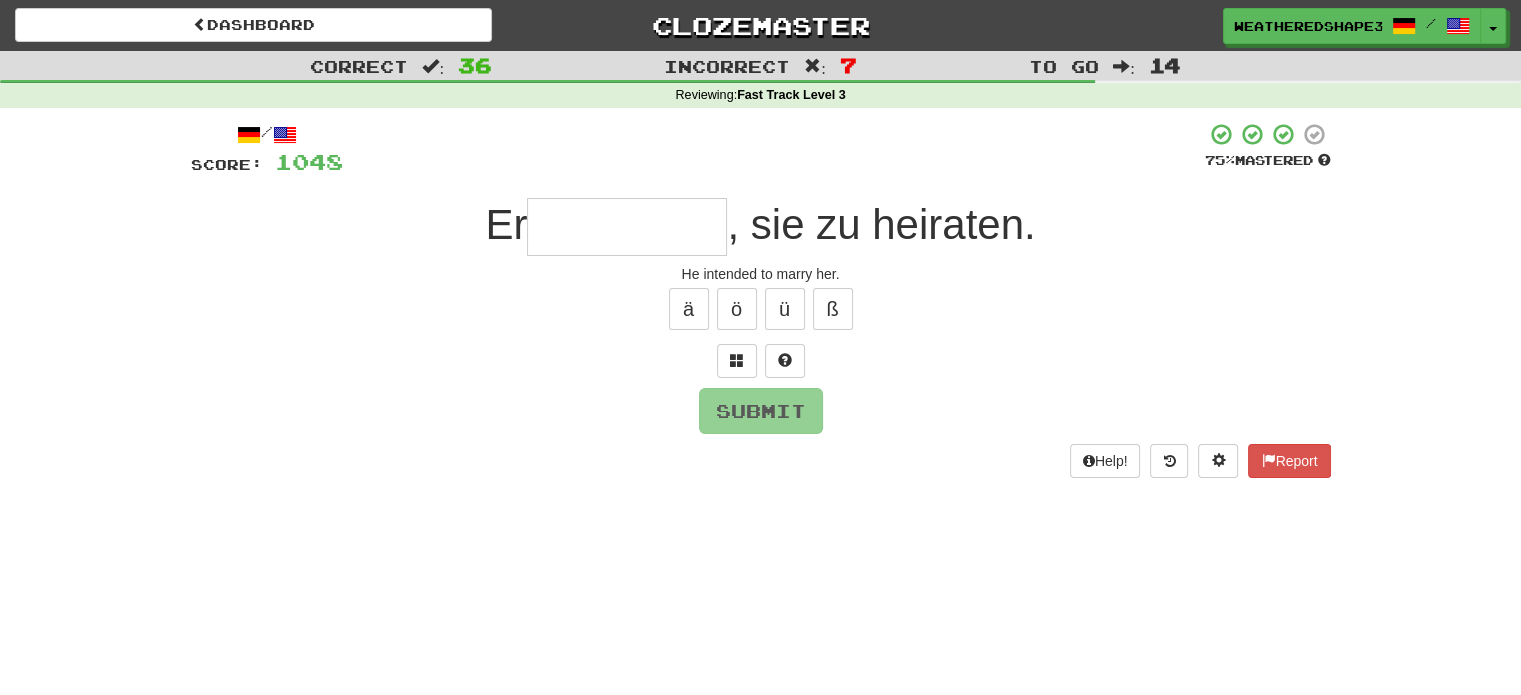 type on "*" 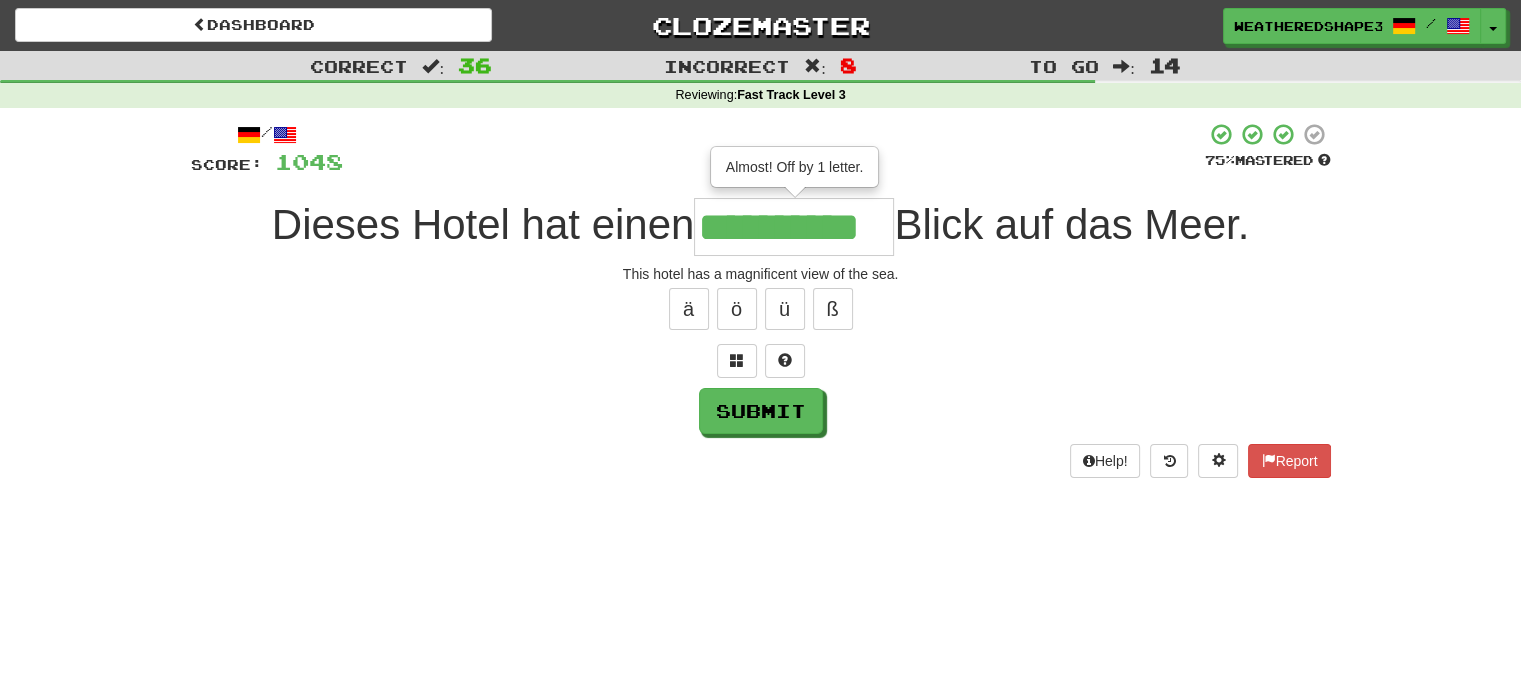 type on "**********" 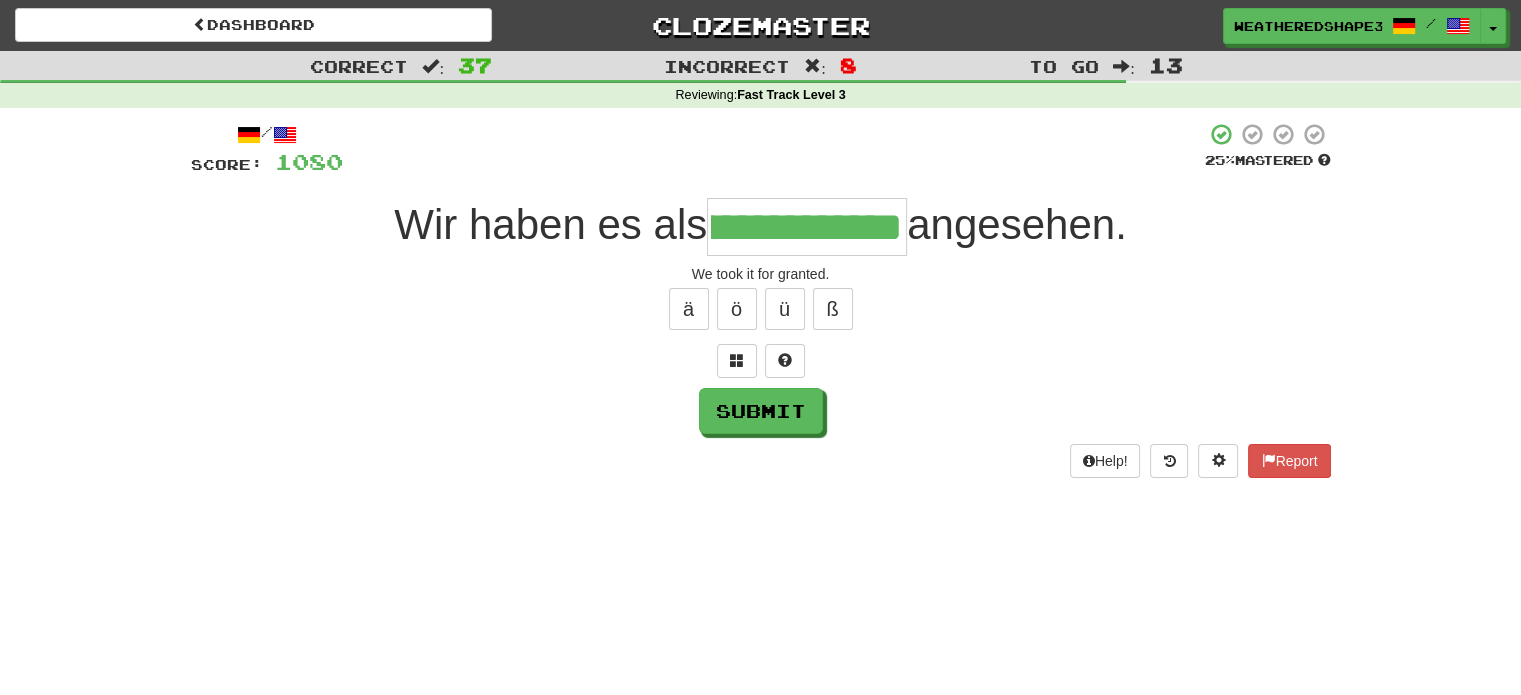 scroll, scrollTop: 0, scrollLeft: 140, axis: horizontal 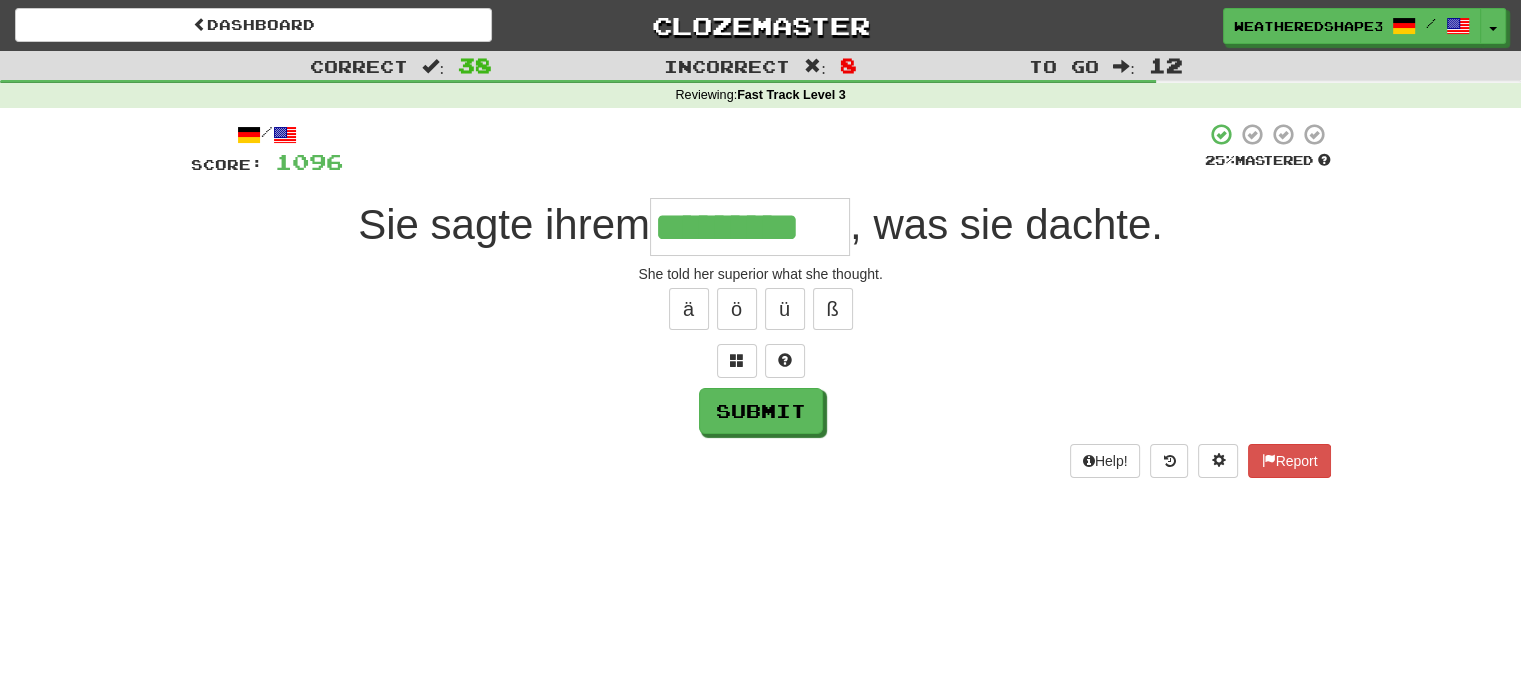 type on "**********" 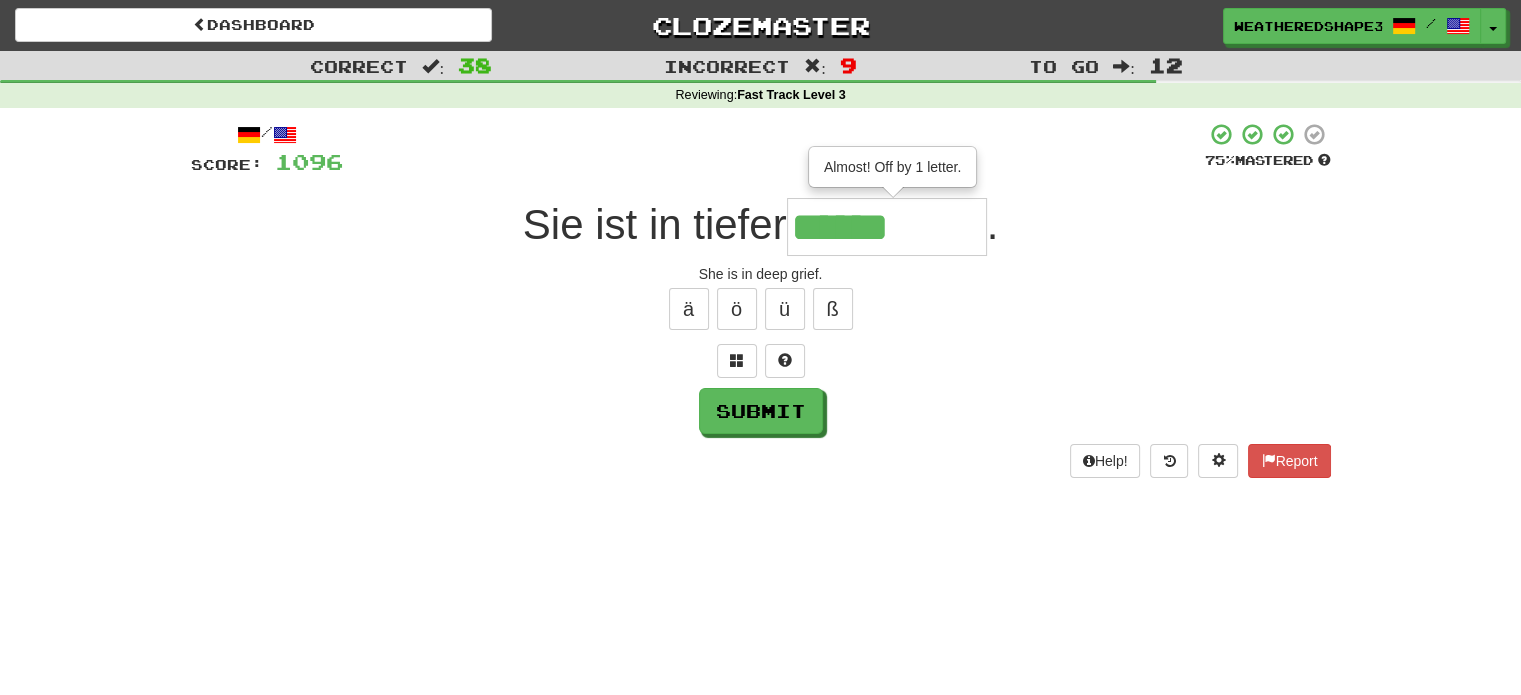 type on "******" 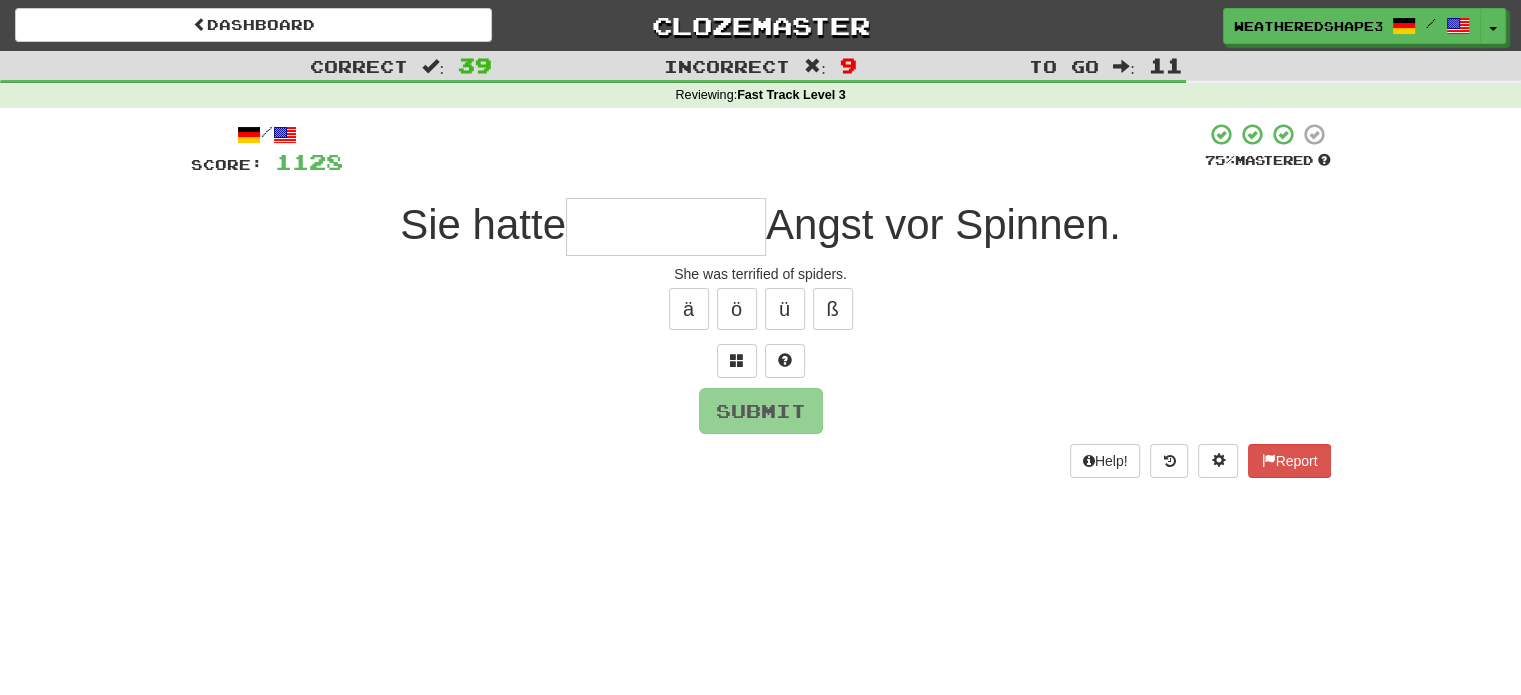 type on "*" 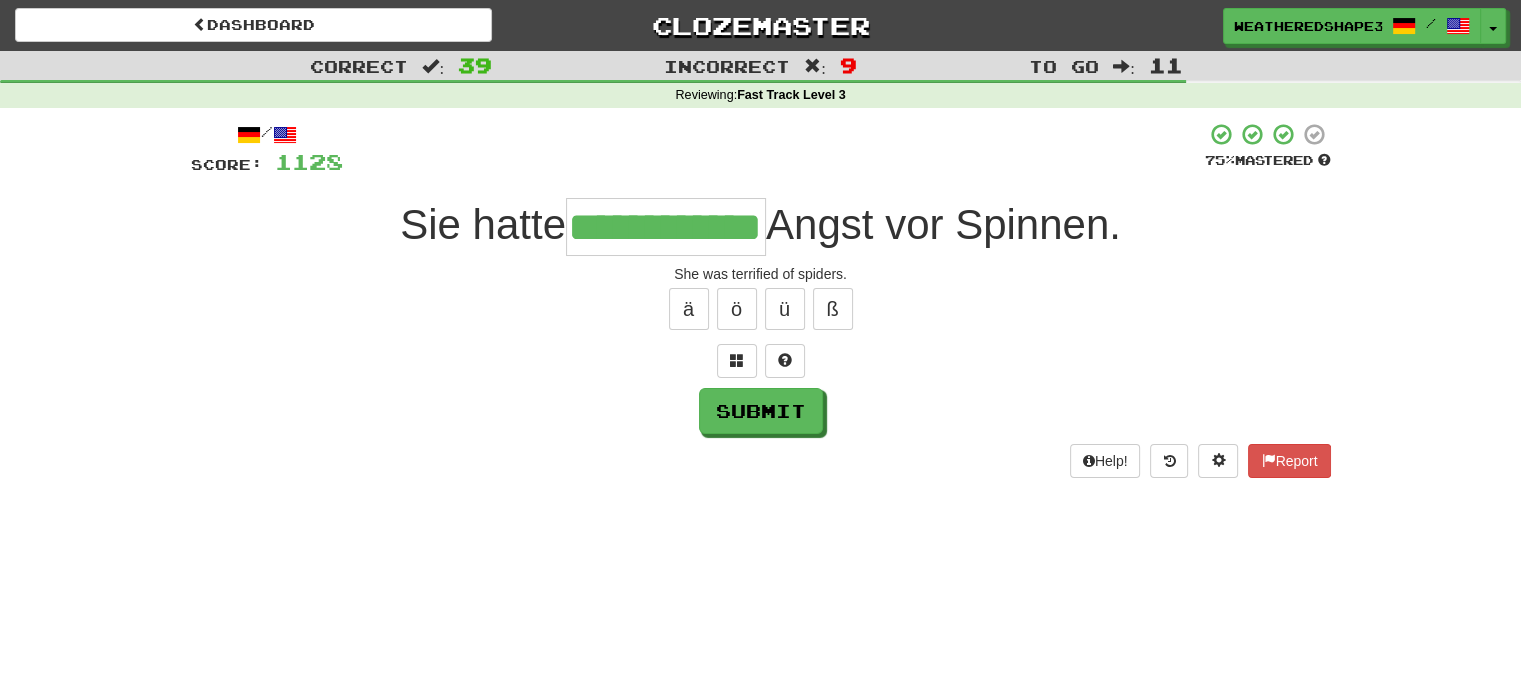 scroll, scrollTop: 0, scrollLeft: 38, axis: horizontal 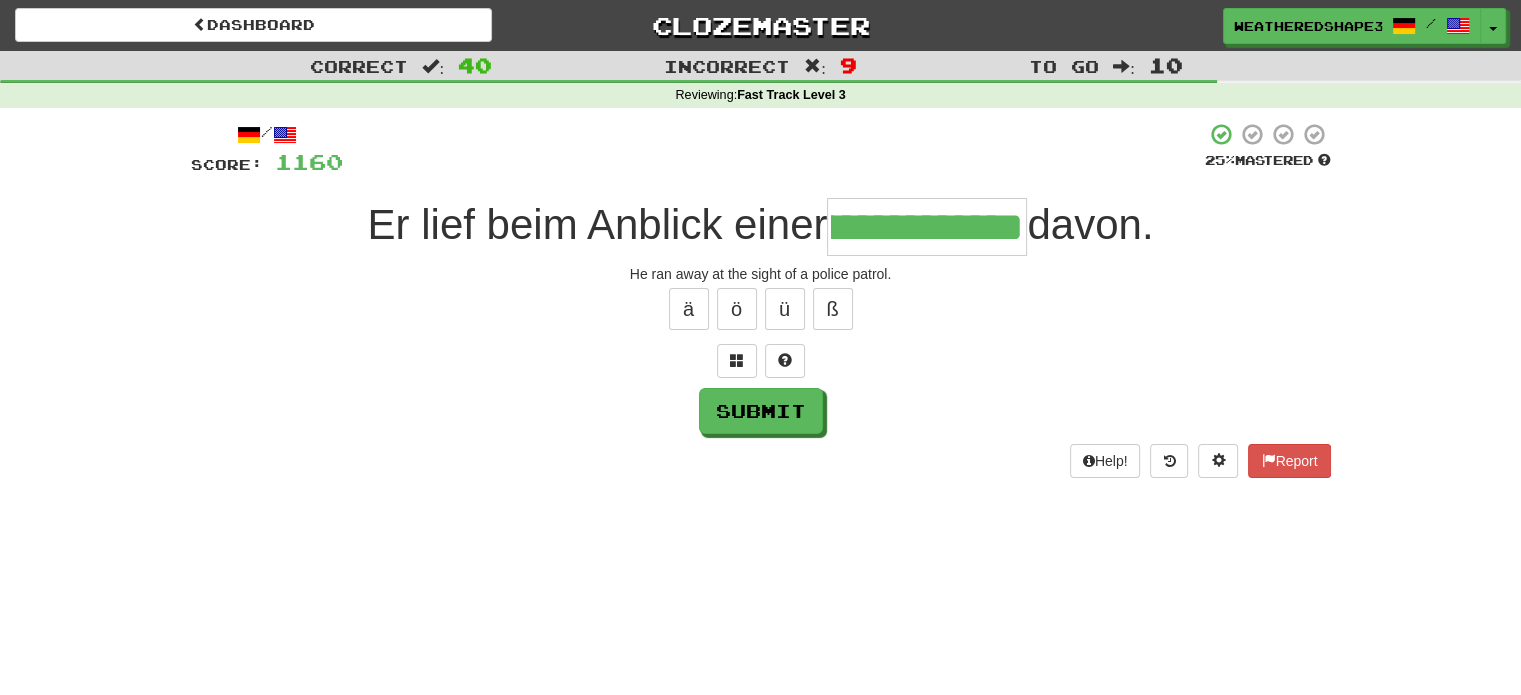 type on "**********" 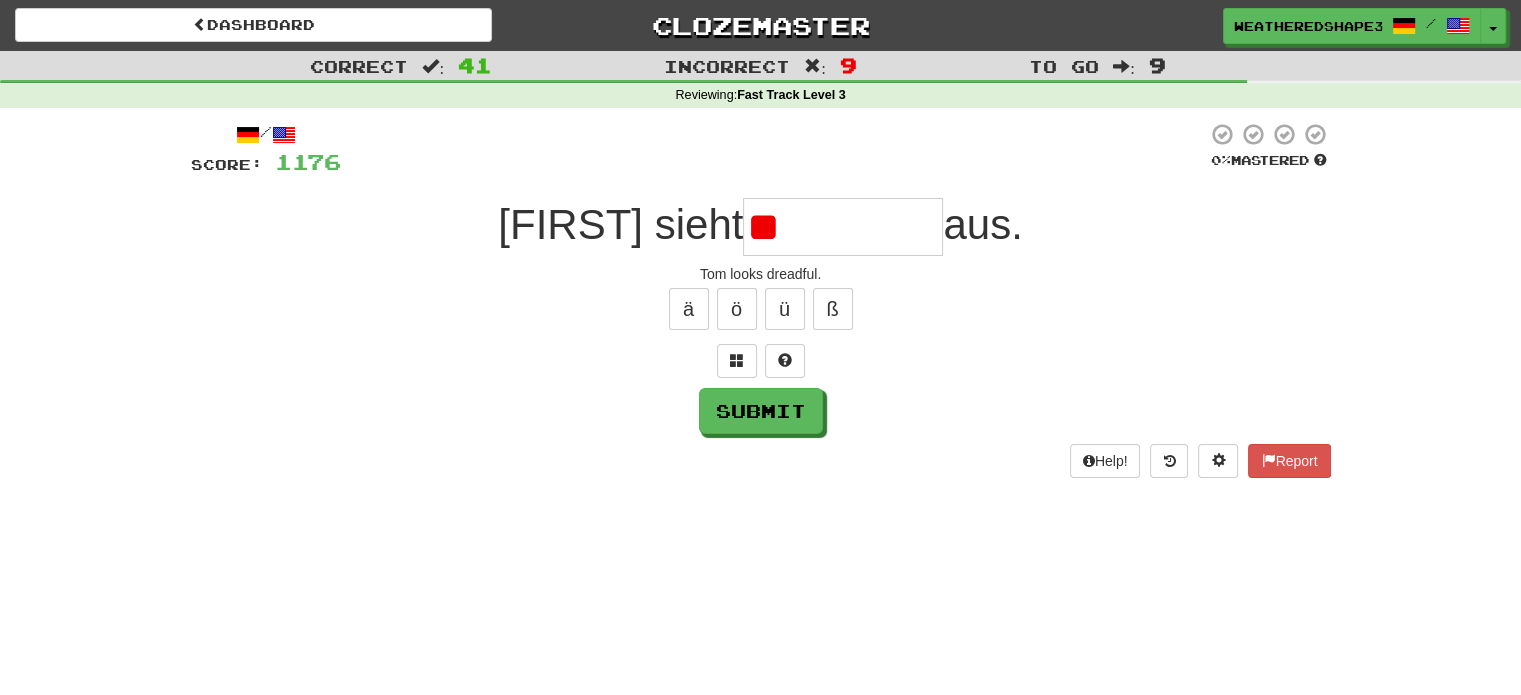 type on "*" 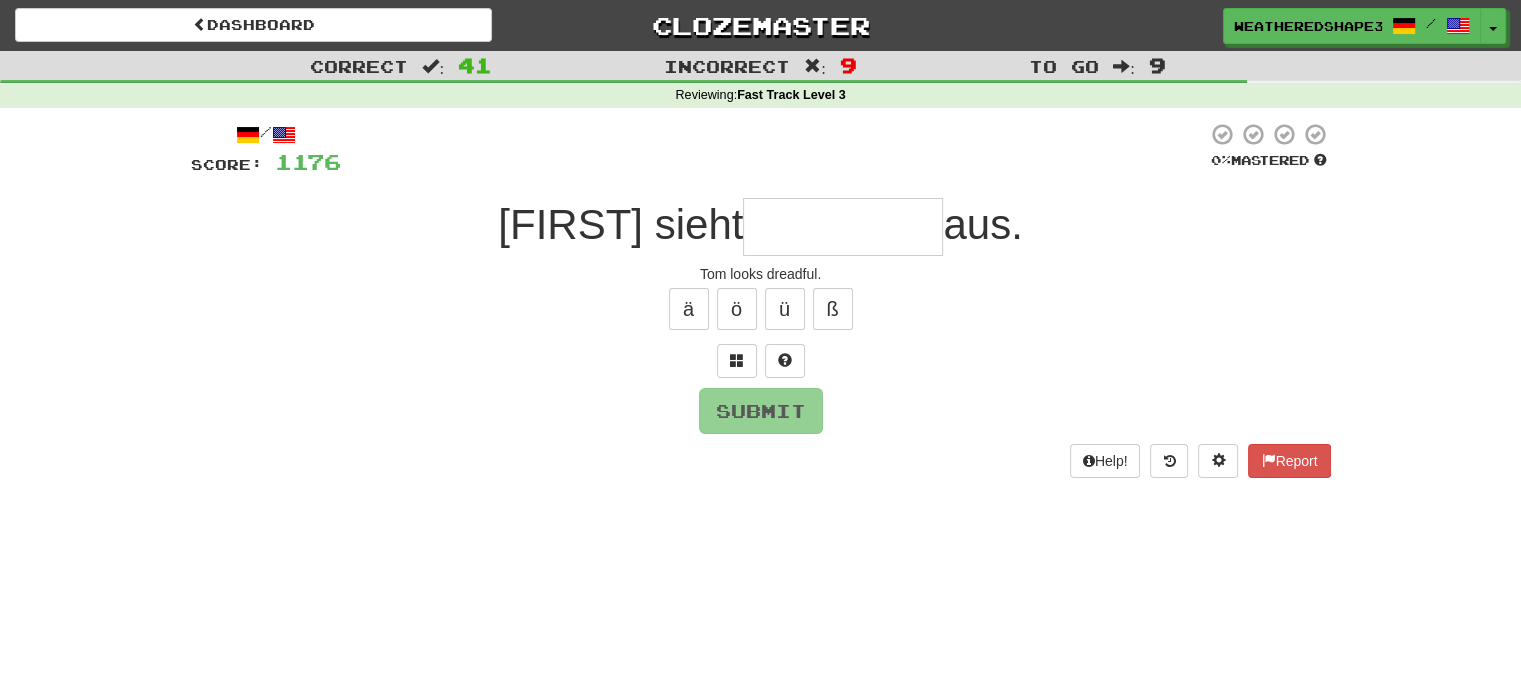 type on "*********" 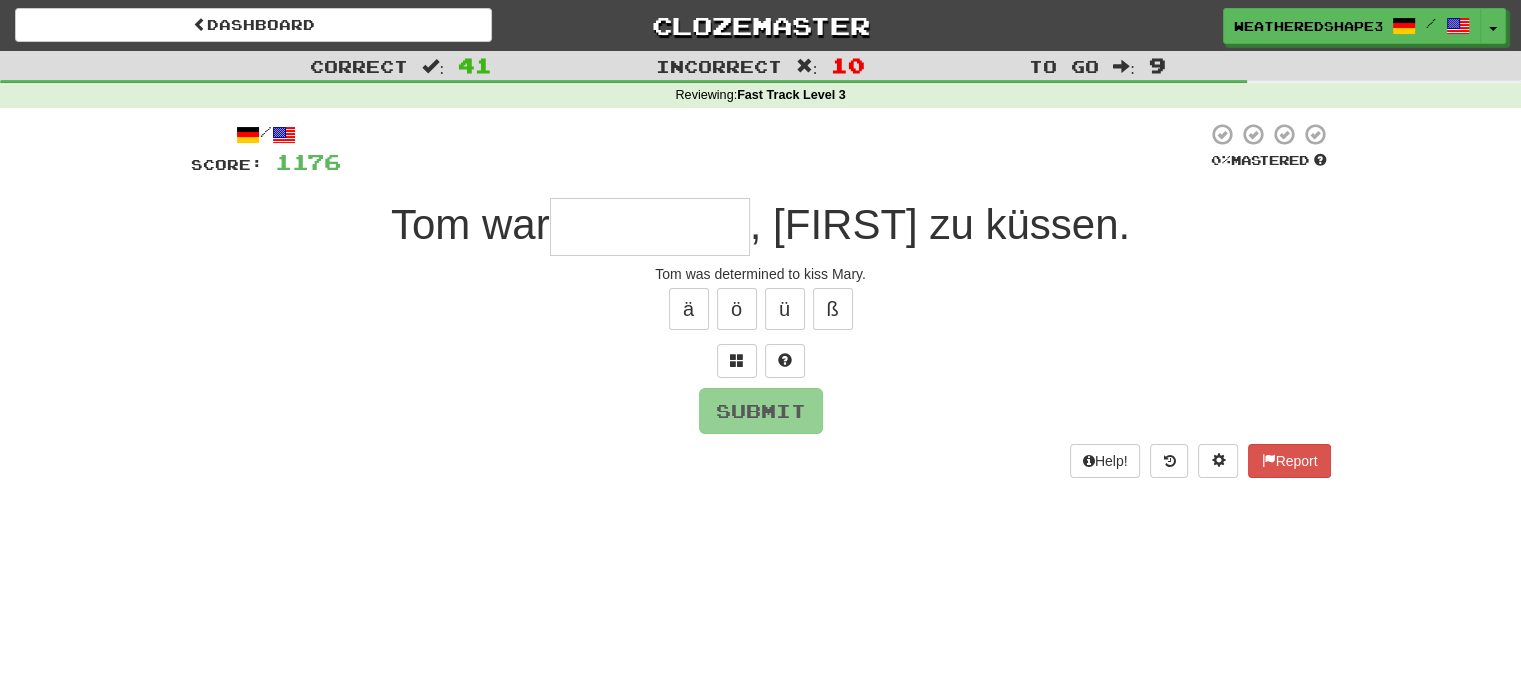 type on "*" 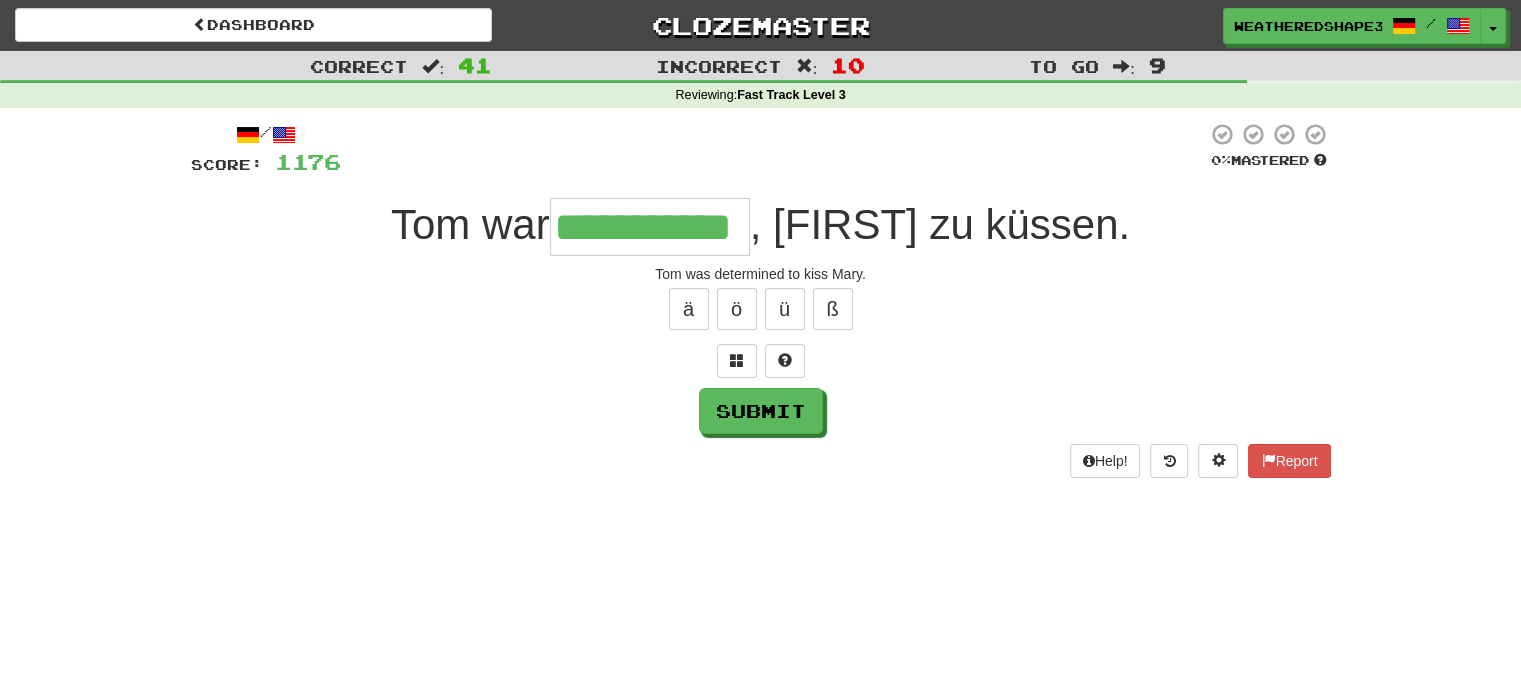 scroll, scrollTop: 0, scrollLeft: 28, axis: horizontal 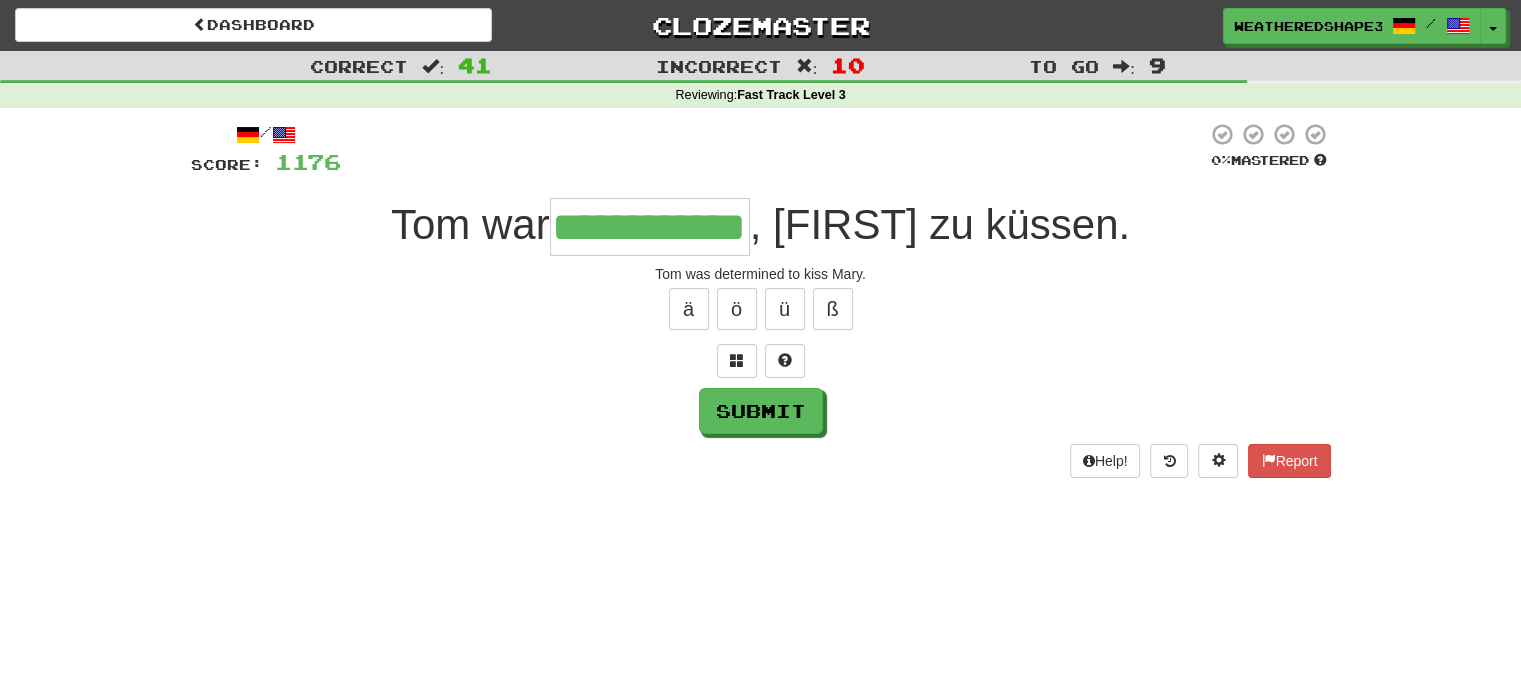 type on "**********" 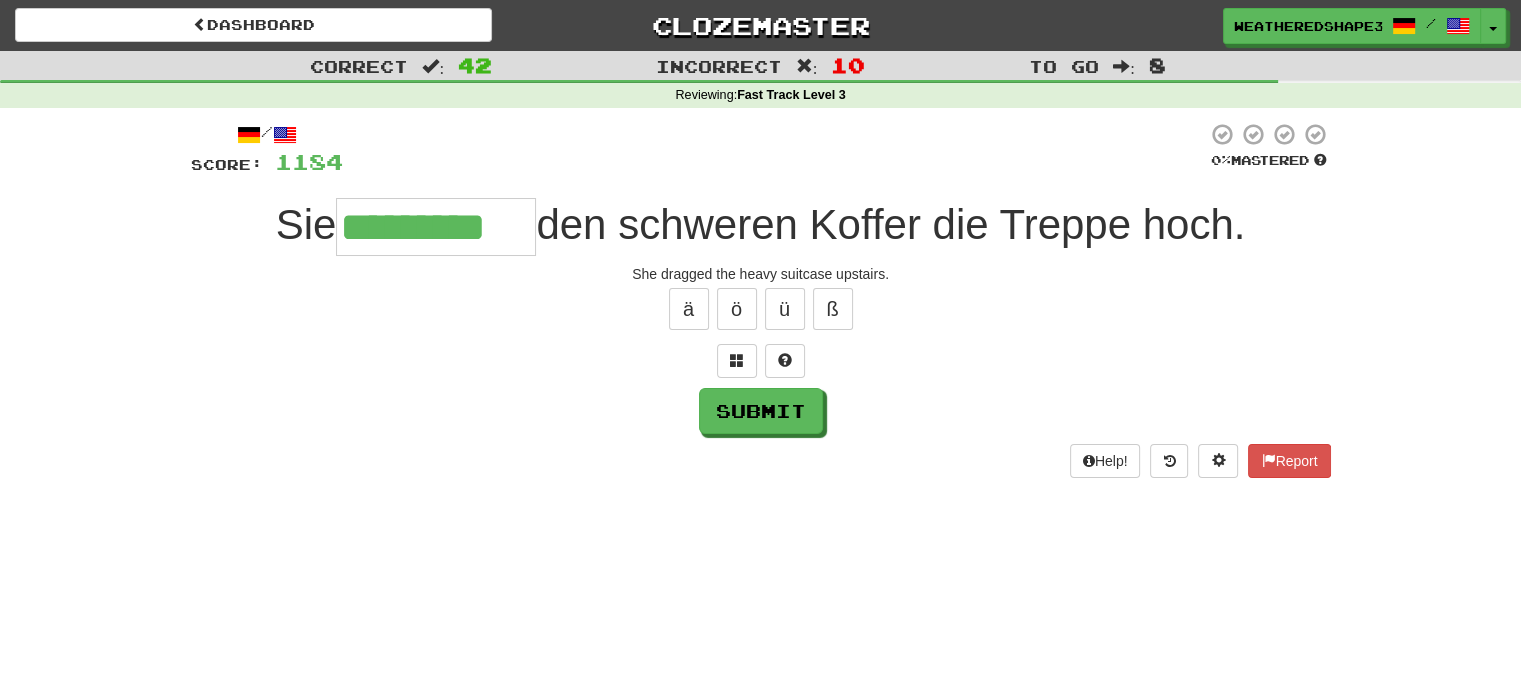 type on "*********" 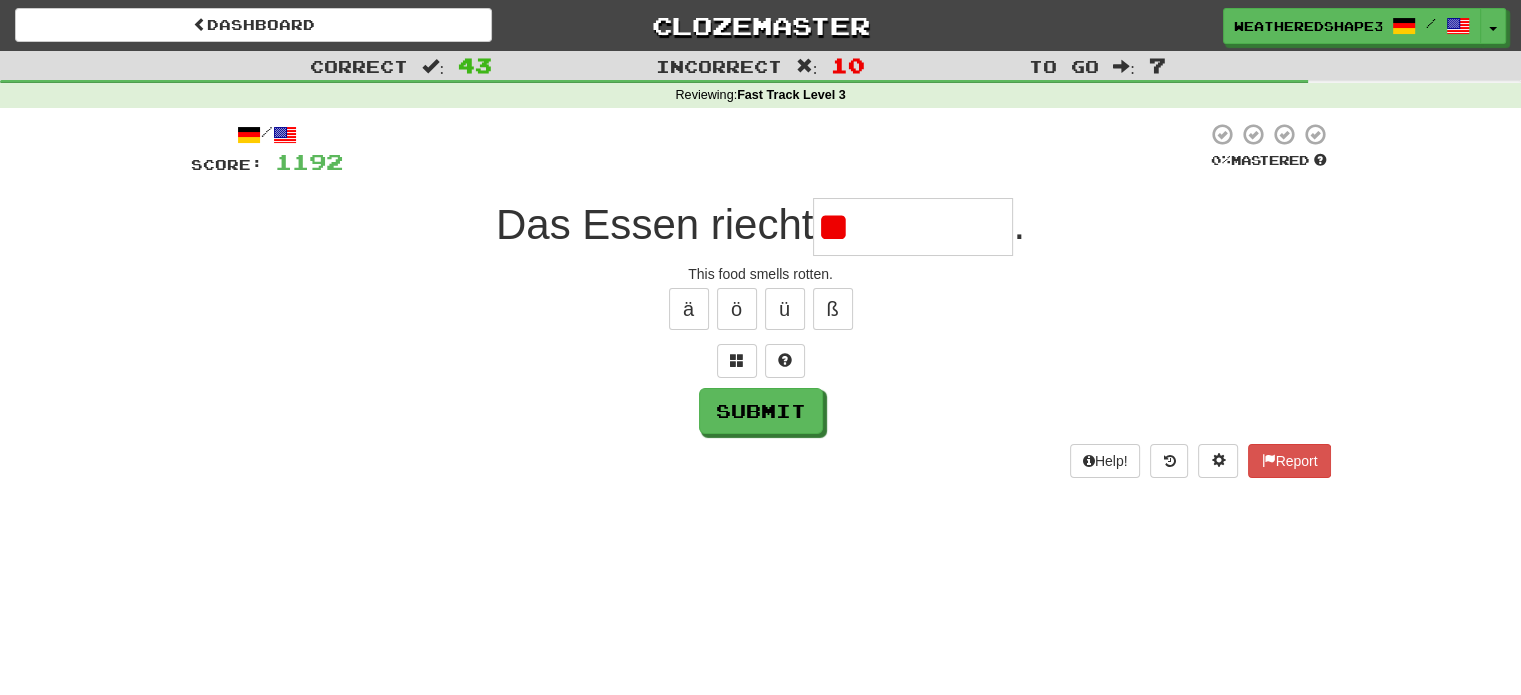 type on "*" 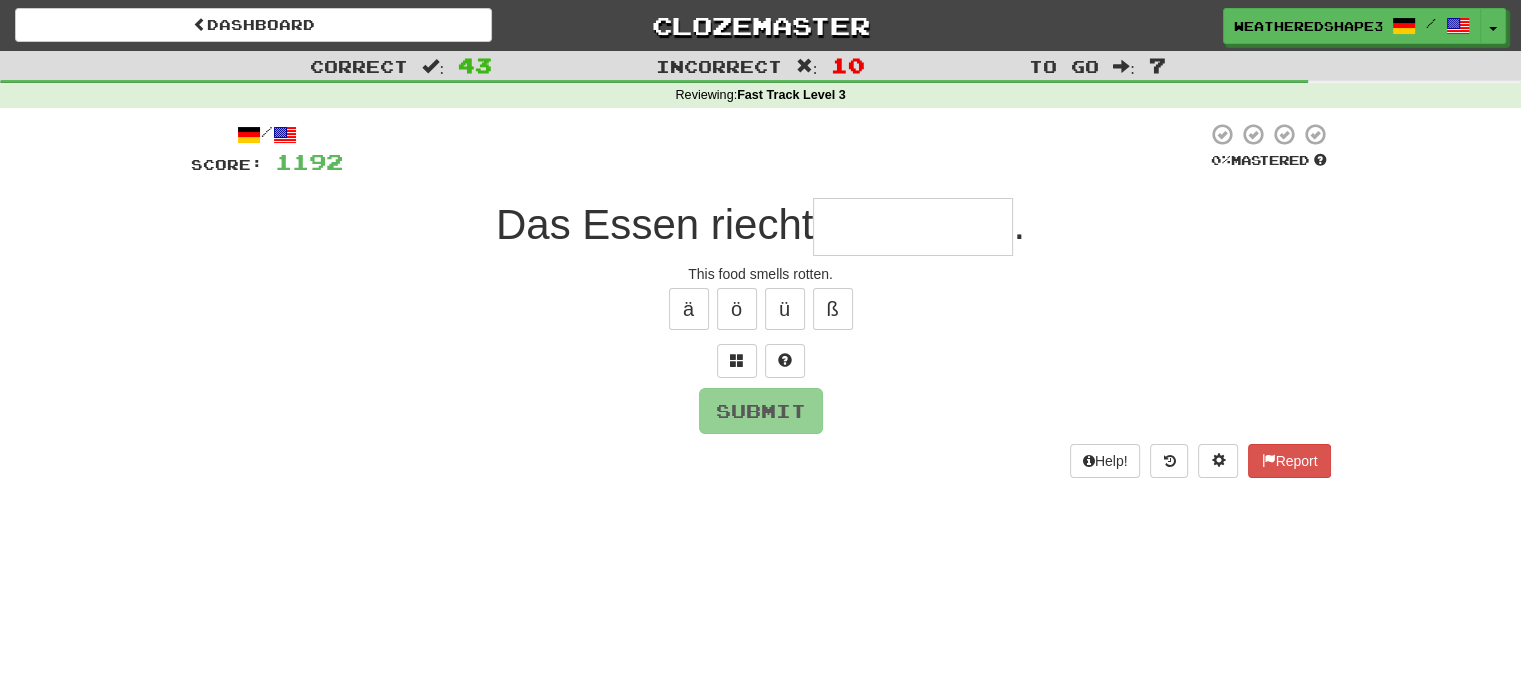 type on "*" 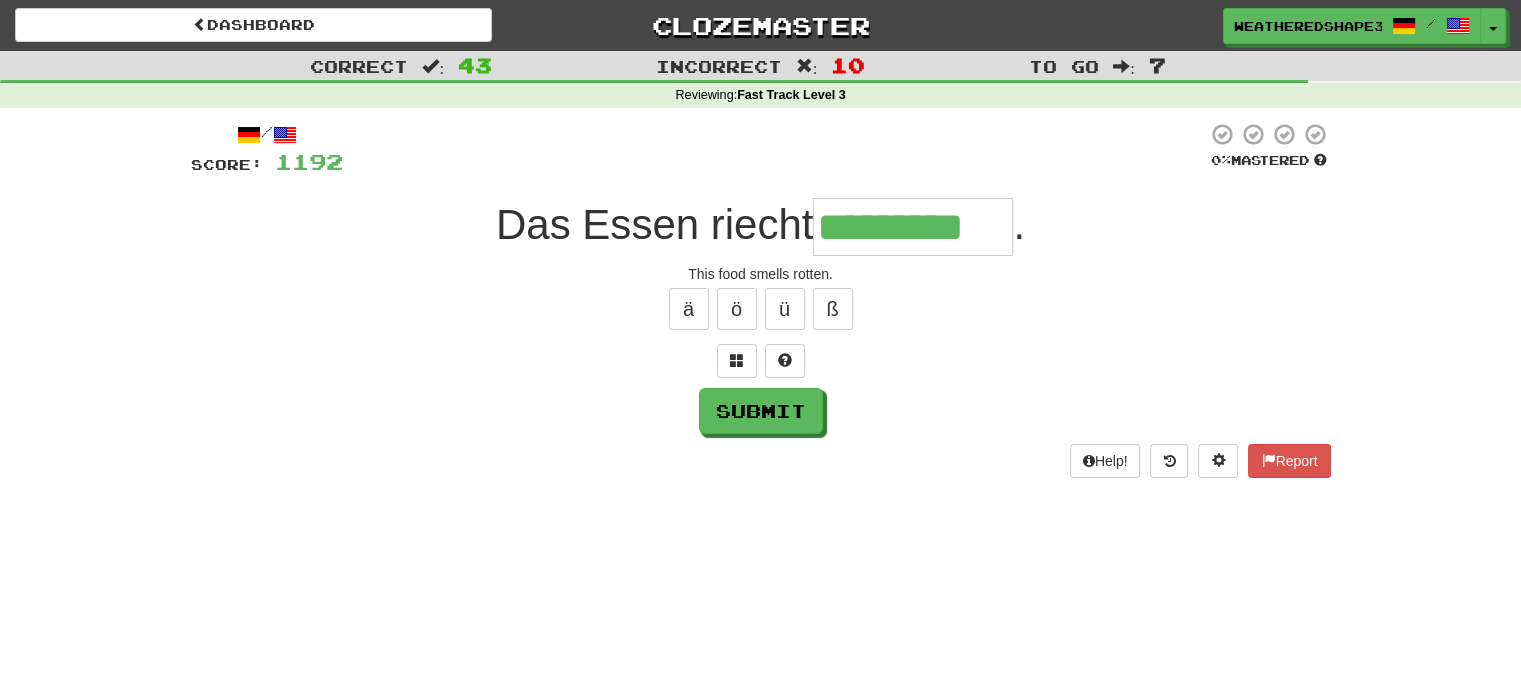 type on "*********" 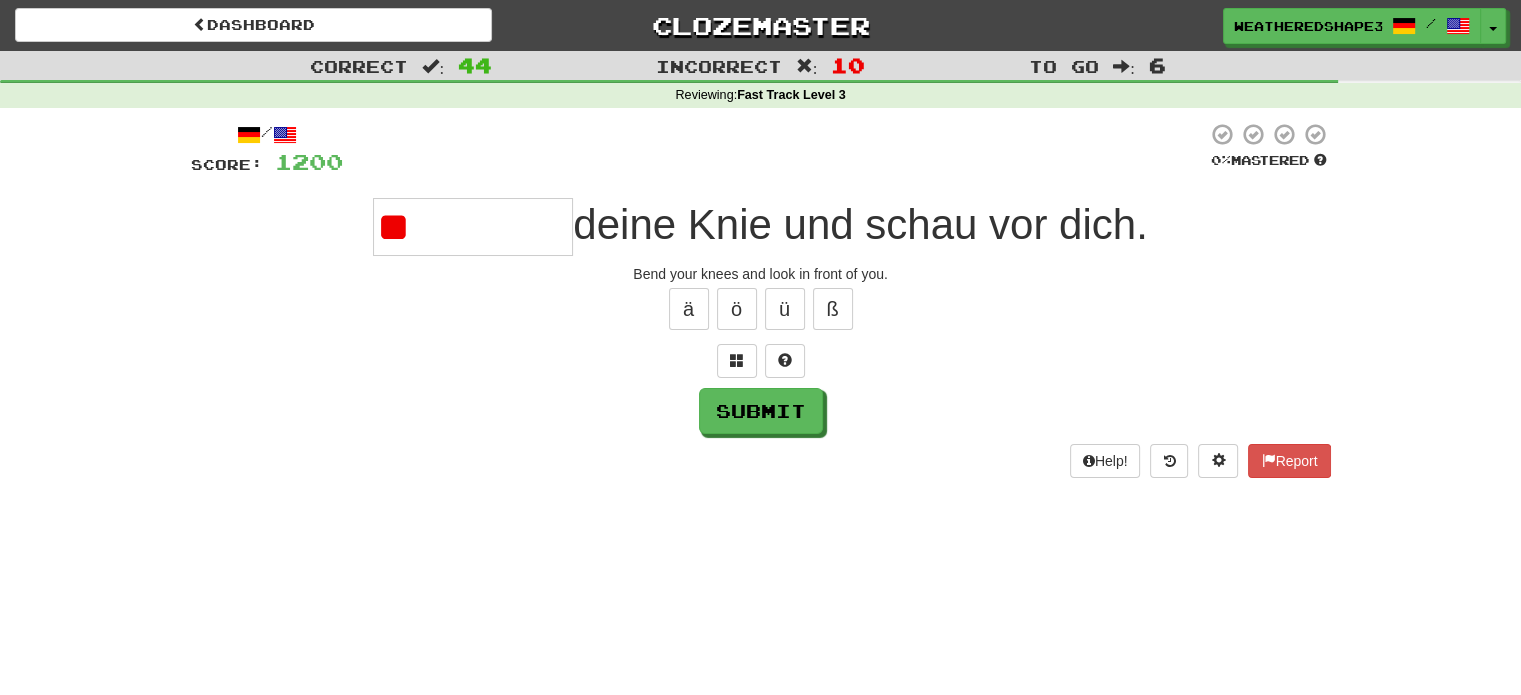 type on "*" 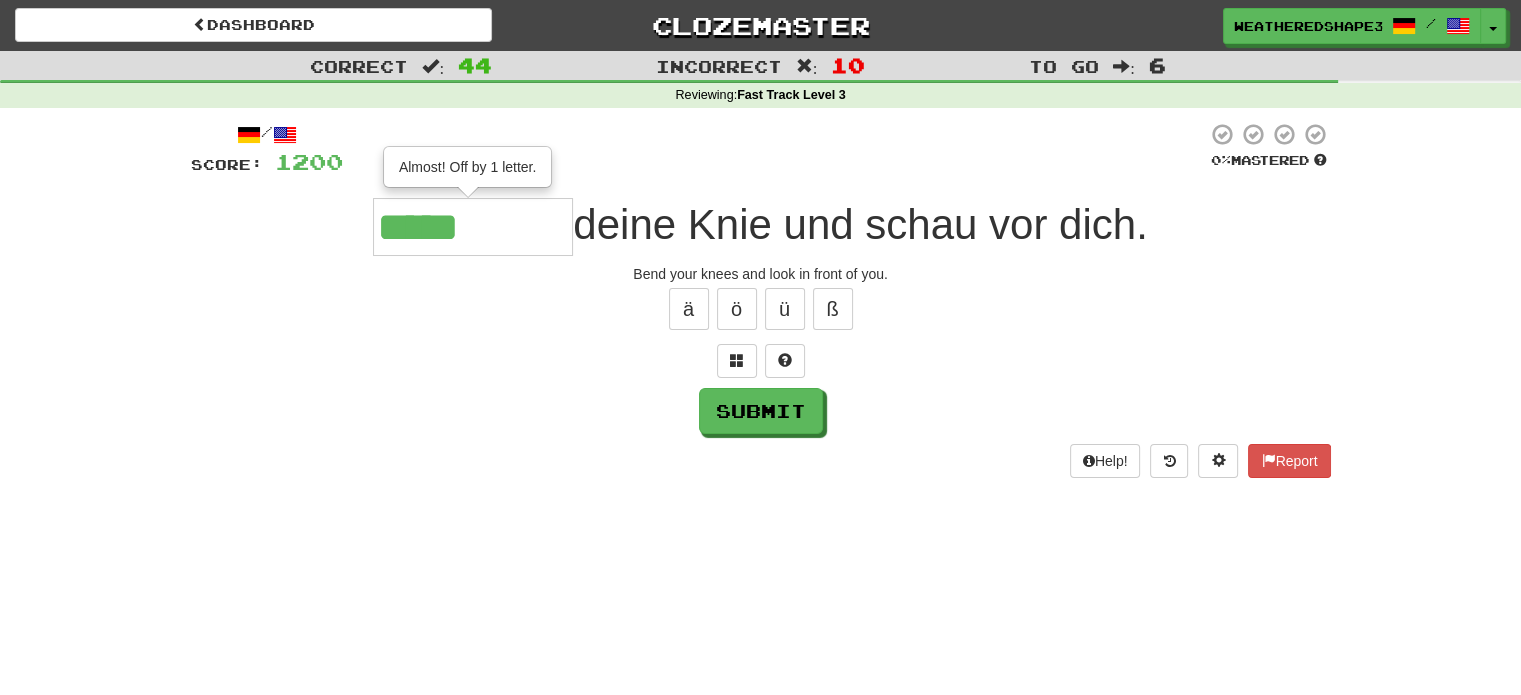 type on "*****" 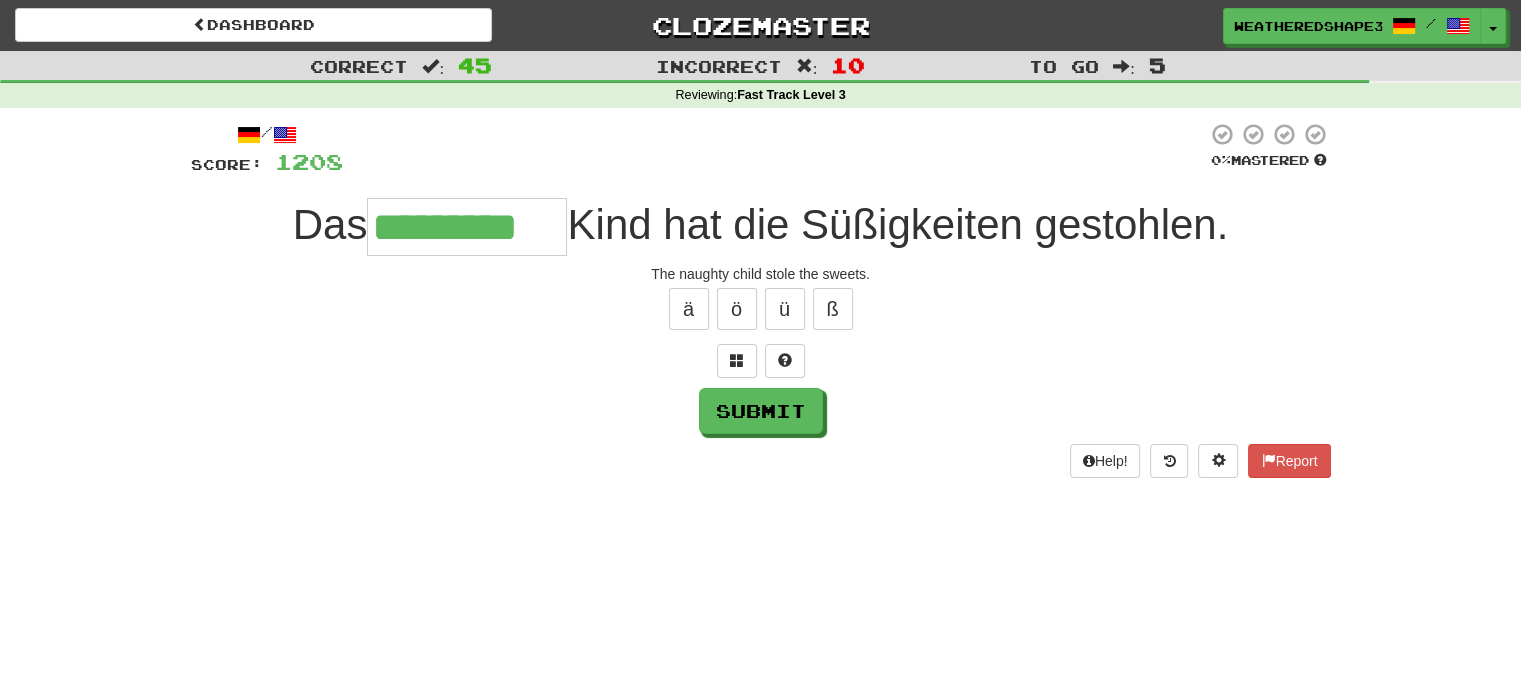 scroll, scrollTop: 0, scrollLeft: 15, axis: horizontal 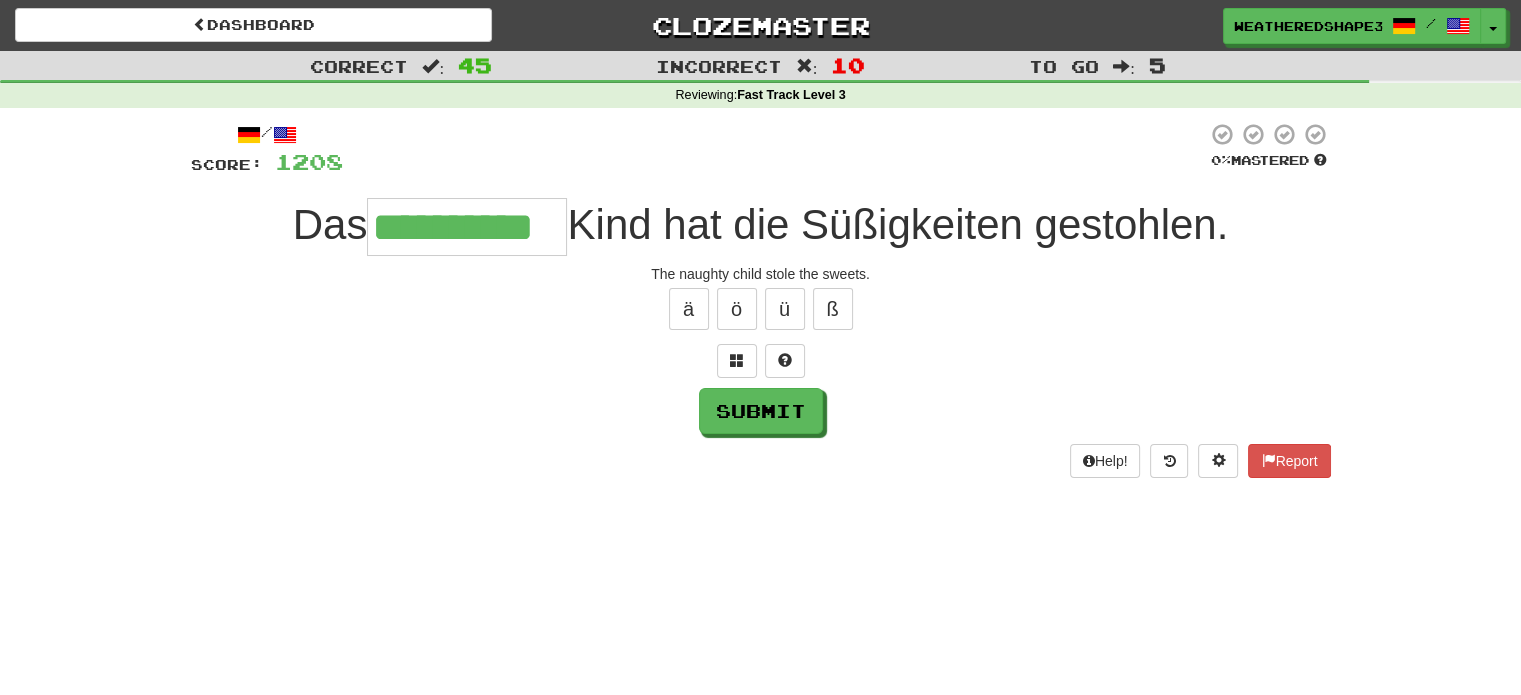 type on "**********" 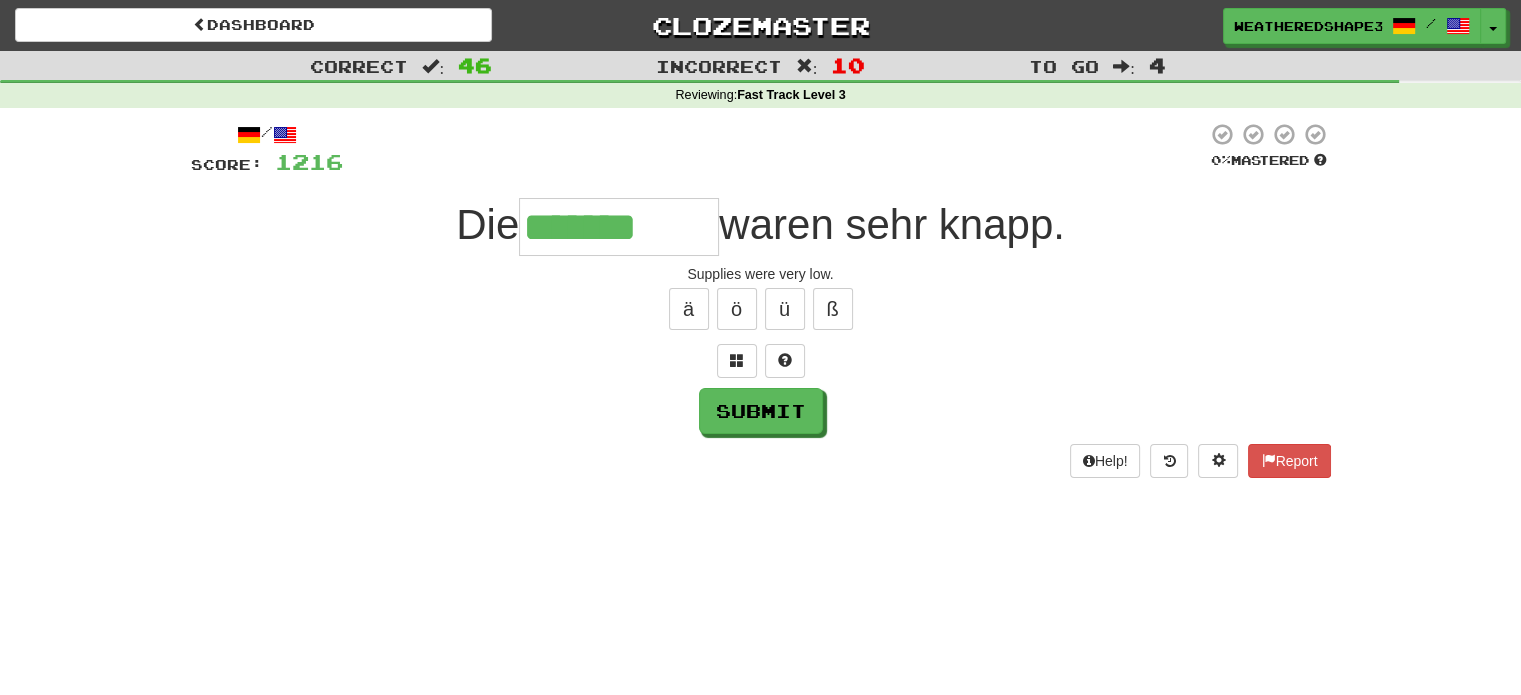 type on "*******" 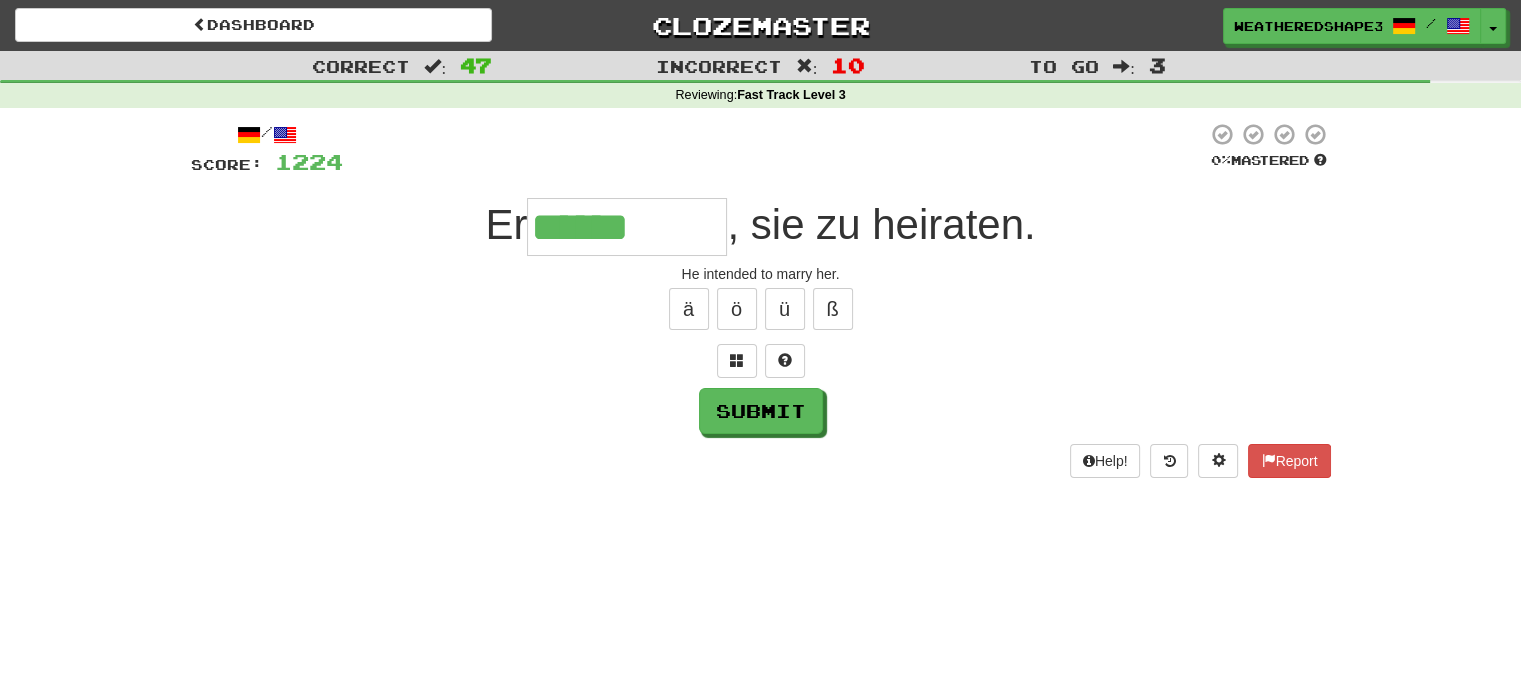 type on "******" 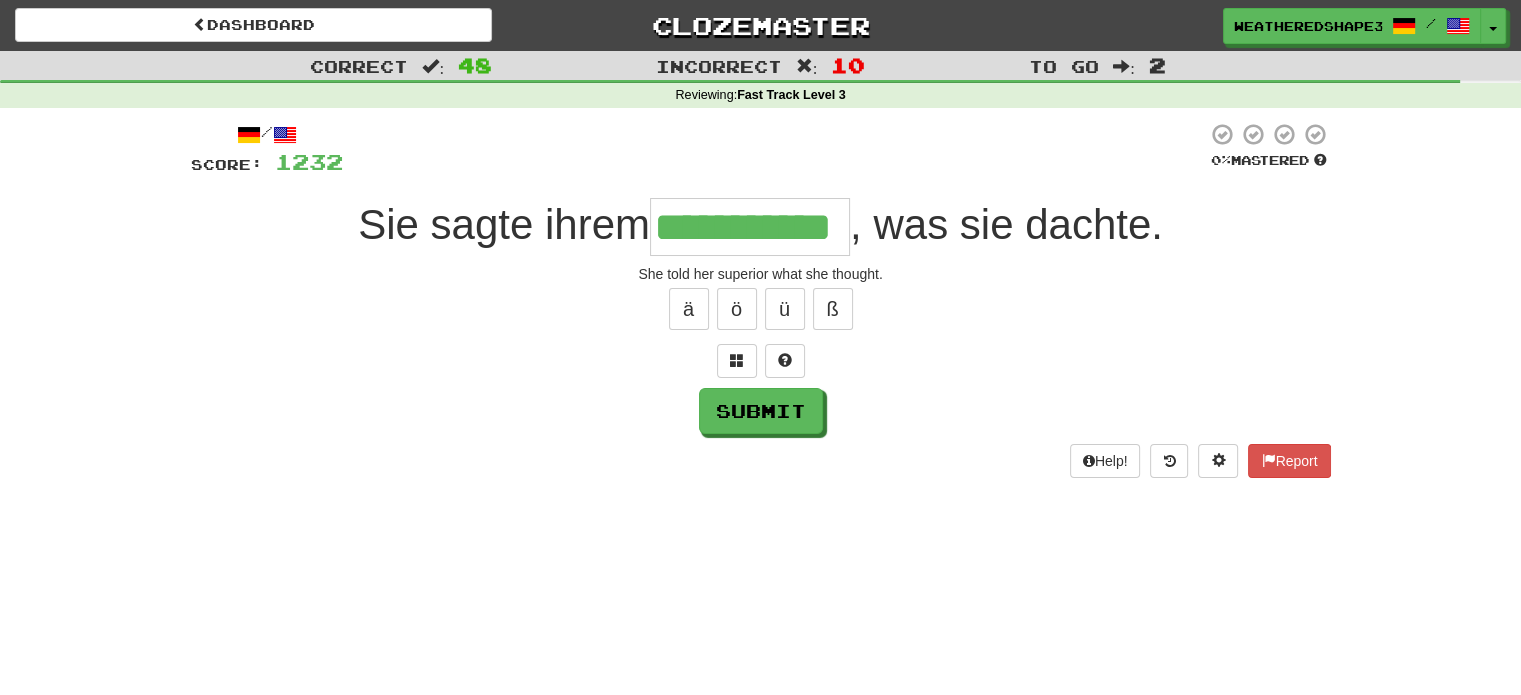 scroll, scrollTop: 0, scrollLeft: 48, axis: horizontal 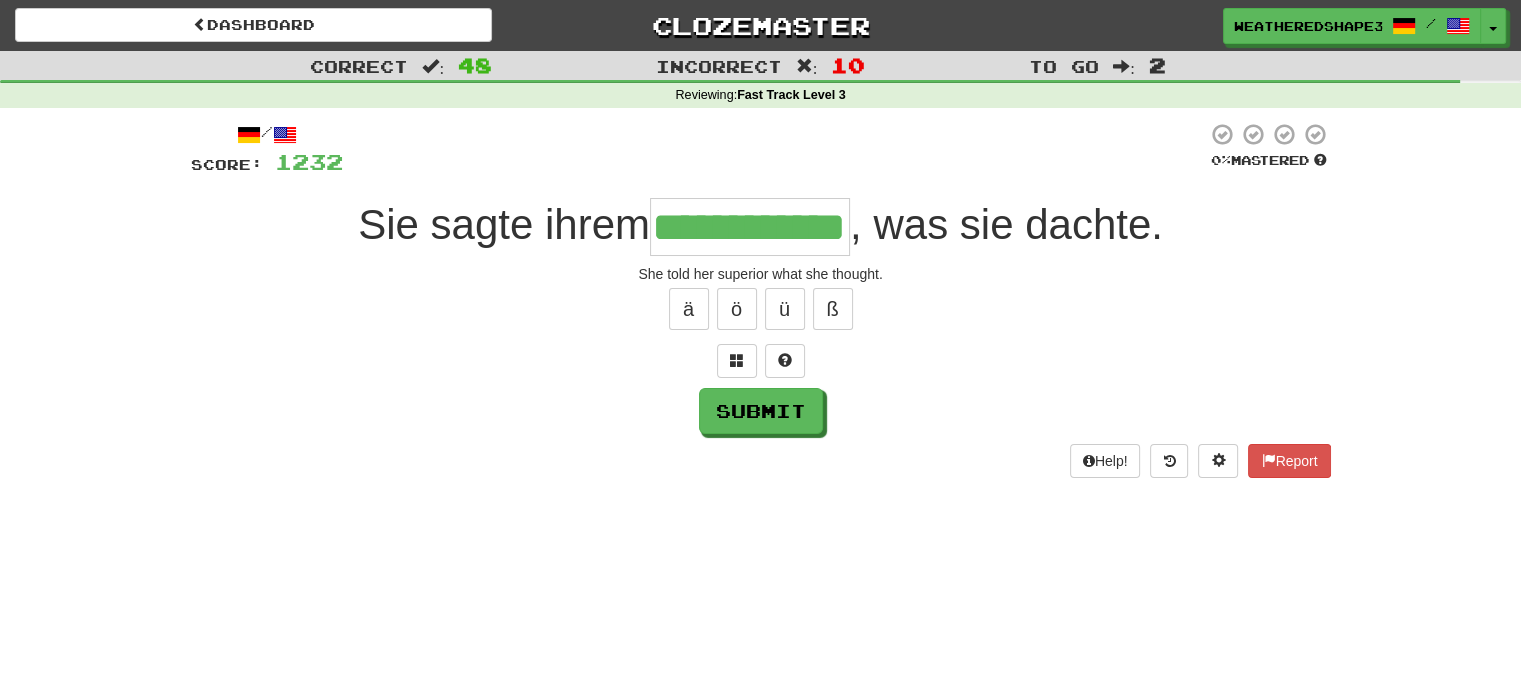 type on "**********" 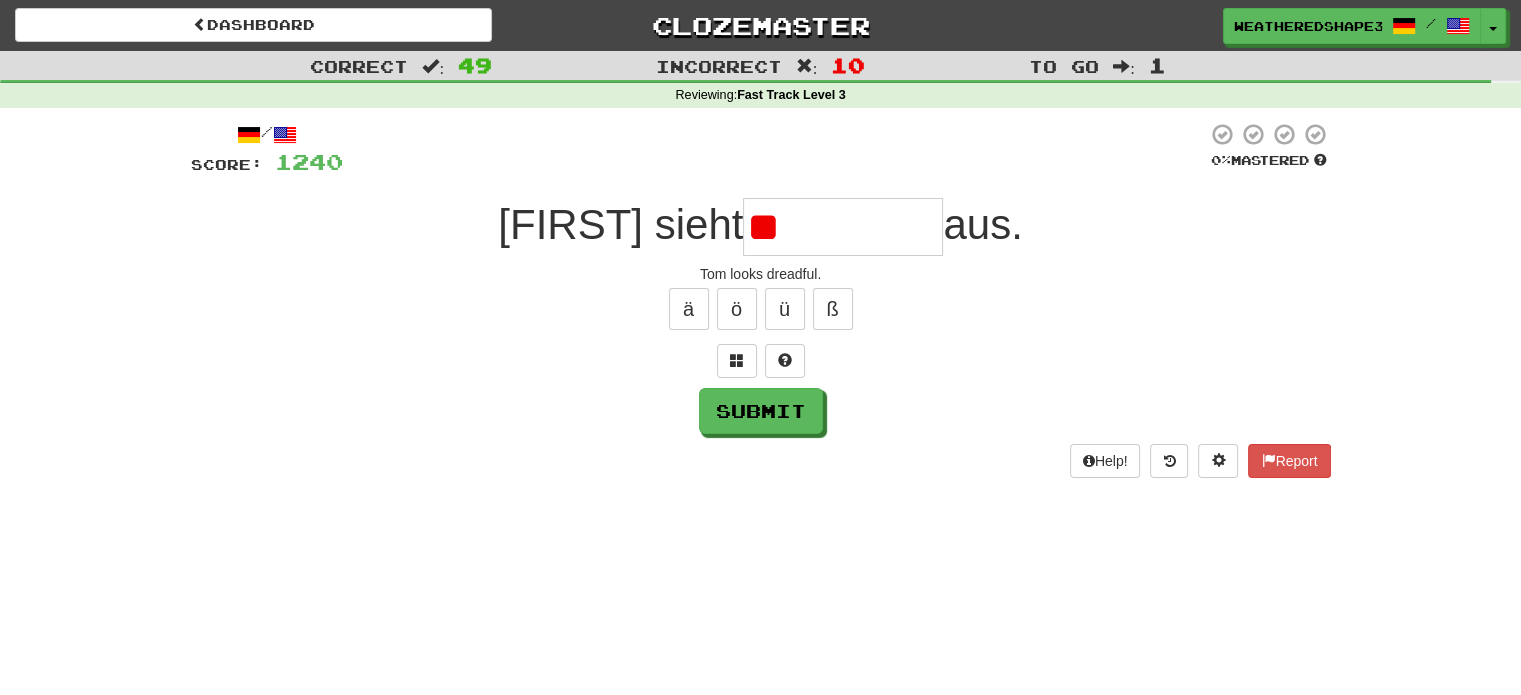 type on "*" 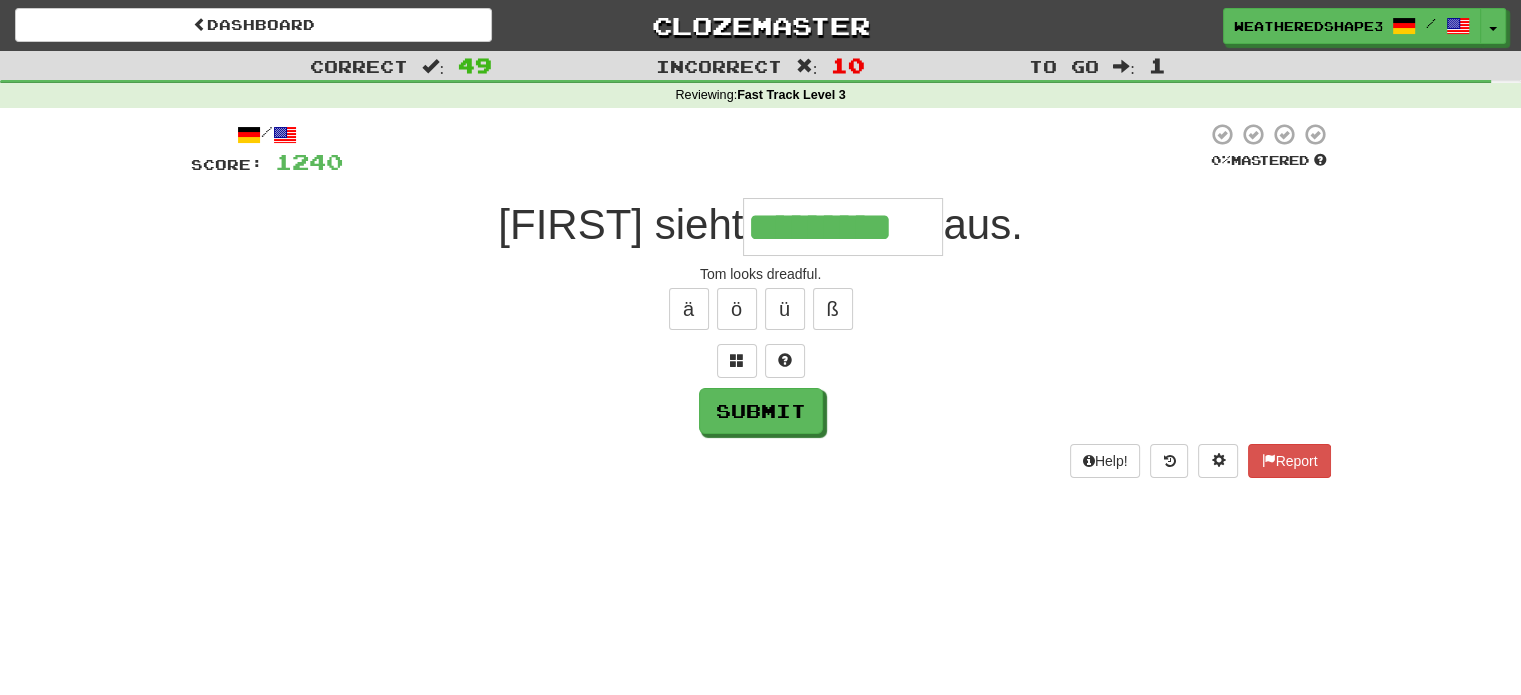 type on "*********" 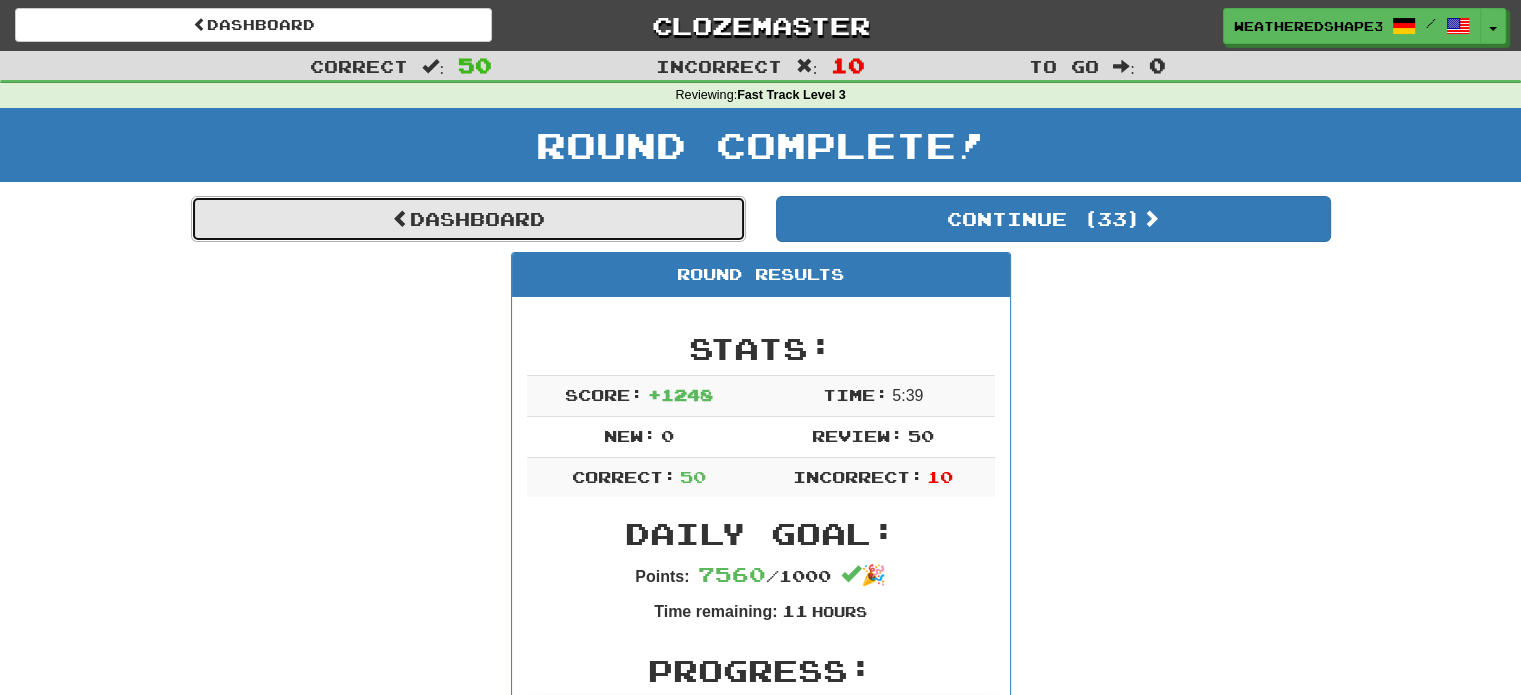click on "Dashboard" at bounding box center (468, 219) 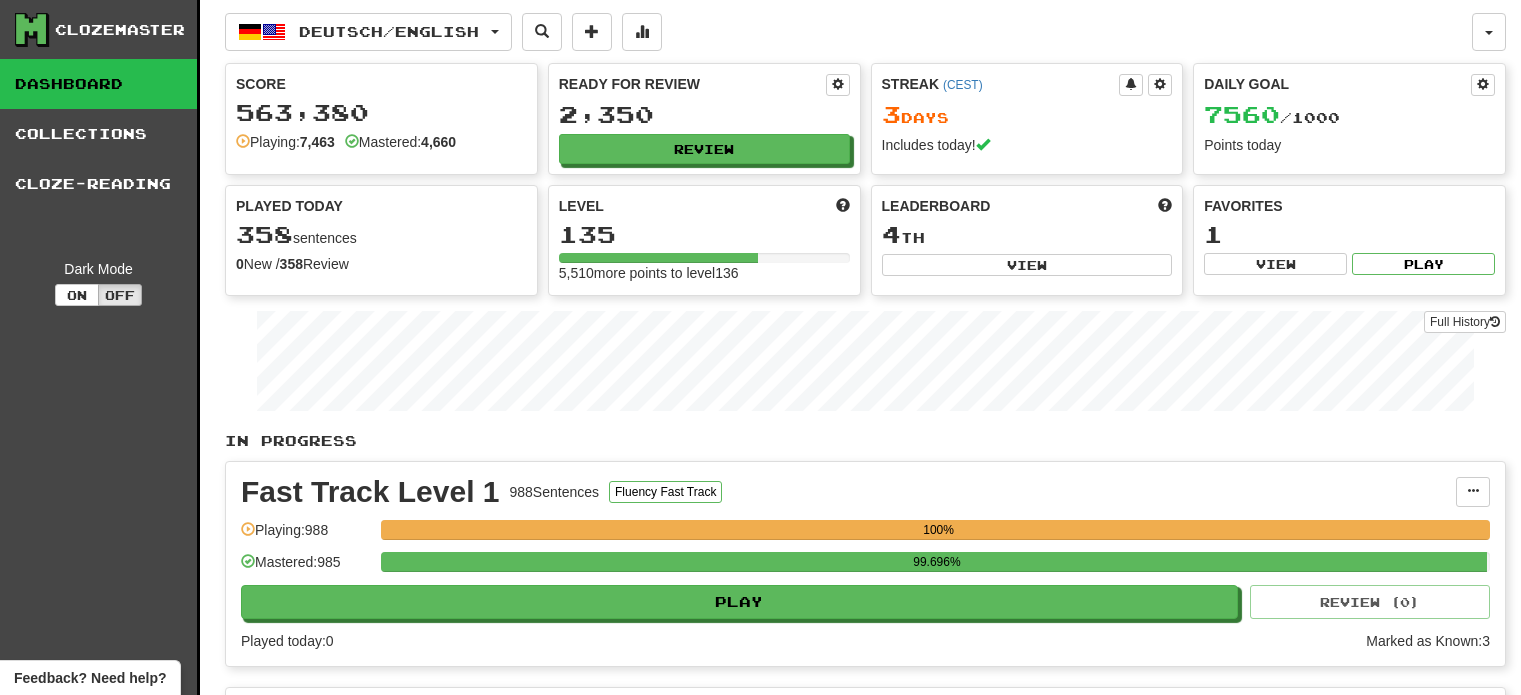 scroll, scrollTop: 0, scrollLeft: 0, axis: both 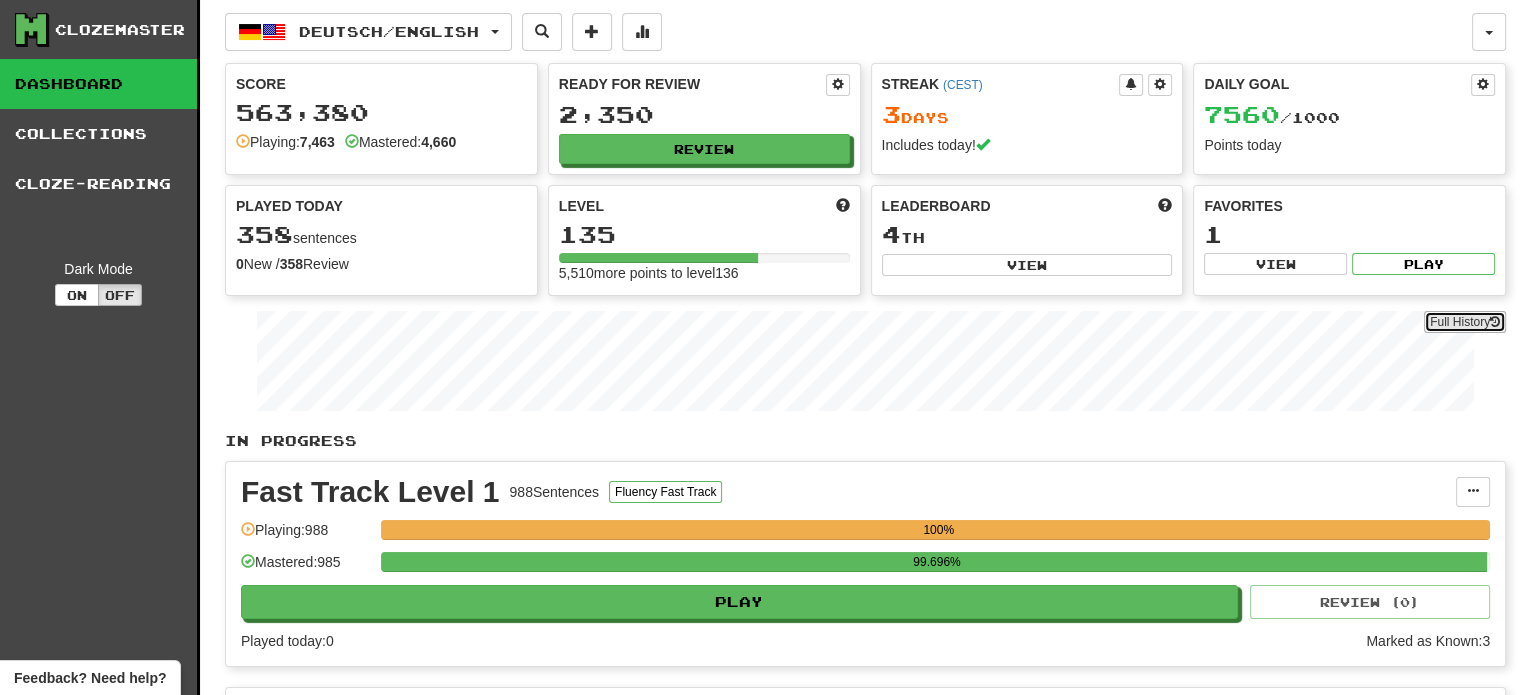 click on "Full History" at bounding box center [1465, 322] 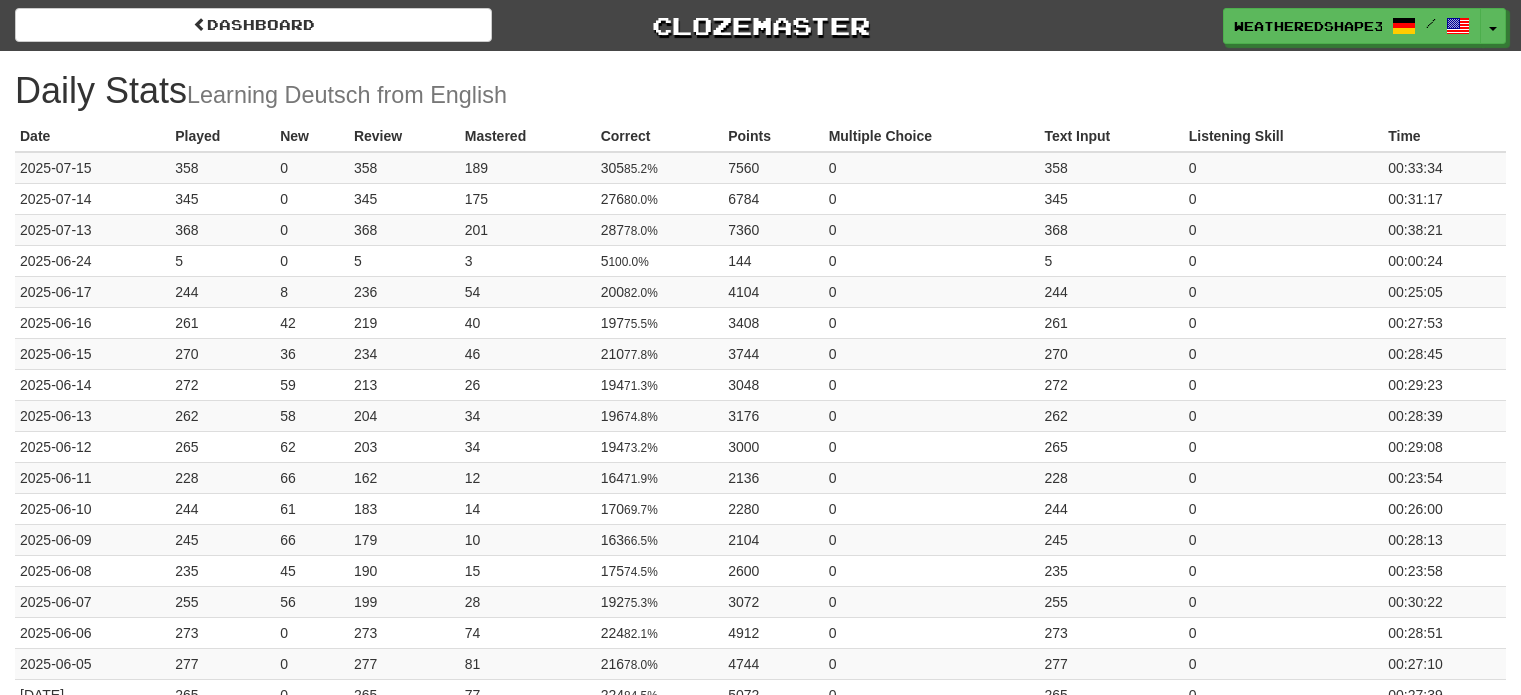 scroll, scrollTop: 0, scrollLeft: 0, axis: both 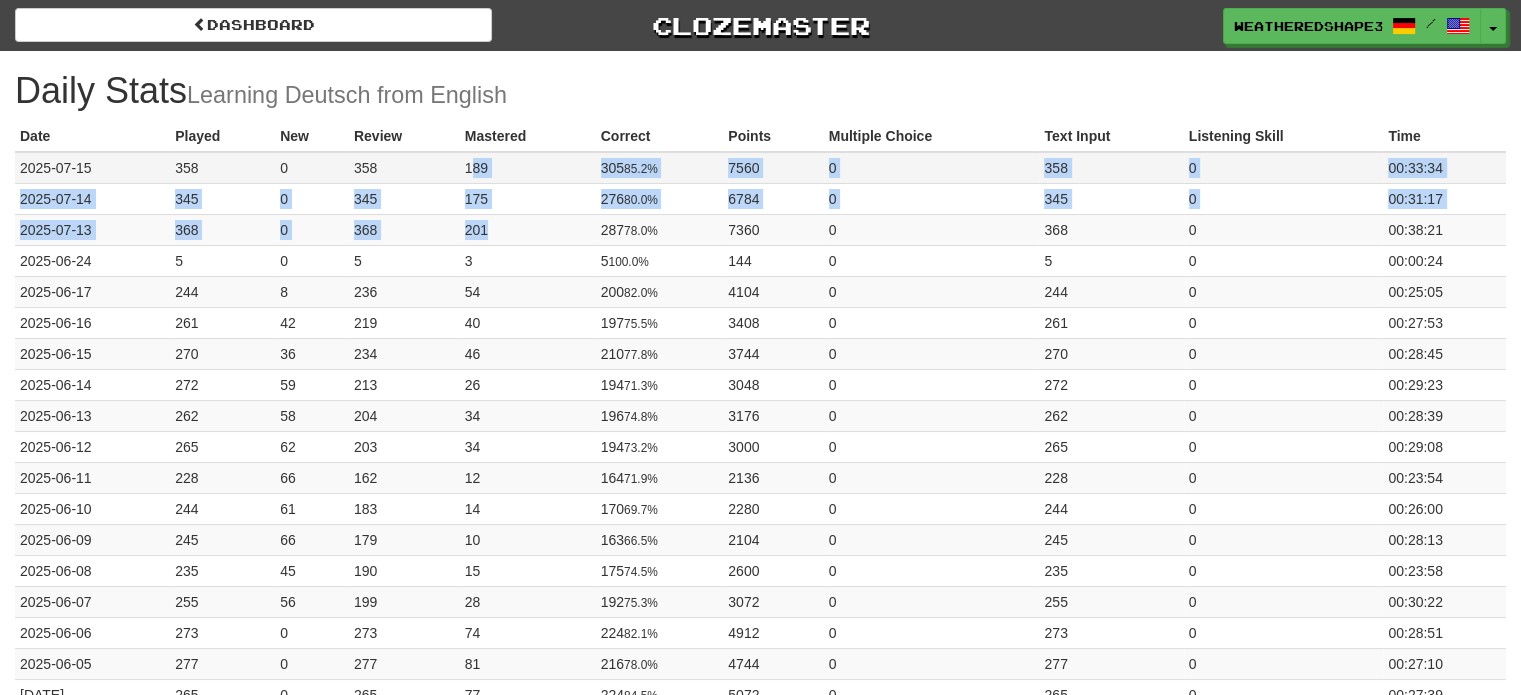 drag, startPoint x: 486, startPoint y: 226, endPoint x: 473, endPoint y: 175, distance: 52.63079 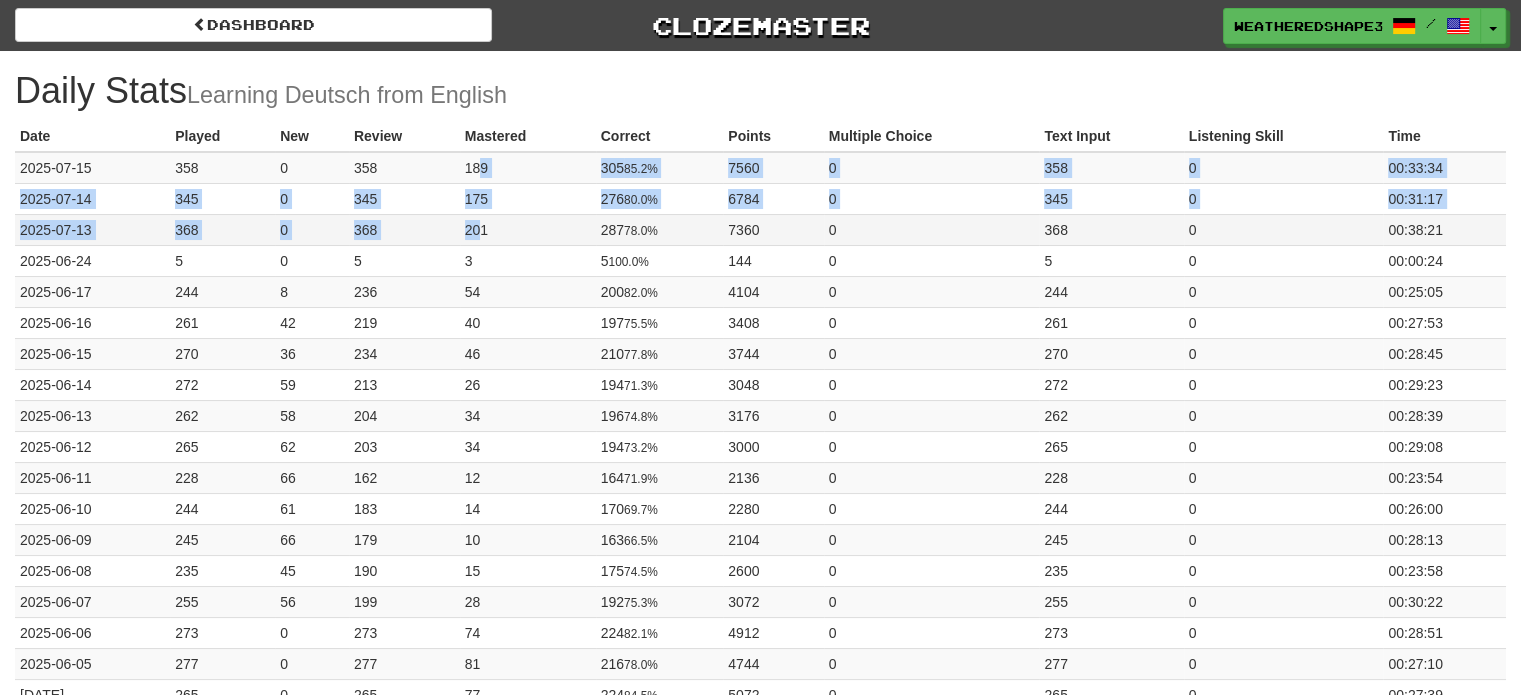 drag, startPoint x: 476, startPoint y: 171, endPoint x: 477, endPoint y: 216, distance: 45.01111 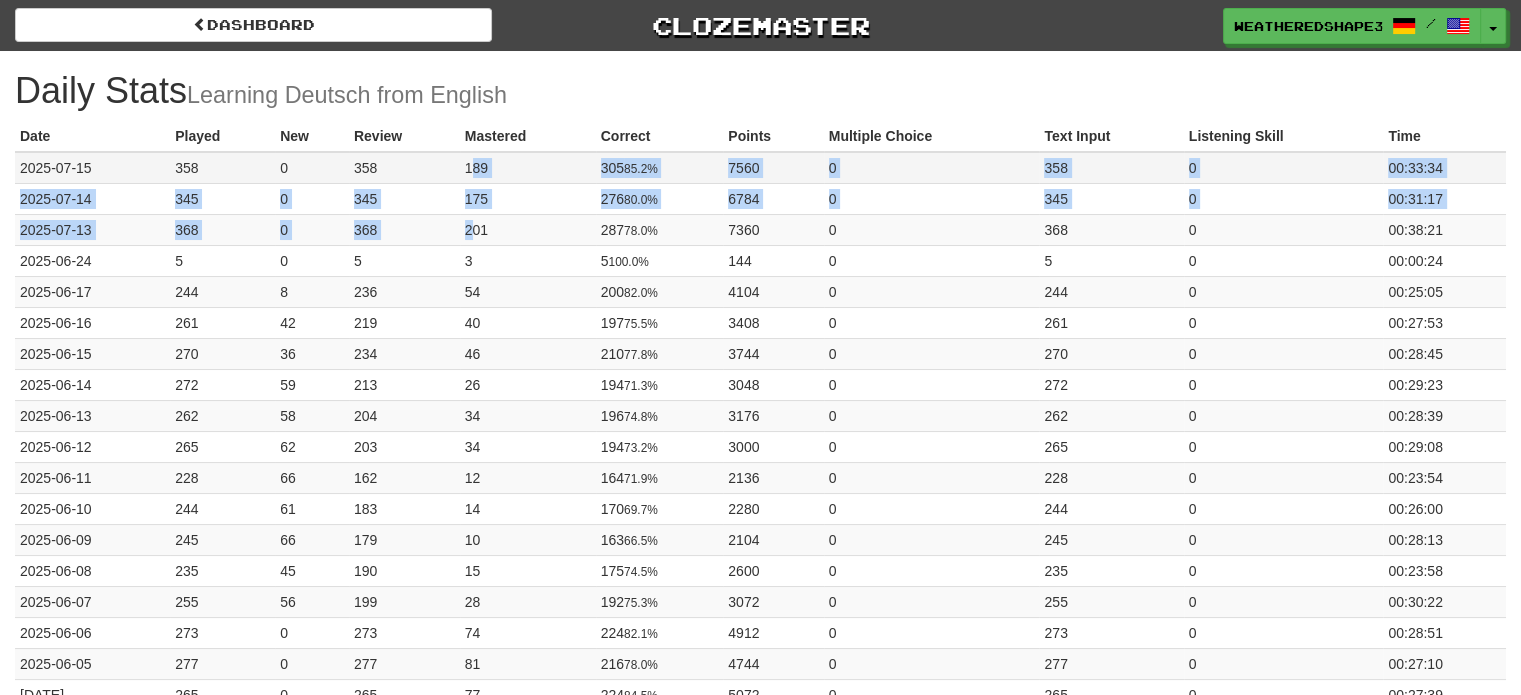 click on "[DATE]
358
0
358
189
305
85.2%
7560
0
358
0
00:33:34
[DATE]
345
0
345
175
276
80.0%
6784
0
345
0
00:31:17
[DATE]
368
0
368
201
287
78.0%
7360
0
368
0
00:38:21
[DATE]
5
0
5
3
5
100.0%
144
0
5
0
00:00:24
[DATE]
244
8
236
54
200
82.0%
4104
0
244
0
00:25:05
[DATE]
261
42
219
40
197
75.5%
3408
0
261
0
00:27:53
[DATE]
270
36
234
46
210
77.8%
3744
0
270
0
00:28:45
[DATE]
272
59
213
26
194
71.3%
3048
0
272
0
00:29:23
[DATE]
262
58
204
34
196
74.8%
3176
0
262
0
00:28:39
[DATE]
265
62
203
34
194
73.2%
3000
0
265
0
00:29:08
[DATE]
228
66
162
12
164
71.9%
2136
0
228
0
00:23:54
[DATE]
244
61
183
14
170
69.7%
2280
0
244
0" at bounding box center [760, 927] 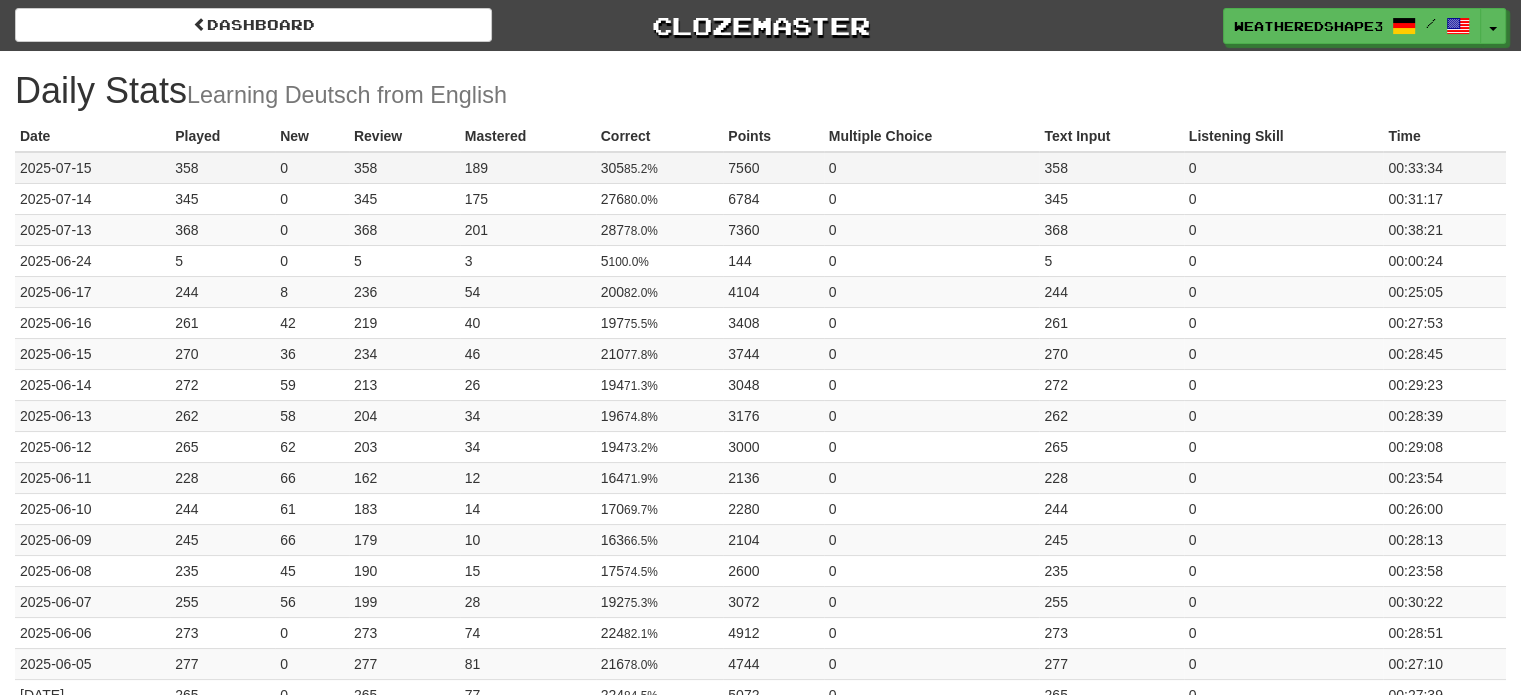 click on "189" at bounding box center [528, 168] 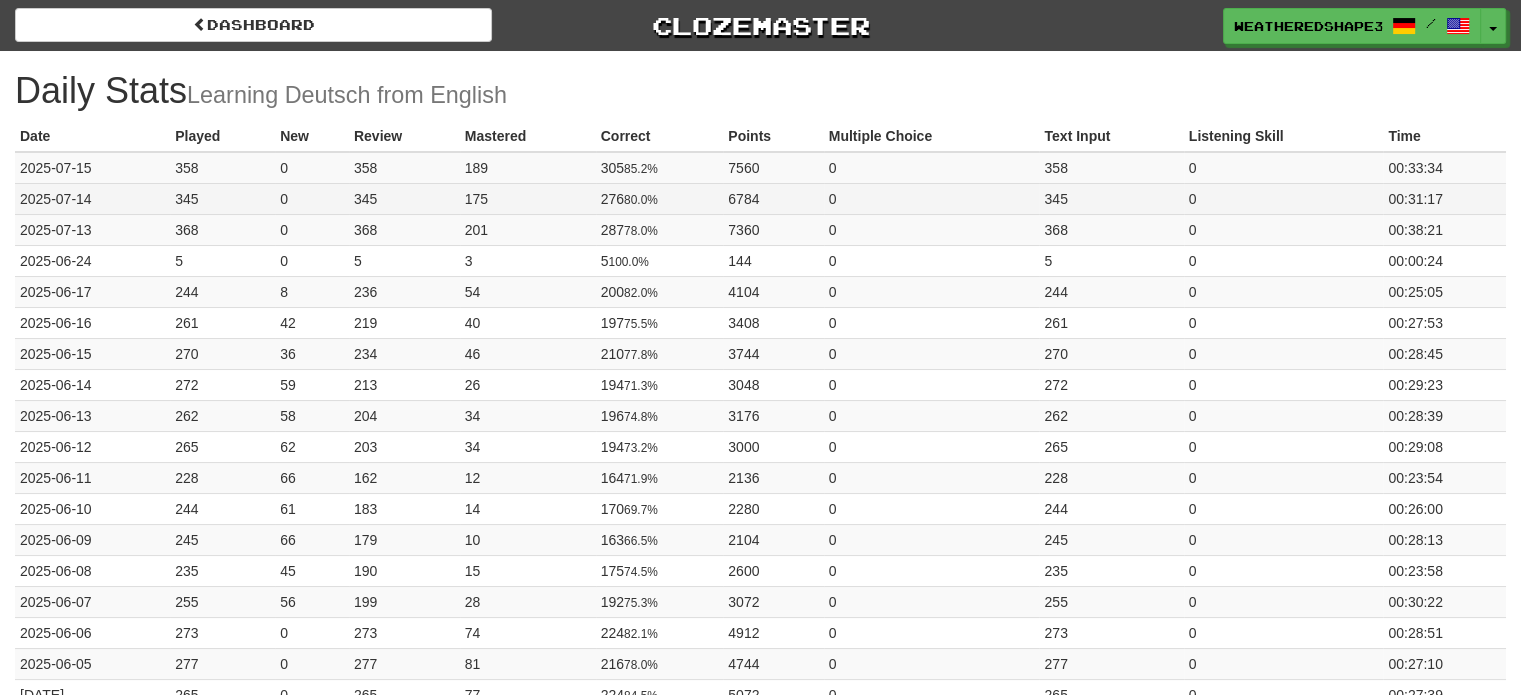 click on "175" at bounding box center (528, 198) 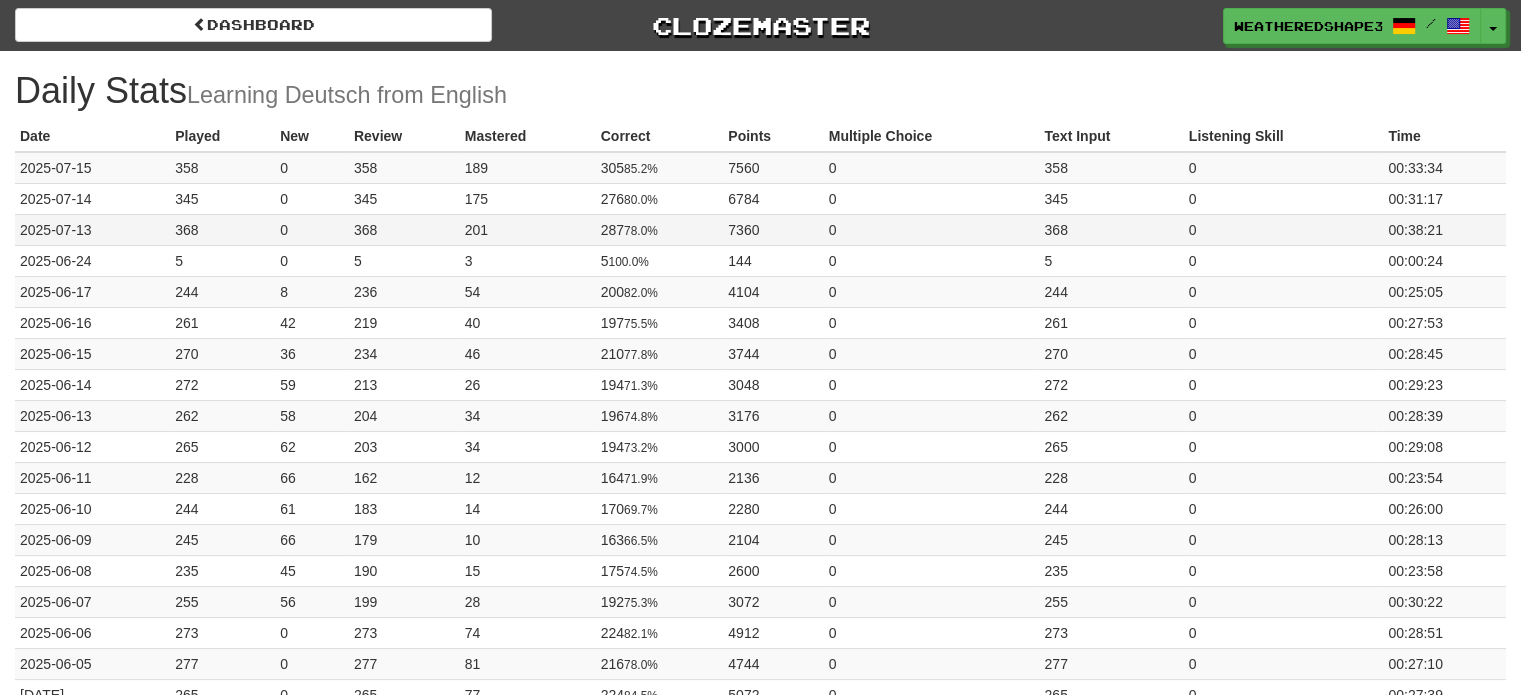 click on "201" at bounding box center (528, 229) 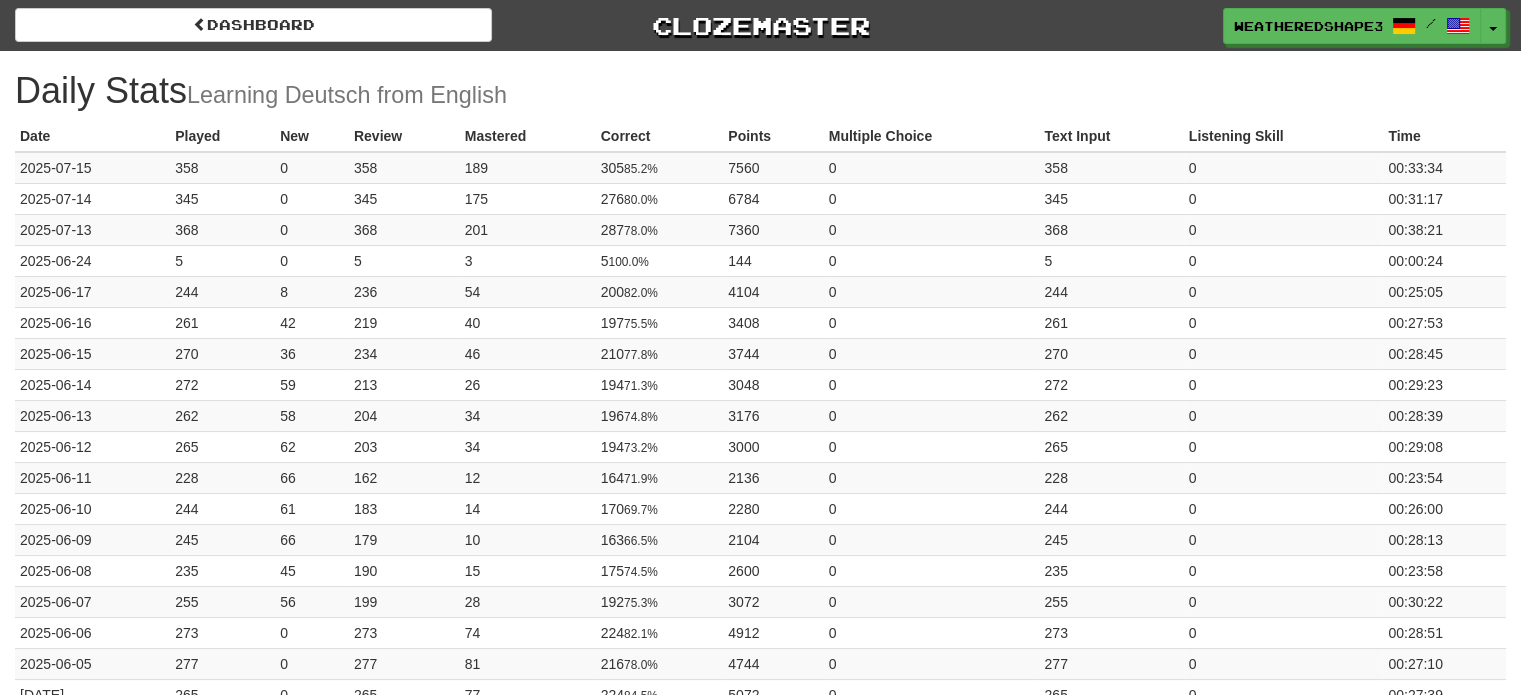 click on "Dashboard
Clozemaster
WeatheredShape3062
/
Toggle Dropdown
Dashboard
Leaderboard
Activity Feed
Notifications
Profile
Discussions
Čeština
/
English
Streak:
0
Review:
0
Points Today: 0
Deutsch
/
English
Streak:
3
Review:
2,350
Daily Goal:  7560 /1000
Languages
Account
Logout
WeatheredShape3062
/
Toggle Dropdown
Dashboard
Leaderboard
Activity Feed
Notifications
Profile
Discussions
Čeština
/
English
Streak:
0
Review:
0
Points Today: 0
Deutsch
/
English
Streak:
3
Review:
2,350
Daily Goal:  7560 /1000
Languages
Account
Logout
clozemaster" at bounding box center [760, 22] 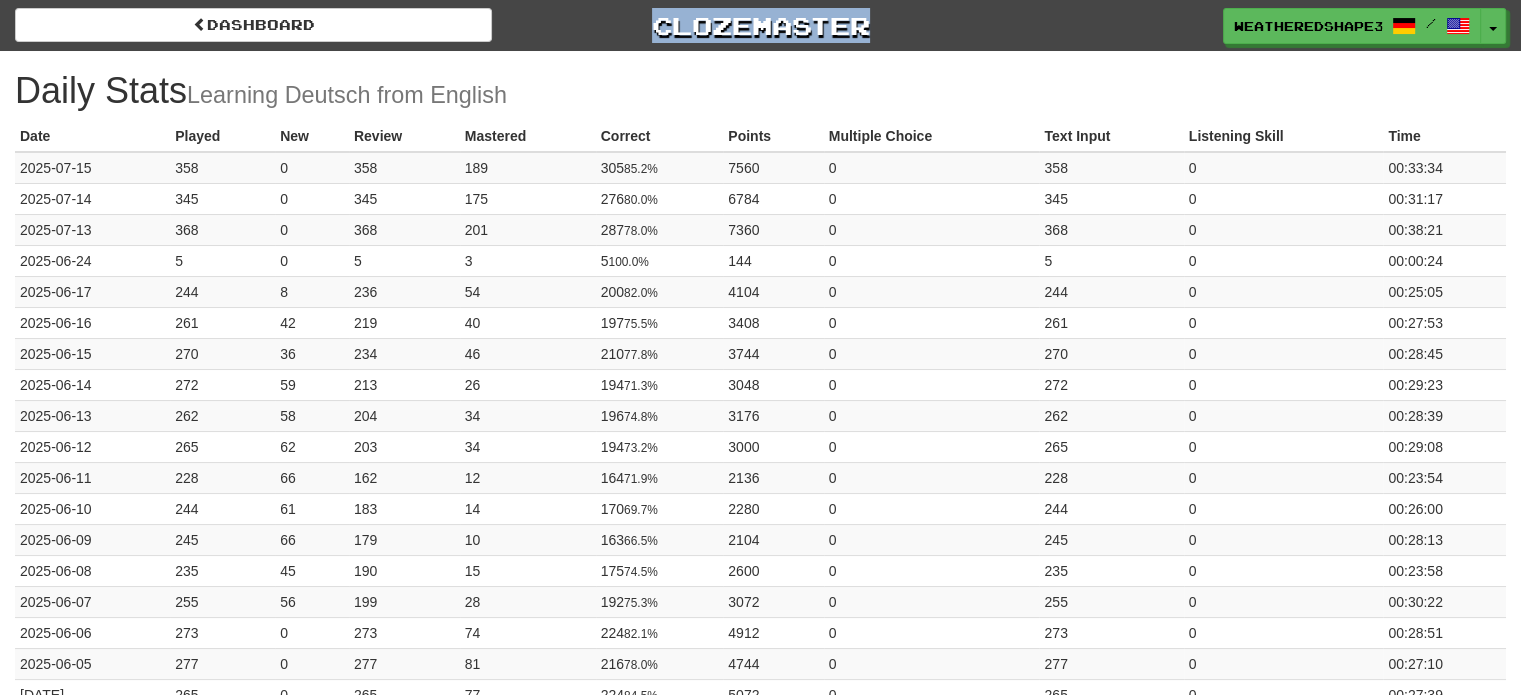 click on "Dashboard
Clozemaster
WeatheredShape3062
/
Toggle Dropdown
Dashboard
Leaderboard
Activity Feed
Notifications
Profile
Discussions
Čeština
/
English
Streak:
0
Review:
0
Points Today: 0
Deutsch
/
English
Streak:
3
Review:
2,350
Daily Goal:  7560 /1000
Languages
Account
Logout
WeatheredShape3062
/
Toggle Dropdown
Dashboard
Leaderboard
Activity Feed
Notifications
Profile
Discussions
Čeština
/
English
Streak:
0
Review:
0
Points Today: 0
Deutsch
/
English
Streak:
3
Review:
2,350
Daily Goal:  7560 /1000
Languages
Account
Logout
clozemaster" at bounding box center (760, 22) 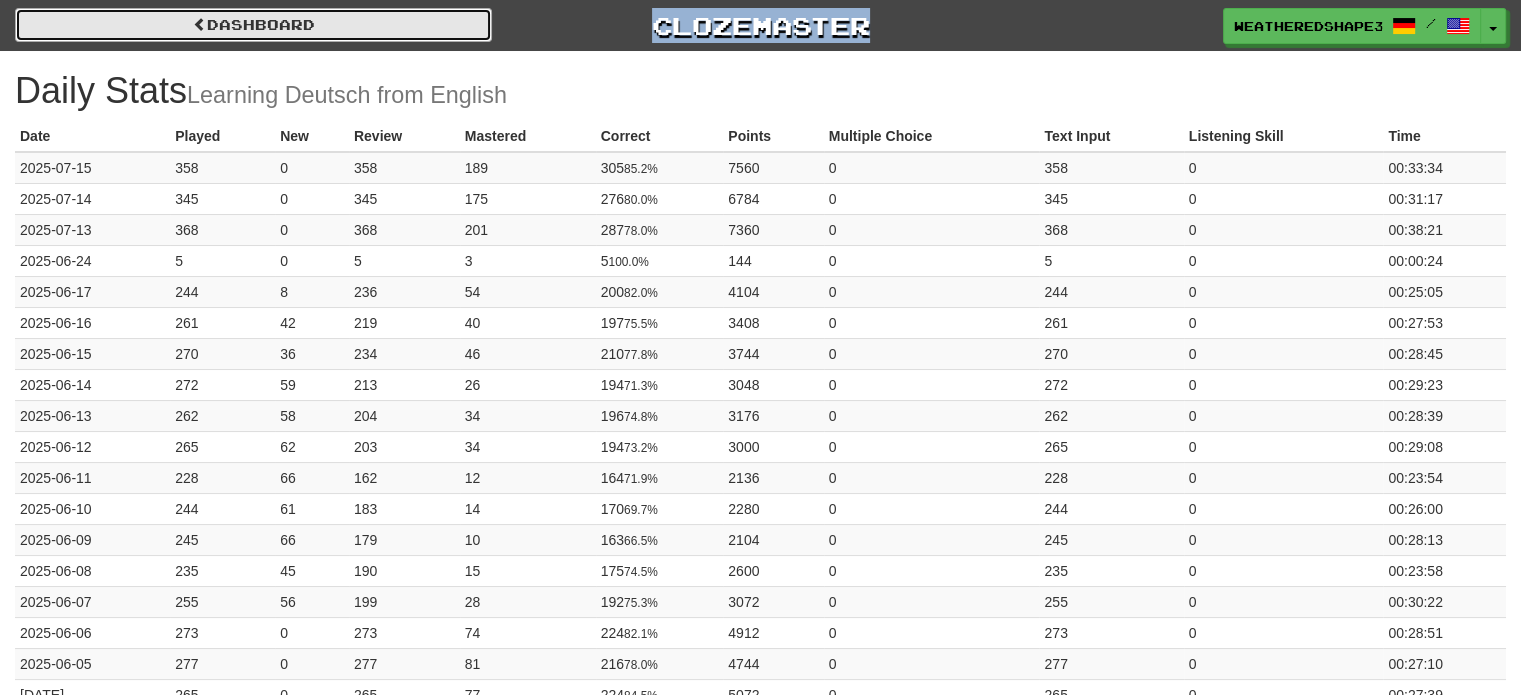 click on "Dashboard" at bounding box center [253, 25] 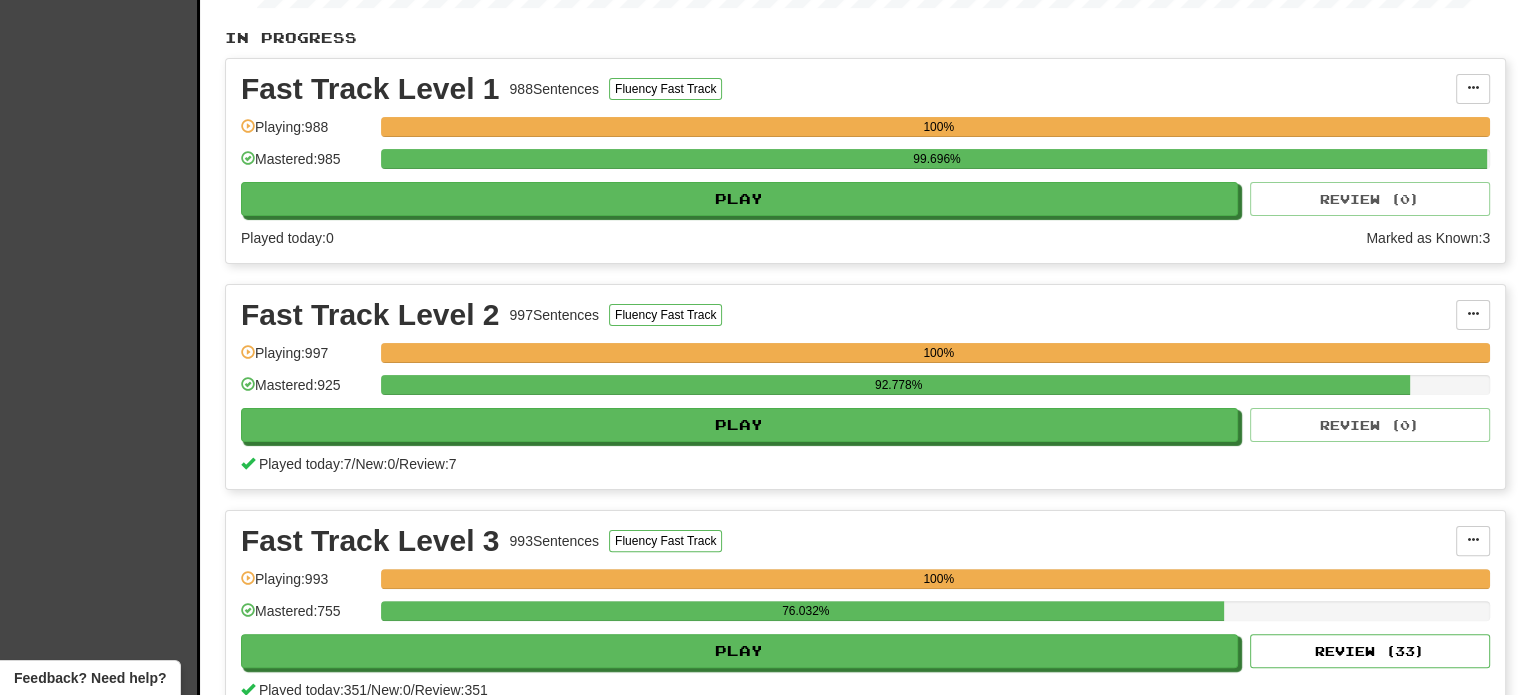 scroll, scrollTop: 500, scrollLeft: 0, axis: vertical 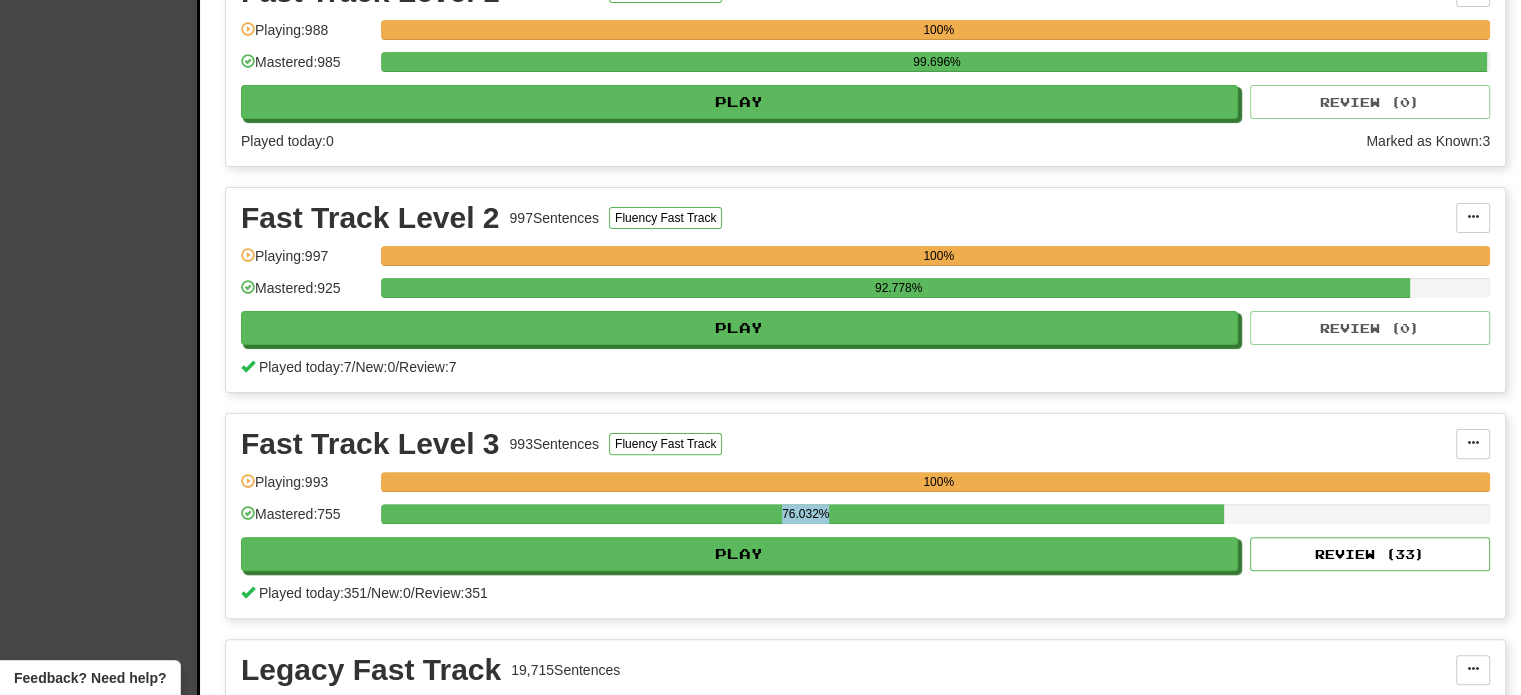 drag, startPoint x: 764, startPoint y: 511, endPoint x: 862, endPoint y: 503, distance: 98.32599 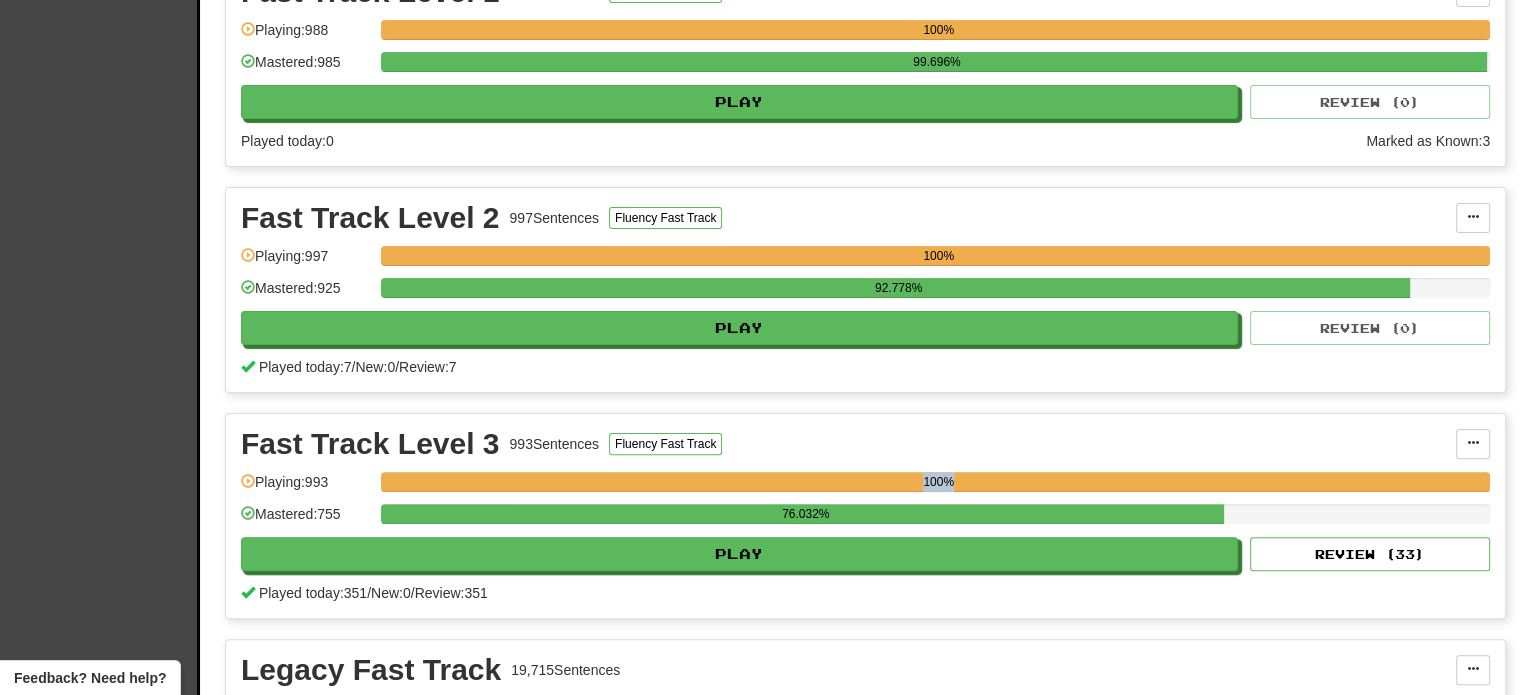 drag, startPoint x: 898, startPoint y: 486, endPoint x: 976, endPoint y: 475, distance: 78.77182 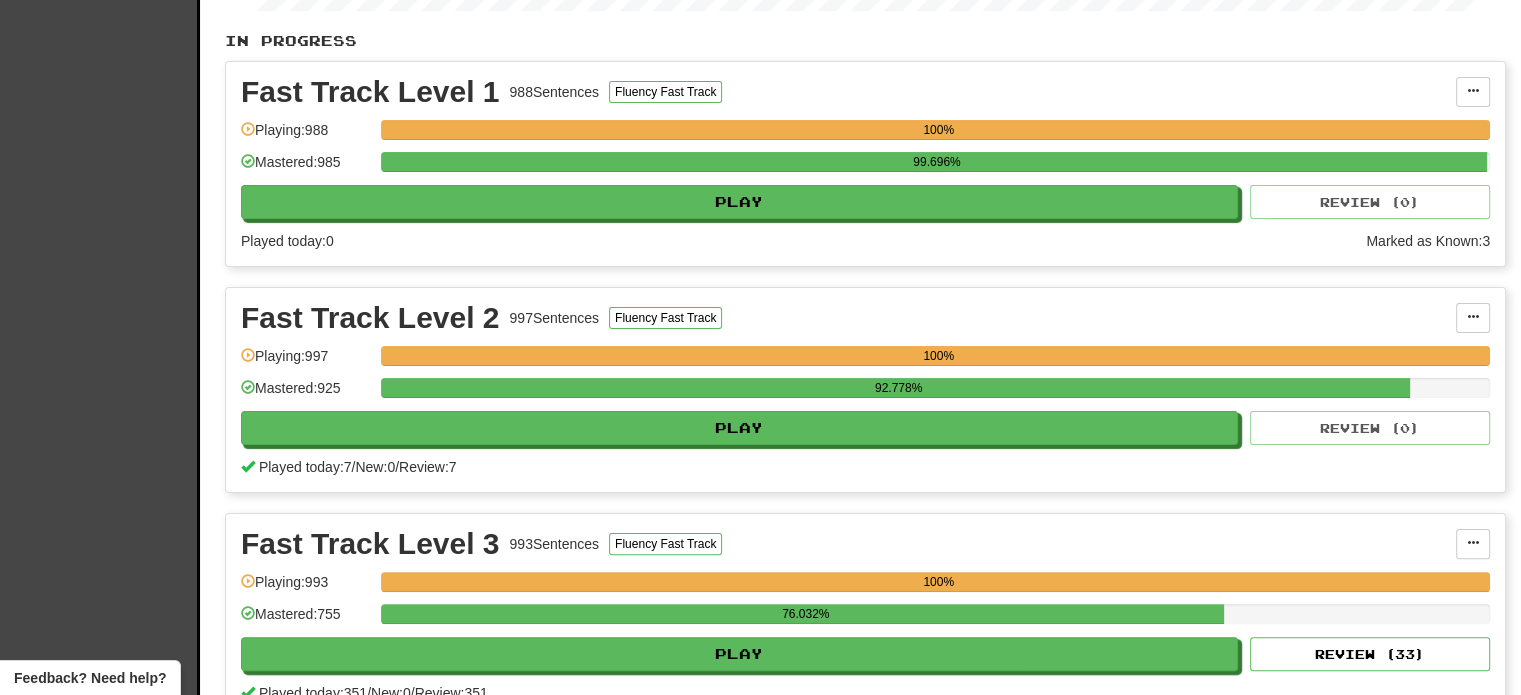 scroll, scrollTop: 500, scrollLeft: 0, axis: vertical 